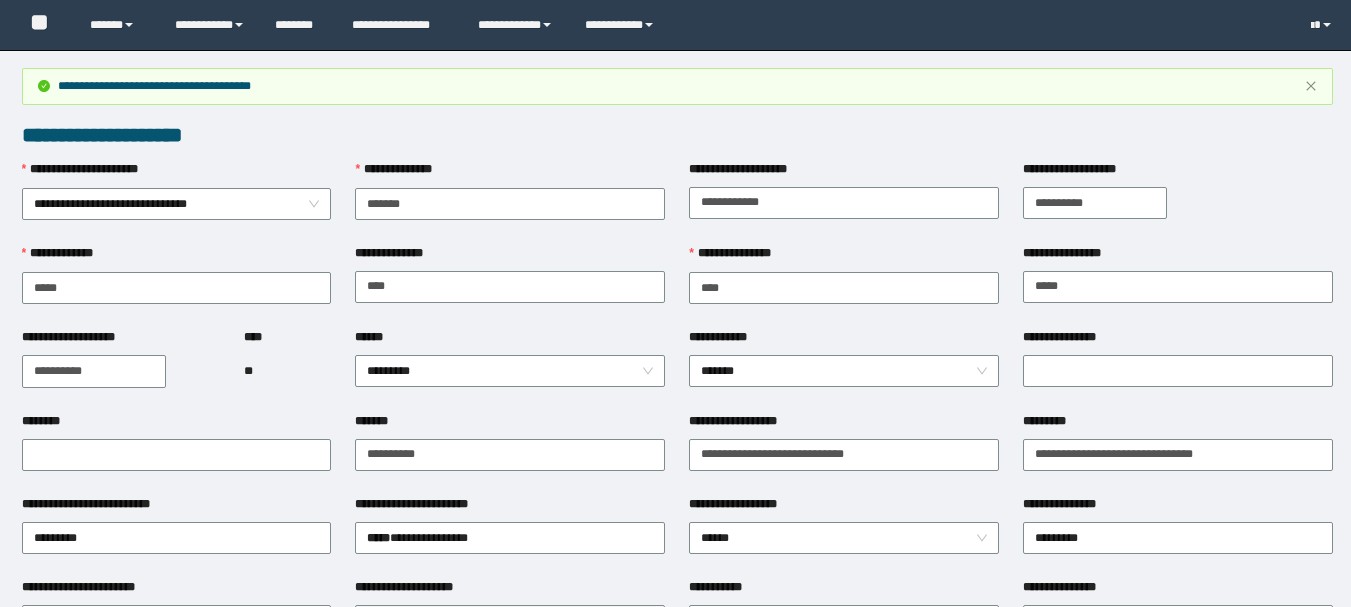 scroll, scrollTop: 1149, scrollLeft: 0, axis: vertical 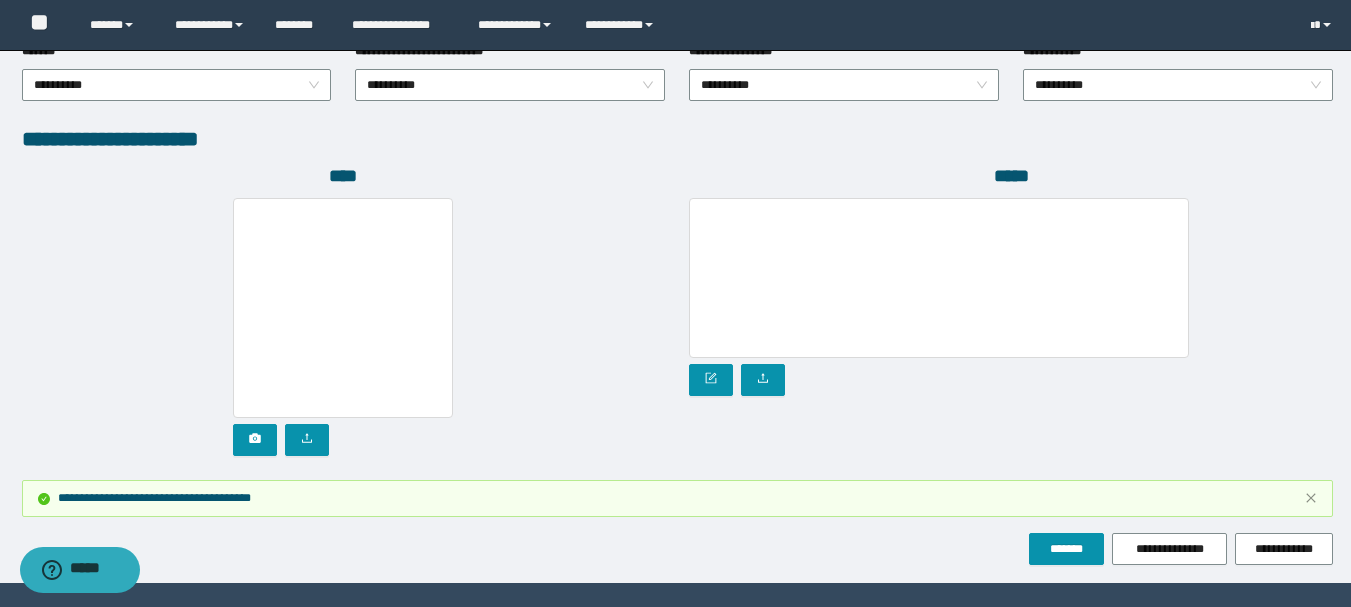 type 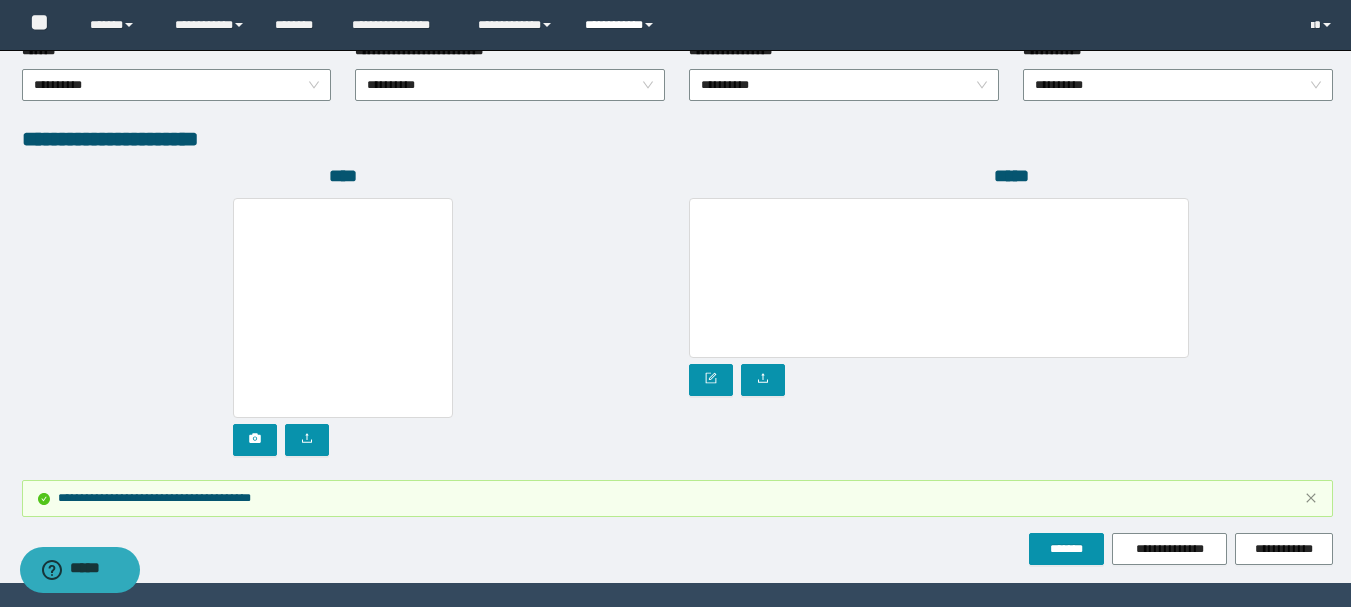 click on "**********" at bounding box center [622, 25] 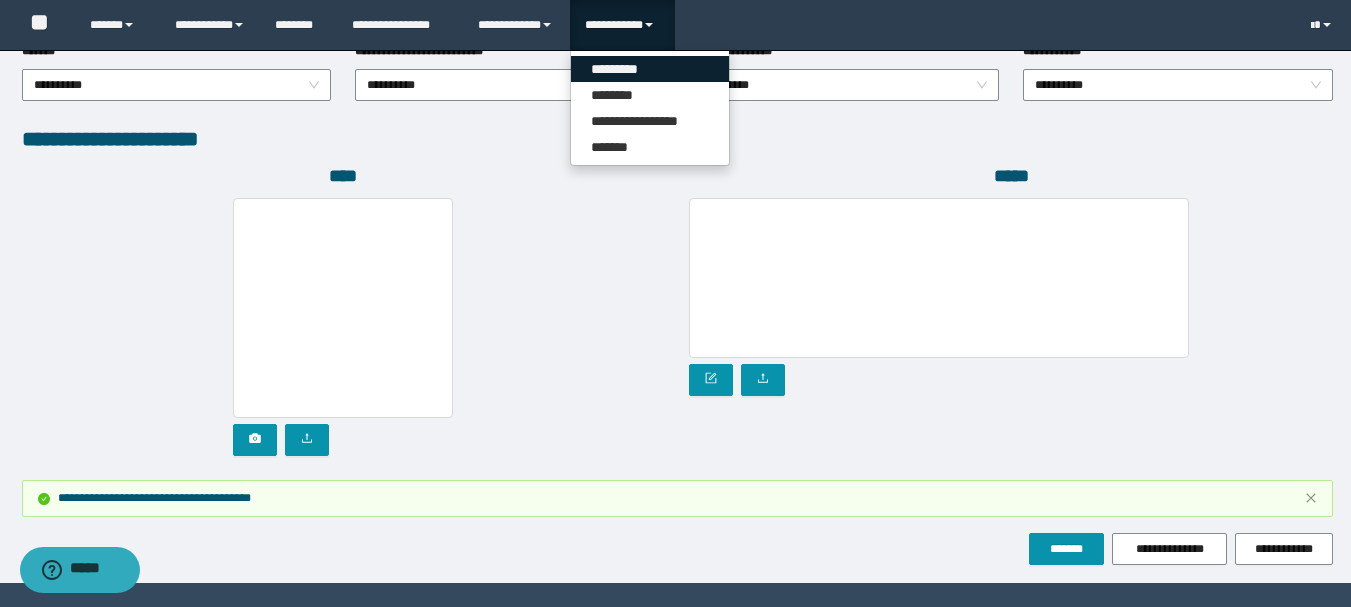click on "*********" at bounding box center (650, 69) 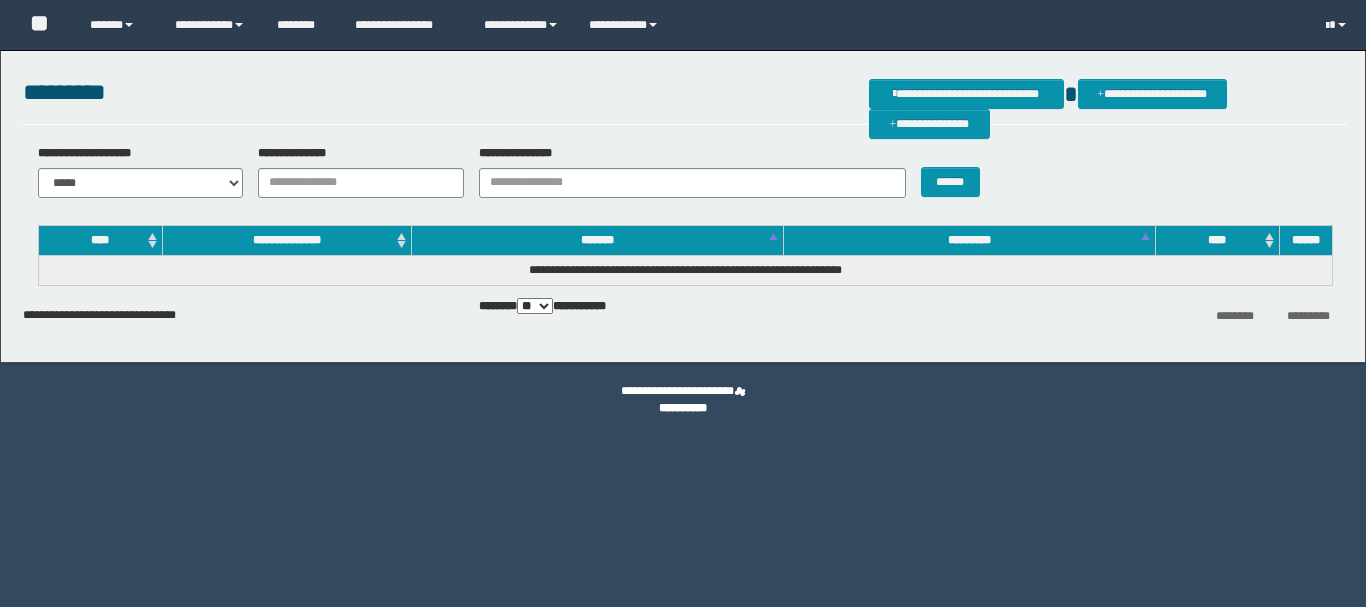 scroll, scrollTop: 0, scrollLeft: 0, axis: both 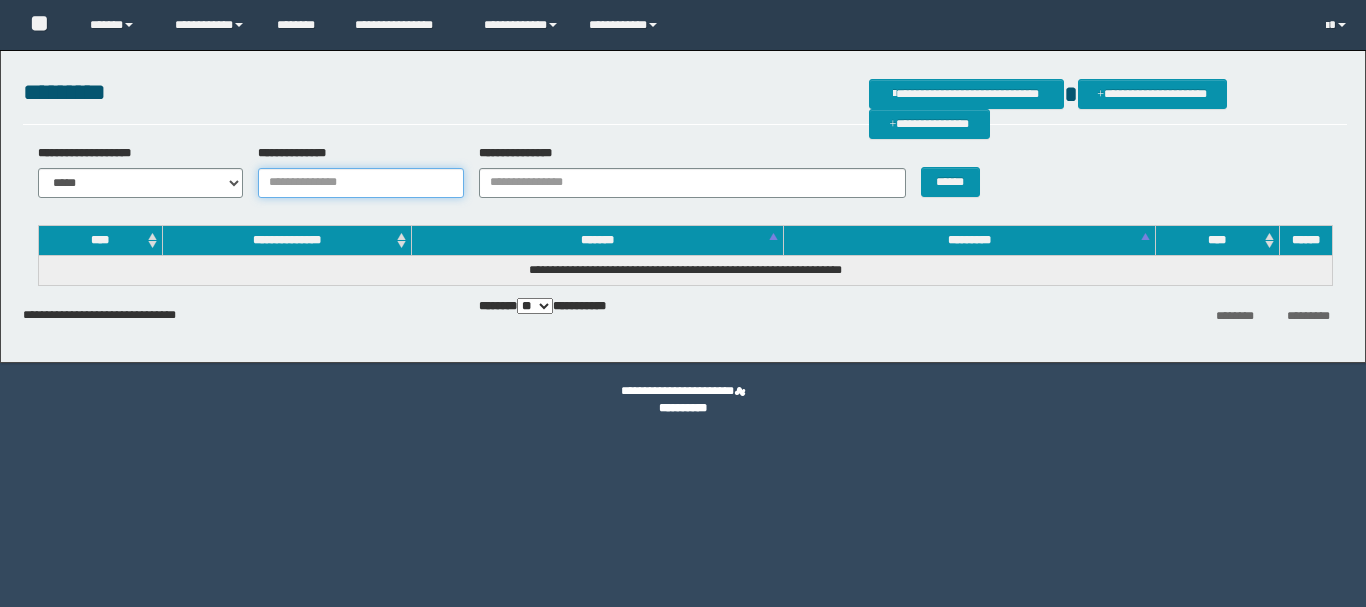 click on "**********" at bounding box center (361, 183) 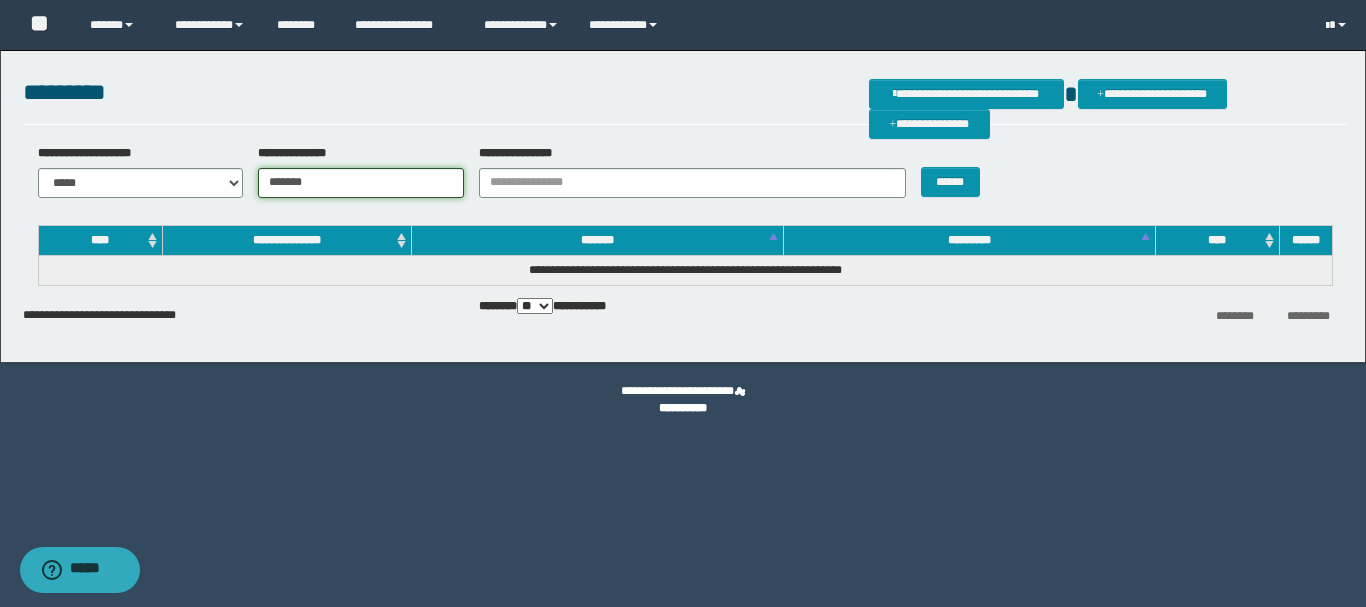 type on "*******" 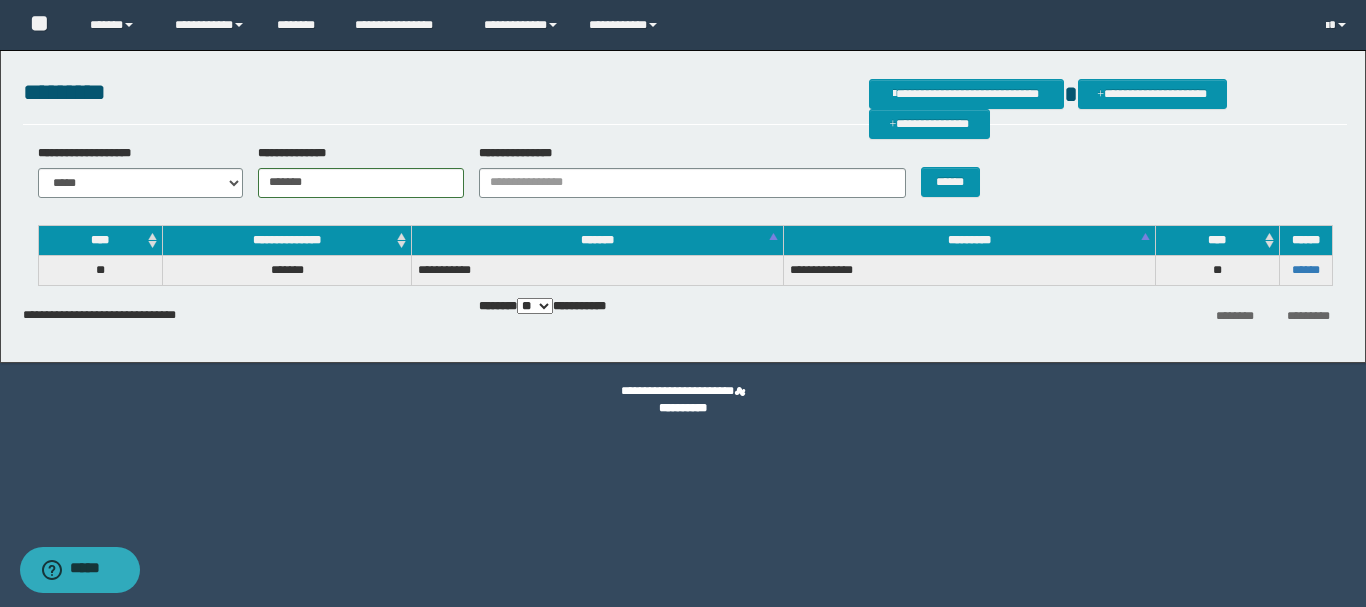 click on "******" at bounding box center (1305, 270) 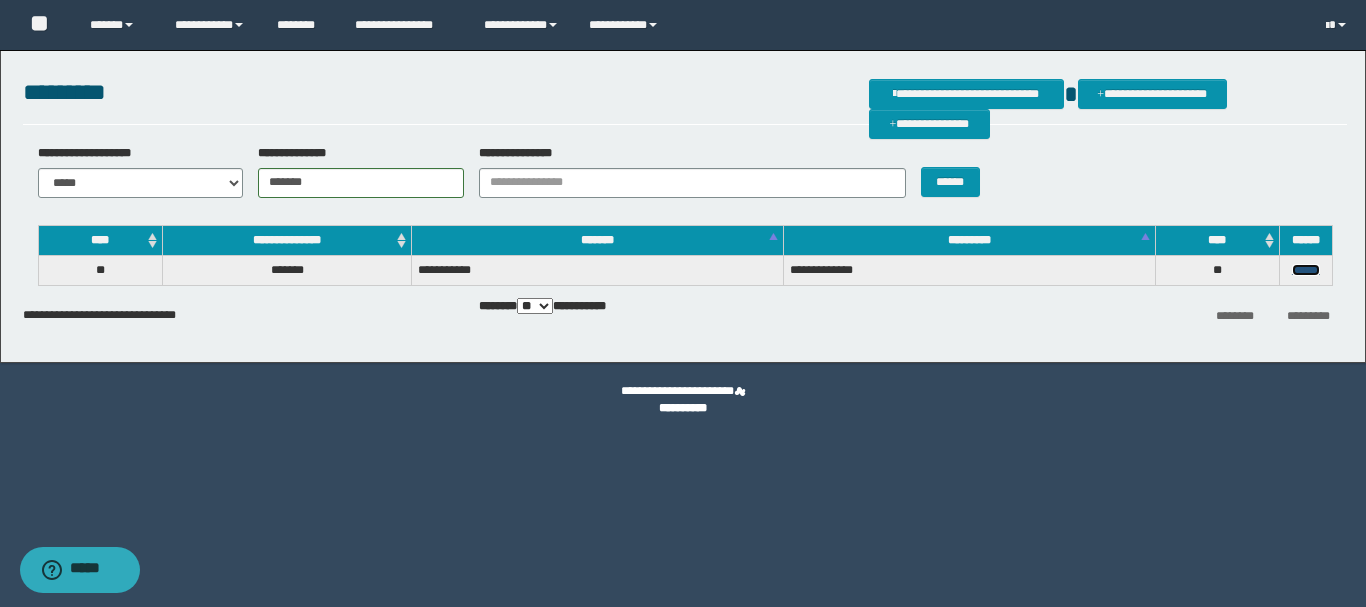 click on "******" at bounding box center (1306, 270) 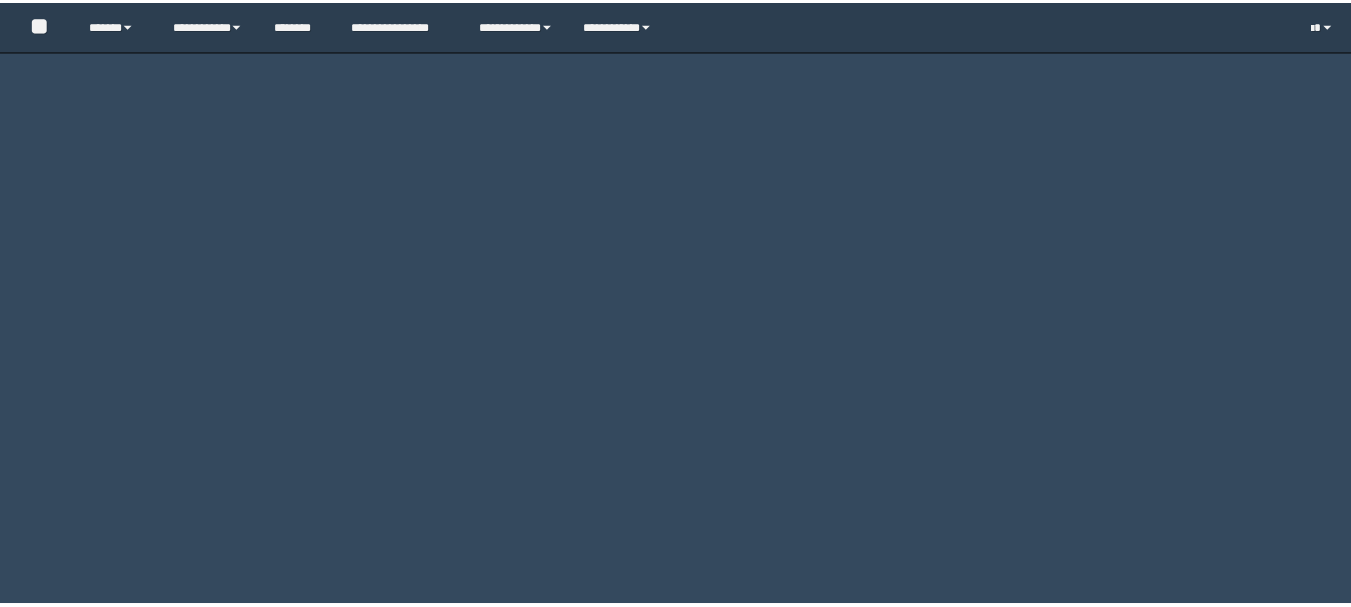 scroll, scrollTop: 0, scrollLeft: 0, axis: both 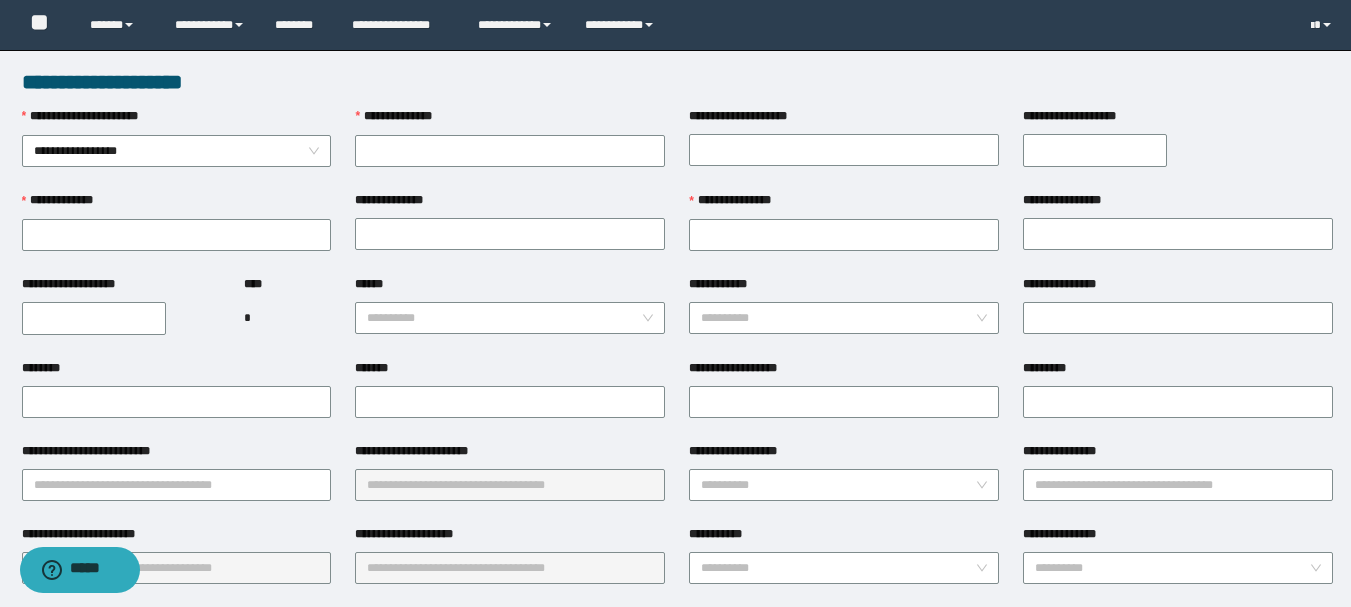 type on "*******" 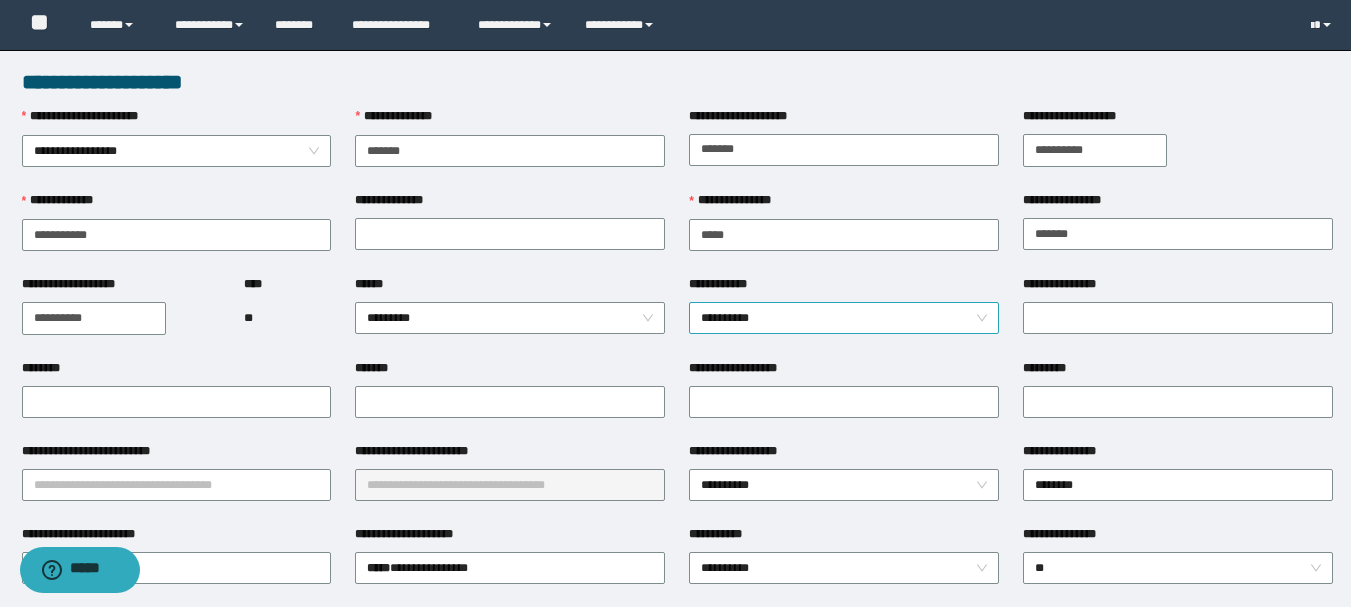 click on "**********" at bounding box center [844, 318] 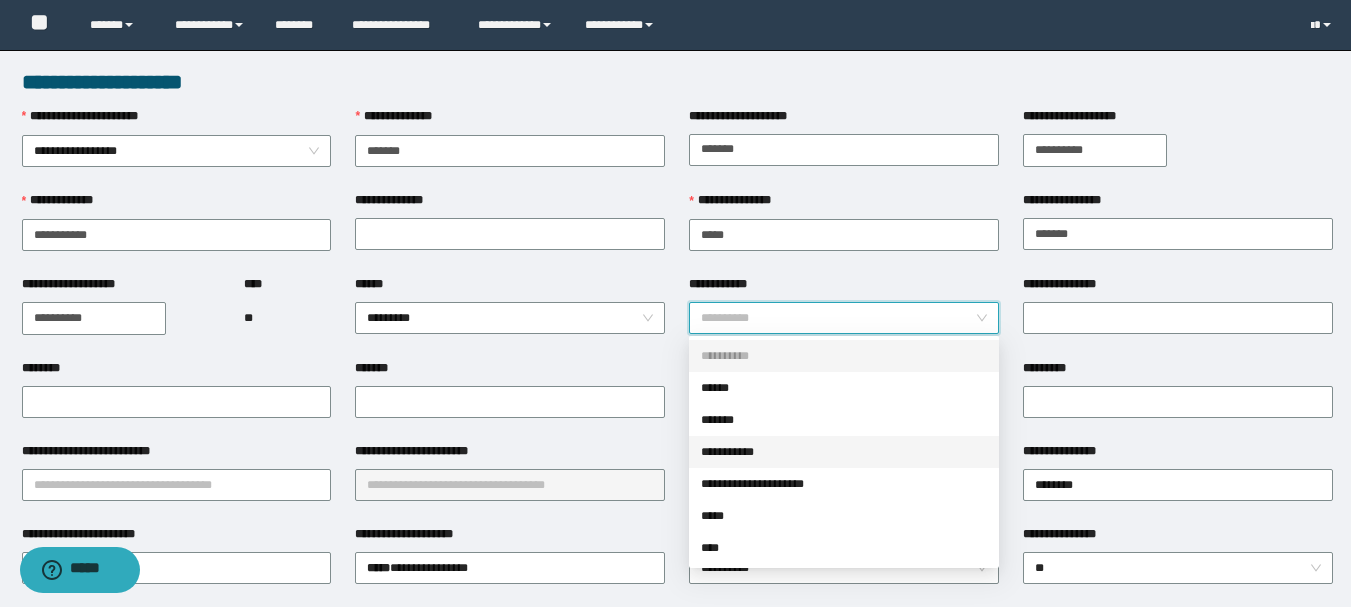 click on "**********" at bounding box center (844, 452) 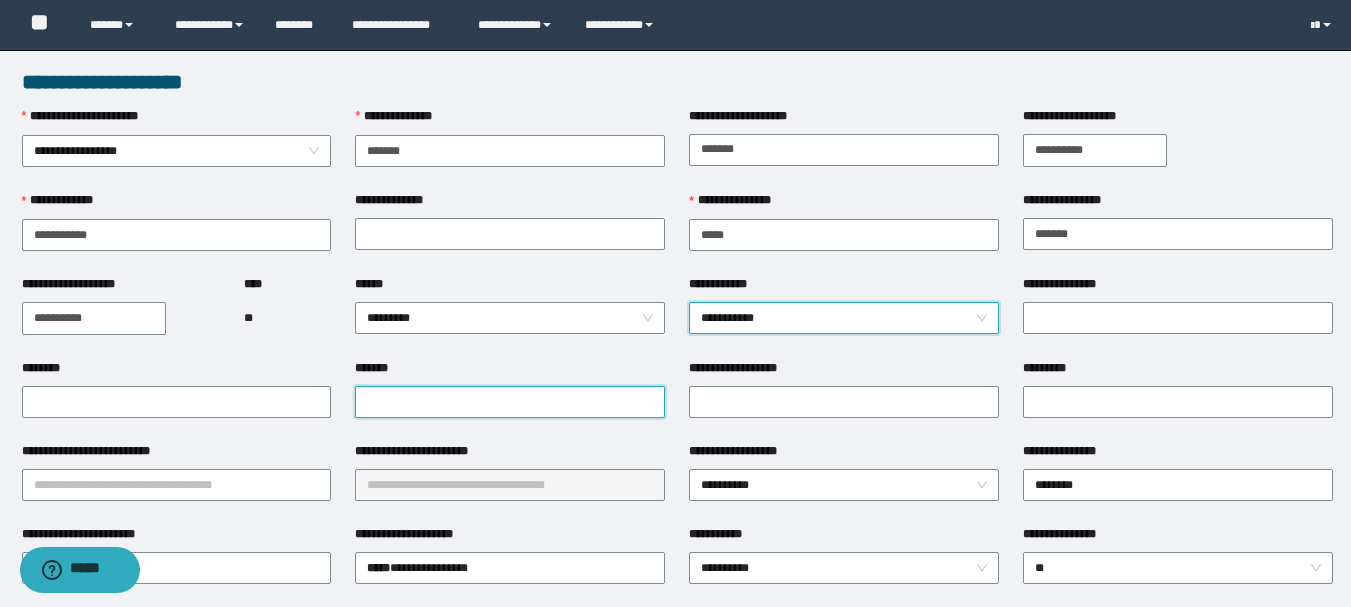 click on "*******" at bounding box center (510, 402) 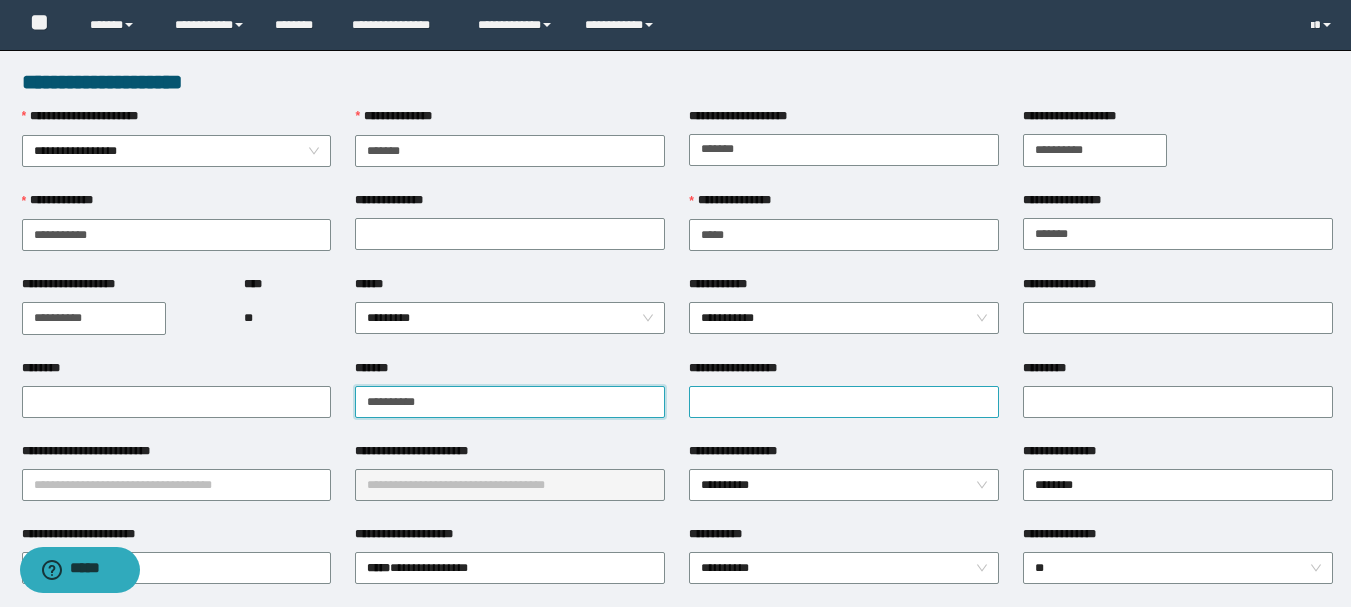 type on "**********" 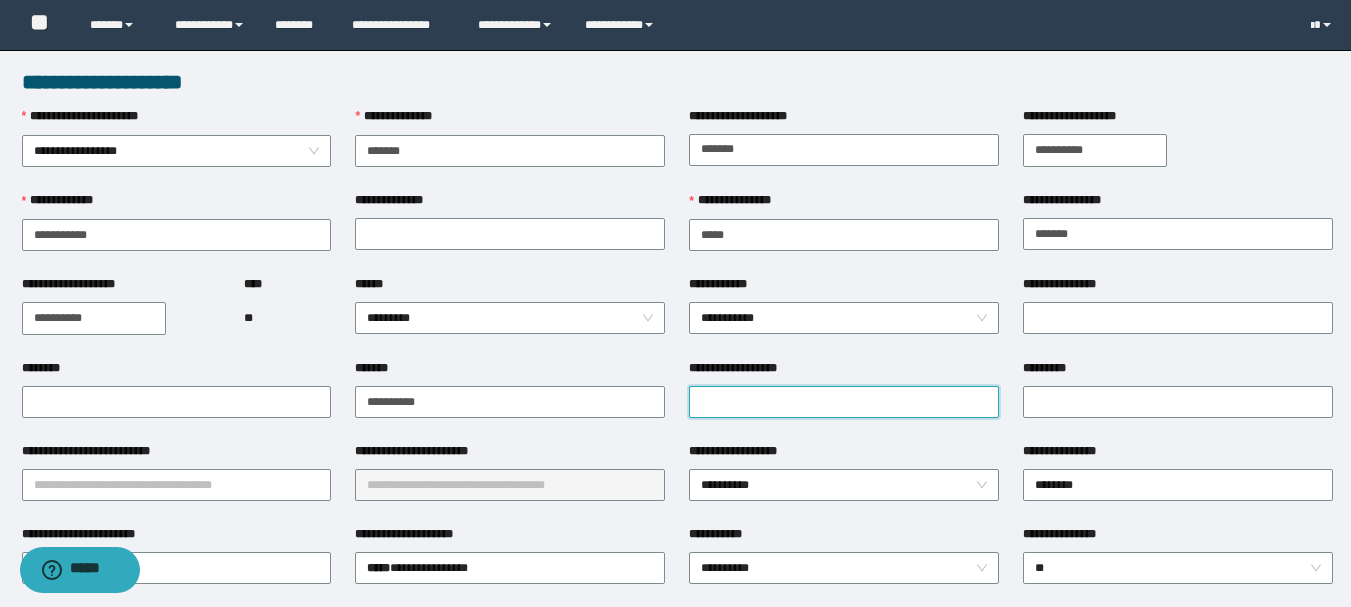 click on "**********" at bounding box center [844, 402] 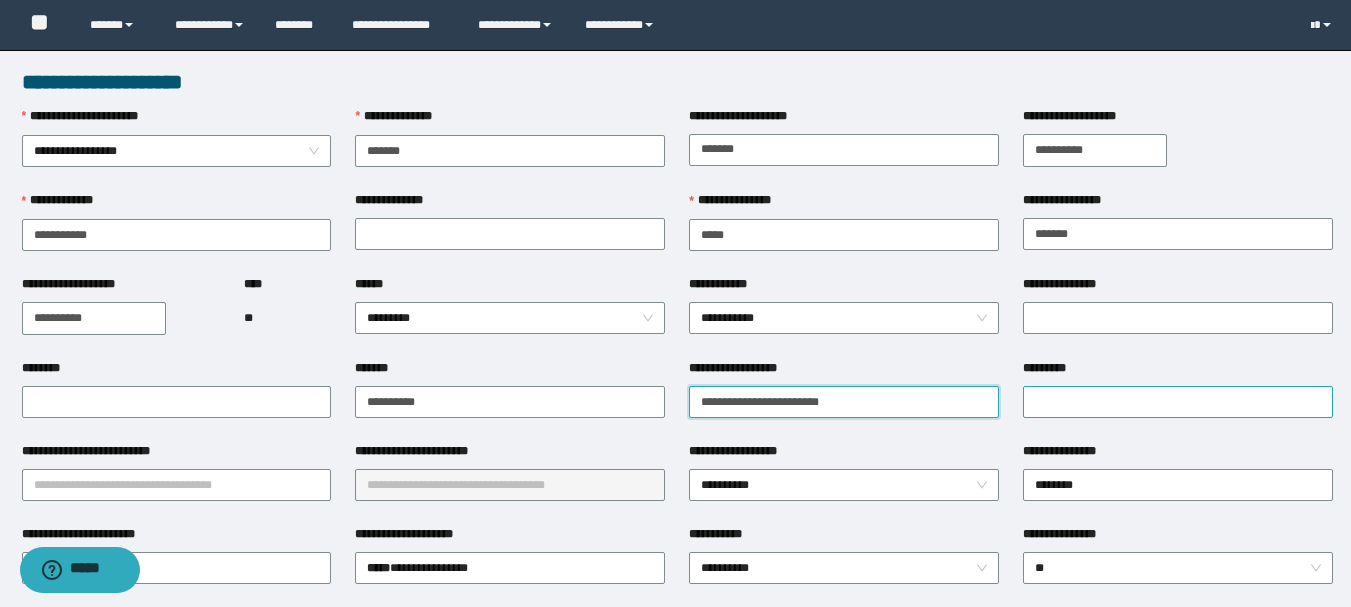 type on "**********" 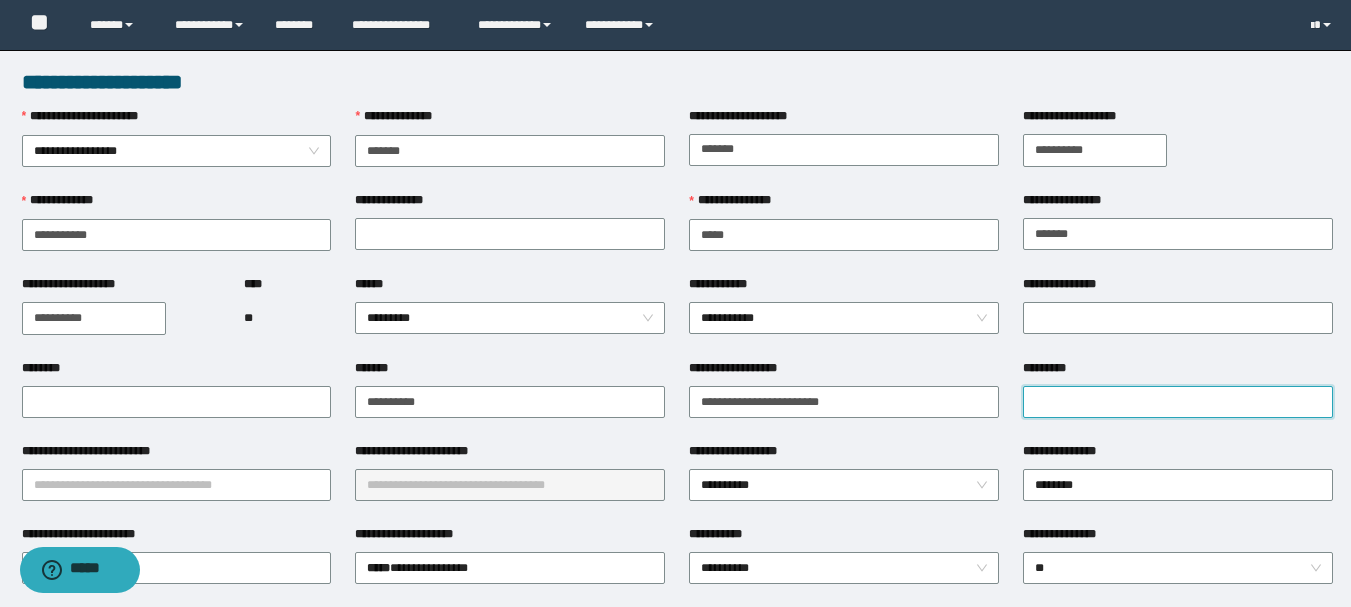 click on "*********" at bounding box center (1178, 402) 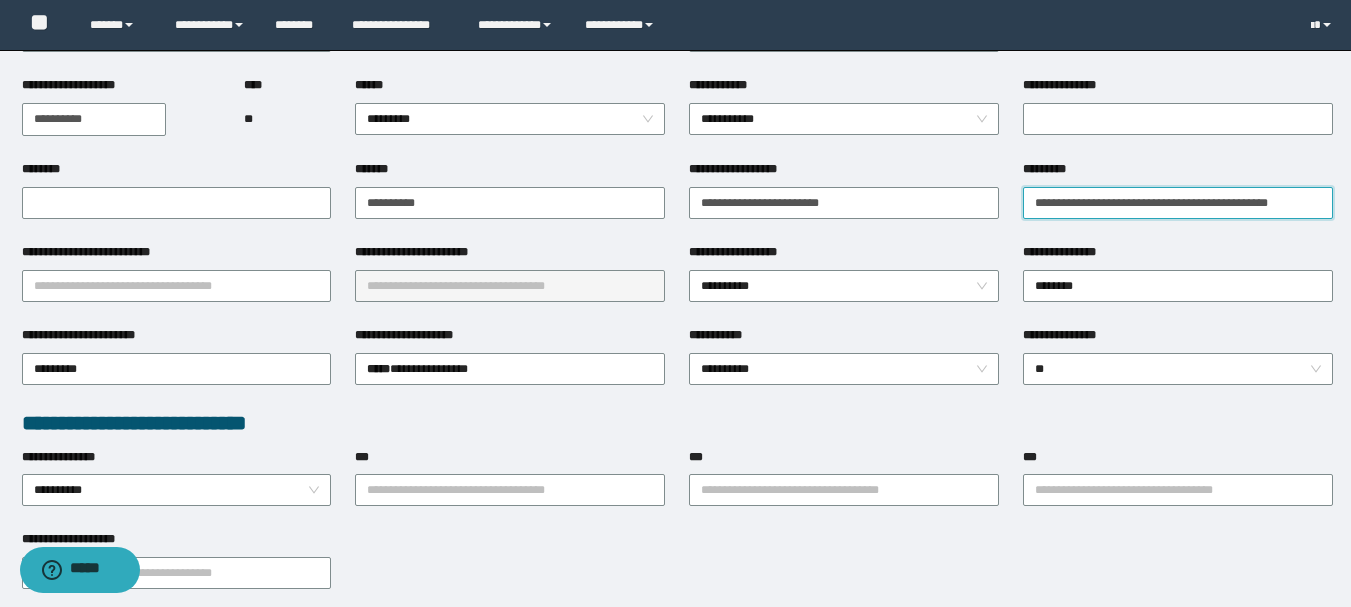 scroll, scrollTop: 200, scrollLeft: 0, axis: vertical 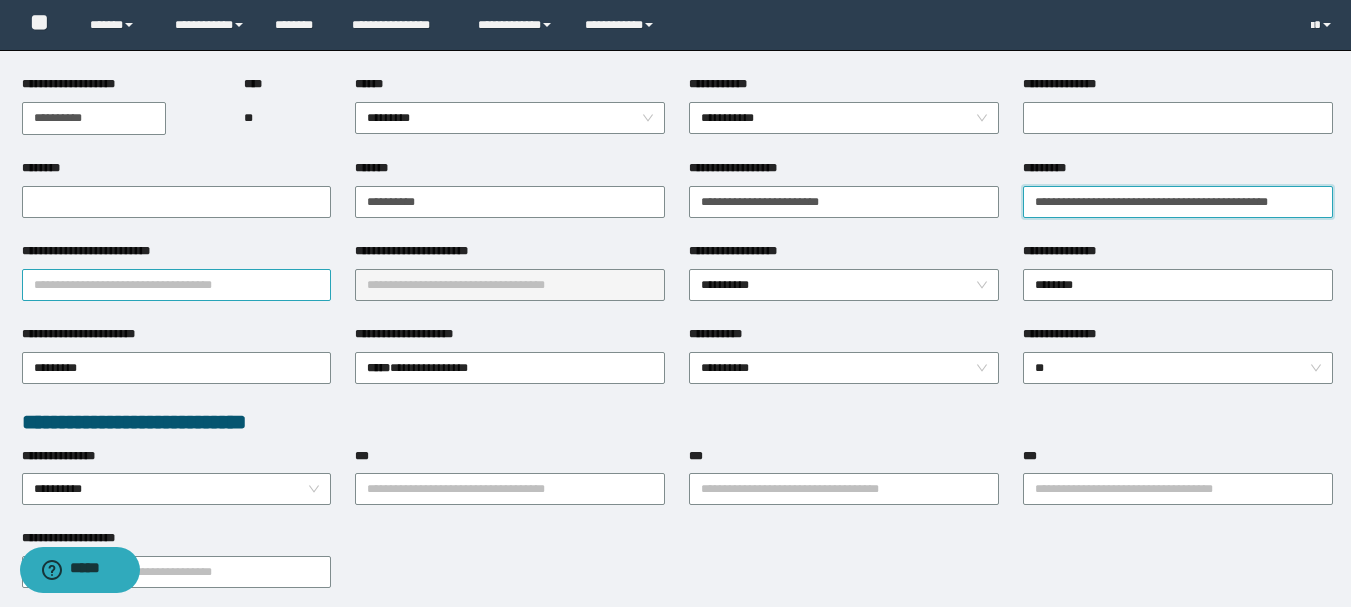type on "**********" 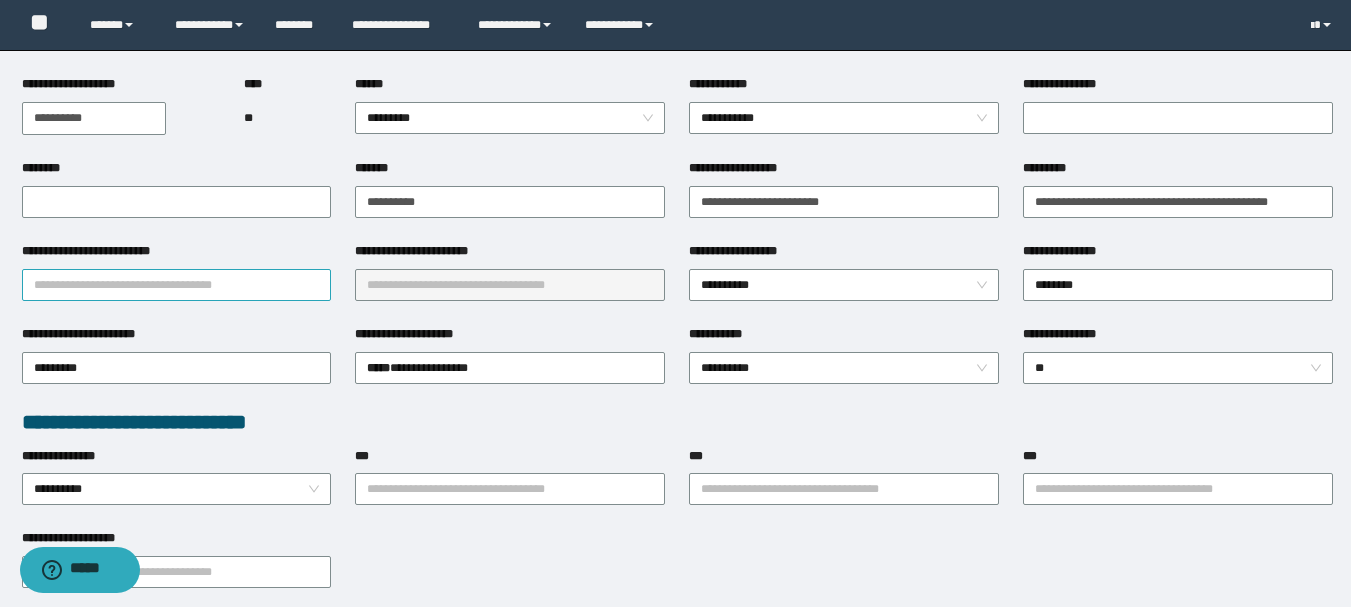click on "**********" at bounding box center (177, 285) 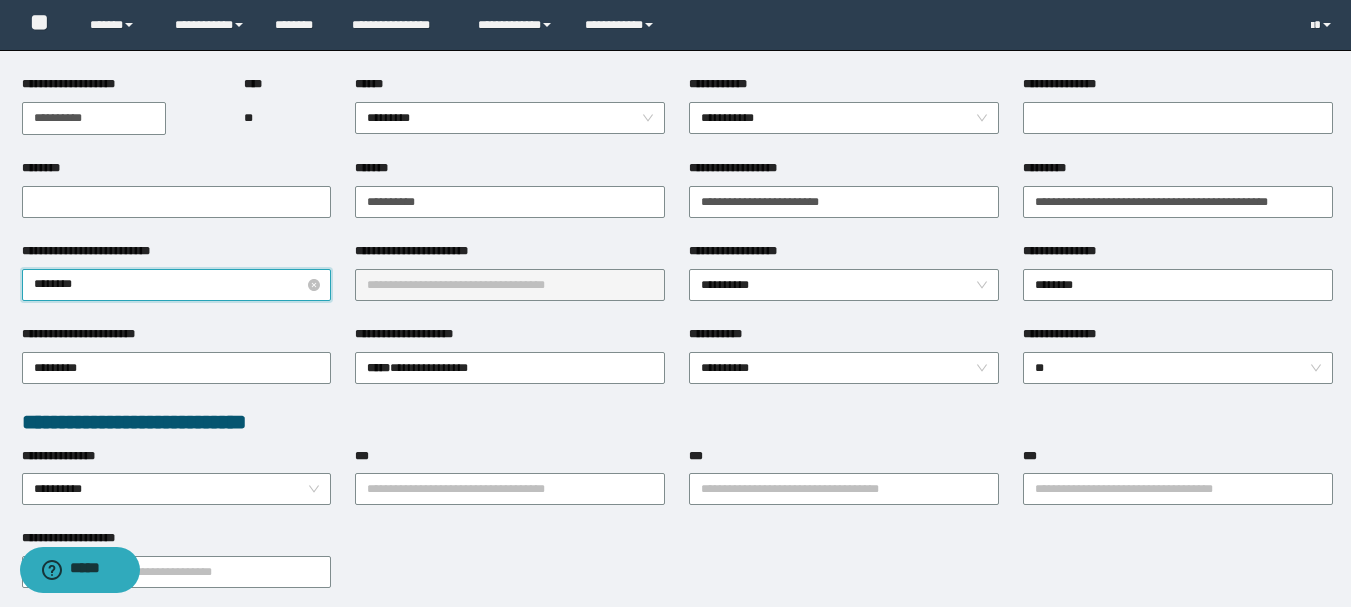 type on "*********" 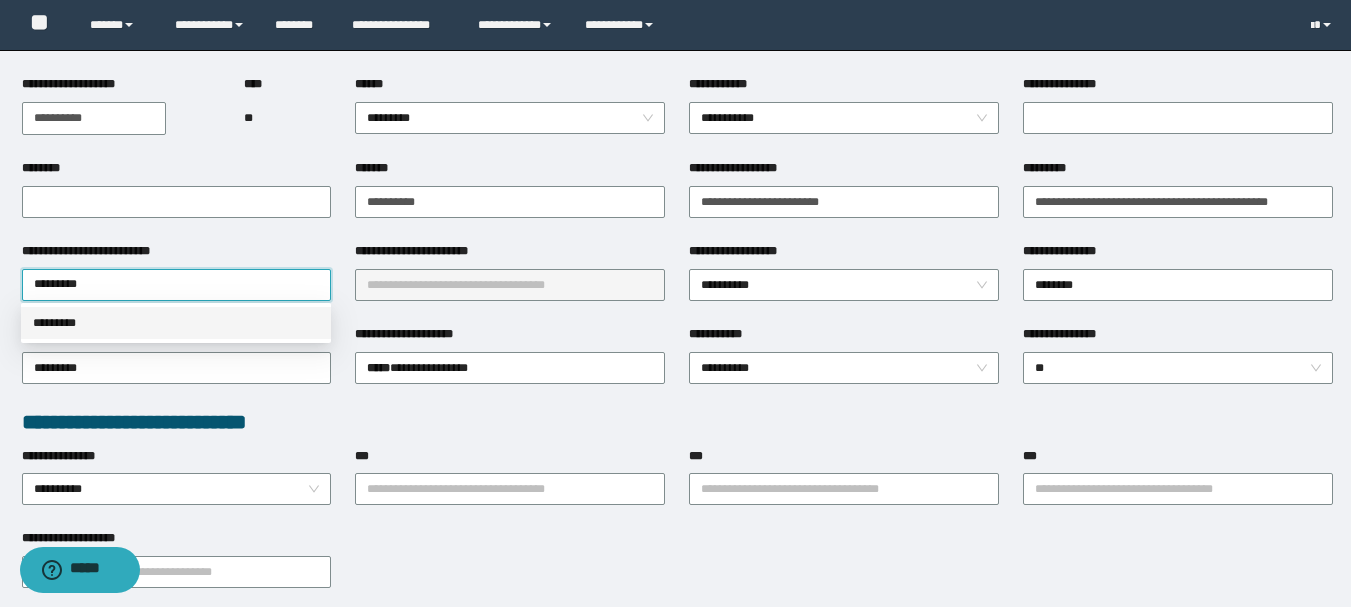 click on "*********" at bounding box center (176, 323) 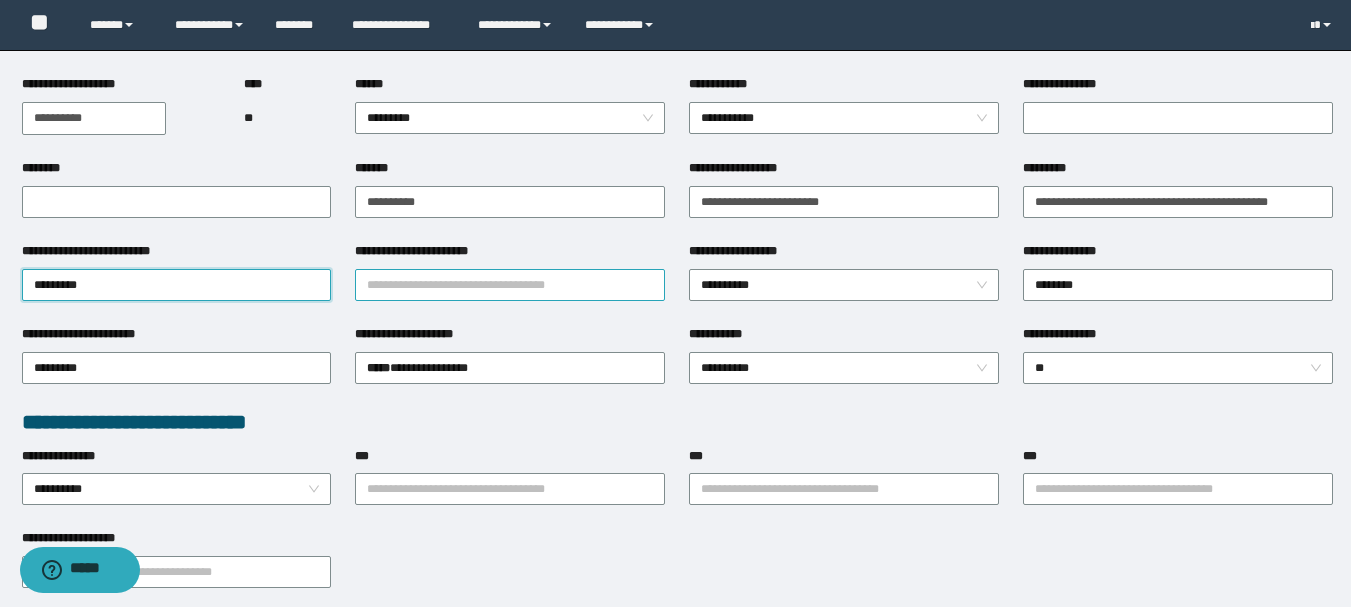 click on "**********" at bounding box center [510, 285] 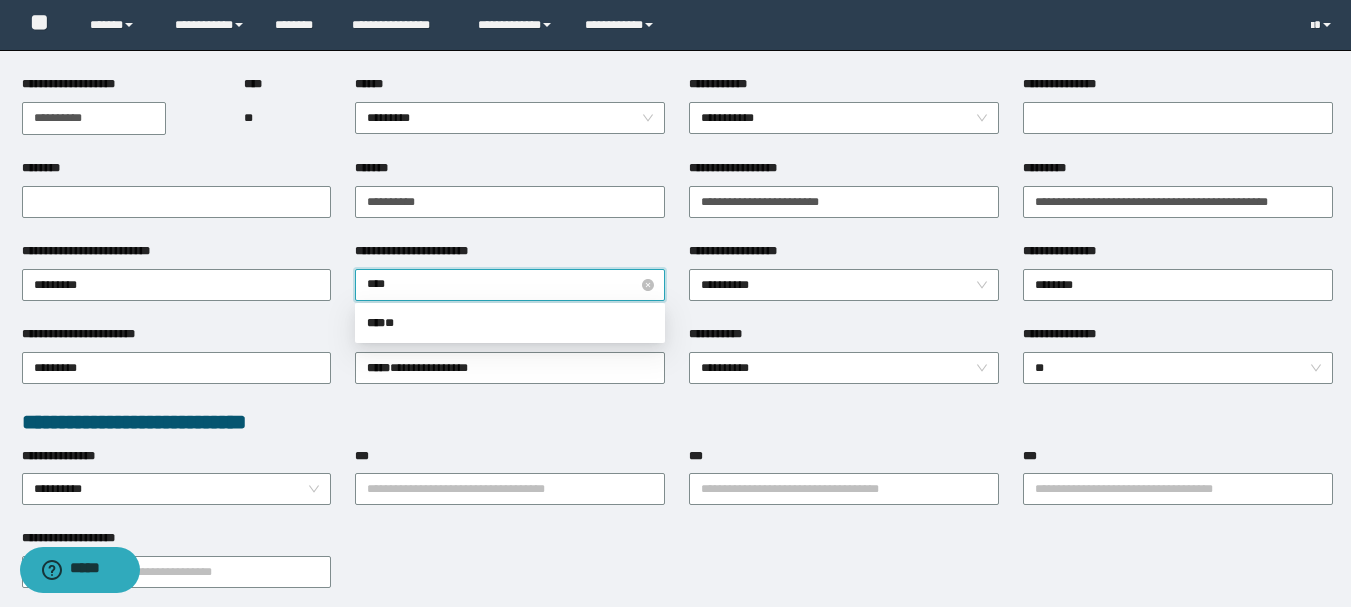 type on "*****" 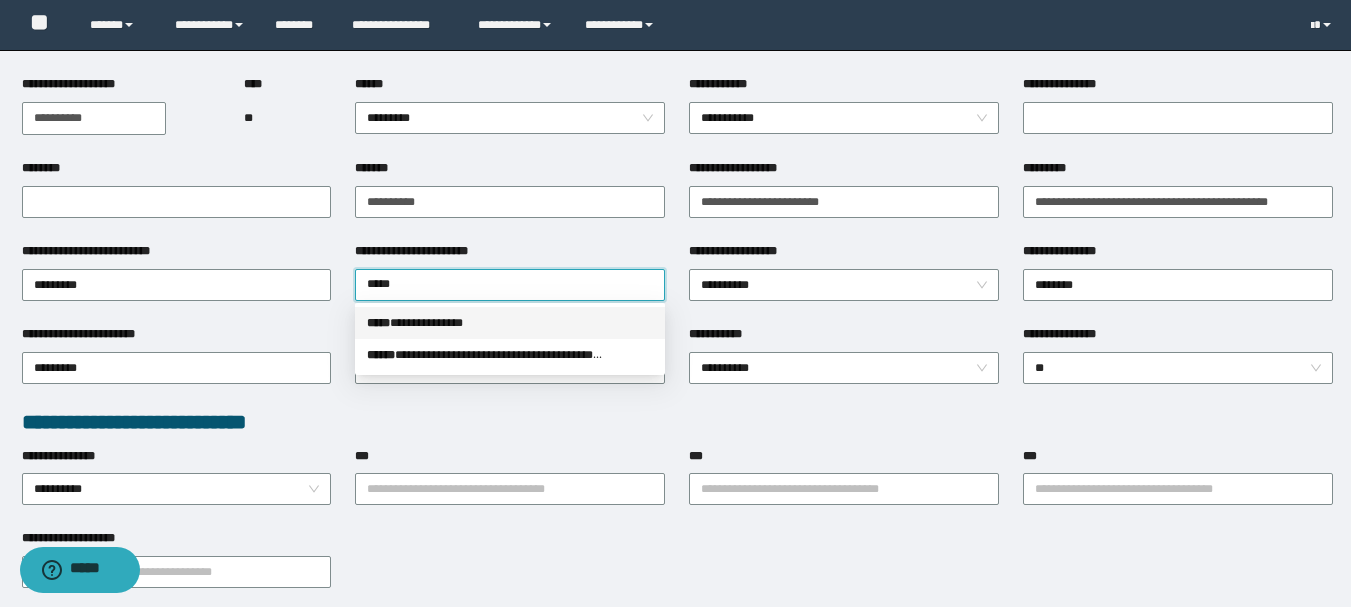 click on "**********" at bounding box center [510, 323] 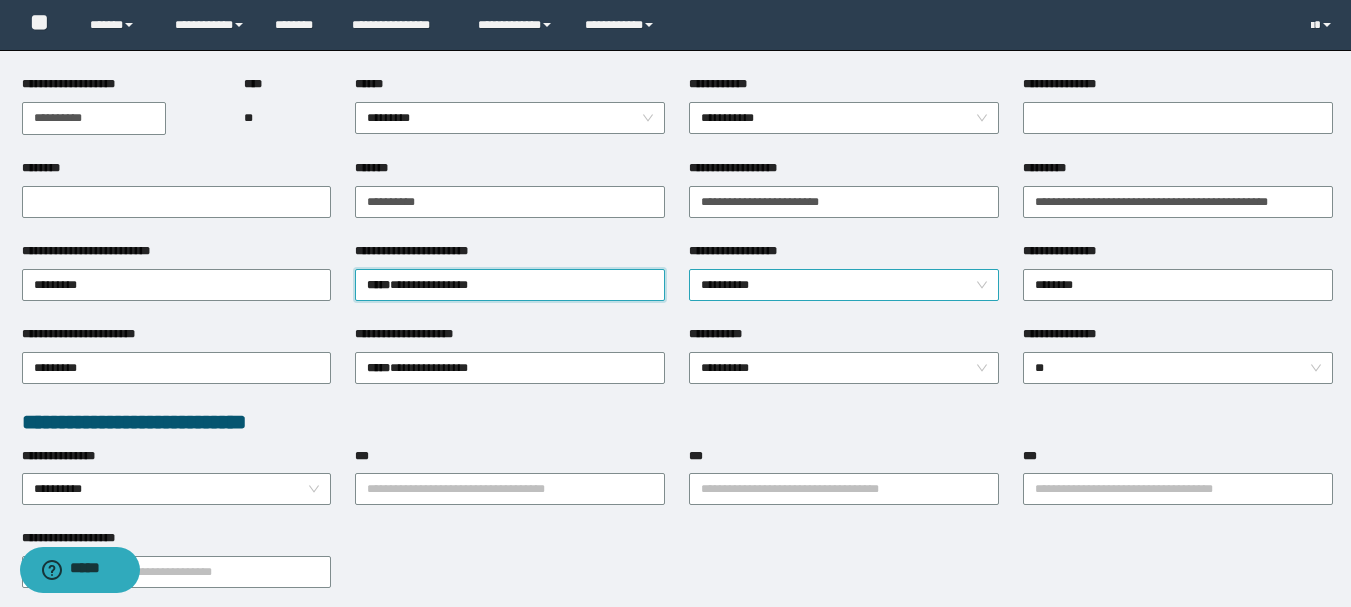 click on "**********" at bounding box center (844, 285) 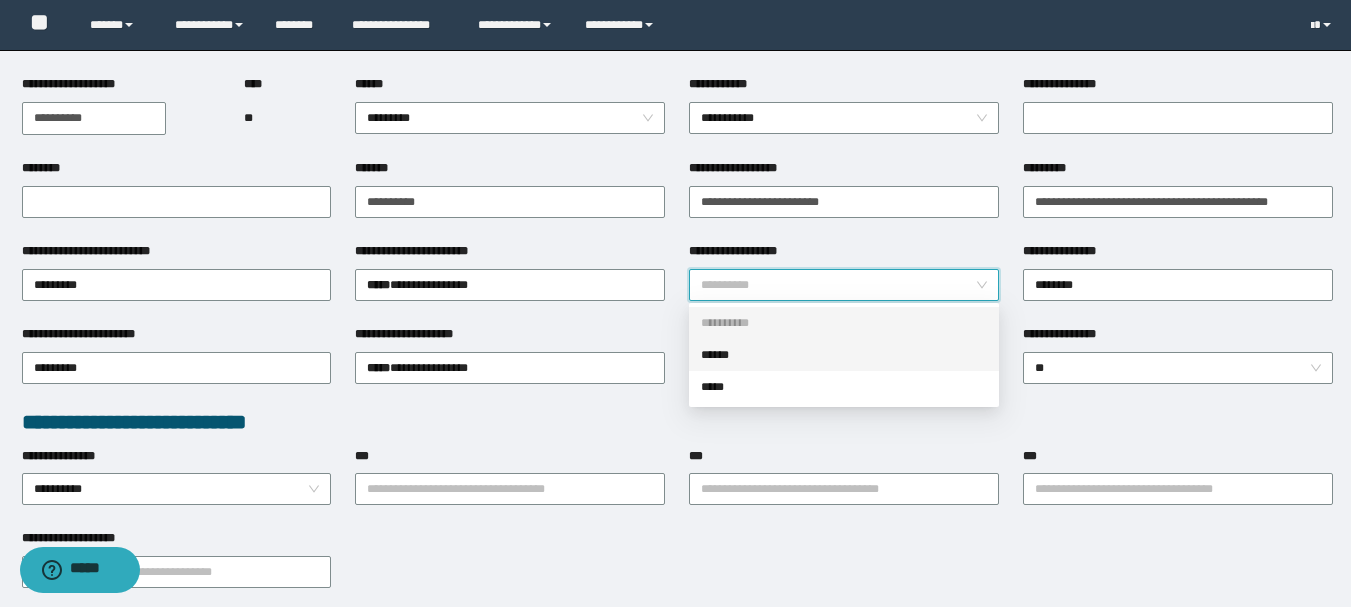 click on "******" at bounding box center (844, 355) 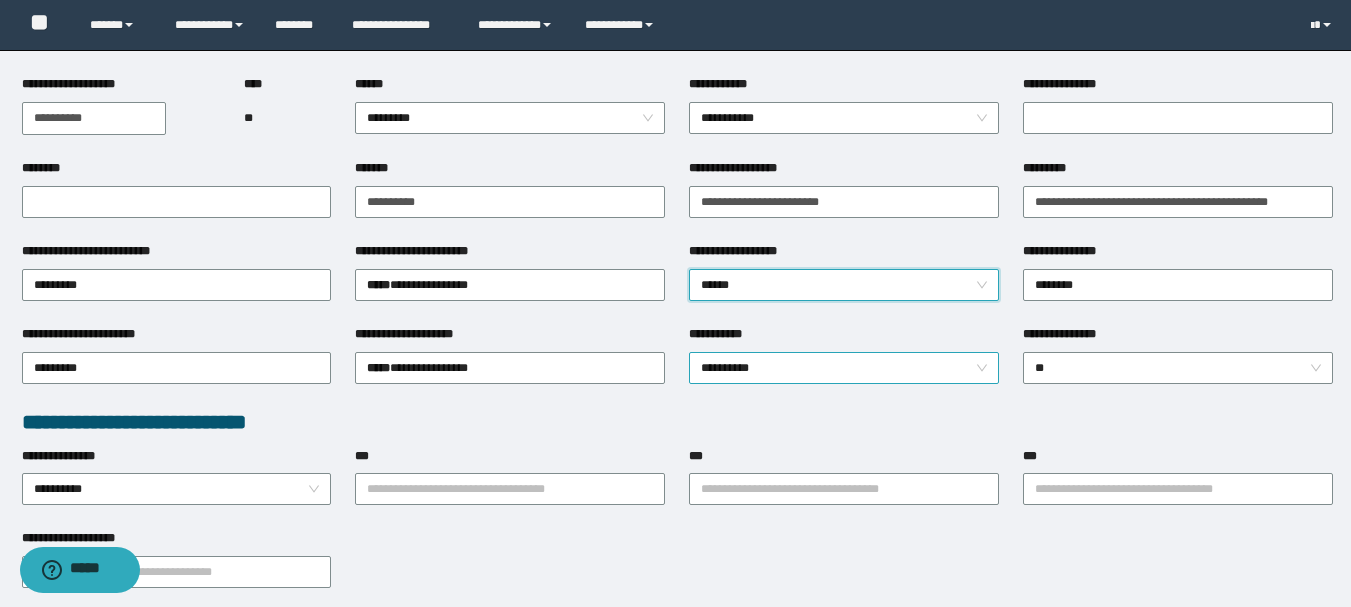 click on "**********" at bounding box center (844, 368) 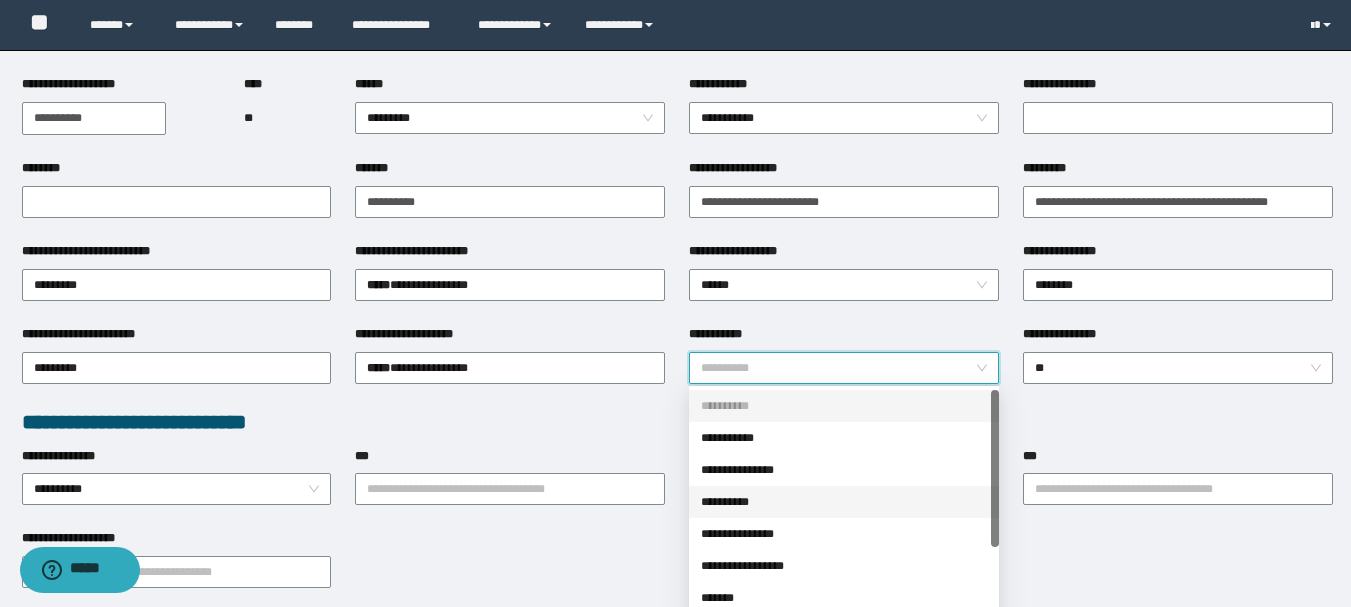 scroll, scrollTop: 100, scrollLeft: 0, axis: vertical 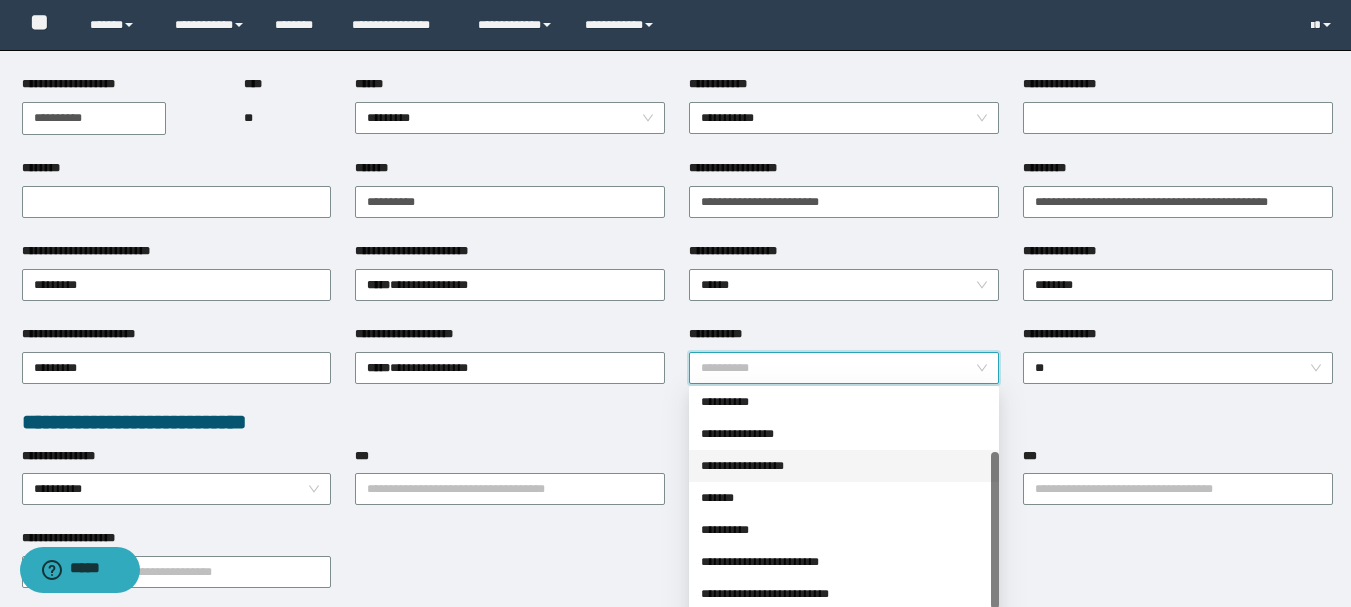 click on "**********" at bounding box center [844, 466] 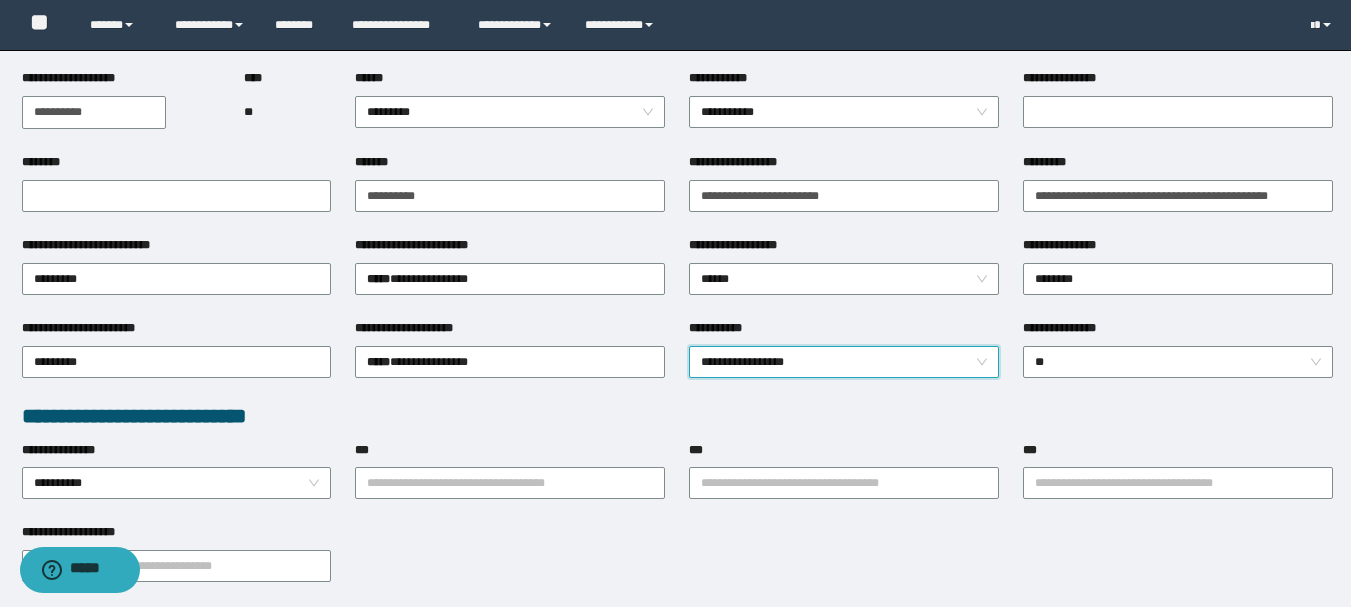 scroll, scrollTop: 300, scrollLeft: 0, axis: vertical 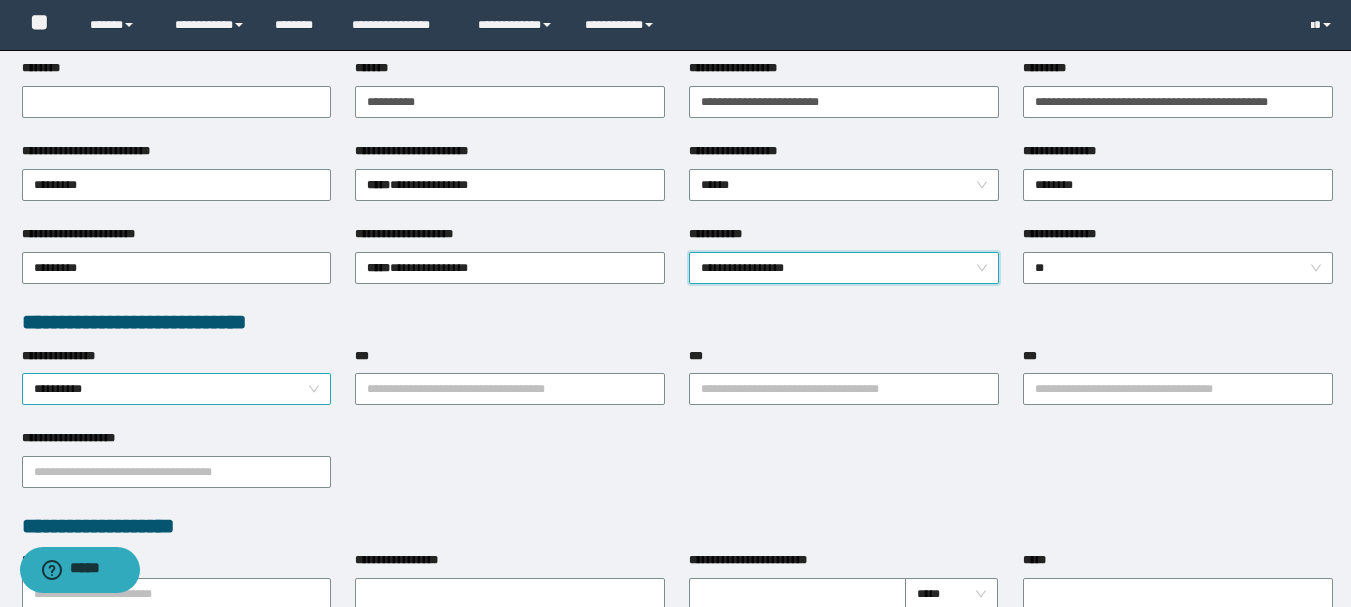 click on "**********" at bounding box center (177, 389) 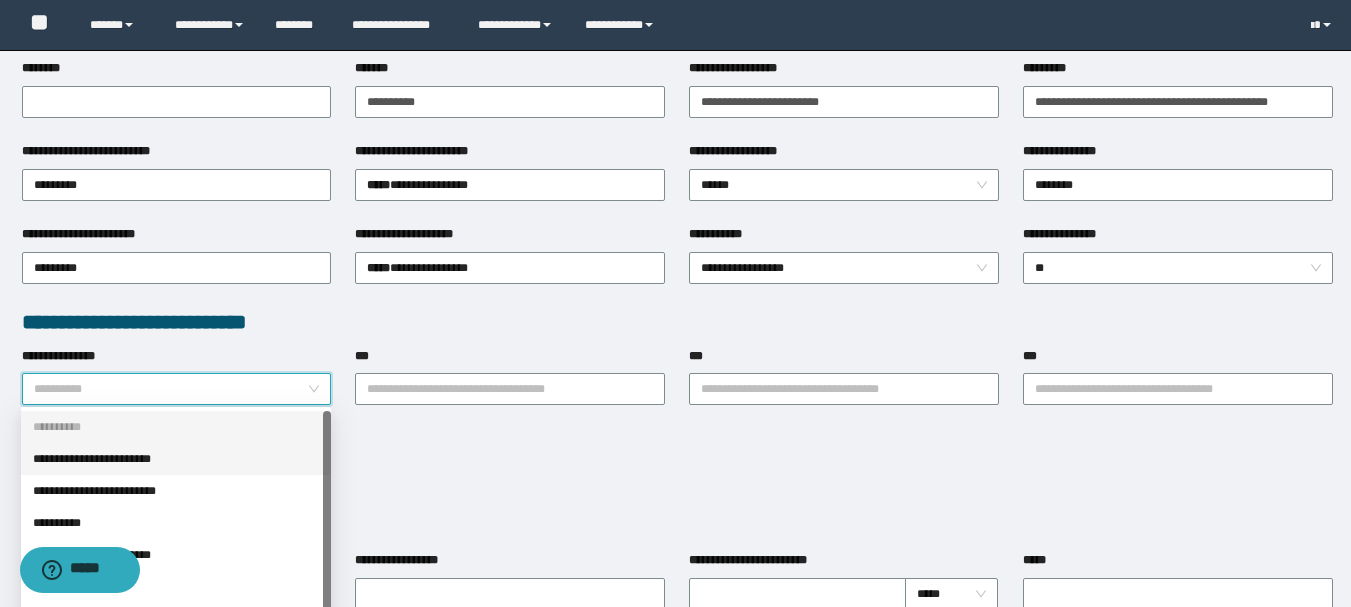 click on "**********" at bounding box center [176, 459] 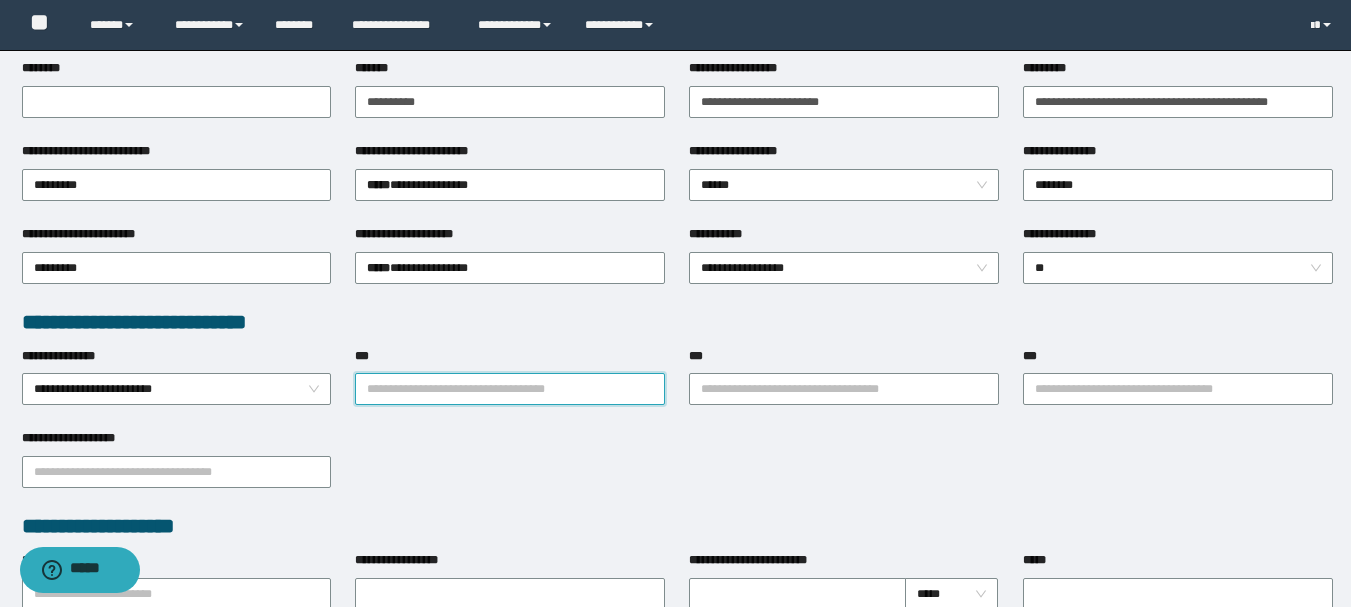 click on "***" at bounding box center [510, 389] 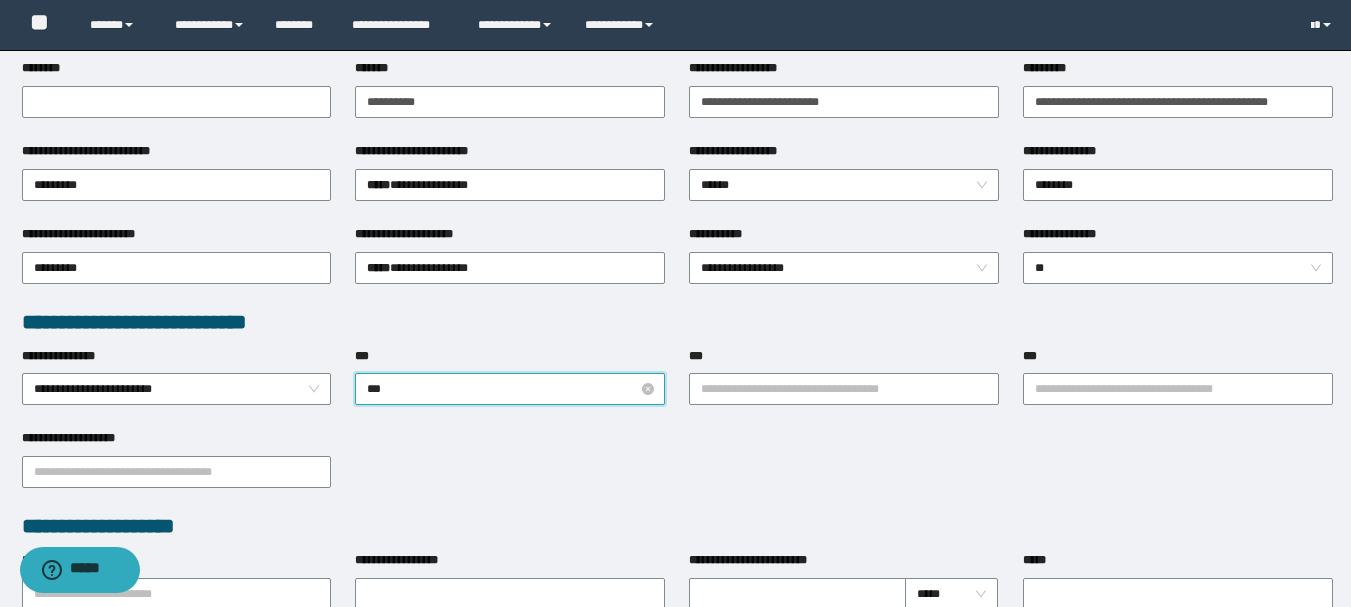 type on "****" 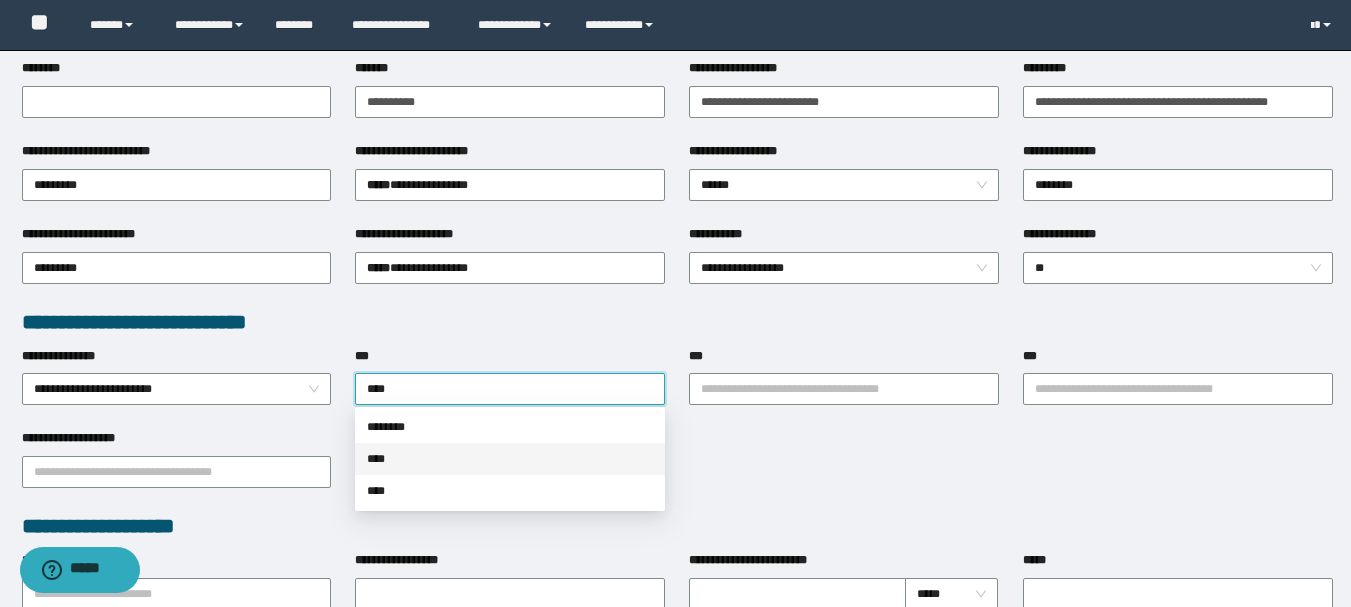 click on "****" at bounding box center [510, 459] 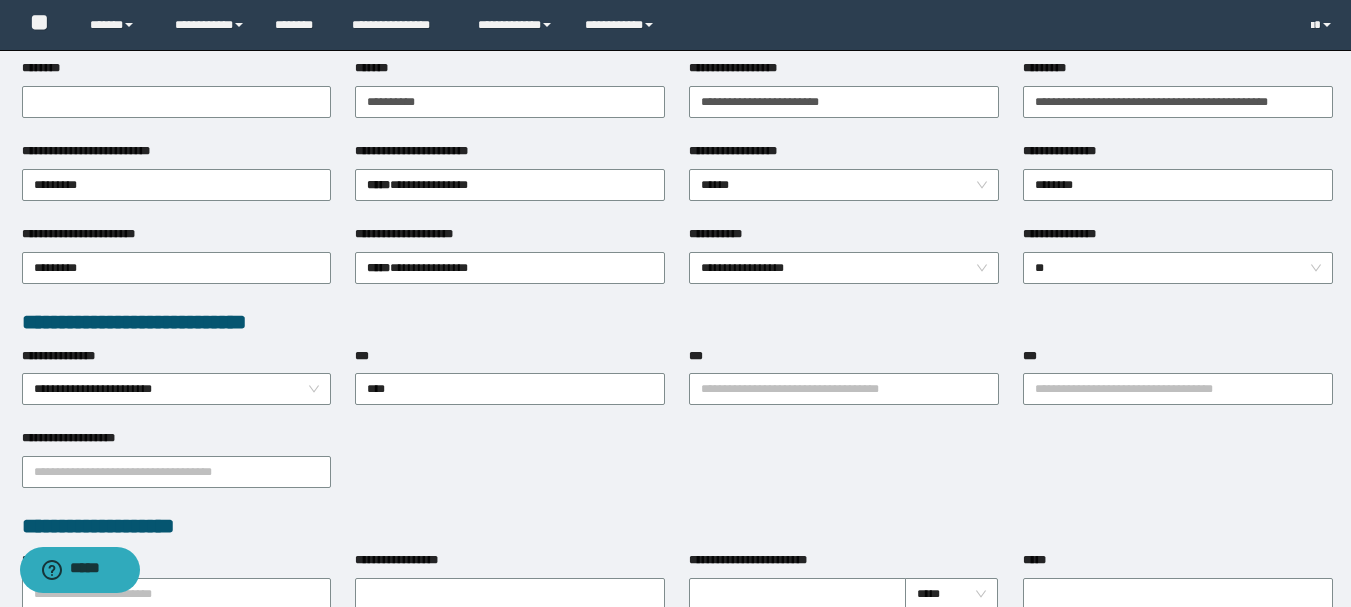 click on "**********" at bounding box center [844, 388] 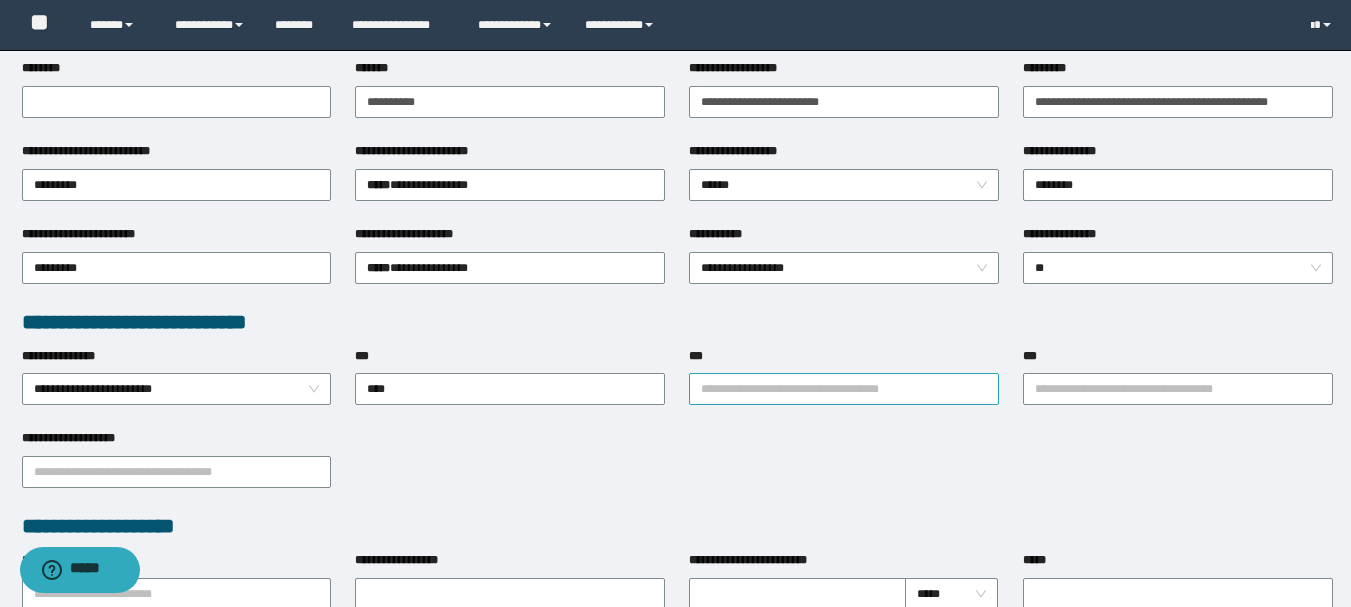click on "***" at bounding box center [844, 389] 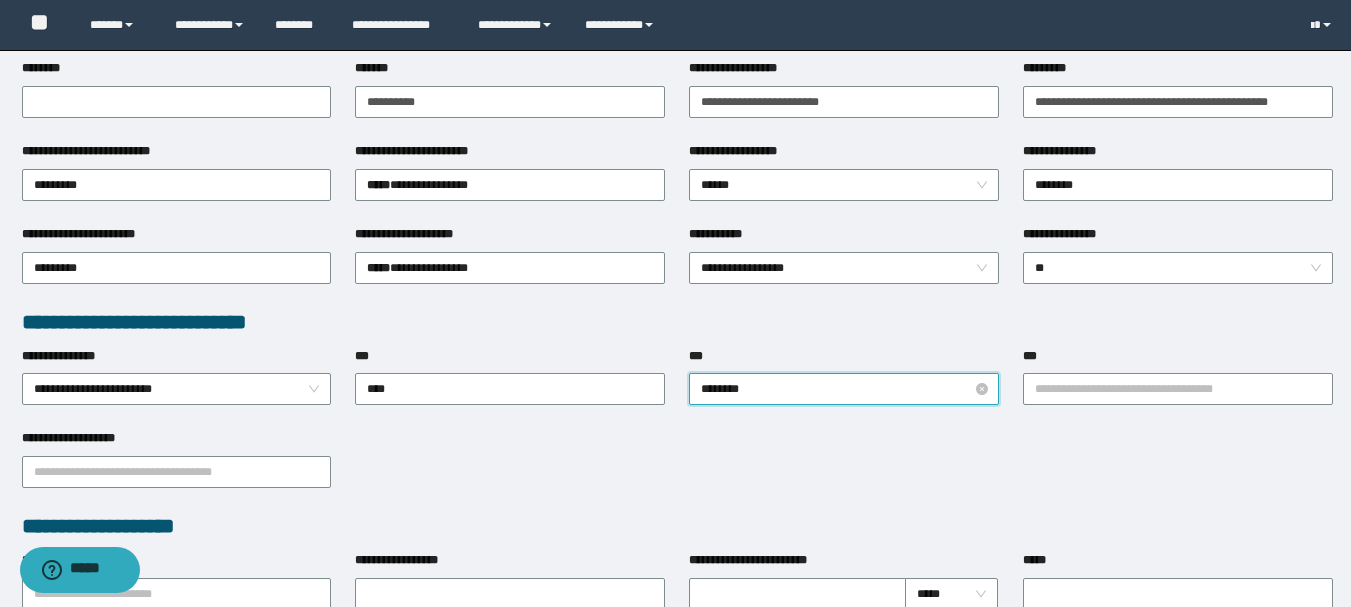 type on "*********" 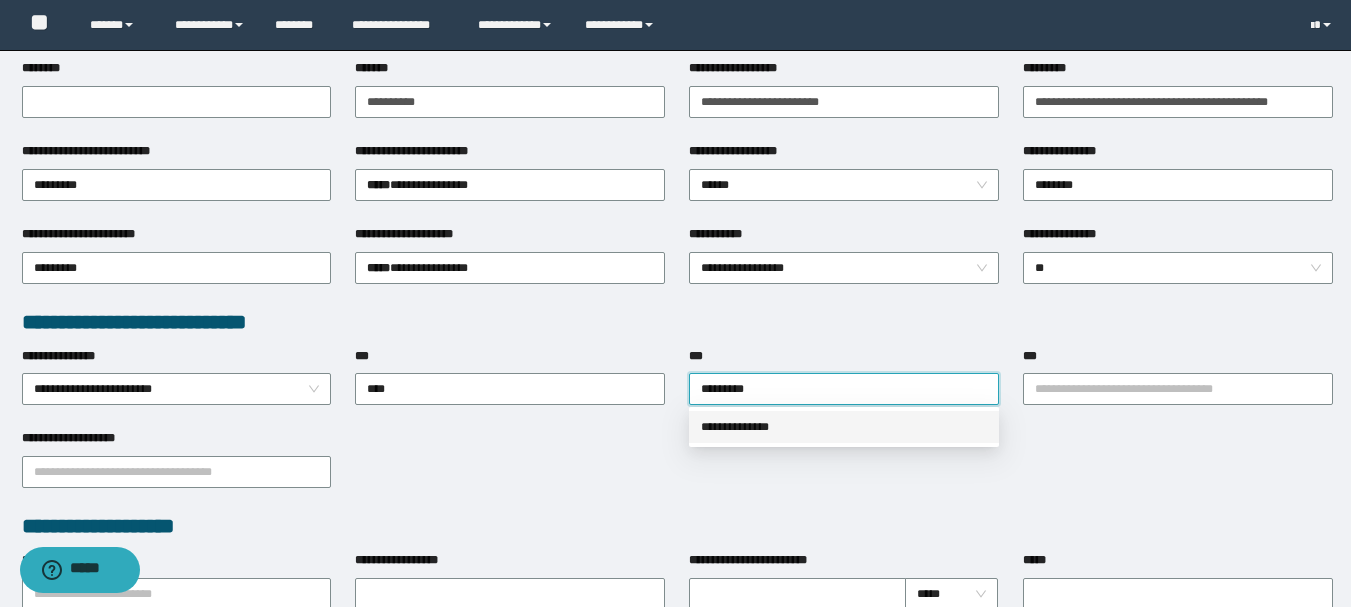click on "**********" at bounding box center (844, 427) 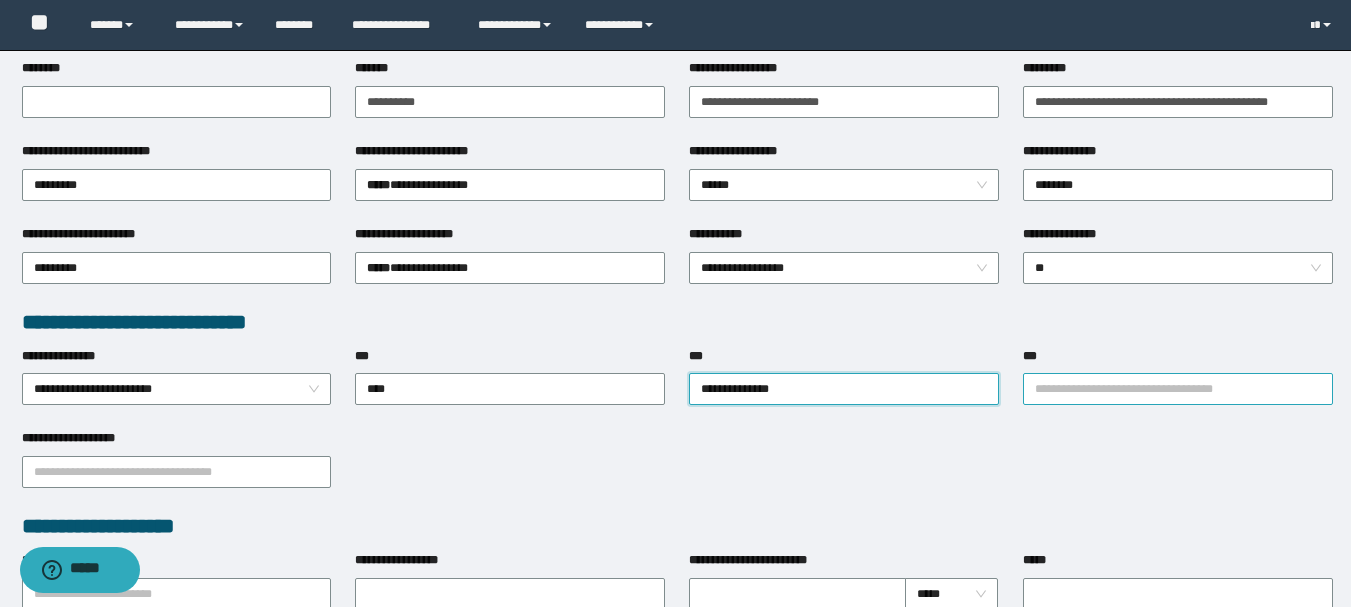 click on "***" at bounding box center (1178, 389) 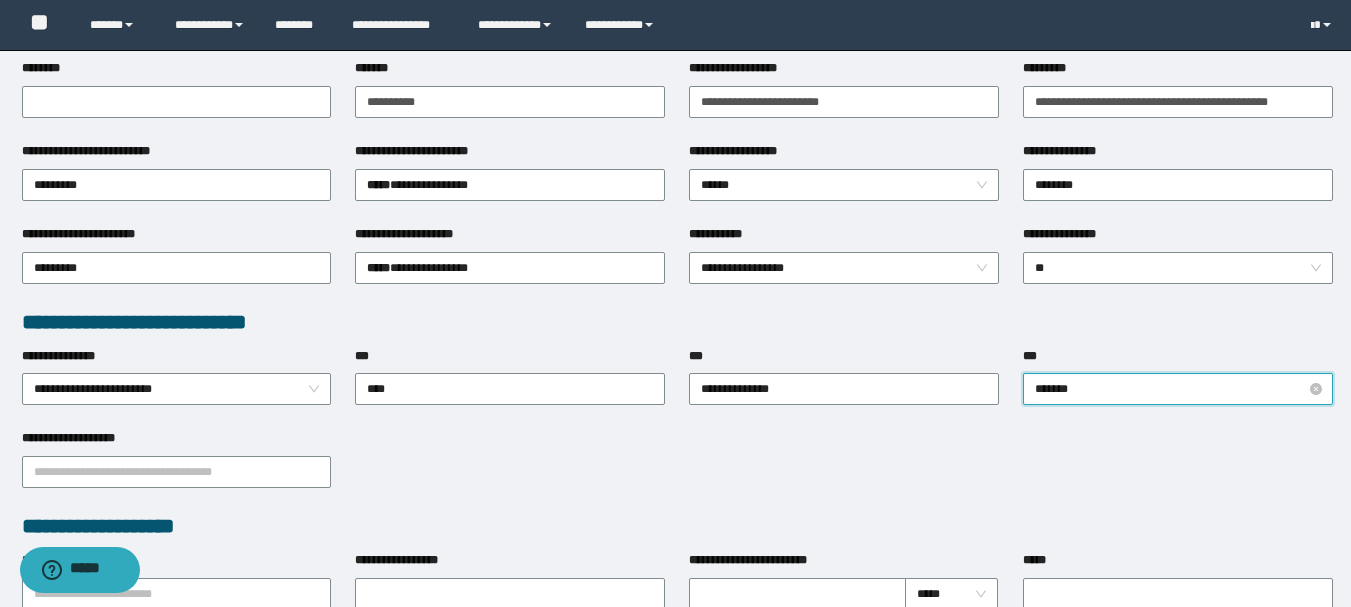 type on "********" 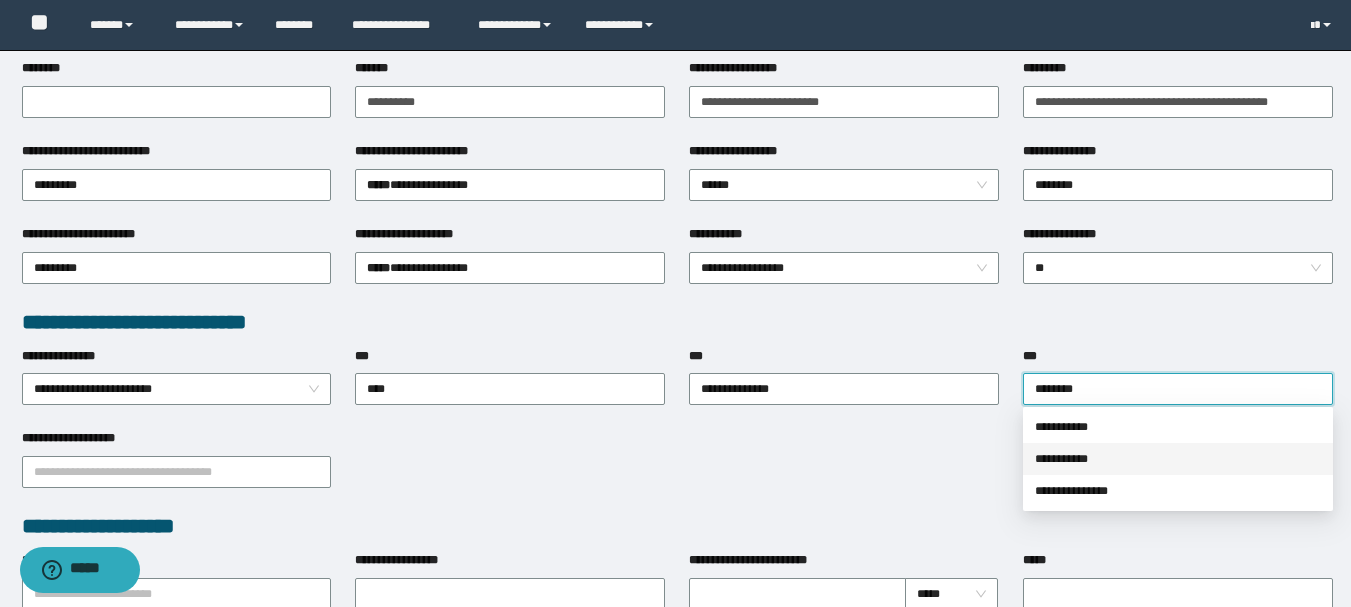 click on "**********" at bounding box center (1178, 459) 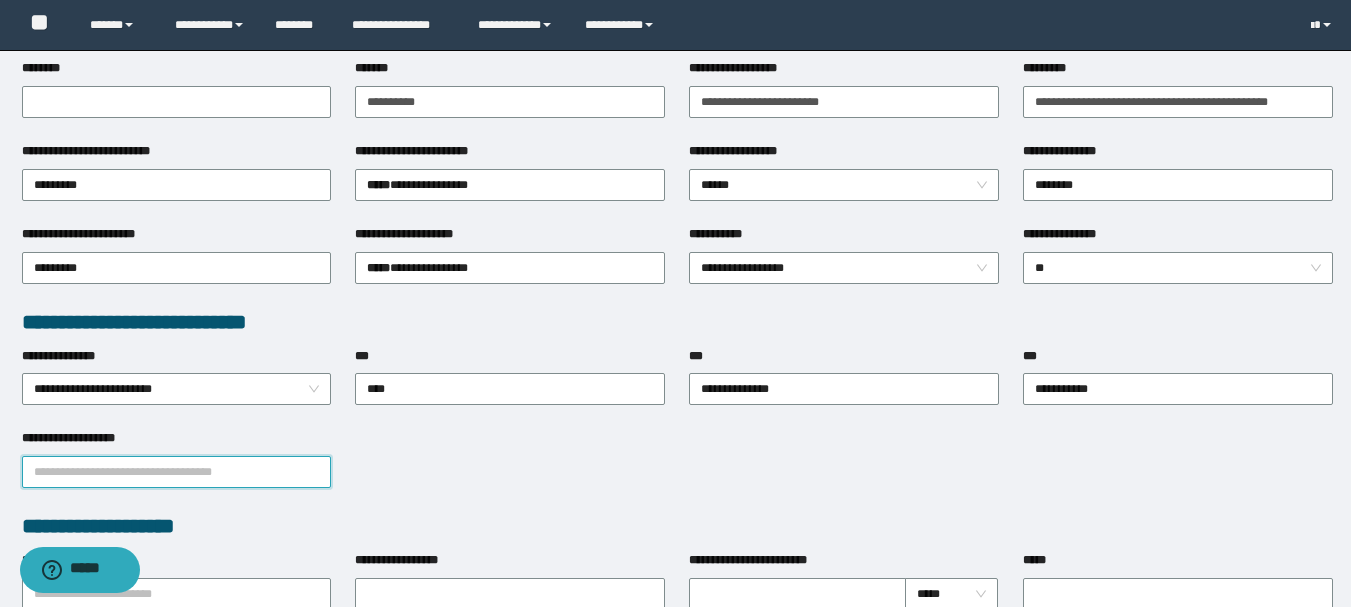 click on "**********" at bounding box center (177, 472) 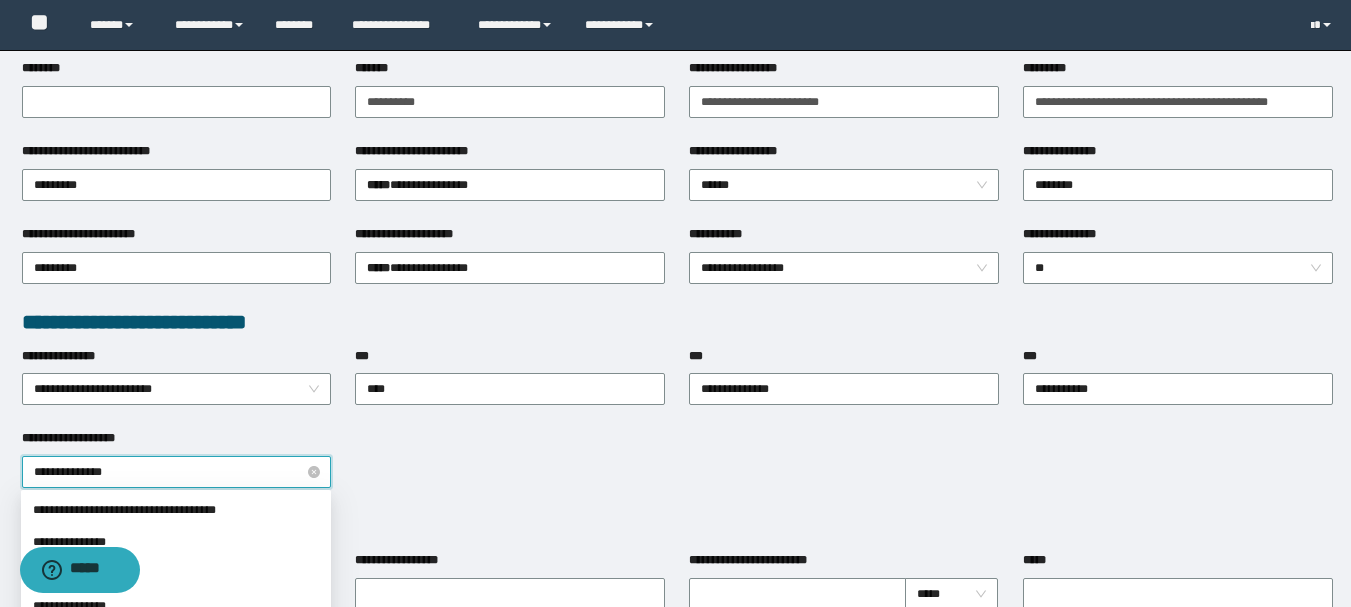 type on "**********" 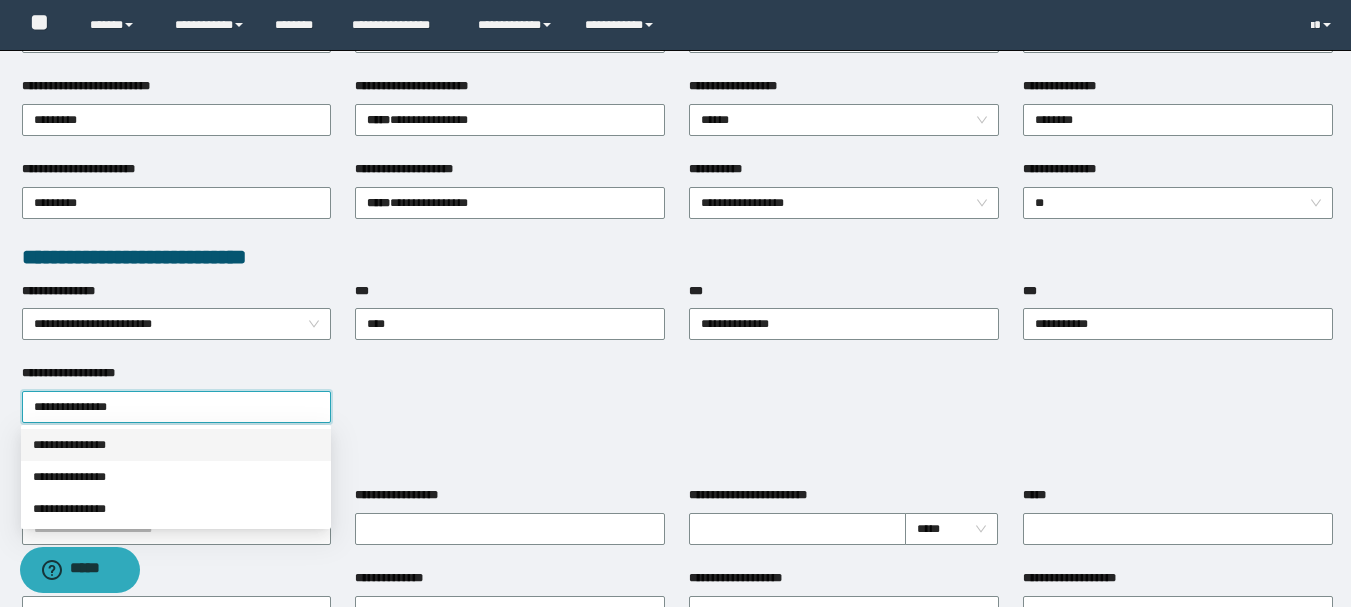 scroll, scrollTop: 400, scrollLeft: 0, axis: vertical 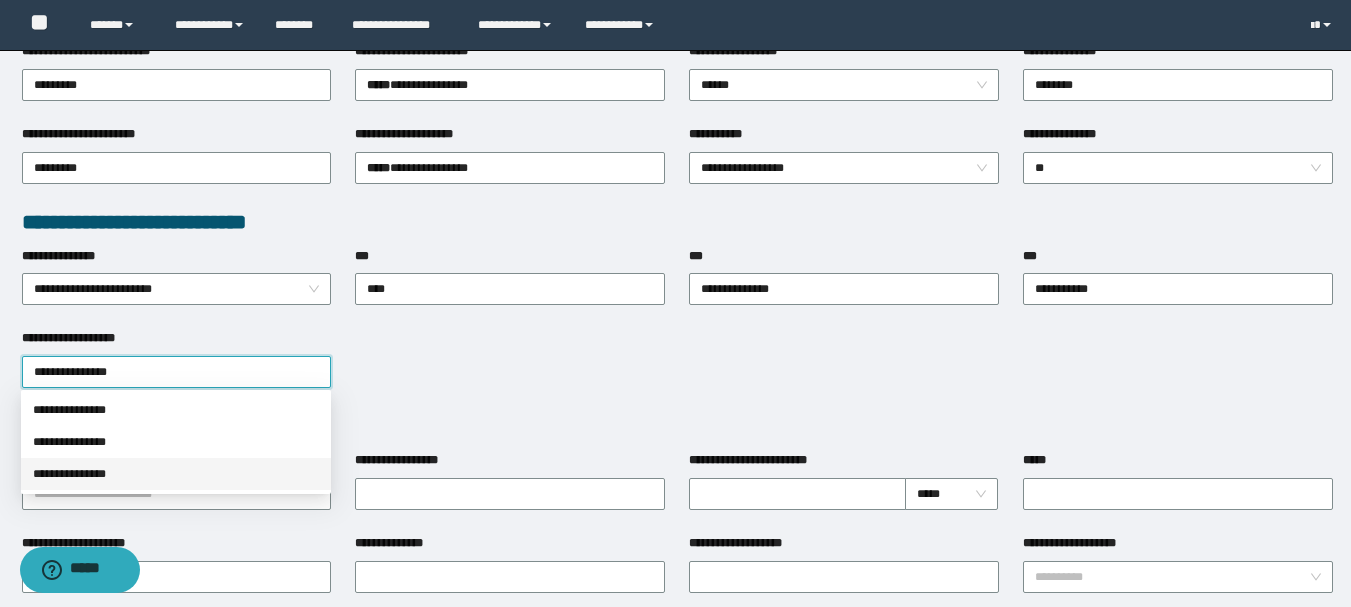 click on "**********" at bounding box center [176, 474] 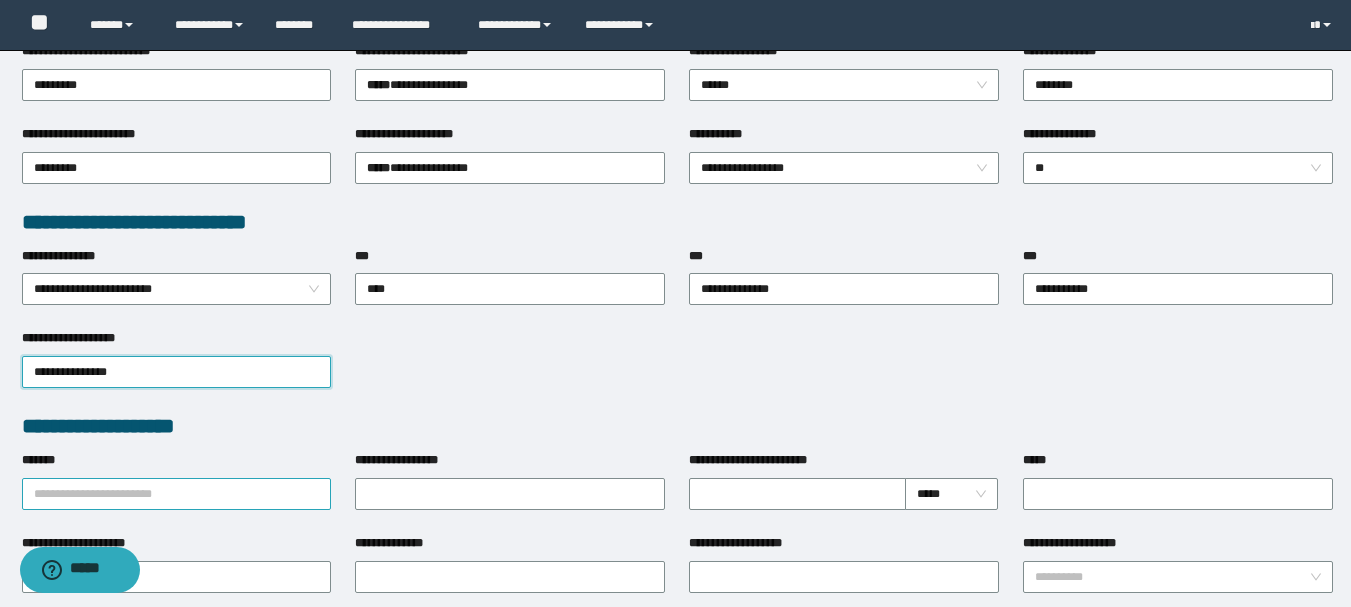 click on "*******" at bounding box center (177, 494) 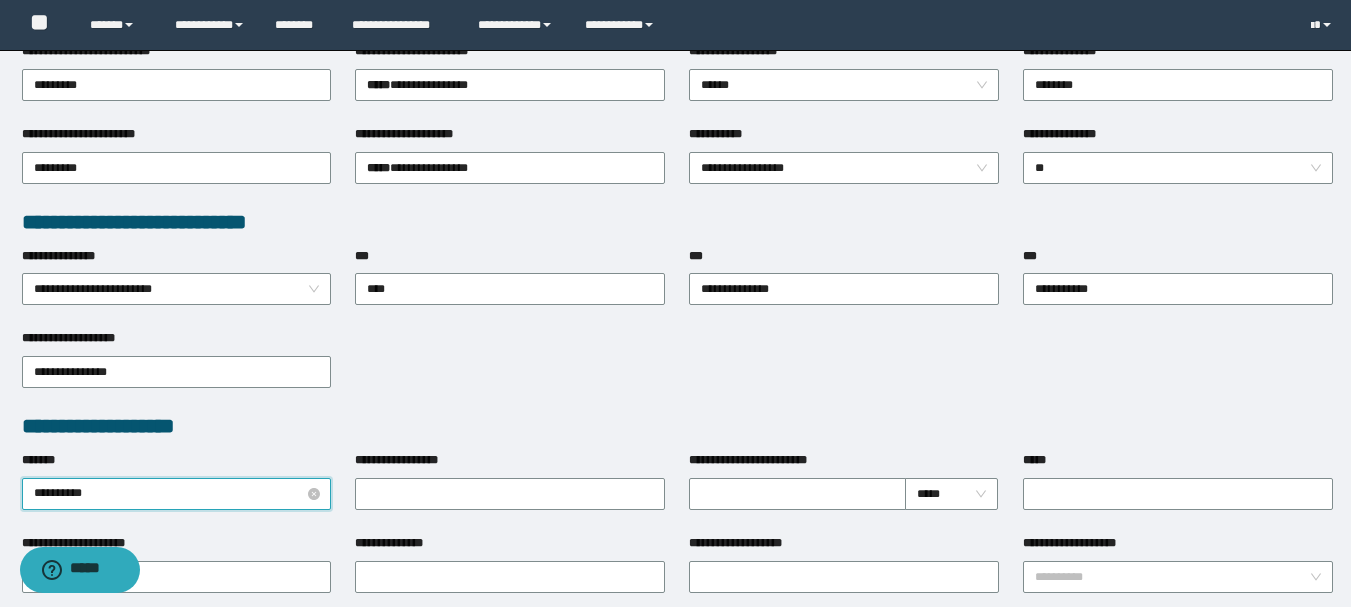 type on "**********" 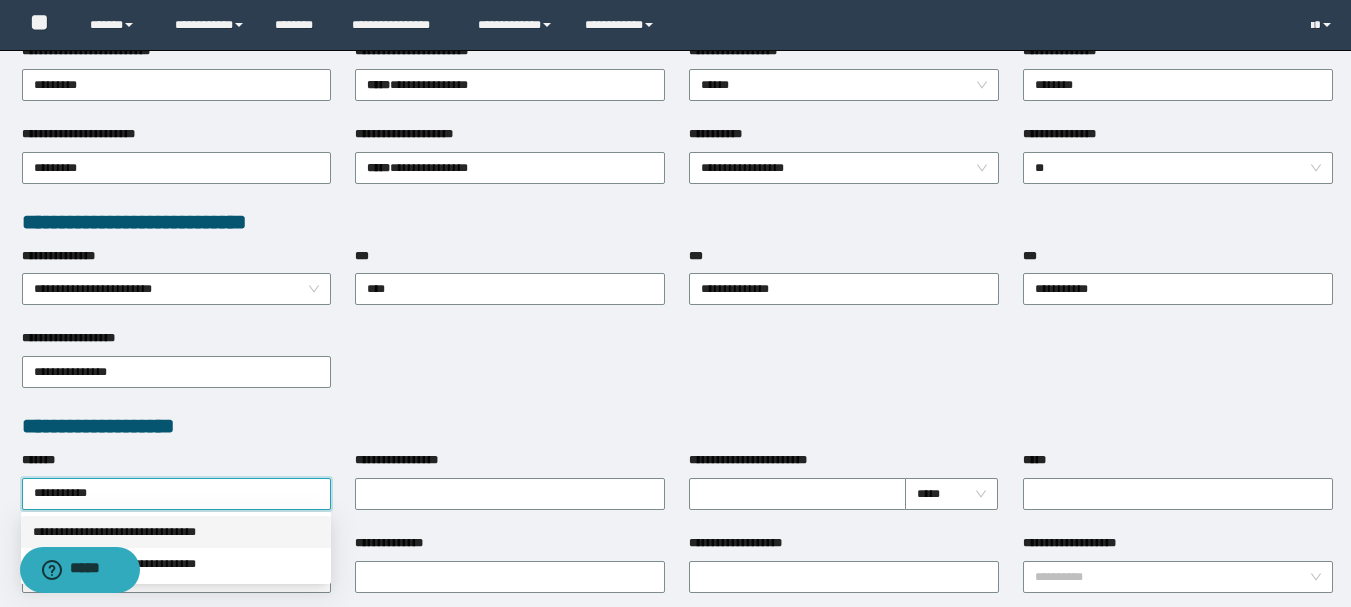 click on "**********" at bounding box center (176, 532) 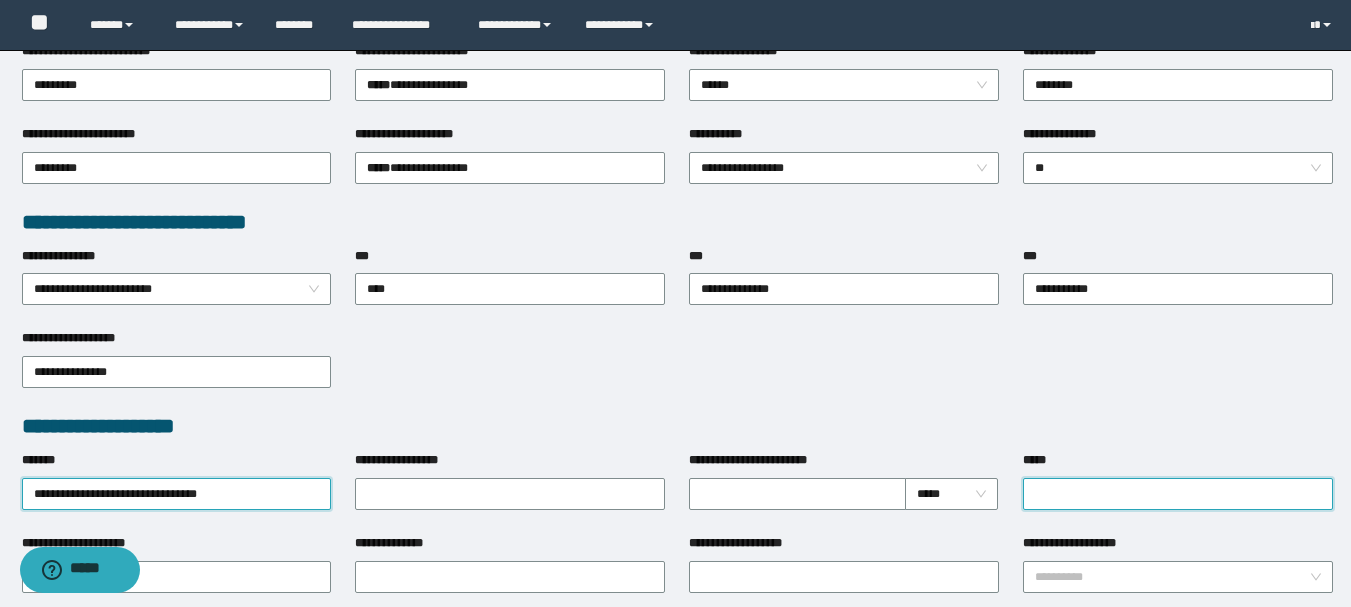 click on "*****" at bounding box center (1178, 494) 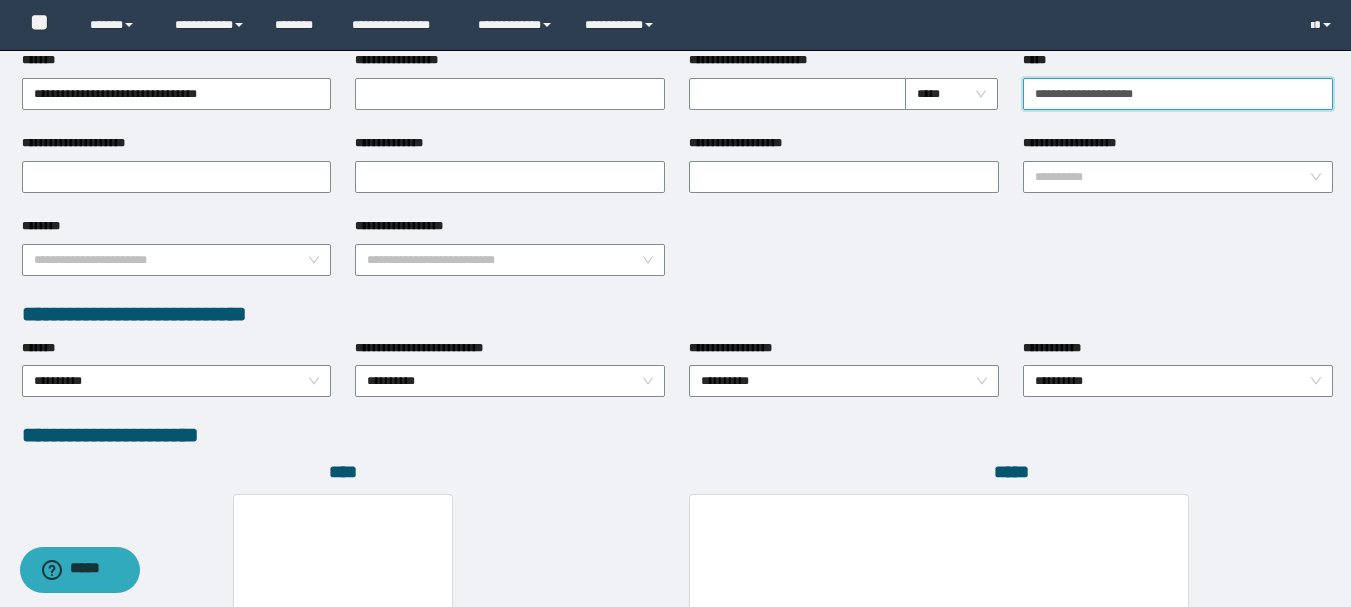scroll, scrollTop: 1096, scrollLeft: 0, axis: vertical 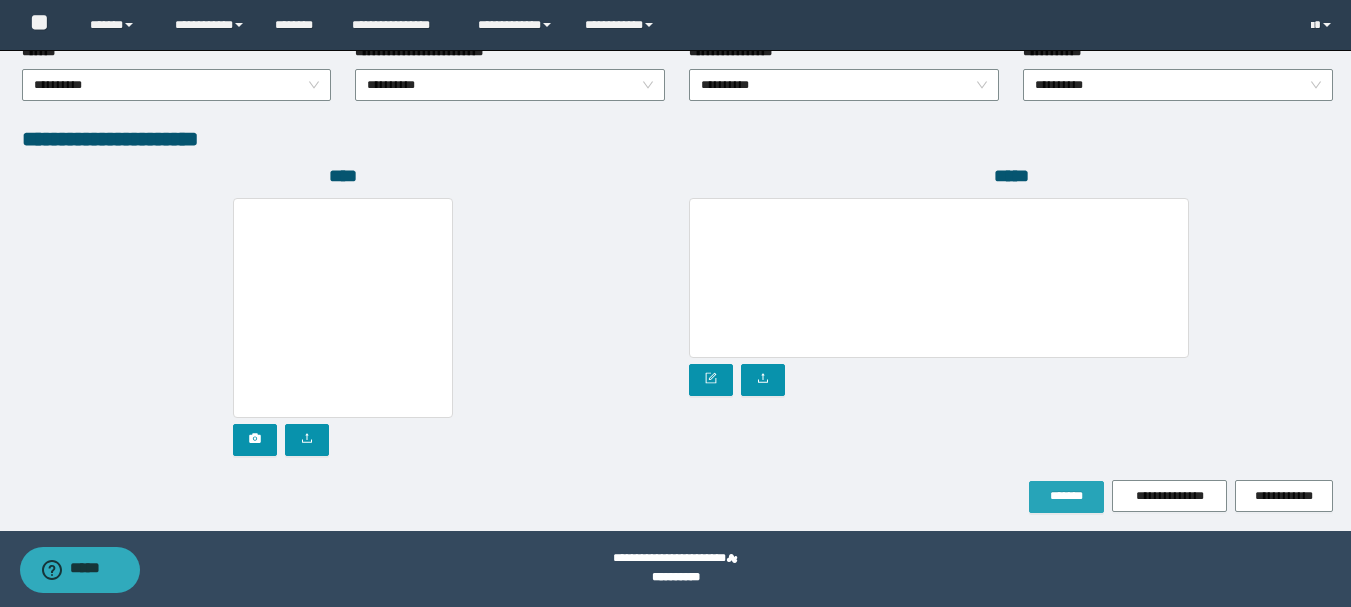 type on "**********" 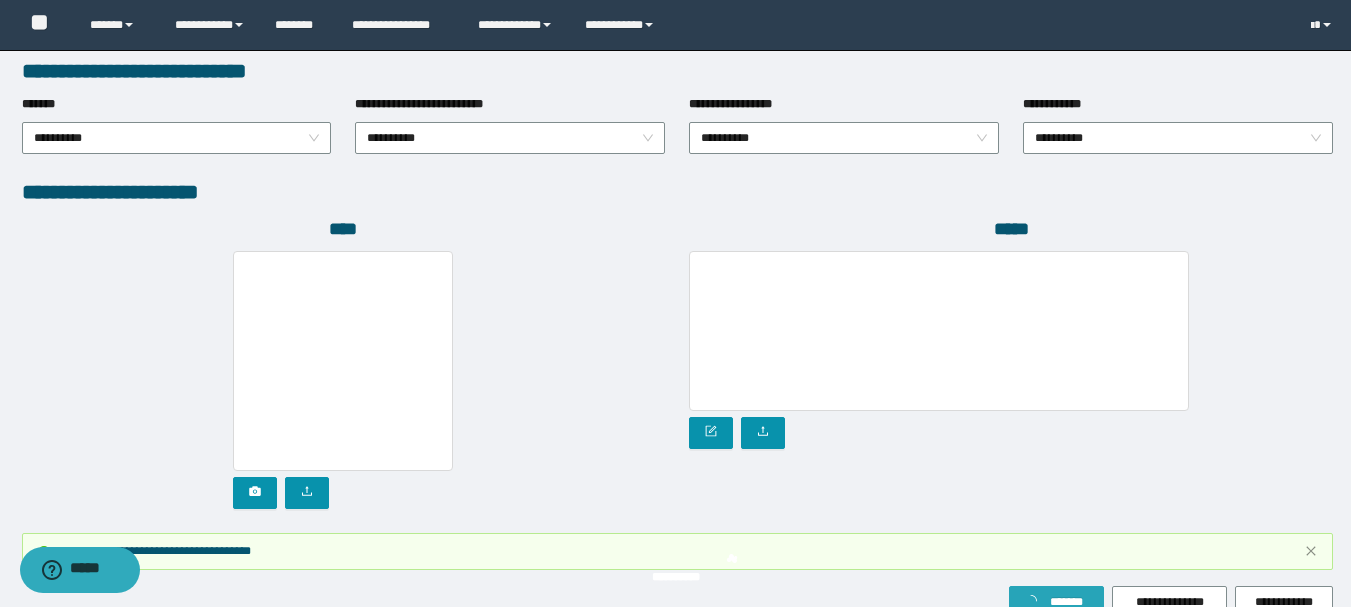 scroll, scrollTop: 1149, scrollLeft: 0, axis: vertical 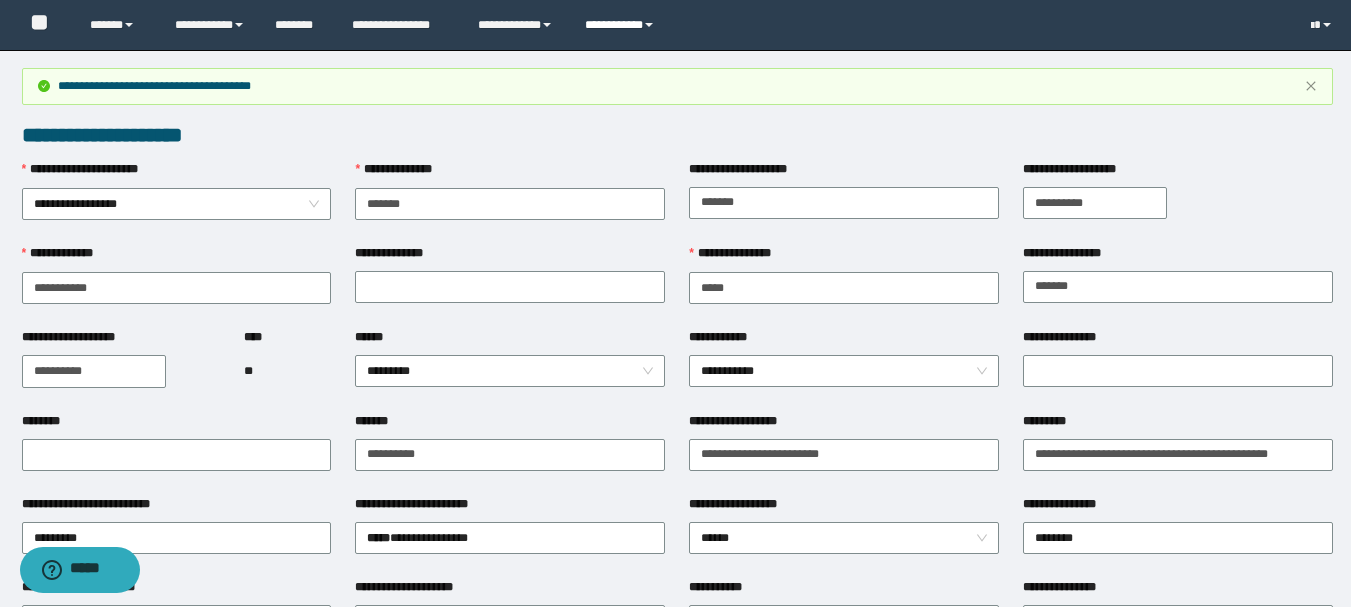 click on "**********" at bounding box center (622, 25) 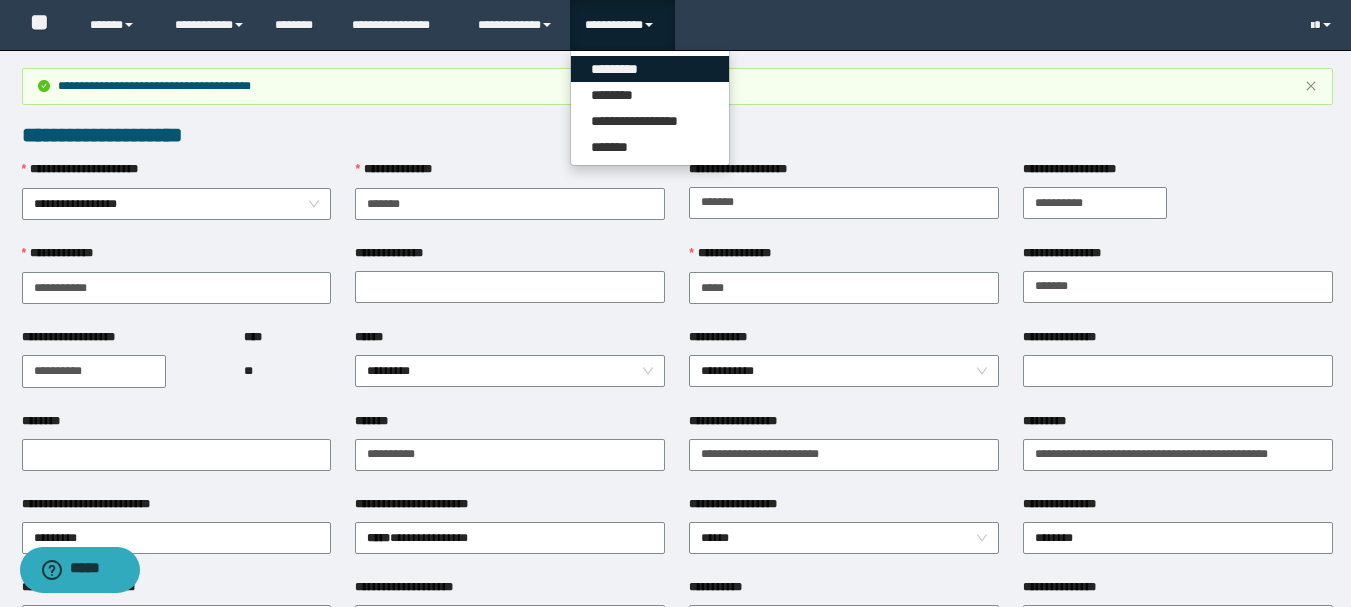 click on "*********" at bounding box center [650, 69] 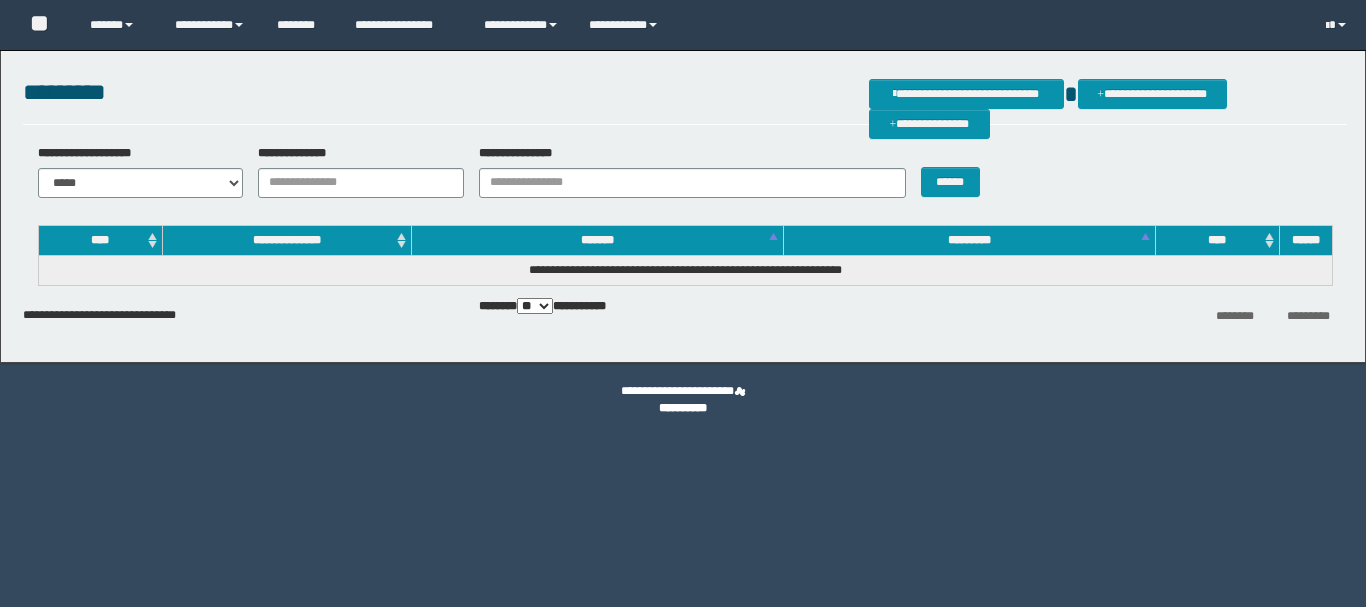 scroll, scrollTop: 0, scrollLeft: 0, axis: both 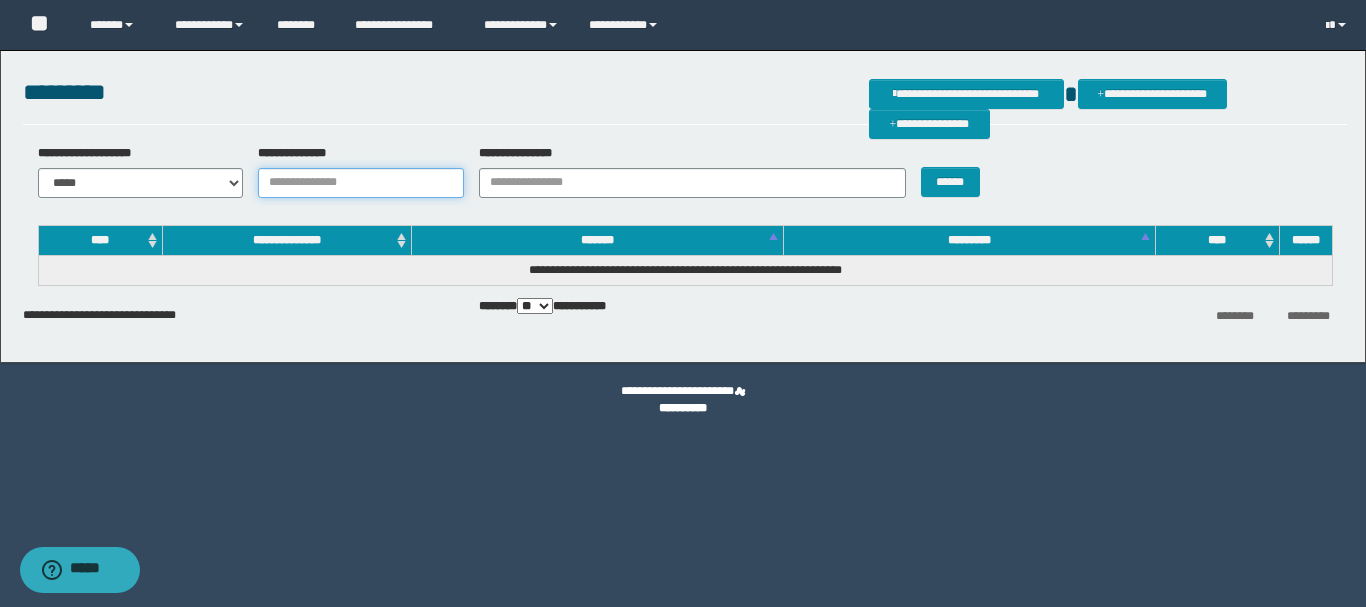 click on "**********" at bounding box center [361, 183] 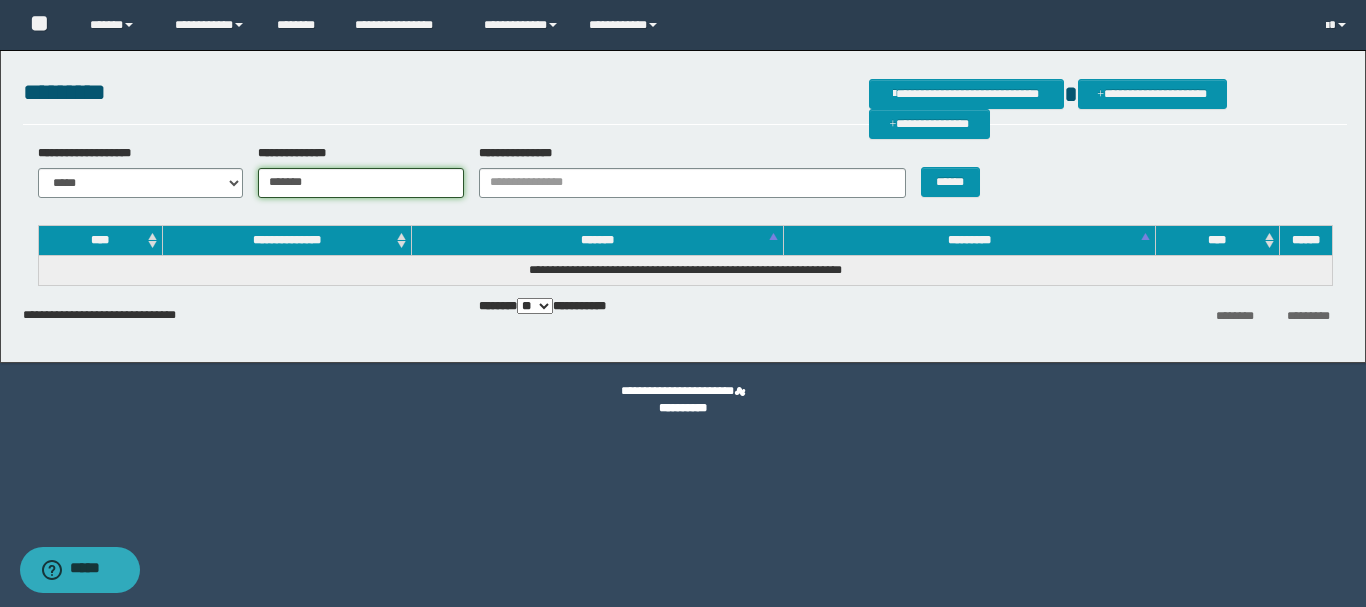 type on "*******" 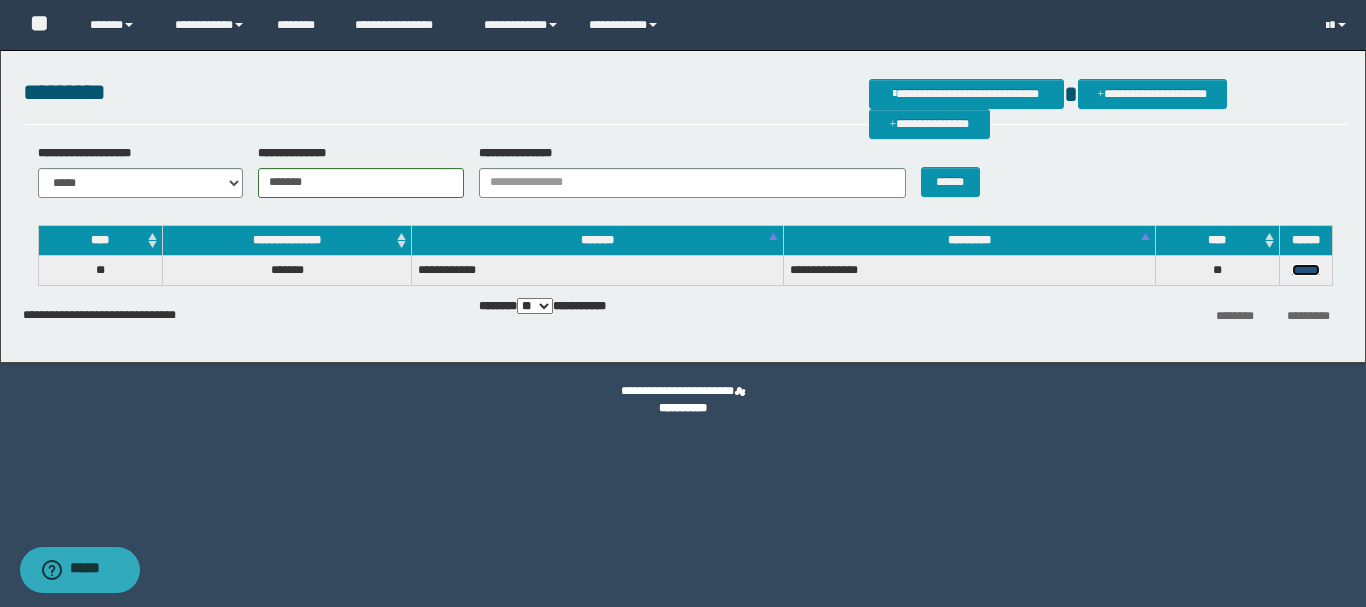 click on "******" at bounding box center [1306, 270] 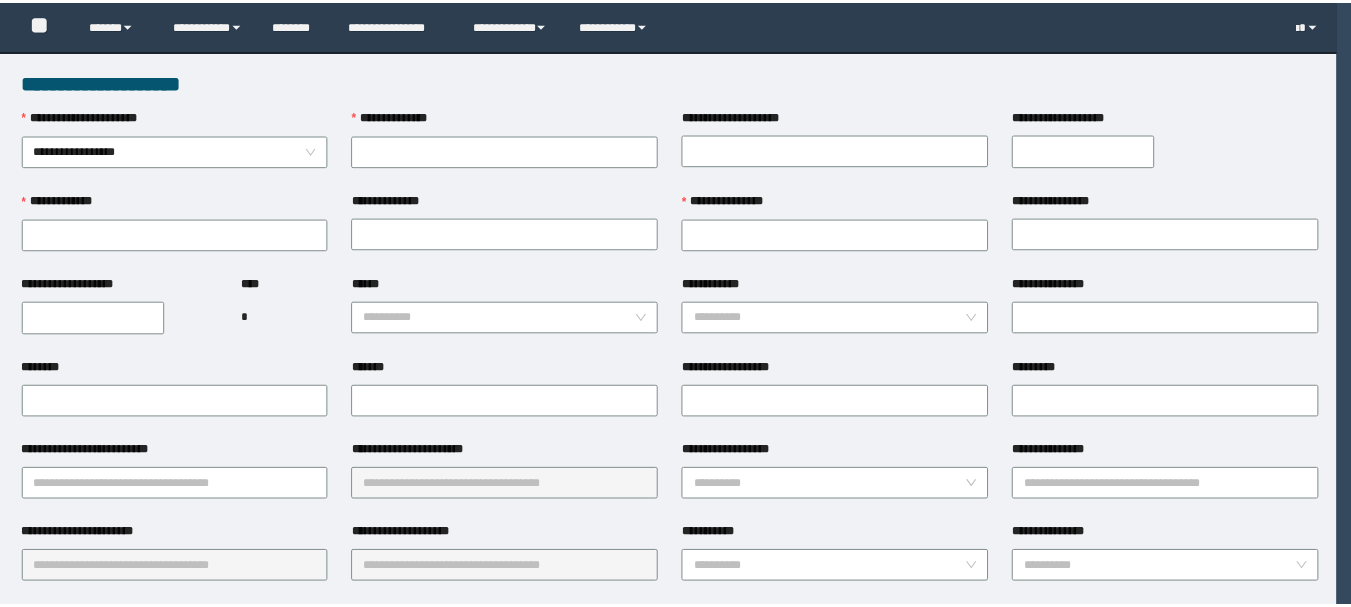 scroll, scrollTop: 0, scrollLeft: 0, axis: both 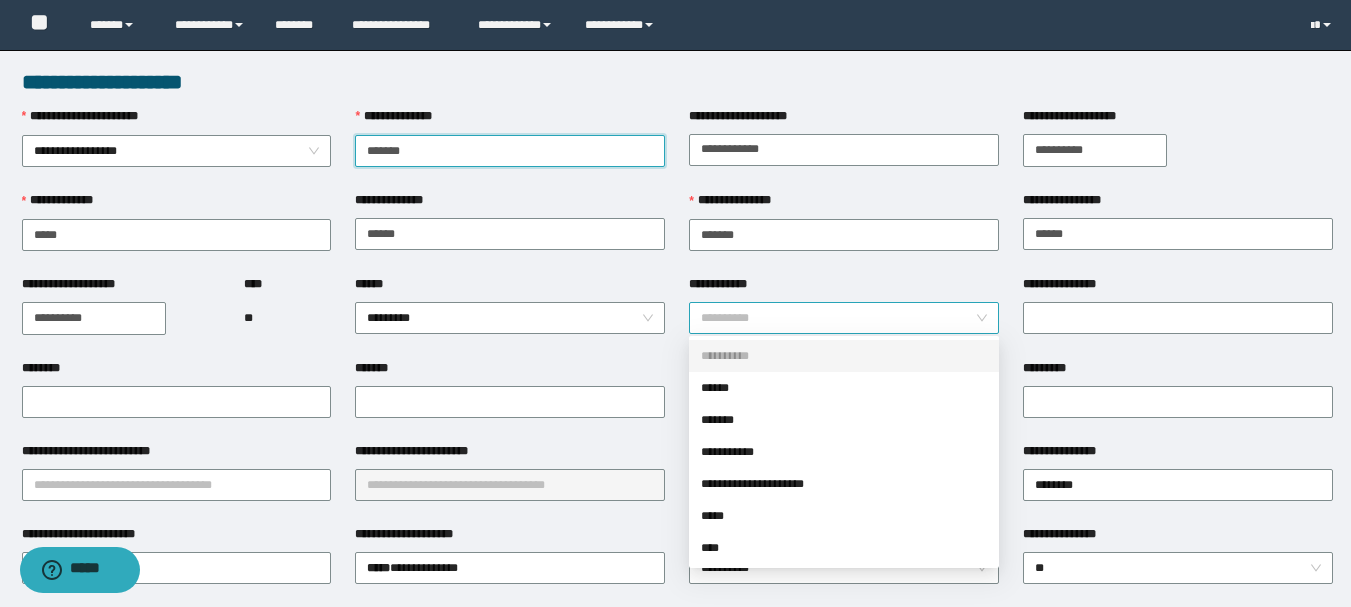 click on "**********" at bounding box center [844, 318] 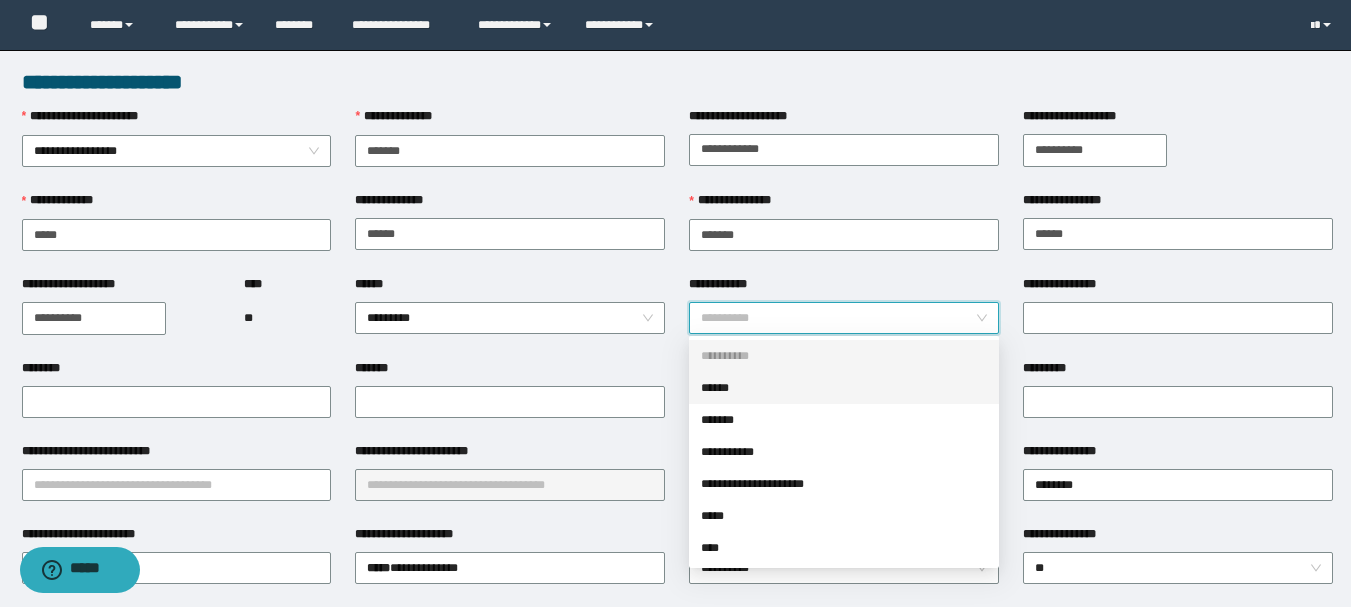 click on "******" at bounding box center (844, 388) 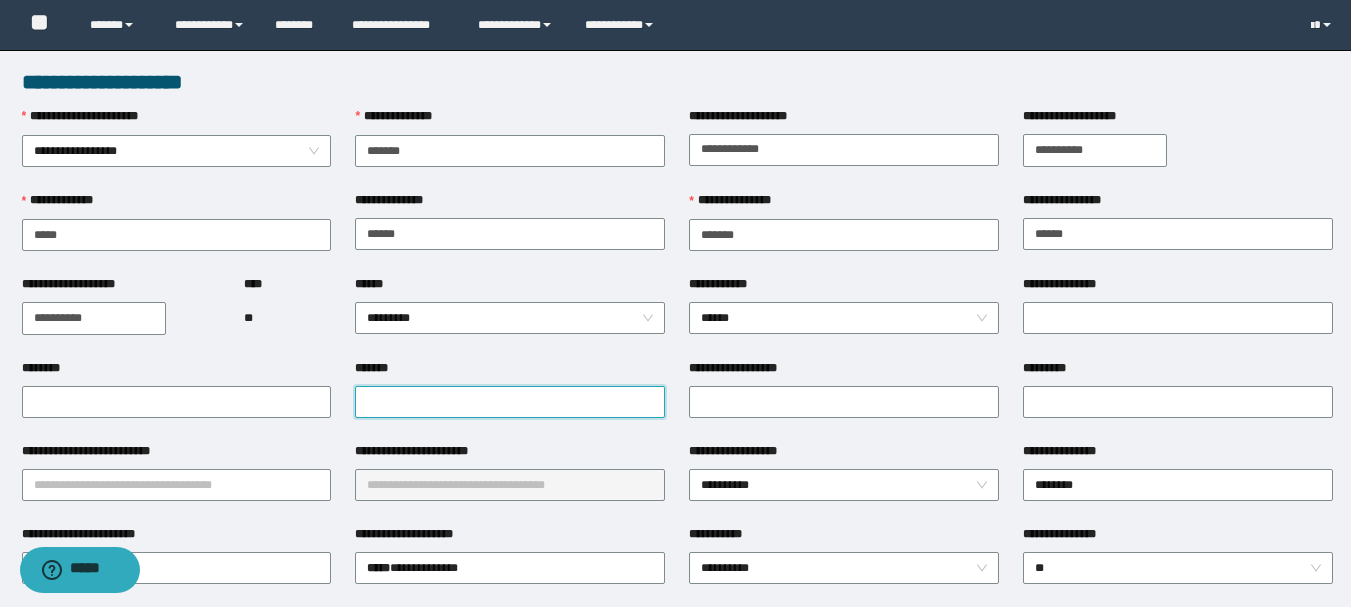 click on "*******" at bounding box center [510, 402] 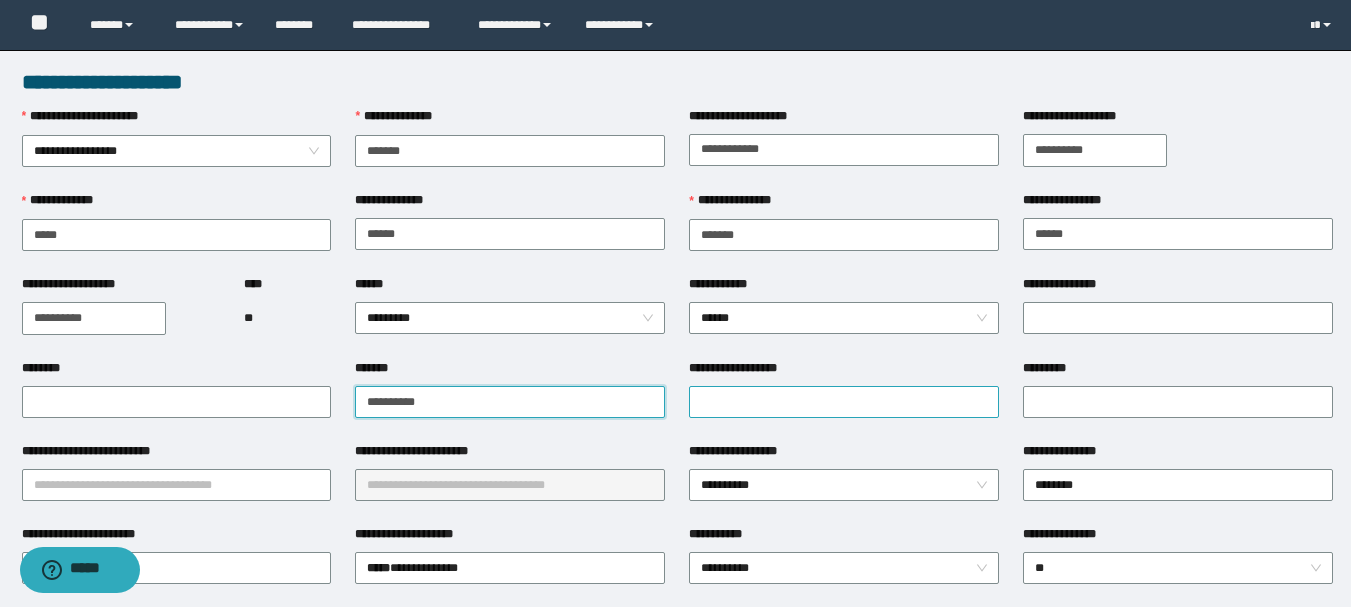 type on "**********" 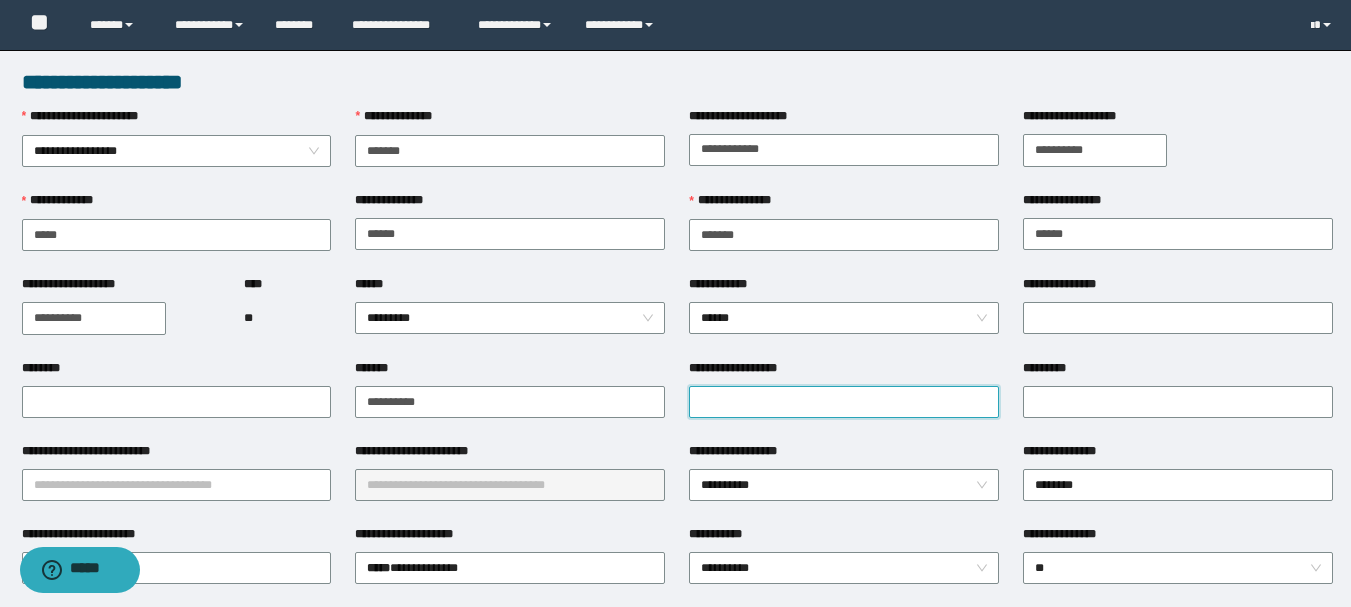 click on "**********" at bounding box center (844, 402) 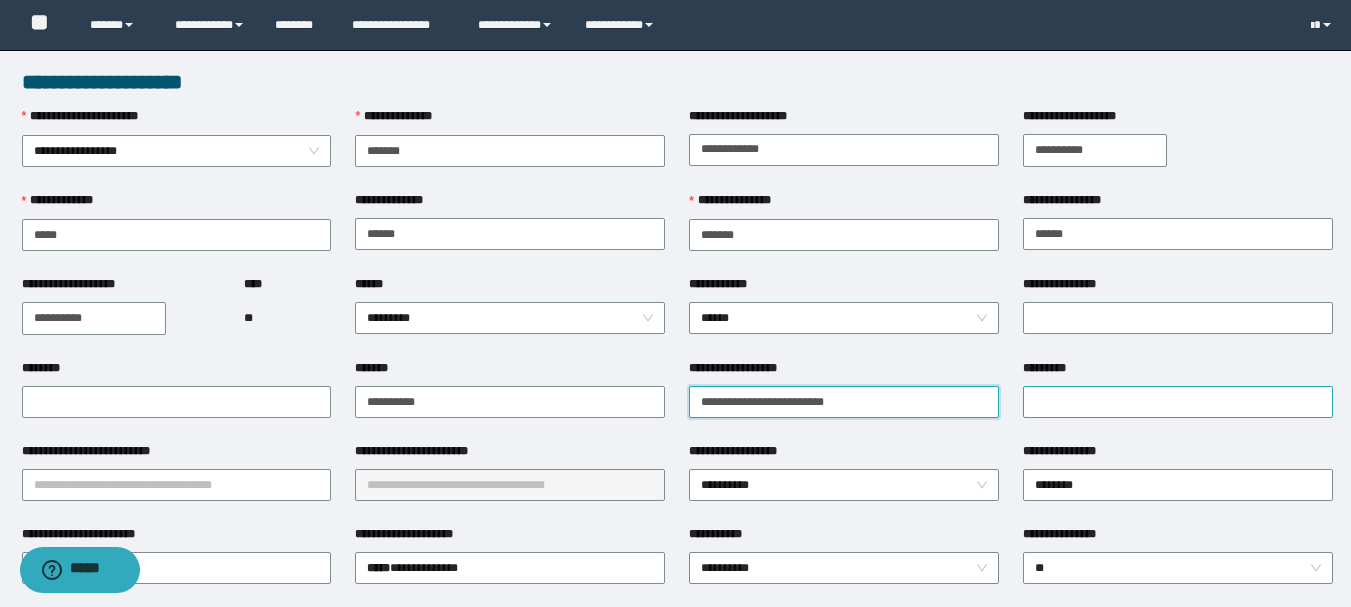 type on "**********" 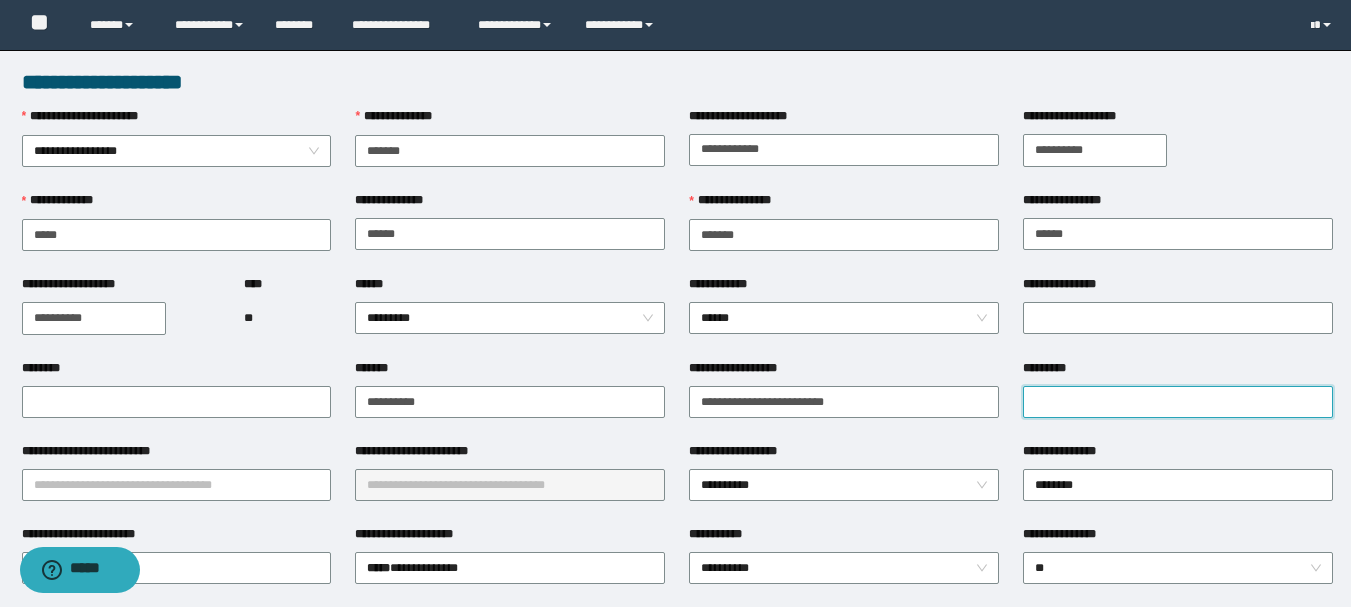 click on "*********" at bounding box center [1178, 402] 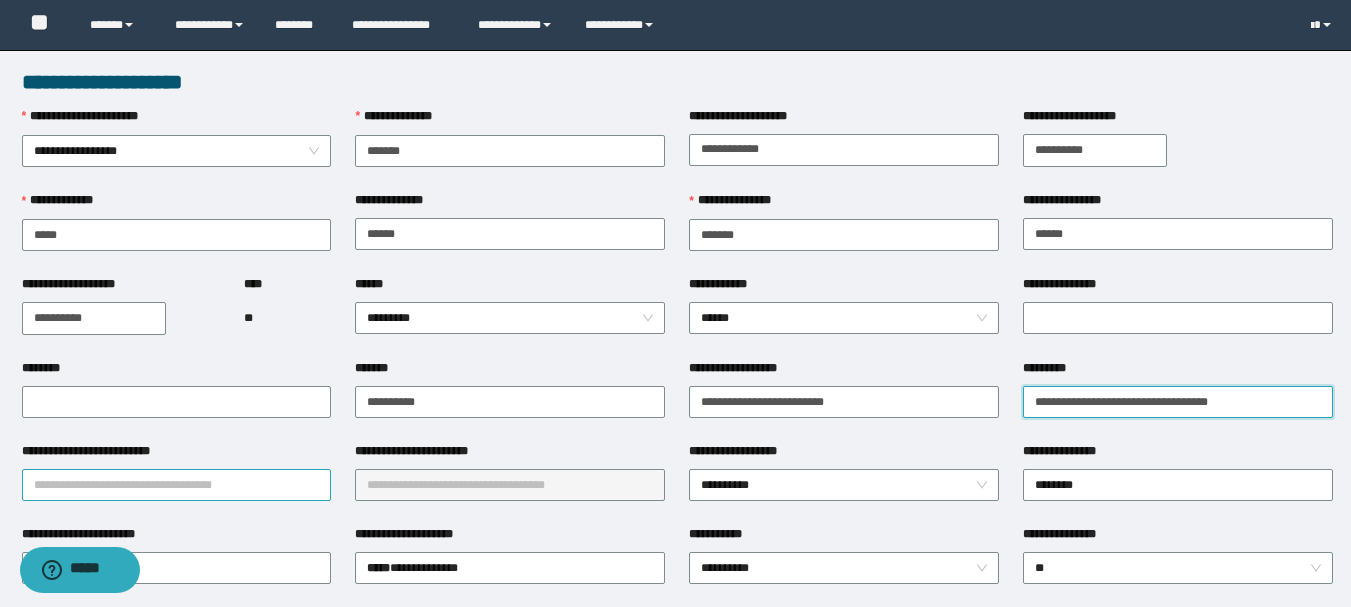 click on "**********" at bounding box center (177, 485) 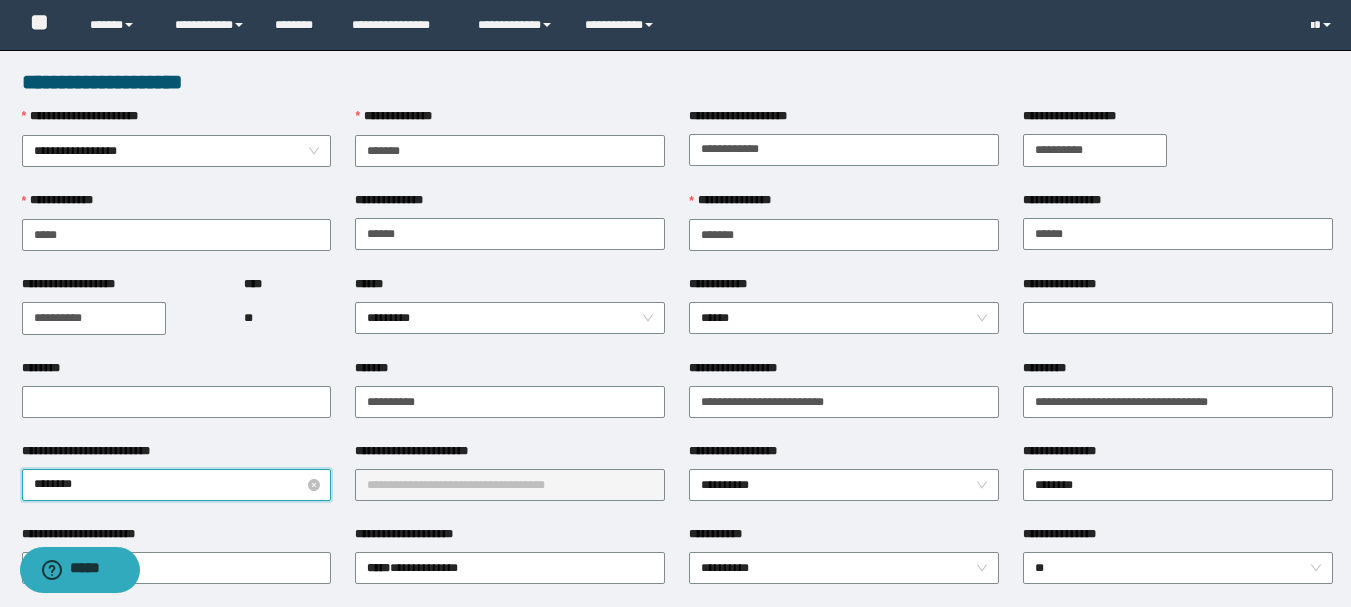type on "*********" 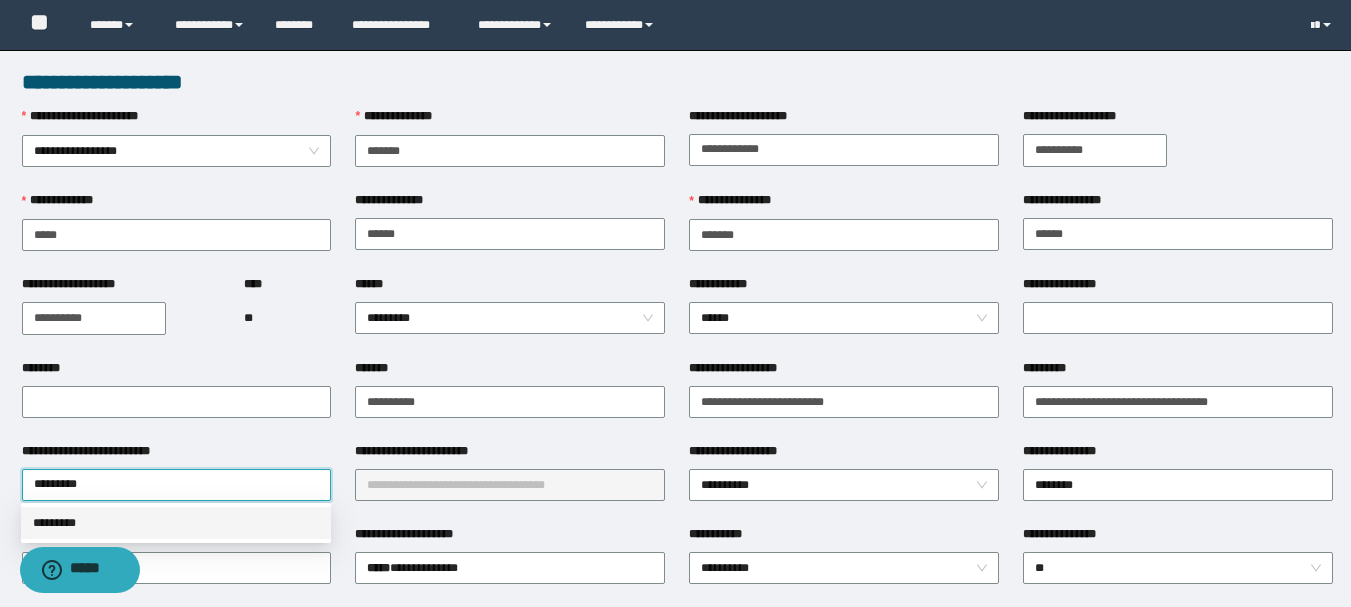 click on "*********" at bounding box center (176, 523) 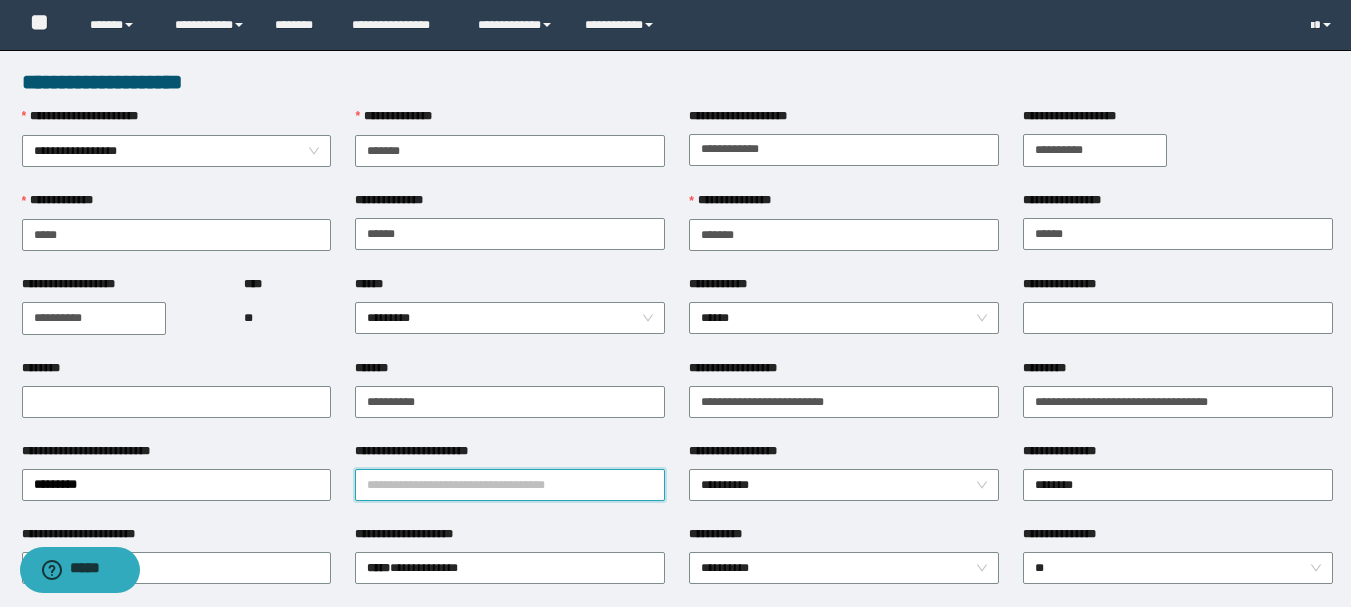 click on "**********" at bounding box center [510, 485] 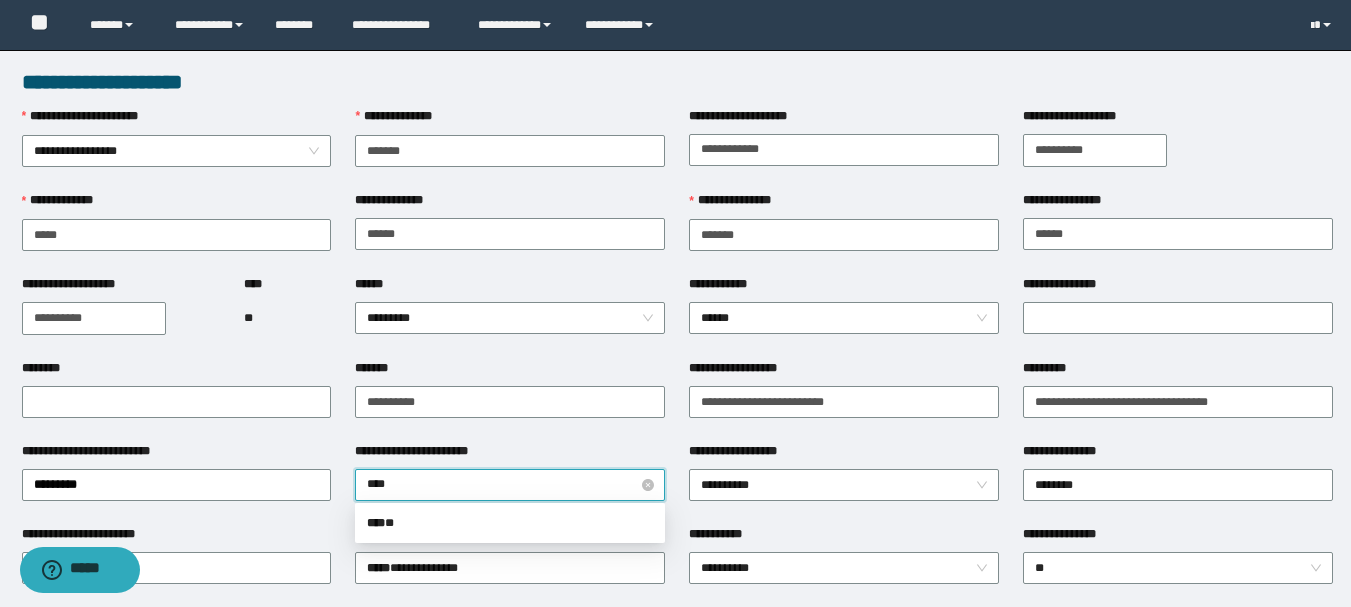 type on "*****" 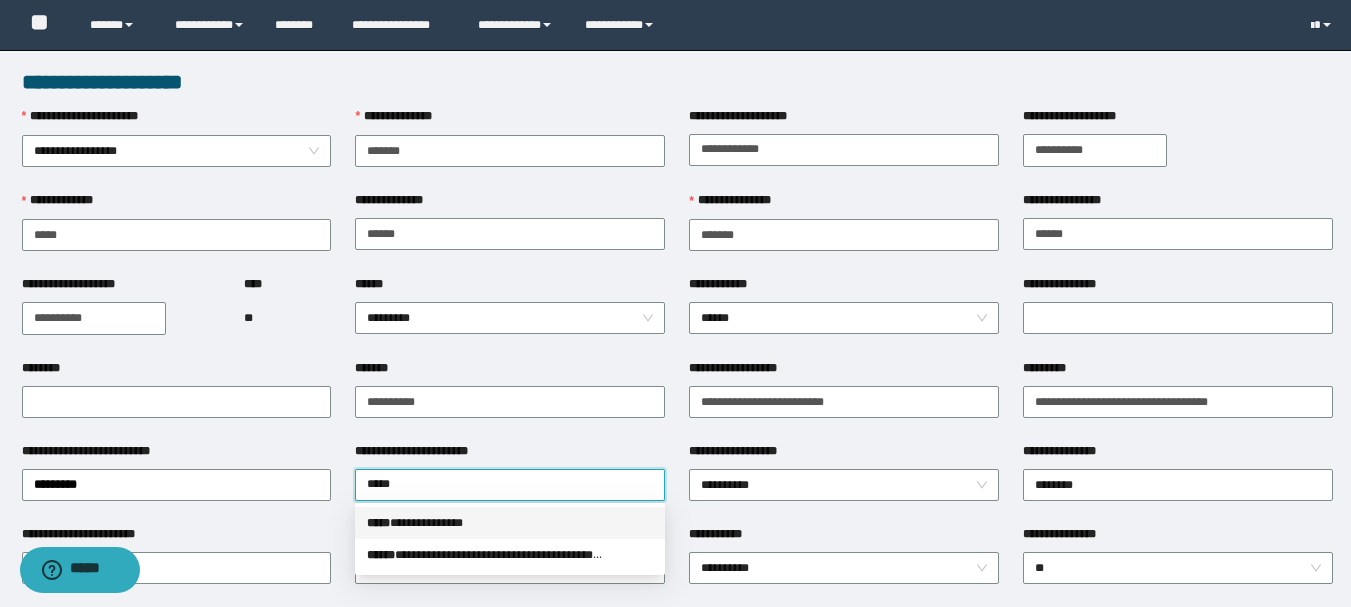 click on "**********" at bounding box center [510, 523] 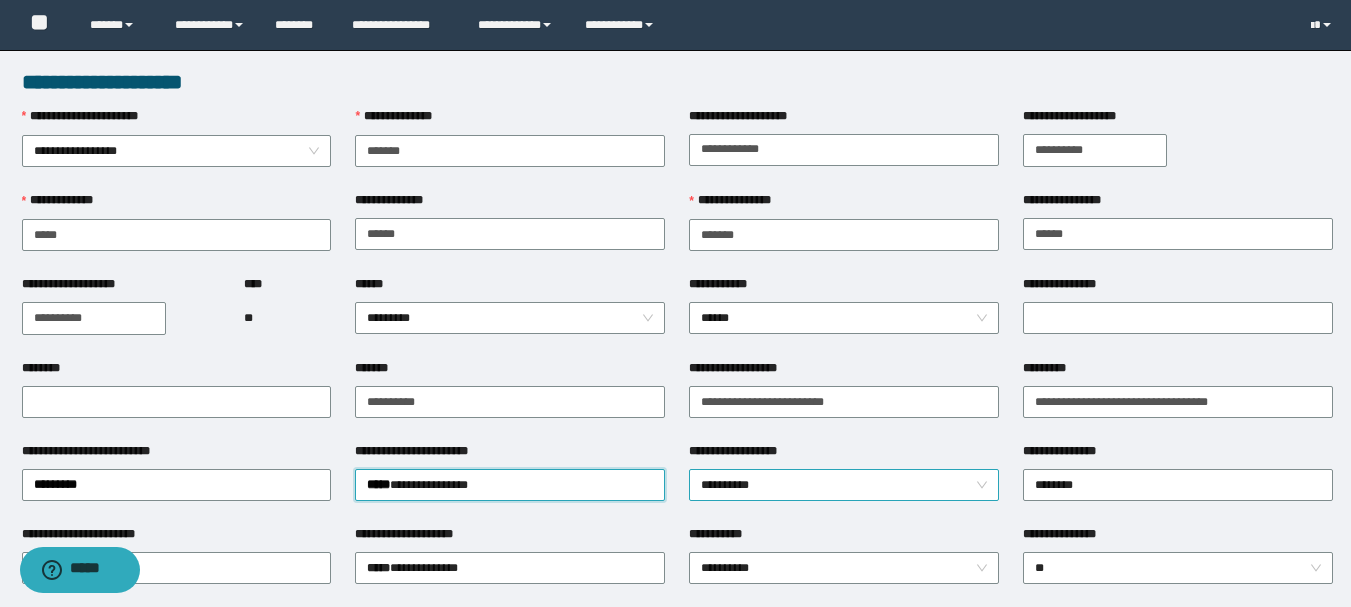 click on "**********" at bounding box center (844, 485) 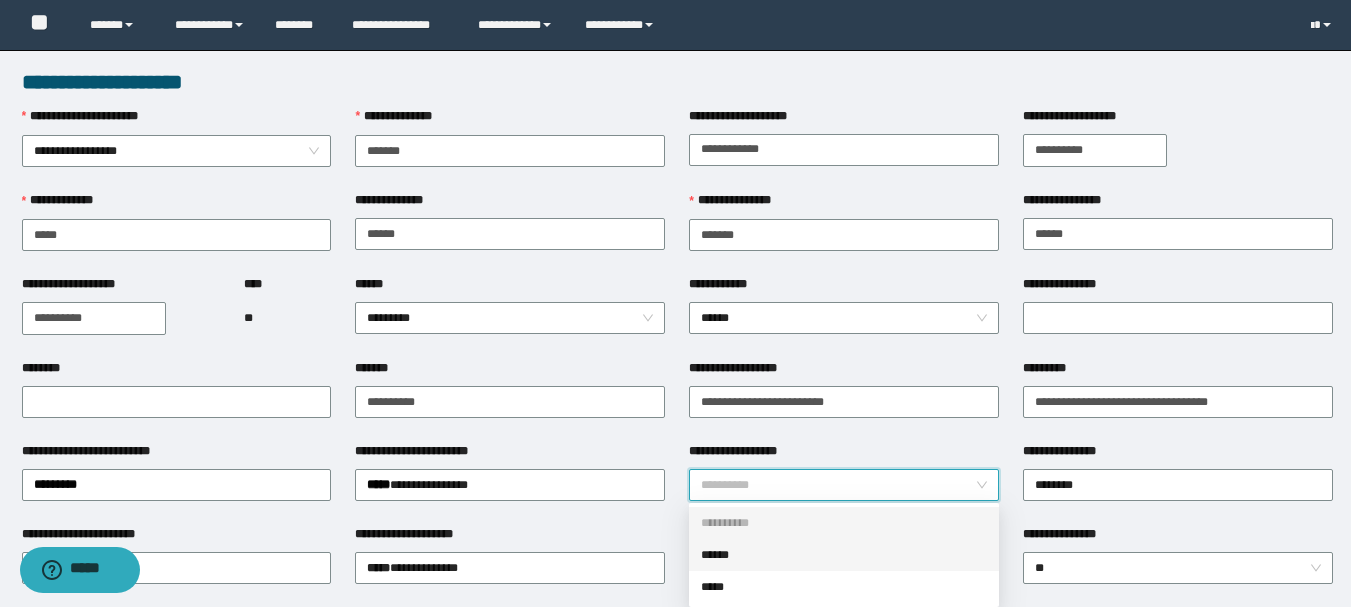 click on "******" at bounding box center (844, 555) 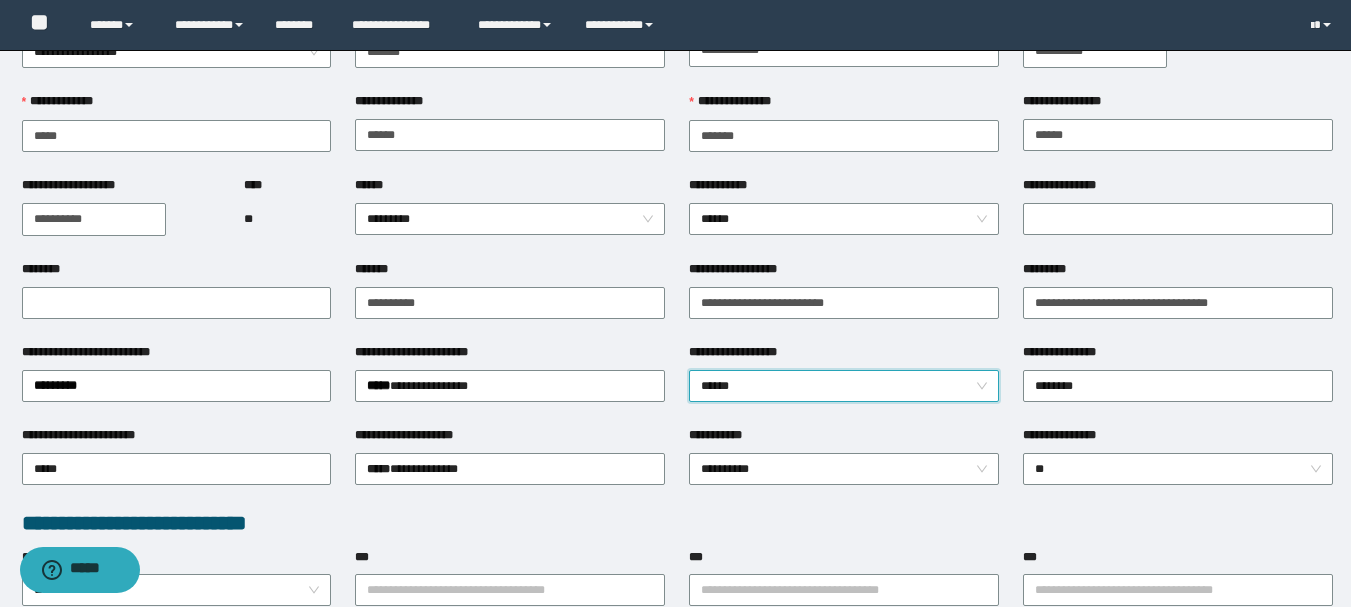 scroll, scrollTop: 100, scrollLeft: 0, axis: vertical 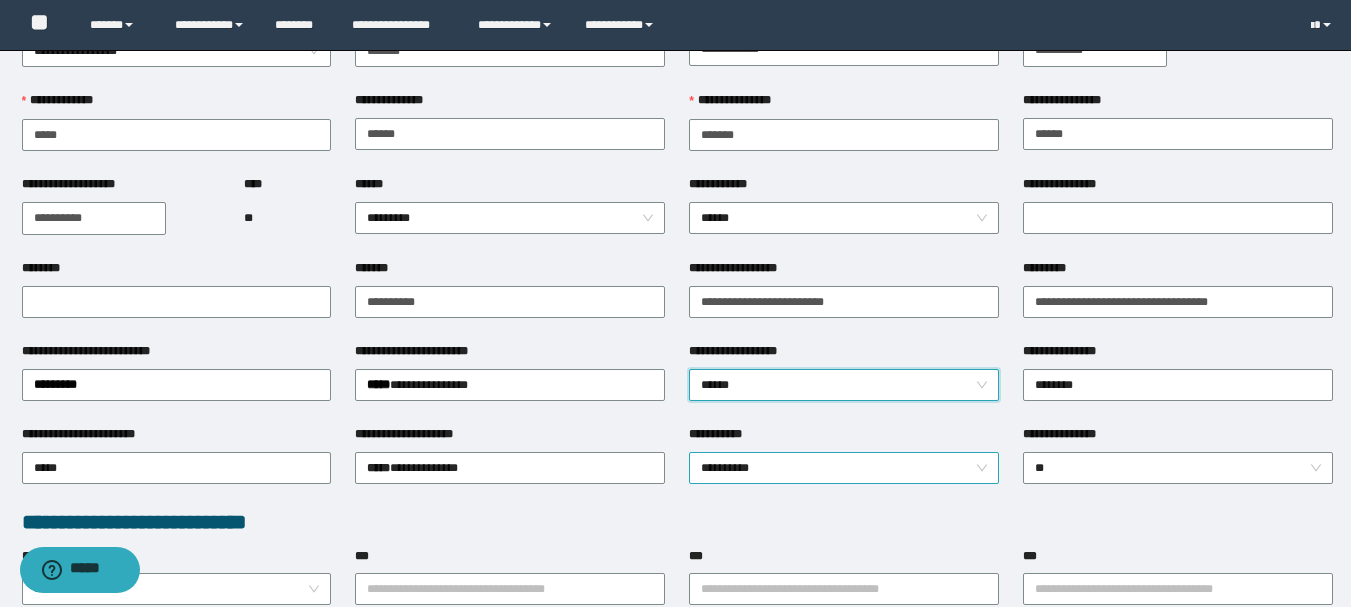 click on "**********" at bounding box center (844, 468) 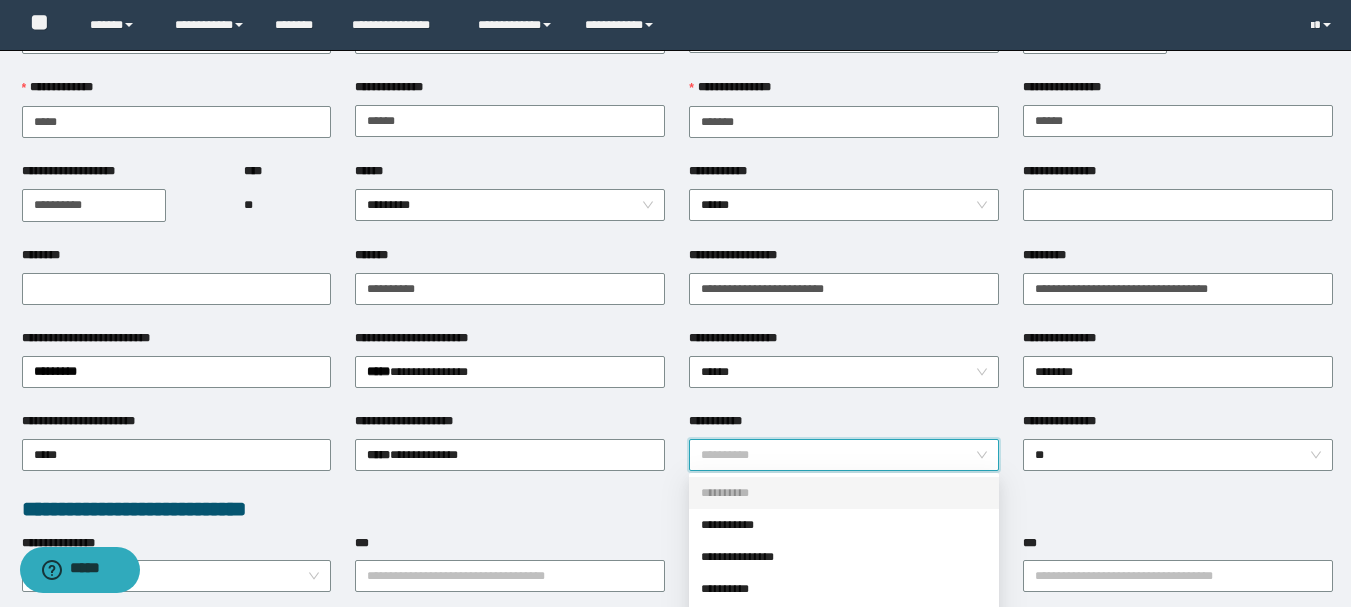 scroll, scrollTop: 300, scrollLeft: 0, axis: vertical 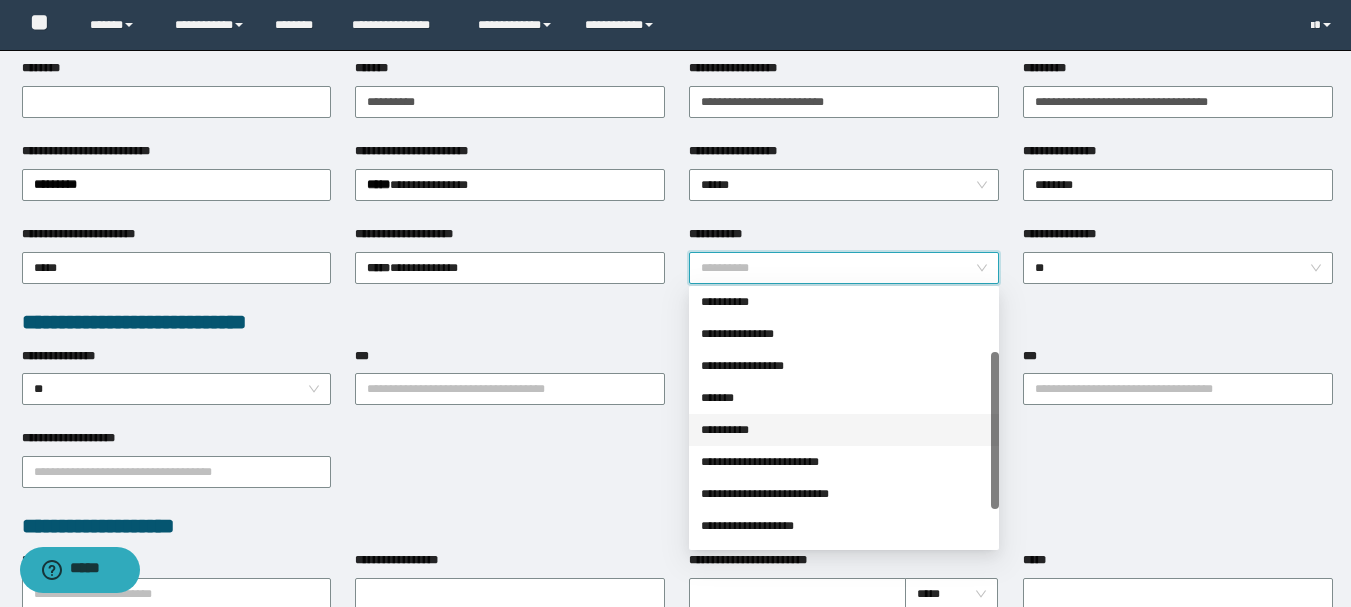 click on "**********" at bounding box center (844, 430) 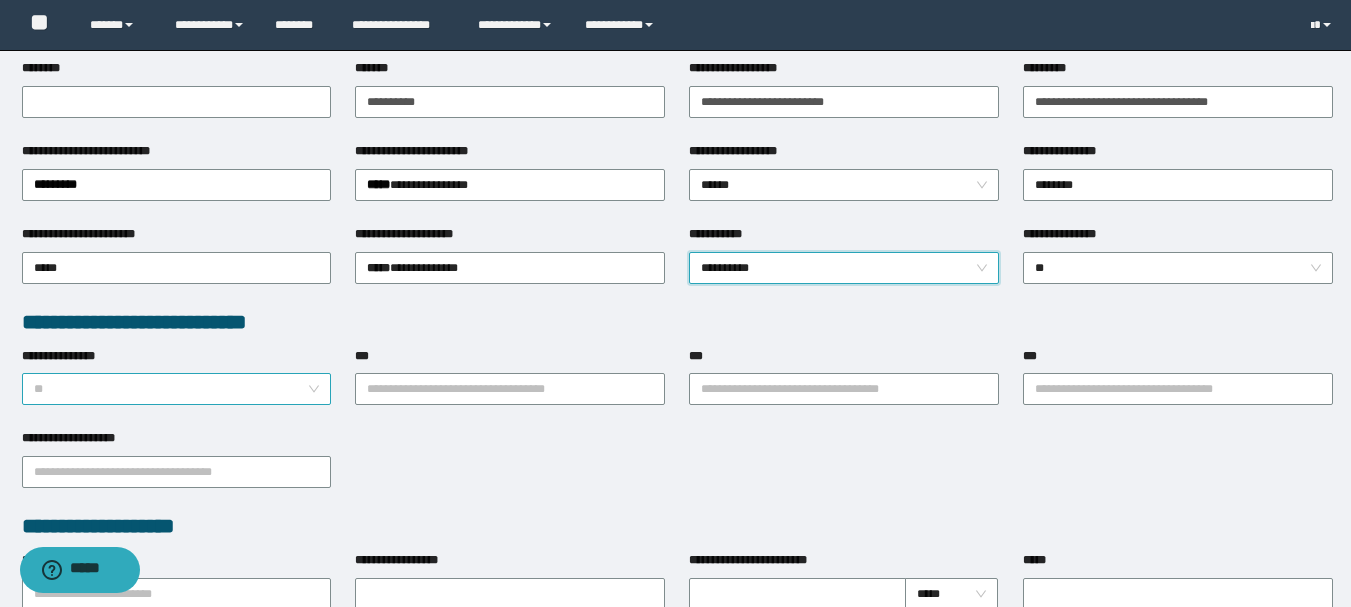 click on "**" at bounding box center [177, 389] 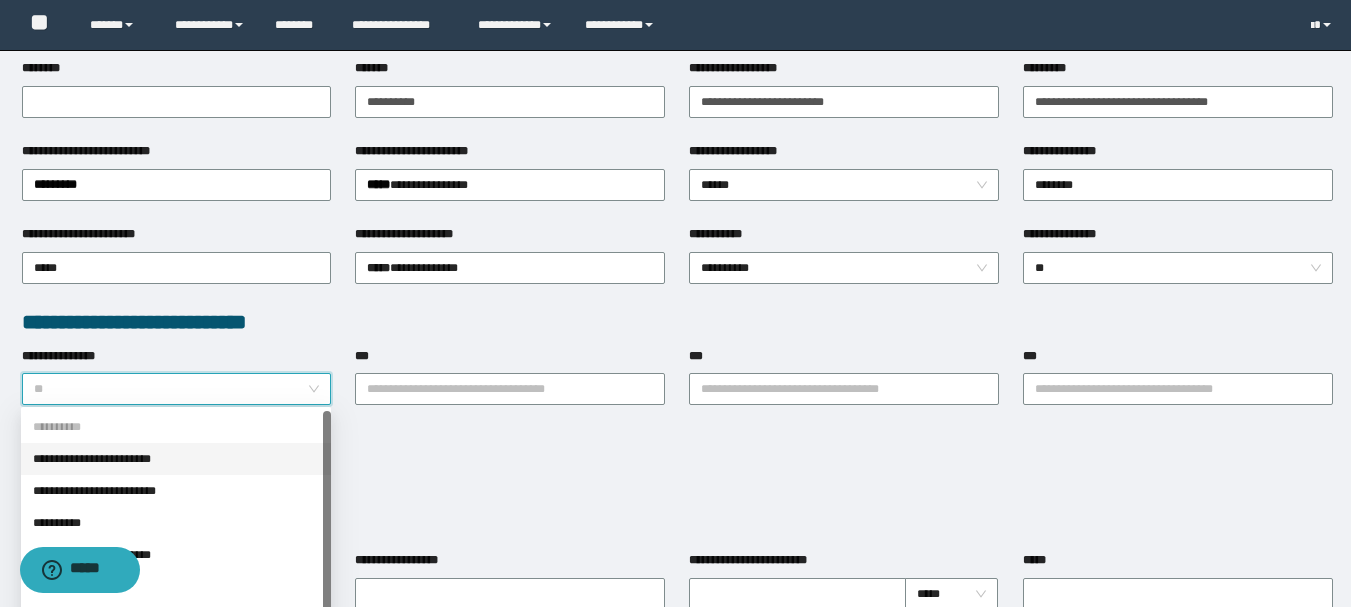 click on "**********" at bounding box center [176, 459] 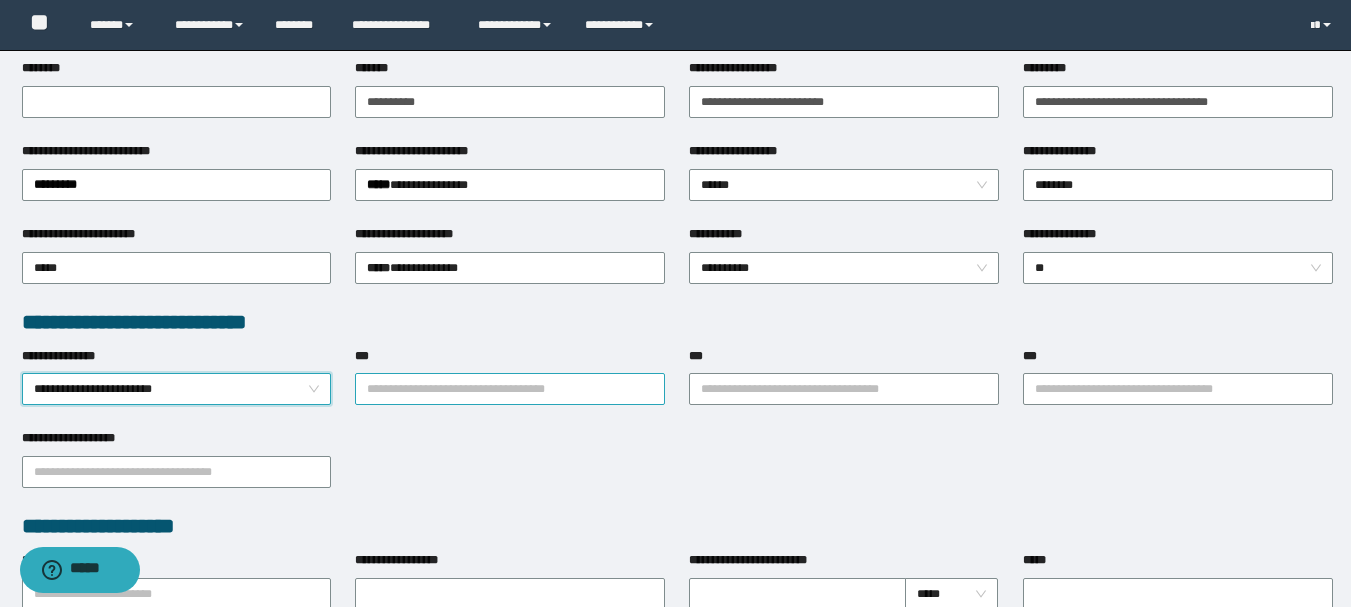 click on "***" at bounding box center (510, 389) 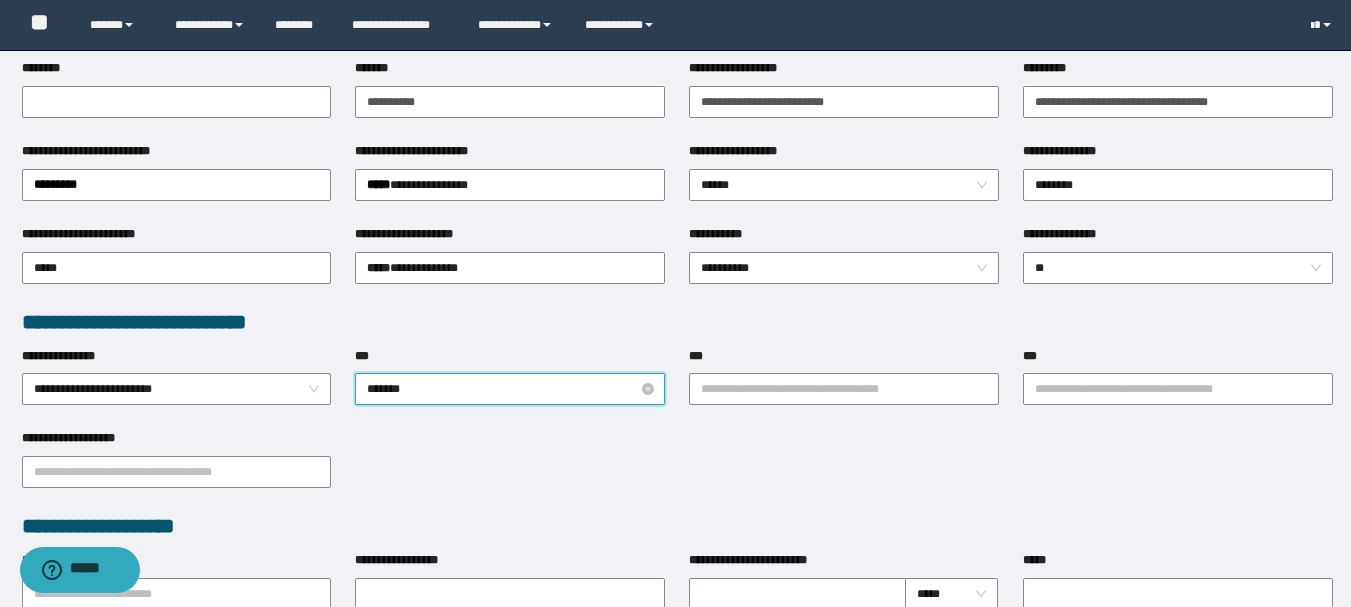 type on "********" 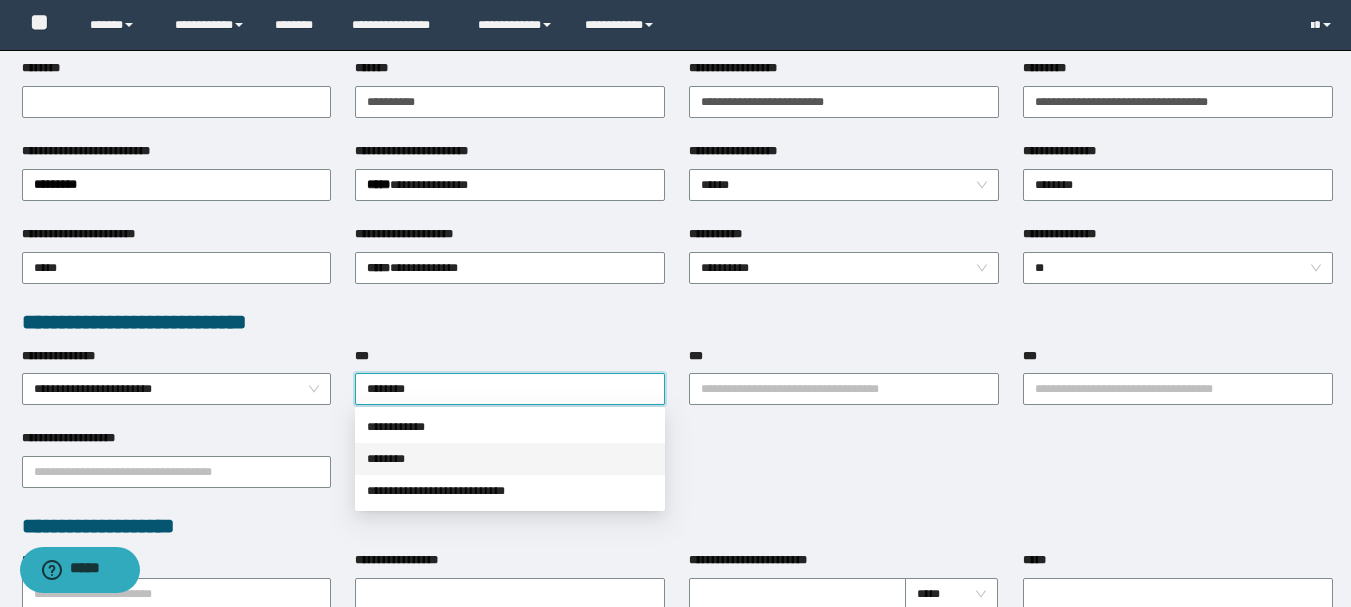 click on "********" at bounding box center [510, 459] 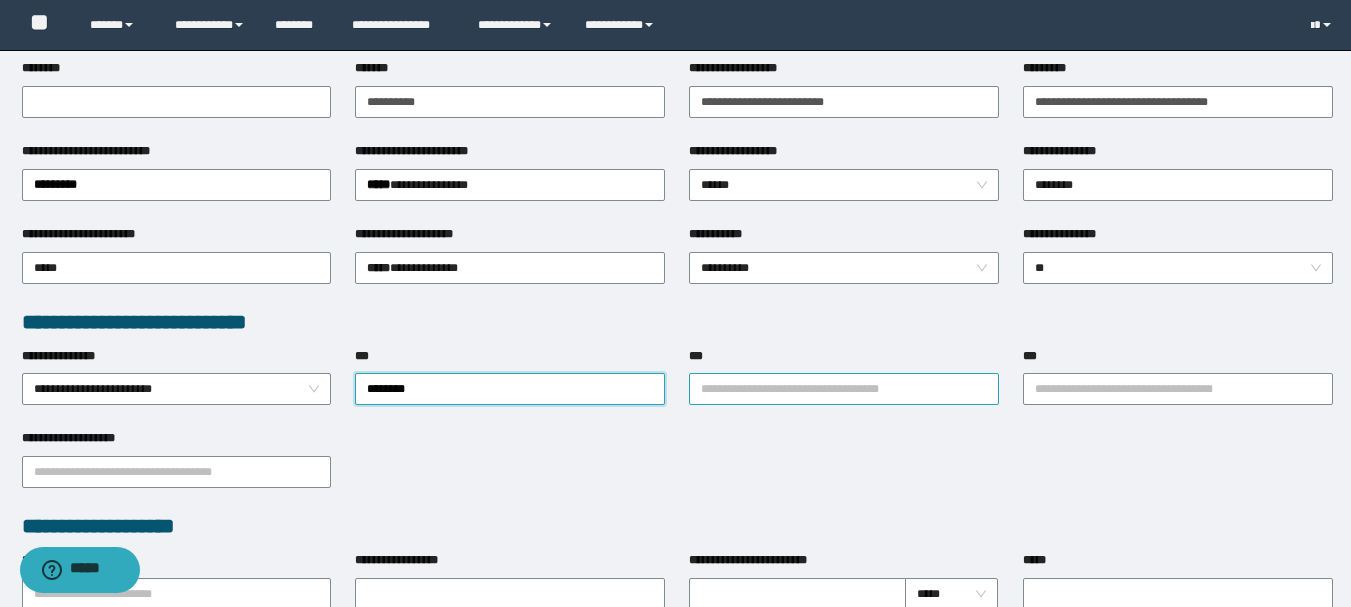 click on "***" at bounding box center (844, 389) 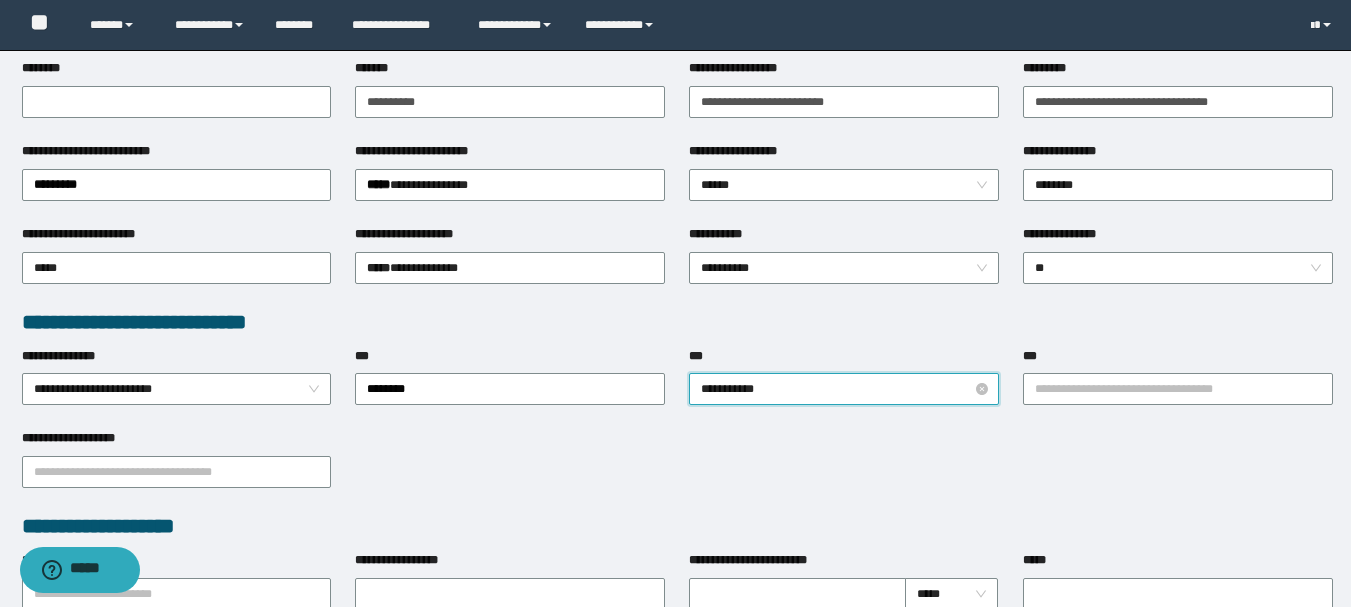 type on "**********" 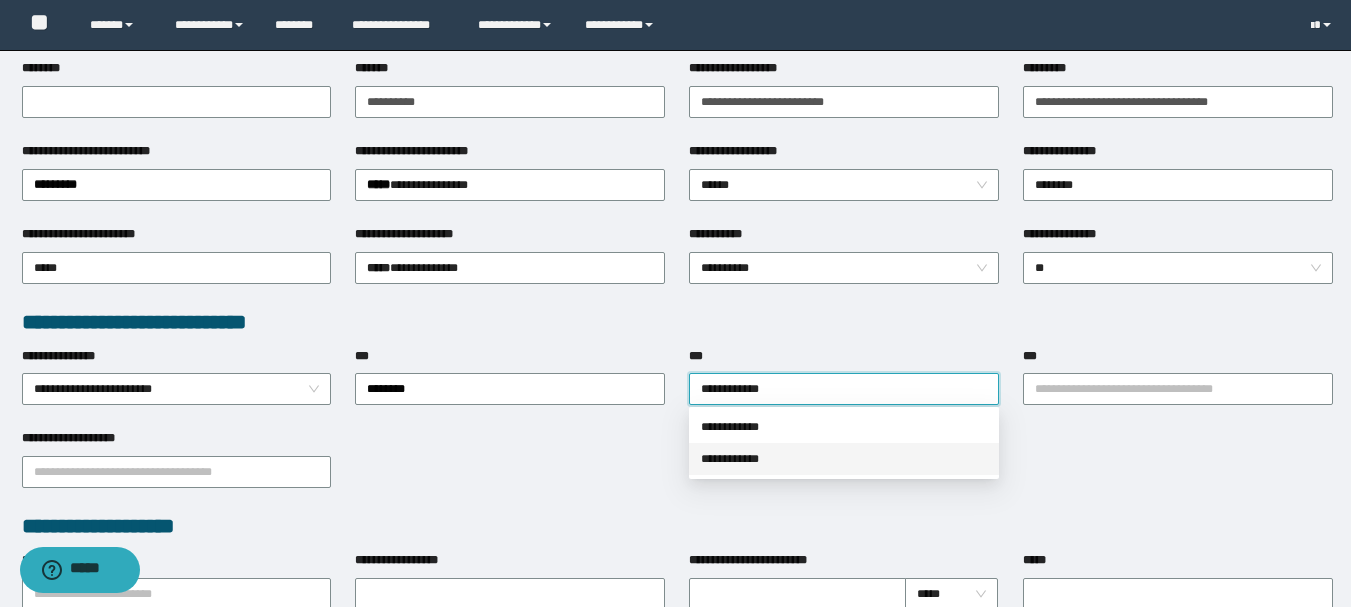 click on "**********" at bounding box center (844, 459) 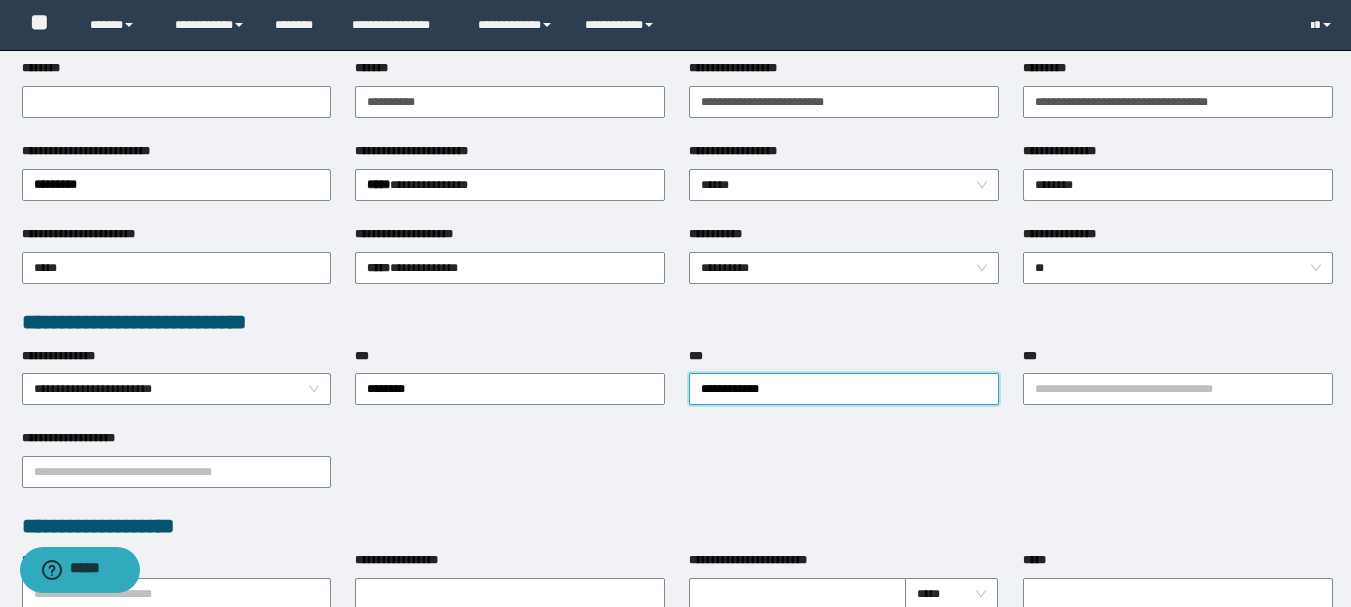 click on "***" at bounding box center [1178, 360] 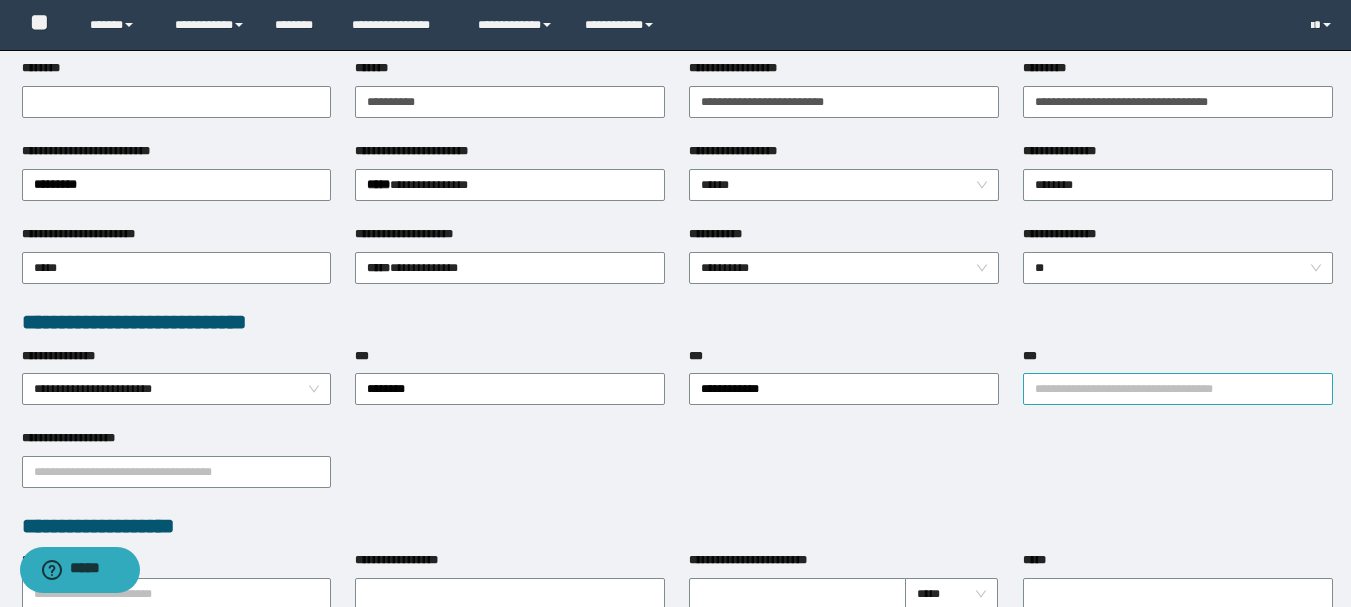 click on "***" at bounding box center (1178, 389) 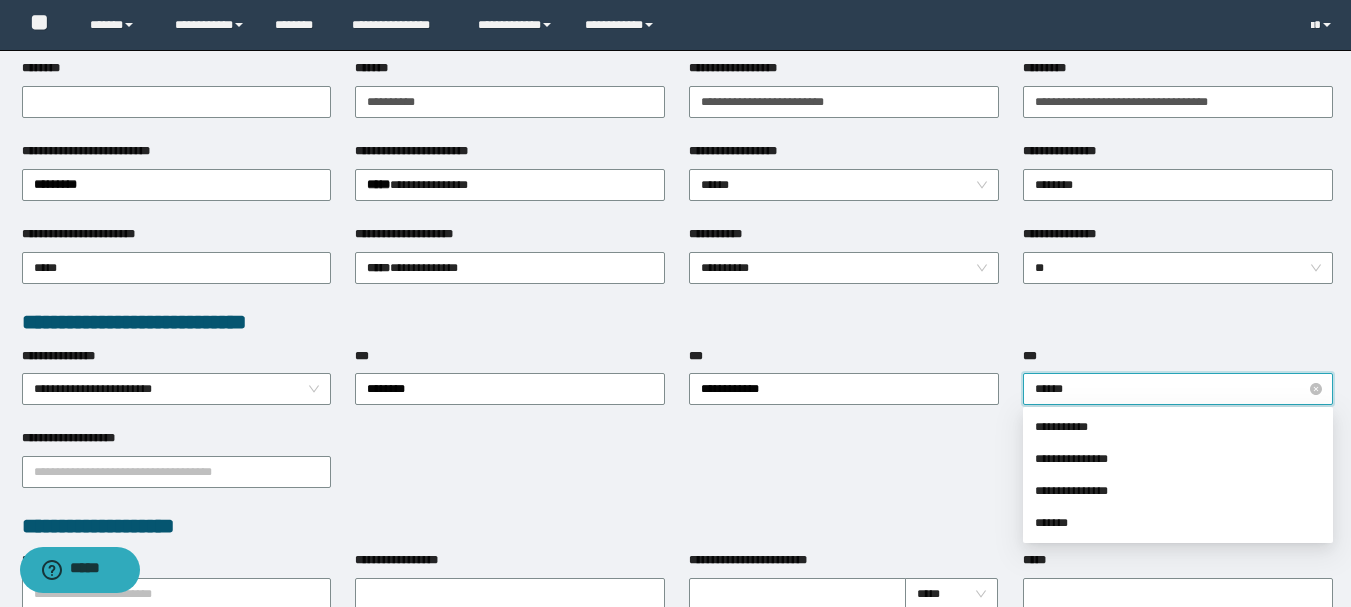 type on "*******" 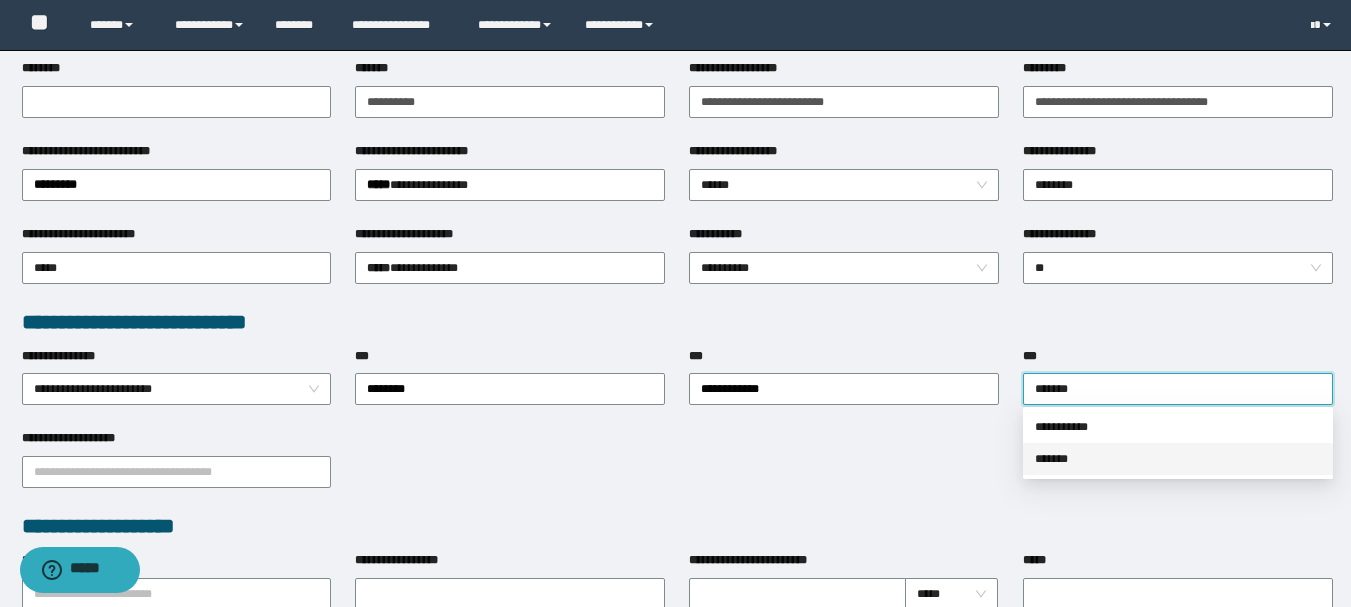 click on "*******" at bounding box center [1178, 459] 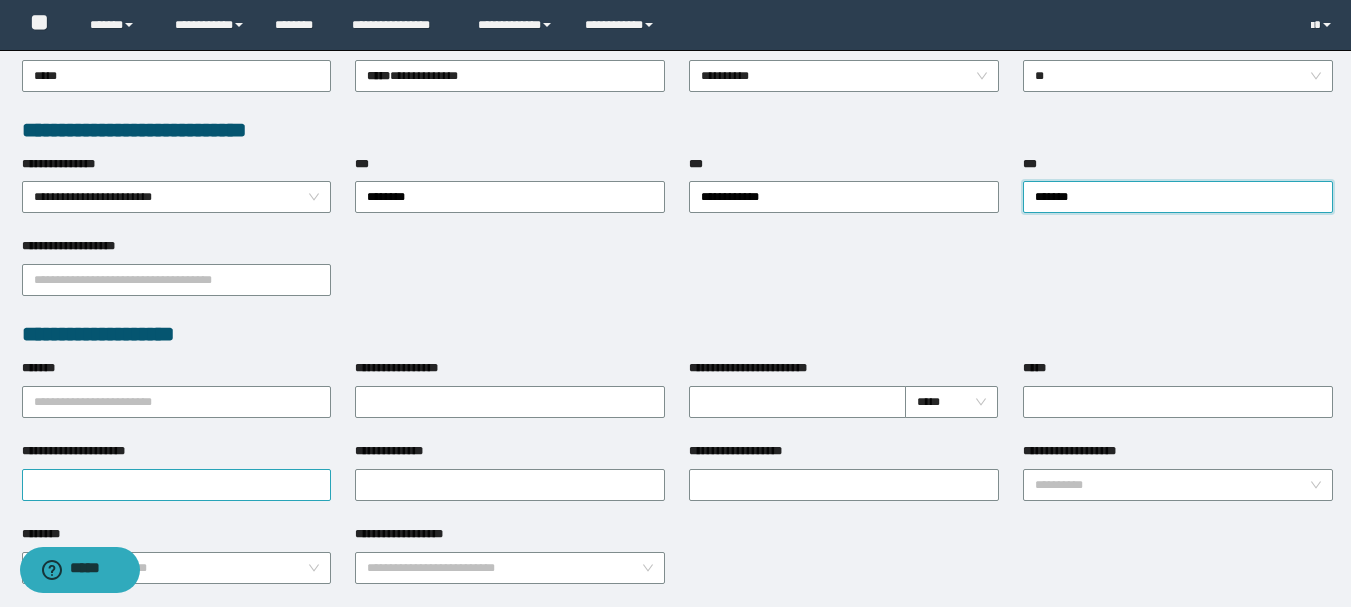scroll, scrollTop: 500, scrollLeft: 0, axis: vertical 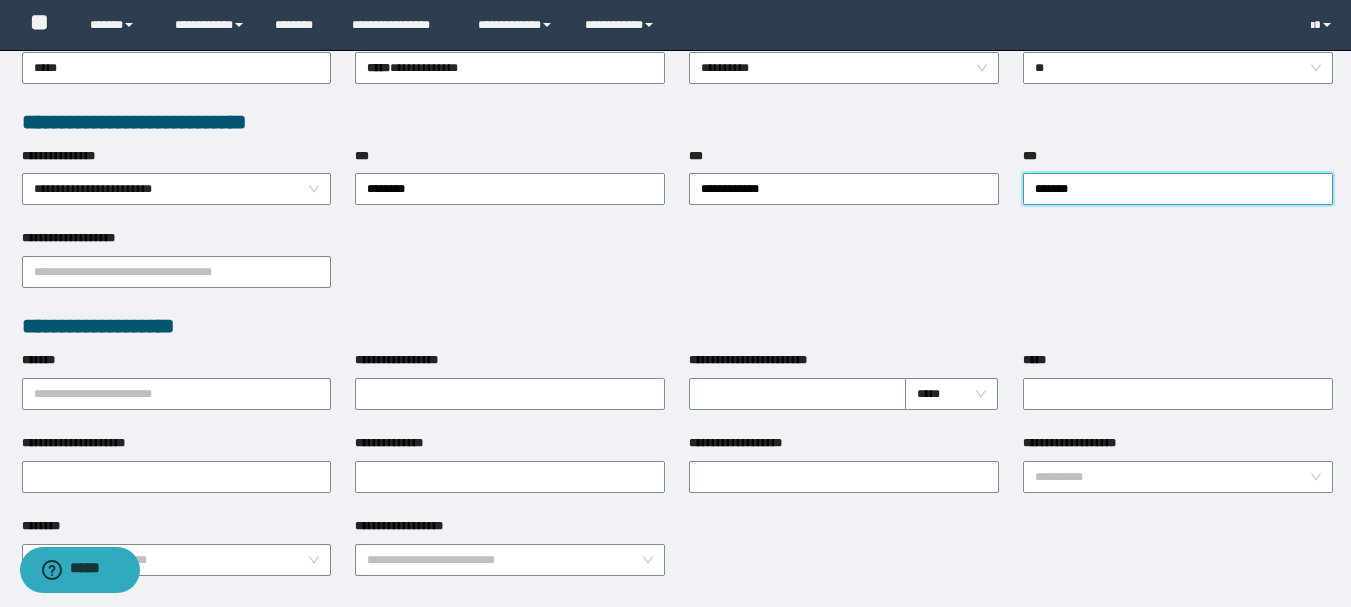 click on "**********" at bounding box center [177, 392] 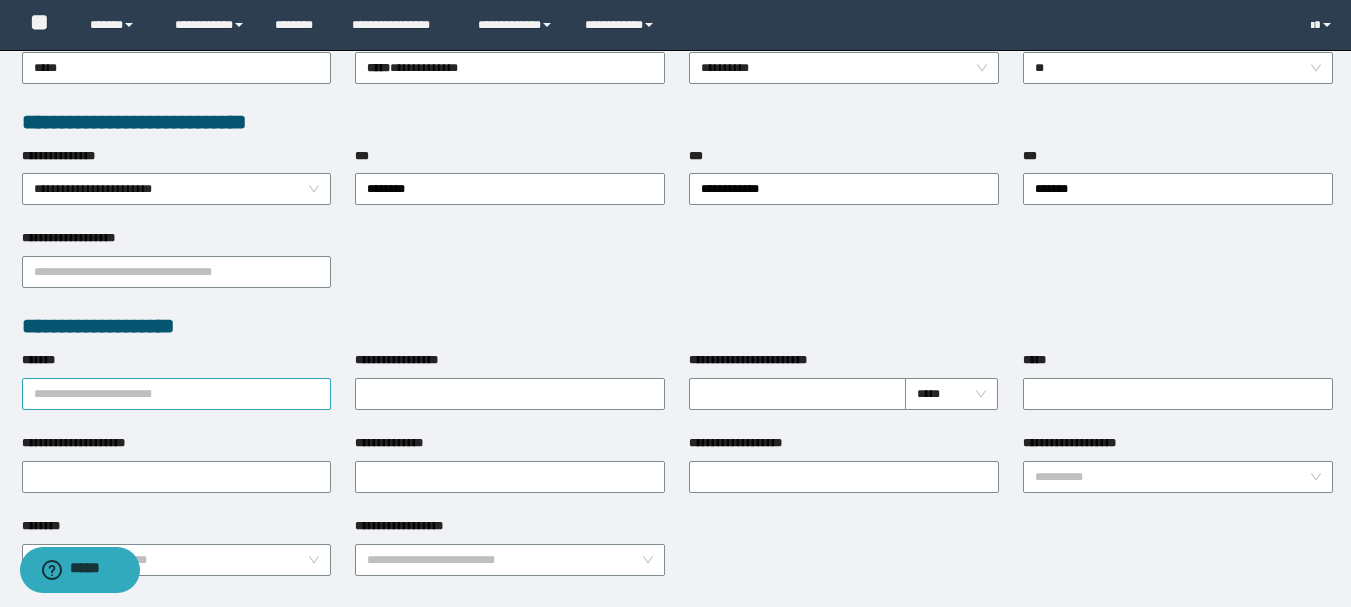 click on "*******" at bounding box center (177, 394) 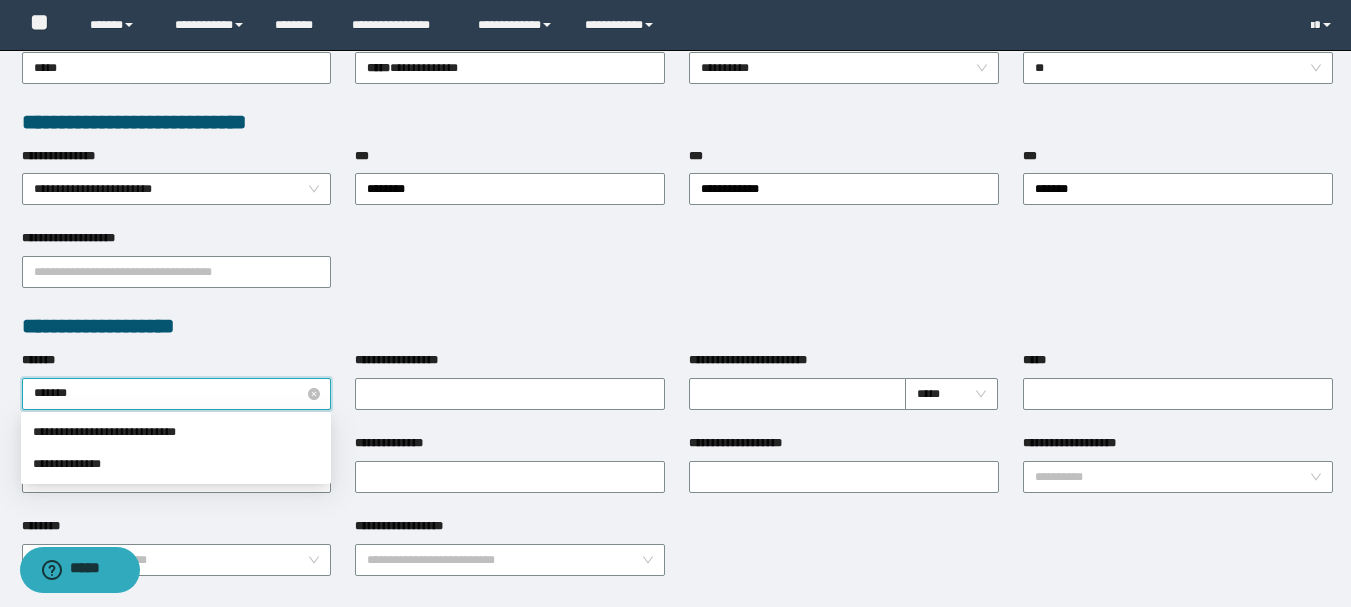 type on "********" 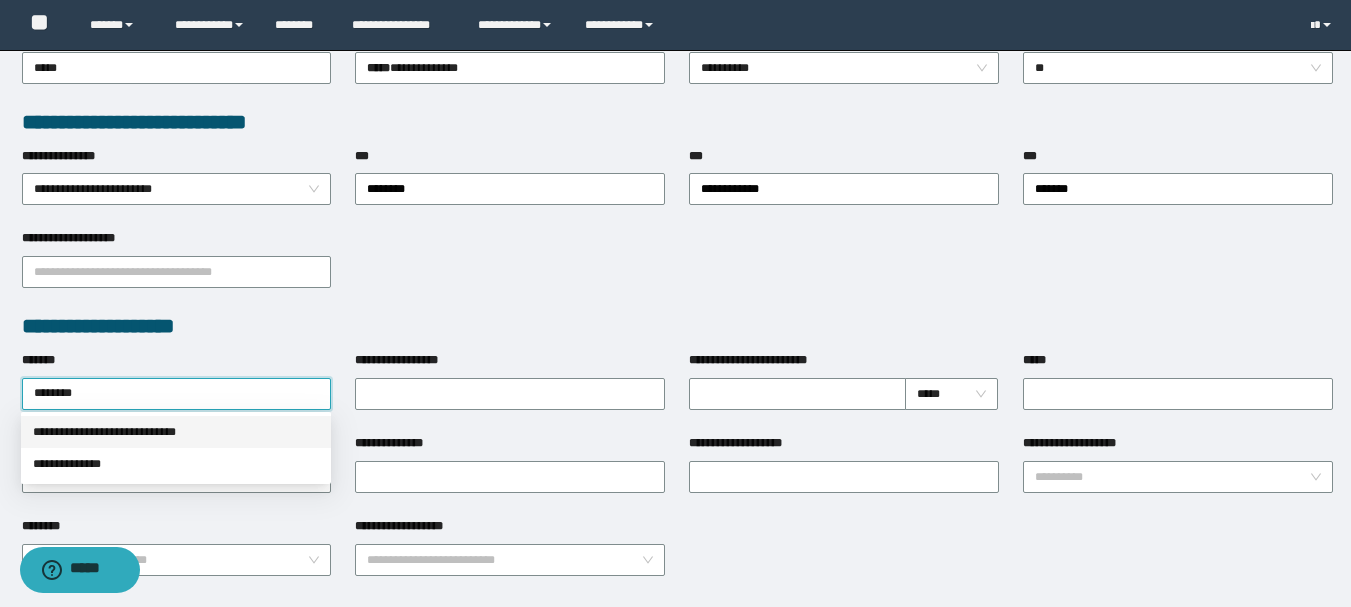 click on "**********" at bounding box center [176, 432] 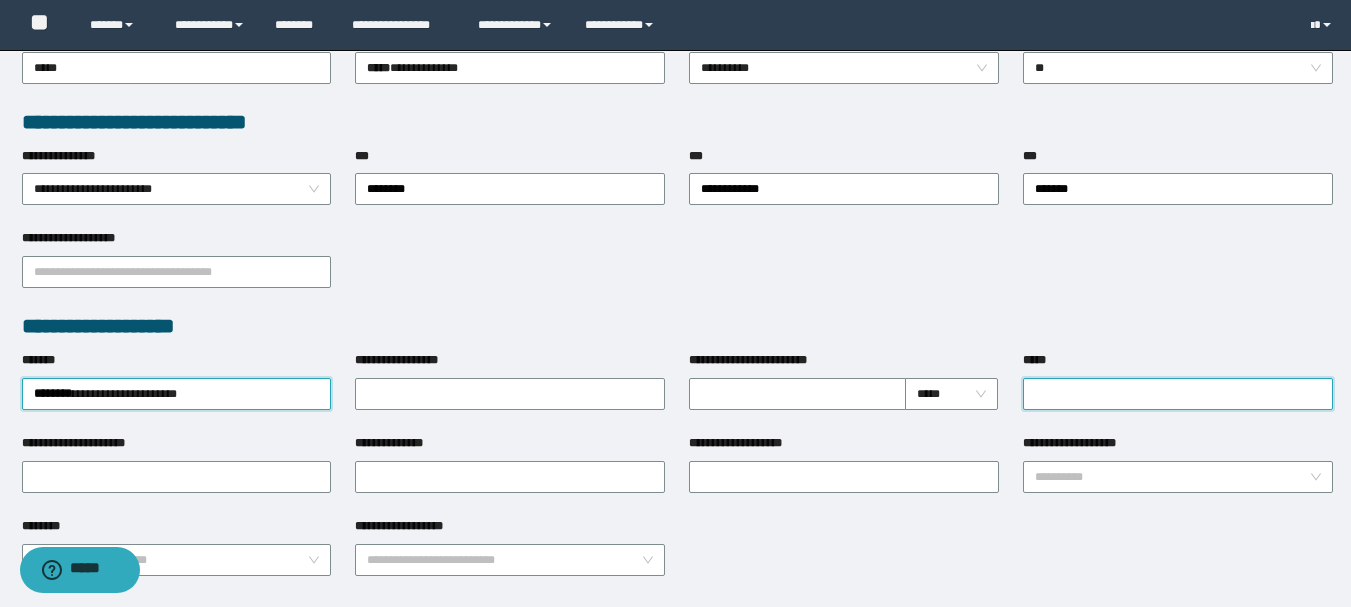 click on "*****" at bounding box center [1178, 394] 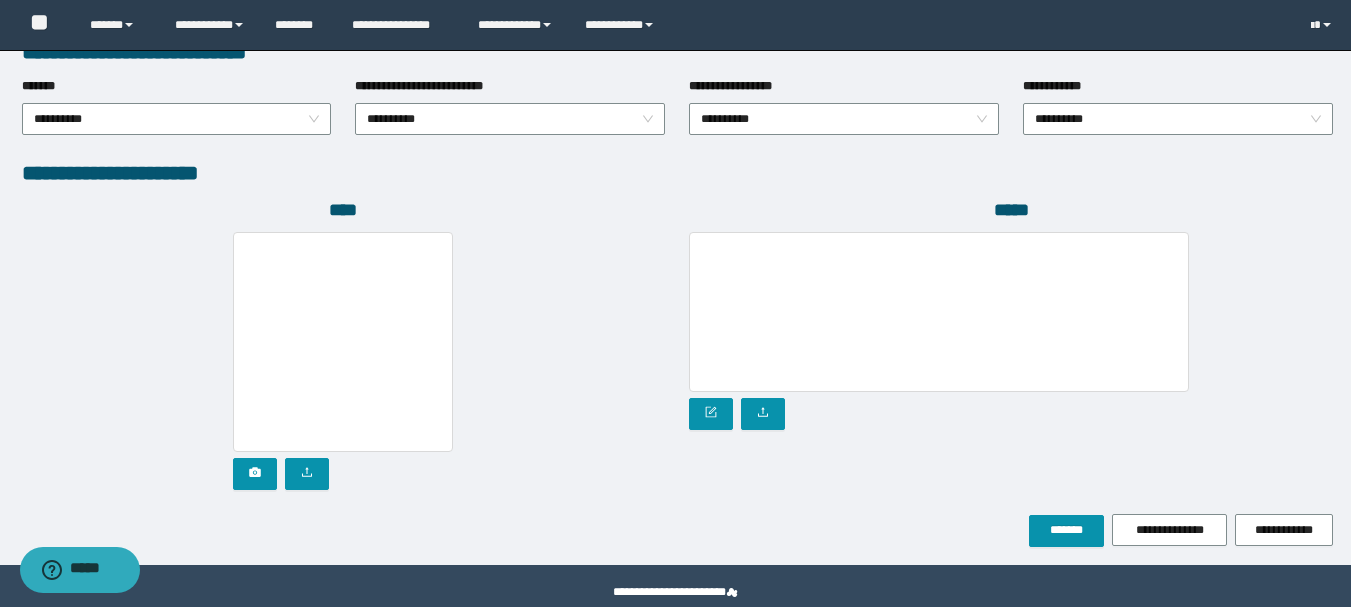 scroll, scrollTop: 1096, scrollLeft: 0, axis: vertical 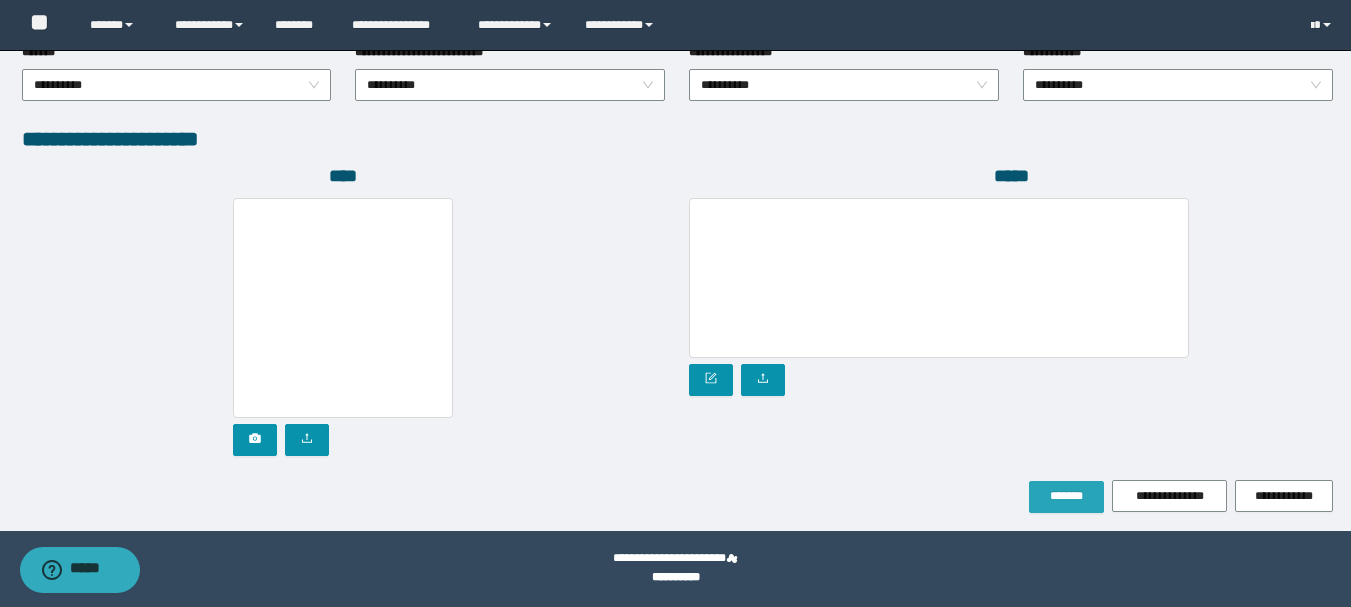 type on "**********" 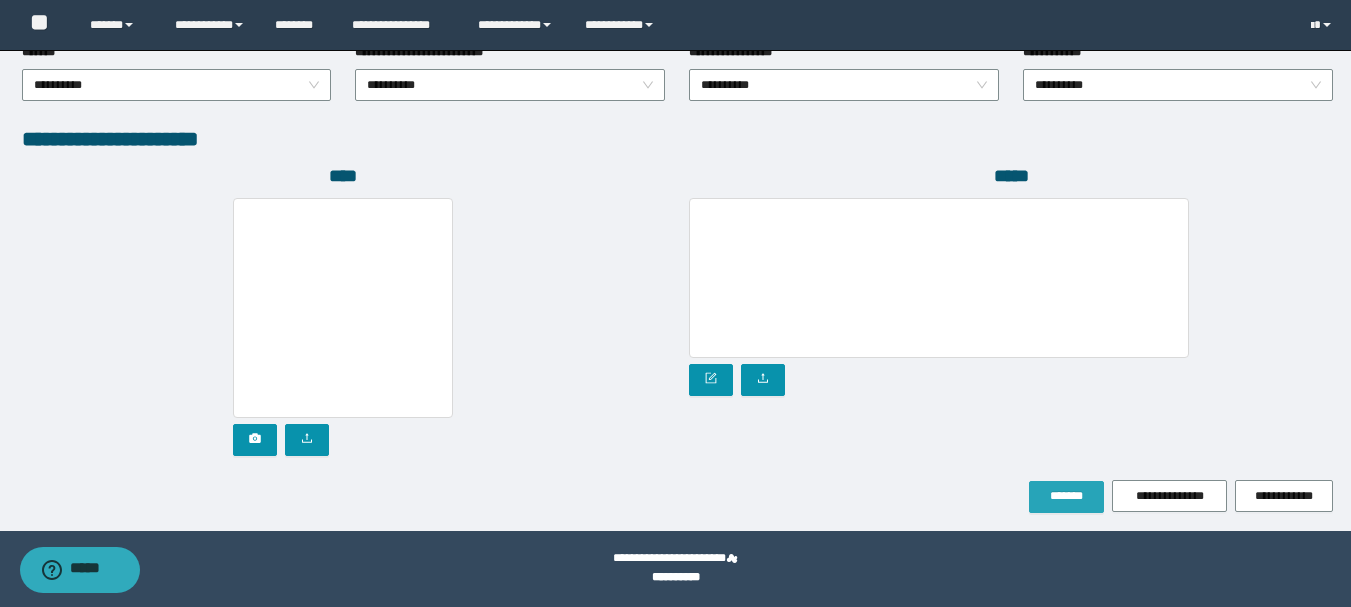 click on "*******" at bounding box center (1066, 496) 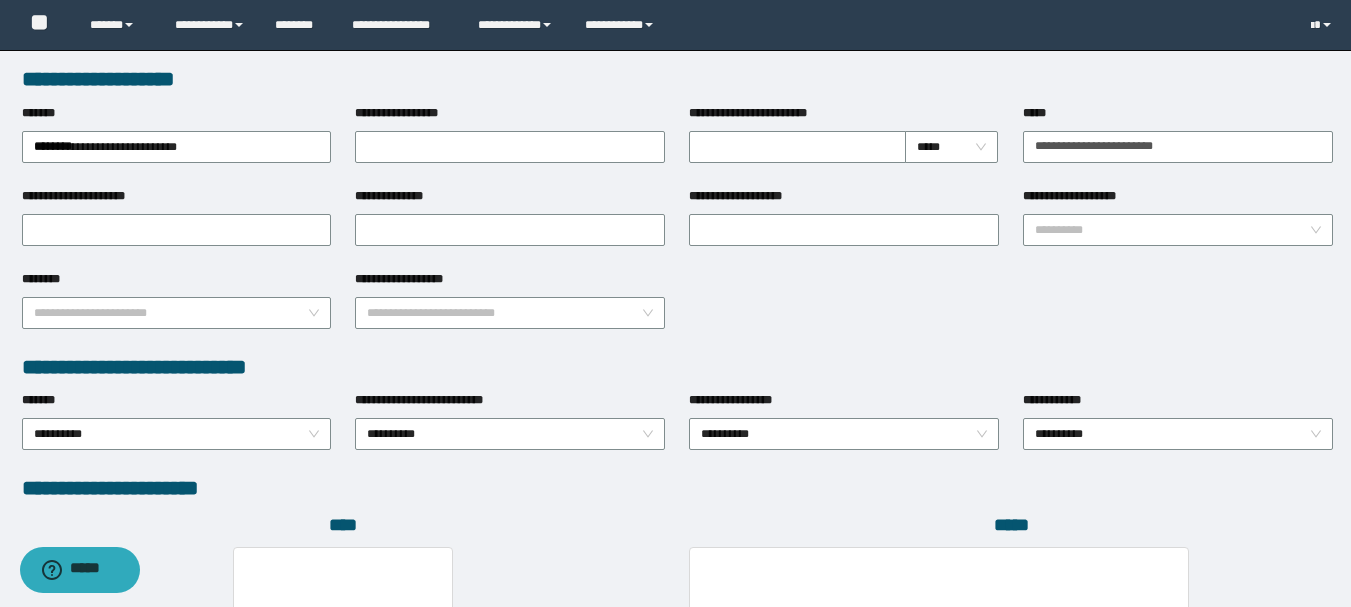 scroll, scrollTop: 1202, scrollLeft: 0, axis: vertical 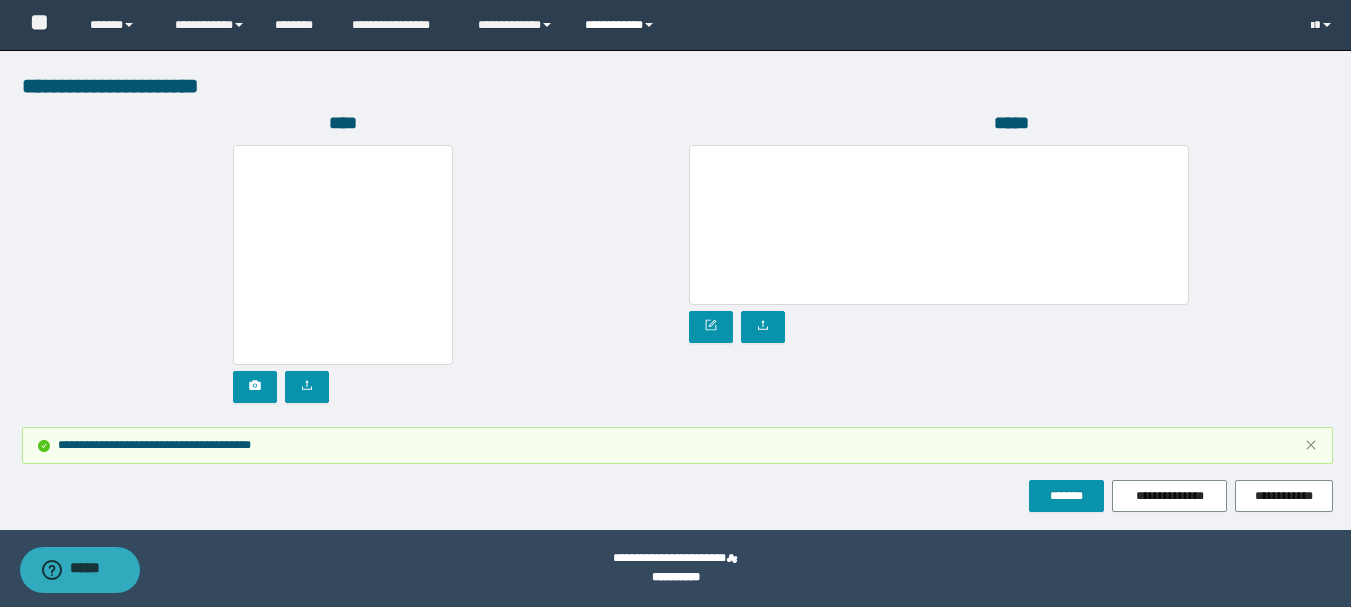 click on "**********" at bounding box center [622, 25] 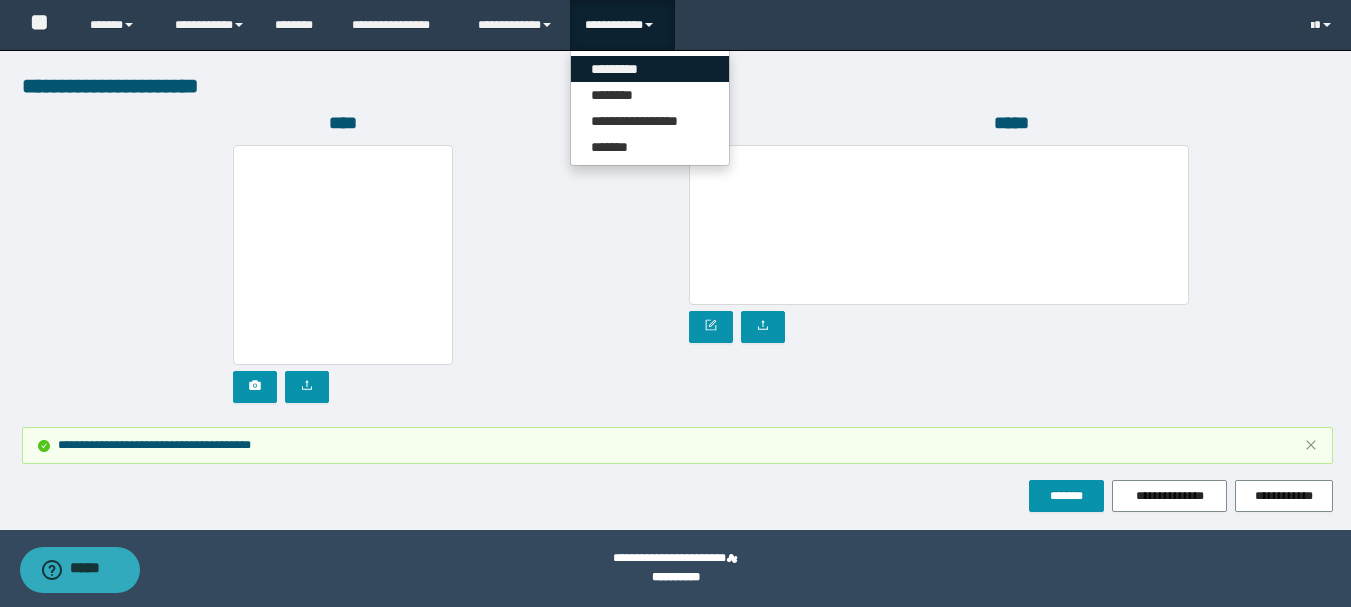 click on "*********" at bounding box center (650, 69) 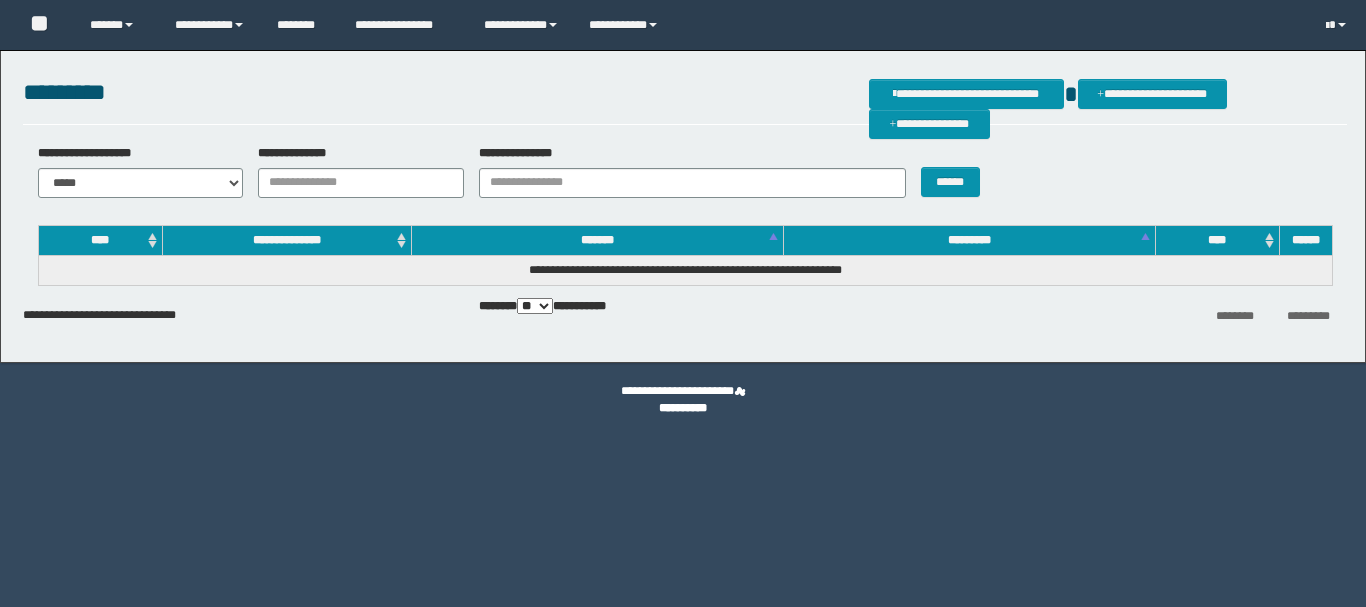 scroll, scrollTop: 0, scrollLeft: 0, axis: both 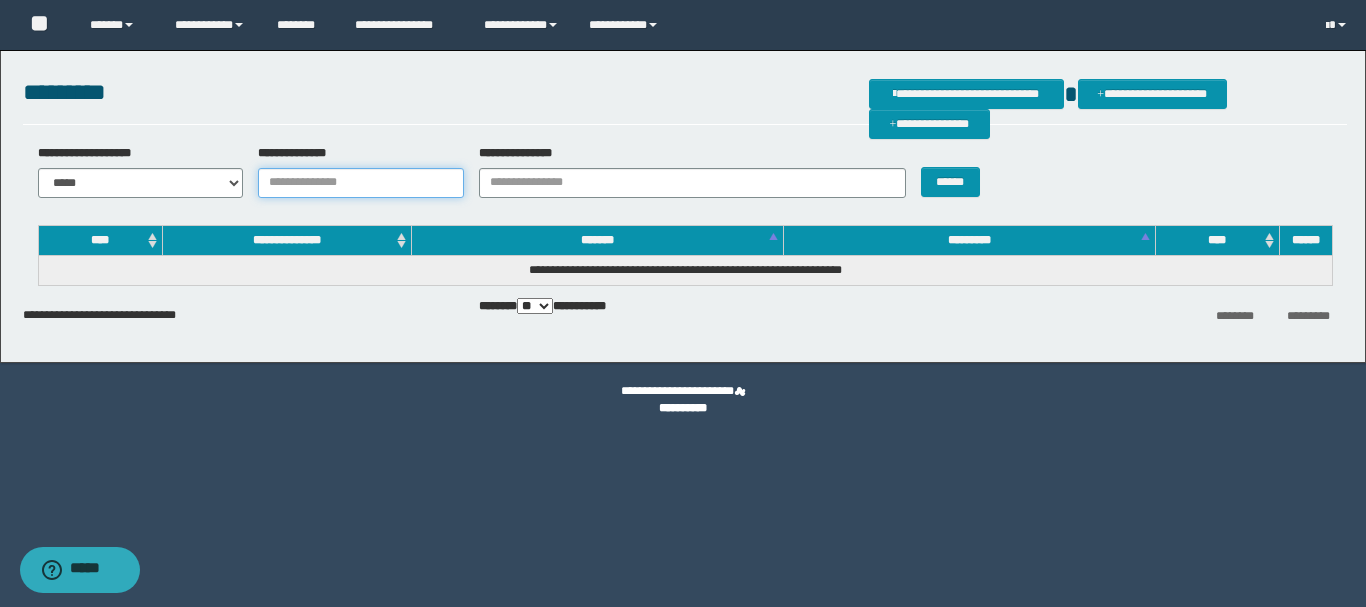 drag, startPoint x: 359, startPoint y: 175, endPoint x: 350, endPoint y: 186, distance: 14.21267 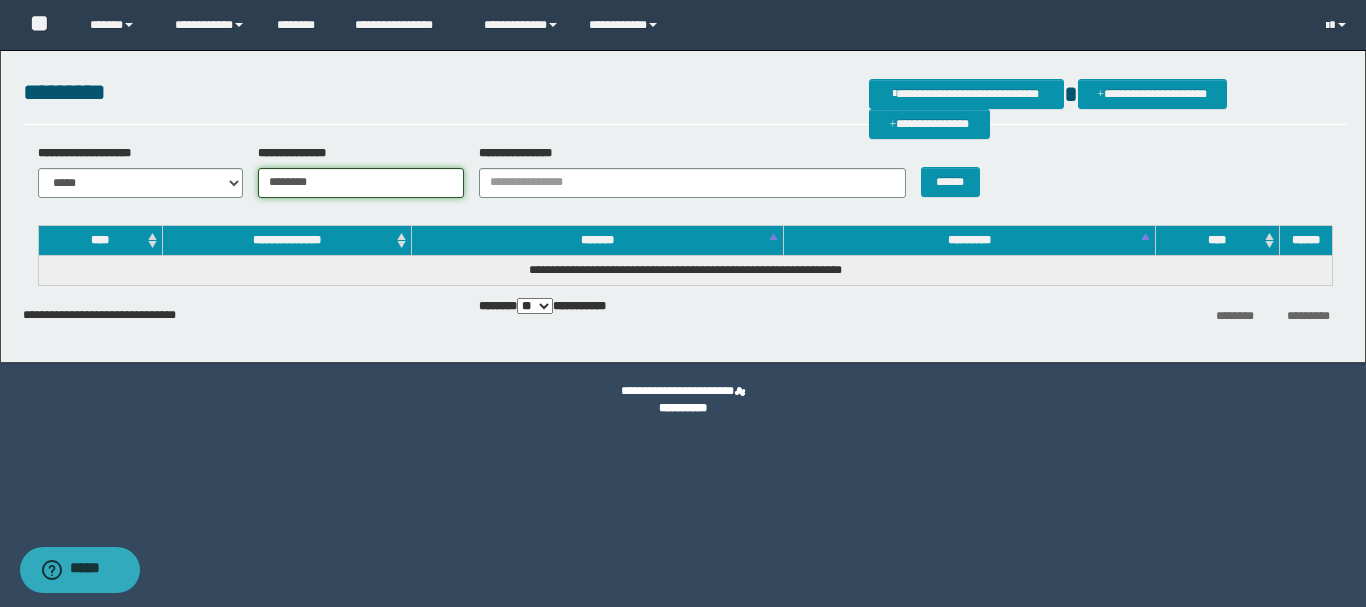 type on "********" 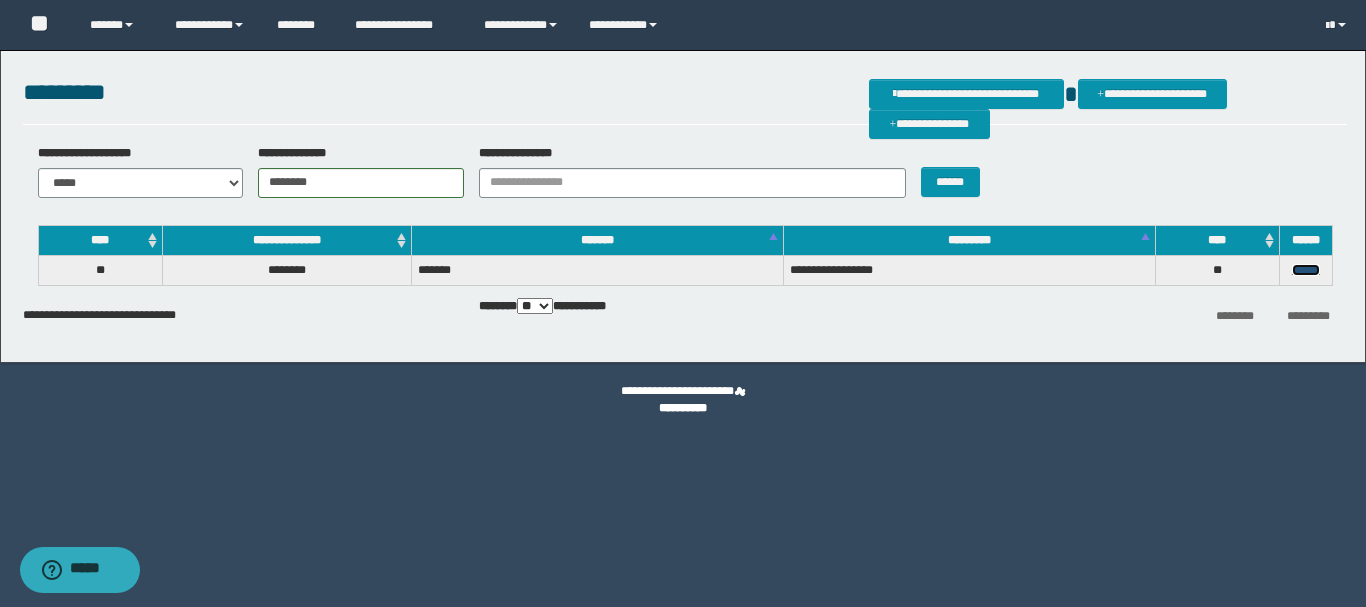 click on "******" at bounding box center (1306, 270) 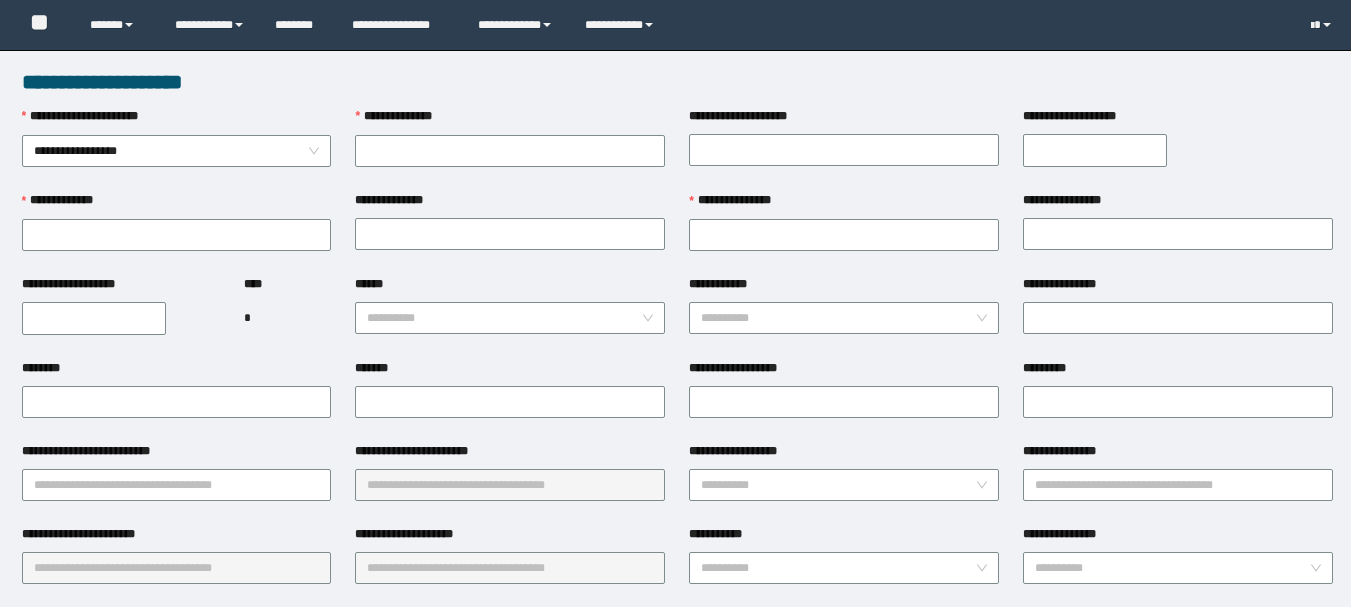 scroll, scrollTop: 0, scrollLeft: 0, axis: both 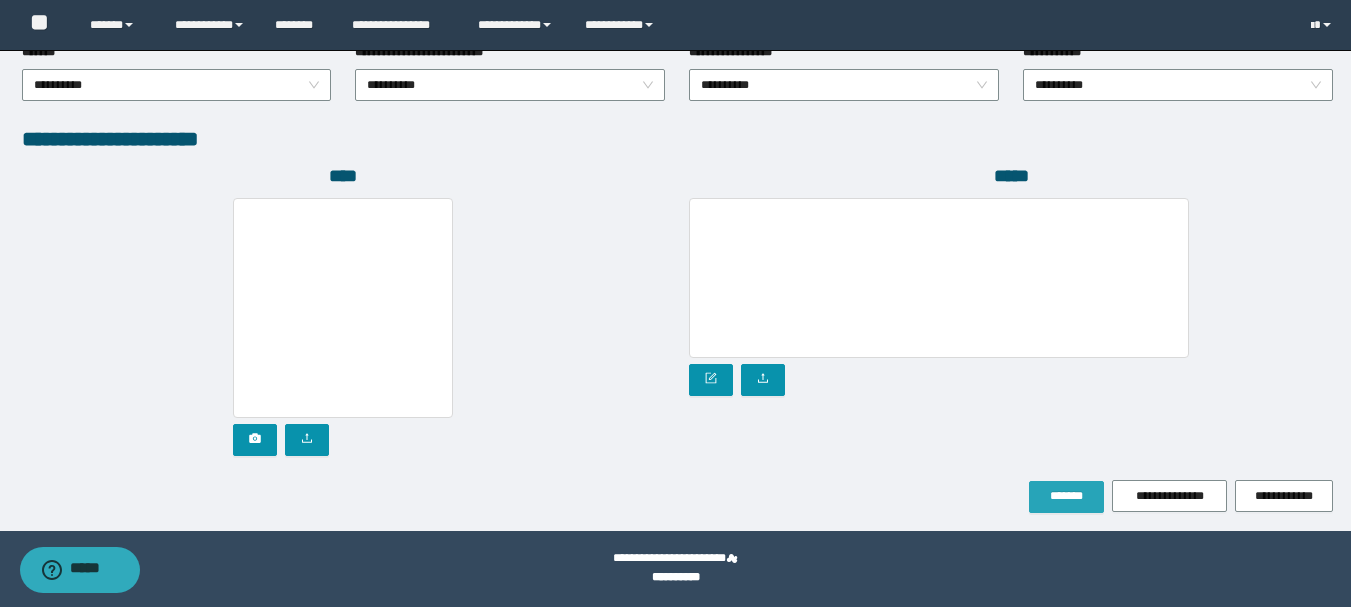 click on "*******" at bounding box center [1066, 496] 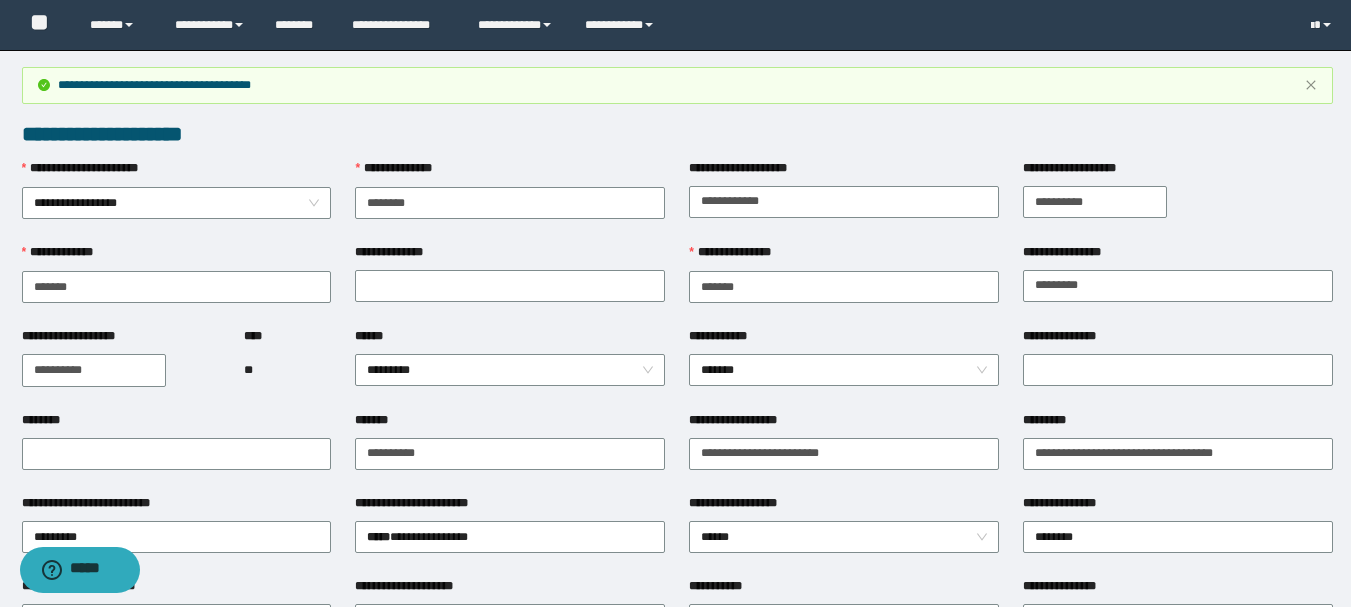 scroll, scrollTop: 0, scrollLeft: 0, axis: both 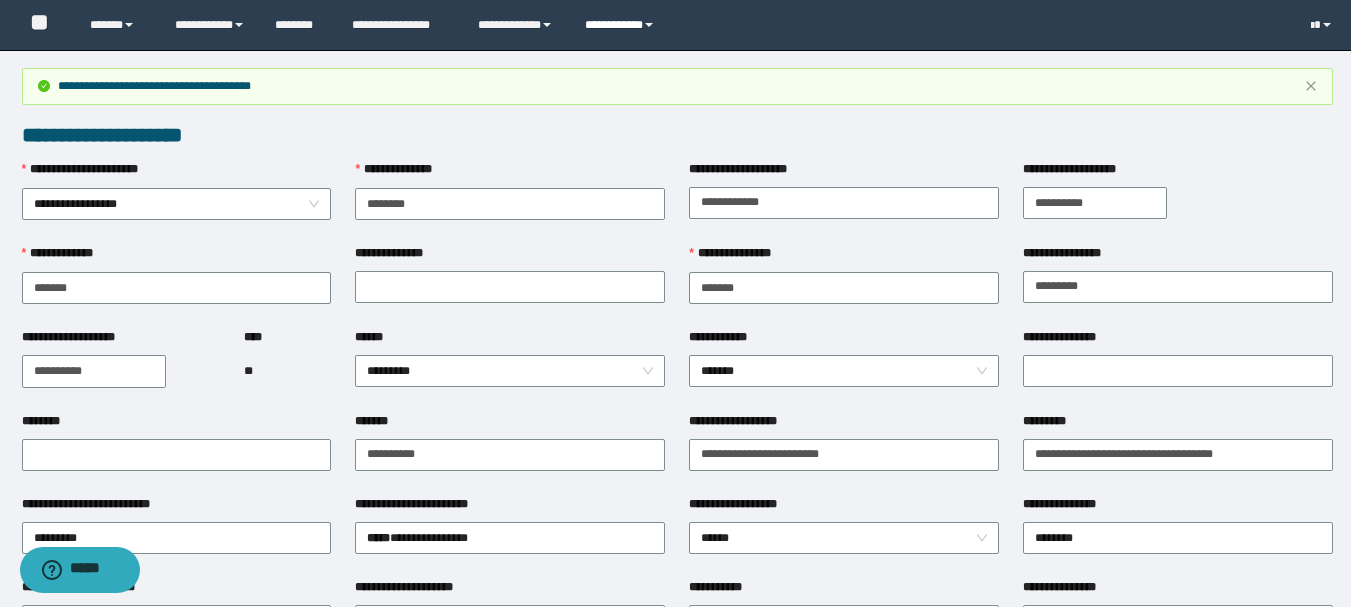 click on "**********" at bounding box center [622, 25] 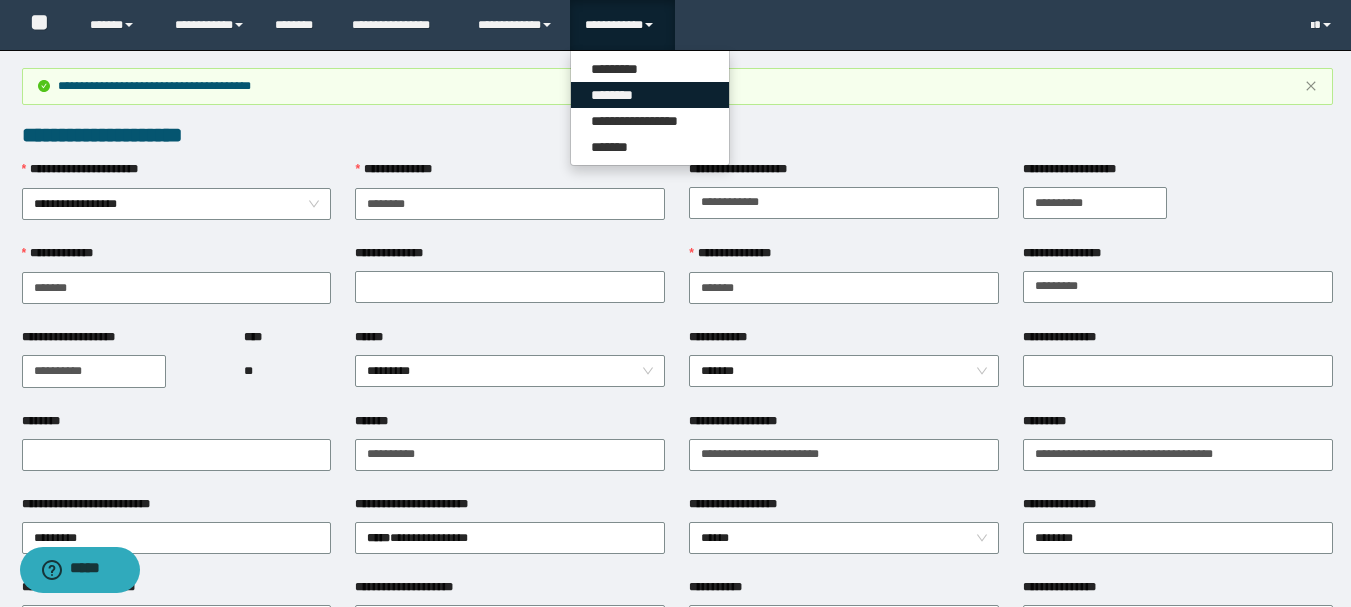 click on "********" at bounding box center (650, 95) 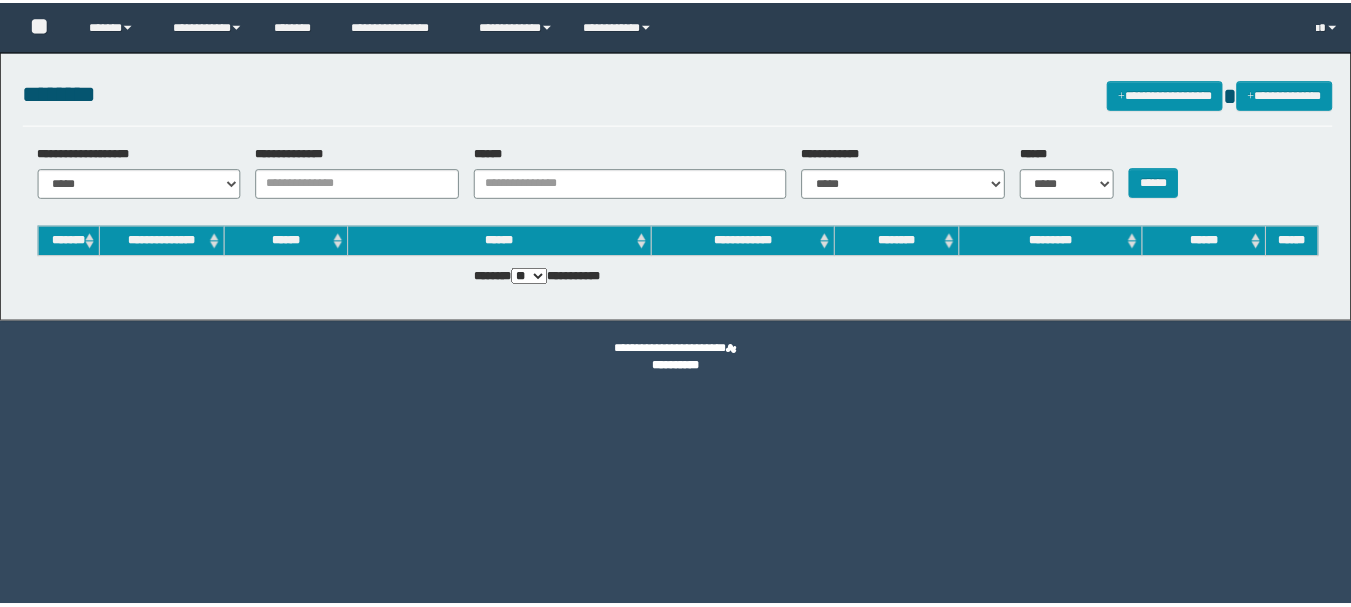 scroll, scrollTop: 0, scrollLeft: 0, axis: both 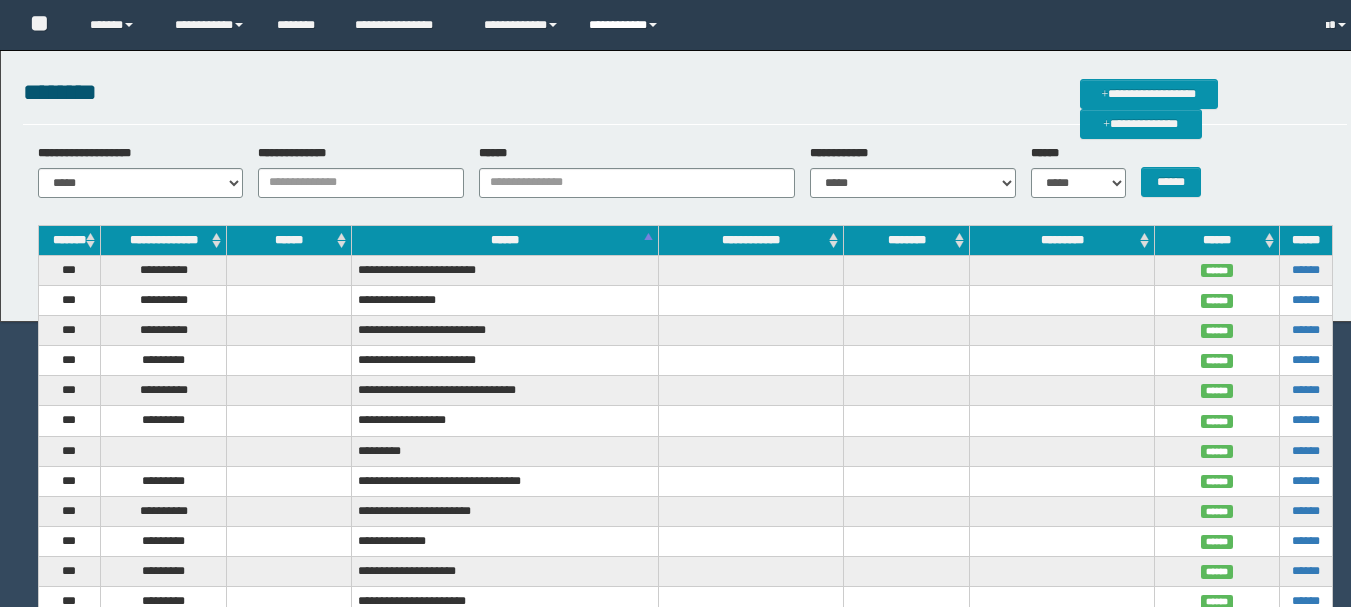 click on "**********" at bounding box center [626, 25] 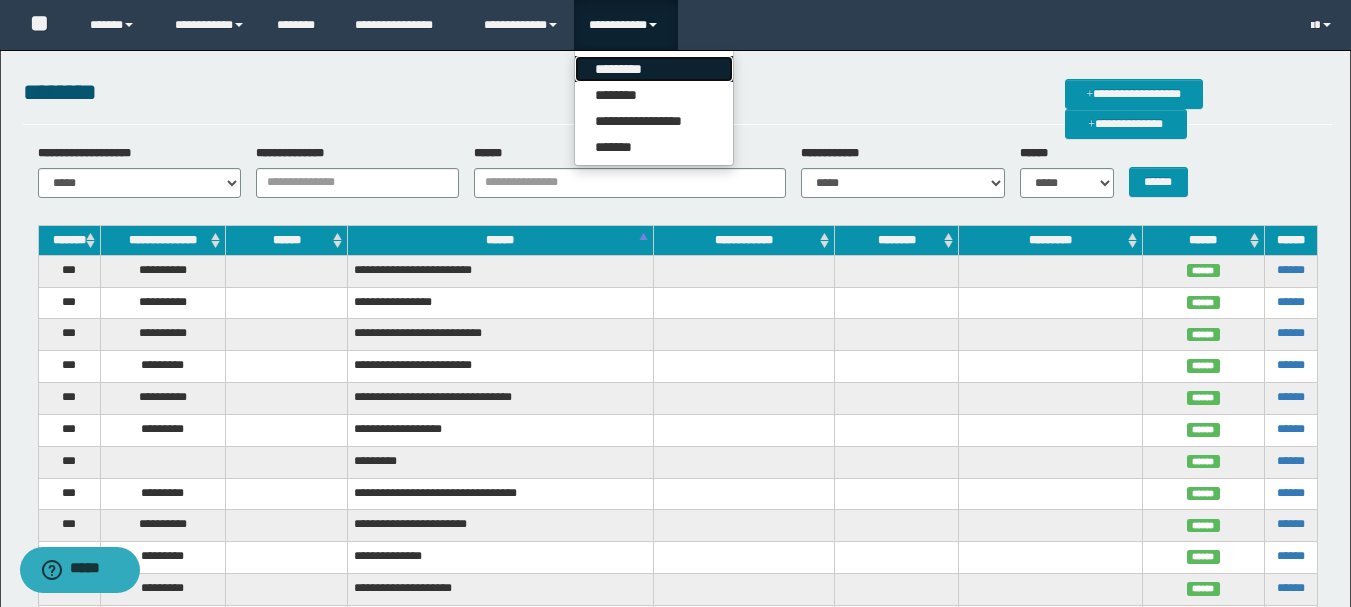 click on "*********" at bounding box center [654, 69] 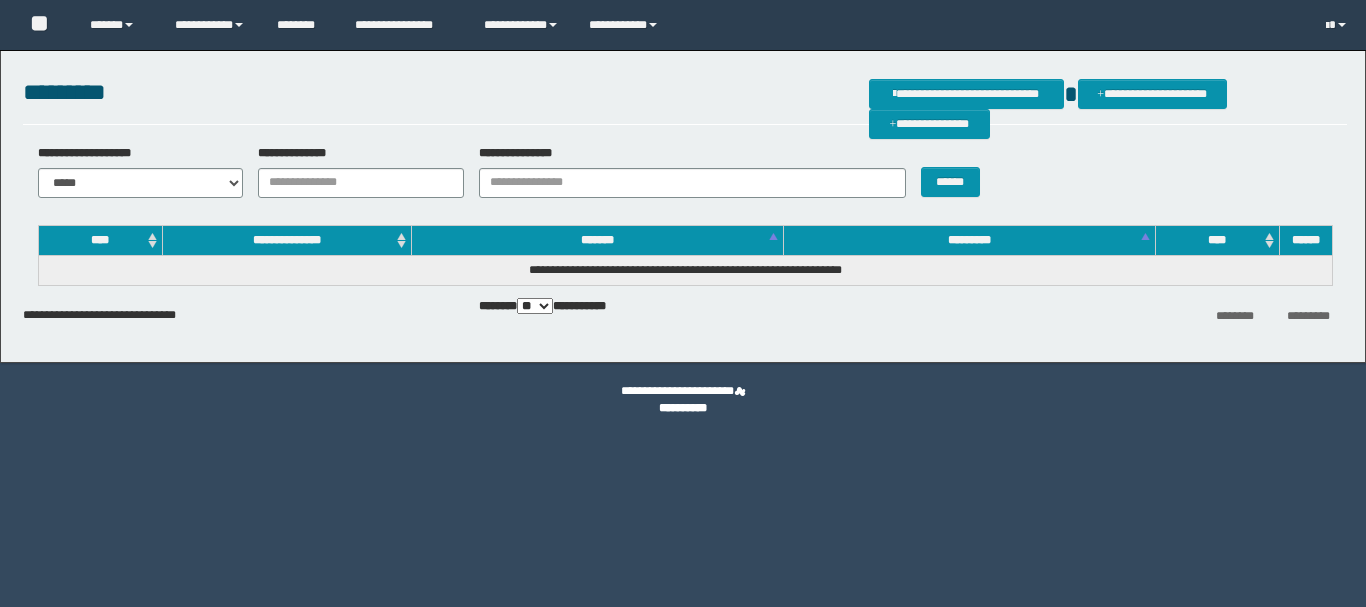 scroll, scrollTop: 0, scrollLeft: 0, axis: both 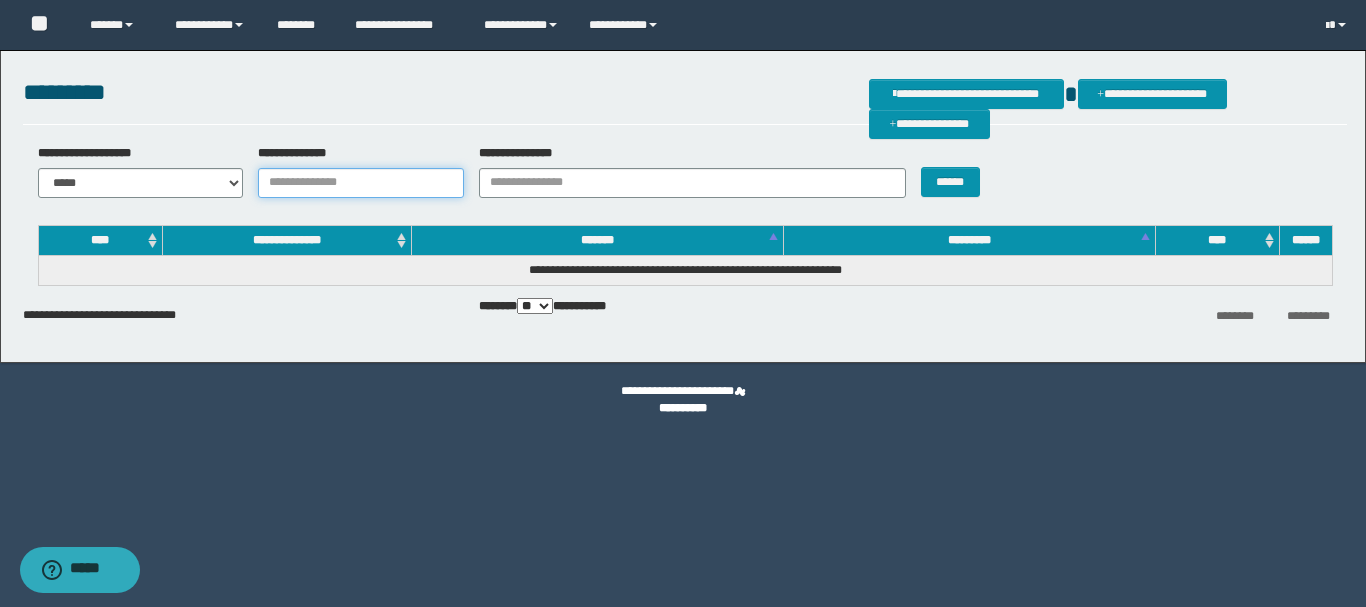 click on "**********" at bounding box center (361, 183) 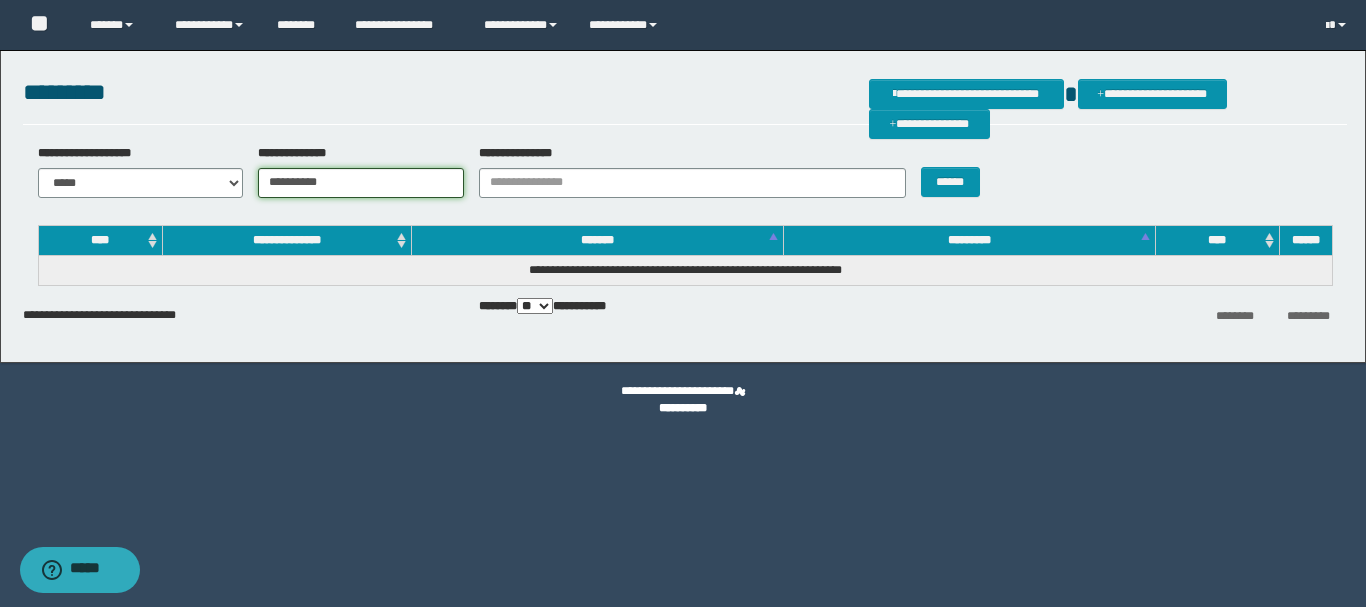 type on "**********" 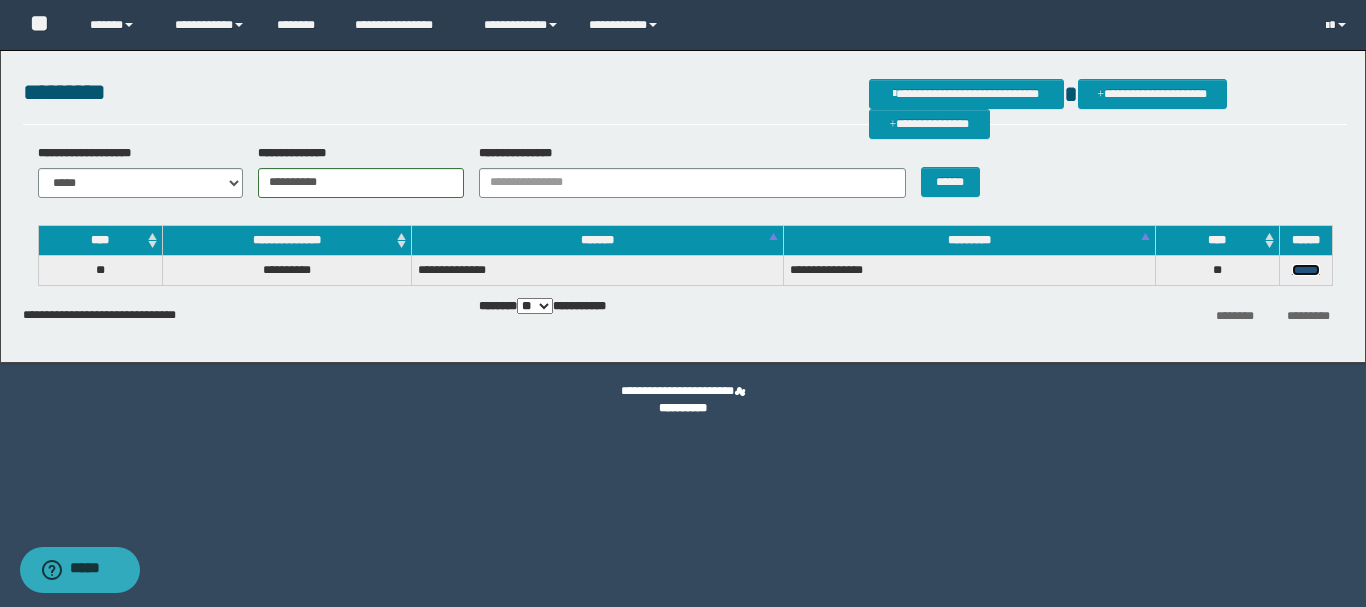 click on "******" at bounding box center (1306, 270) 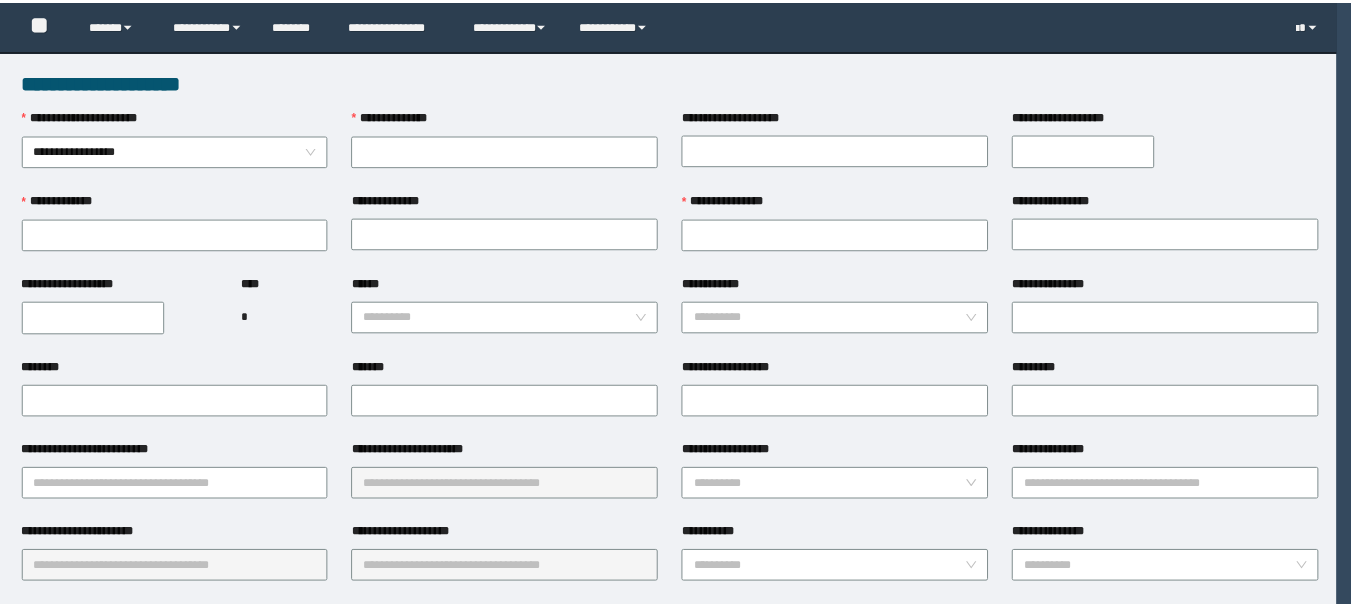 scroll, scrollTop: 0, scrollLeft: 0, axis: both 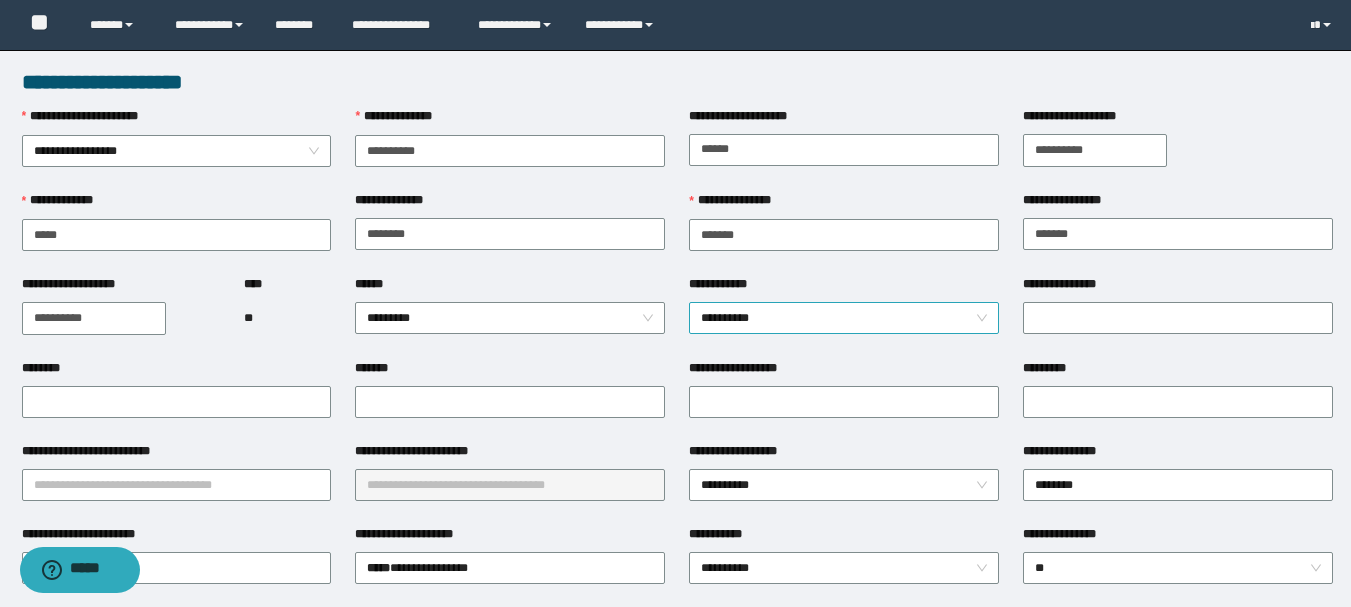 click on "**********" at bounding box center [844, 318] 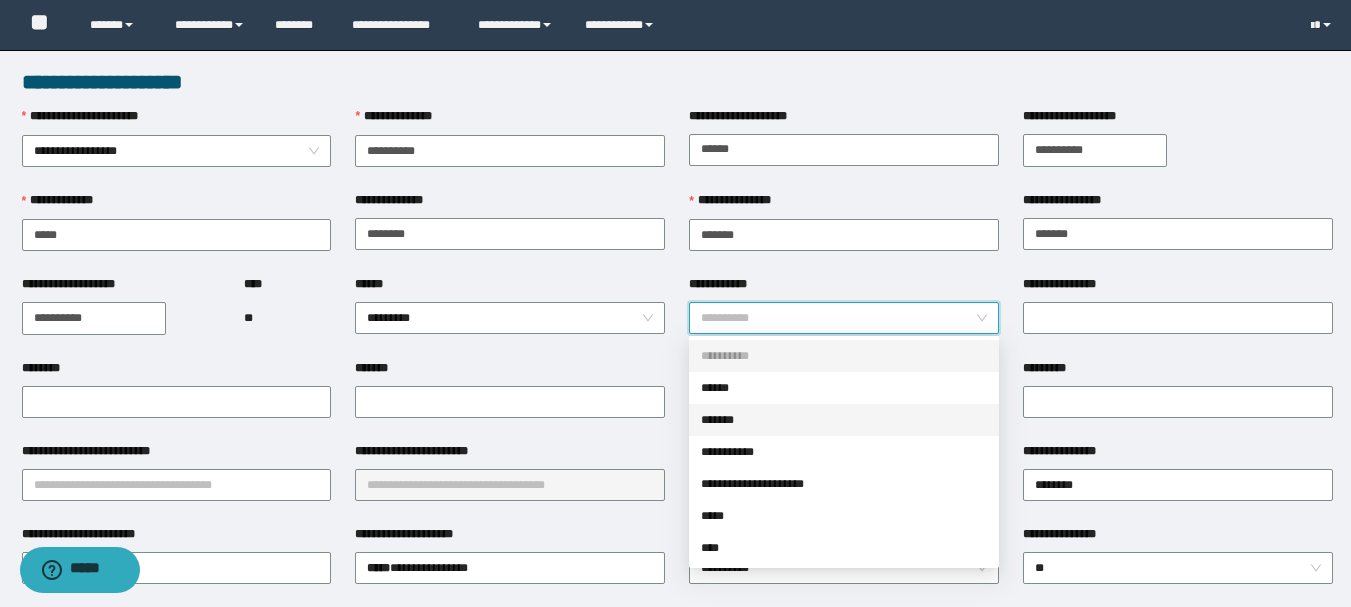 click on "*******" at bounding box center (844, 420) 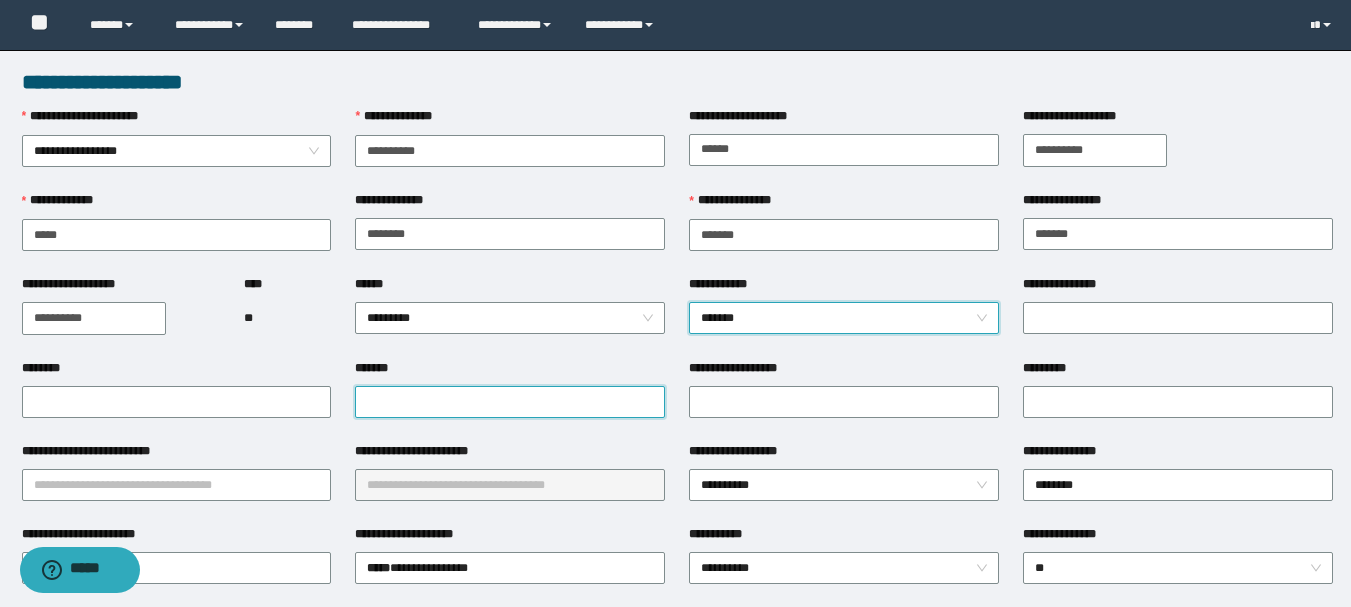 click on "*******" at bounding box center [510, 402] 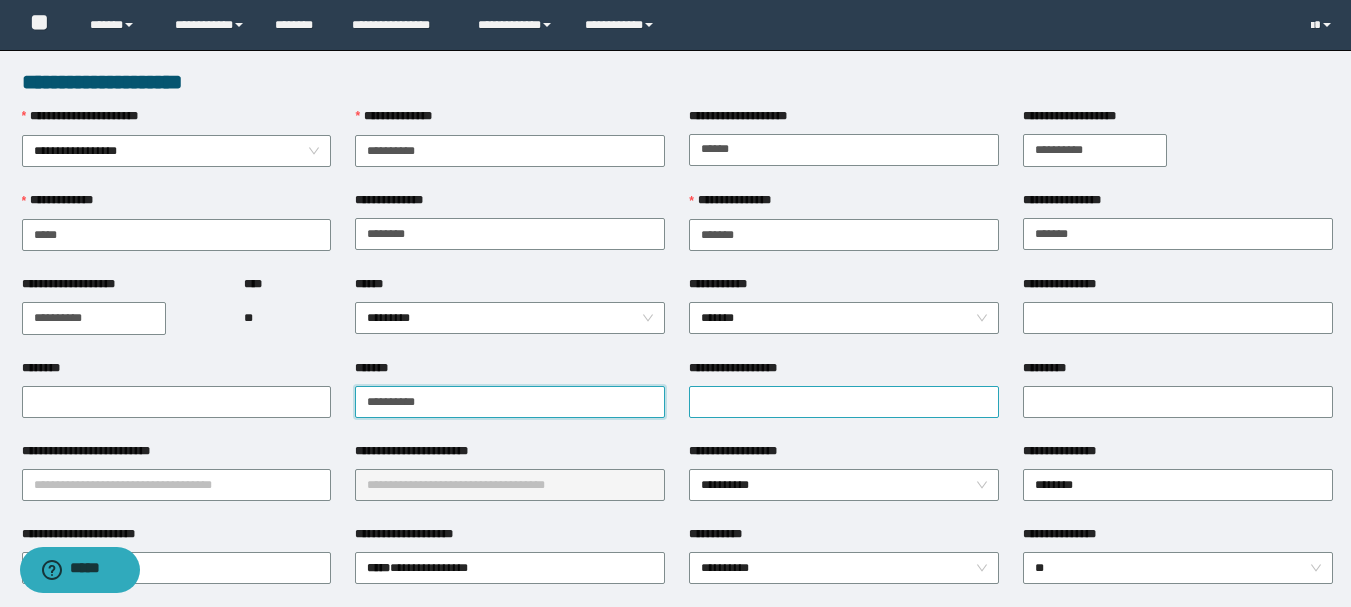 type on "**********" 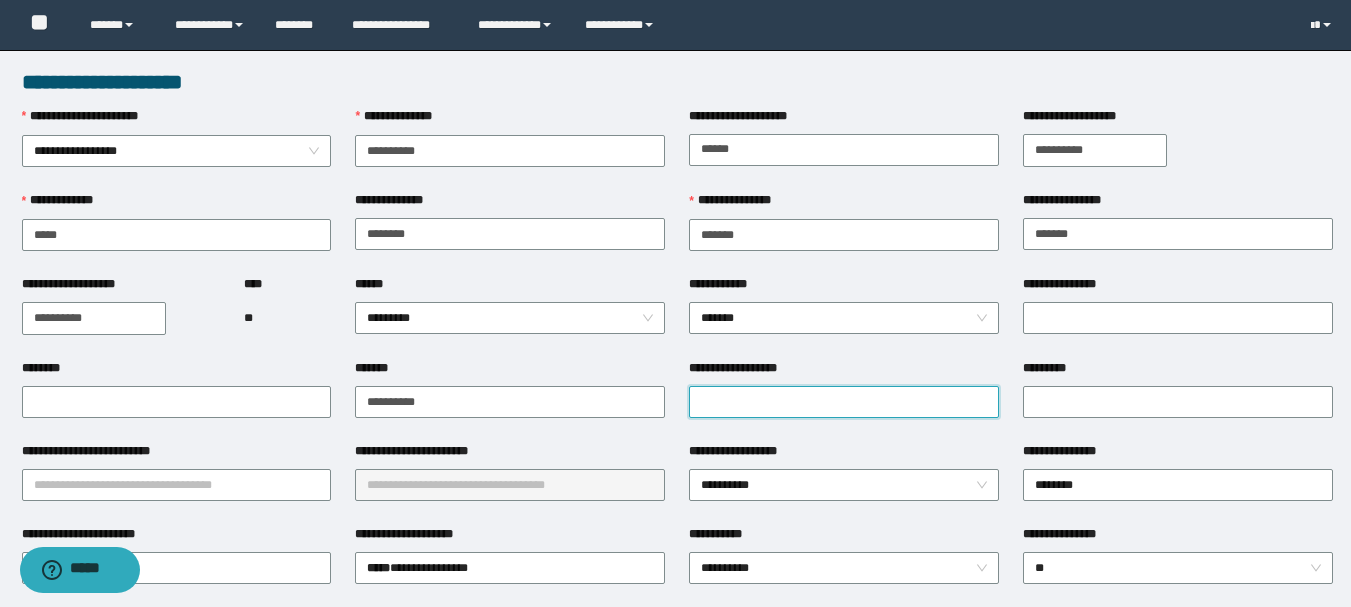 click on "**********" at bounding box center (844, 402) 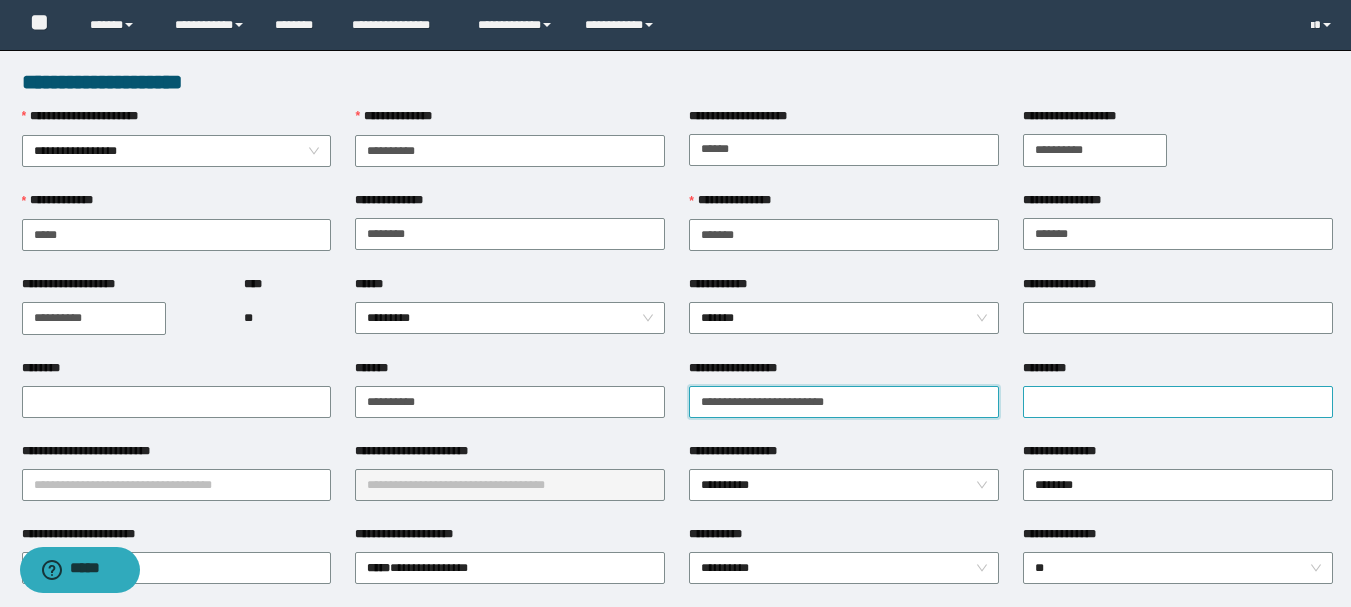 type on "**********" 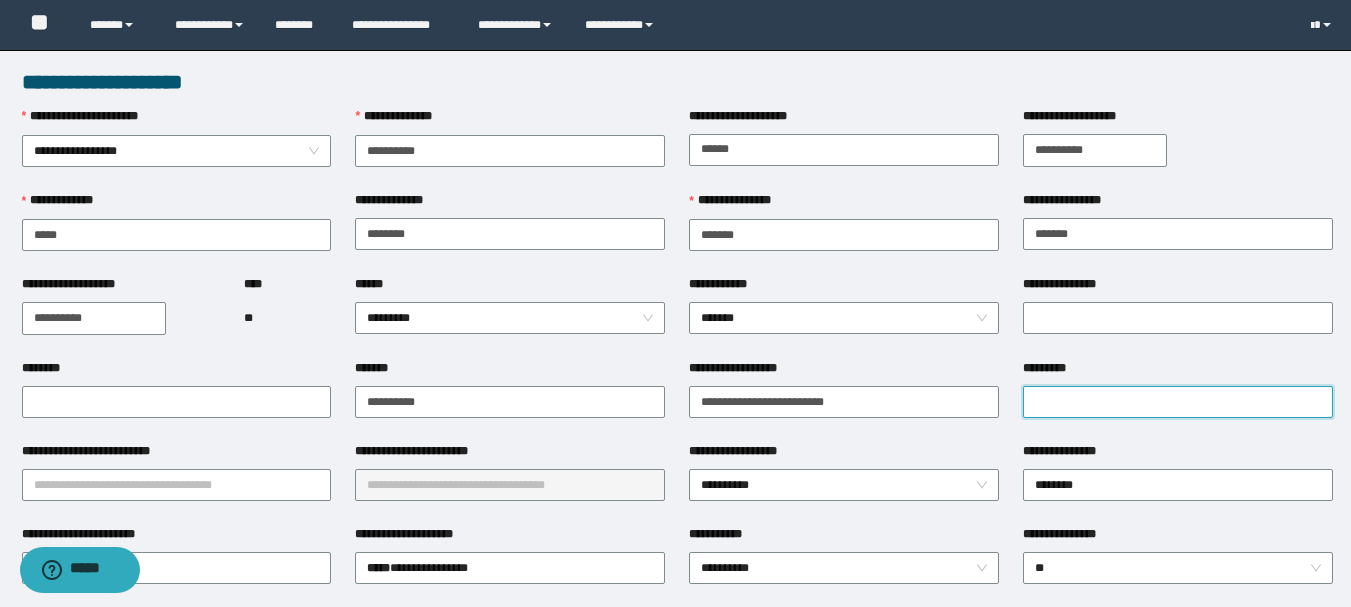 click on "*********" at bounding box center (1178, 402) 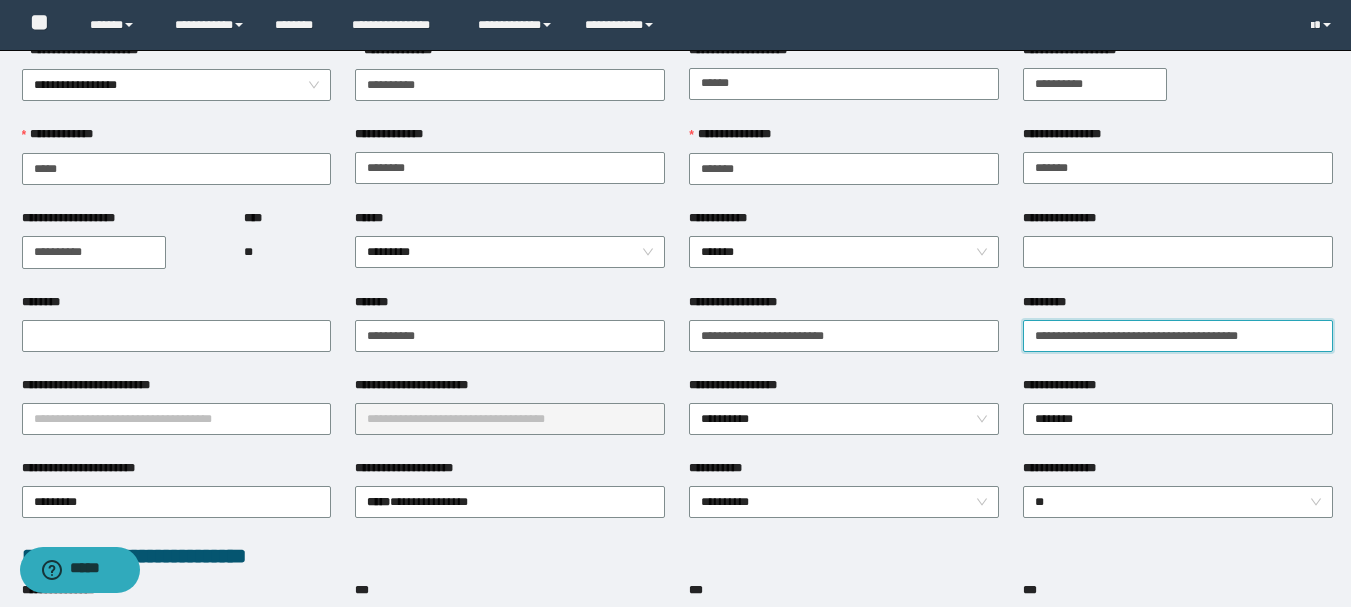 scroll, scrollTop: 200, scrollLeft: 0, axis: vertical 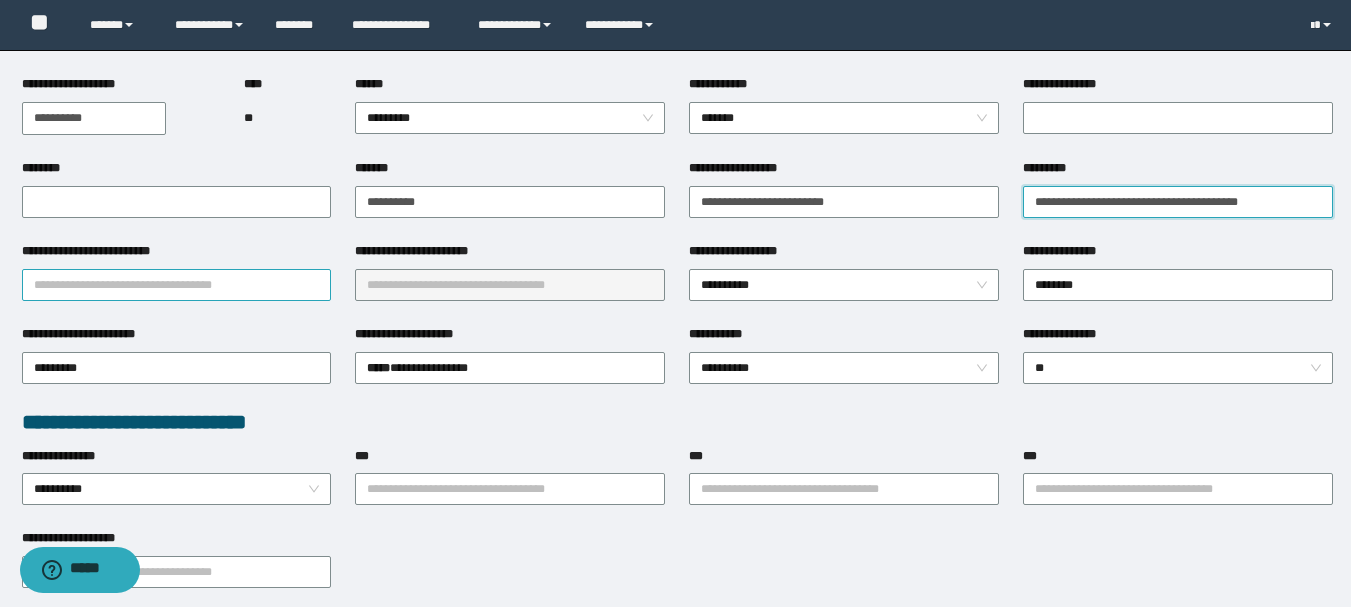 type on "**********" 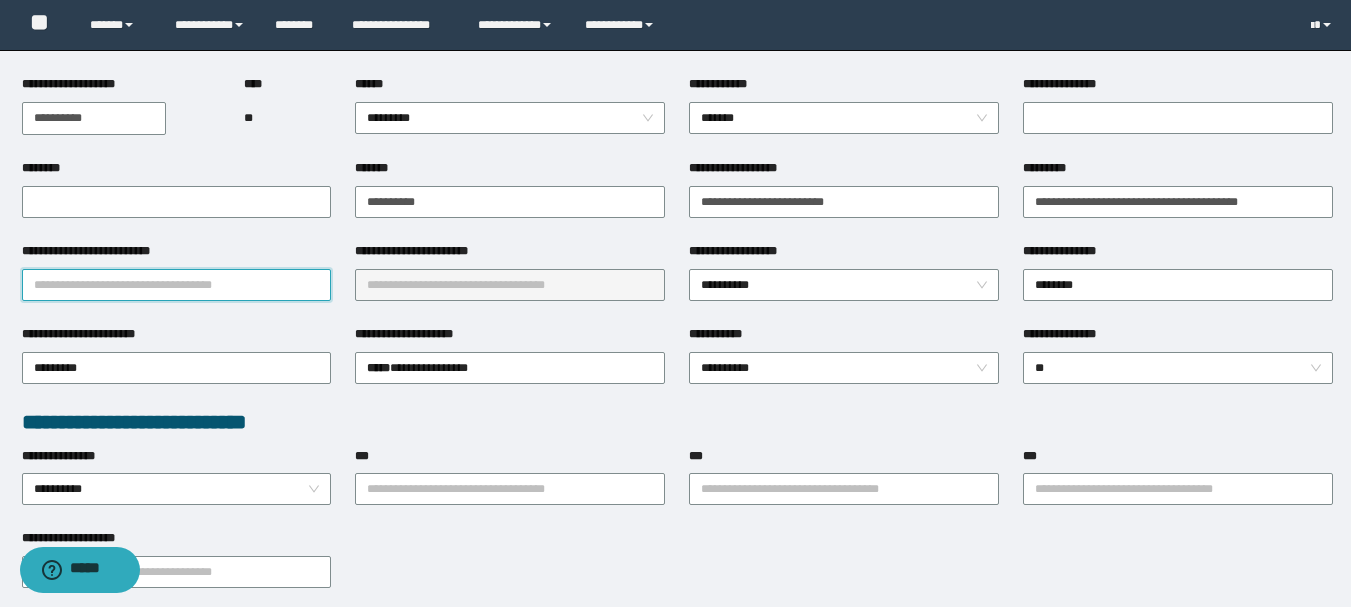 click on "**********" at bounding box center (177, 285) 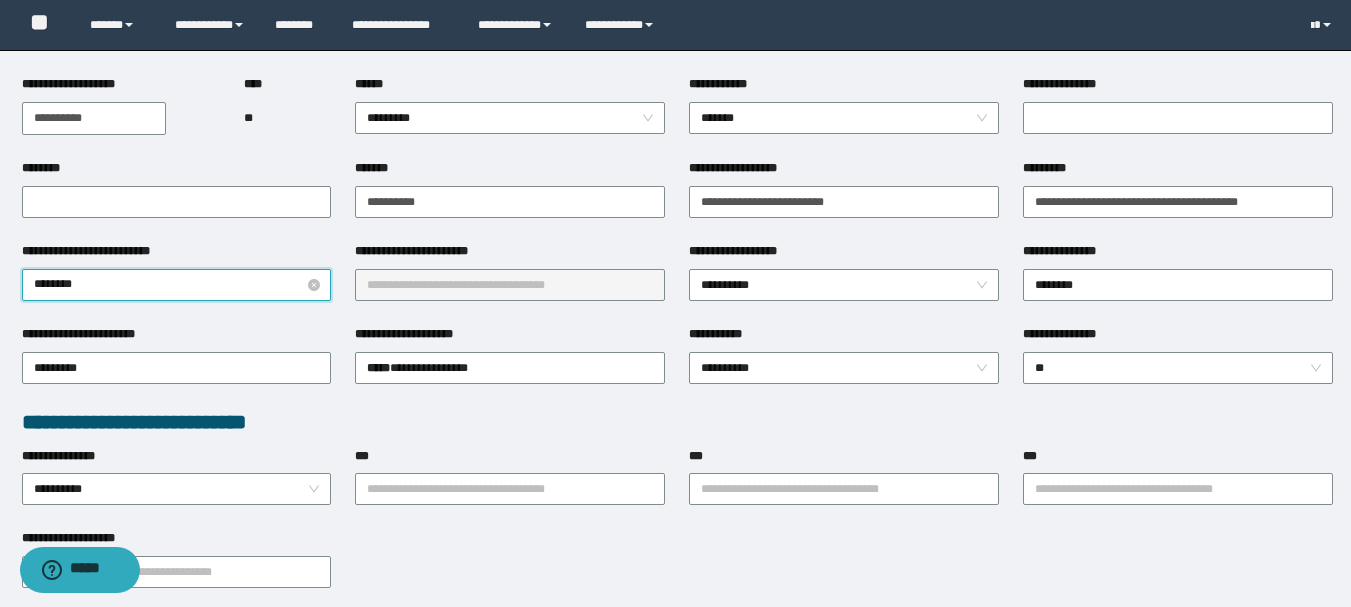 type on "*********" 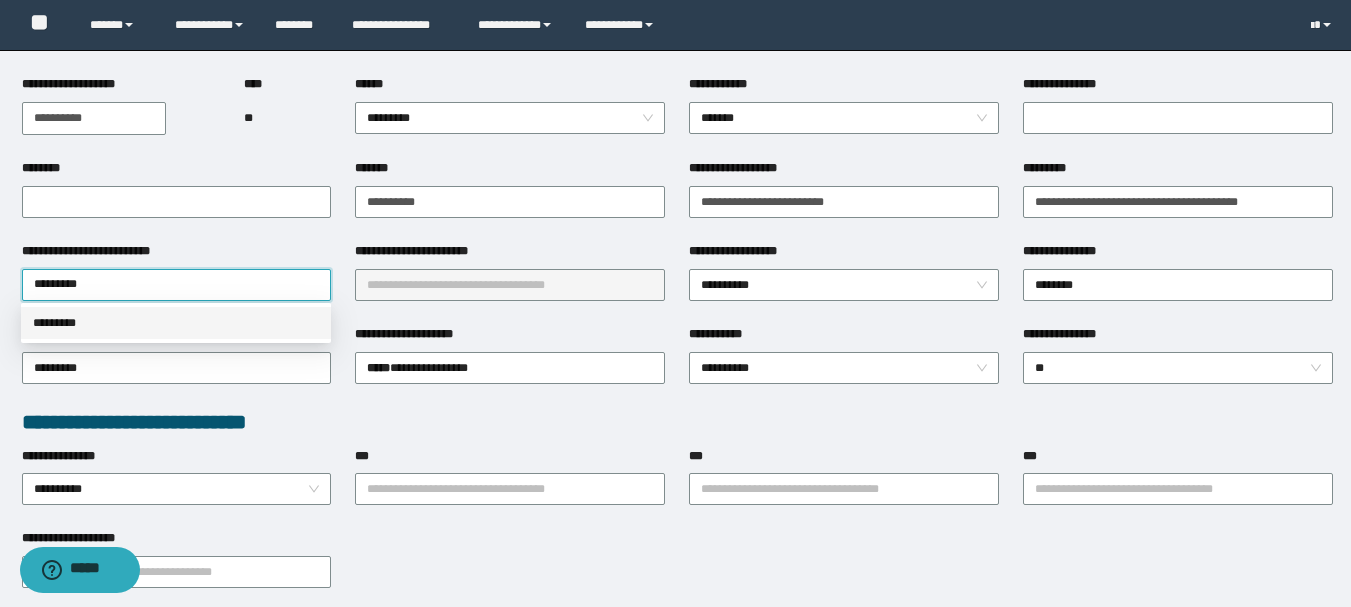 click on "*********" at bounding box center [176, 323] 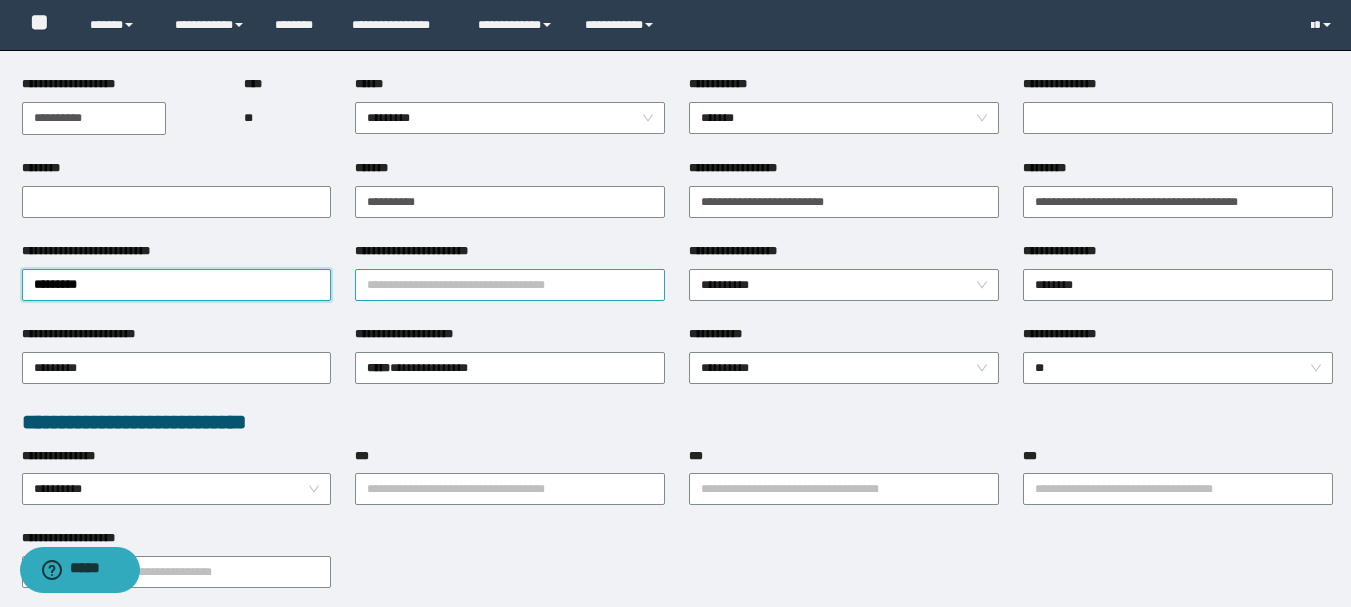 click on "**********" at bounding box center [510, 285] 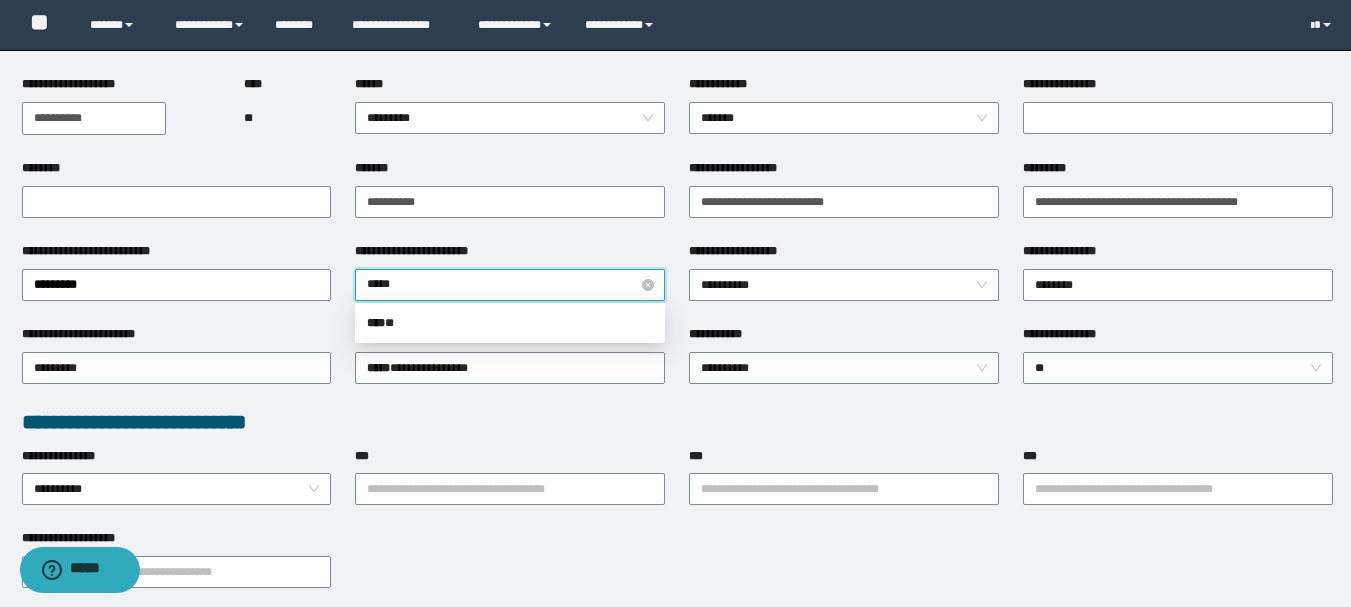 type on "******" 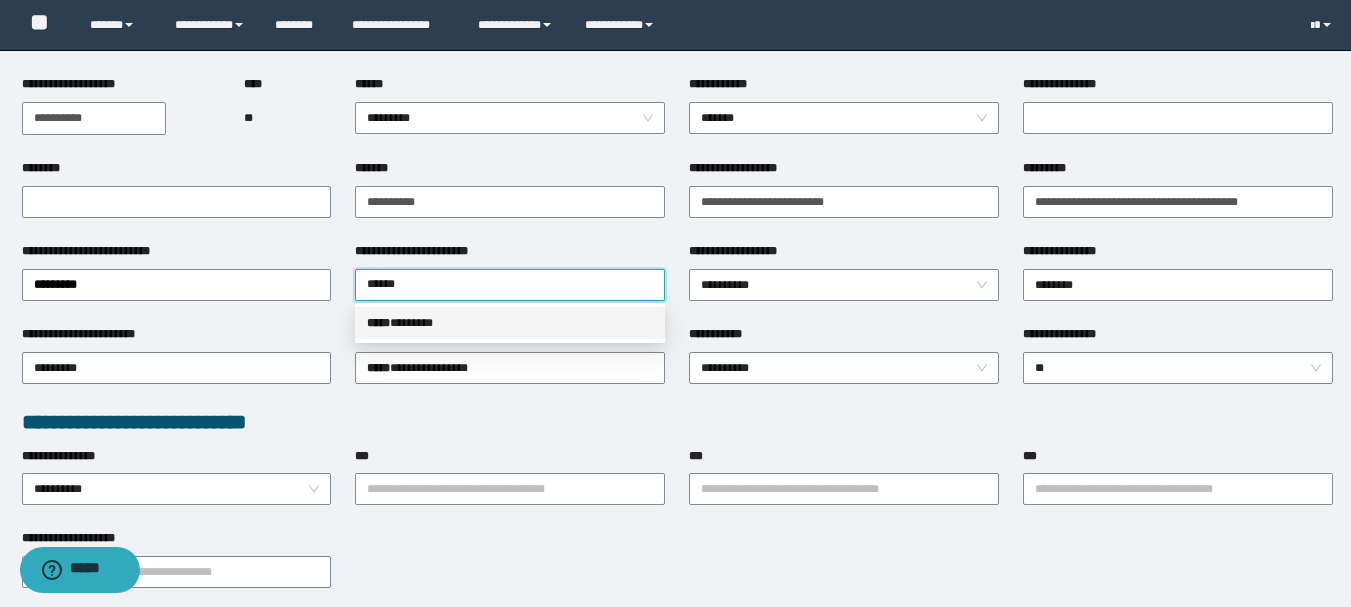 click on "***** * ******" at bounding box center [510, 323] 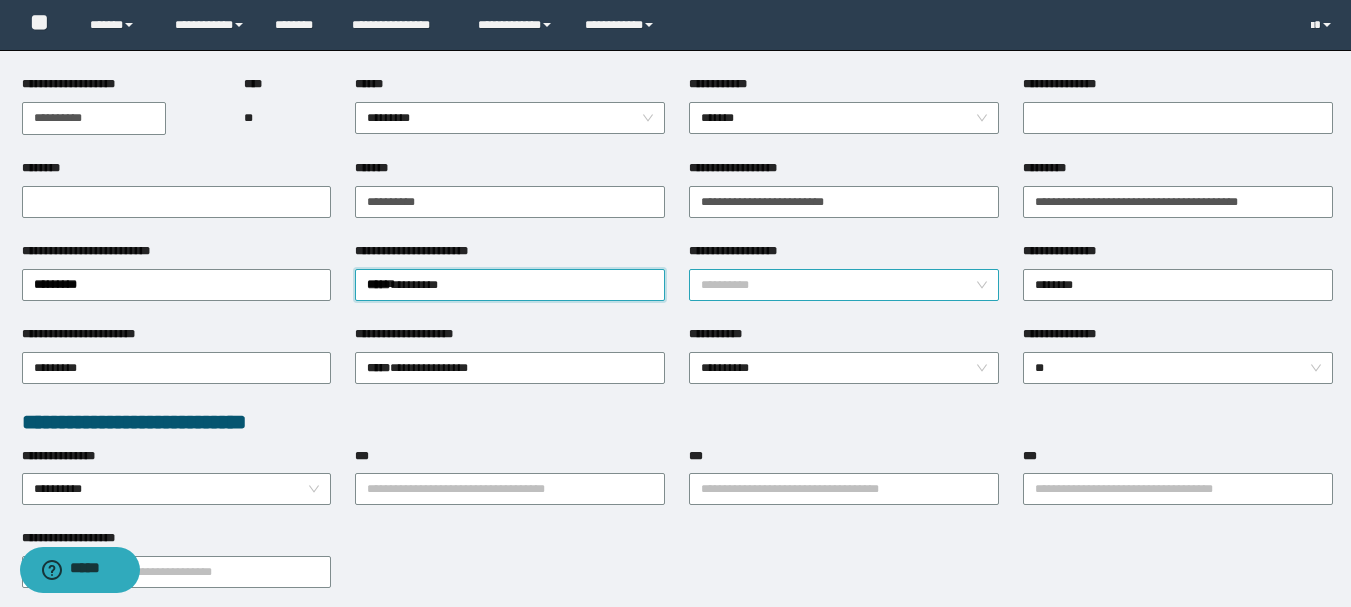 click on "**********" at bounding box center [844, 285] 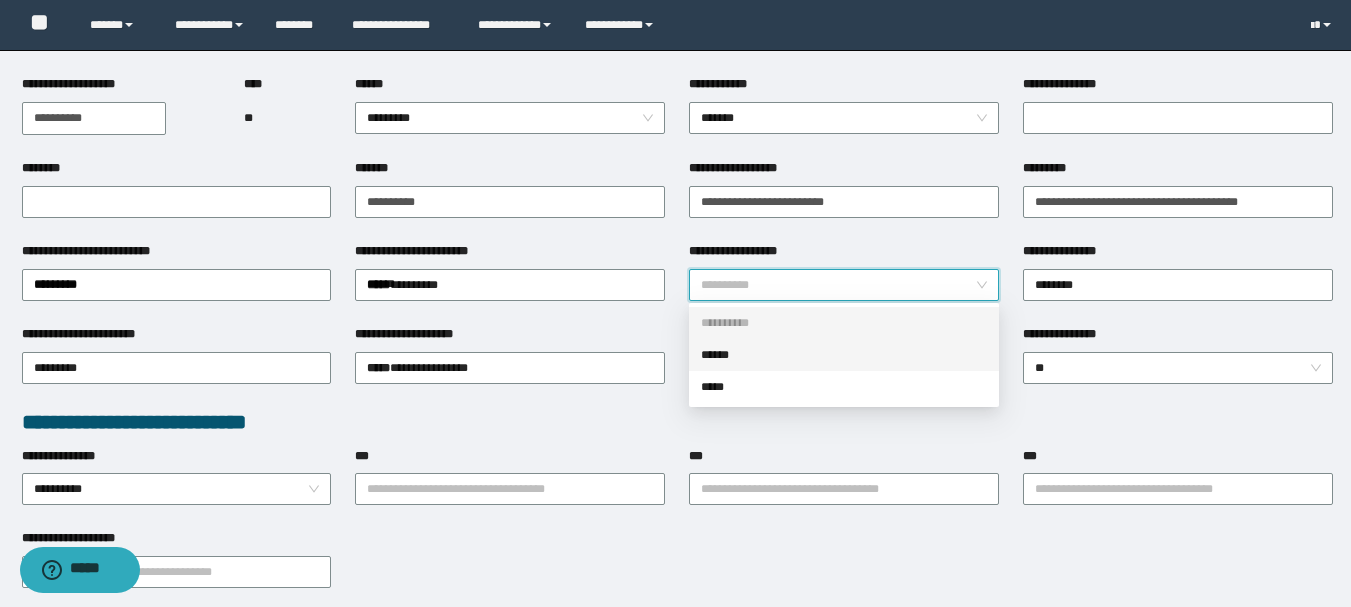 click on "******" at bounding box center (844, 355) 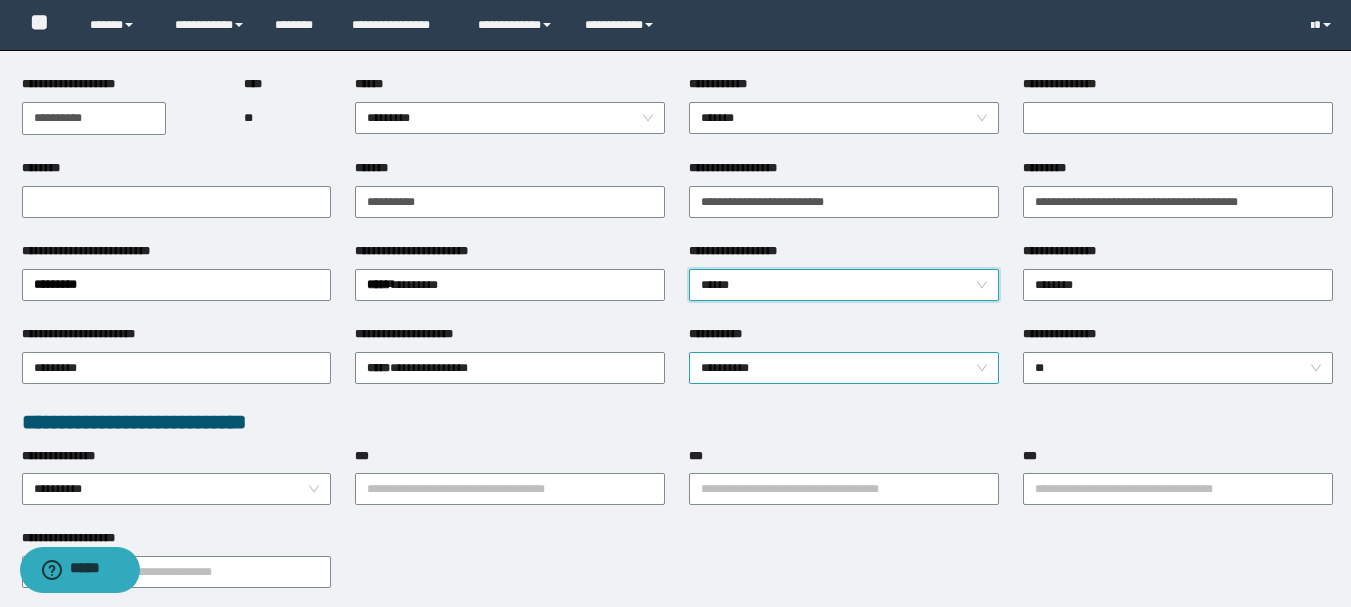 click on "**********" at bounding box center [844, 368] 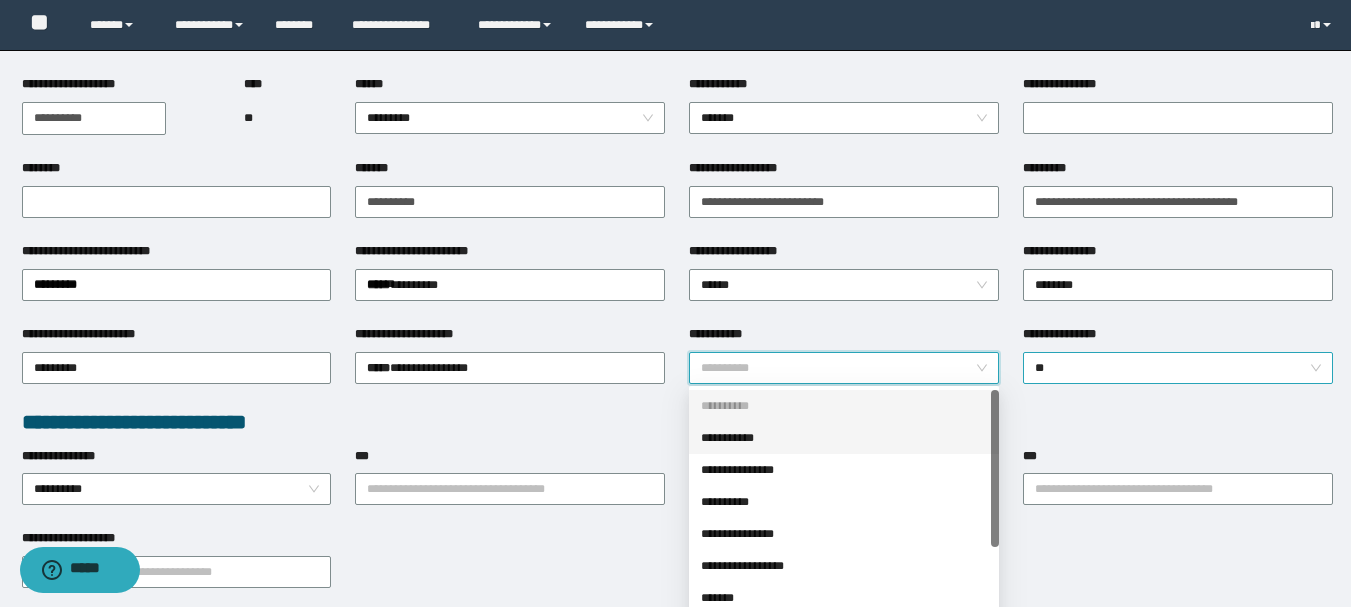 scroll, scrollTop: 300, scrollLeft: 0, axis: vertical 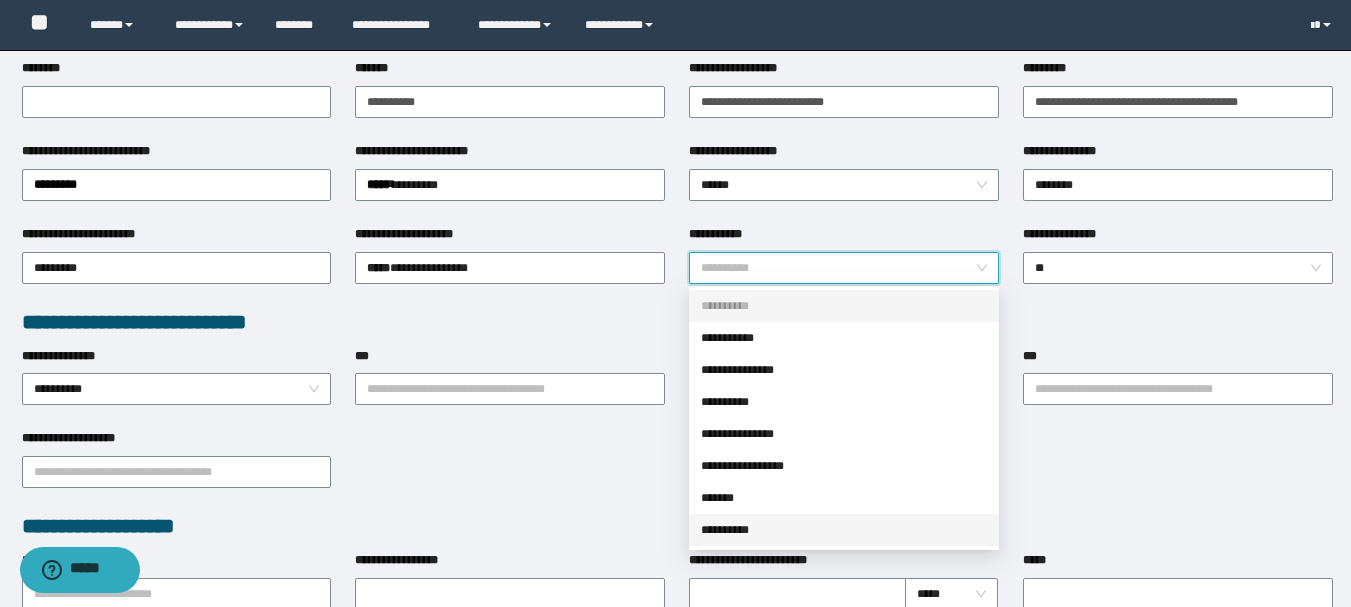 click on "**********" at bounding box center (844, 530) 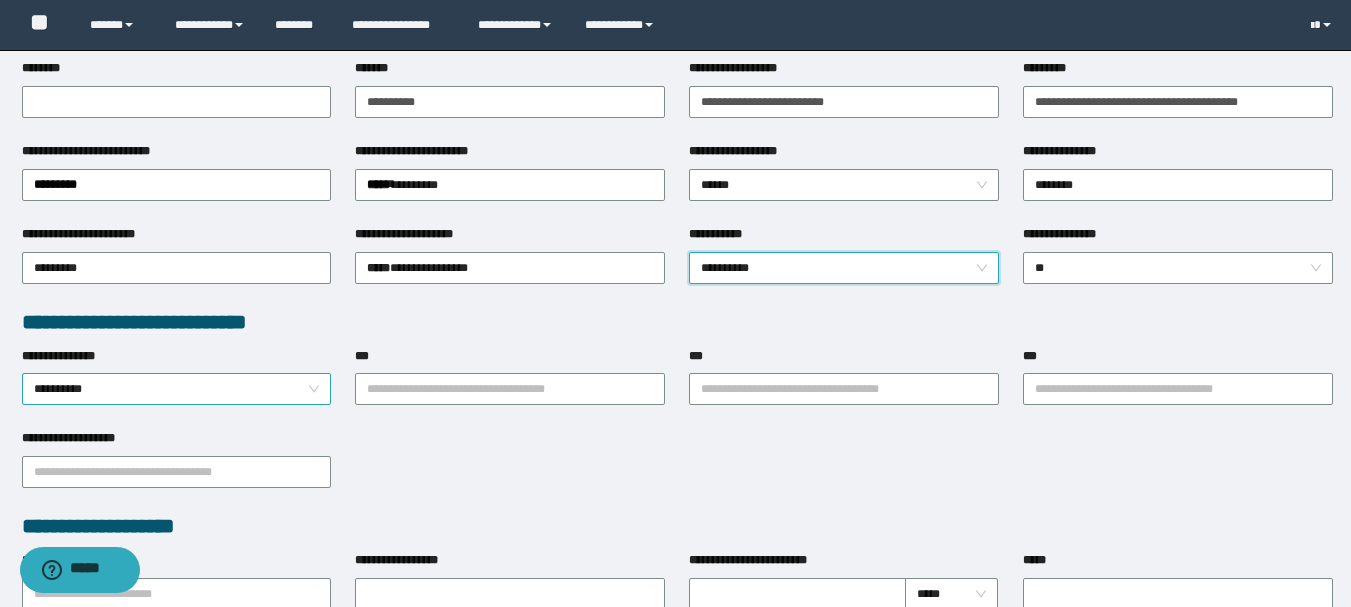 click on "**********" at bounding box center [177, 389] 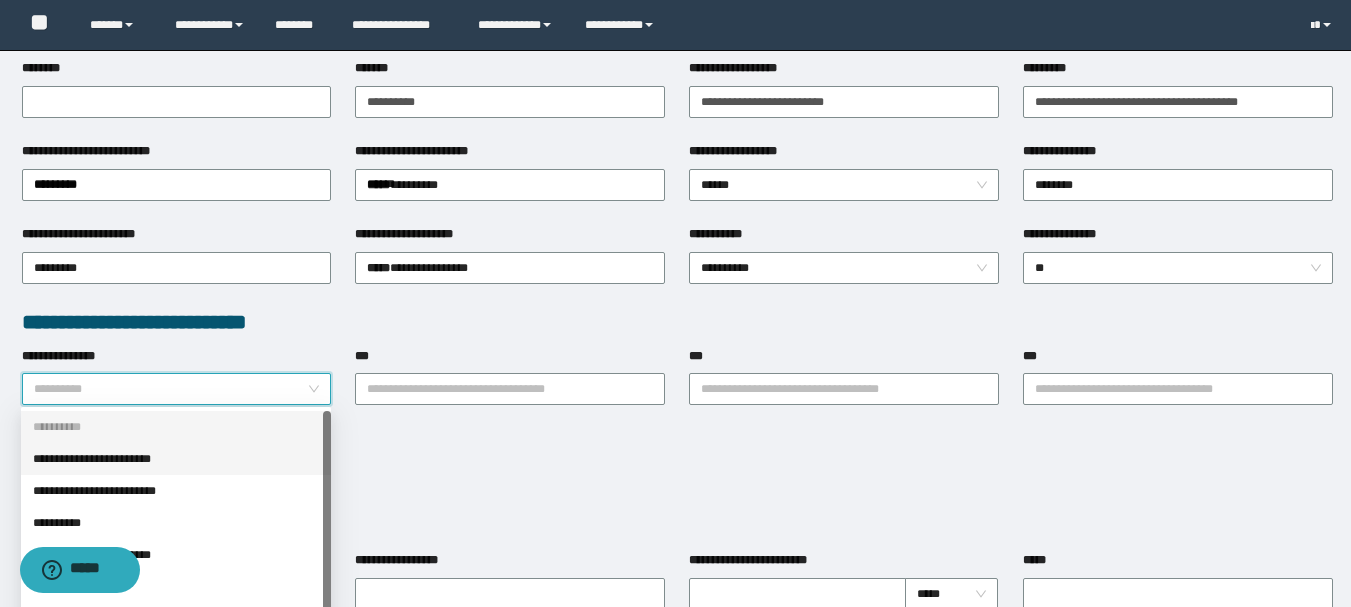 click on "**********" at bounding box center (176, 459) 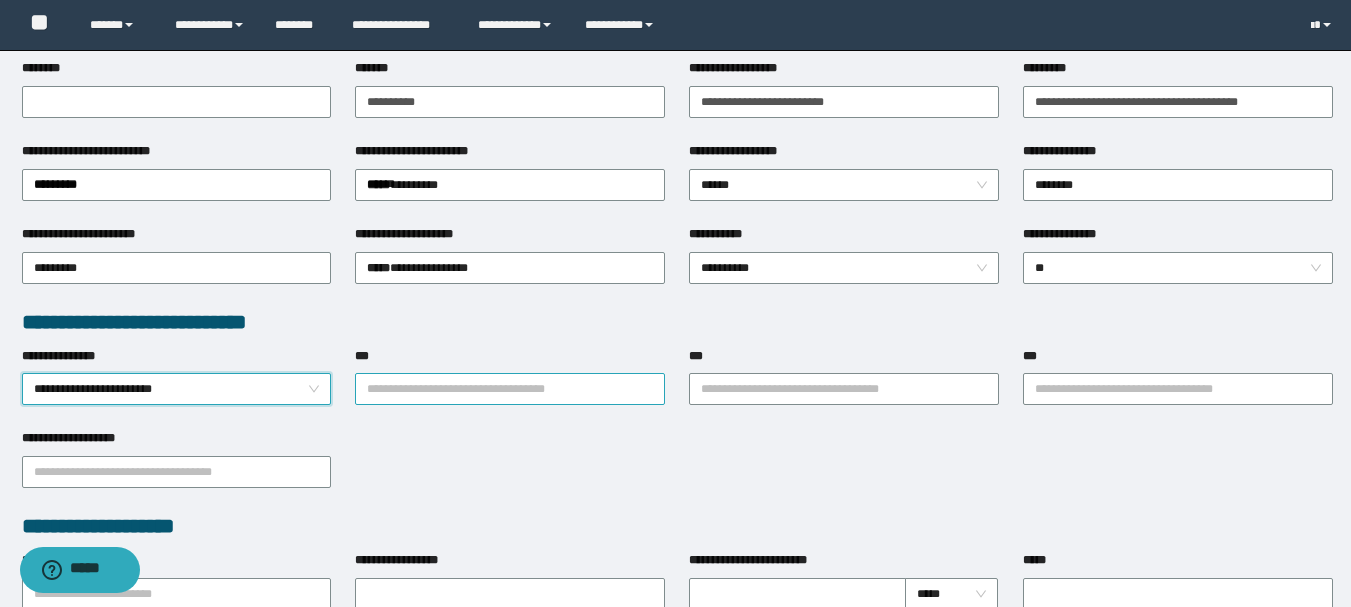 click on "***" at bounding box center [510, 389] 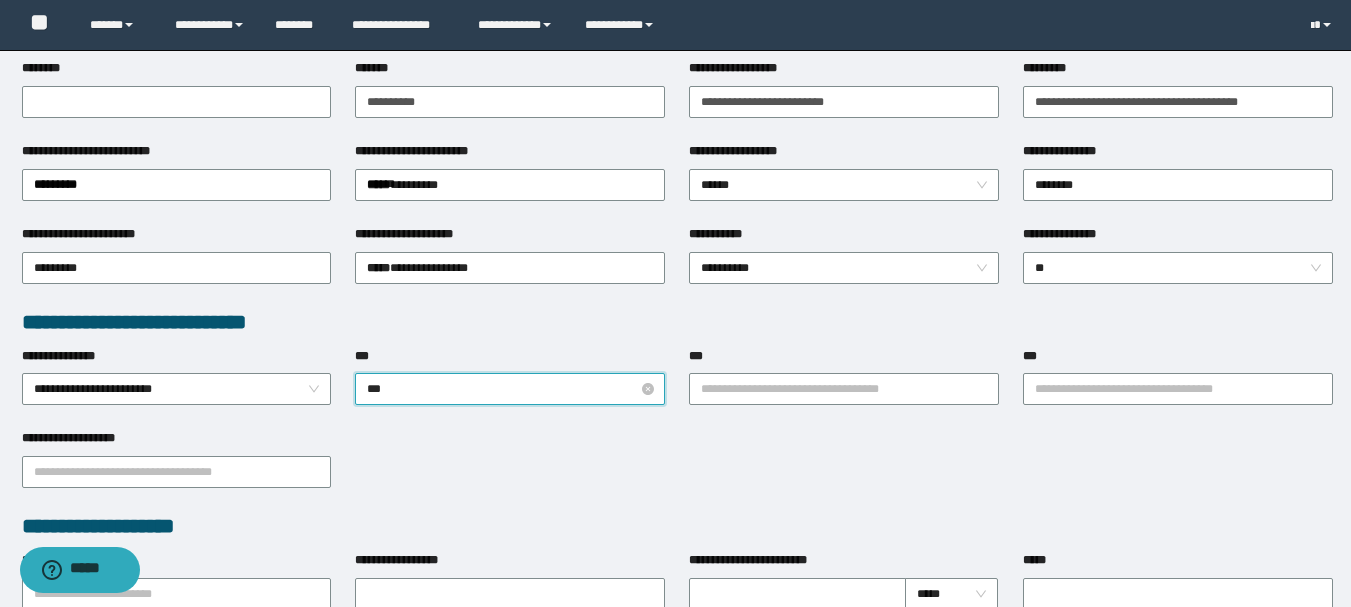type on "****" 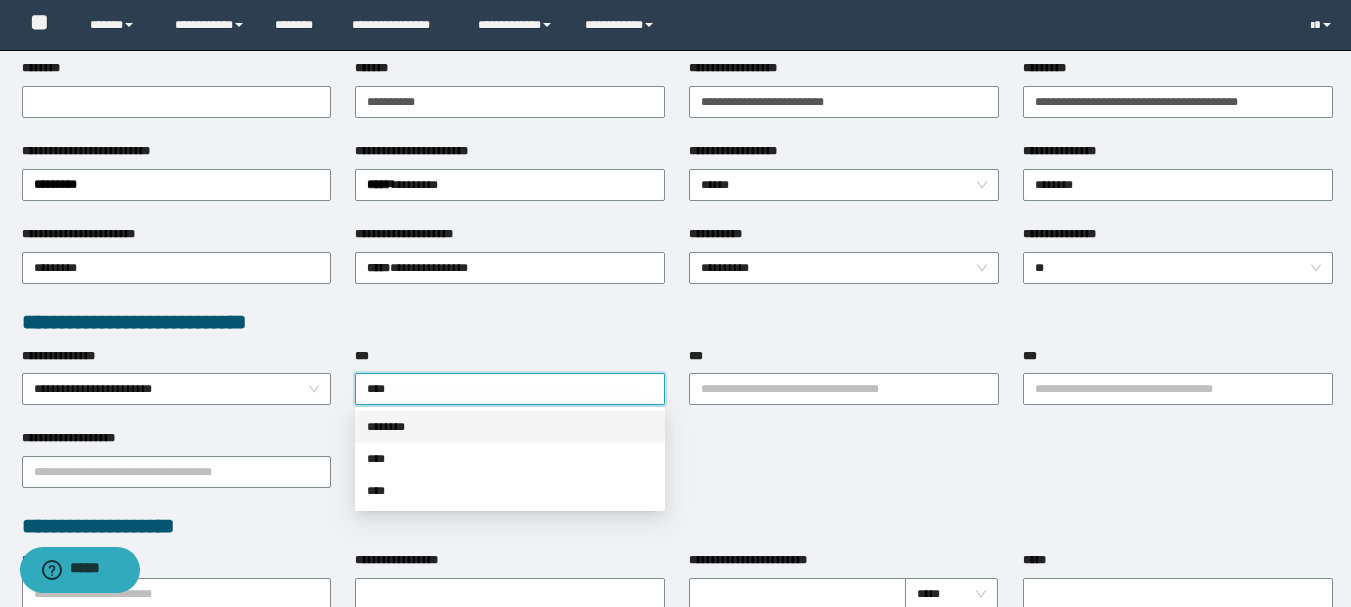 click on "********" at bounding box center [510, 427] 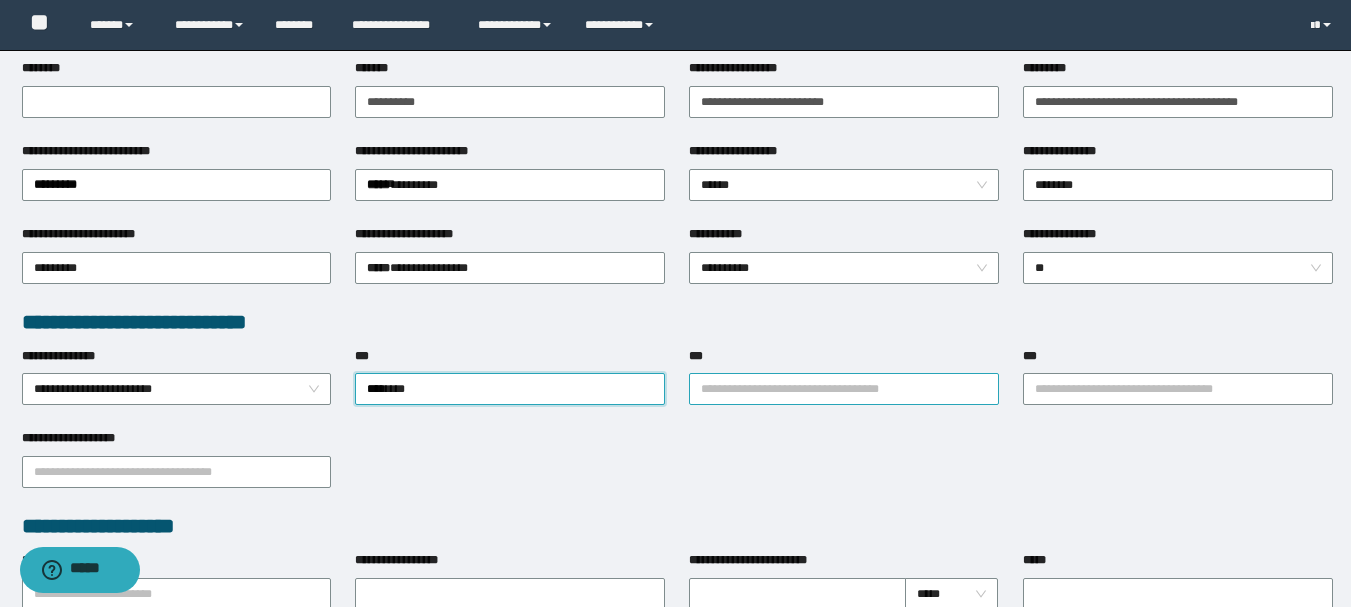 click on "***" at bounding box center [844, 389] 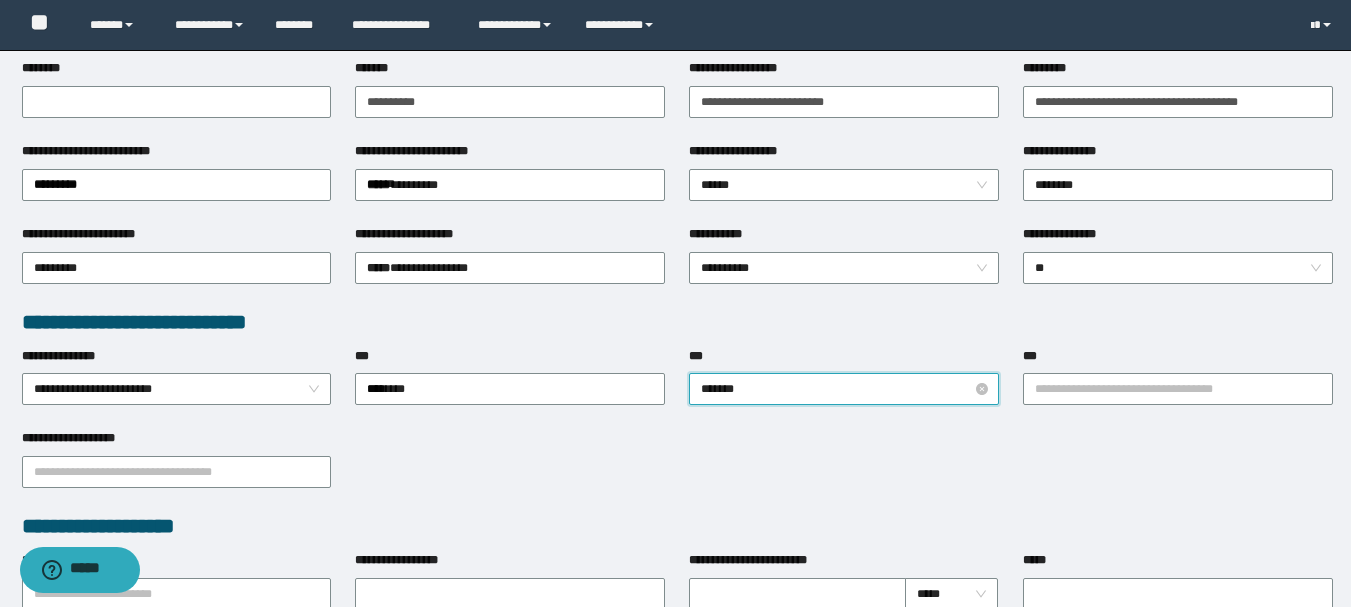 type on "********" 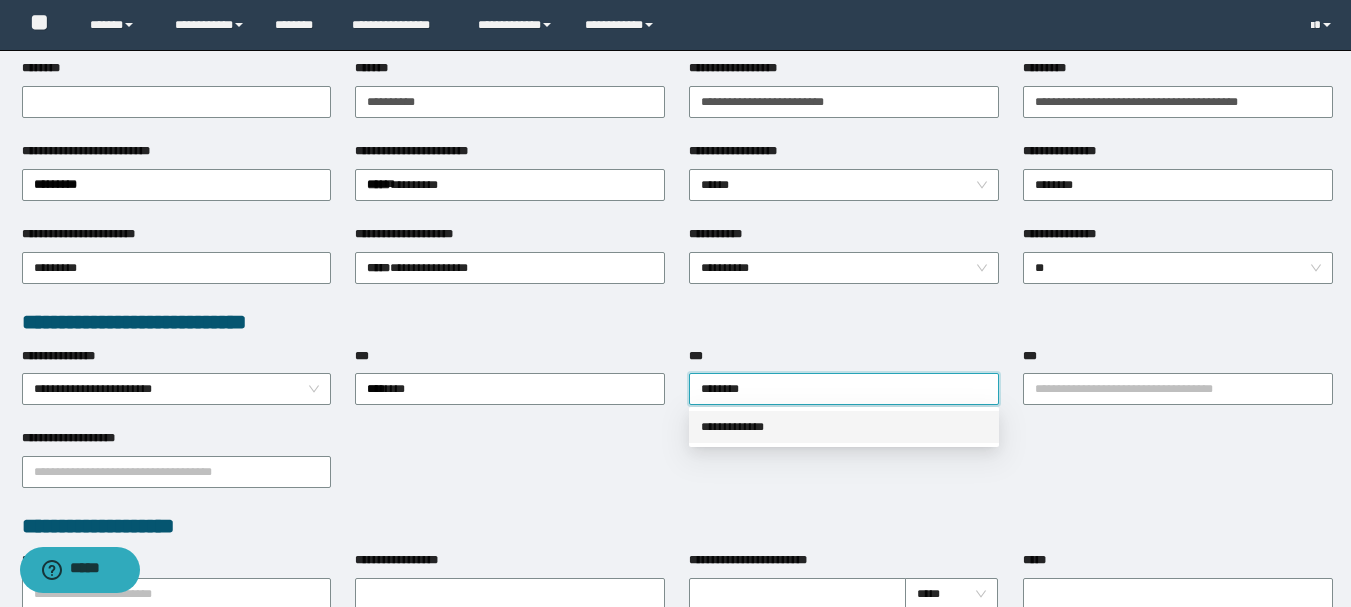 click on "**********" at bounding box center [844, 427] 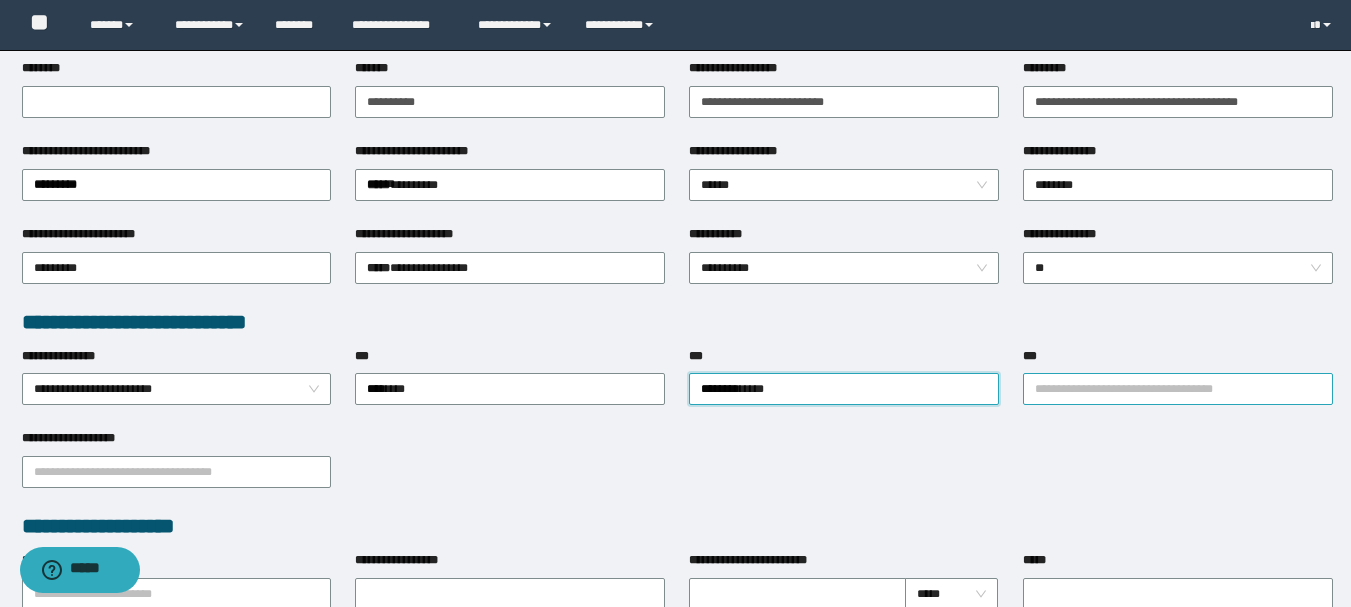click on "***" at bounding box center [1178, 389] 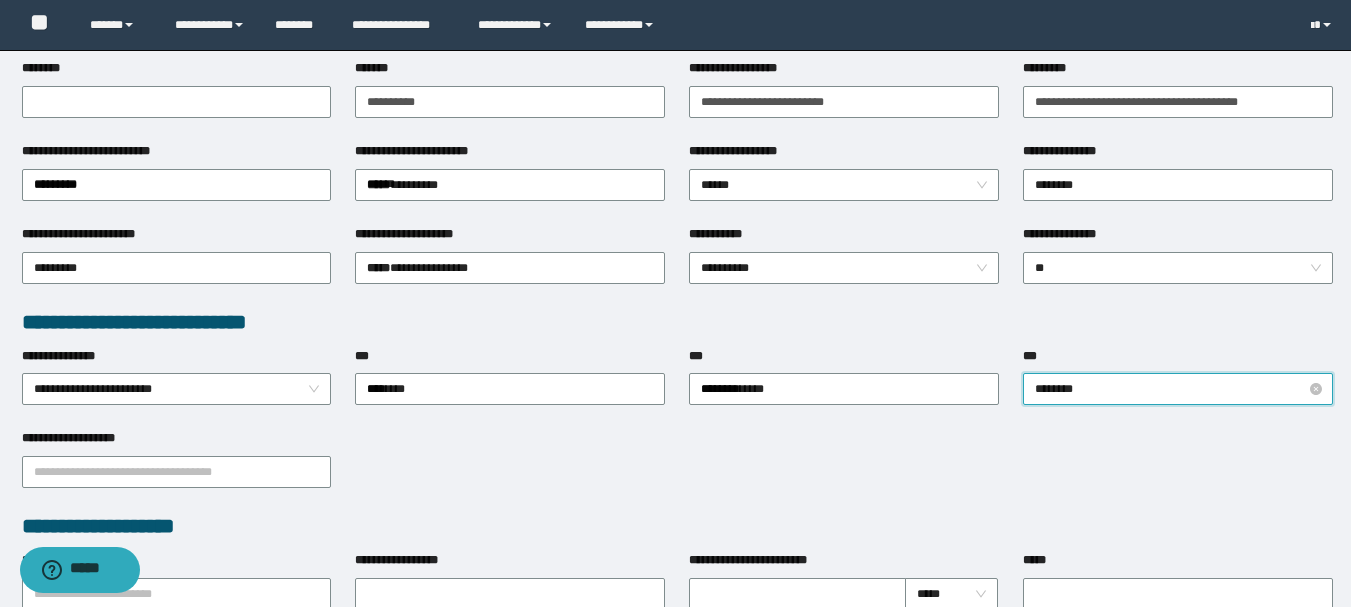 type on "*********" 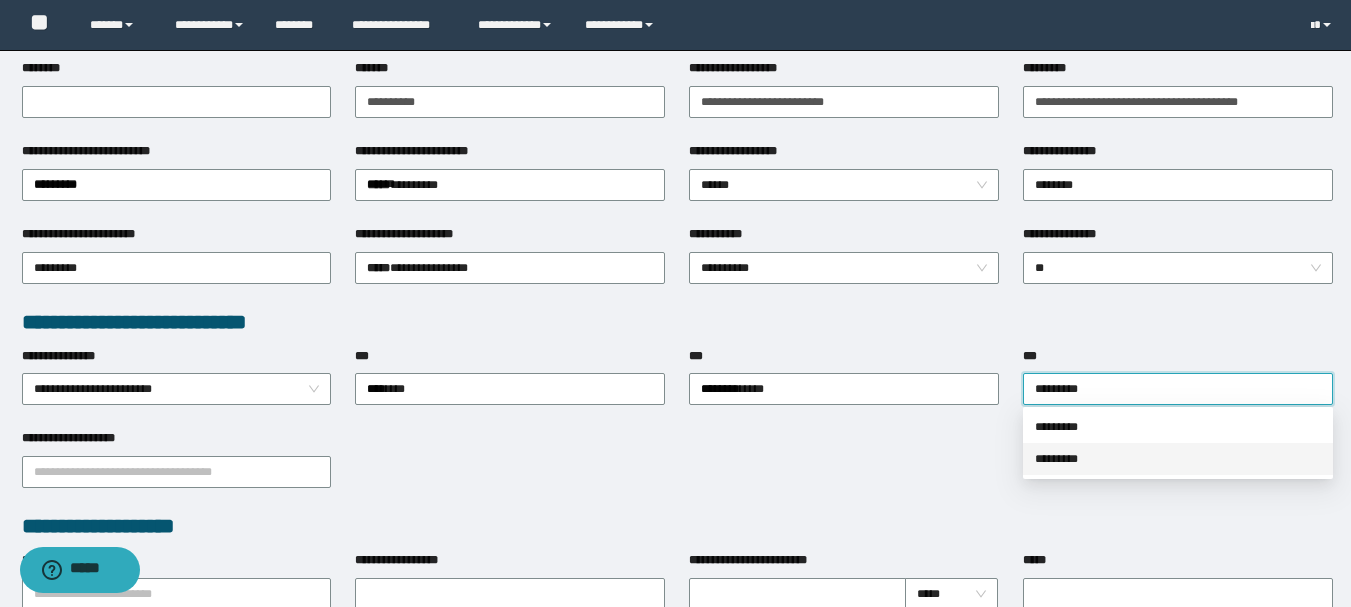 click on "*********" at bounding box center [1178, 459] 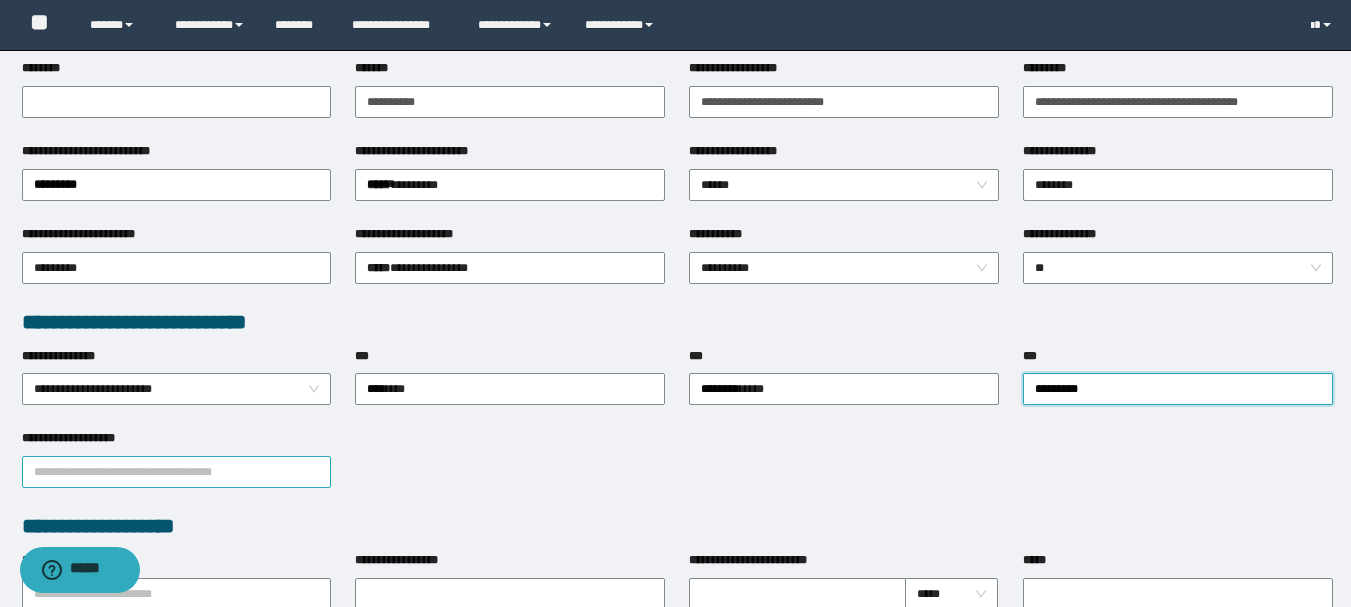 click on "**********" at bounding box center [177, 472] 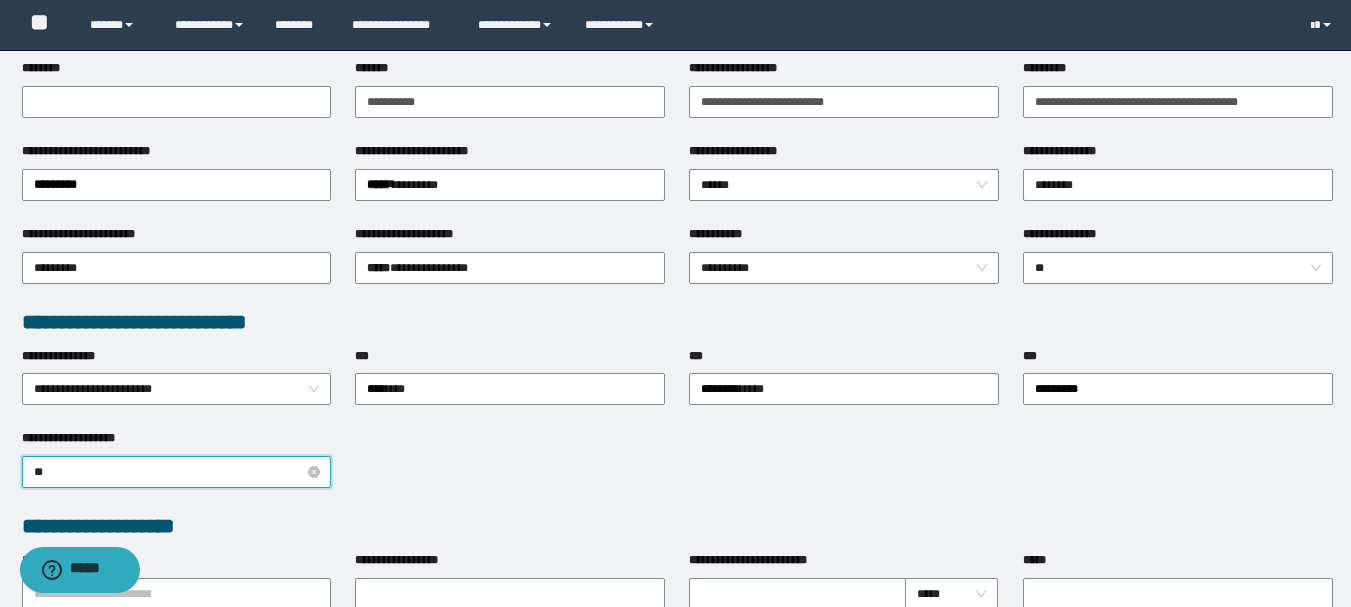 type on "***" 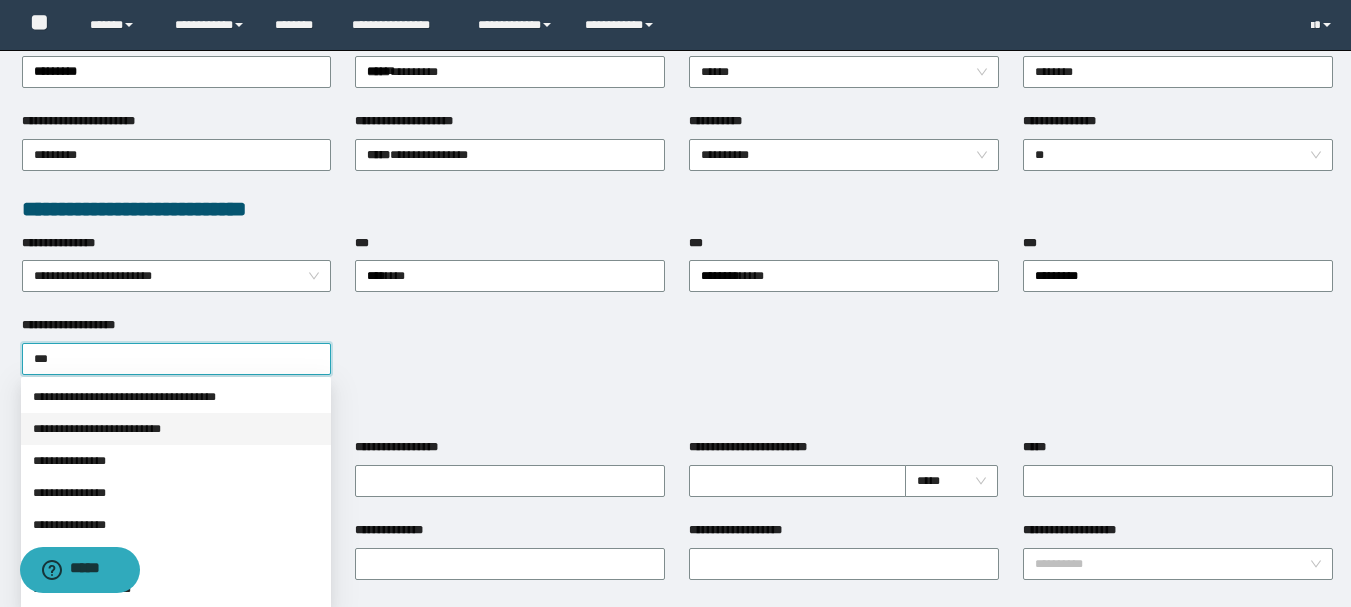 scroll, scrollTop: 500, scrollLeft: 0, axis: vertical 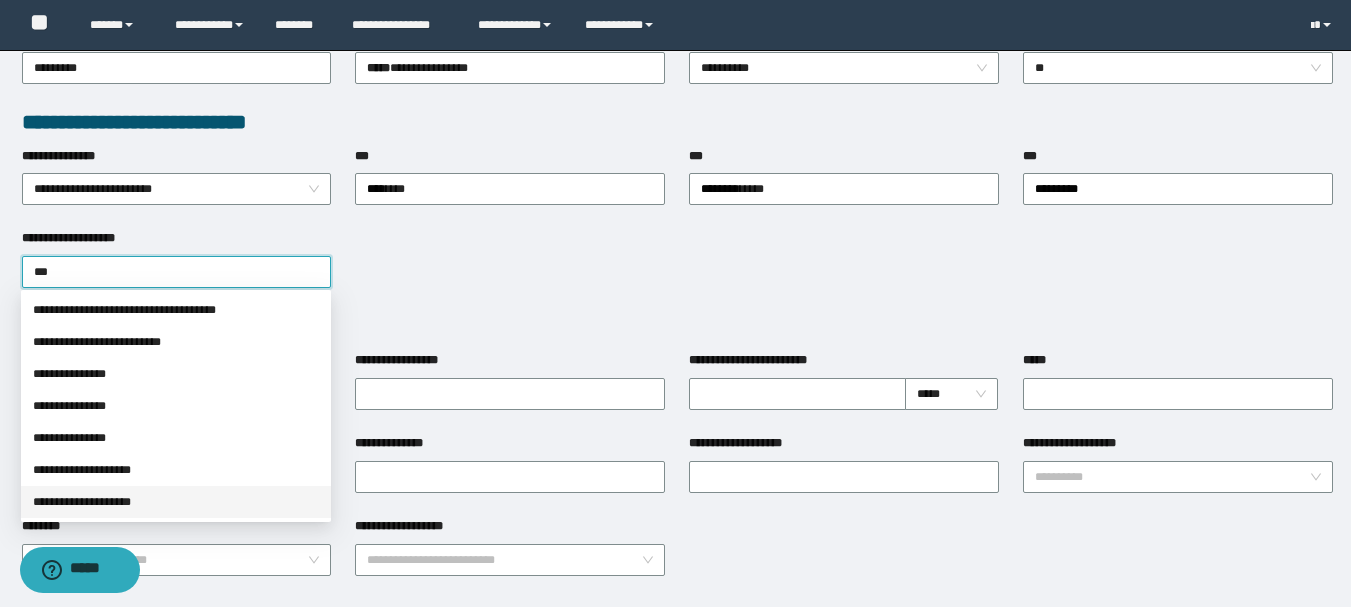 click on "**********" at bounding box center [176, 502] 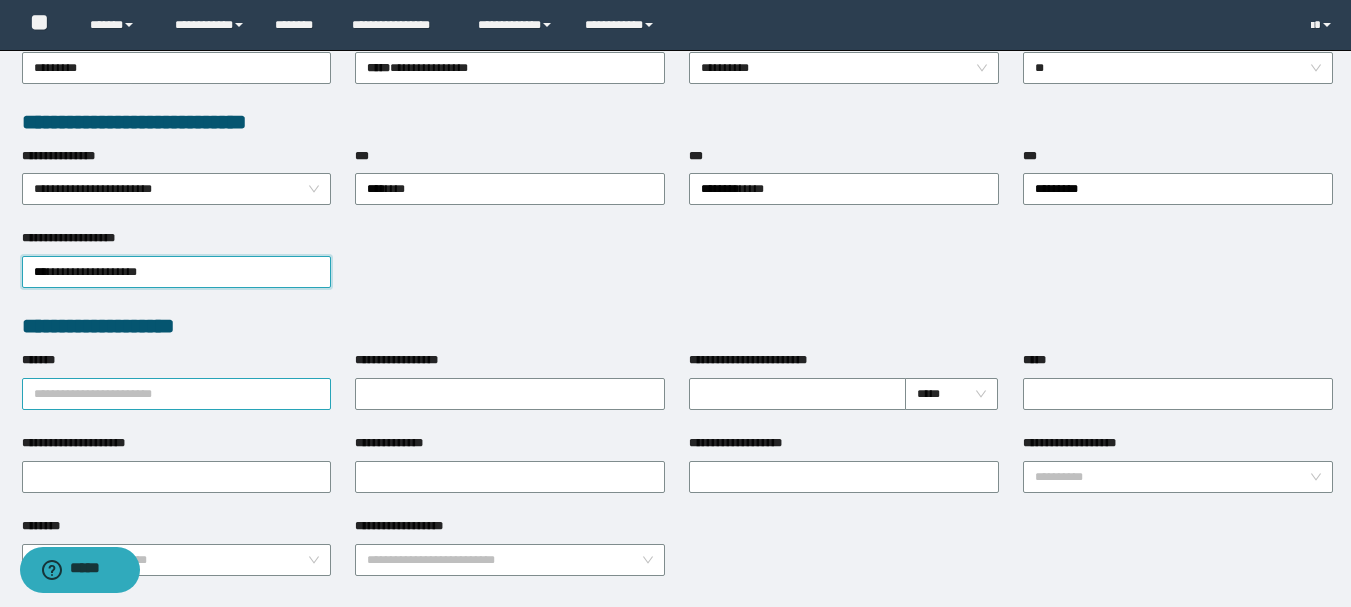 click on "*******" at bounding box center (177, 394) 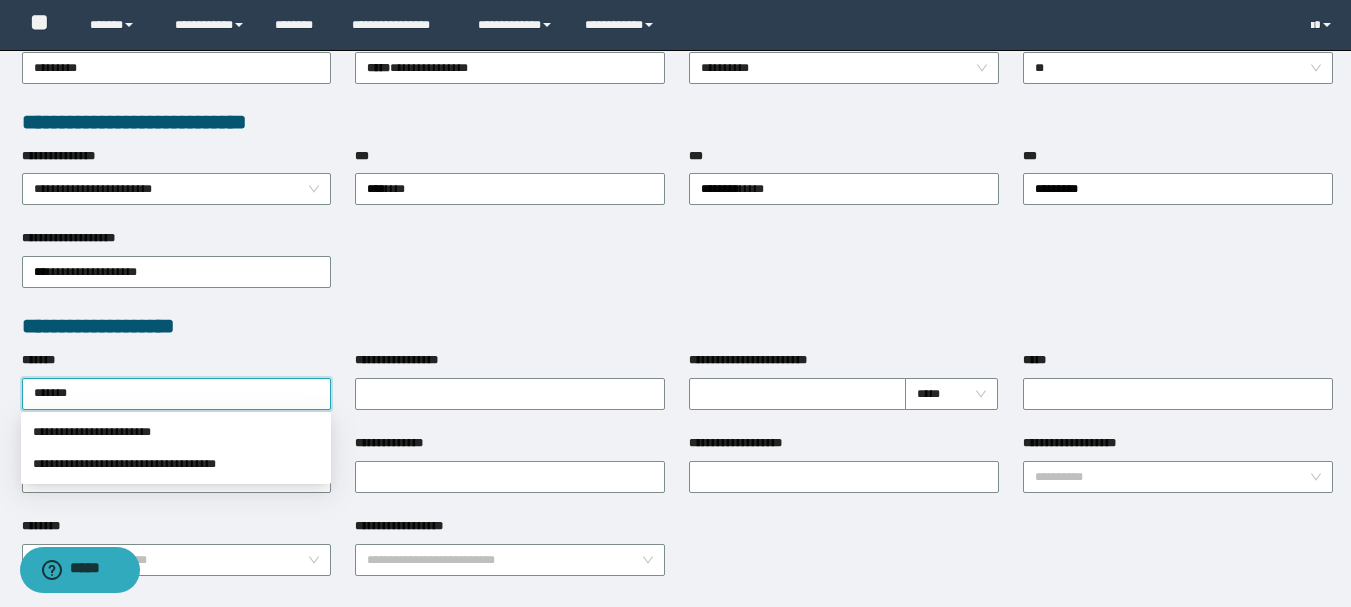 type on "*******" 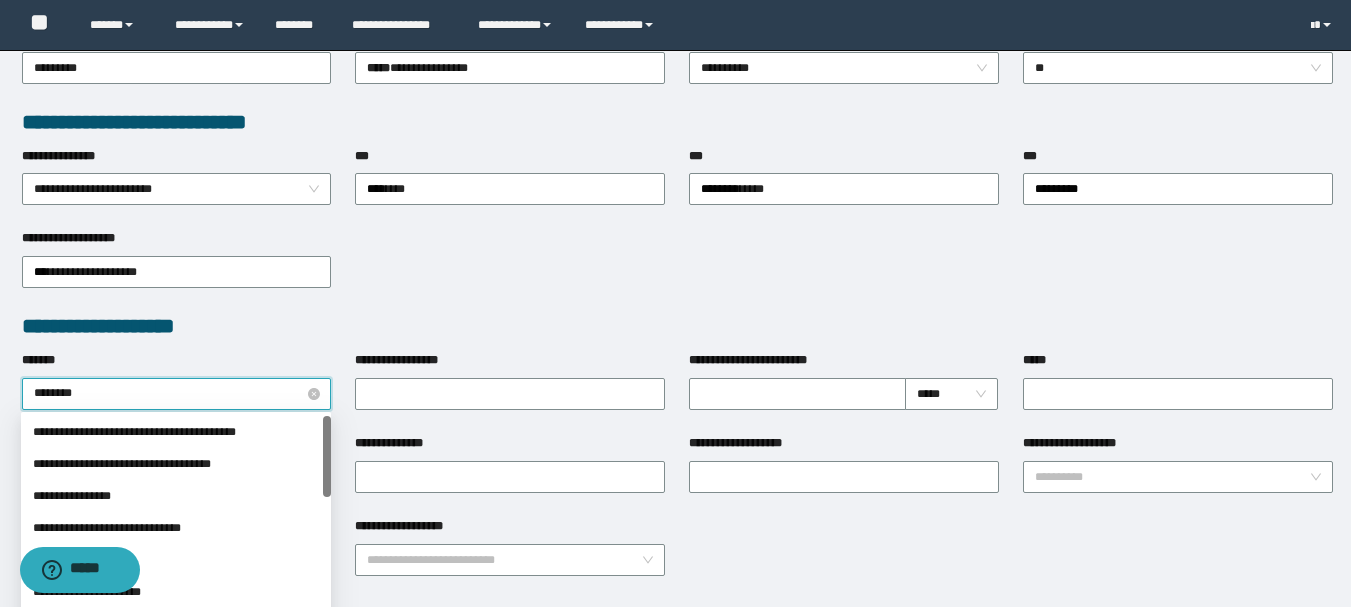 type on "********" 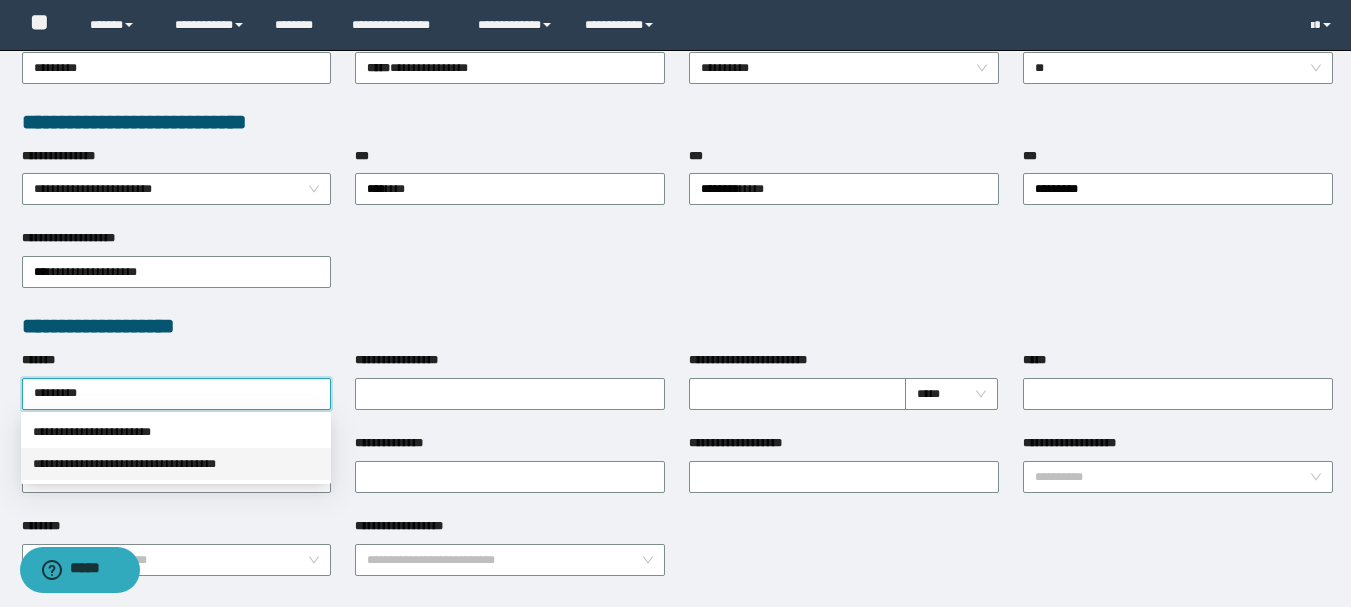 click on "**********" at bounding box center (176, 464) 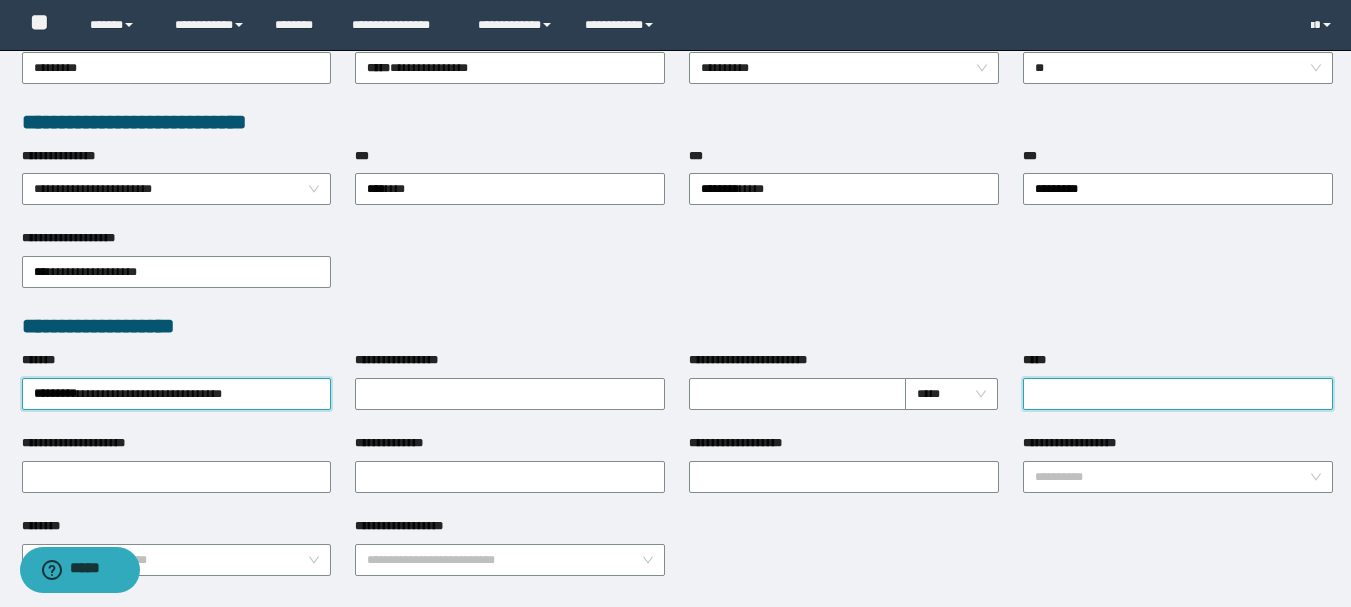 click on "*****" at bounding box center (1178, 394) 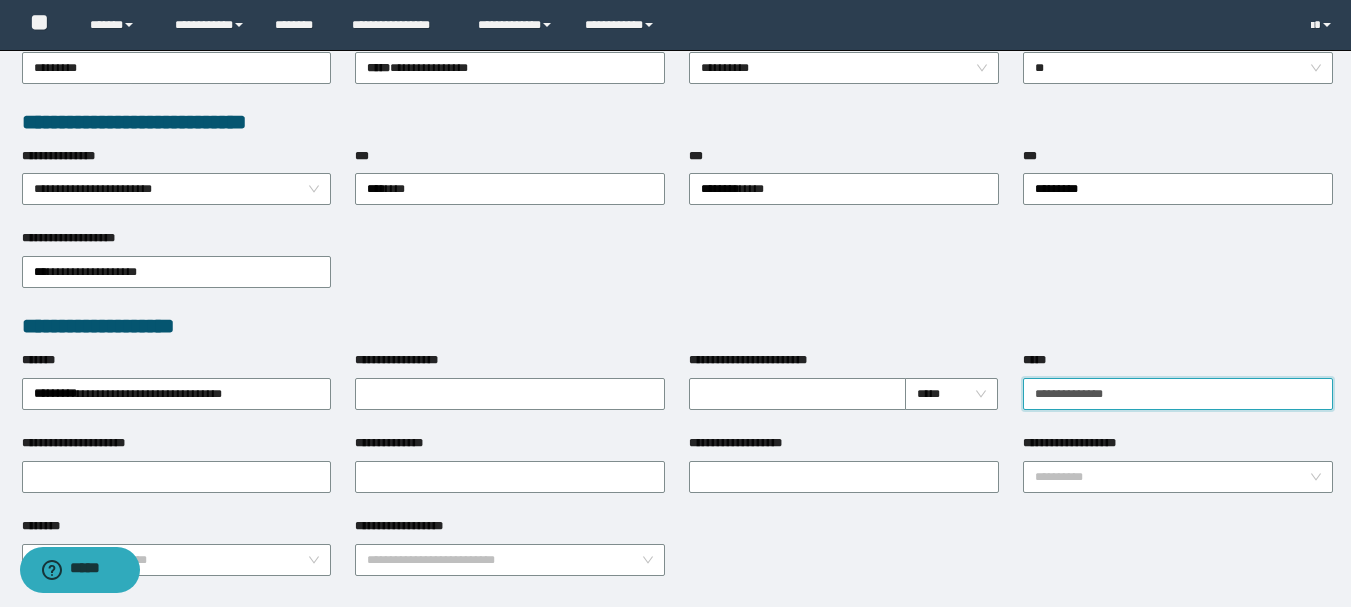 type on "**********" 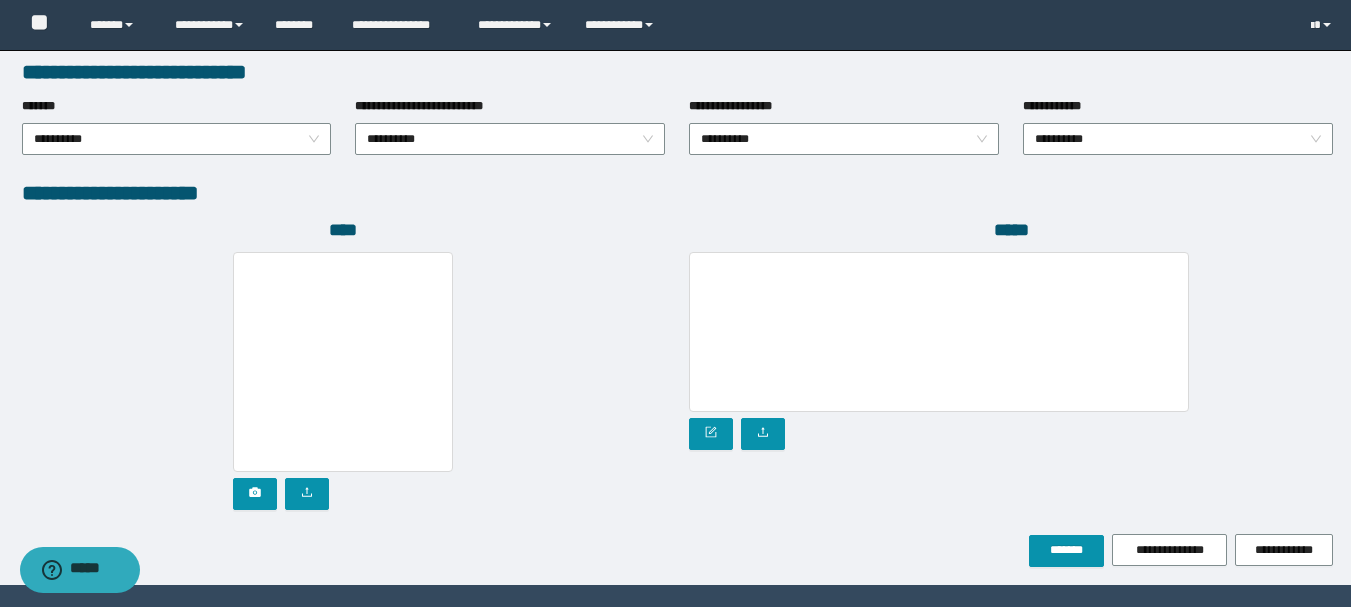 scroll, scrollTop: 1096, scrollLeft: 0, axis: vertical 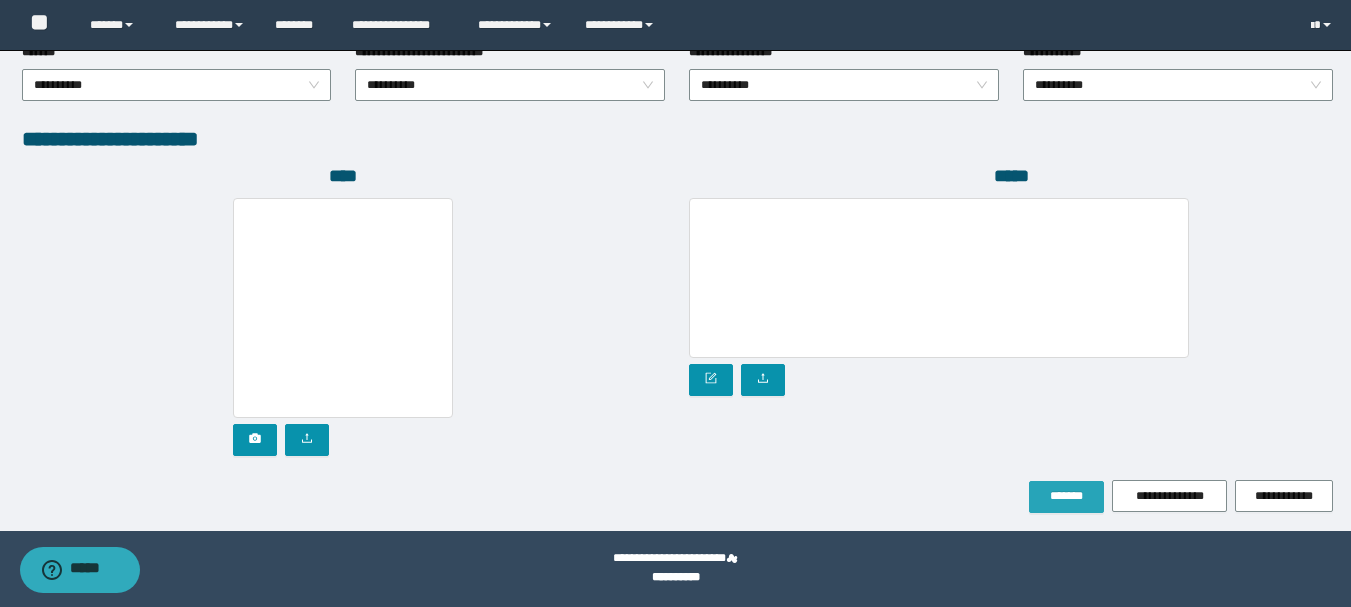 click on "*******" at bounding box center [1066, 496] 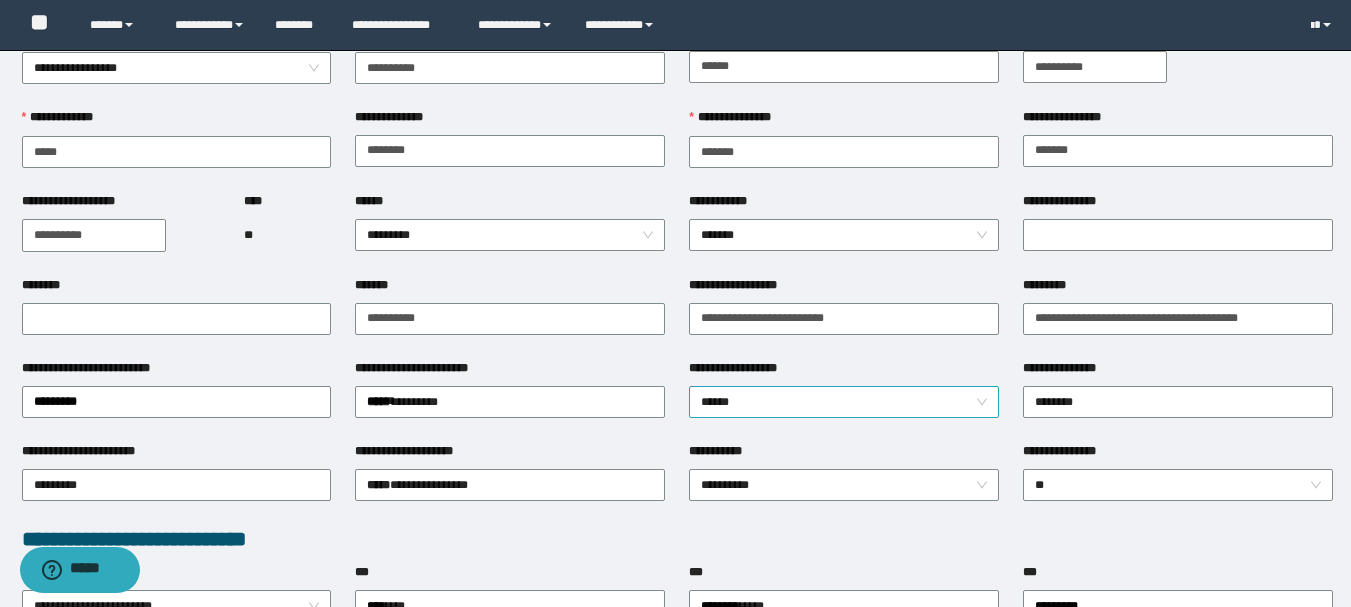 scroll, scrollTop: 0, scrollLeft: 0, axis: both 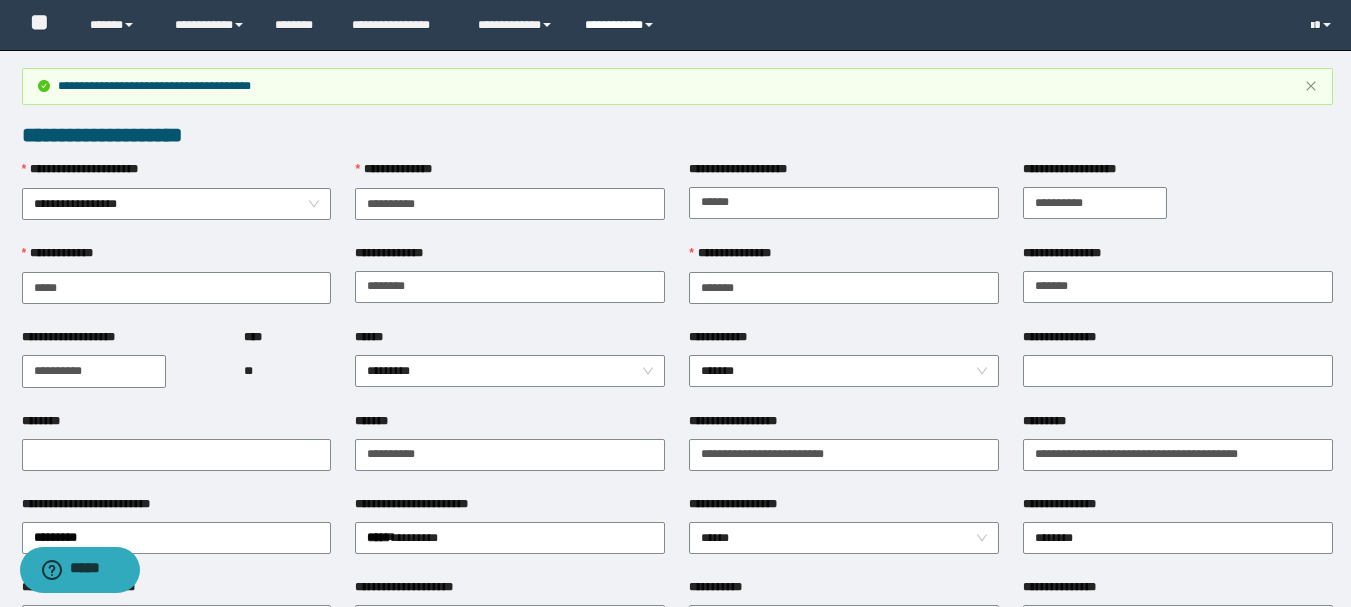 click on "**********" at bounding box center [622, 25] 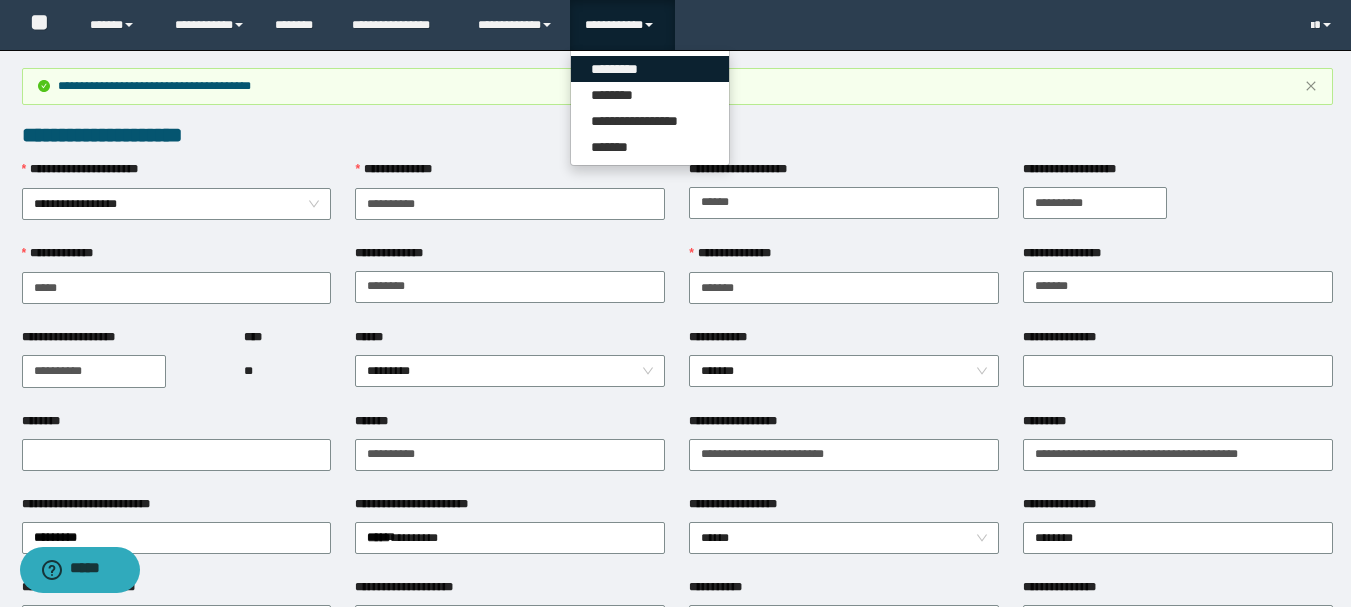 click on "*********" at bounding box center (650, 69) 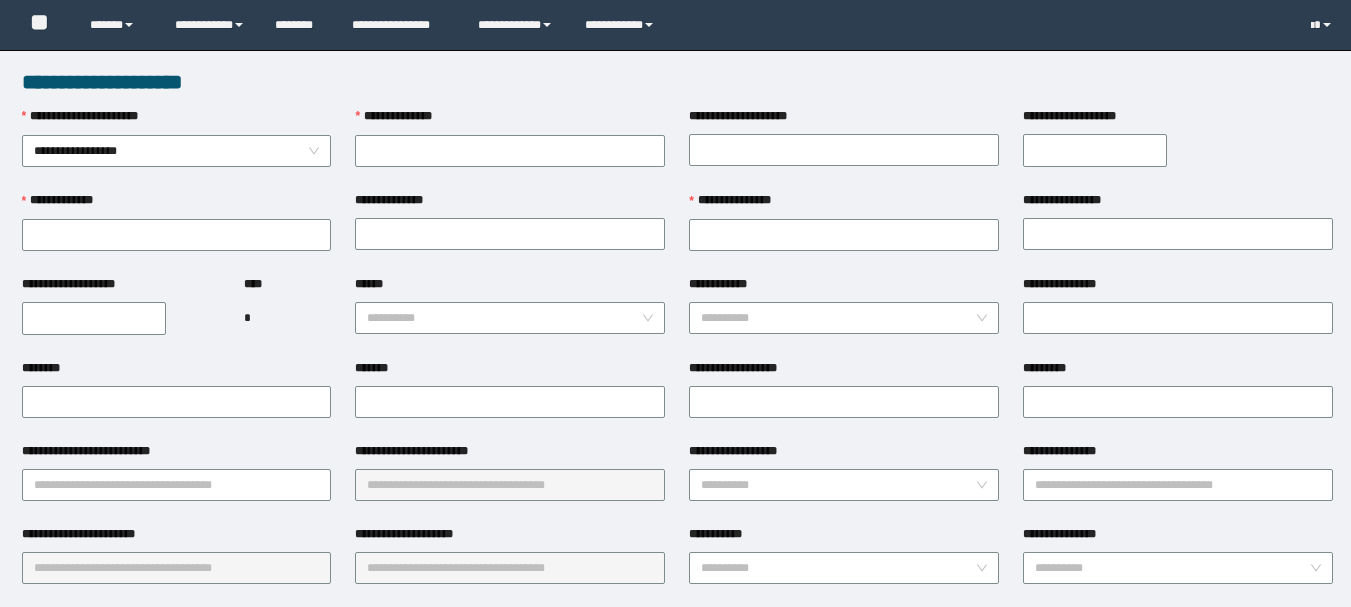 scroll, scrollTop: 0, scrollLeft: 0, axis: both 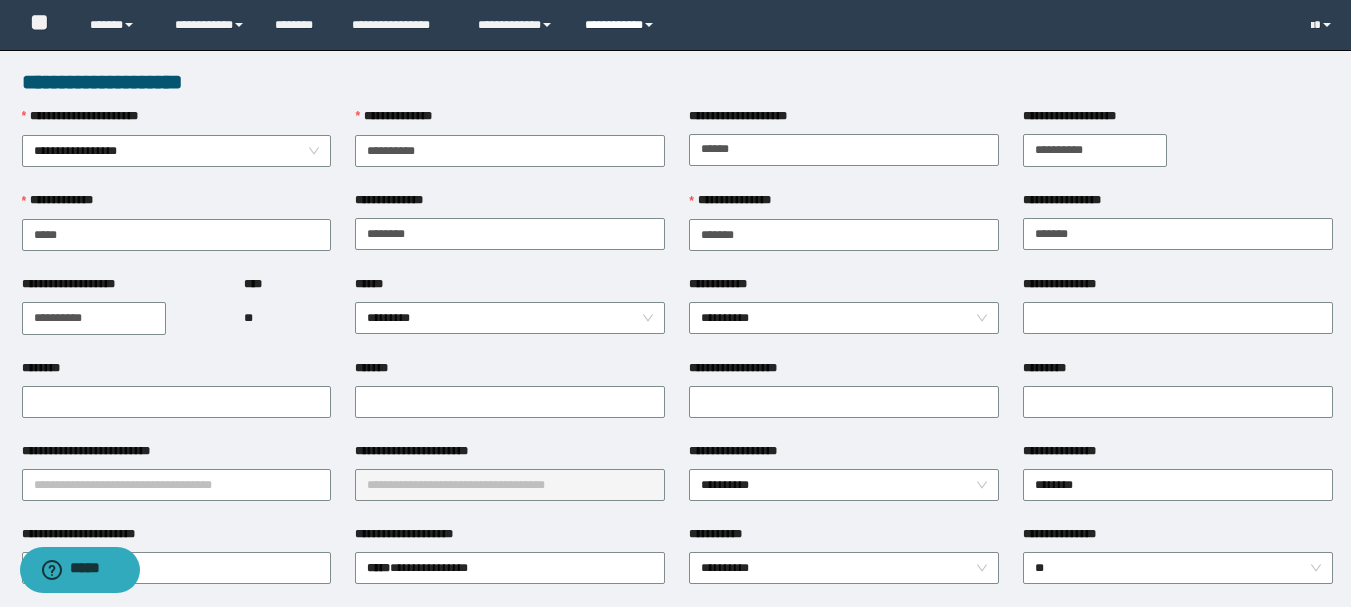 click on "**********" at bounding box center [622, 25] 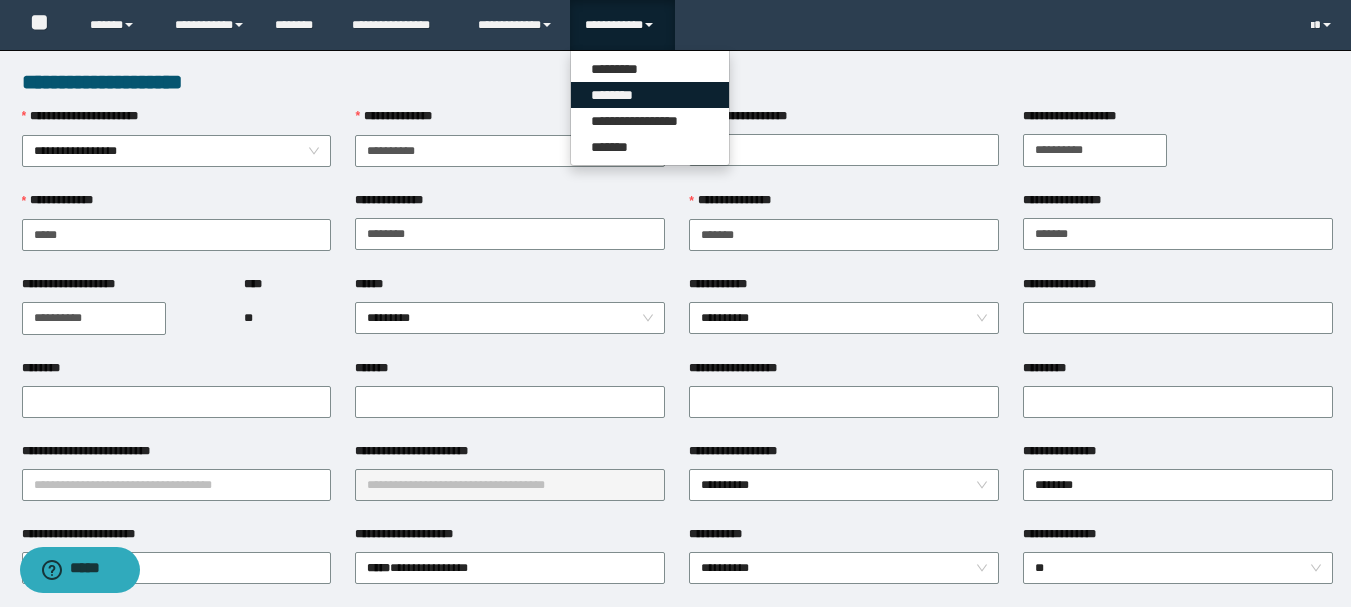 click on "********" at bounding box center (650, 95) 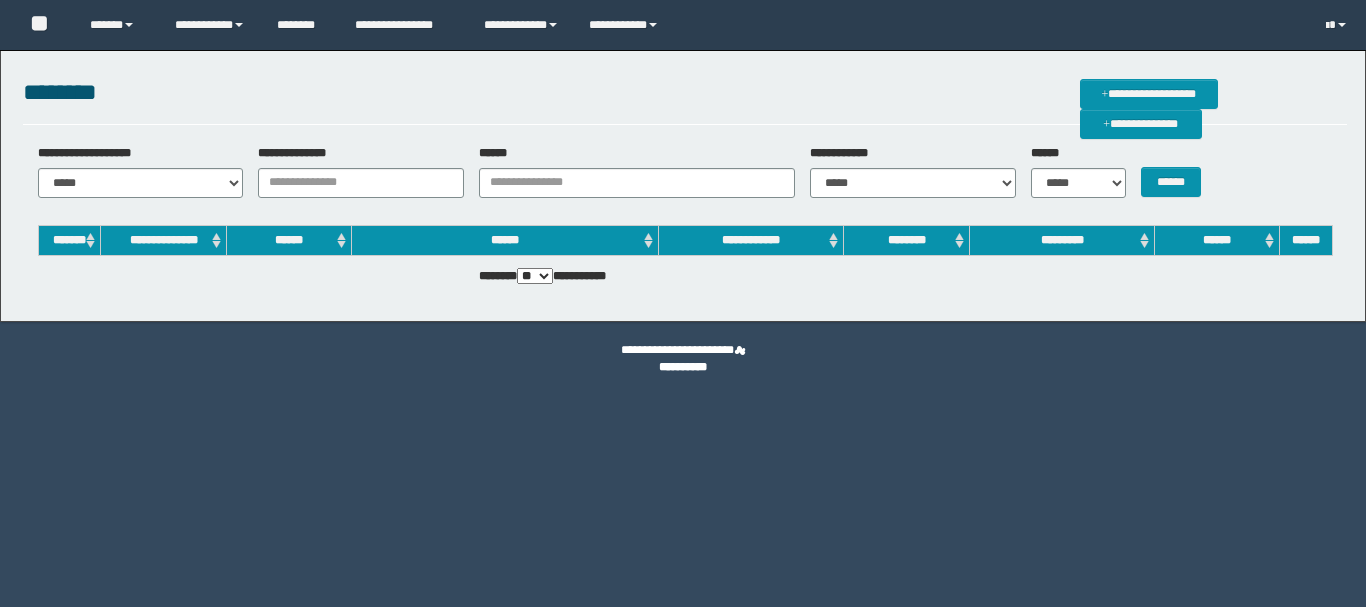 scroll, scrollTop: 0, scrollLeft: 0, axis: both 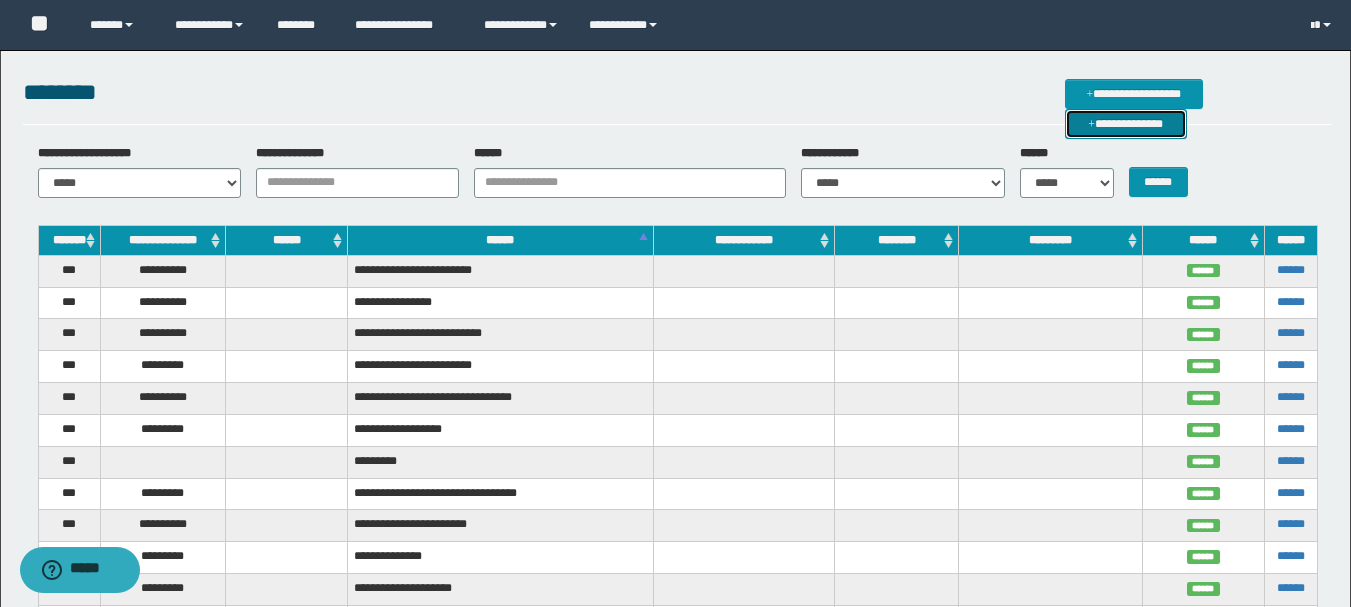 click on "**********" at bounding box center [1126, 124] 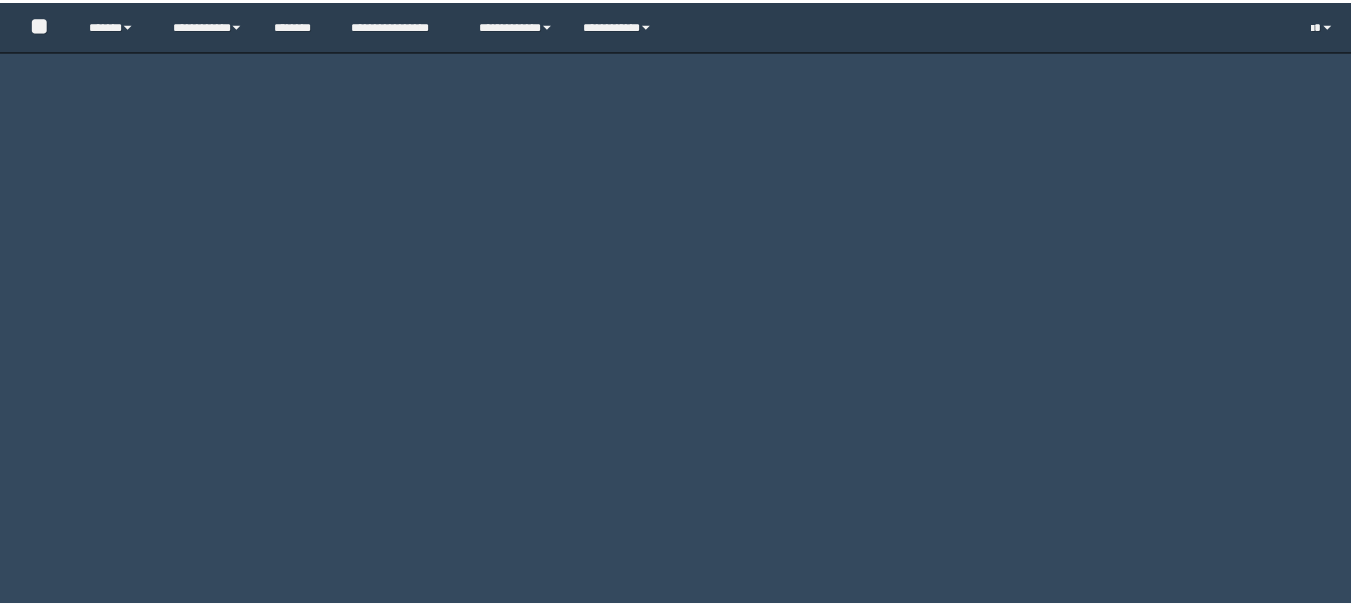 scroll, scrollTop: 0, scrollLeft: 0, axis: both 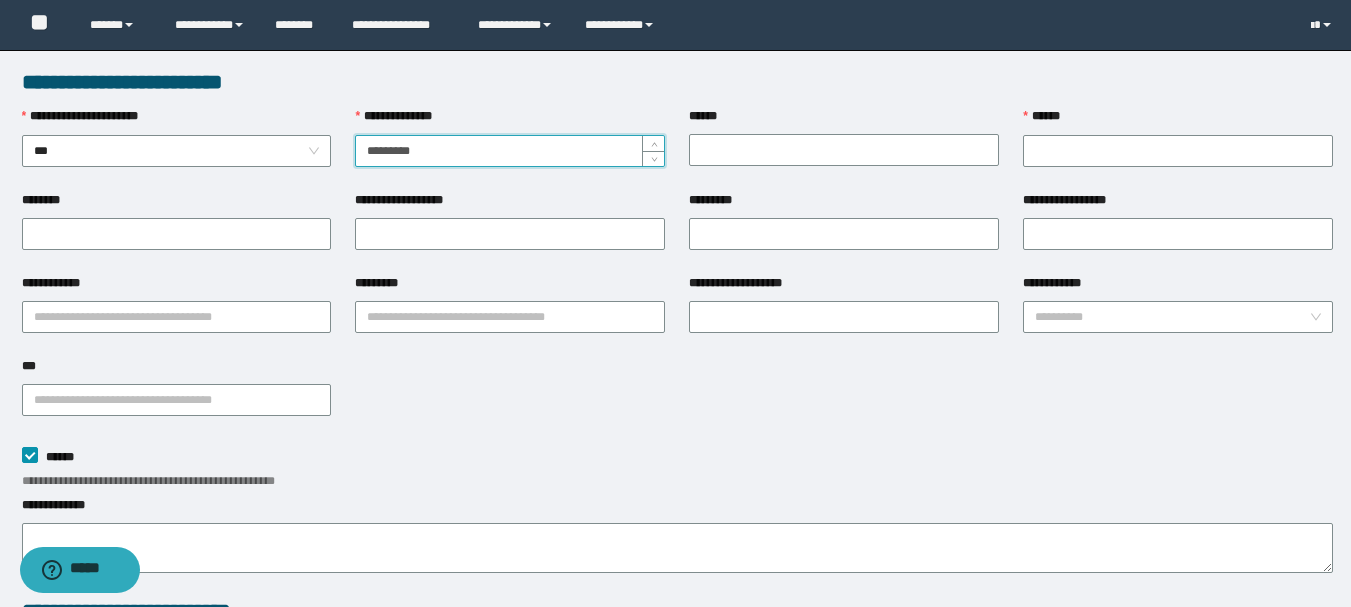 type on "*********" 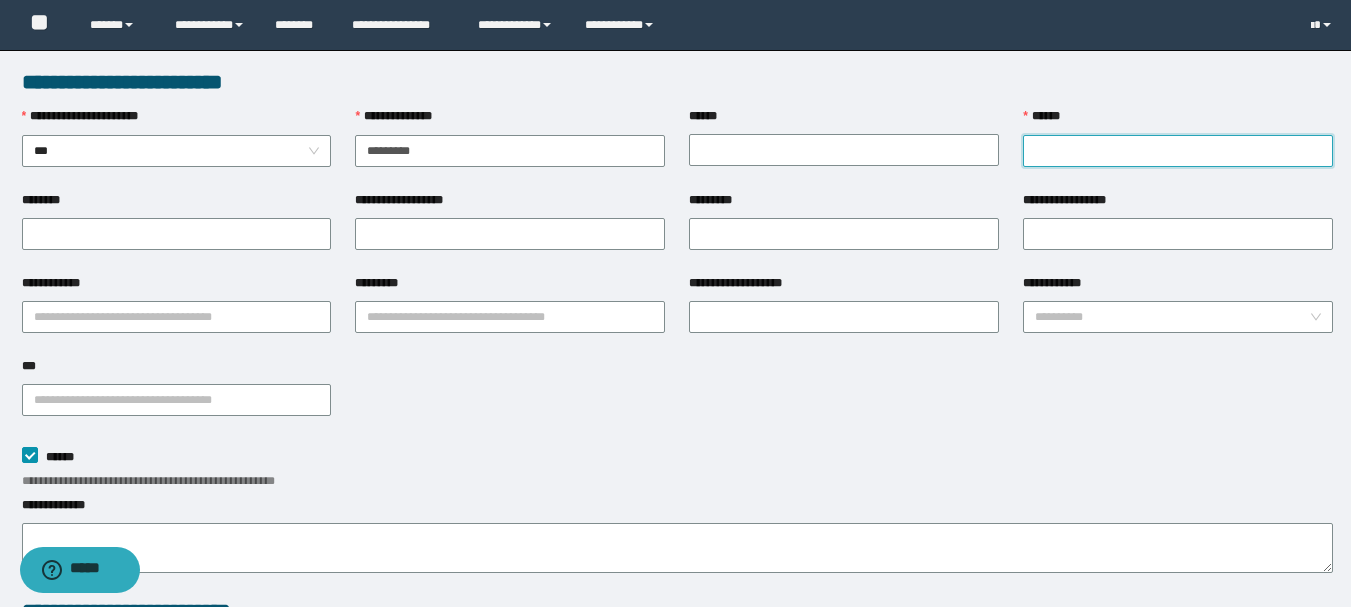 click on "******" at bounding box center [1178, 151] 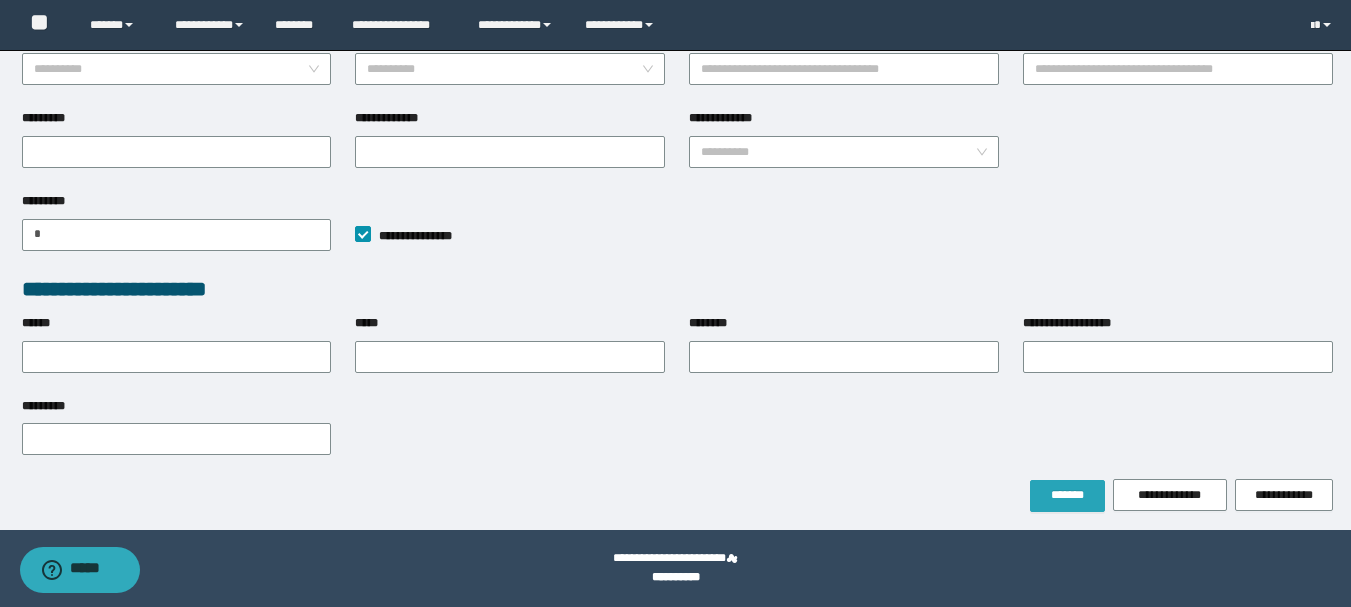 type on "**********" 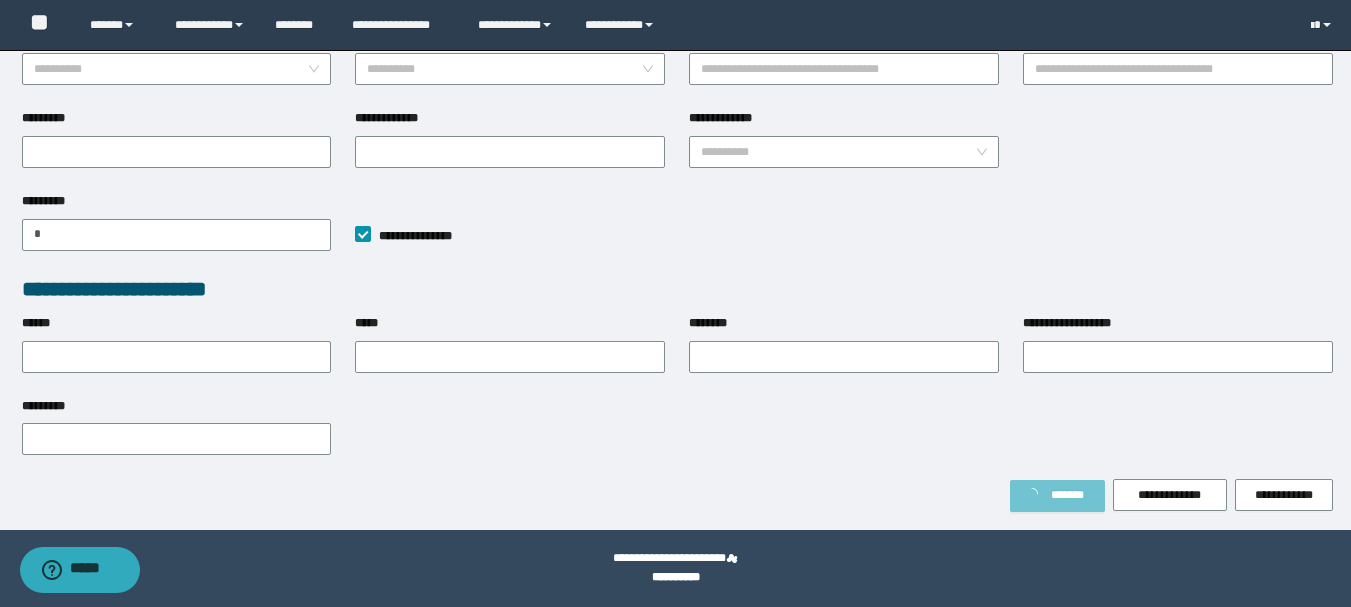 scroll, scrollTop: 662, scrollLeft: 0, axis: vertical 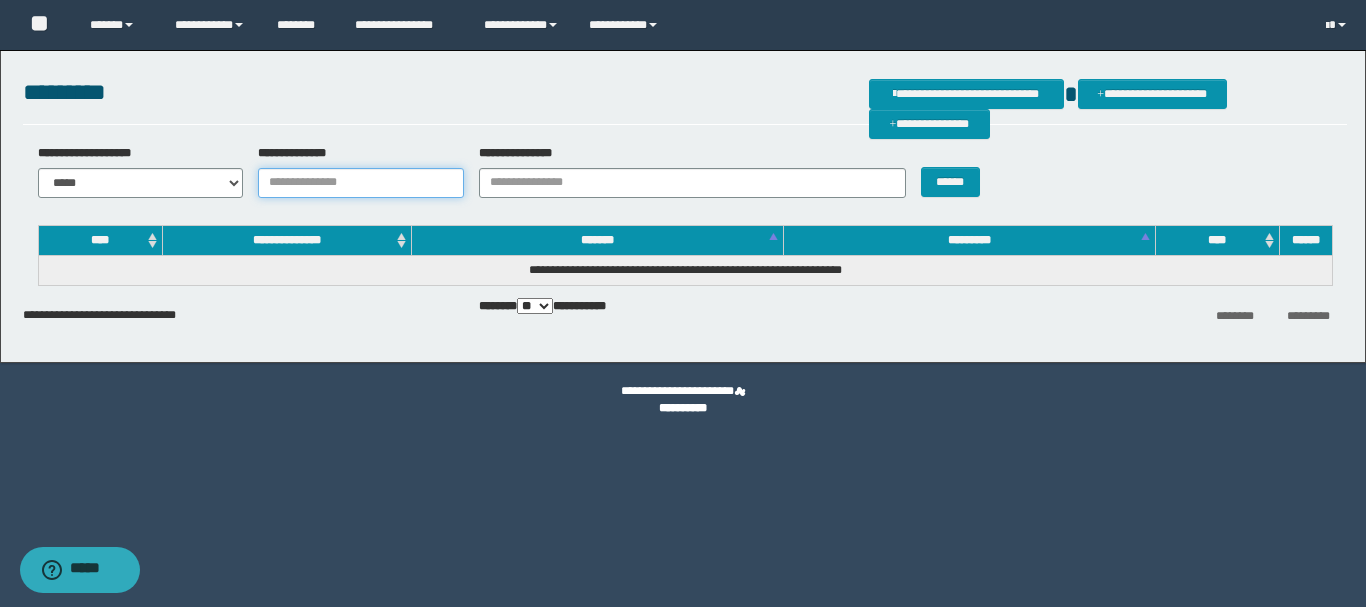 click on "**********" at bounding box center [361, 183] 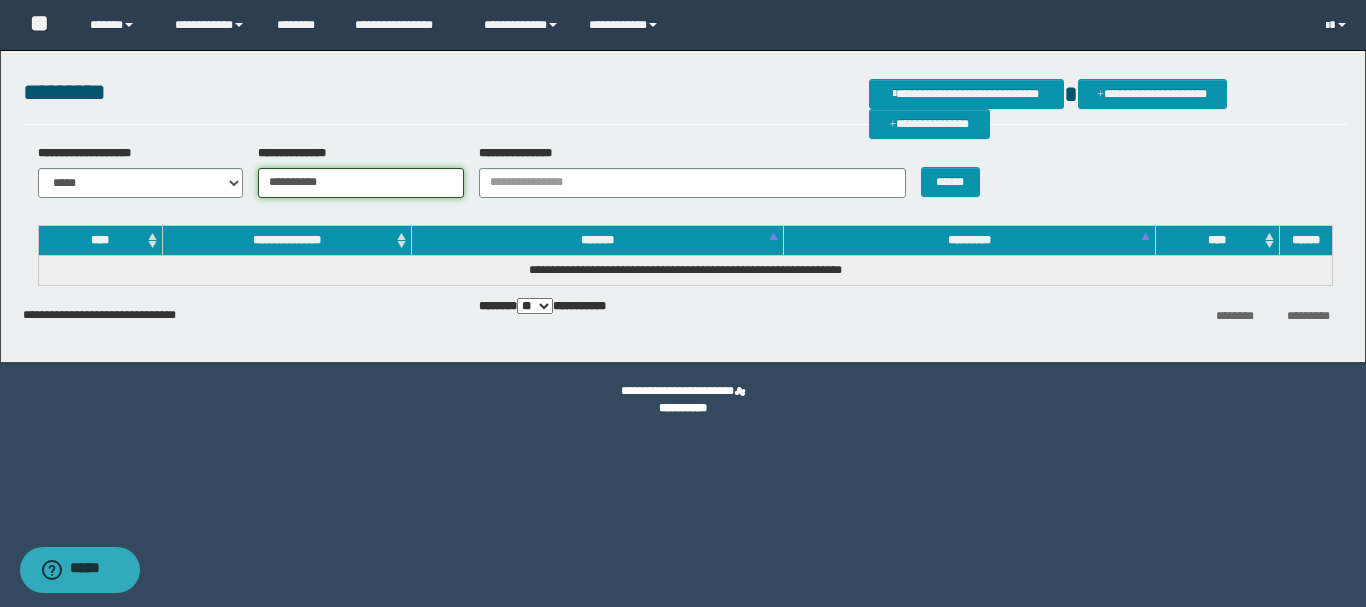 type on "**********" 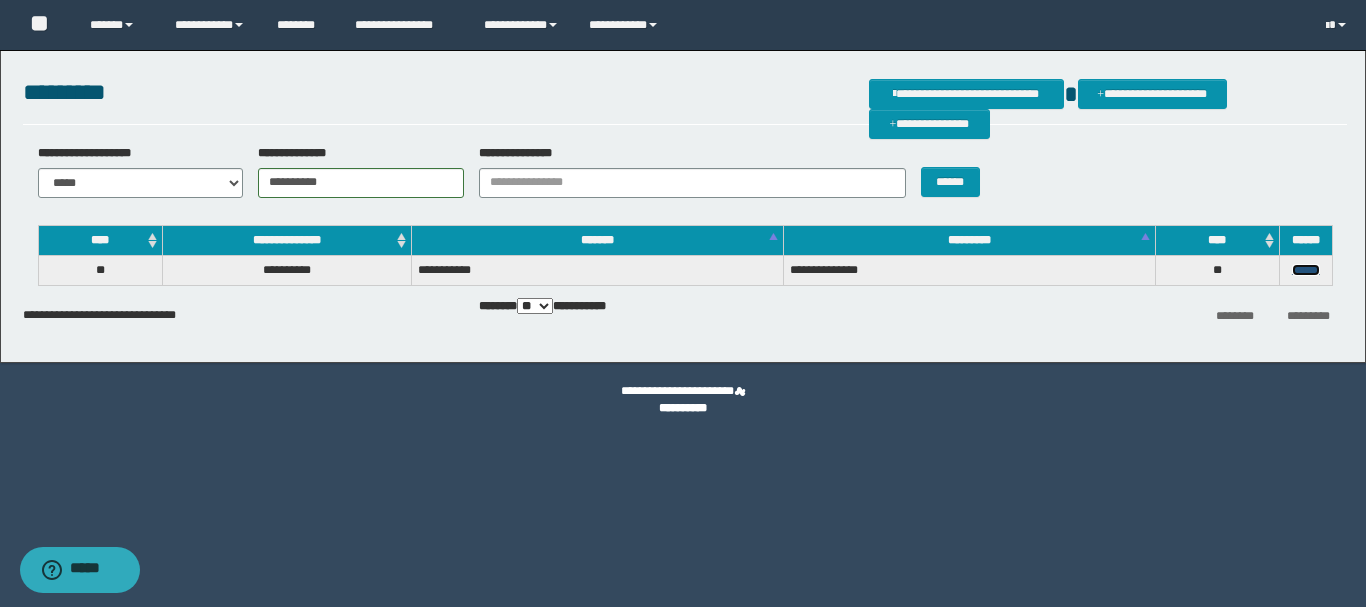 click on "******" at bounding box center [1306, 270] 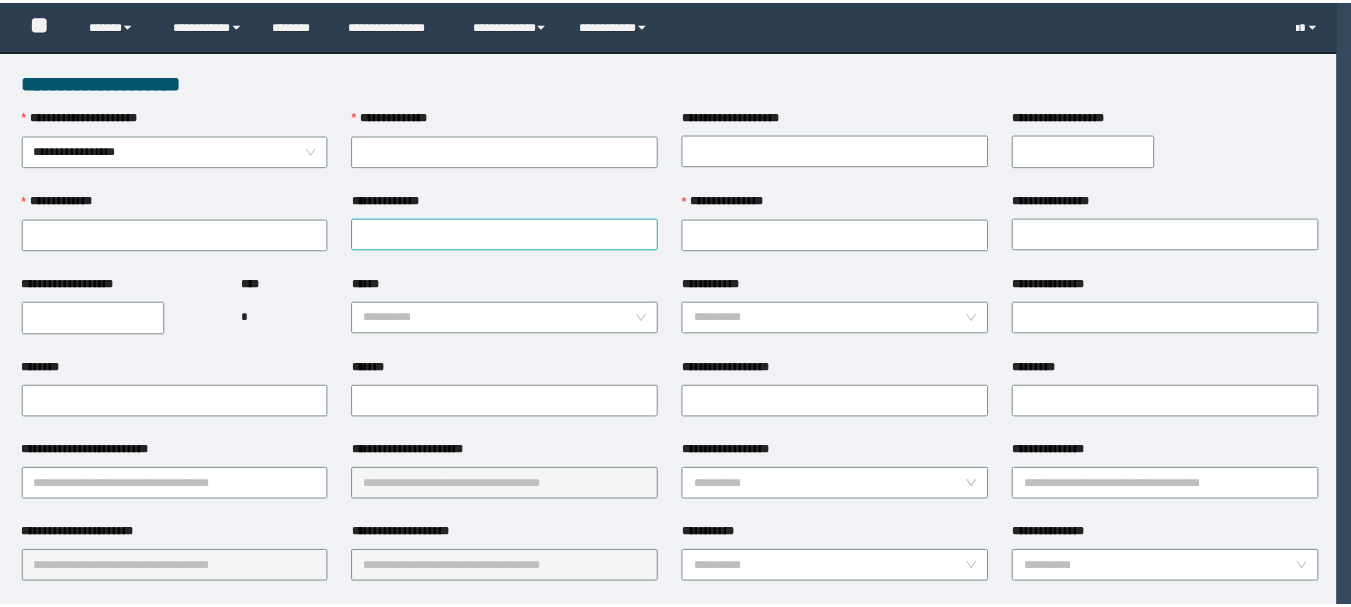 scroll, scrollTop: 0, scrollLeft: 0, axis: both 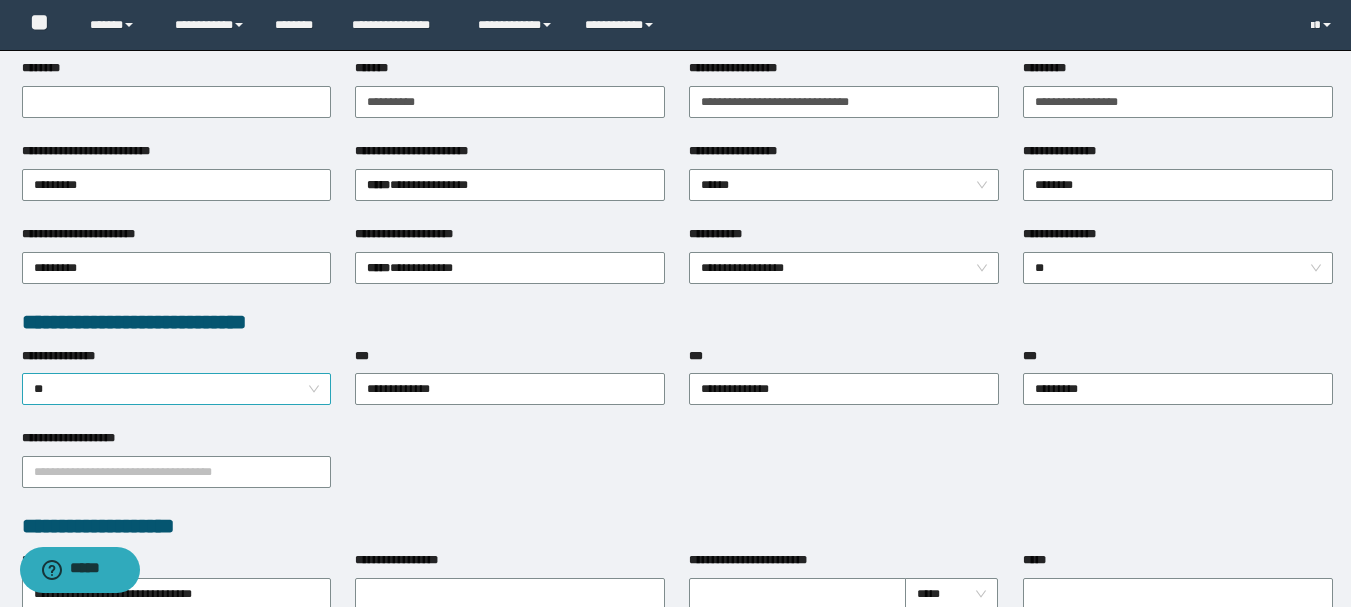 click on "**" at bounding box center (177, 389) 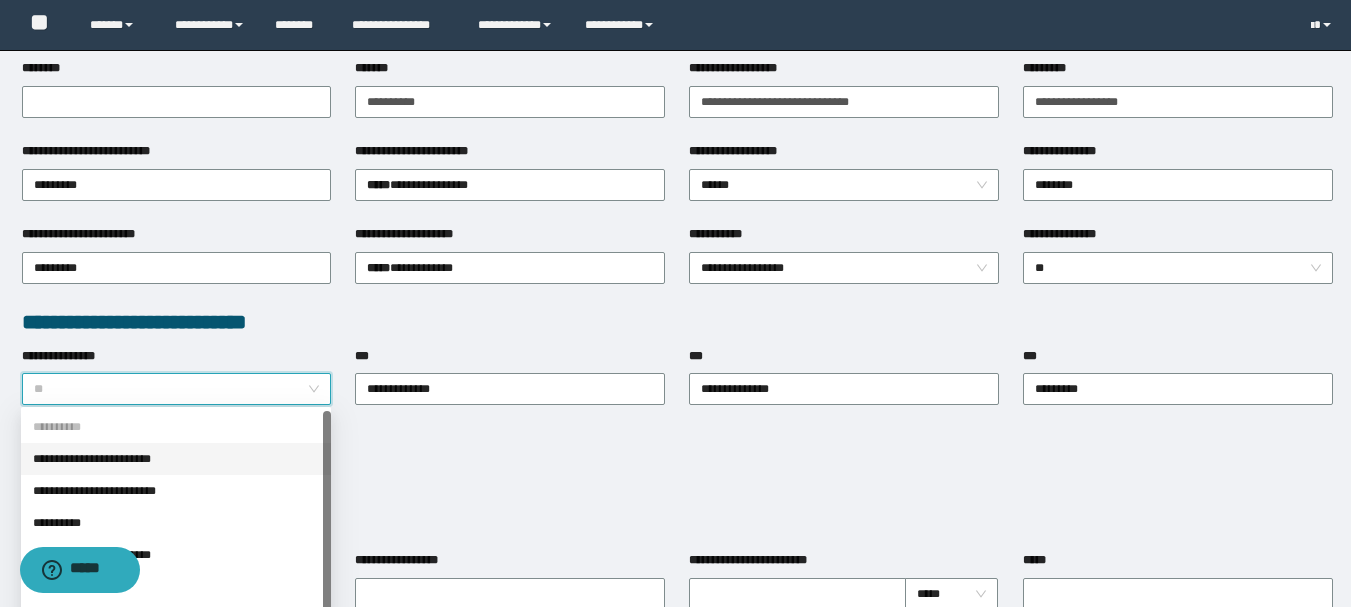 click on "**********" at bounding box center [176, 459] 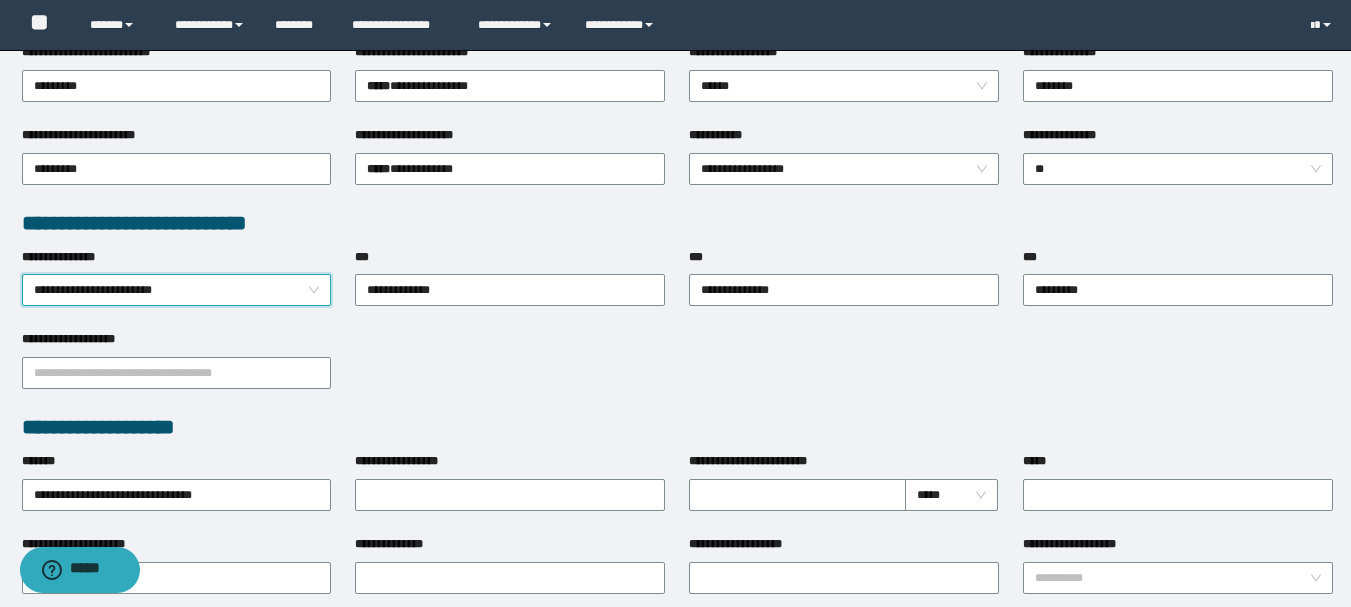 scroll, scrollTop: 400, scrollLeft: 0, axis: vertical 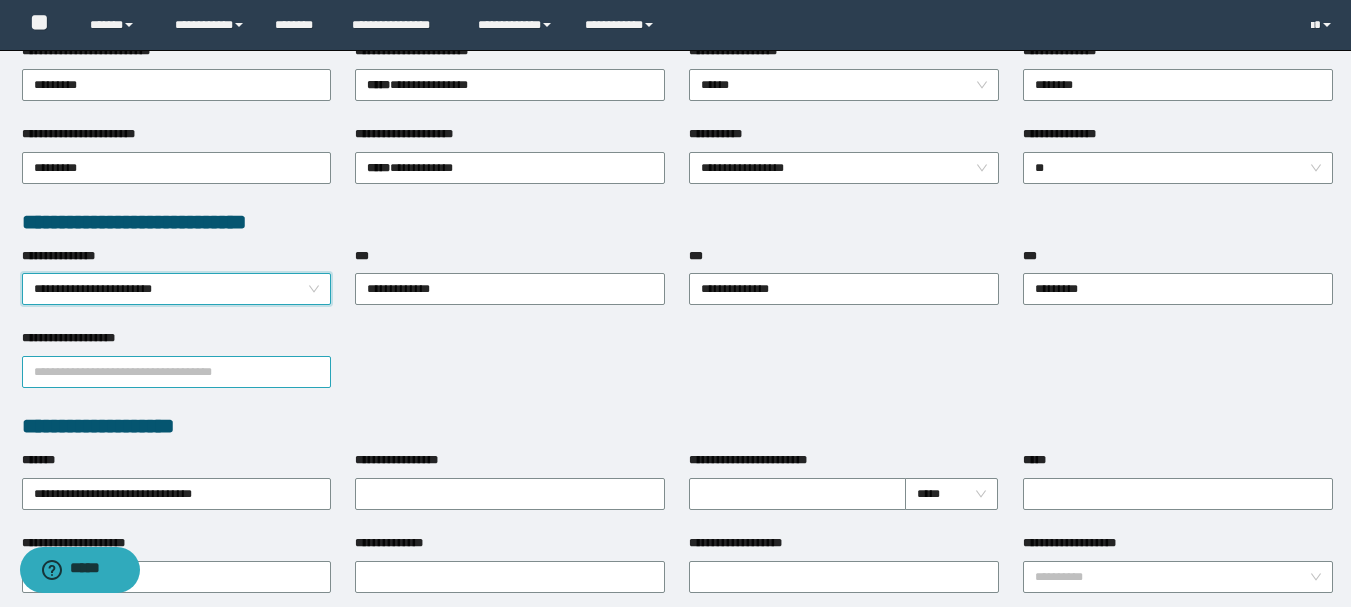 click on "**********" at bounding box center [177, 372] 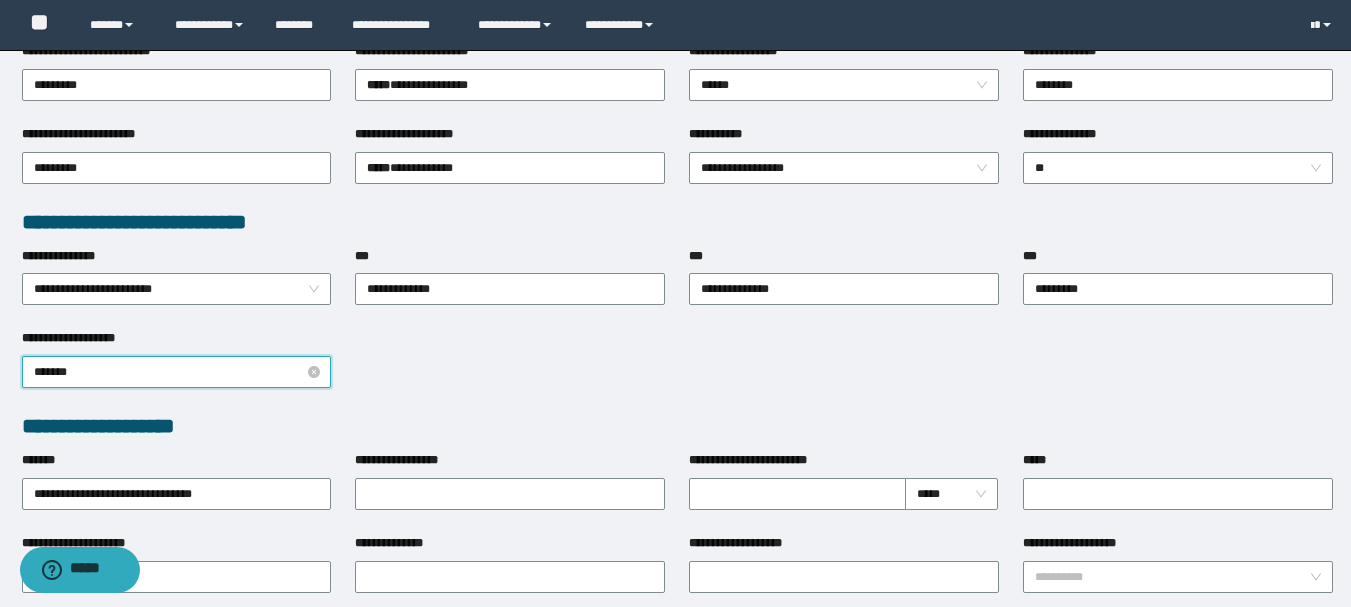 type on "*******" 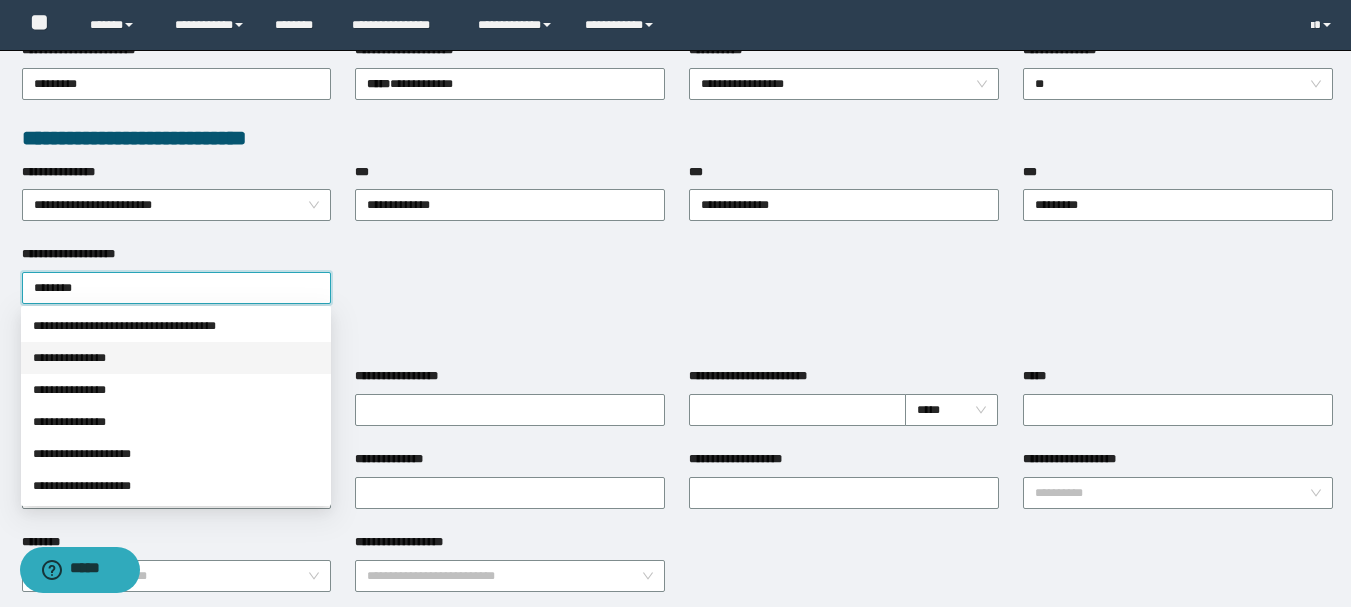 scroll, scrollTop: 500, scrollLeft: 0, axis: vertical 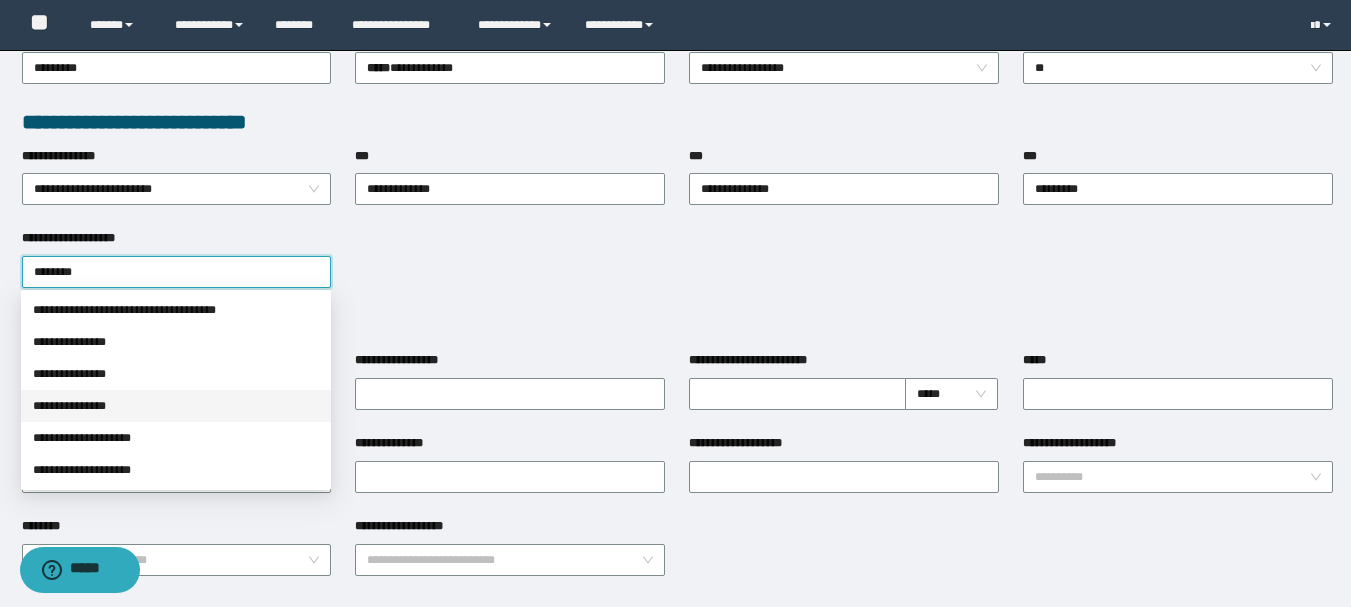 click on "**********" at bounding box center (176, 406) 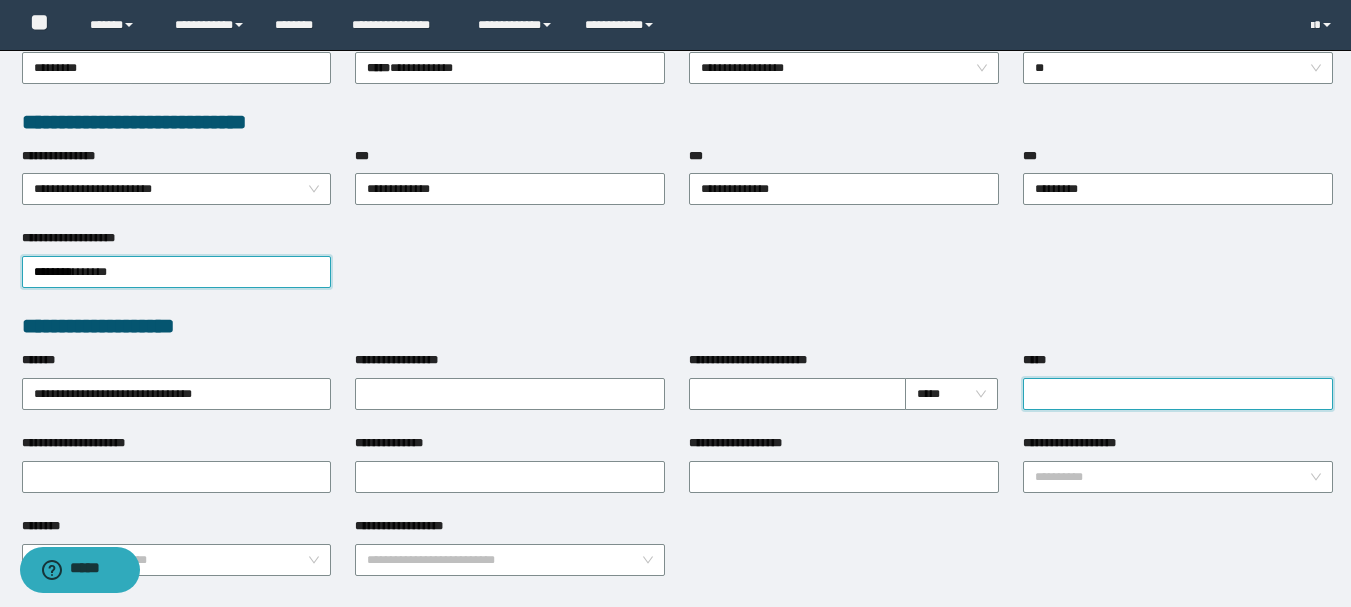click on "*****" at bounding box center [1178, 394] 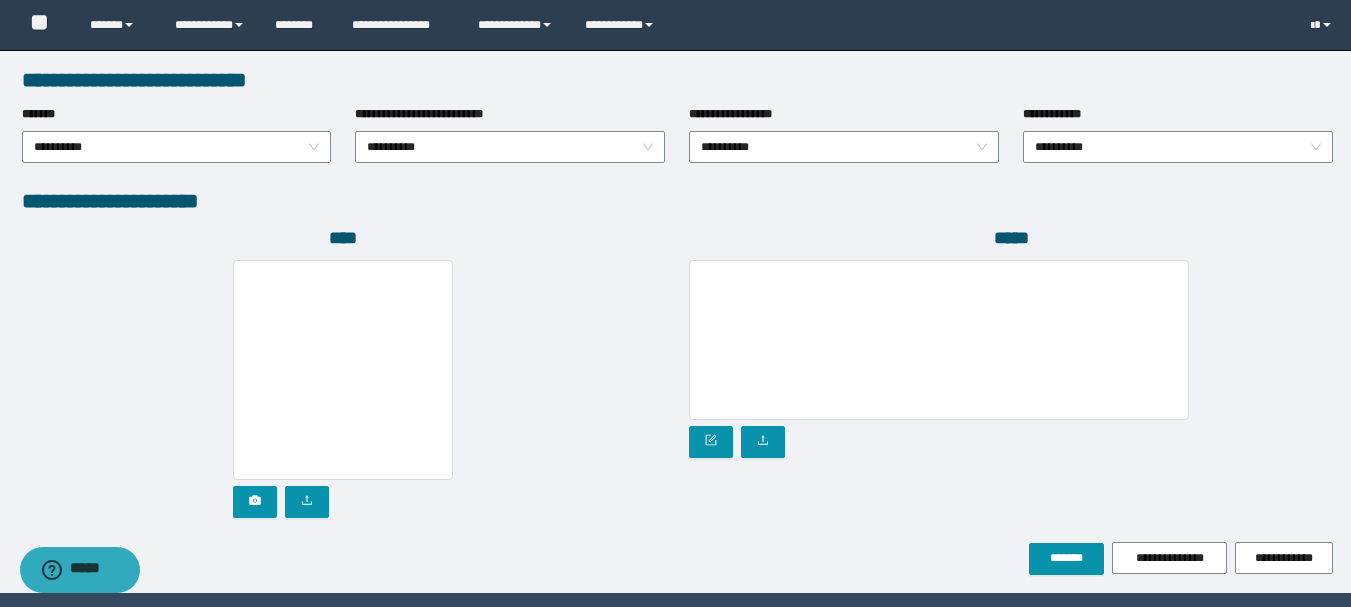 scroll, scrollTop: 1096, scrollLeft: 0, axis: vertical 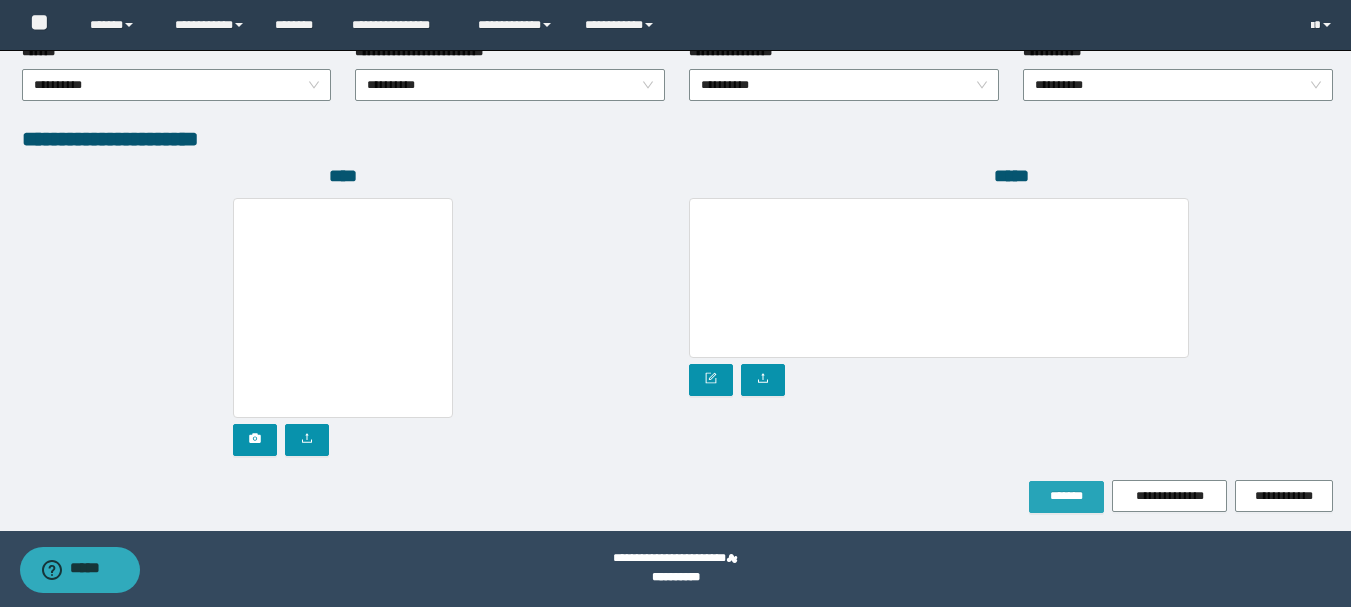 type on "********" 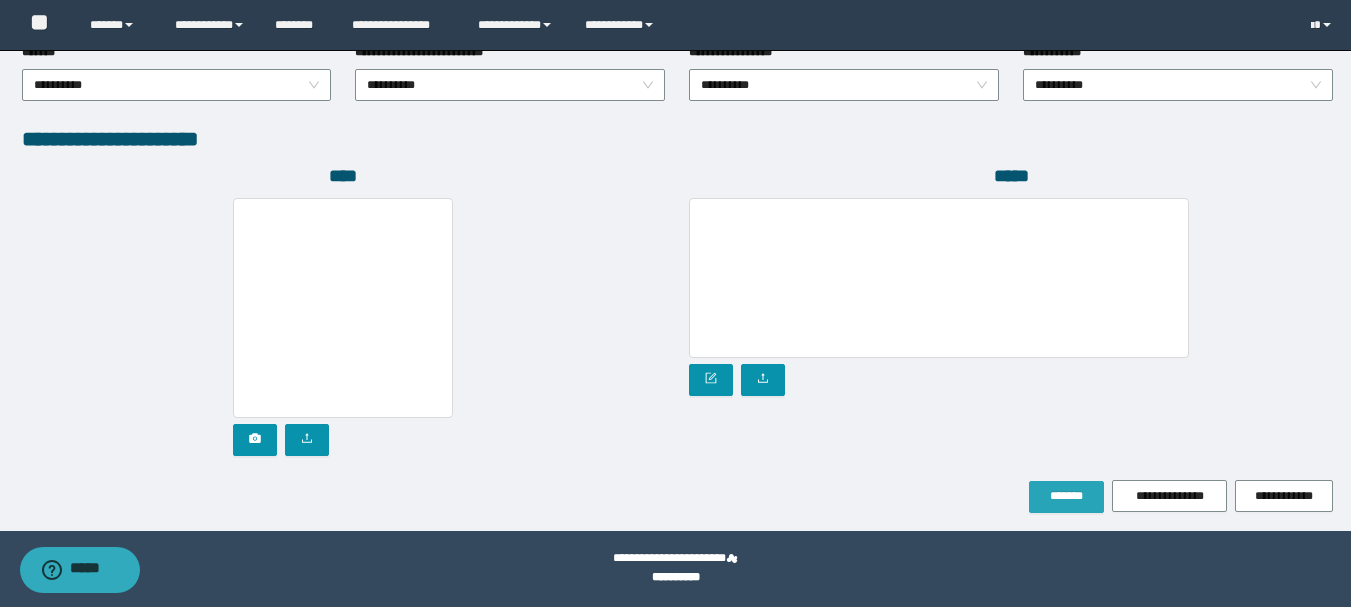 click on "*******" at bounding box center (1066, 496) 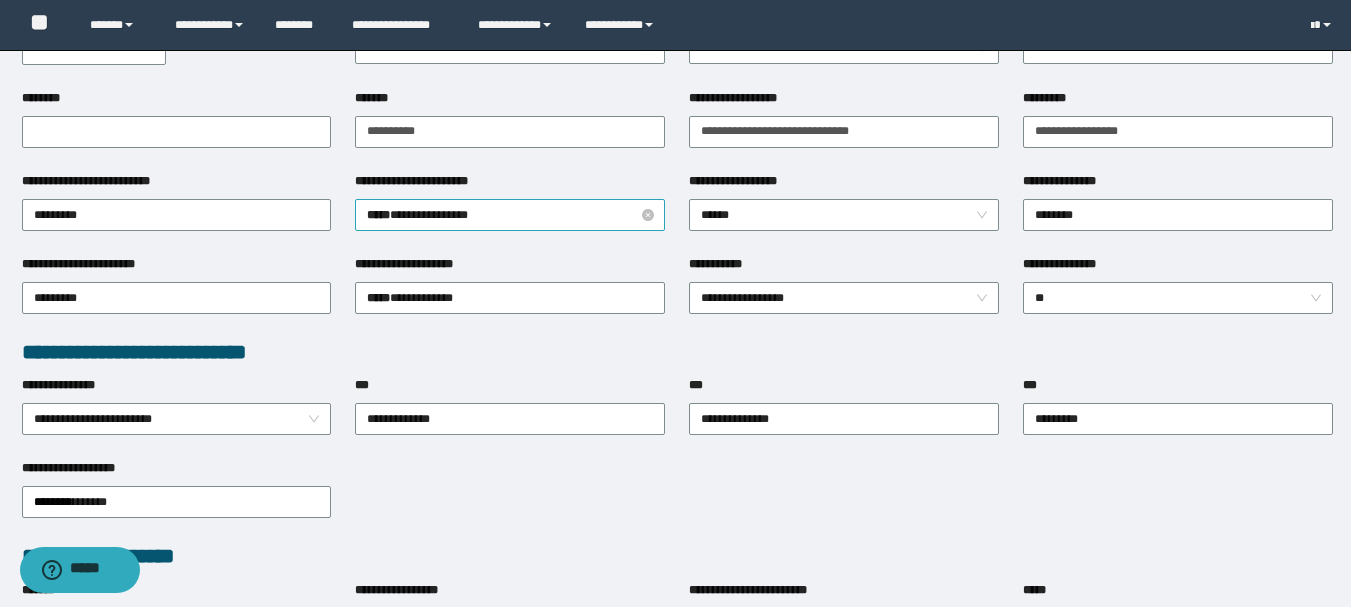 scroll, scrollTop: 400, scrollLeft: 0, axis: vertical 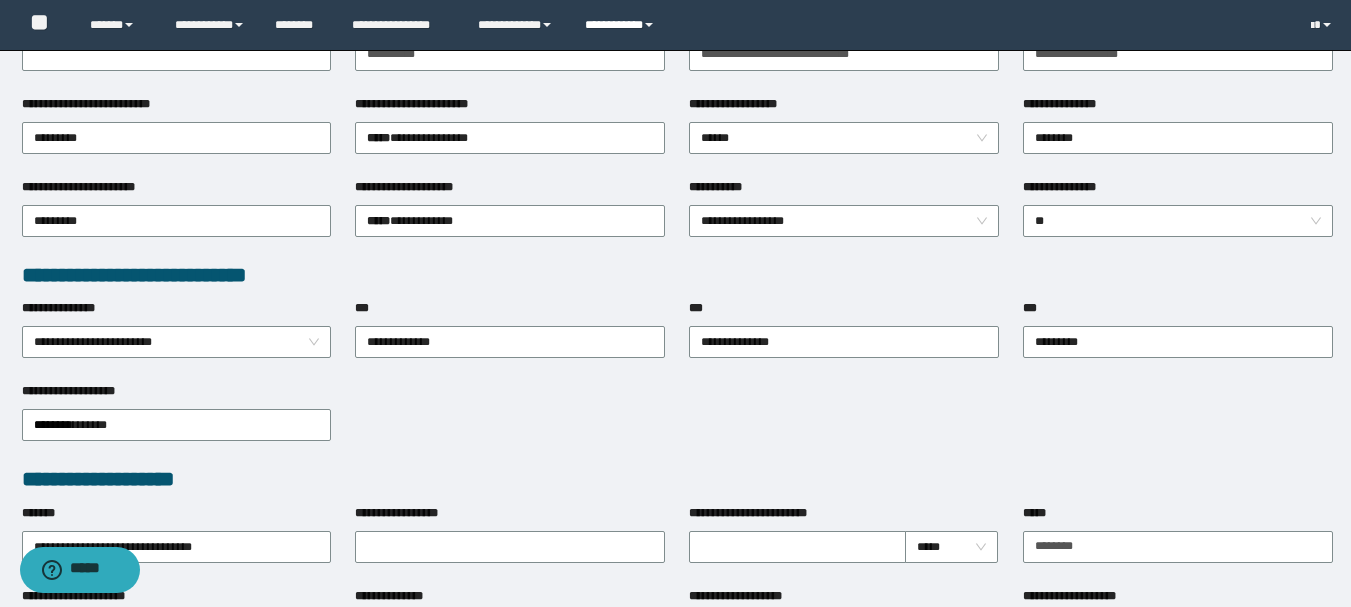 click on "**********" at bounding box center (622, 25) 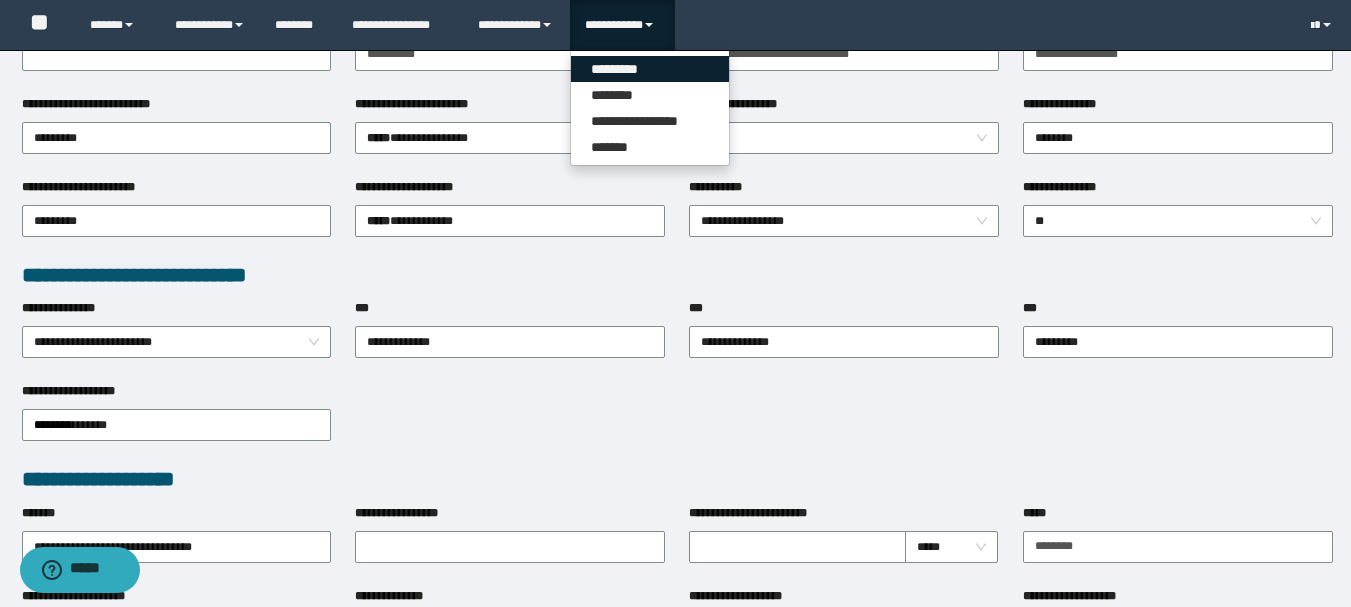 click on "*********" at bounding box center (650, 69) 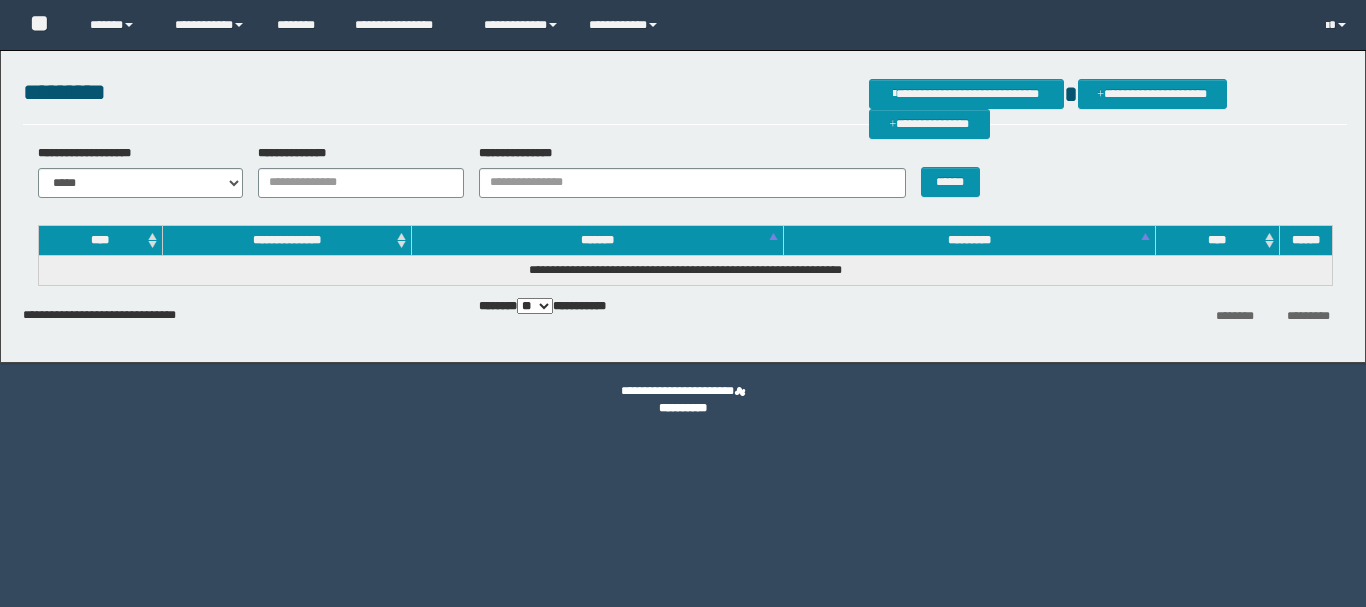scroll, scrollTop: 0, scrollLeft: 0, axis: both 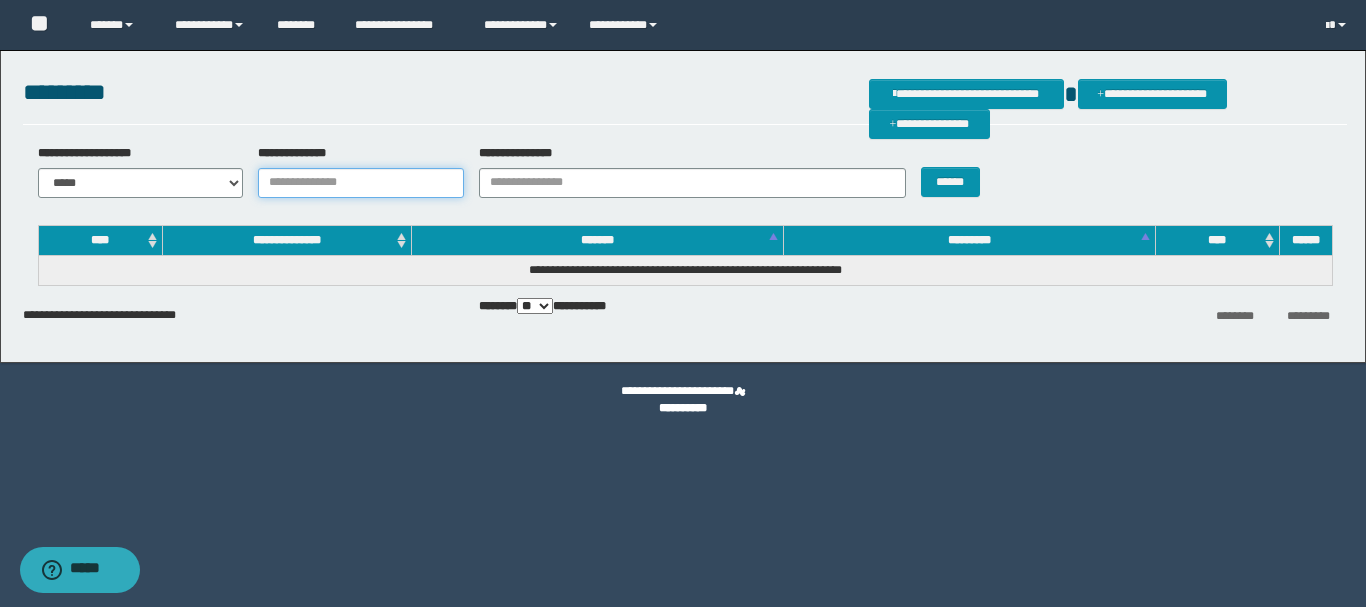 click on "**********" at bounding box center [361, 183] 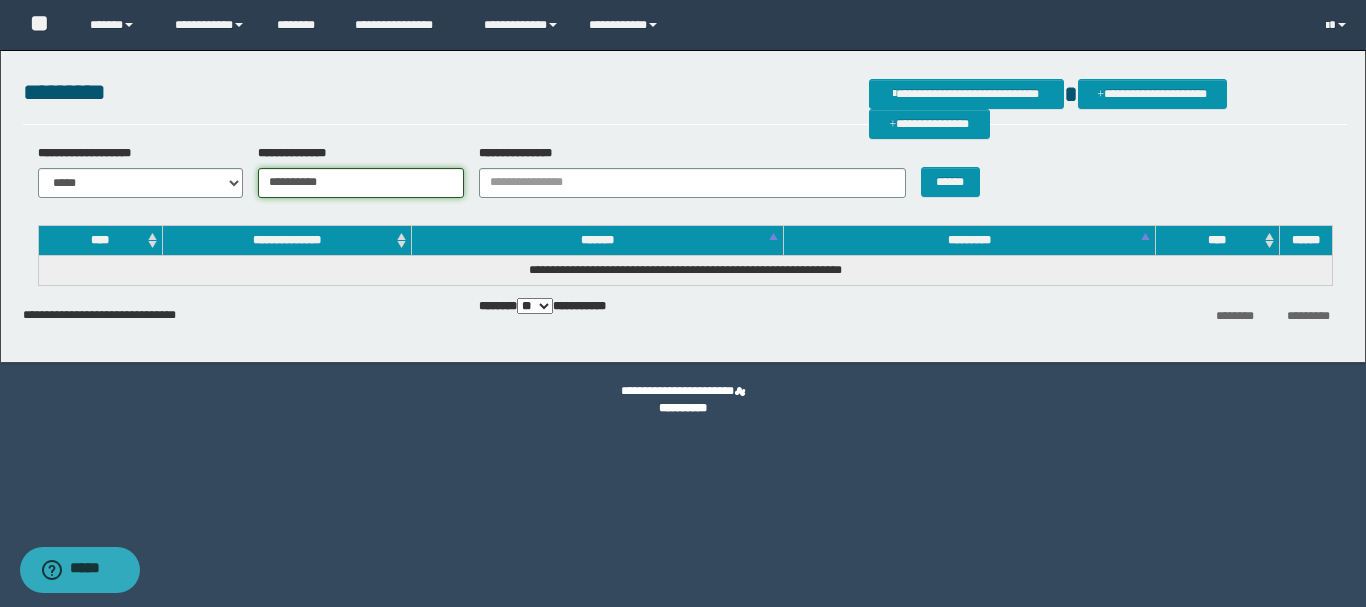 type on "**********" 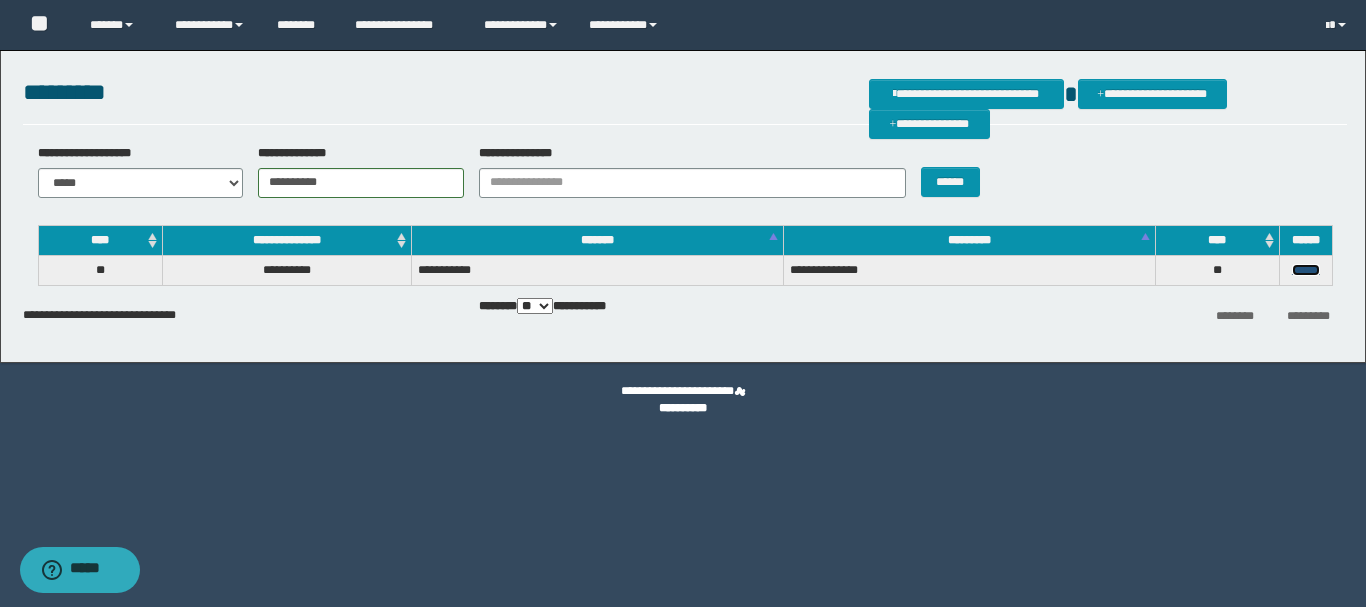 click on "******" at bounding box center [1306, 270] 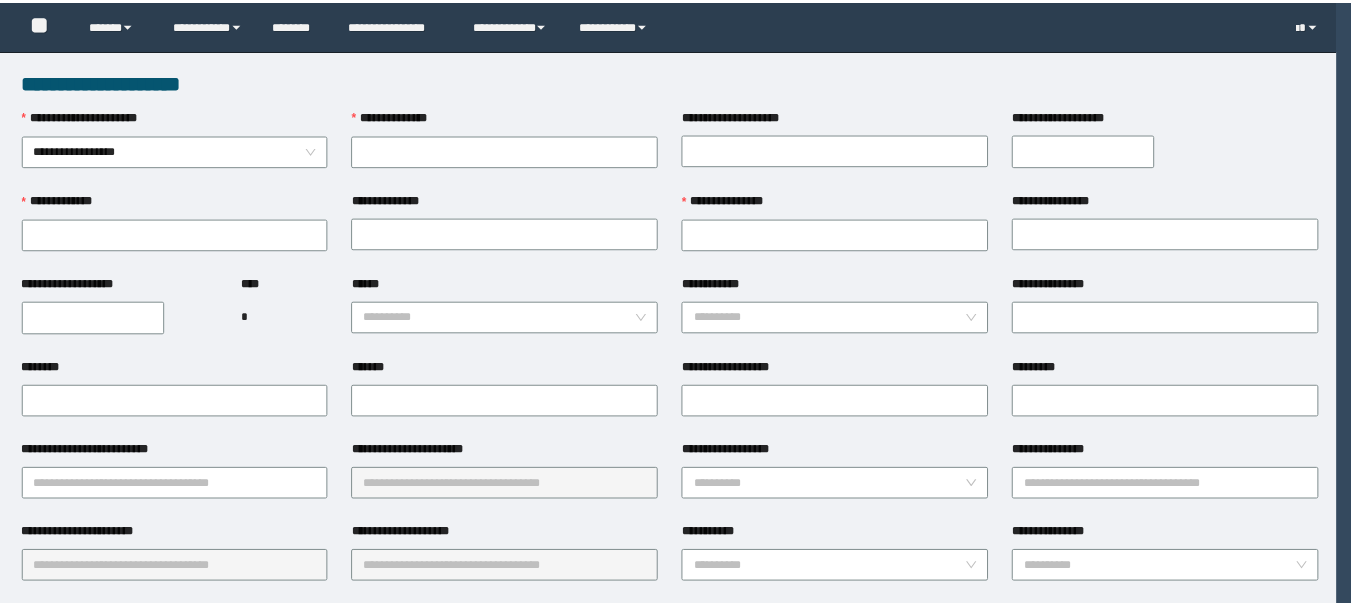 scroll, scrollTop: 0, scrollLeft: 0, axis: both 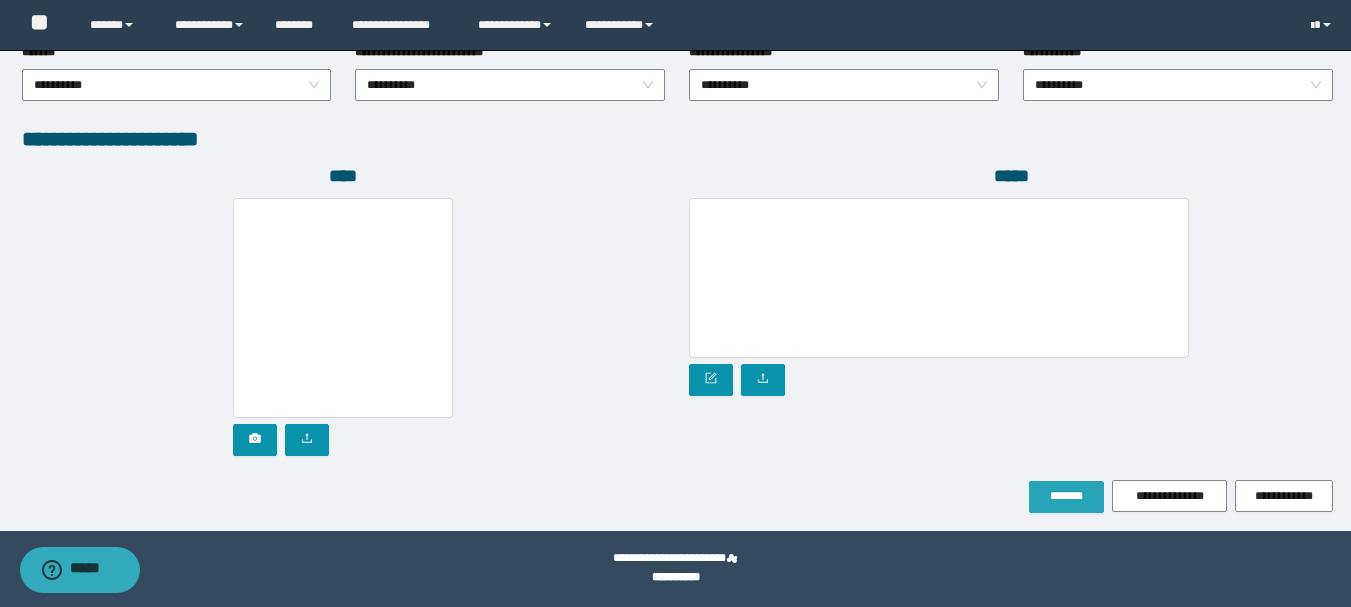 click on "*******" at bounding box center [1066, 497] 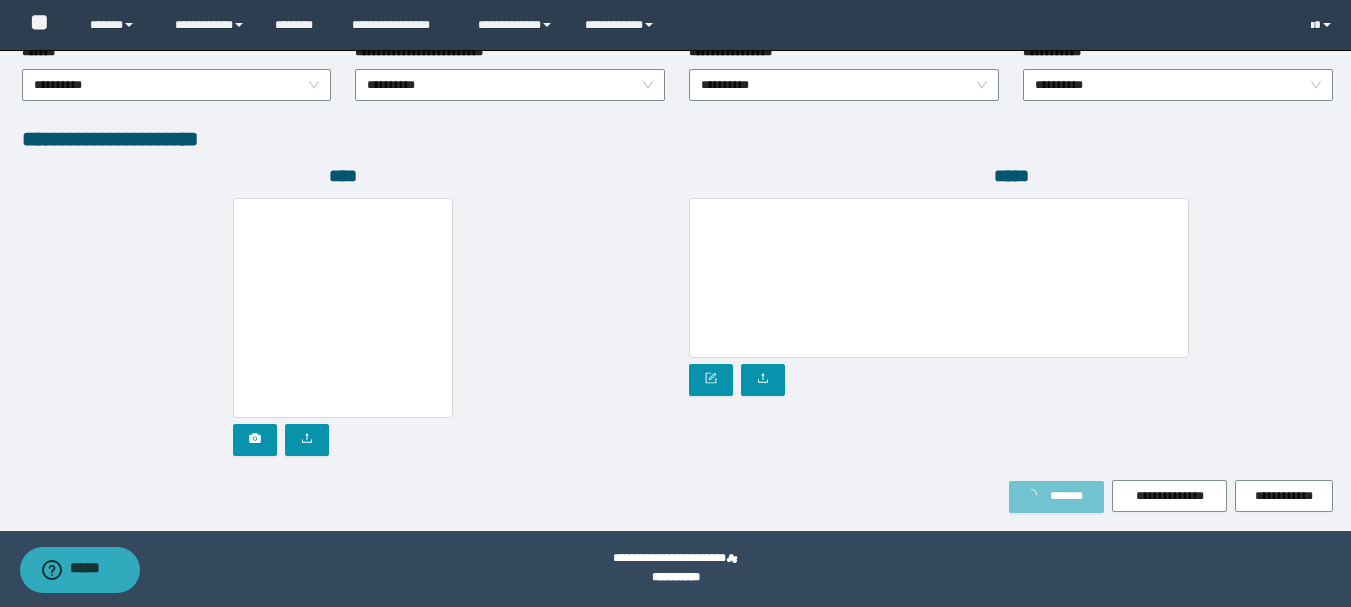 scroll, scrollTop: 1149, scrollLeft: 0, axis: vertical 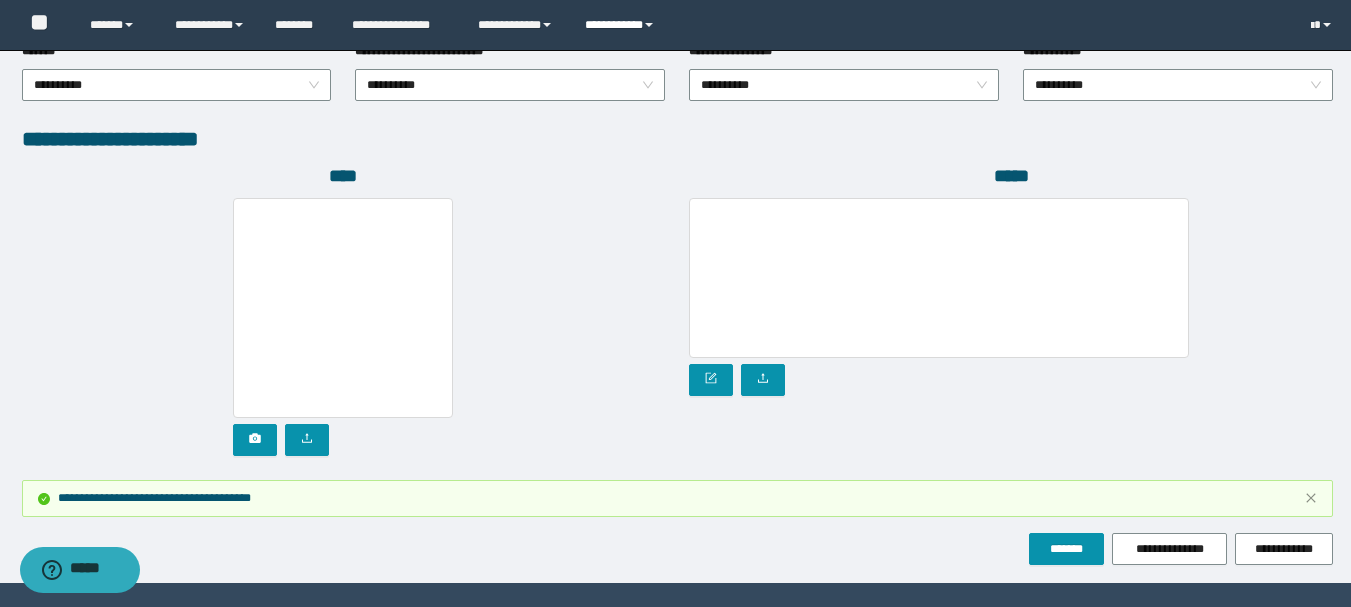 click on "**********" at bounding box center [622, 25] 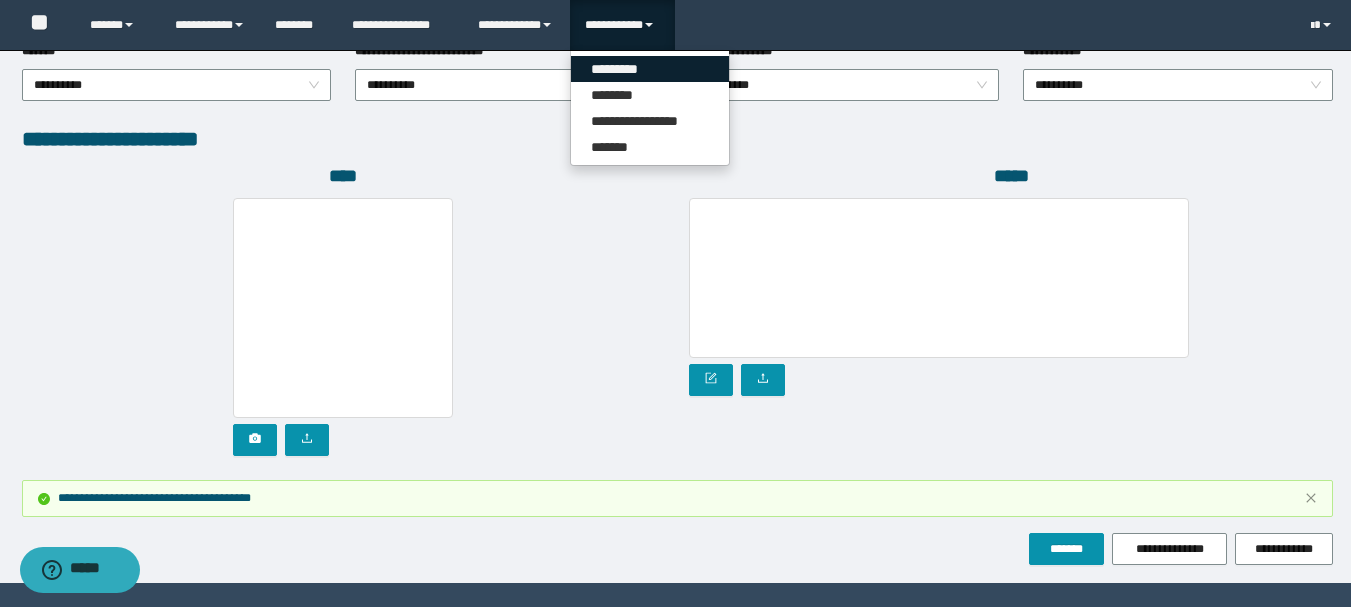 click on "*********" at bounding box center [650, 69] 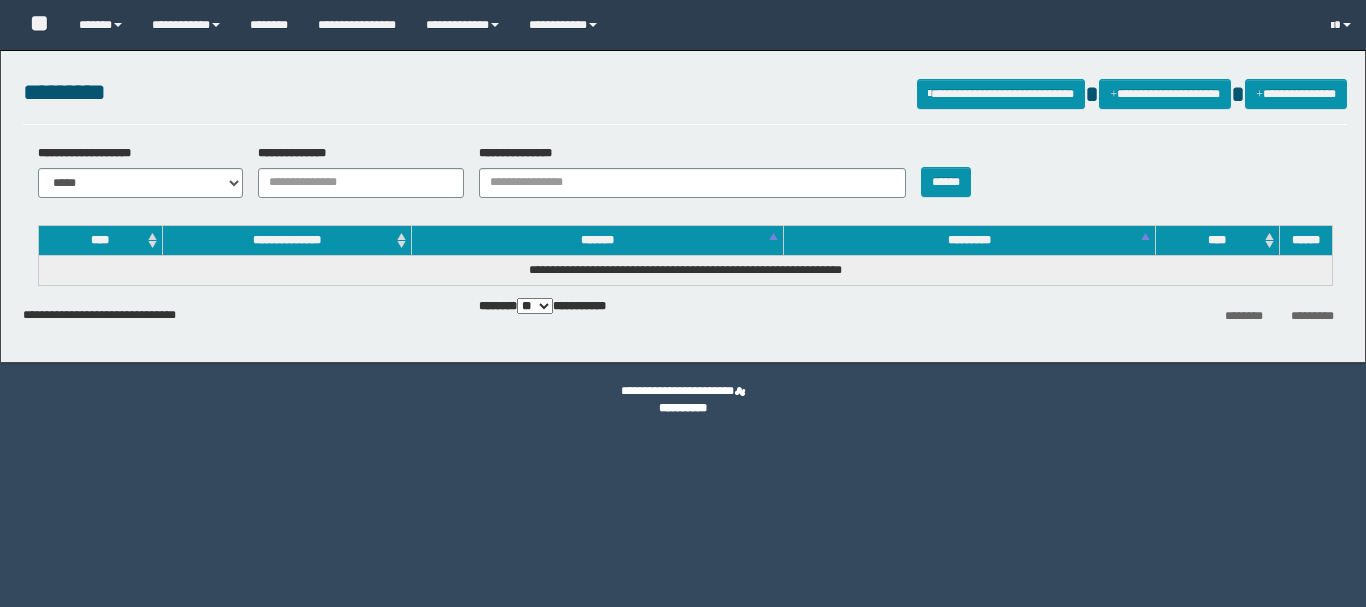 scroll, scrollTop: 0, scrollLeft: 0, axis: both 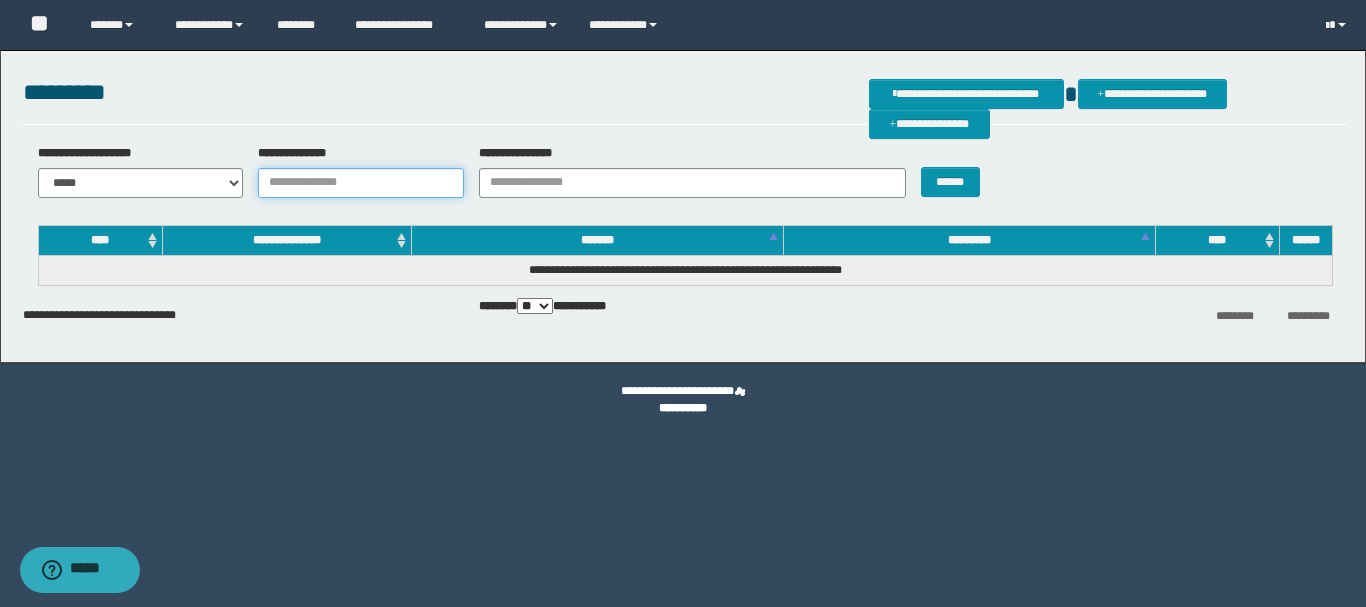 click on "**********" at bounding box center (361, 183) 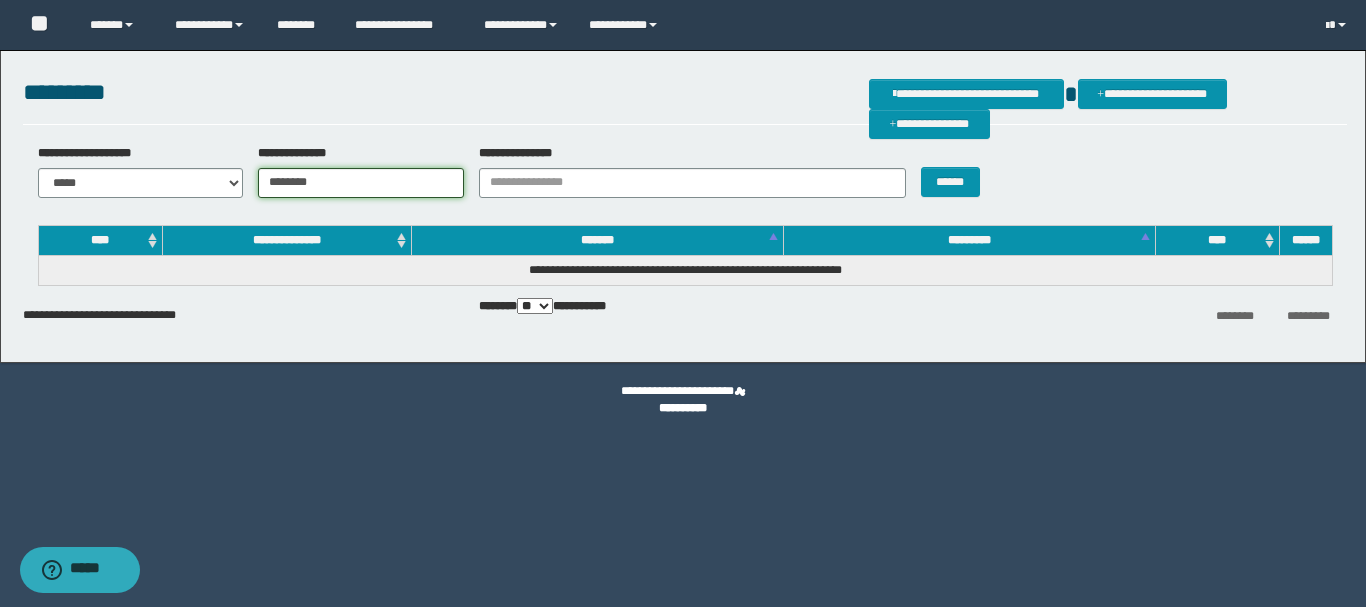 type on "********" 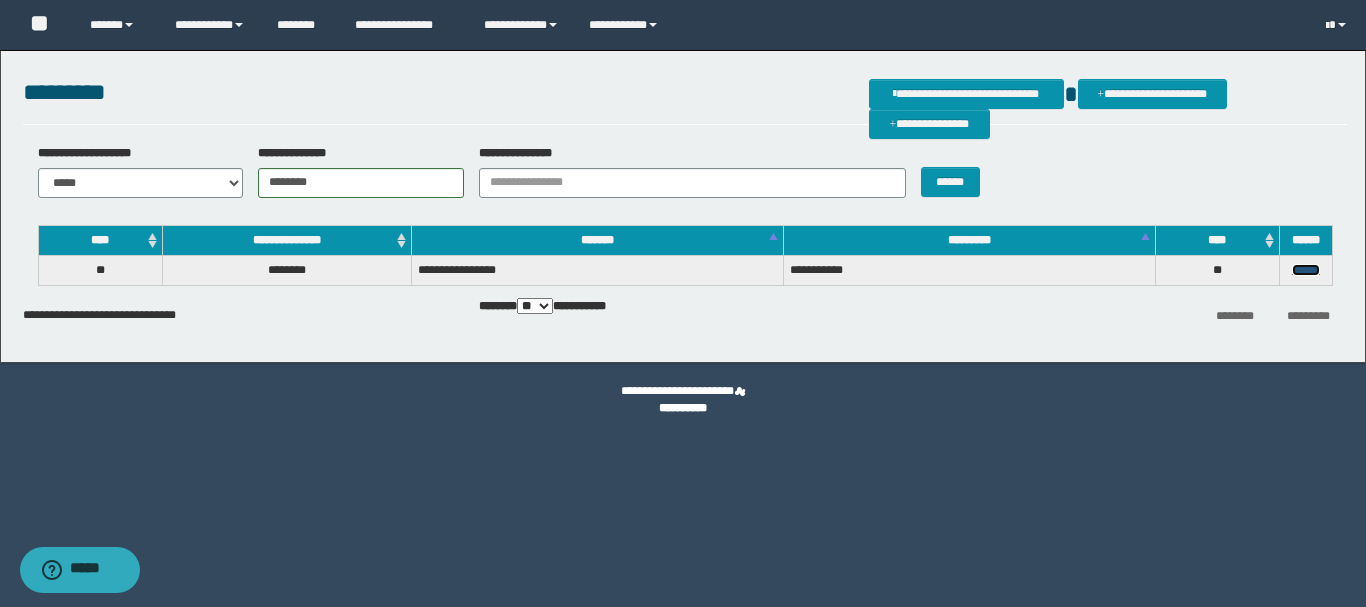 click on "******" at bounding box center (1306, 270) 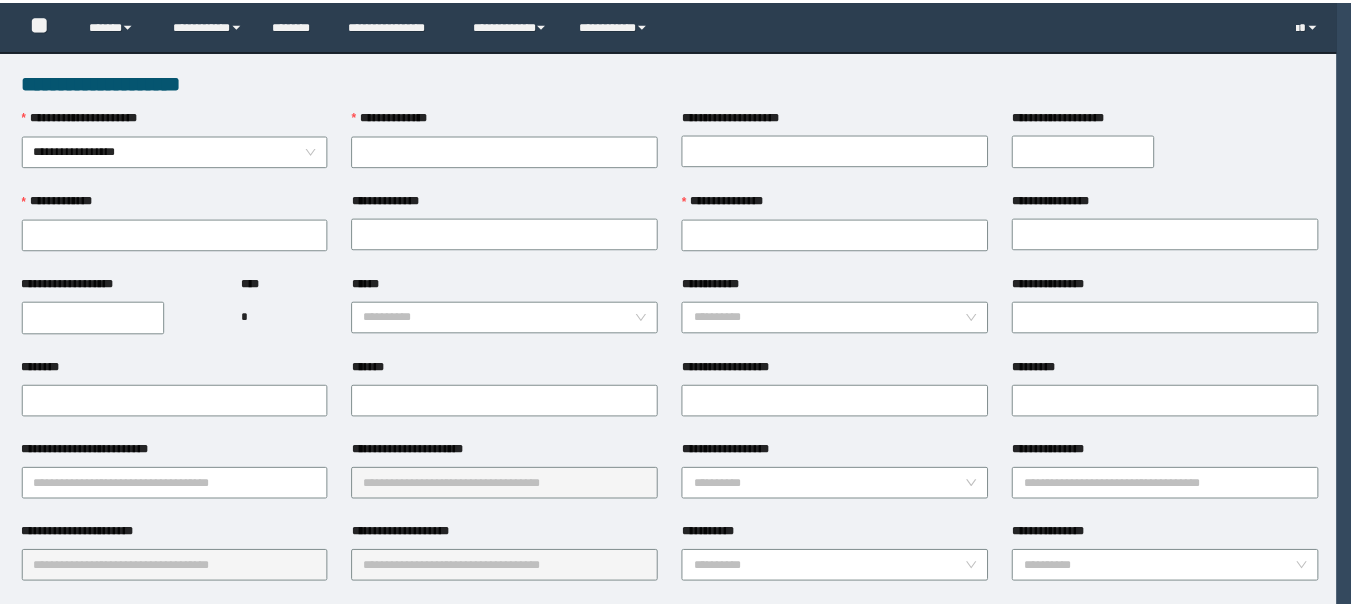 scroll, scrollTop: 0, scrollLeft: 0, axis: both 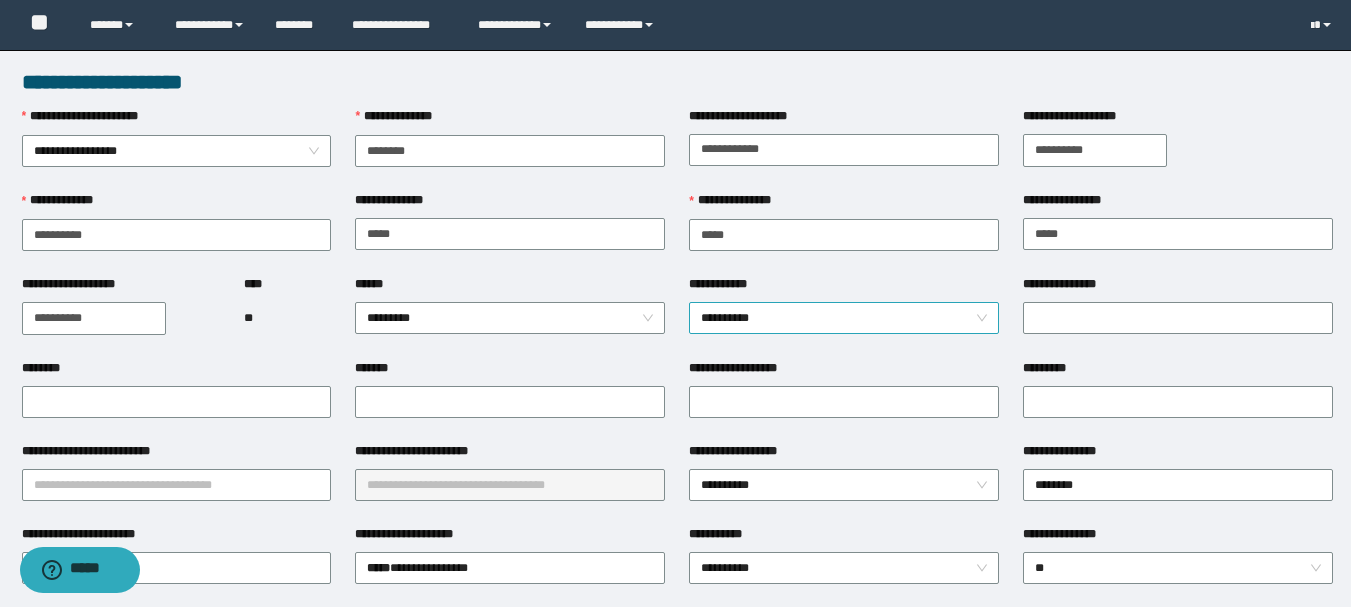 click on "**********" at bounding box center (844, 318) 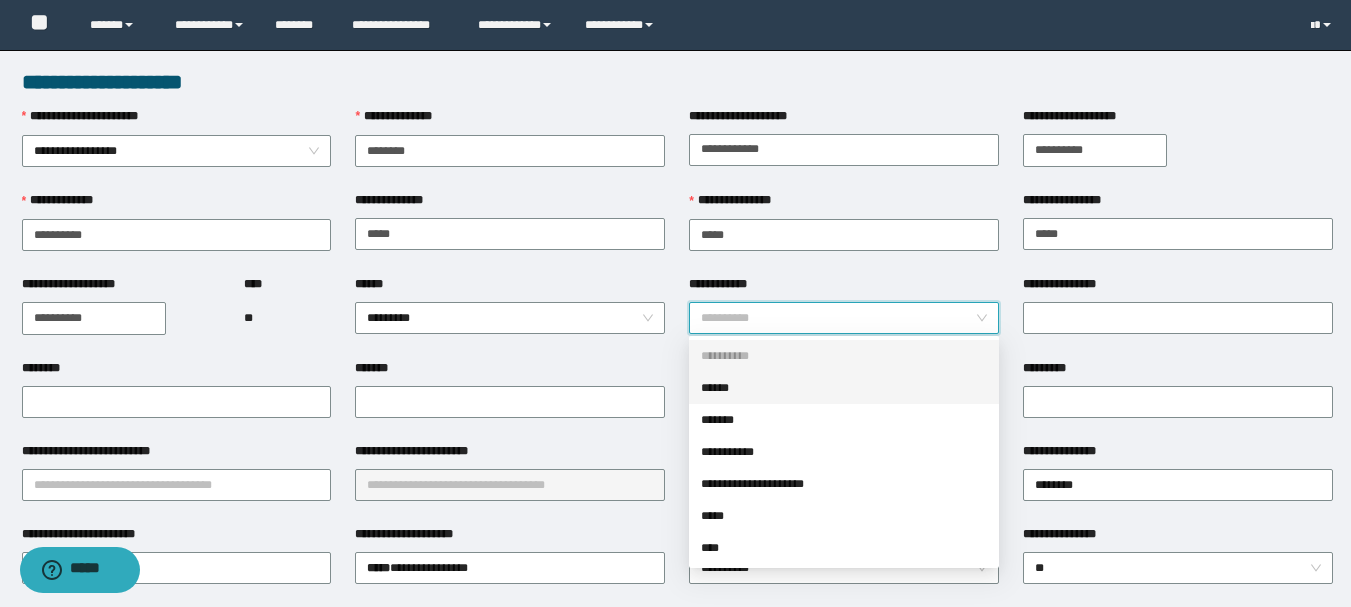 scroll, scrollTop: 100, scrollLeft: 0, axis: vertical 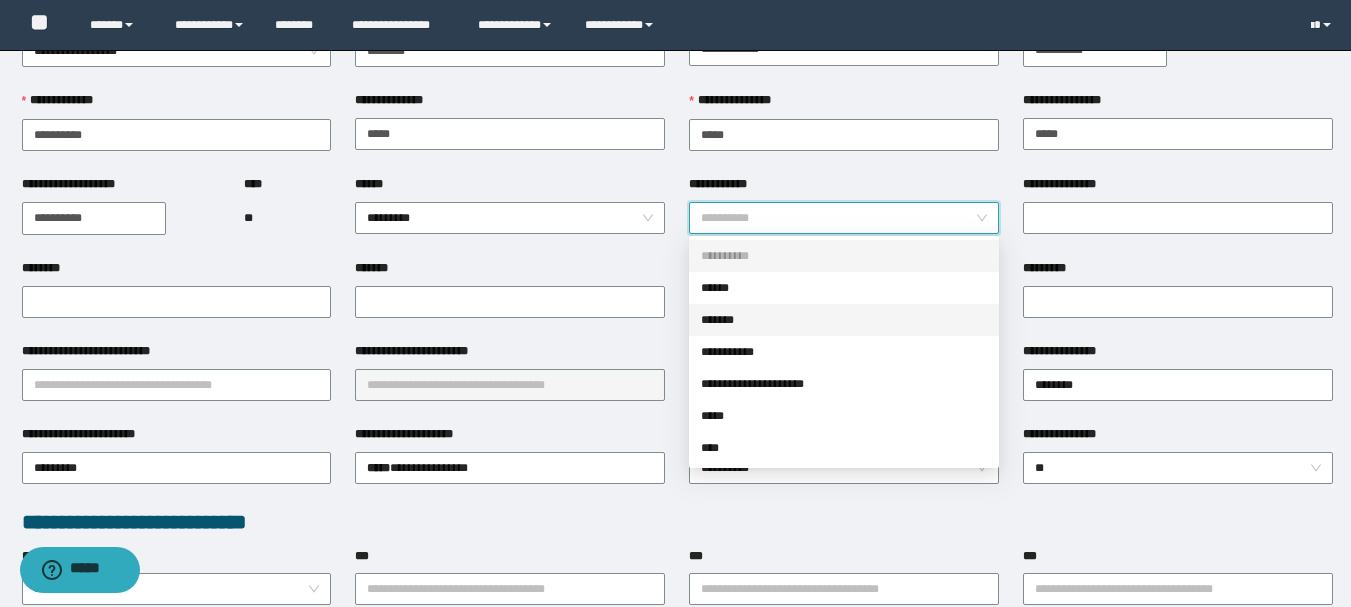 click on "*******" at bounding box center [844, 320] 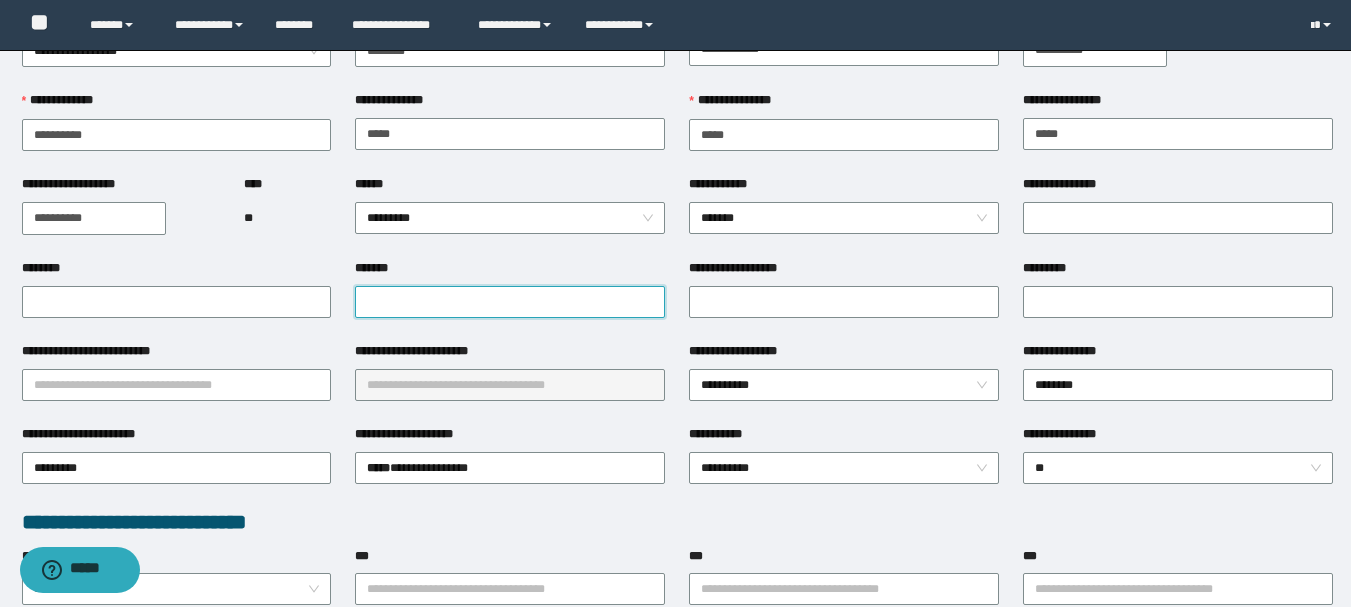 click on "*******" at bounding box center (510, 302) 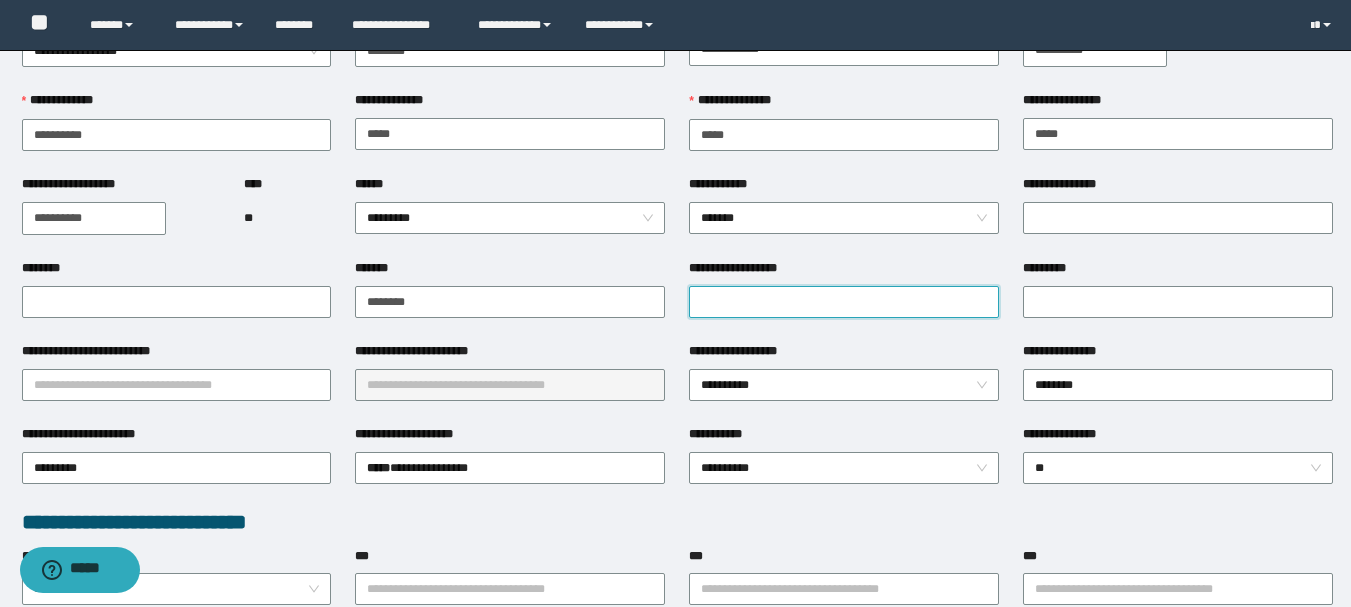 click on "**********" at bounding box center [844, 302] 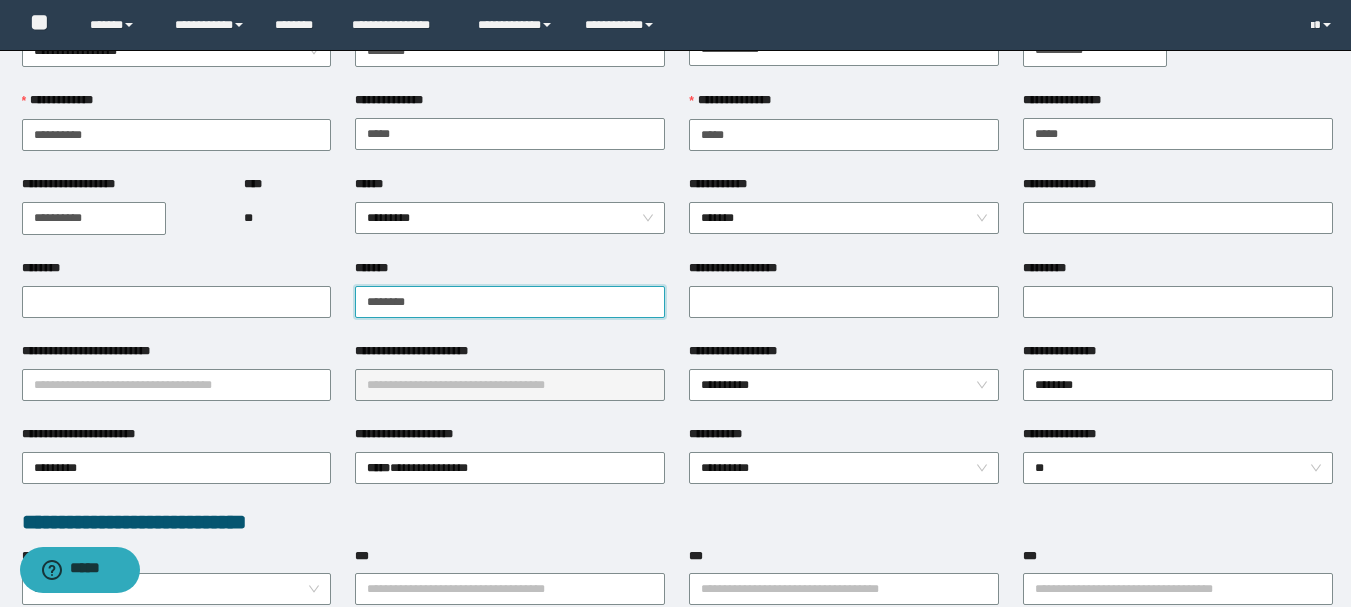 click on "********" at bounding box center [510, 302] 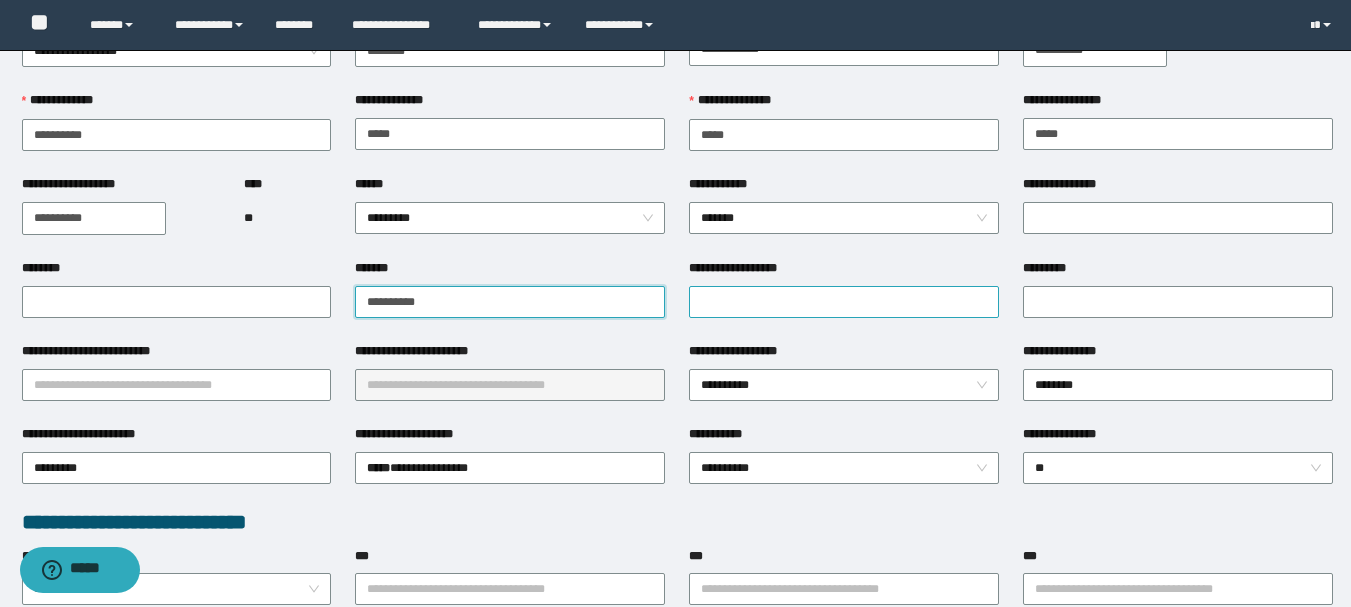 type on "**********" 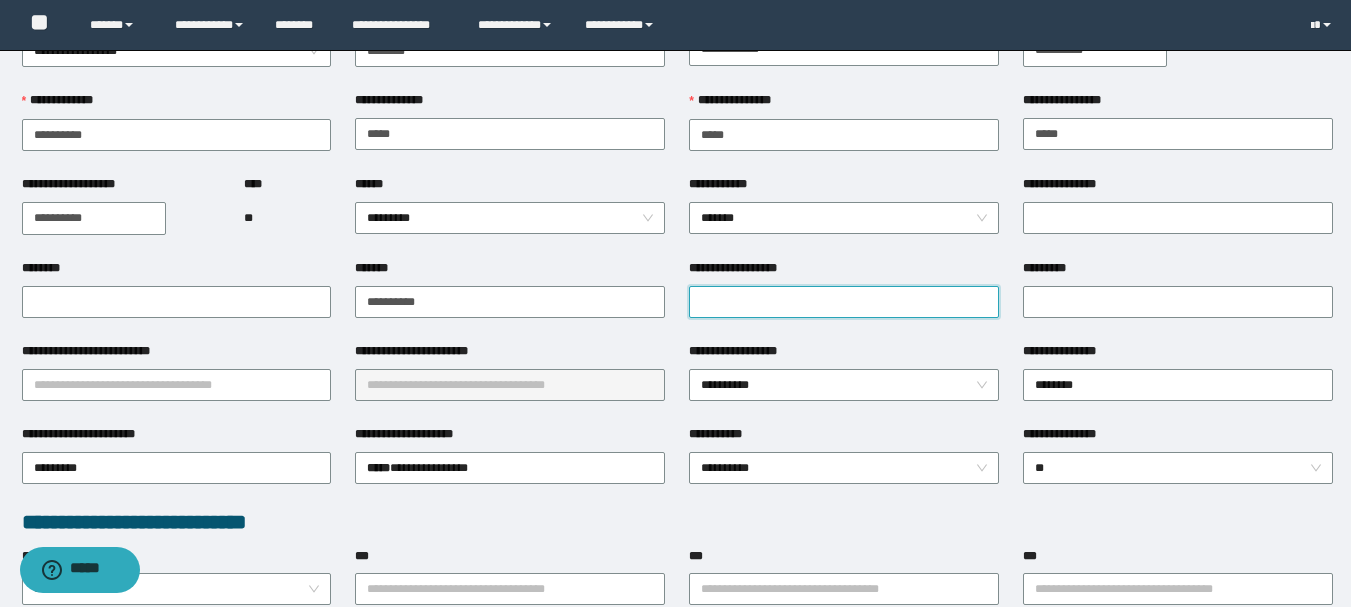click on "**********" at bounding box center [844, 302] 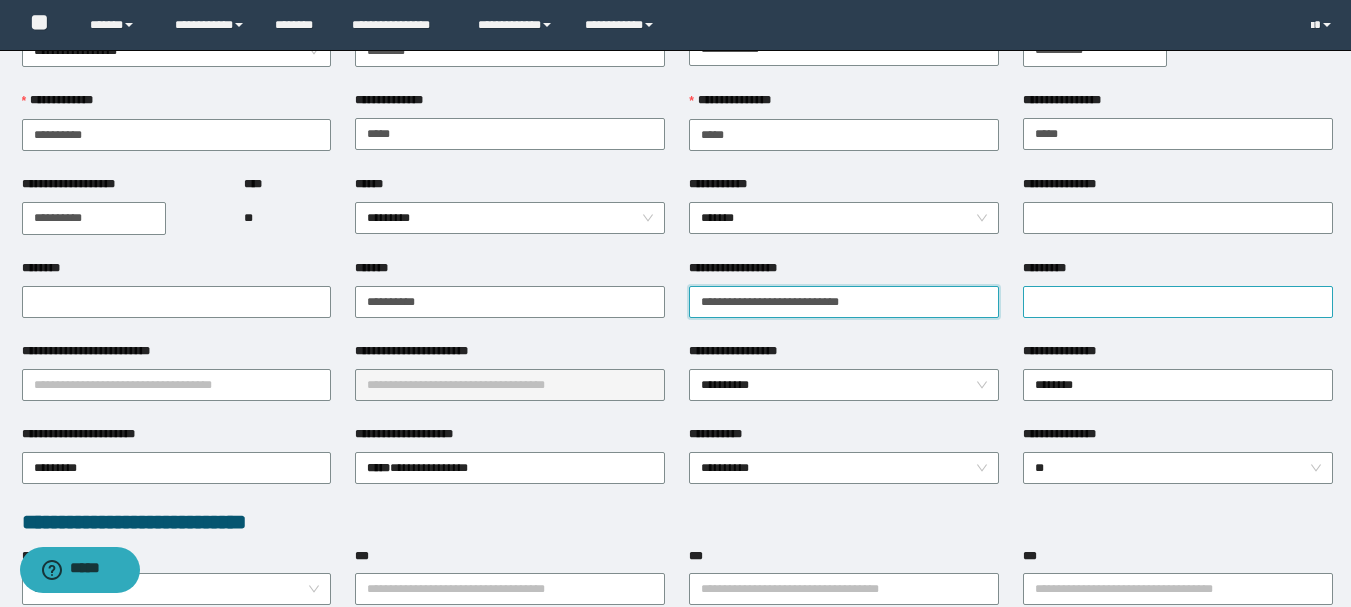 type on "**********" 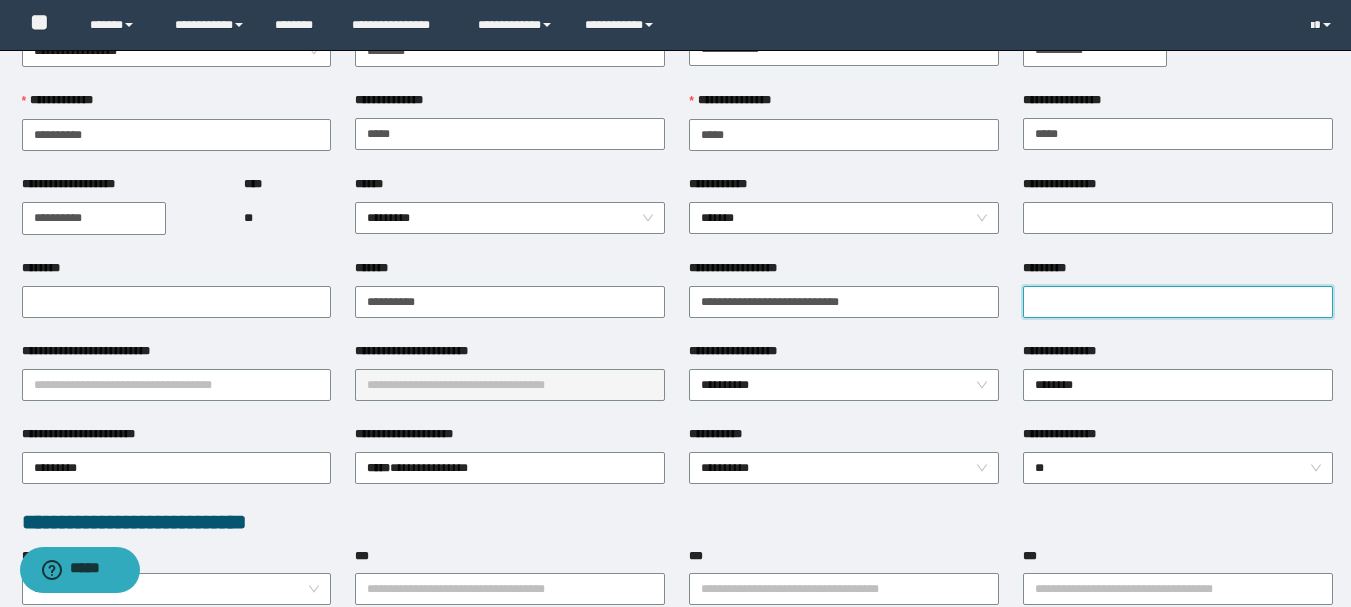 click on "*********" at bounding box center (1178, 302) 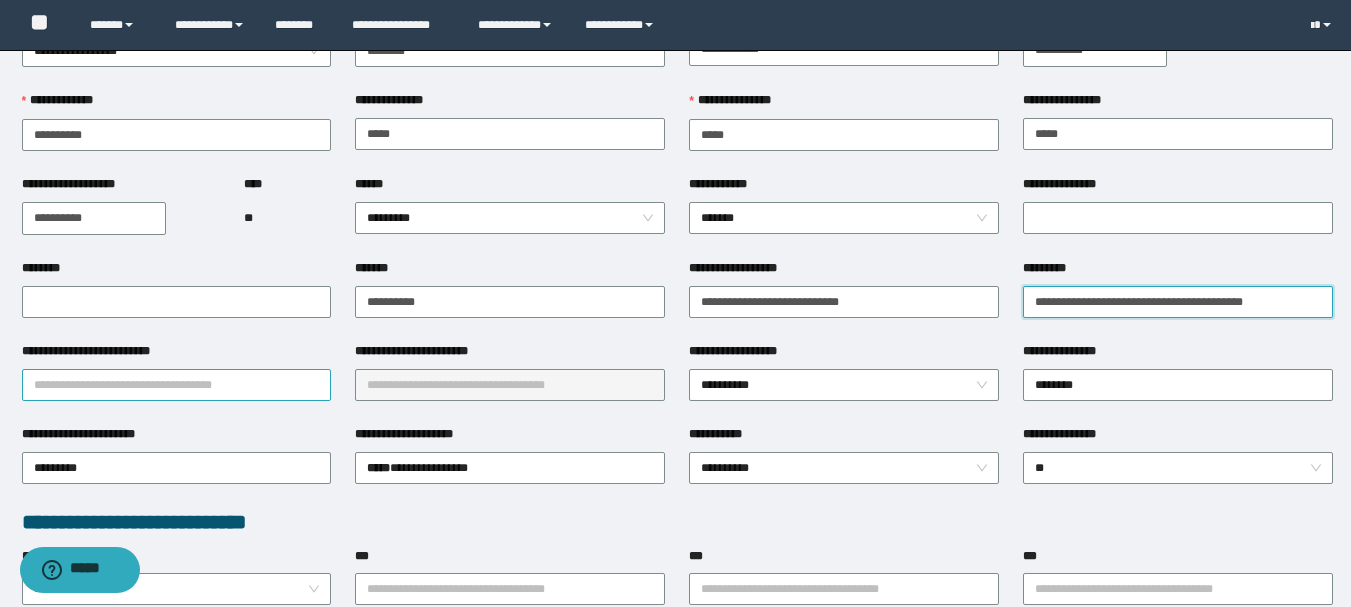 type on "**********" 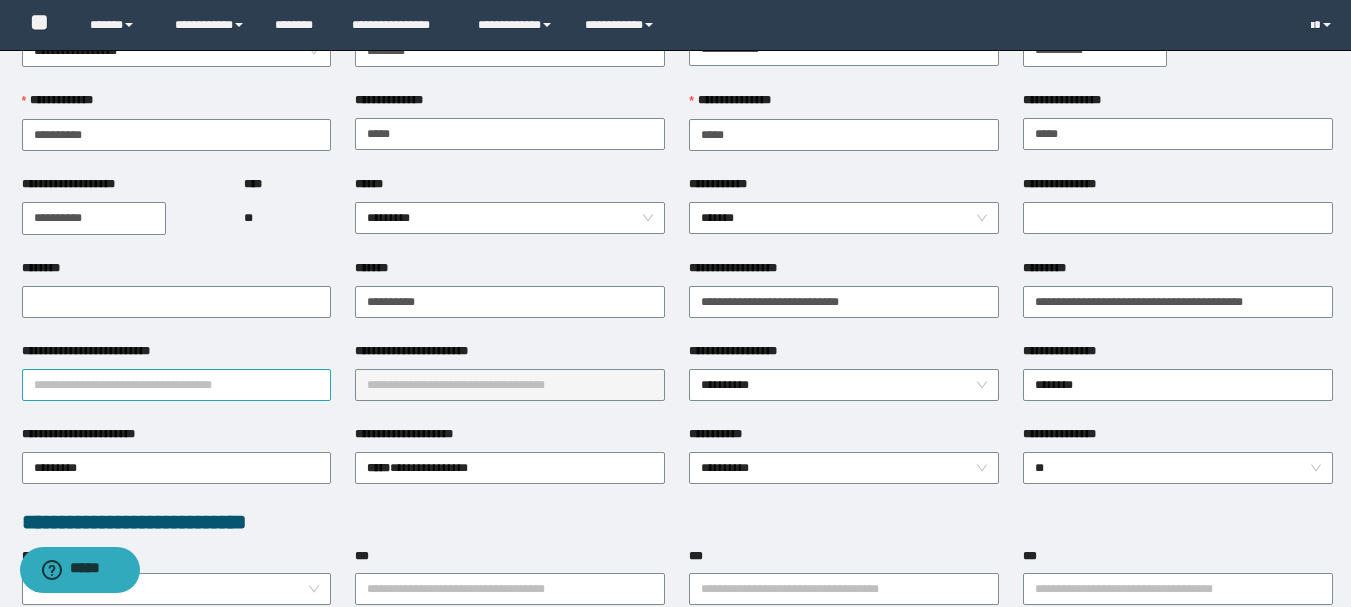click on "**********" at bounding box center [177, 385] 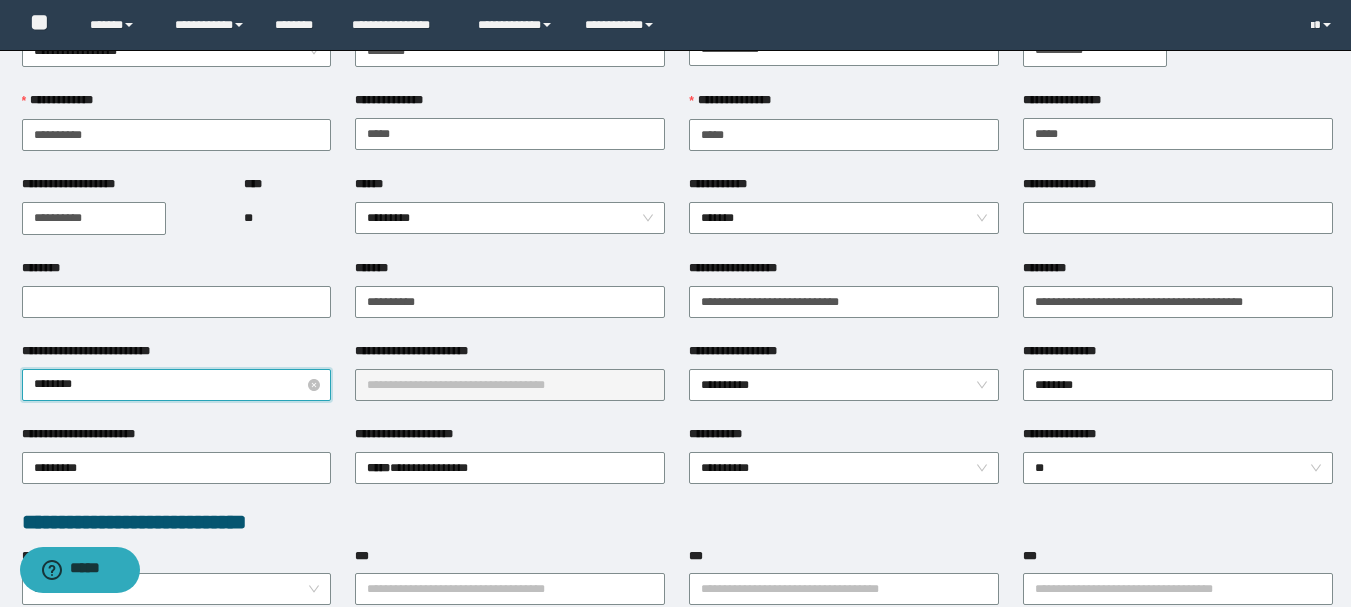 type on "*********" 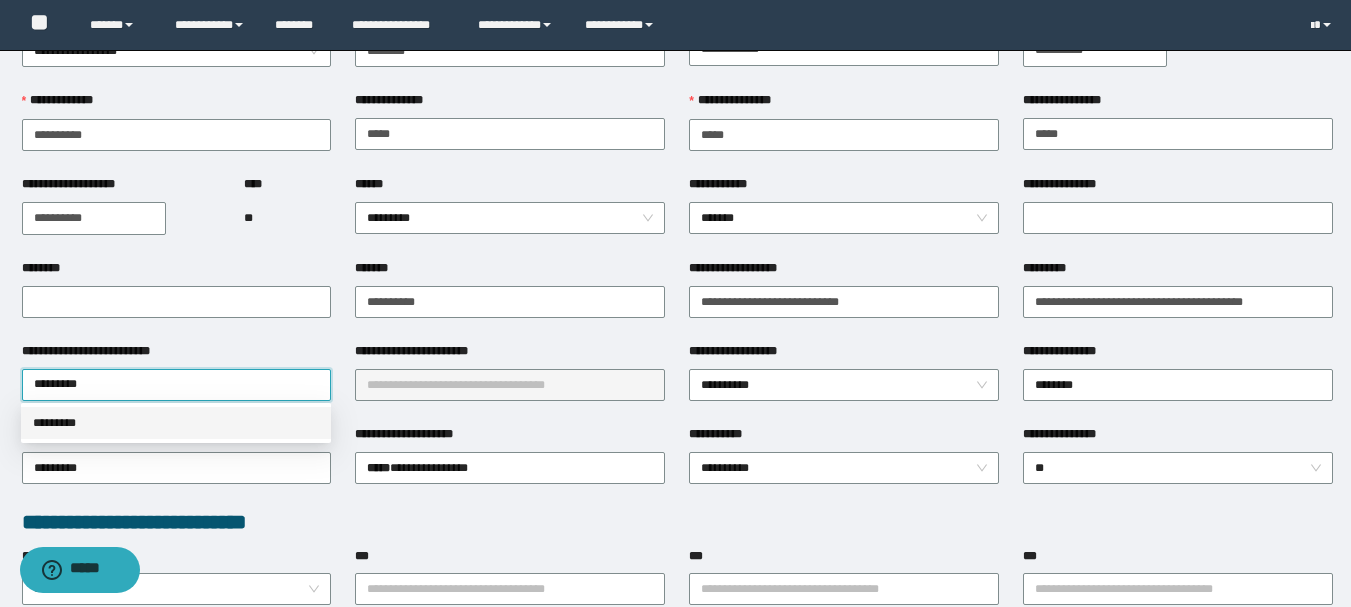 click on "*********" at bounding box center [176, 423] 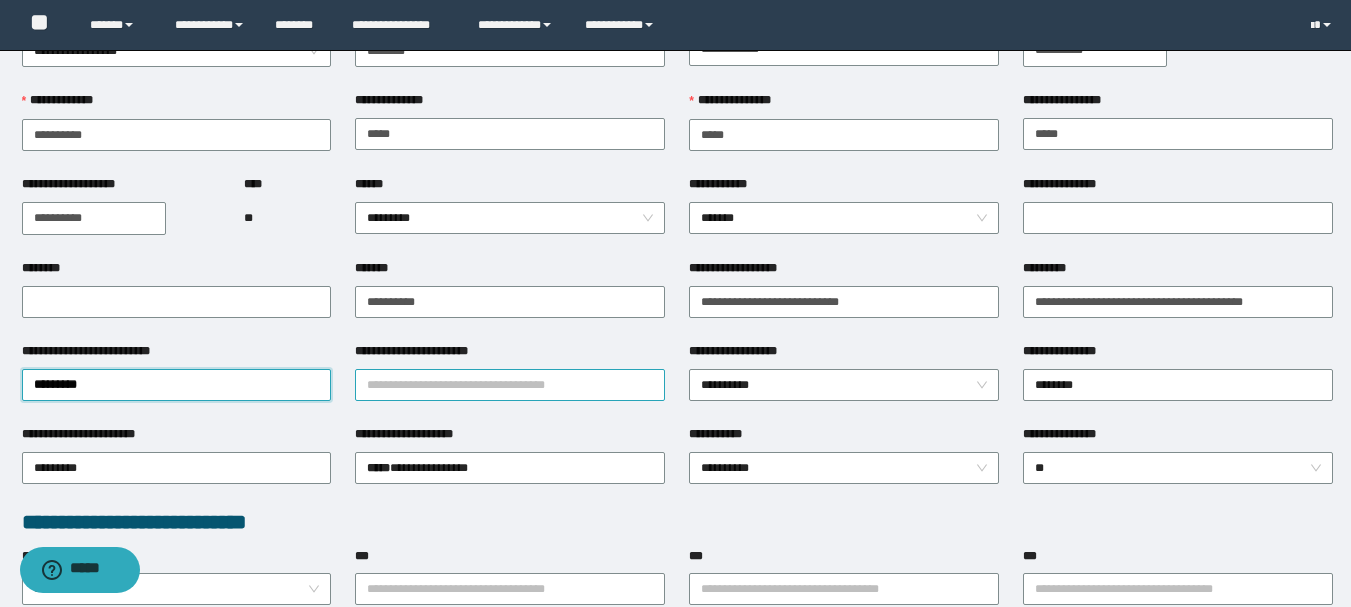 click on "**********" at bounding box center [510, 385] 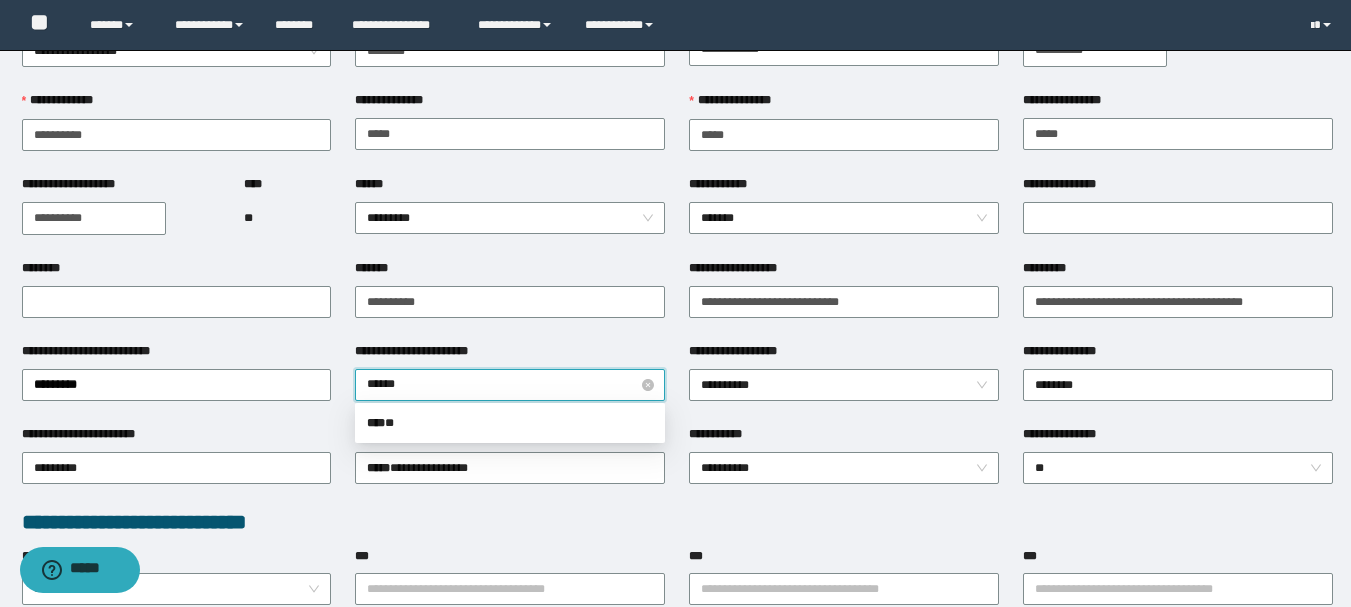 type on "*******" 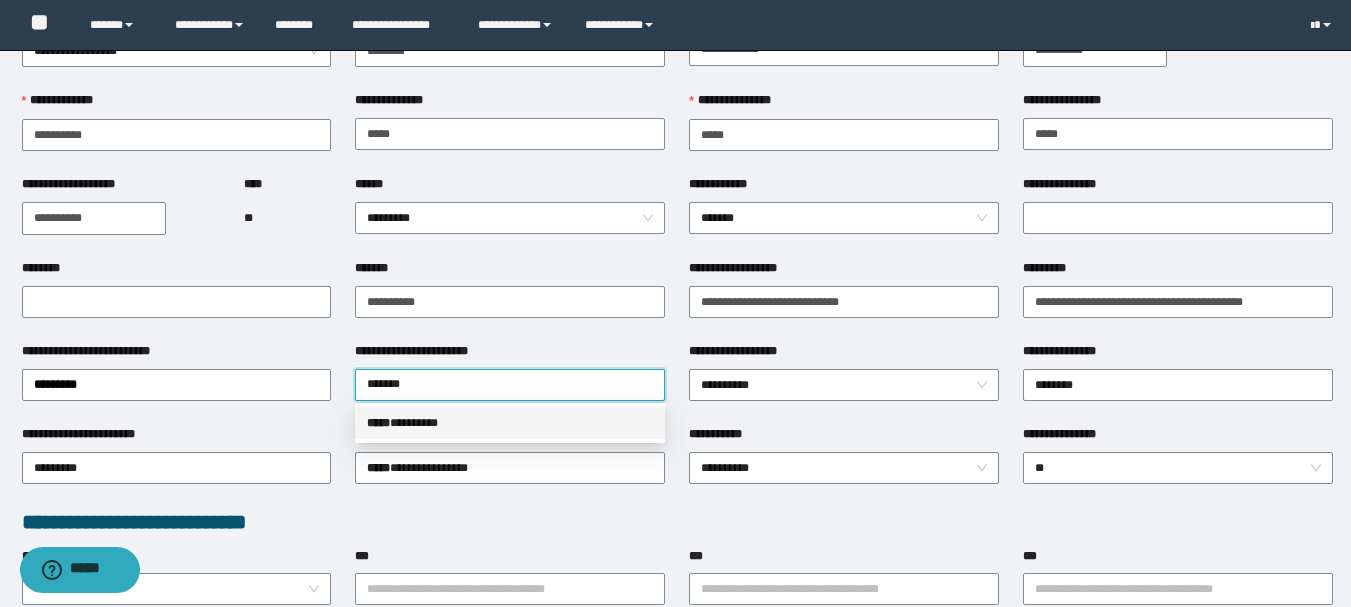 click on "***** * *******" at bounding box center (510, 423) 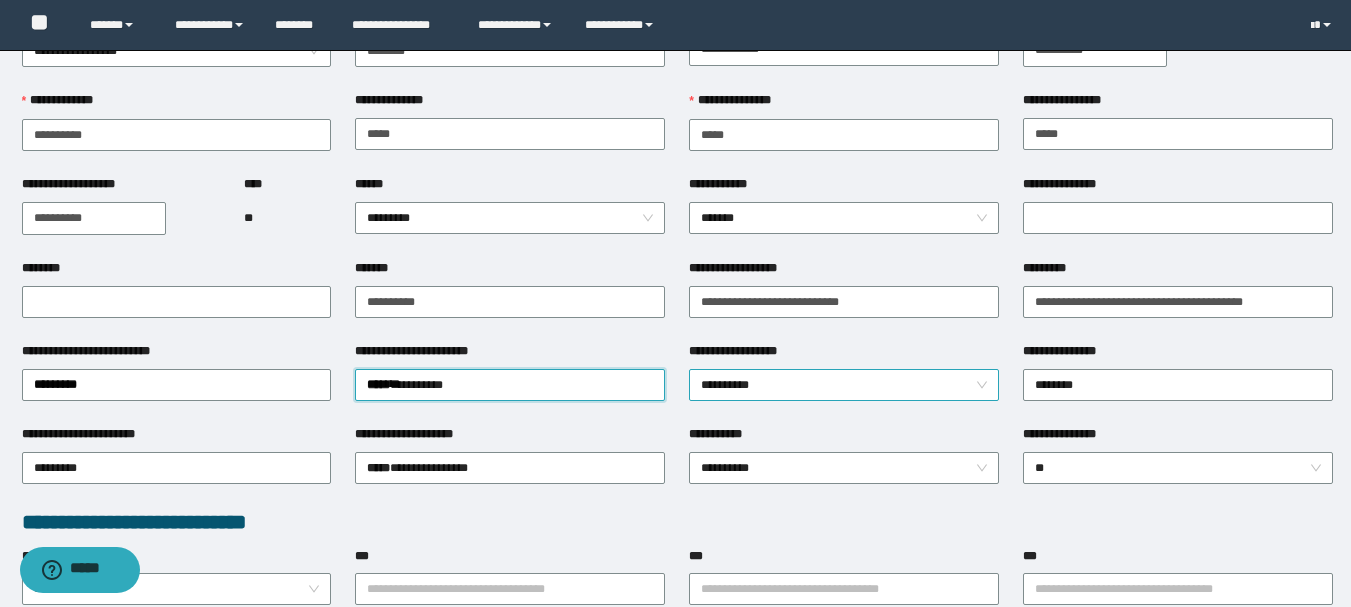 click on "**********" at bounding box center [844, 385] 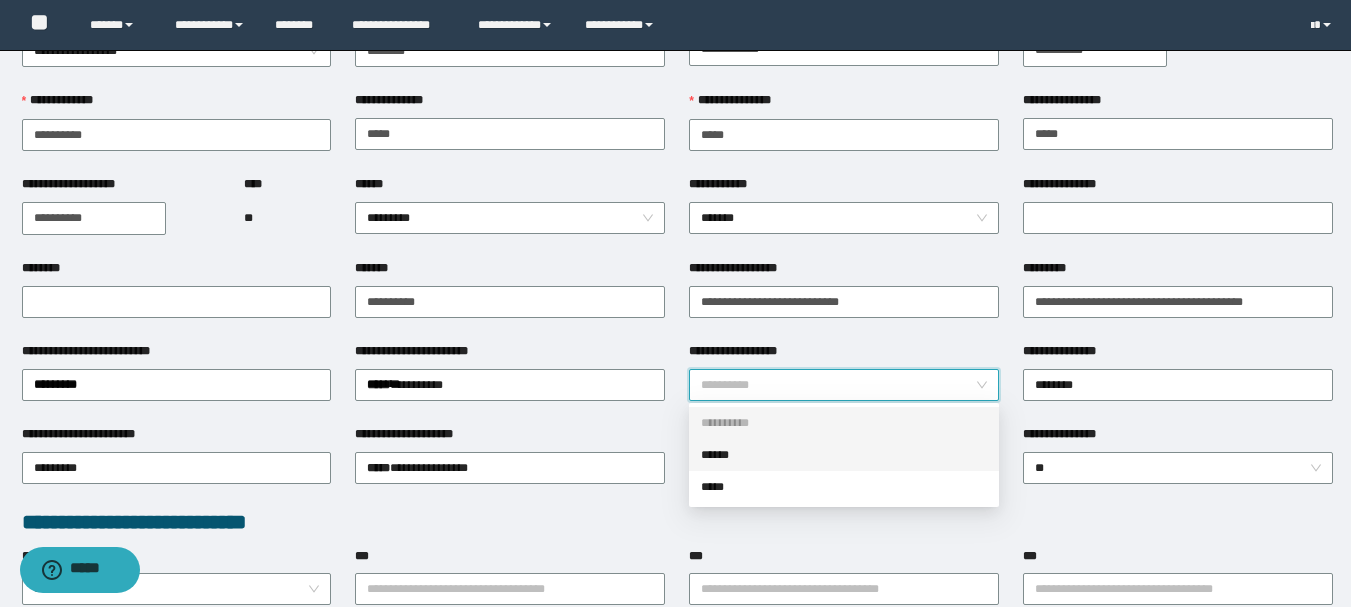 click on "******" at bounding box center [844, 455] 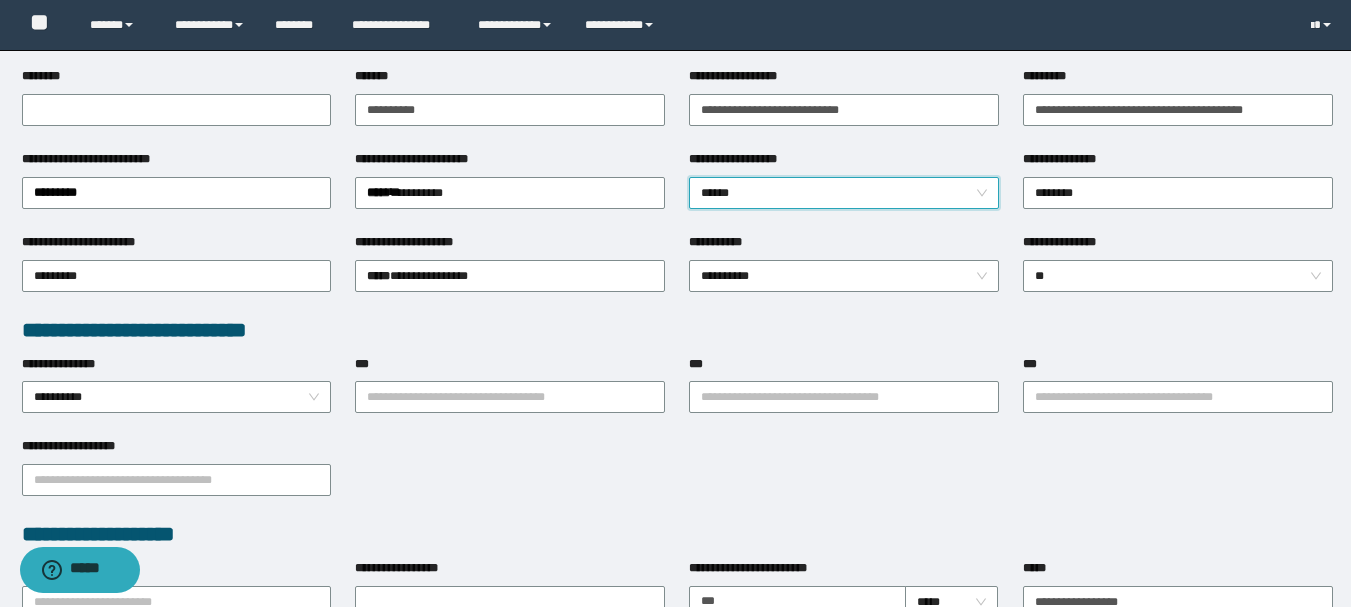 scroll, scrollTop: 300, scrollLeft: 0, axis: vertical 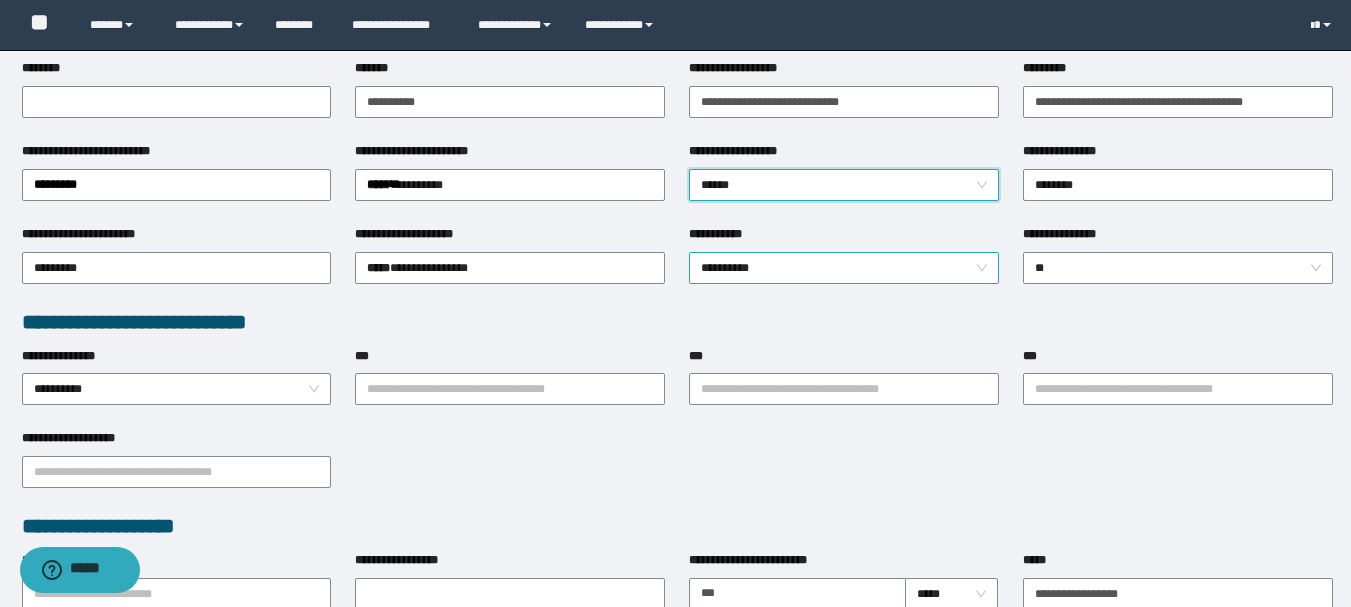 click on "**********" at bounding box center (844, 268) 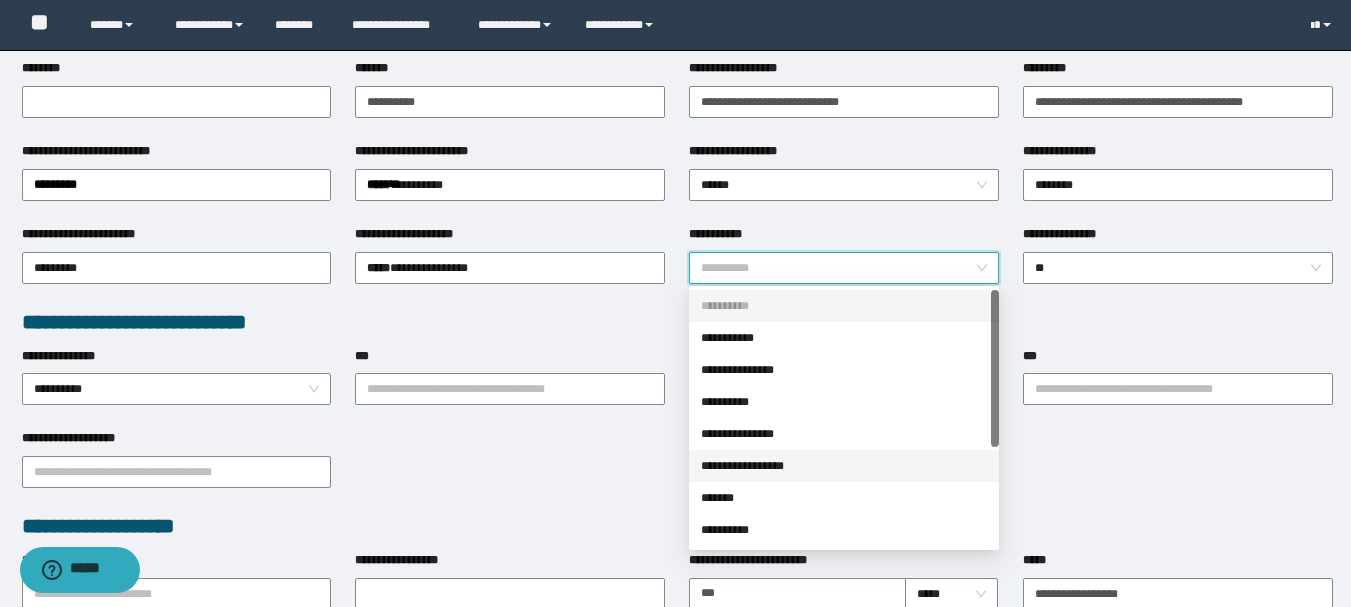 click on "**********" at bounding box center [844, 466] 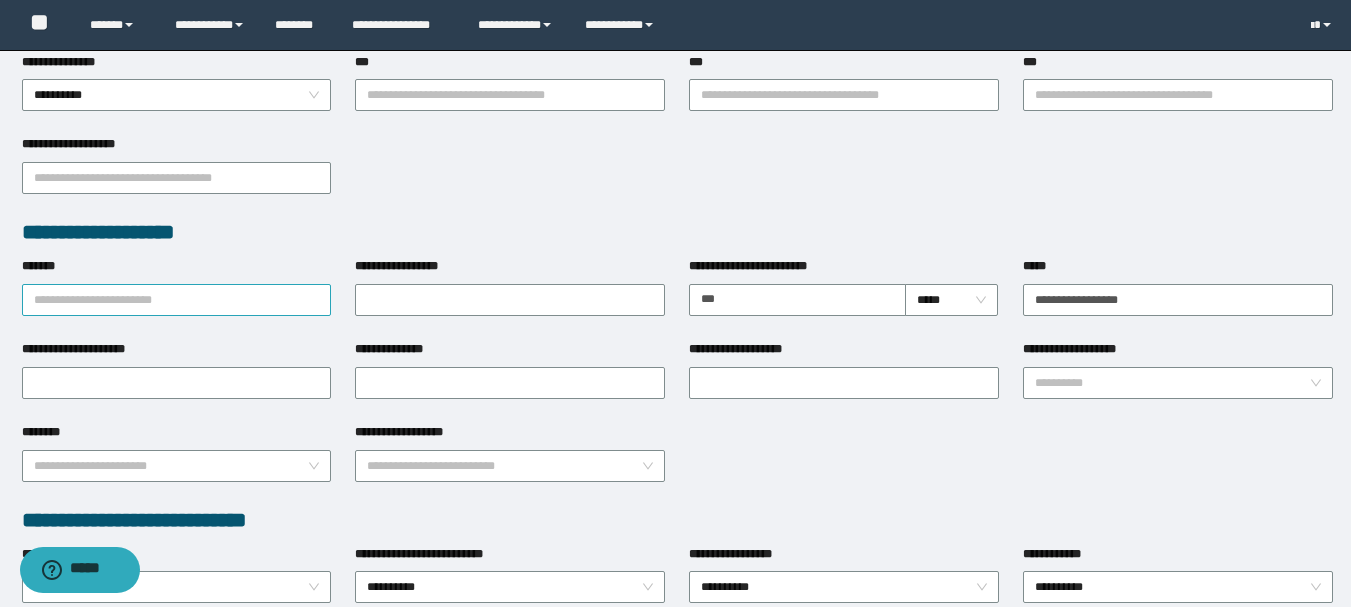 scroll, scrollTop: 600, scrollLeft: 0, axis: vertical 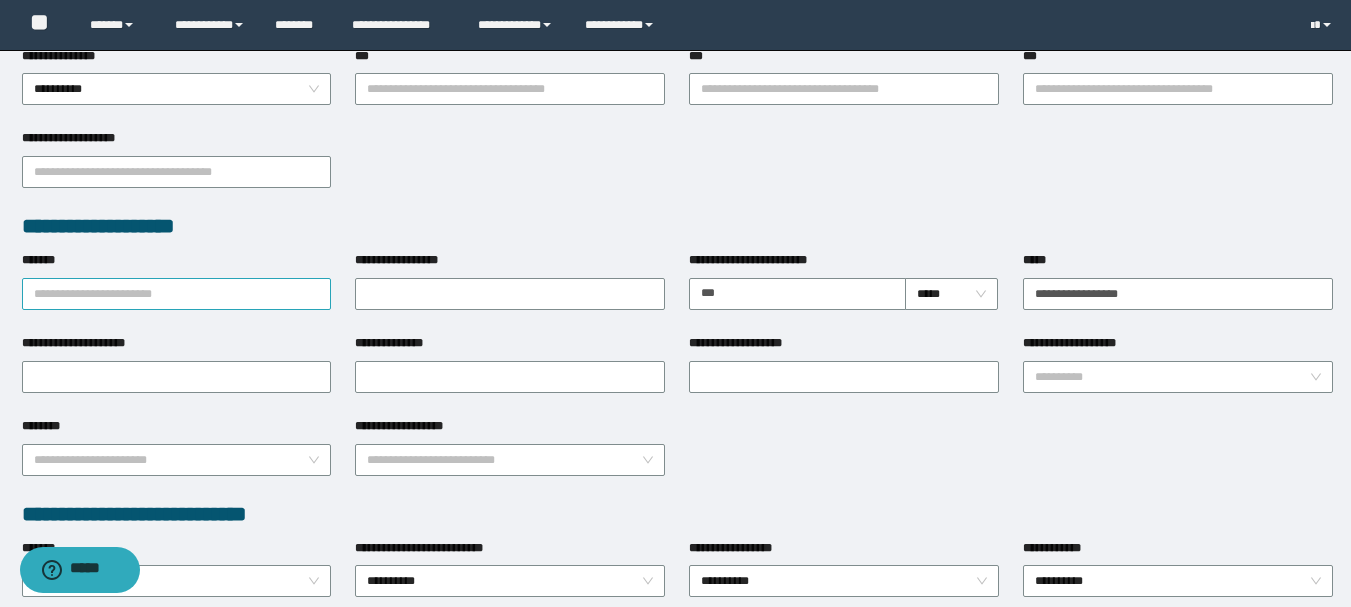 click on "*******" at bounding box center [177, 294] 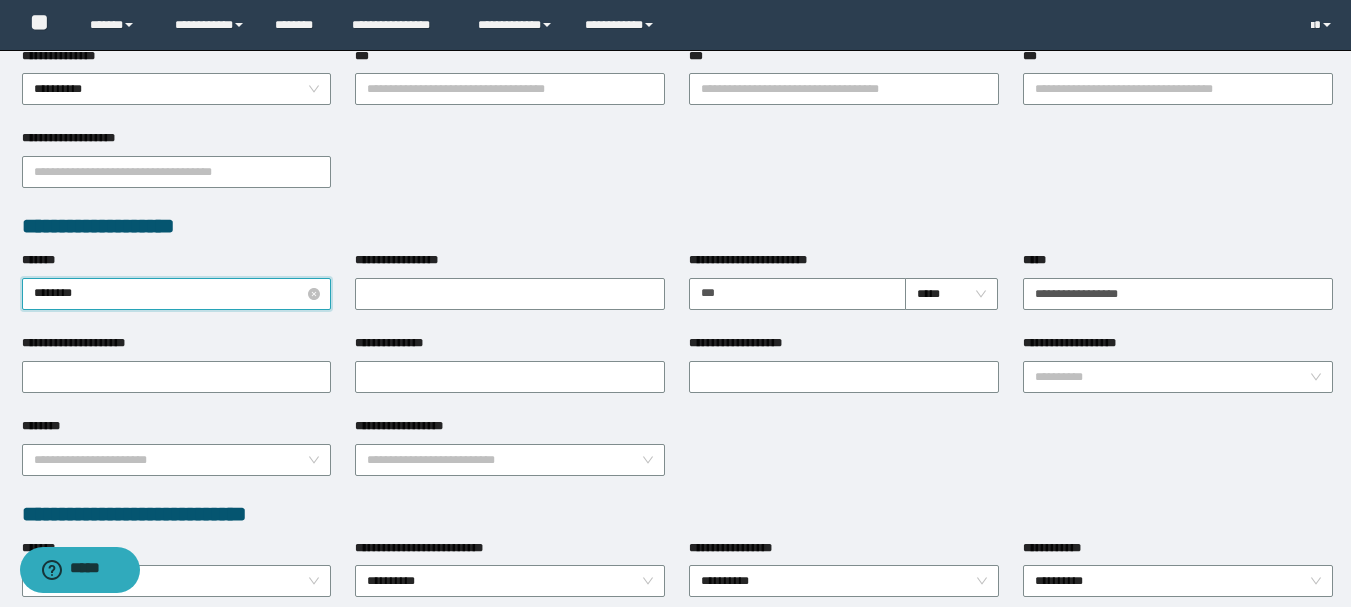 type on "*********" 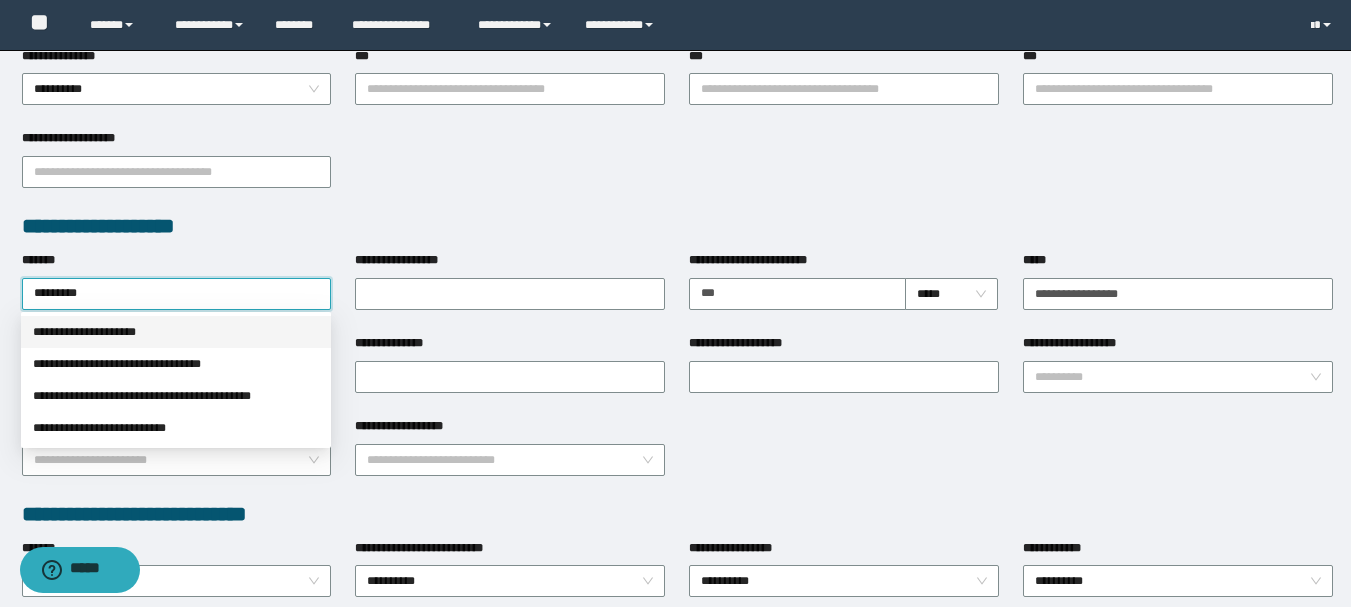 click on "**********" at bounding box center (176, 332) 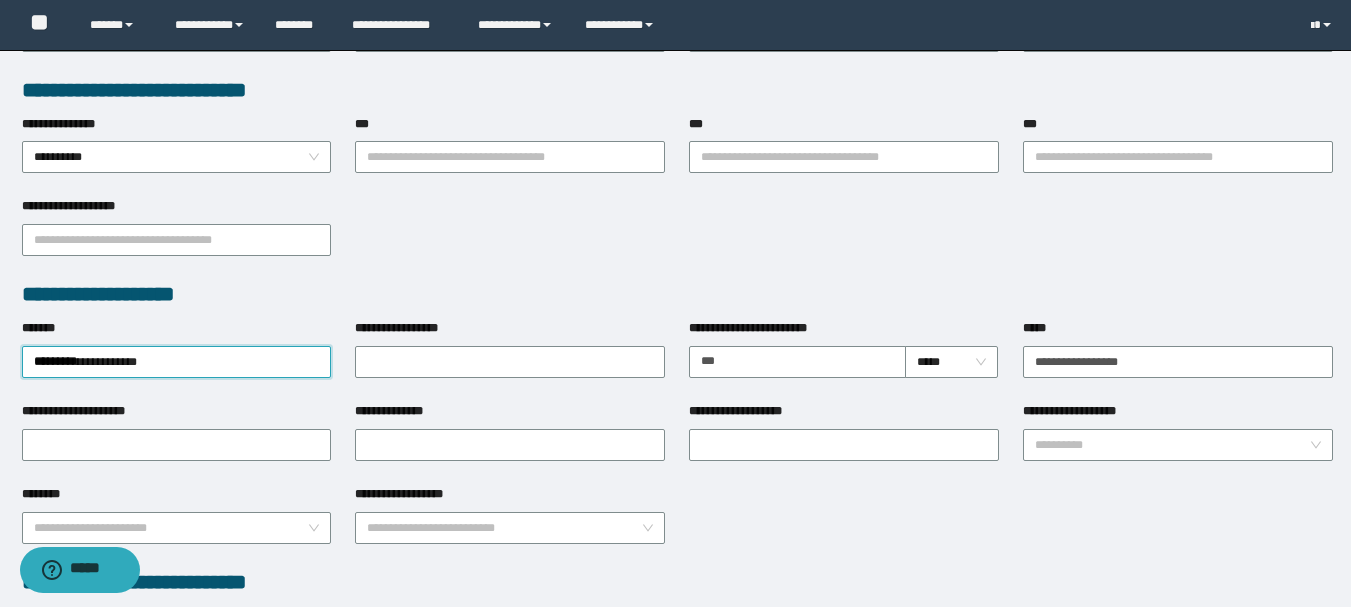 scroll, scrollTop: 500, scrollLeft: 0, axis: vertical 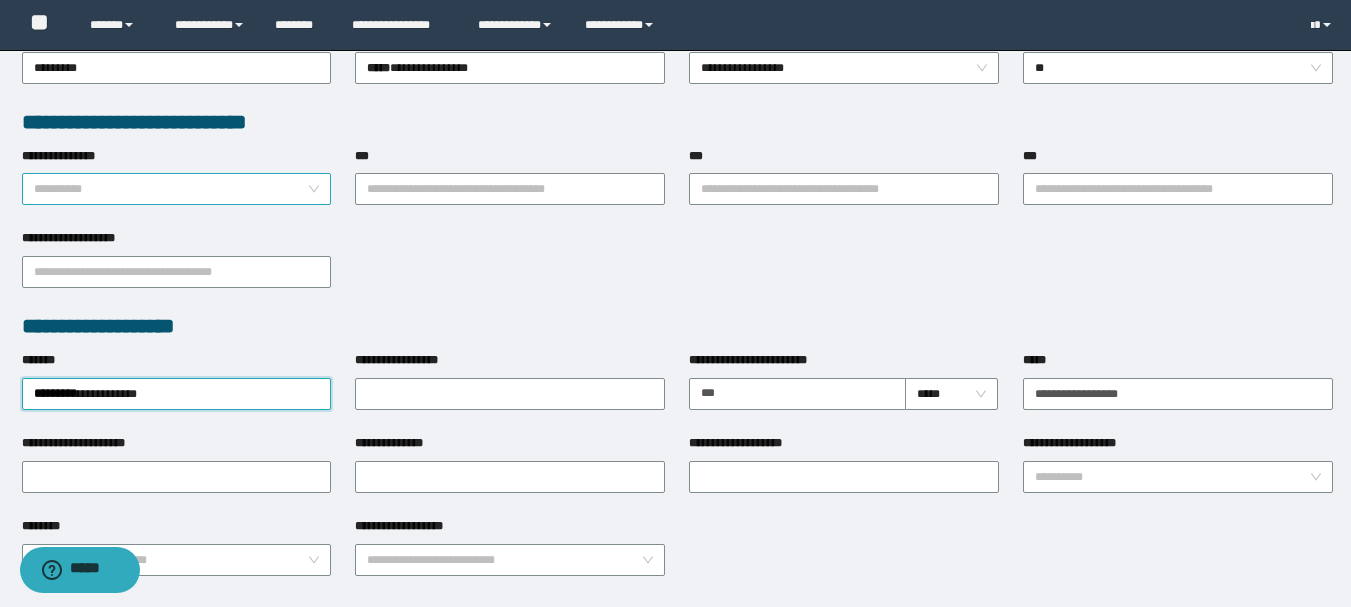 click on "**********" at bounding box center [177, 189] 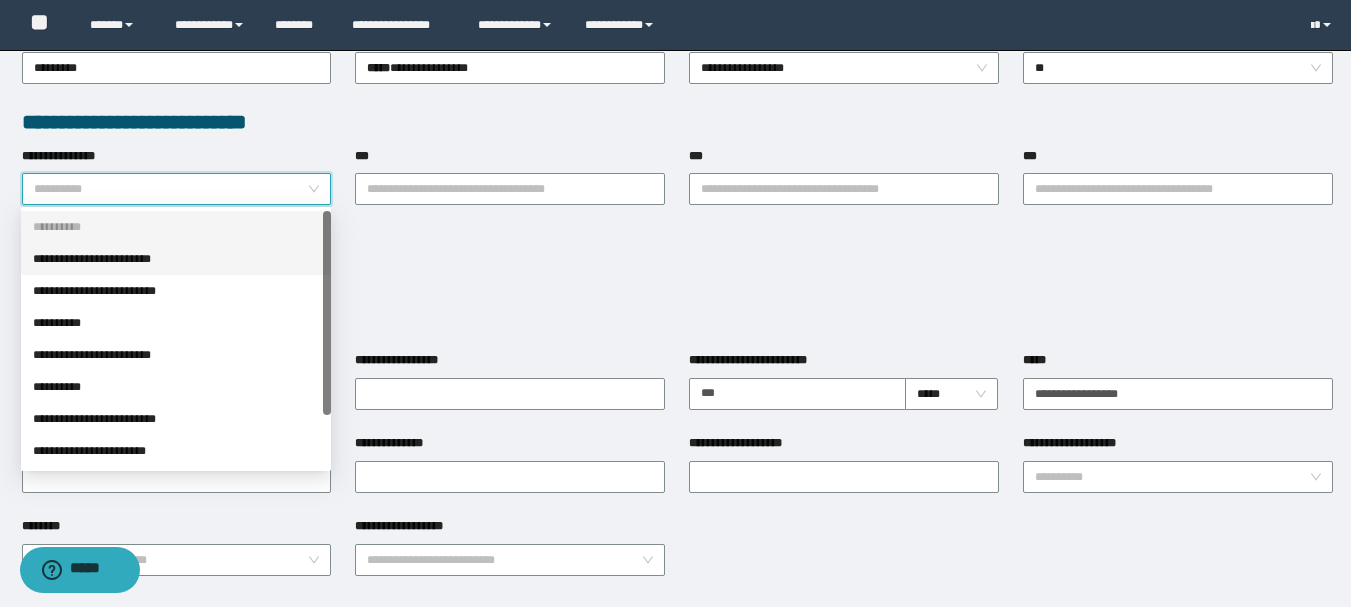 click on "**********" at bounding box center [176, 259] 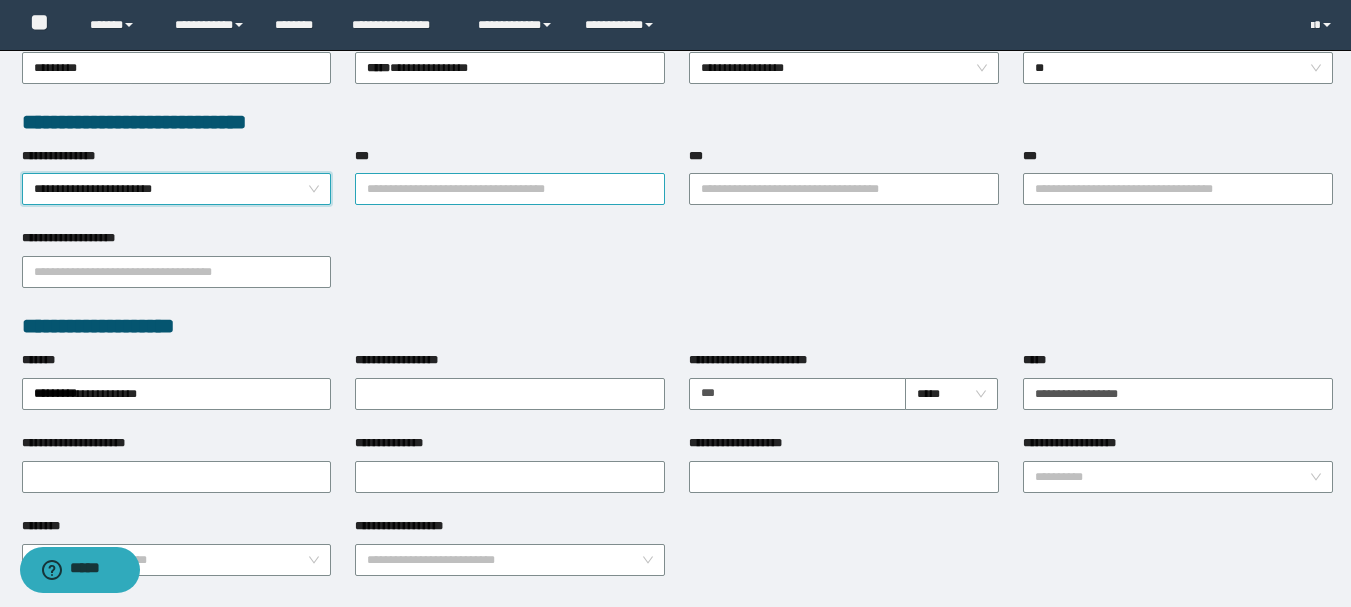 click on "***" at bounding box center (510, 189) 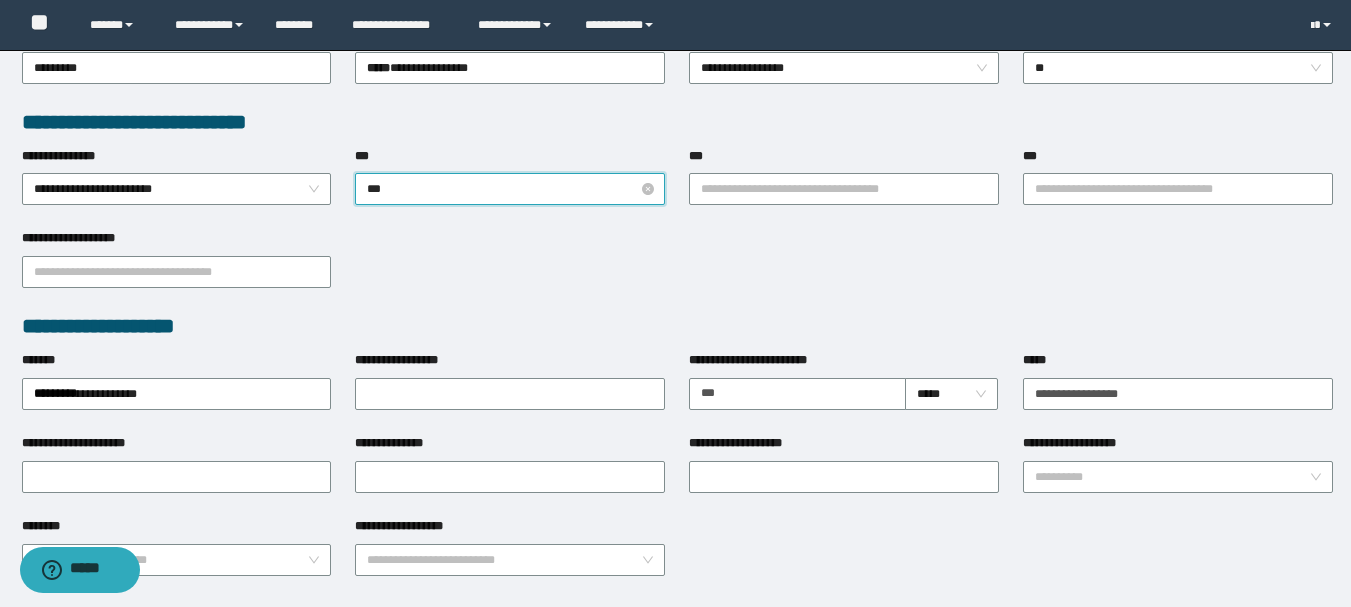 type on "****" 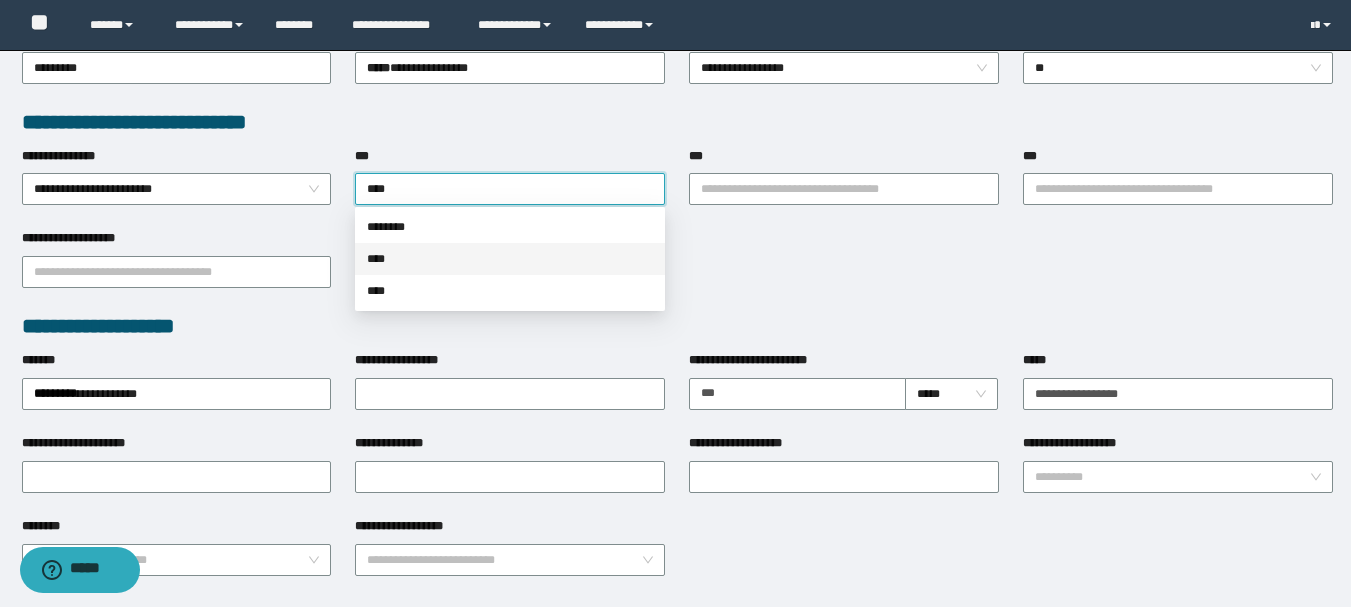 click on "****" at bounding box center [510, 259] 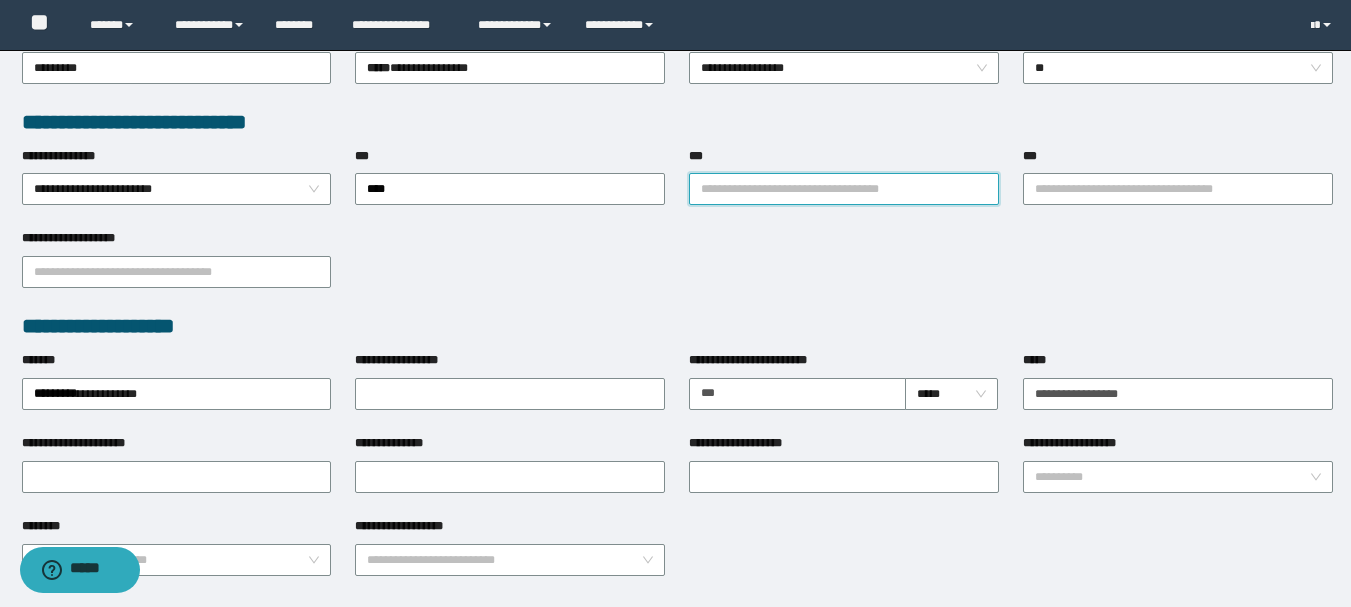 click on "***" at bounding box center [844, 189] 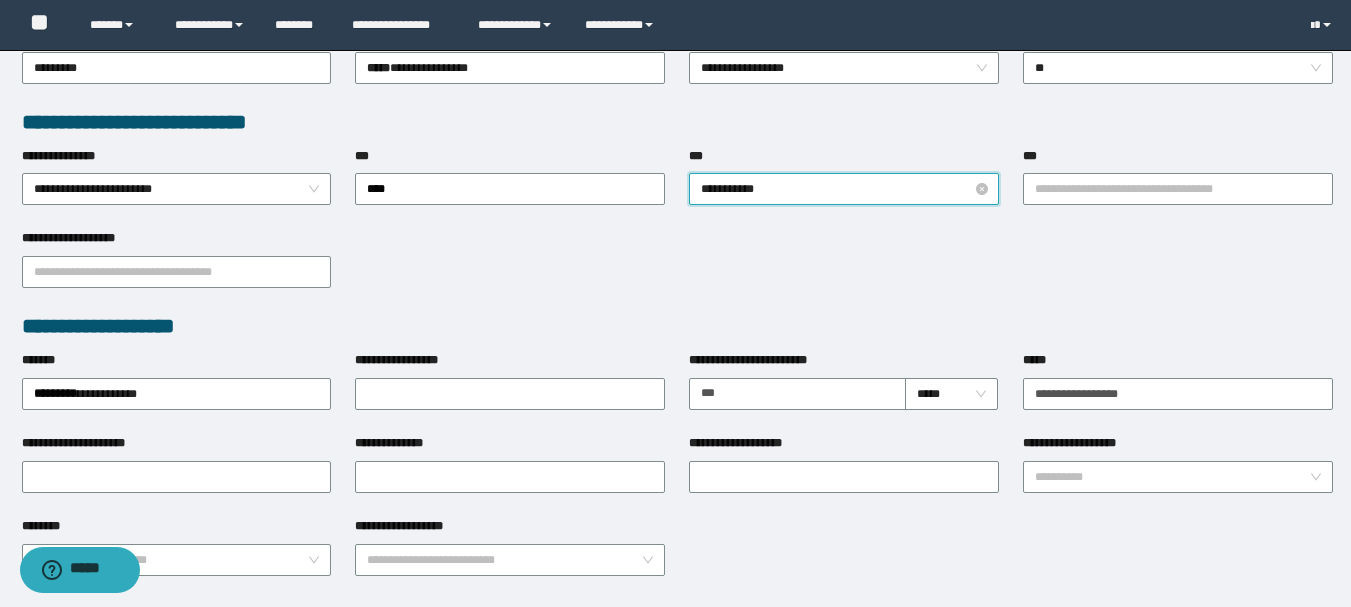 type on "**********" 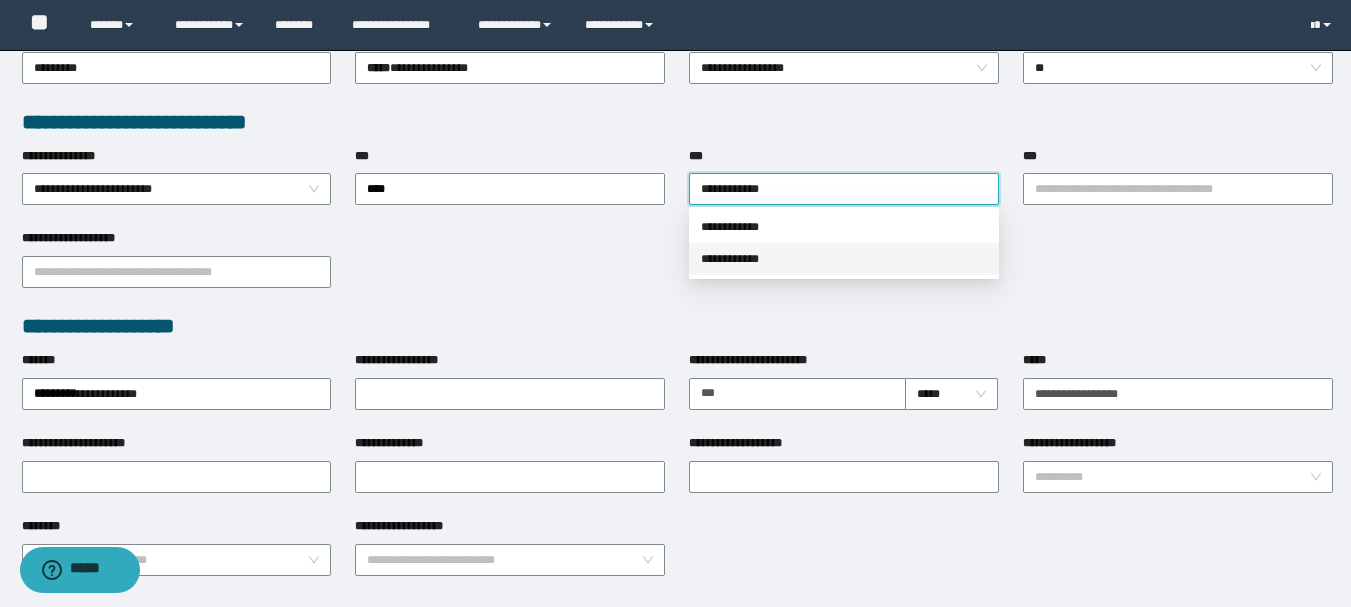 click on "**********" at bounding box center (844, 259) 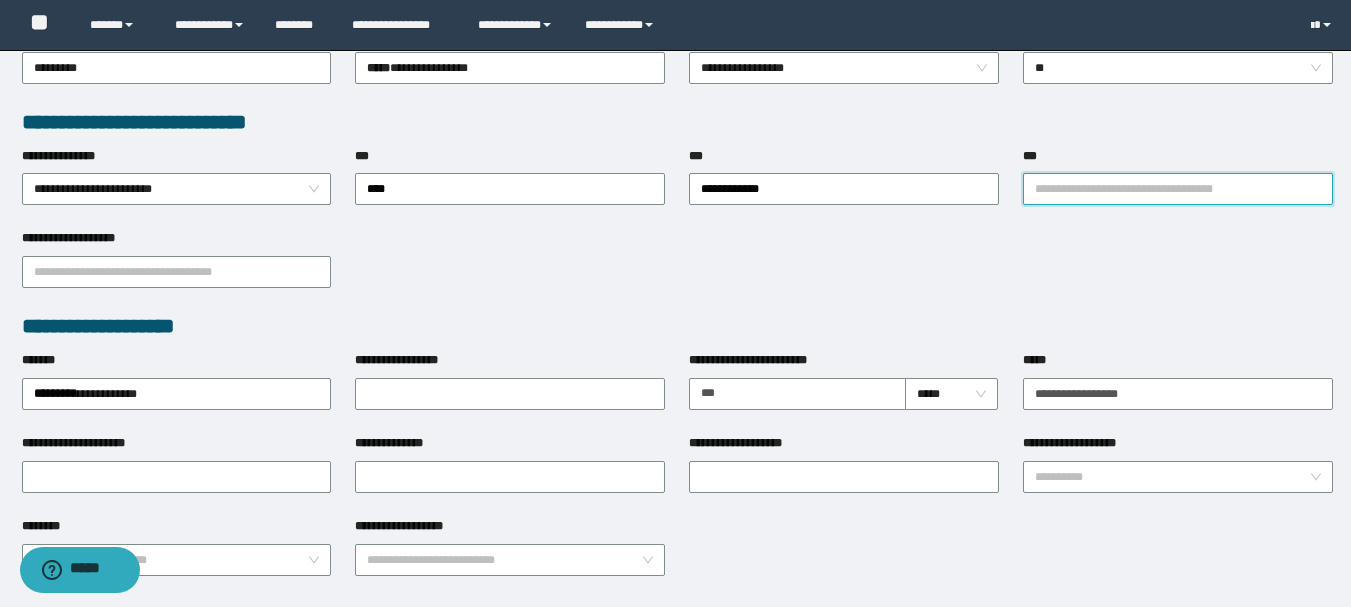 click on "***" at bounding box center [1178, 189] 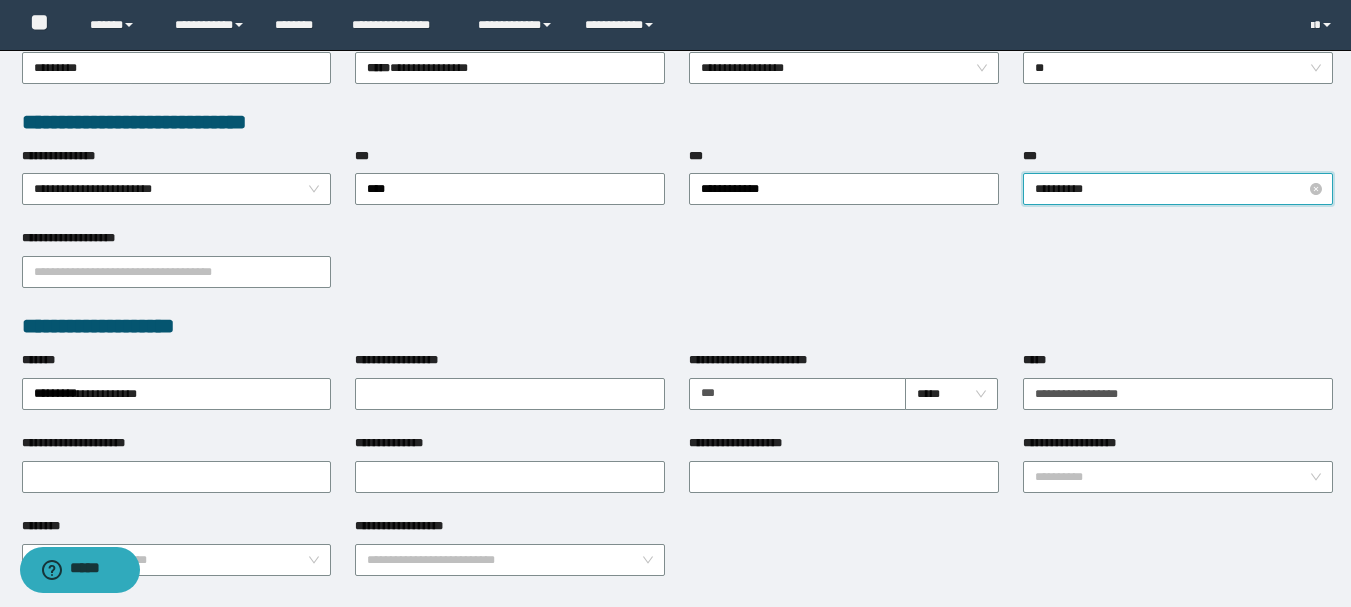 type on "**********" 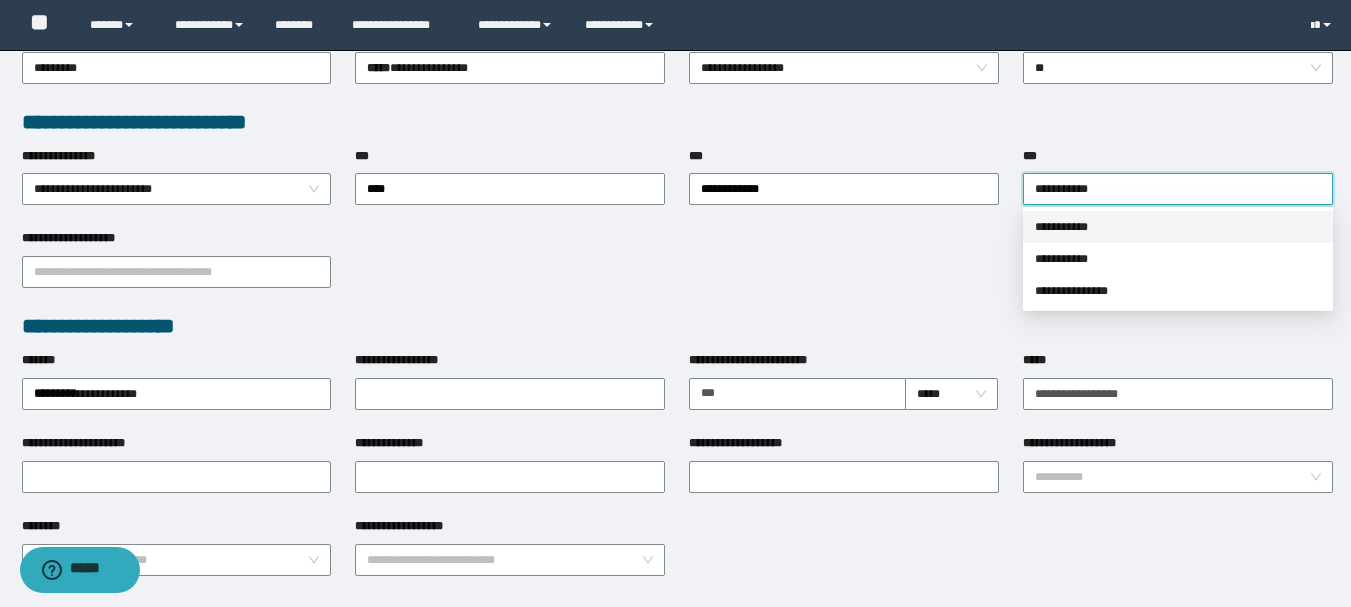 click on "**********" at bounding box center [1178, 227] 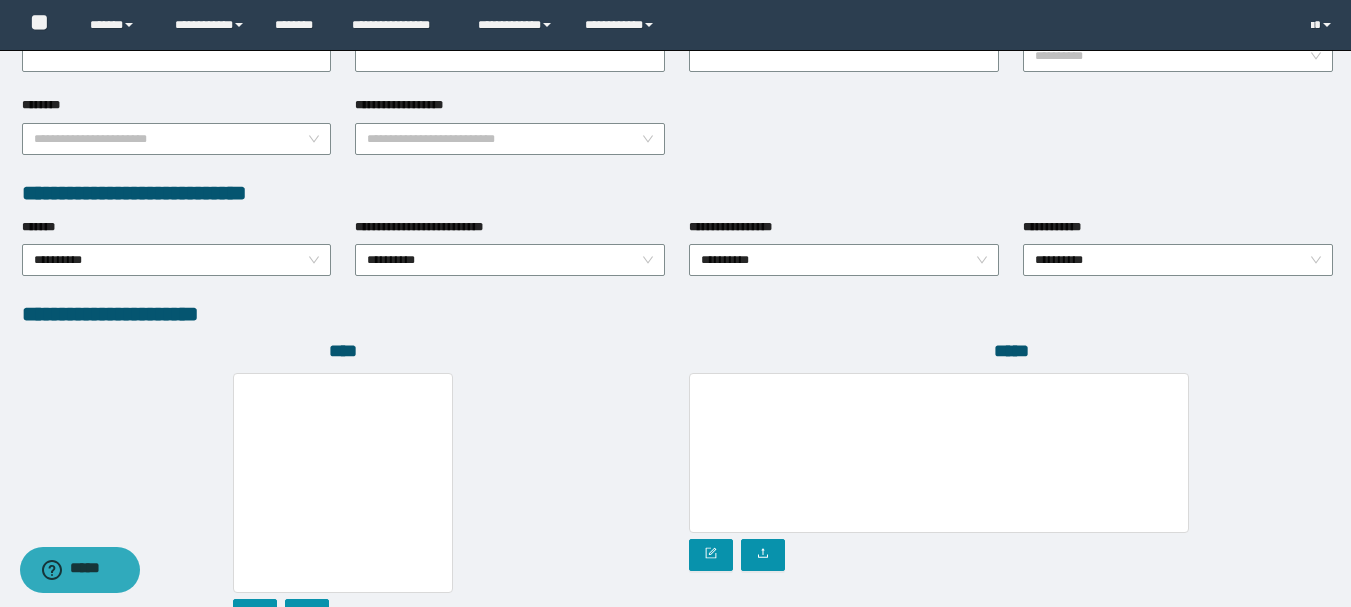 scroll, scrollTop: 1096, scrollLeft: 0, axis: vertical 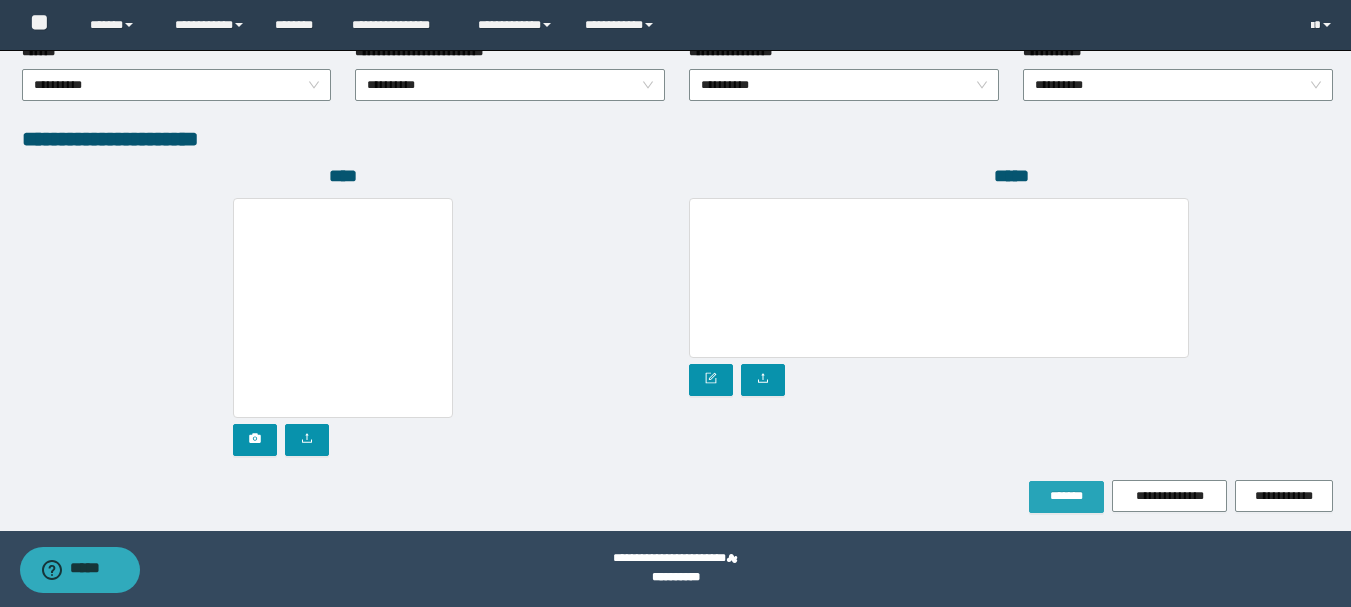 click on "*******" at bounding box center (1066, 496) 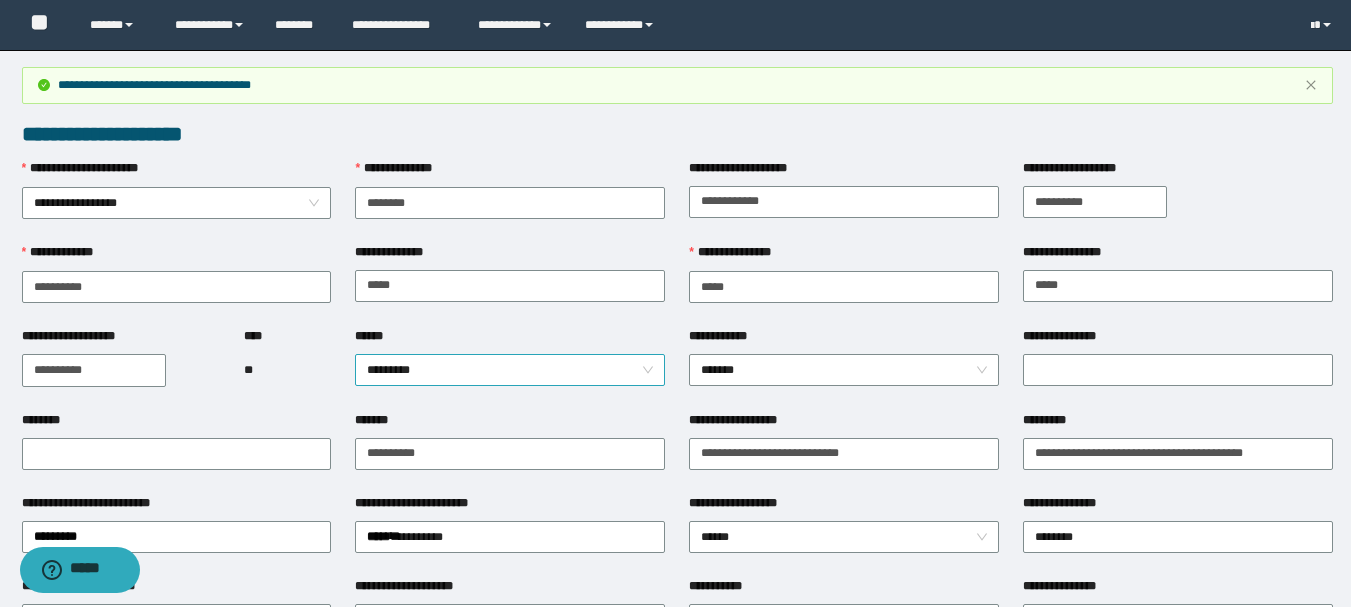 scroll, scrollTop: 0, scrollLeft: 0, axis: both 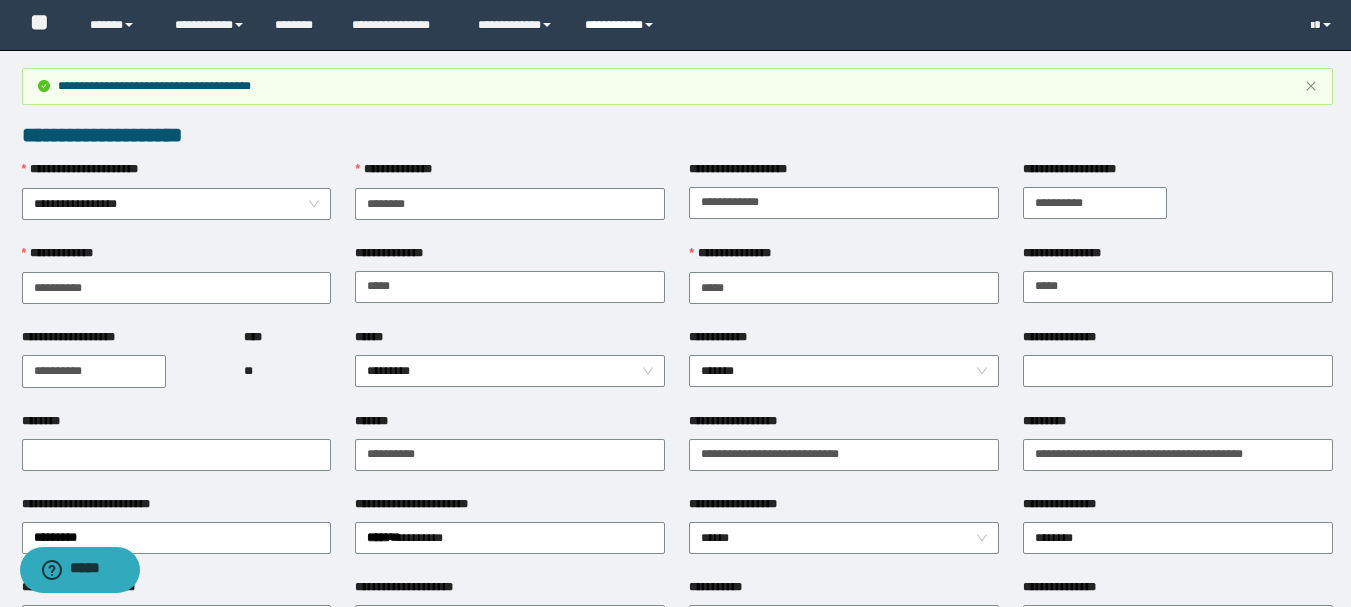 click on "**********" at bounding box center (622, 25) 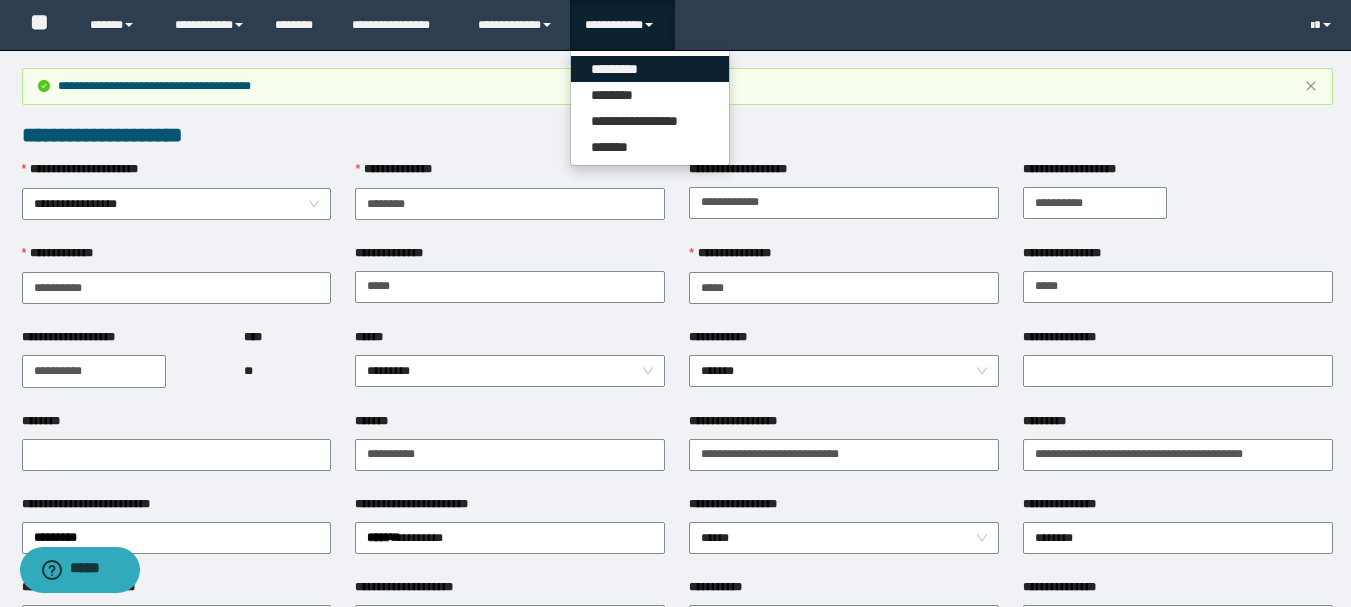 click on "*********" at bounding box center [650, 69] 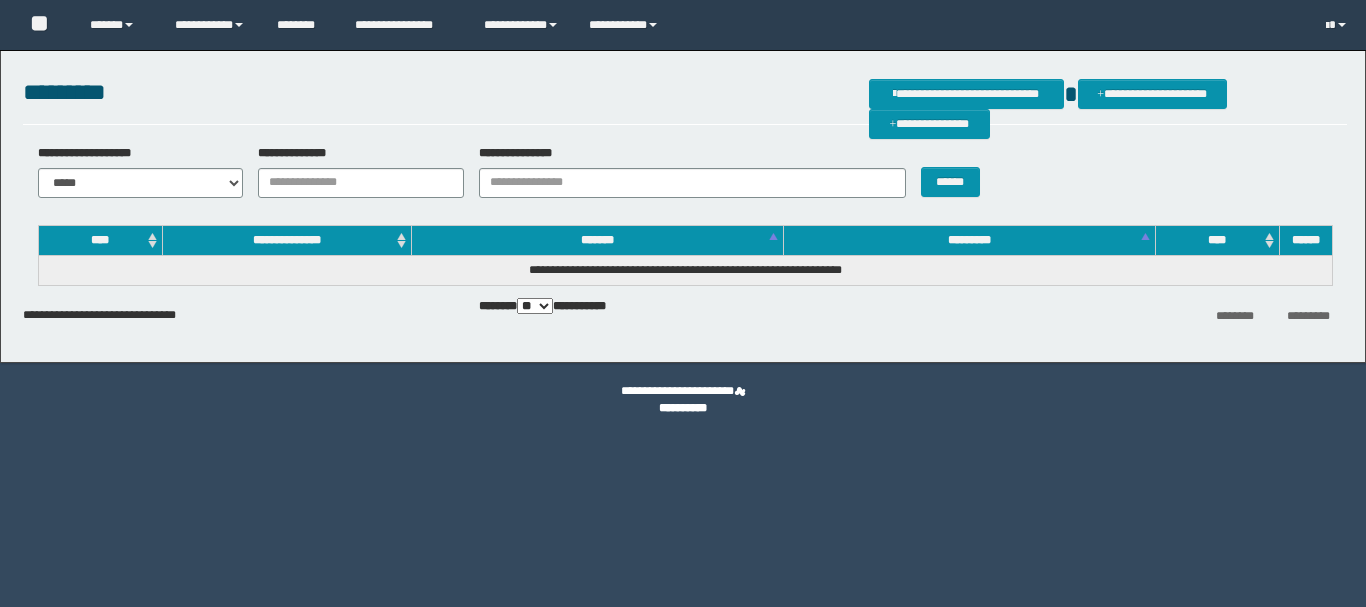 scroll, scrollTop: 0, scrollLeft: 0, axis: both 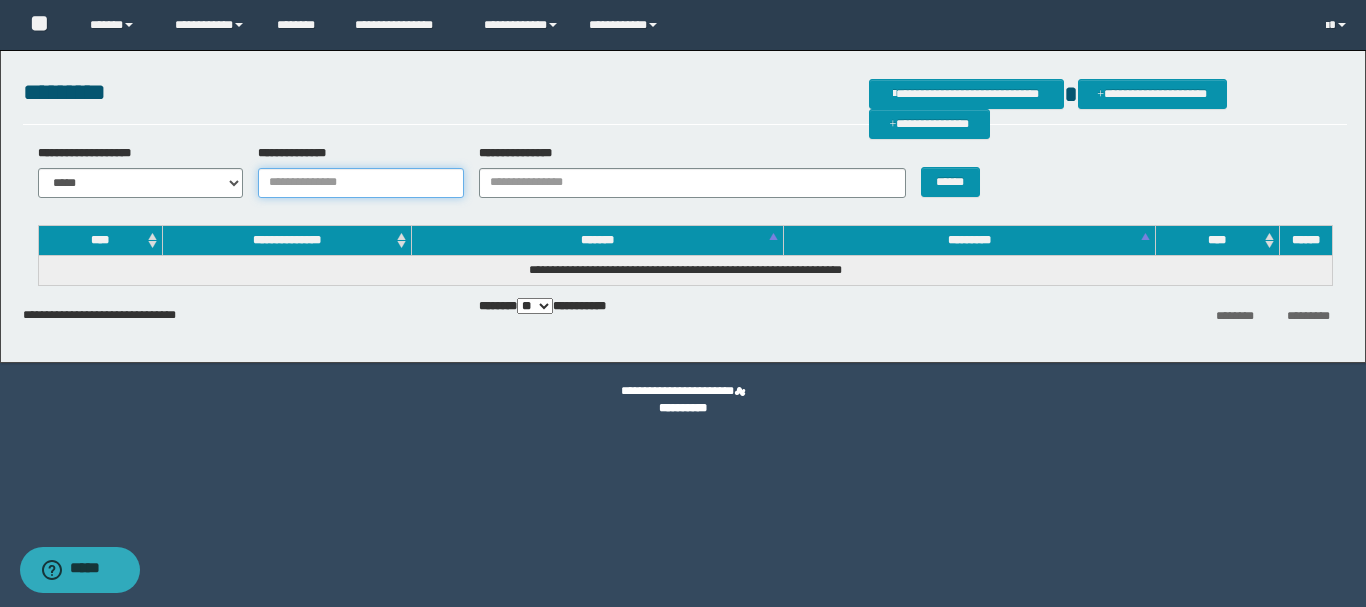 click on "**********" at bounding box center [361, 183] 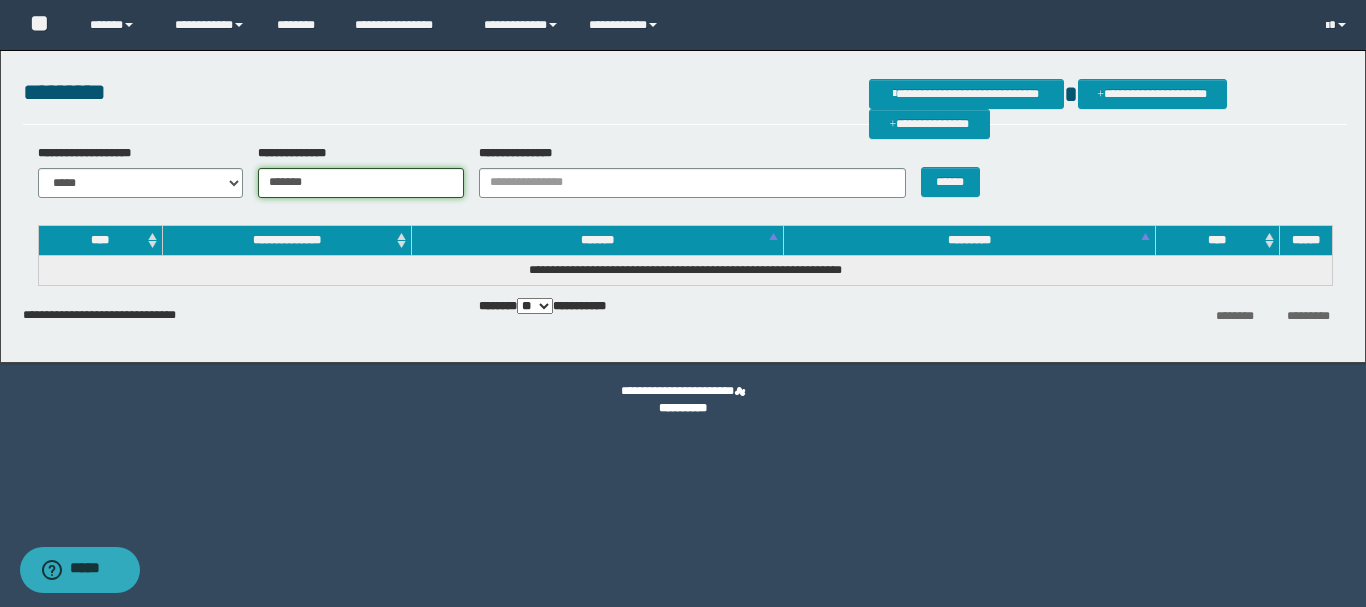 type on "*******" 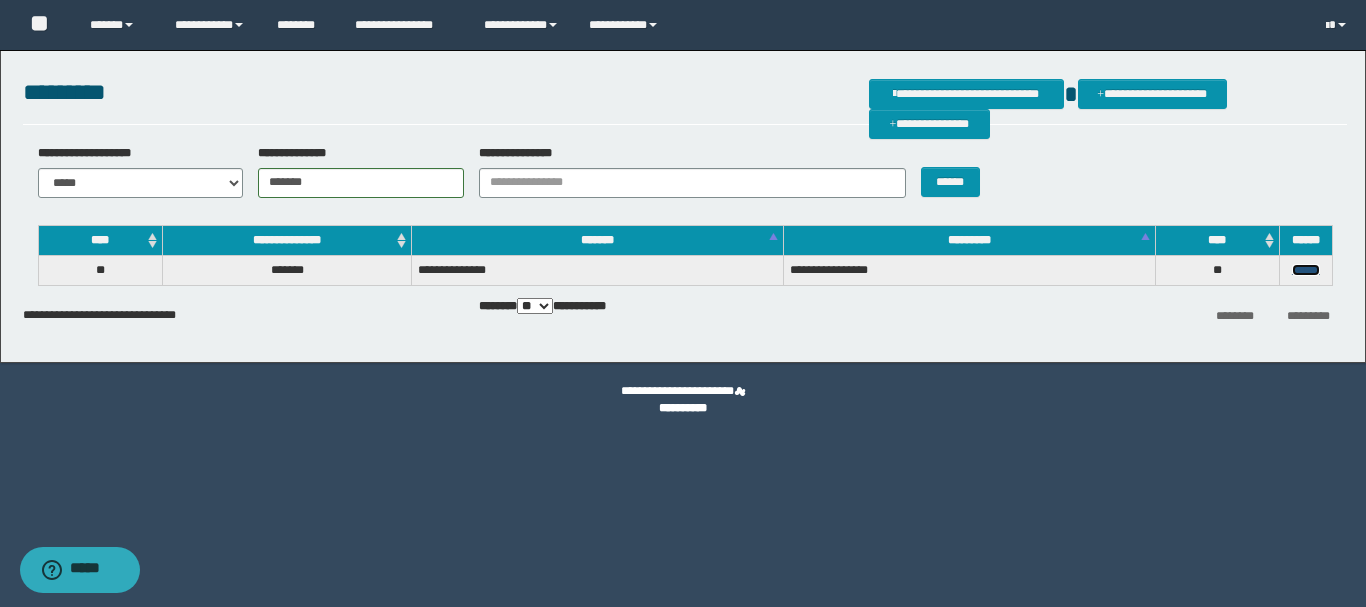 click on "******" at bounding box center (1306, 270) 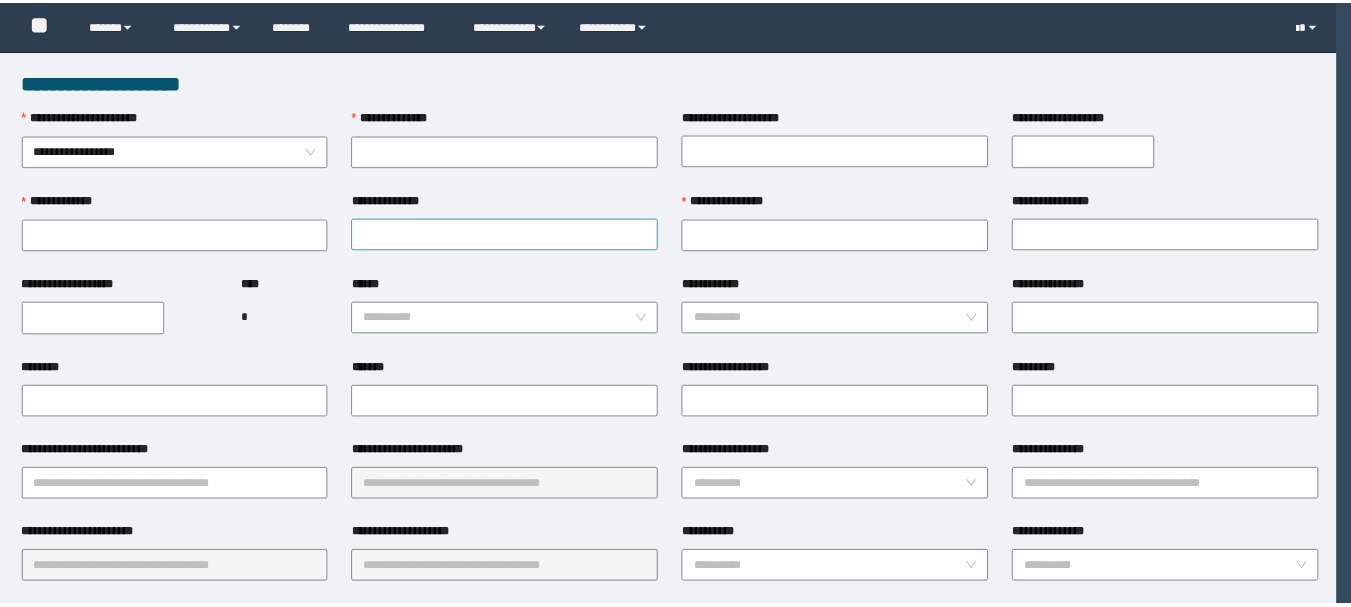 scroll, scrollTop: 0, scrollLeft: 0, axis: both 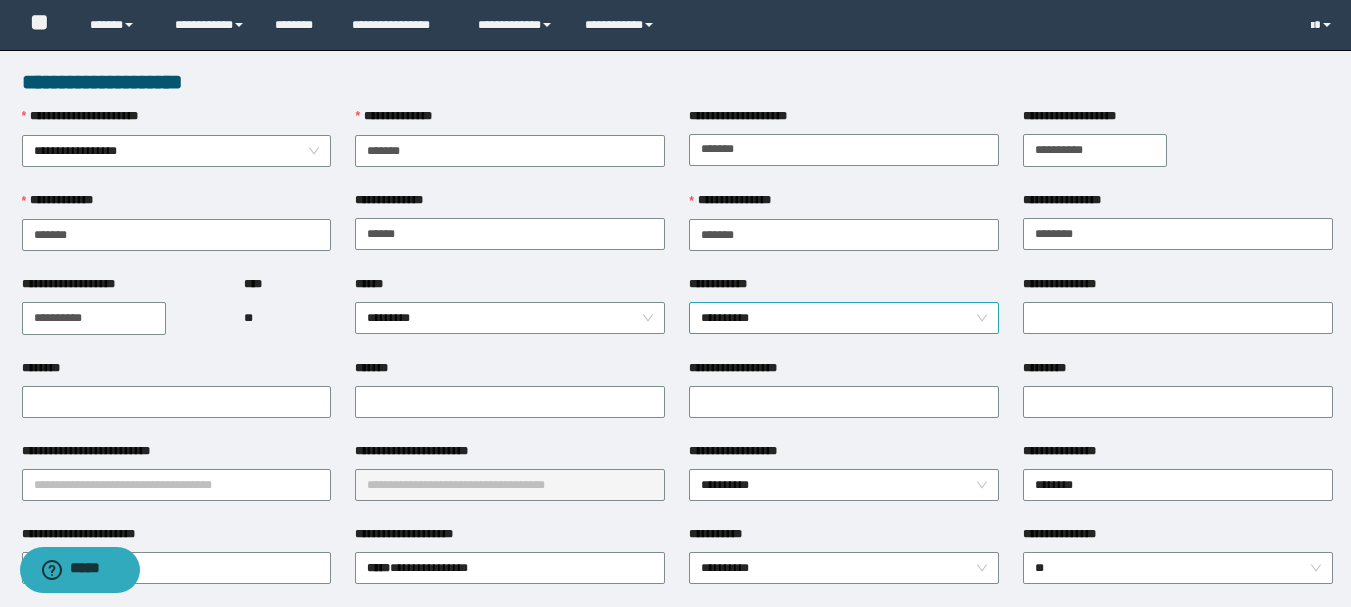 click on "**********" at bounding box center [844, 318] 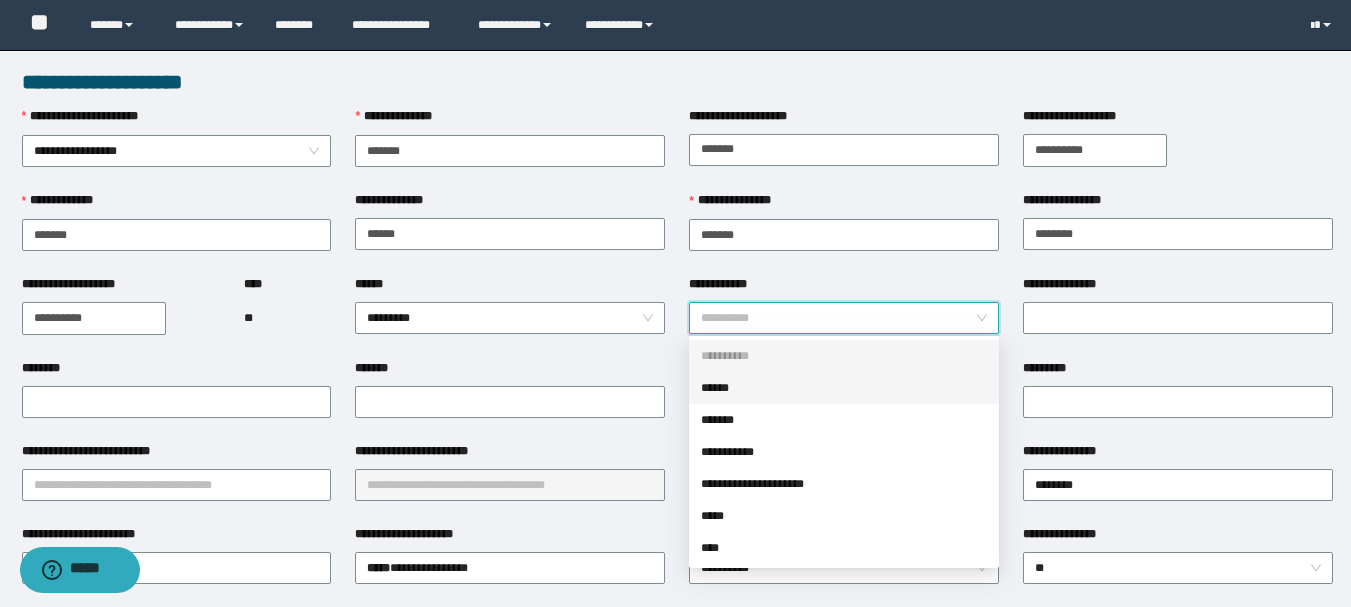 click on "******" at bounding box center [844, 388] 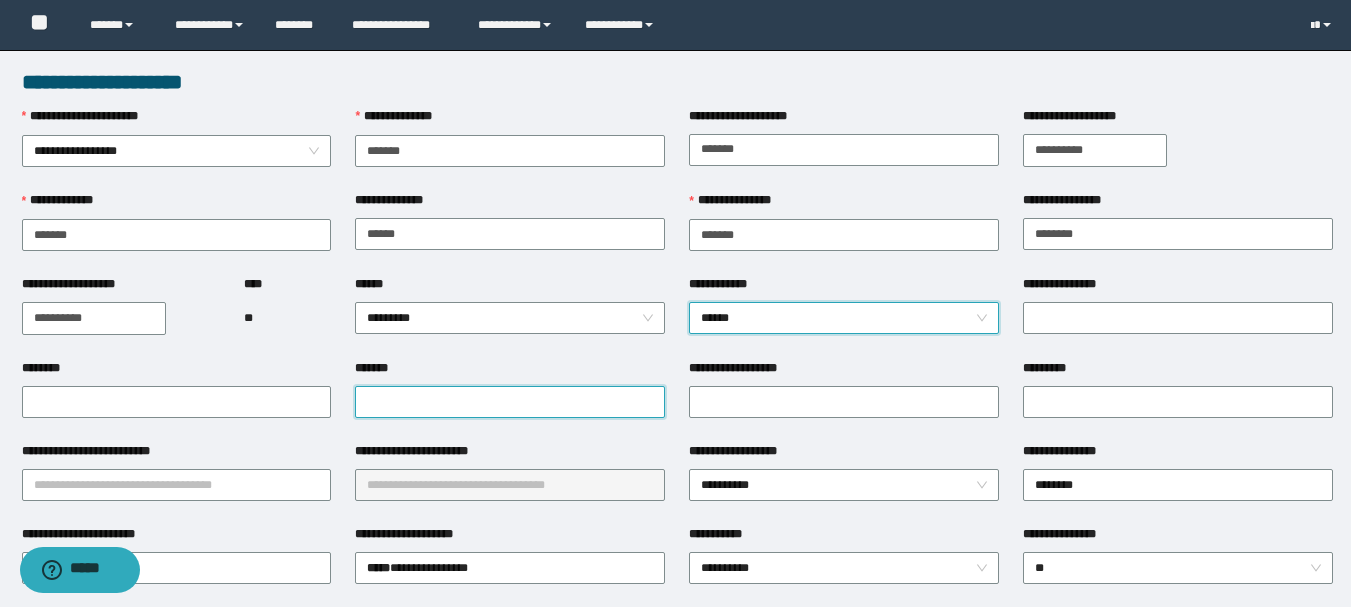 click on "*******" at bounding box center [510, 402] 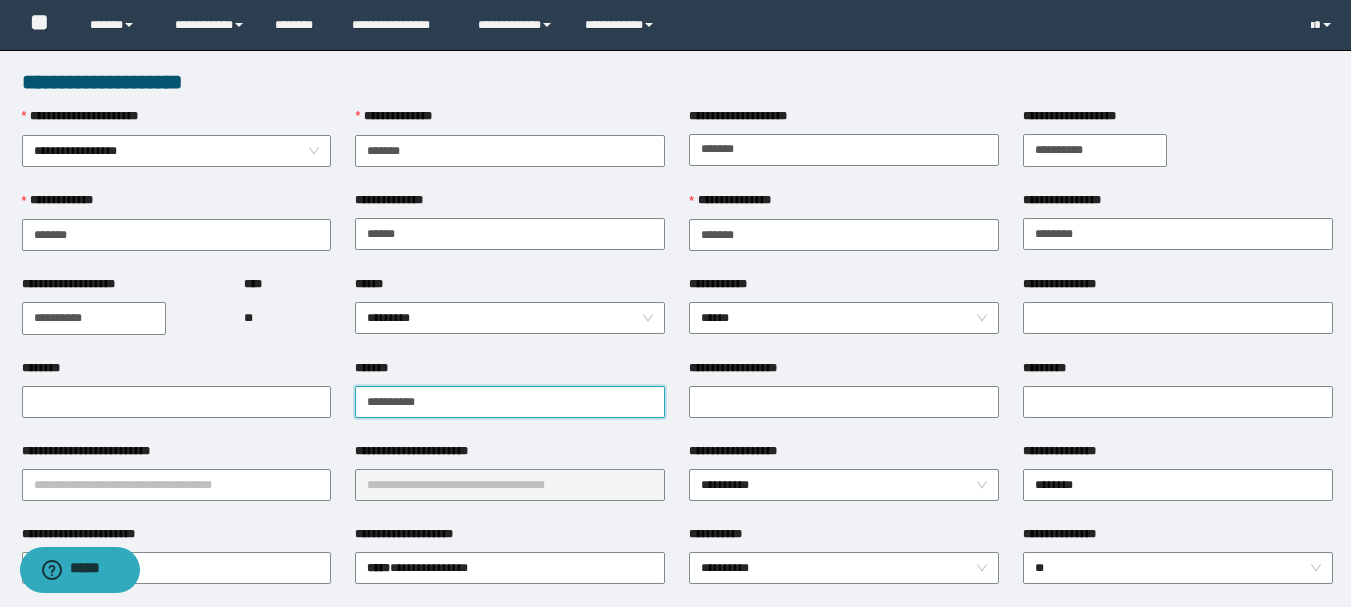 type on "**********" 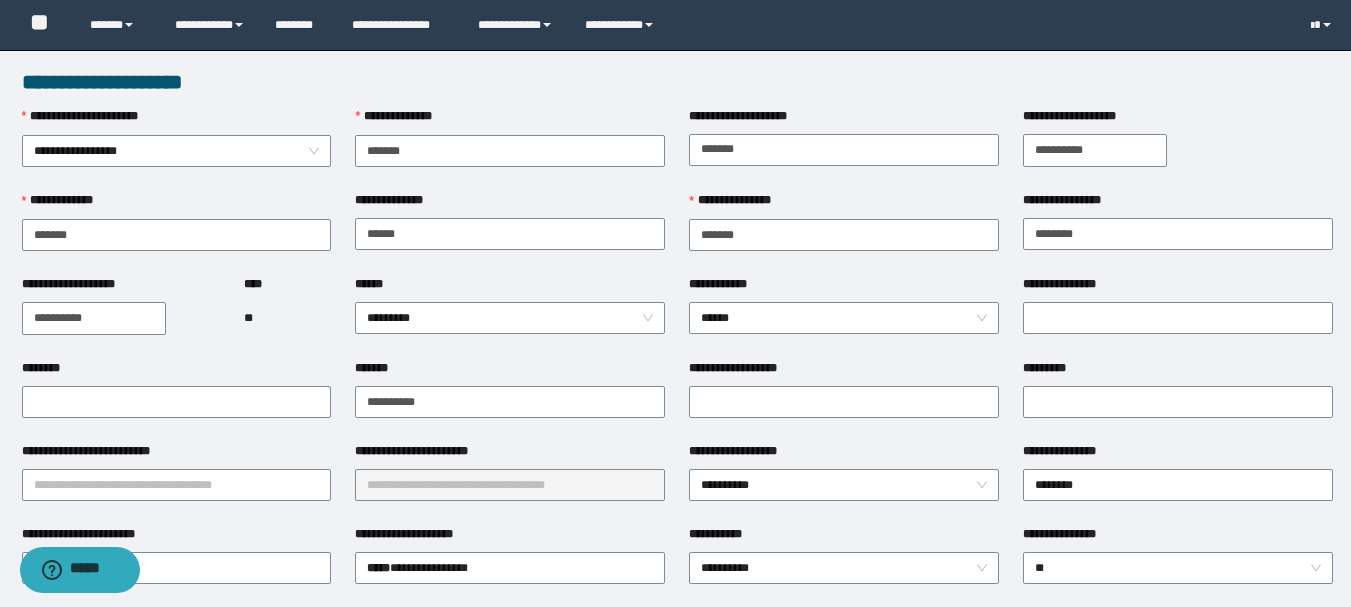 drag, startPoint x: 850, startPoint y: 374, endPoint x: 841, endPoint y: 379, distance: 10.29563 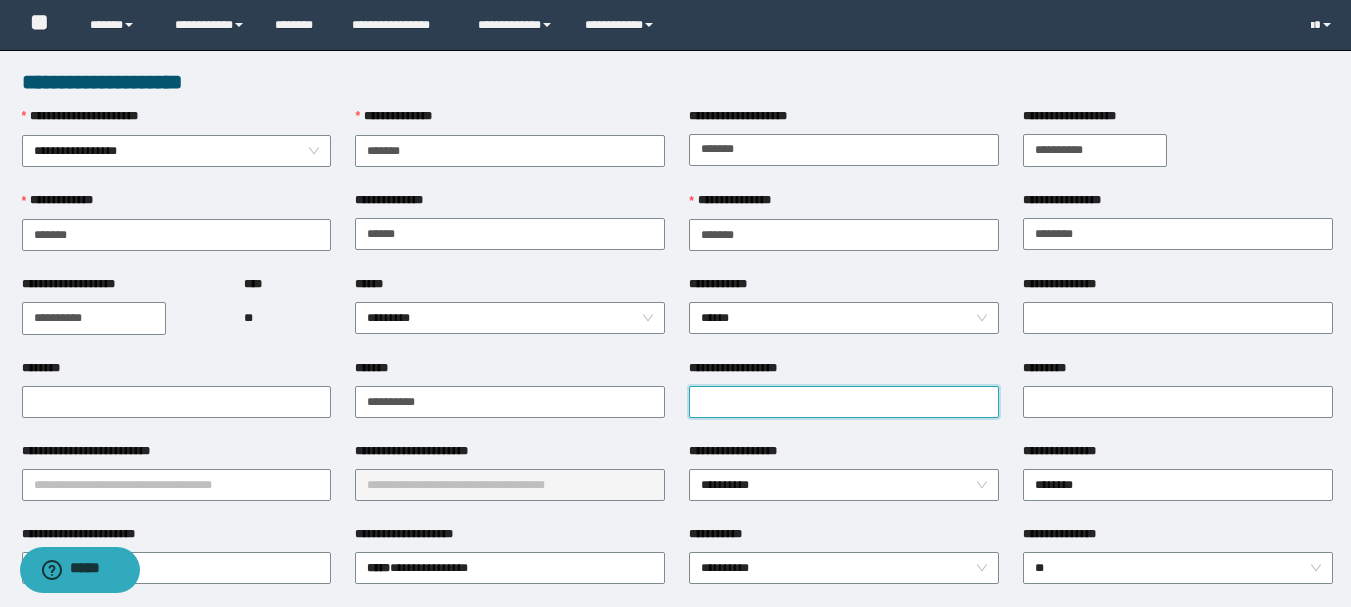 click on "**********" at bounding box center (844, 402) 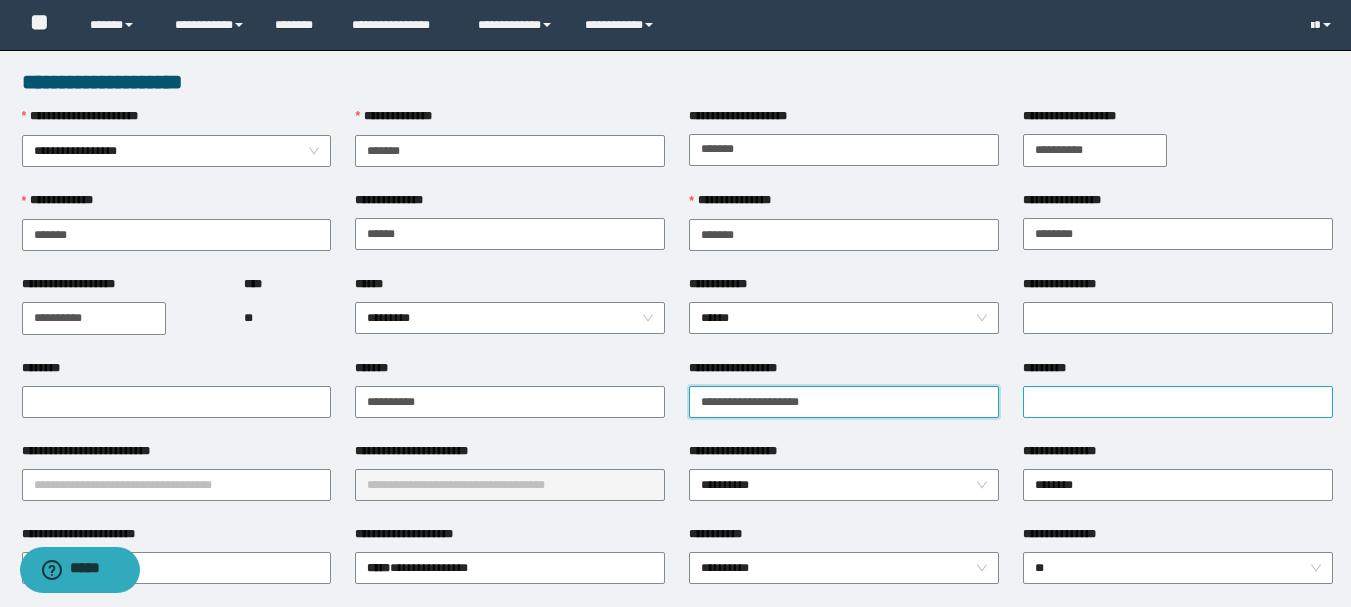 type on "**********" 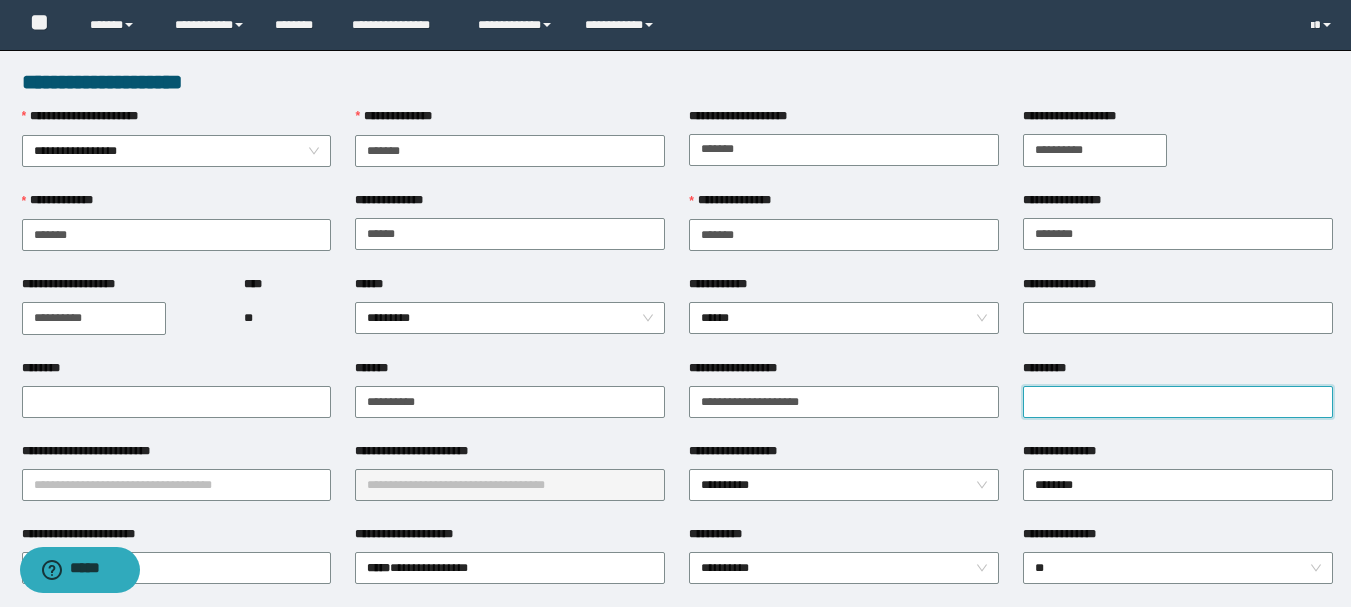click on "*********" at bounding box center (1178, 402) 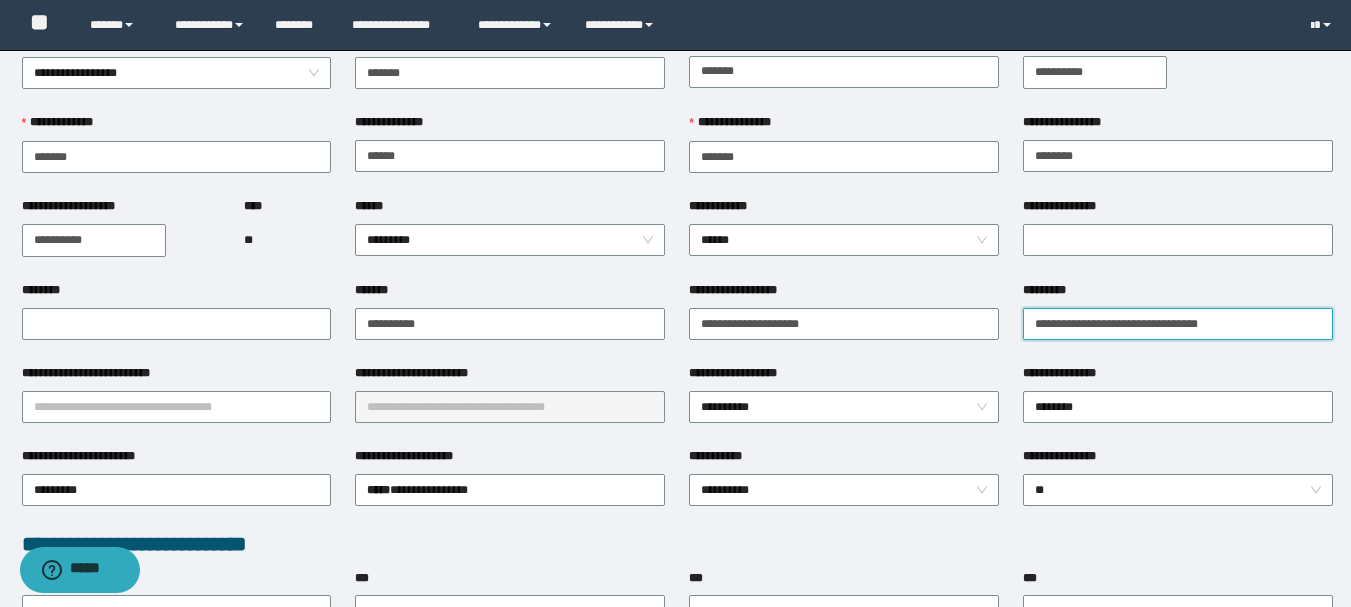 scroll, scrollTop: 100, scrollLeft: 0, axis: vertical 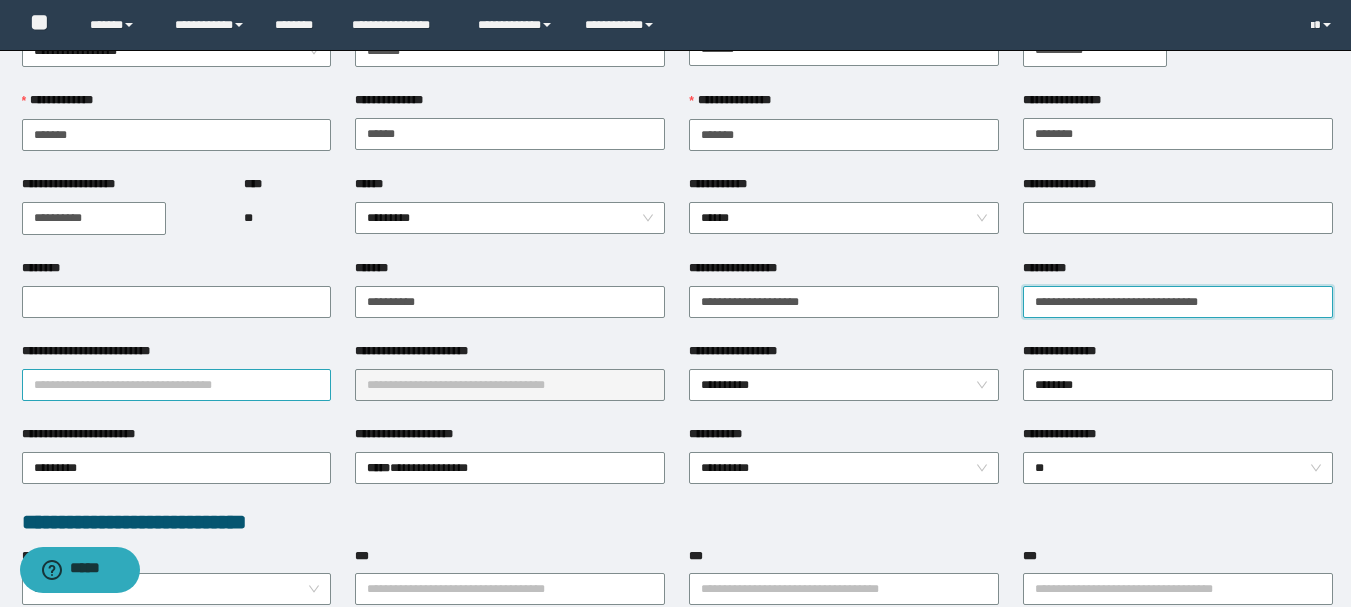 type on "**********" 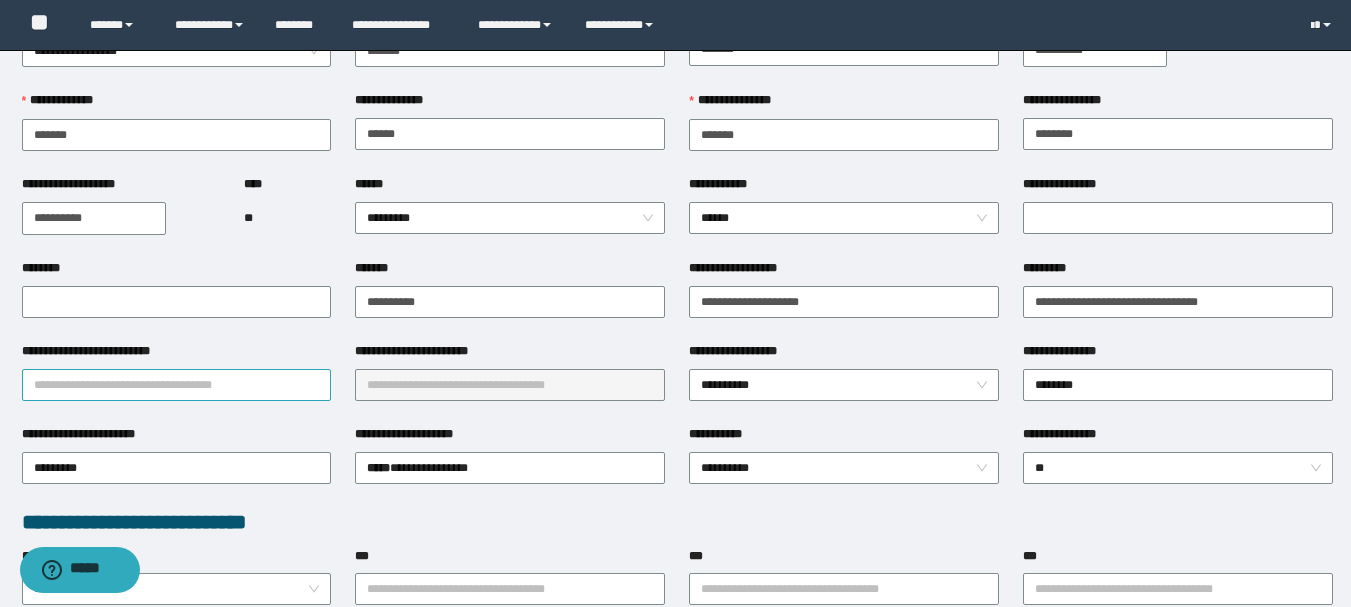 click on "**********" at bounding box center (177, 385) 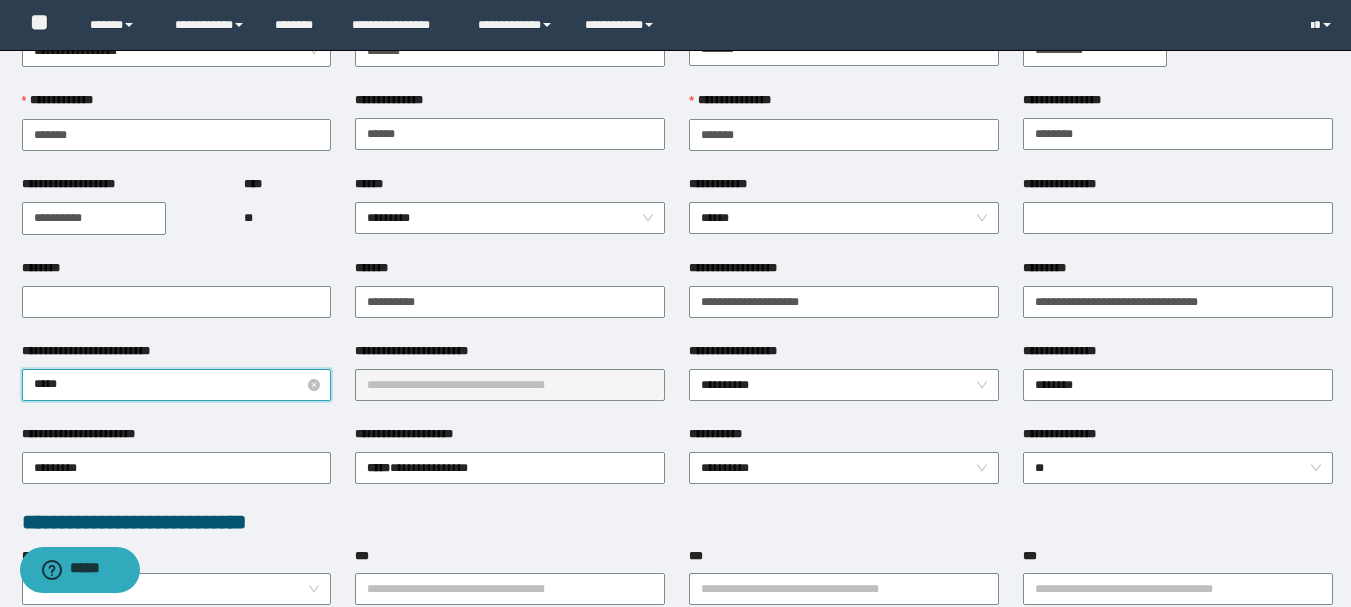 type on "****" 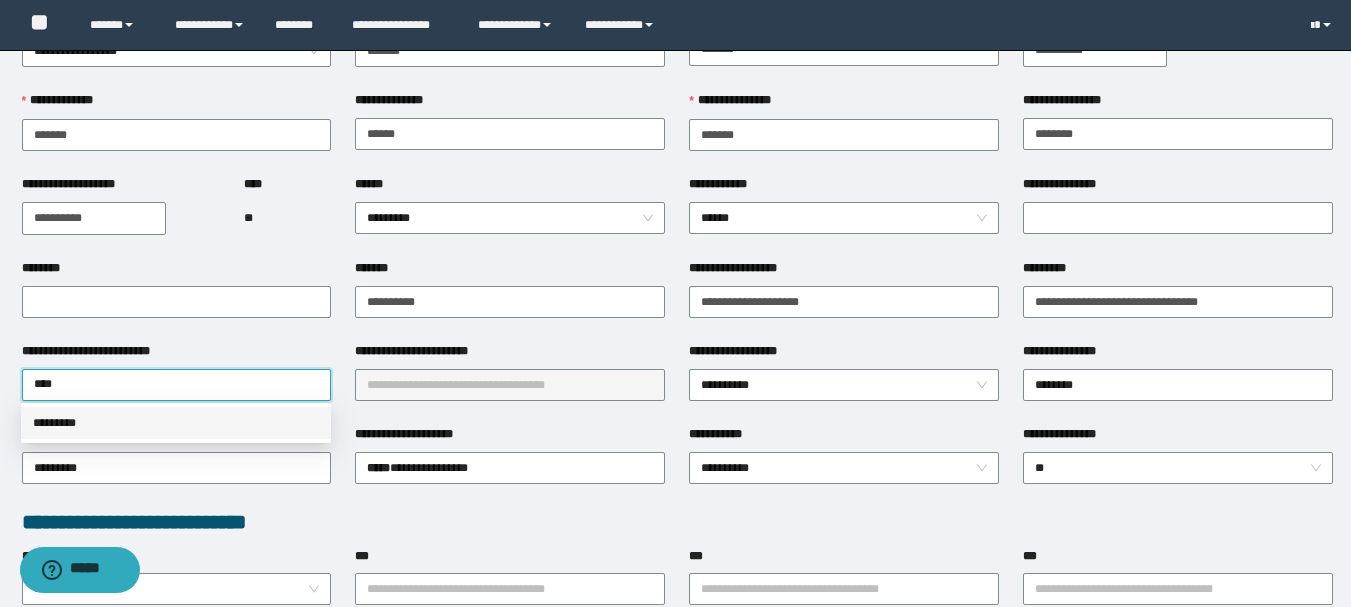 click on "*********" at bounding box center (176, 423) 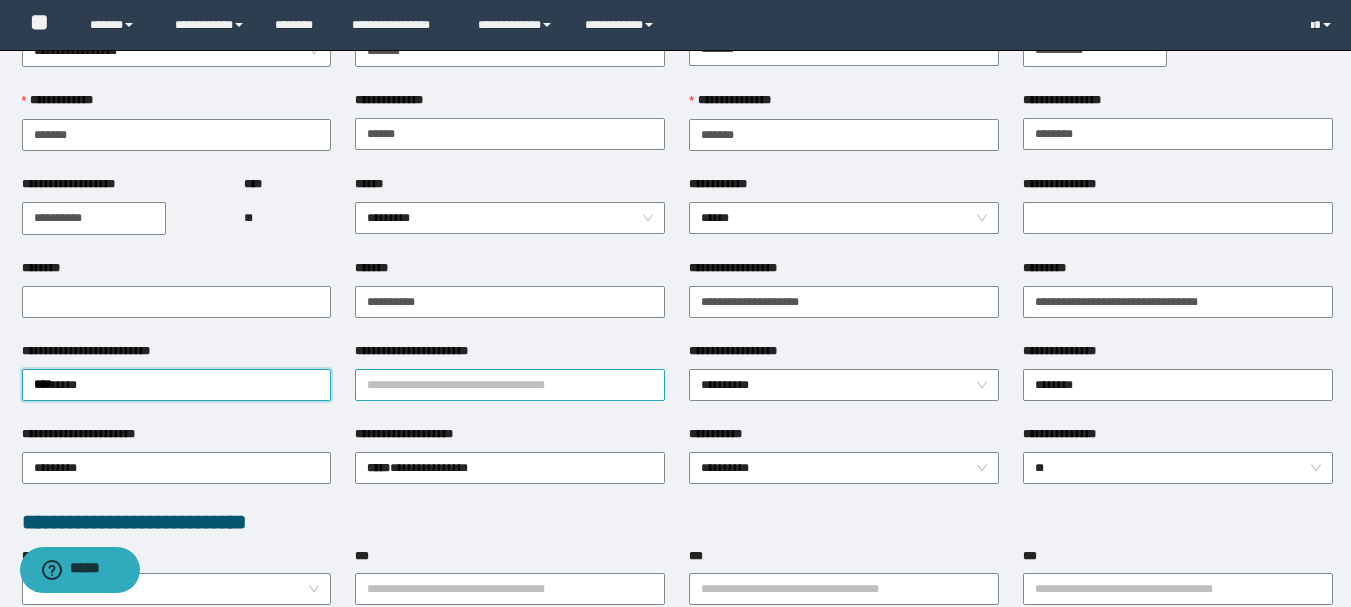 click on "**********" at bounding box center [510, 385] 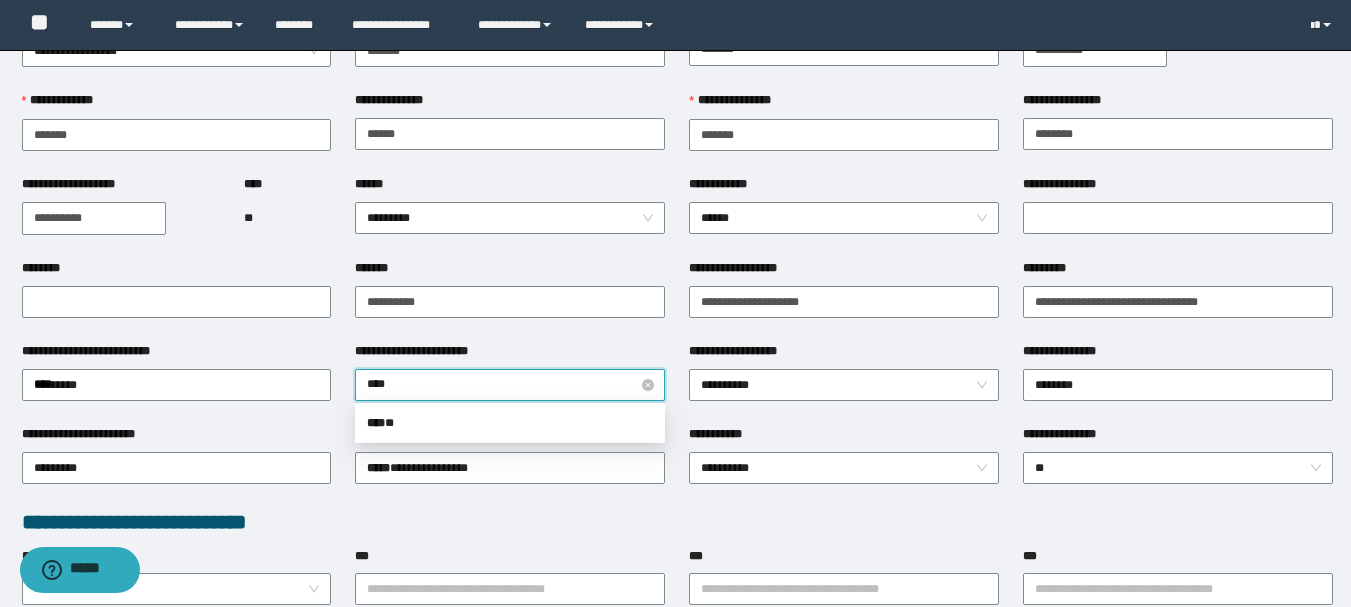 type on "*****" 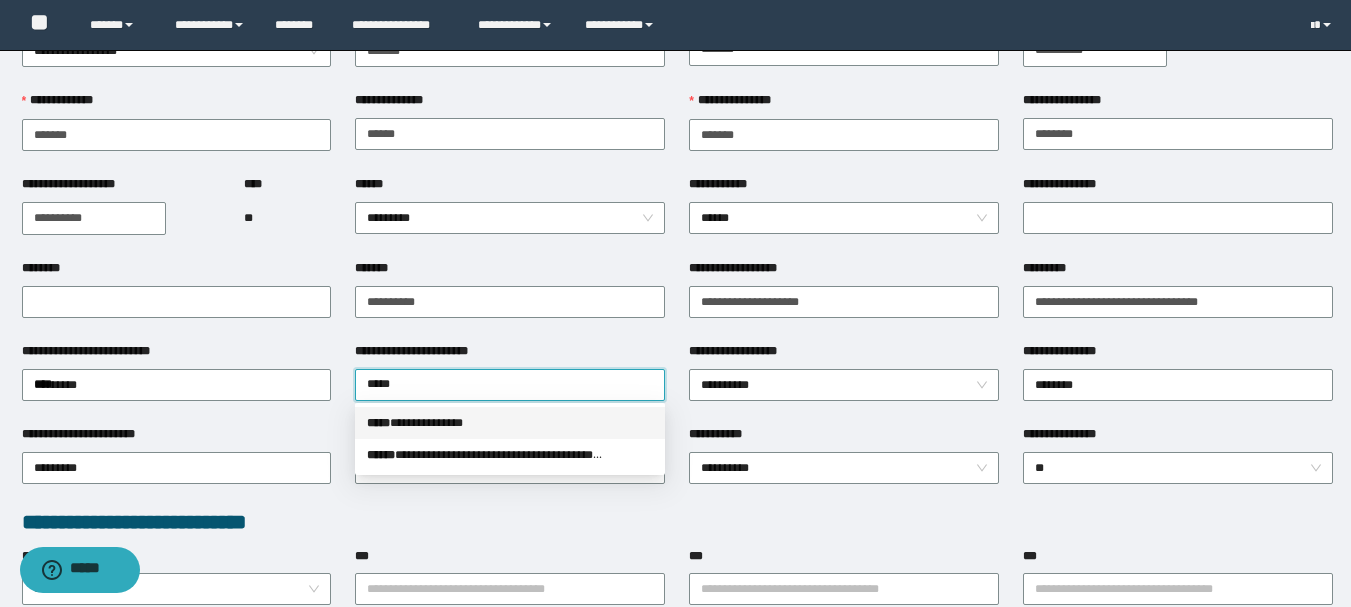 click on "**********" at bounding box center (510, 423) 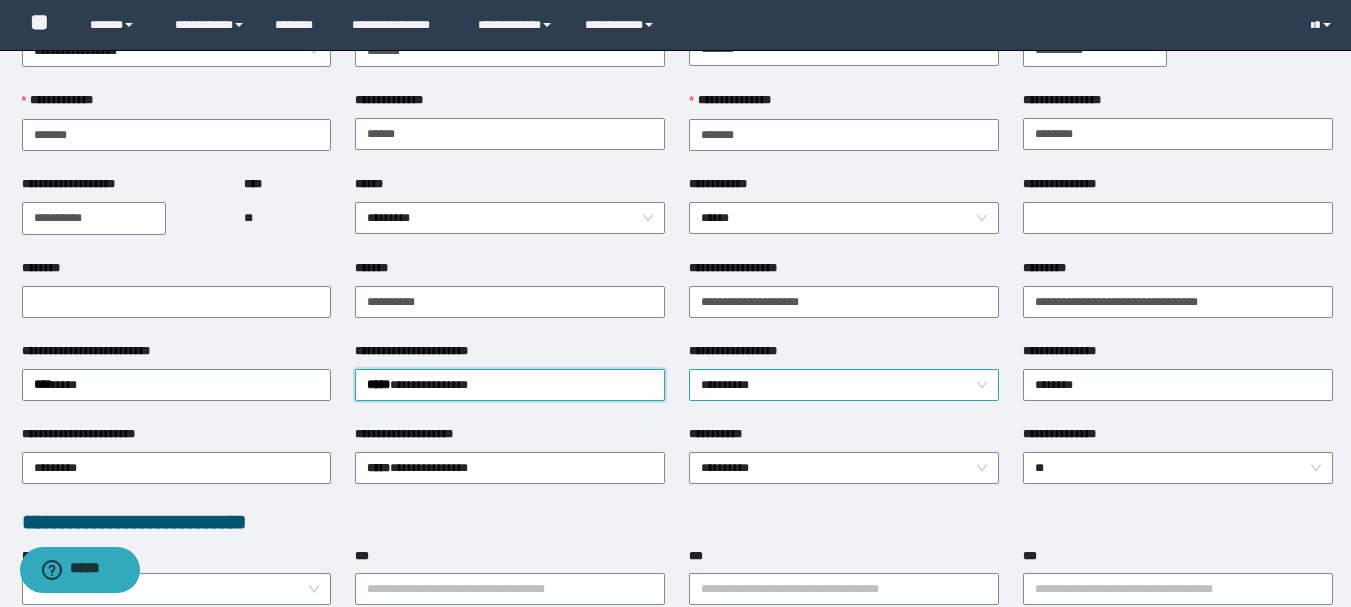 click on "**********" at bounding box center (844, 385) 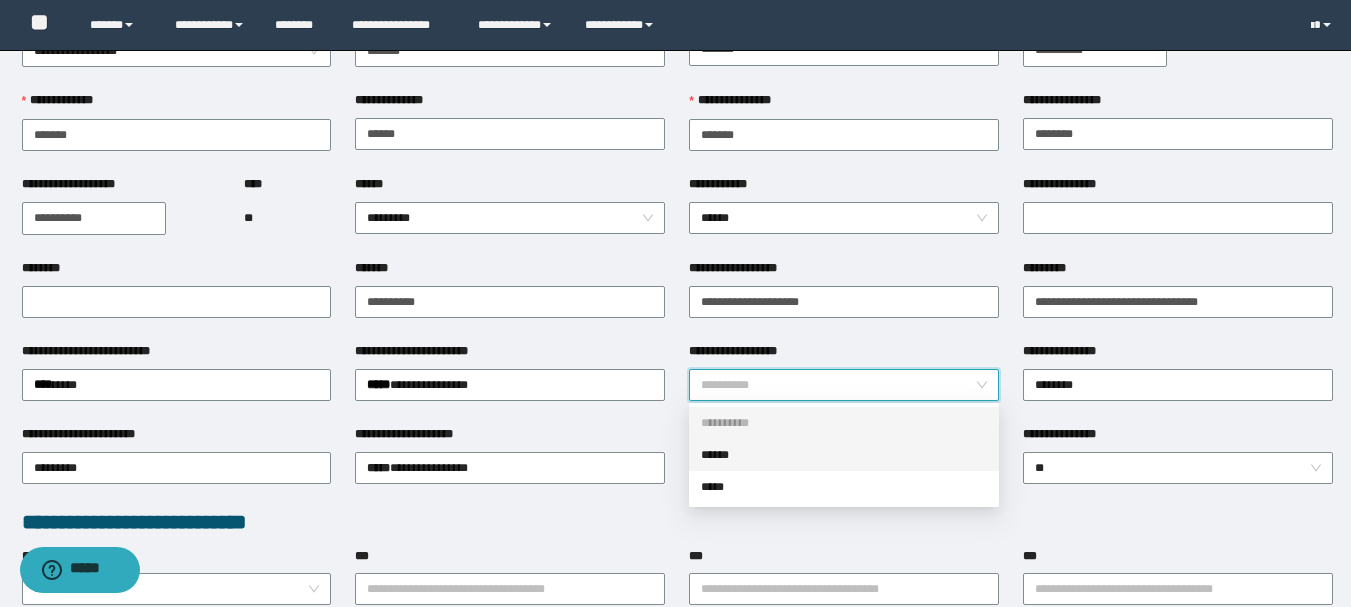 click on "******" at bounding box center (844, 455) 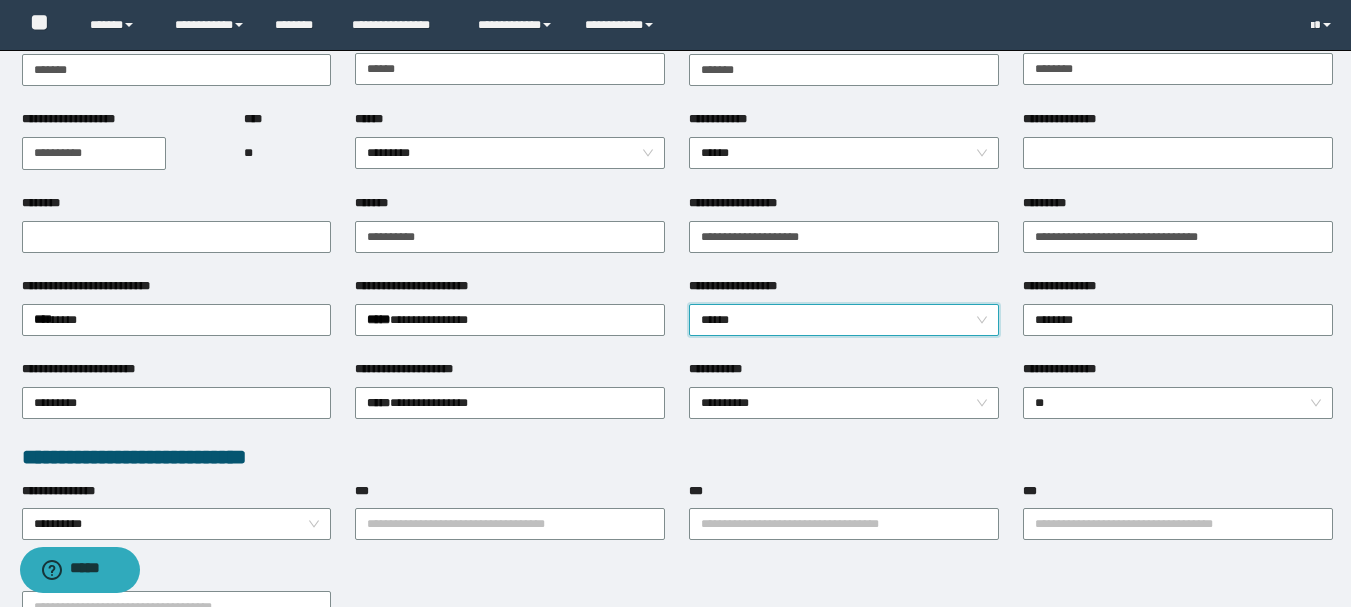 scroll, scrollTop: 200, scrollLeft: 0, axis: vertical 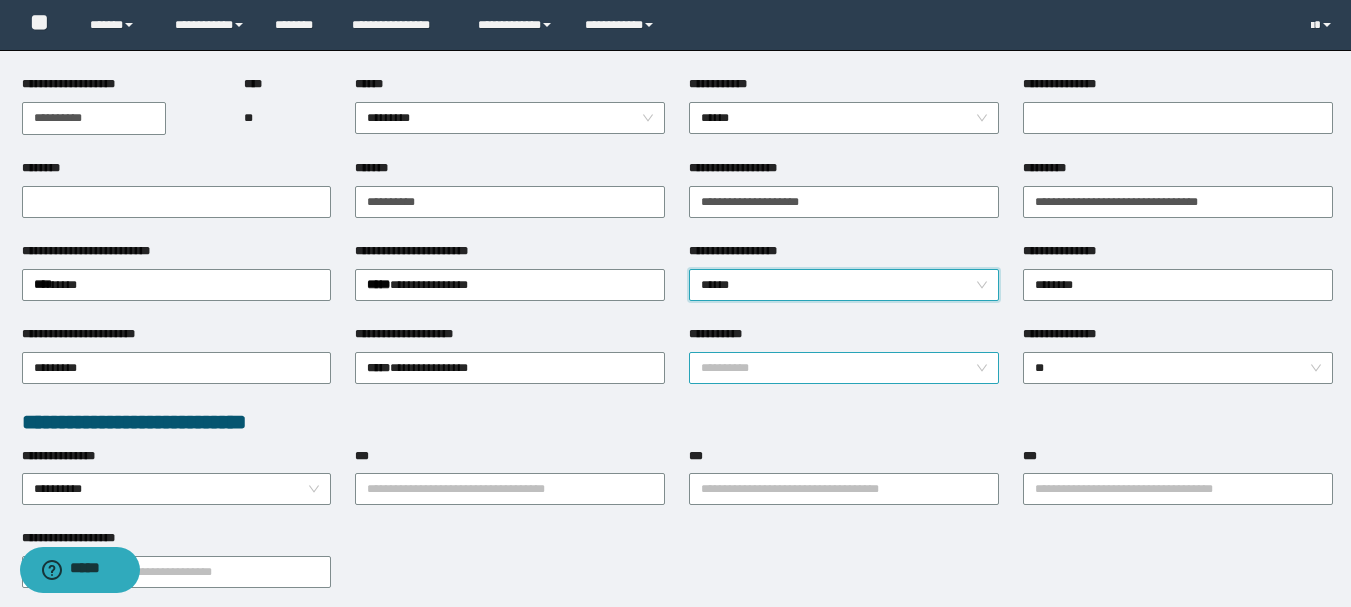 click on "**********" at bounding box center [844, 368] 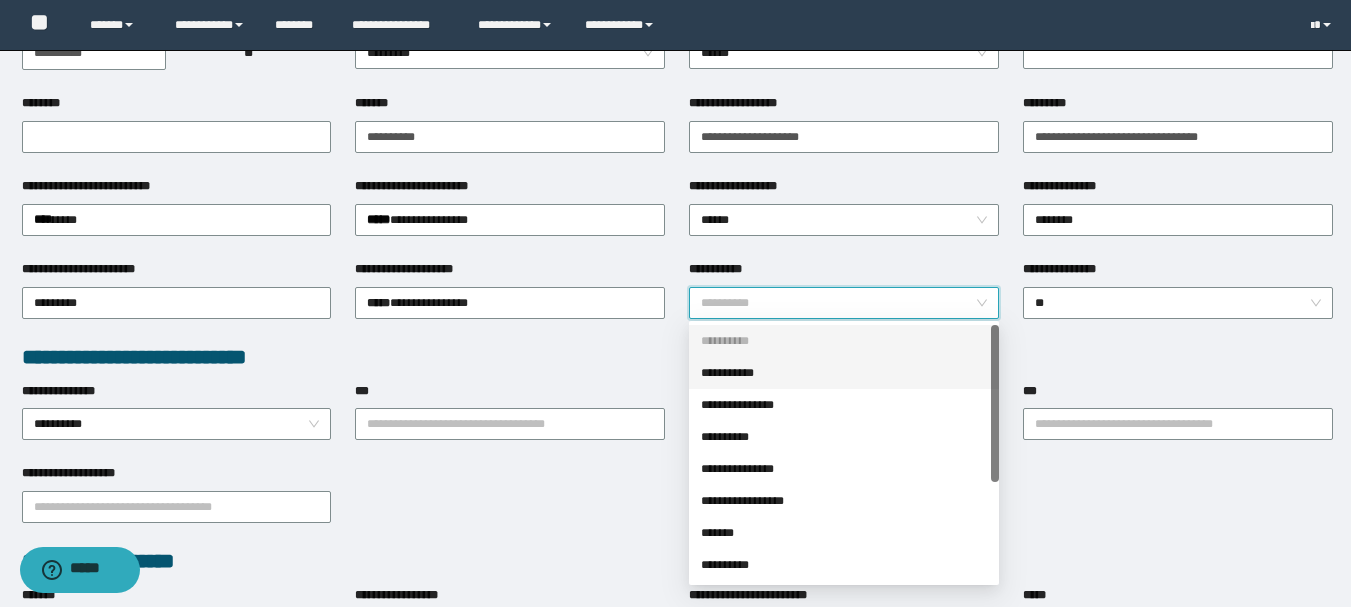 scroll, scrollTop: 300, scrollLeft: 0, axis: vertical 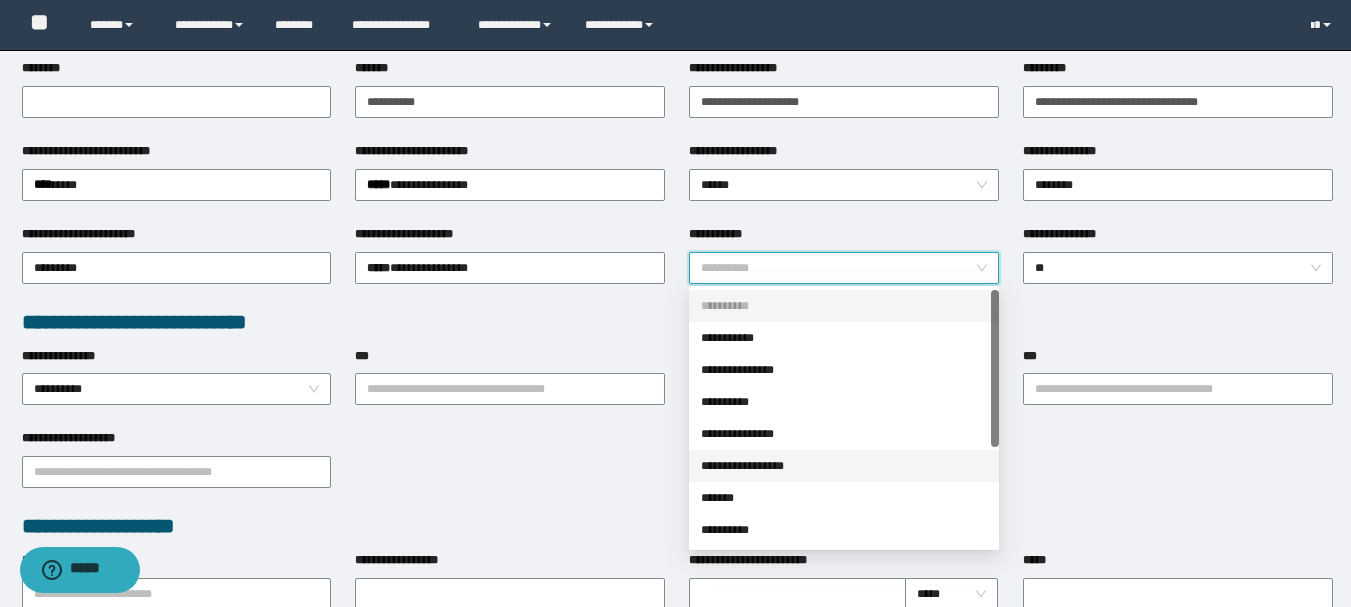 click on "**********" at bounding box center [844, 466] 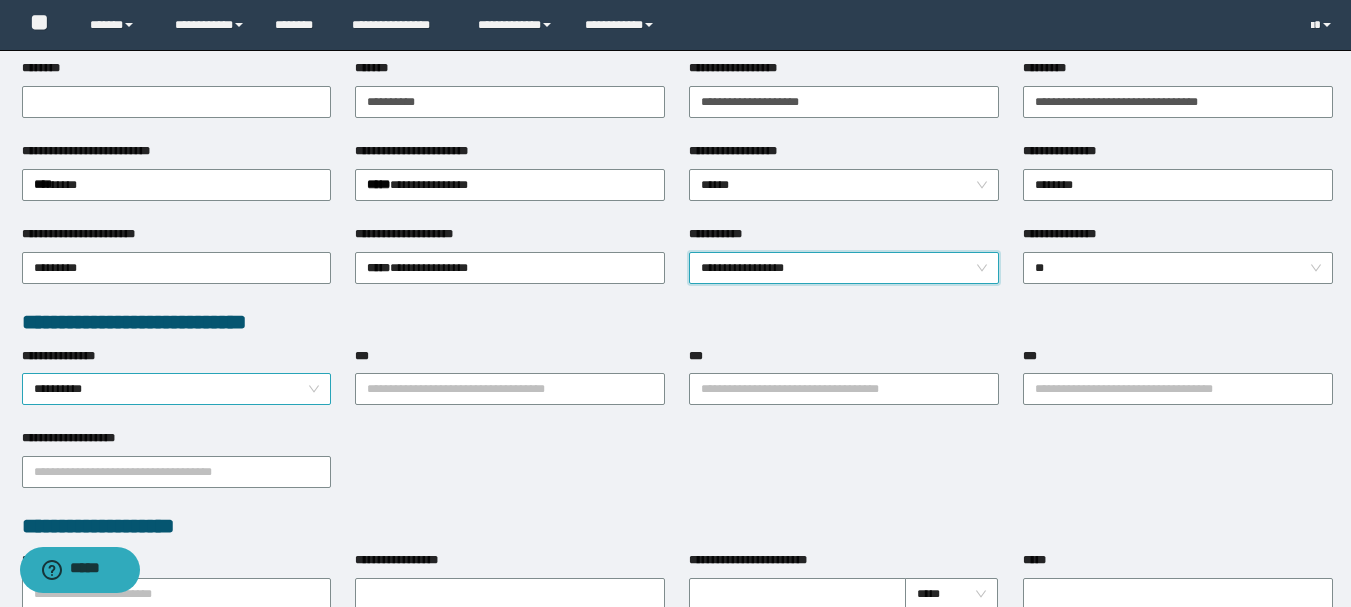click on "**********" at bounding box center [177, 389] 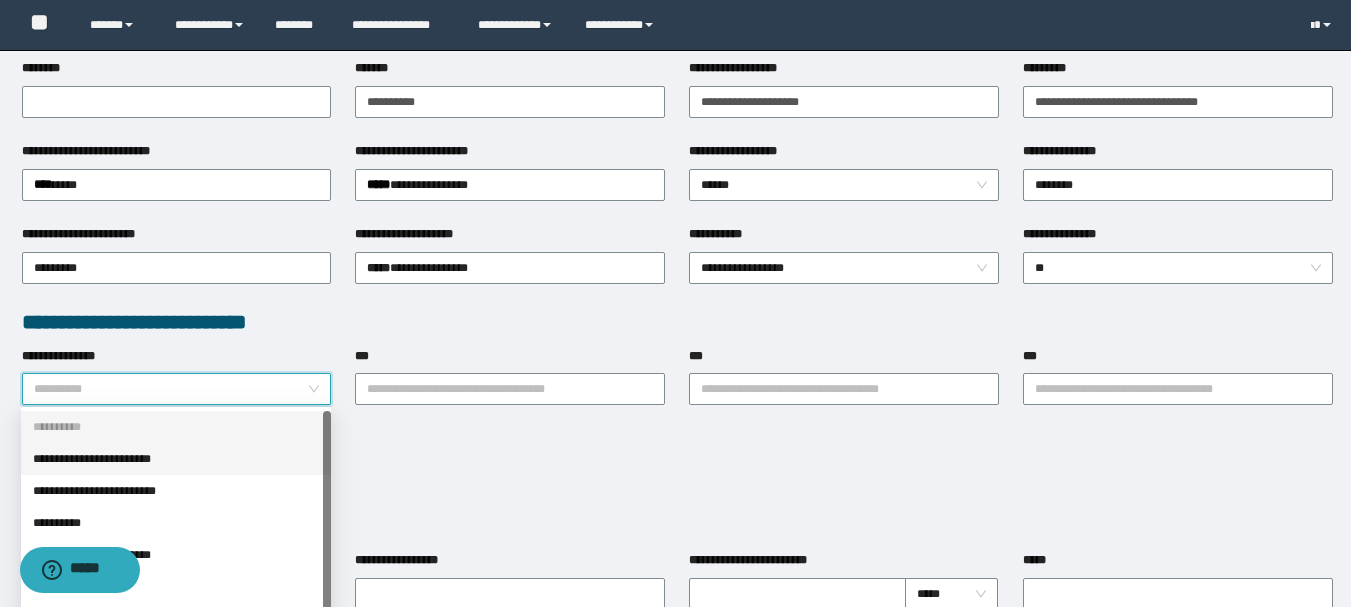 click on "**********" at bounding box center [176, 459] 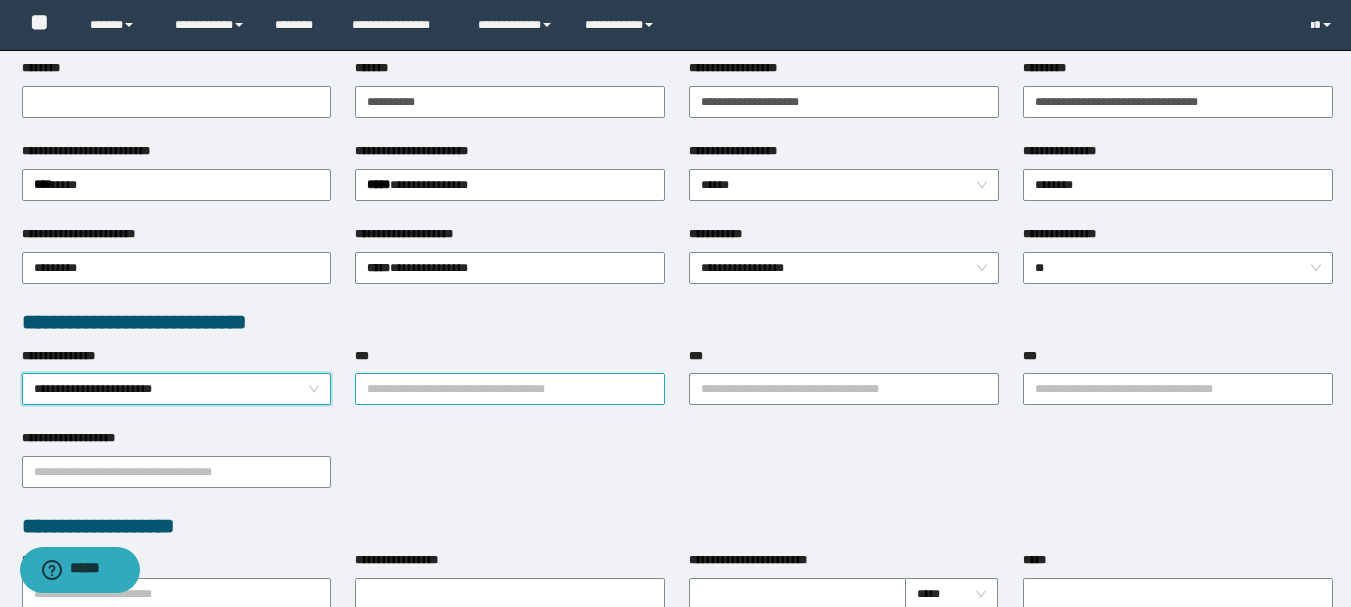 click on "***" at bounding box center (510, 389) 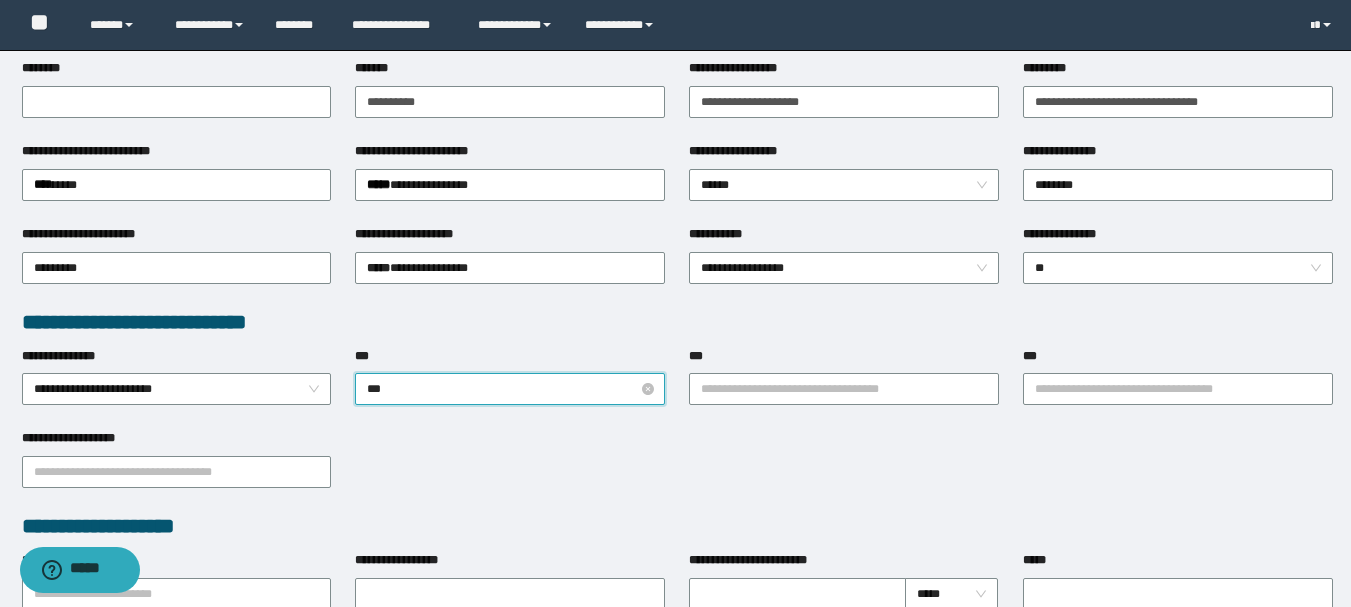type on "***" 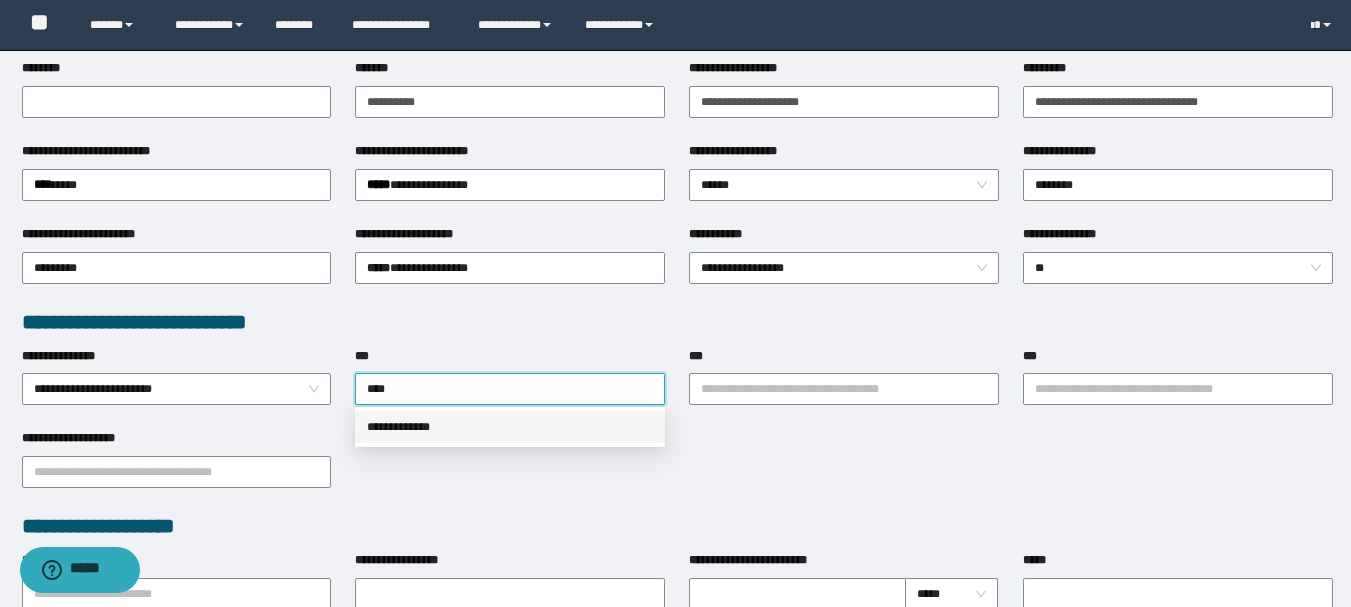 click on "**********" at bounding box center (510, 427) 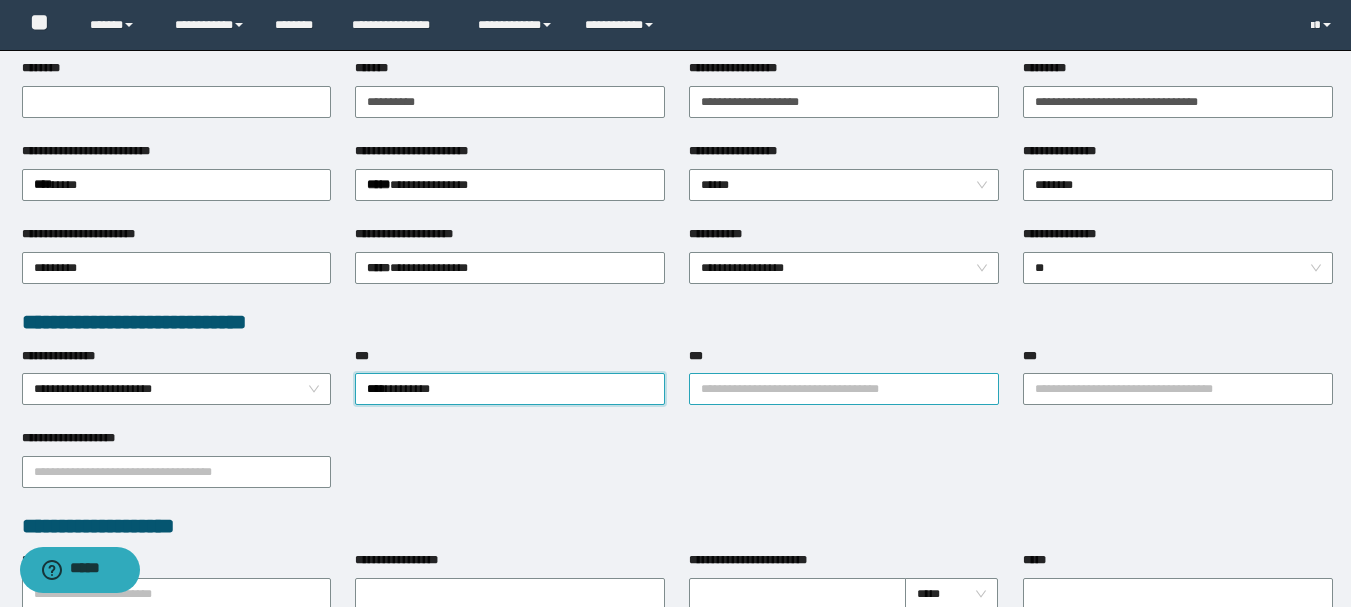 click on "***" at bounding box center (844, 389) 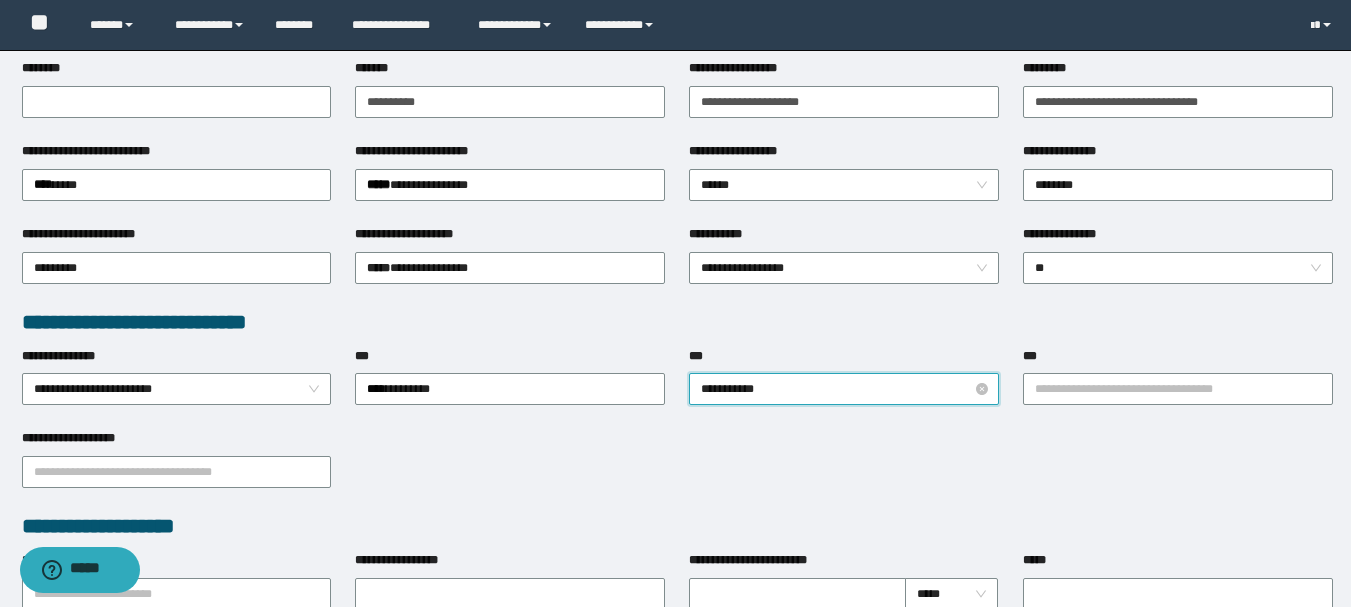 type on "**********" 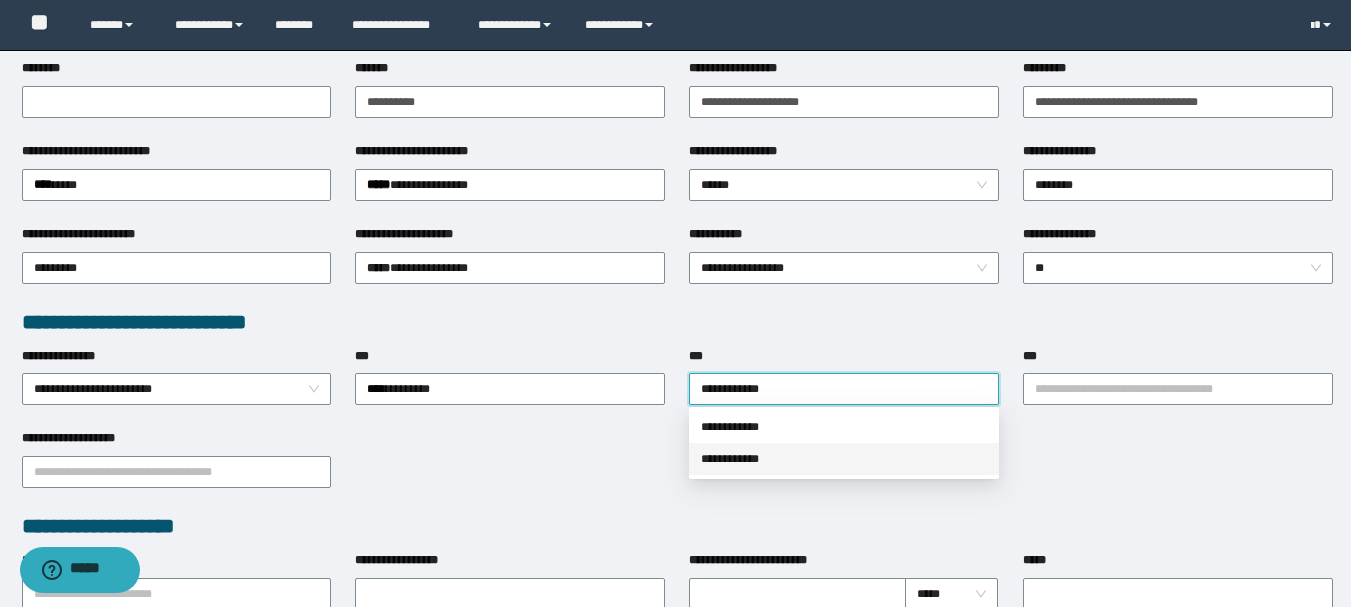click on "**********" at bounding box center [844, 459] 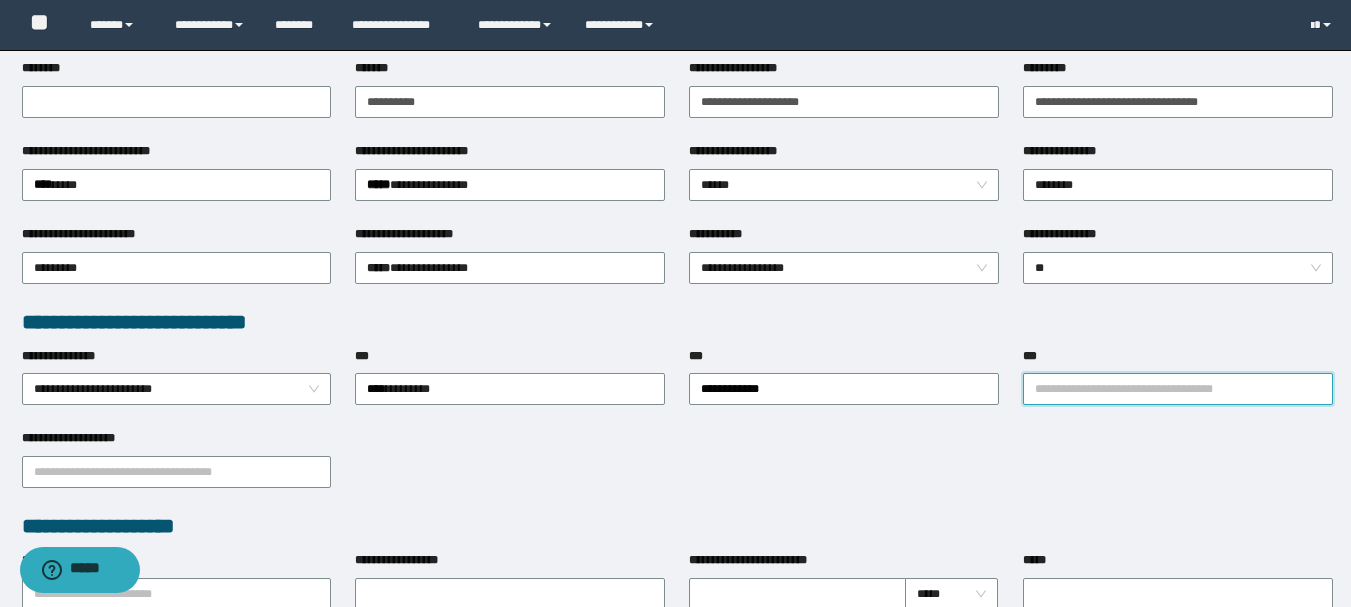 click on "***" at bounding box center [1178, 389] 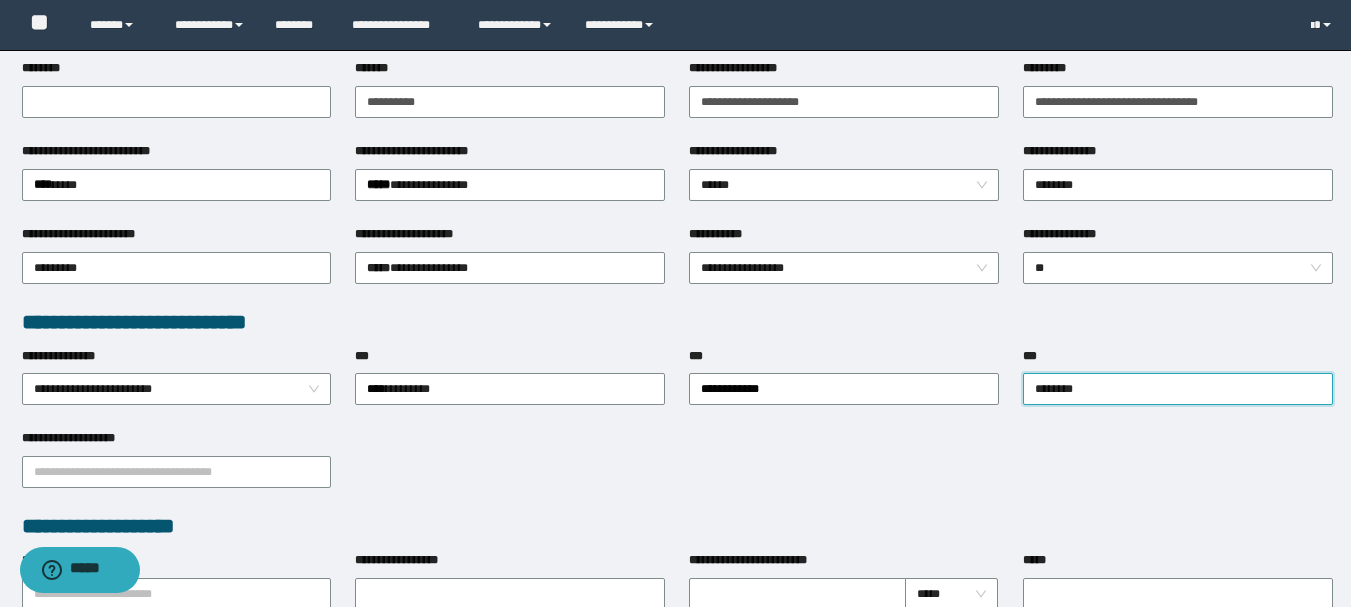 type on "*********" 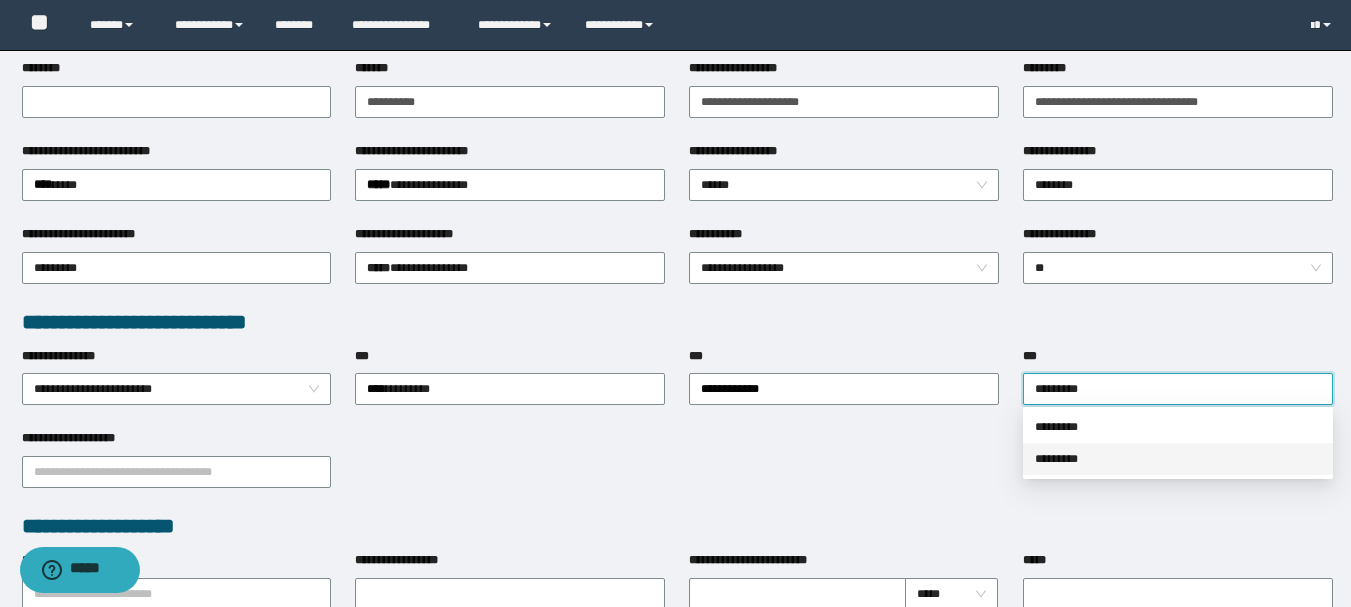 click on "*********" at bounding box center (1178, 459) 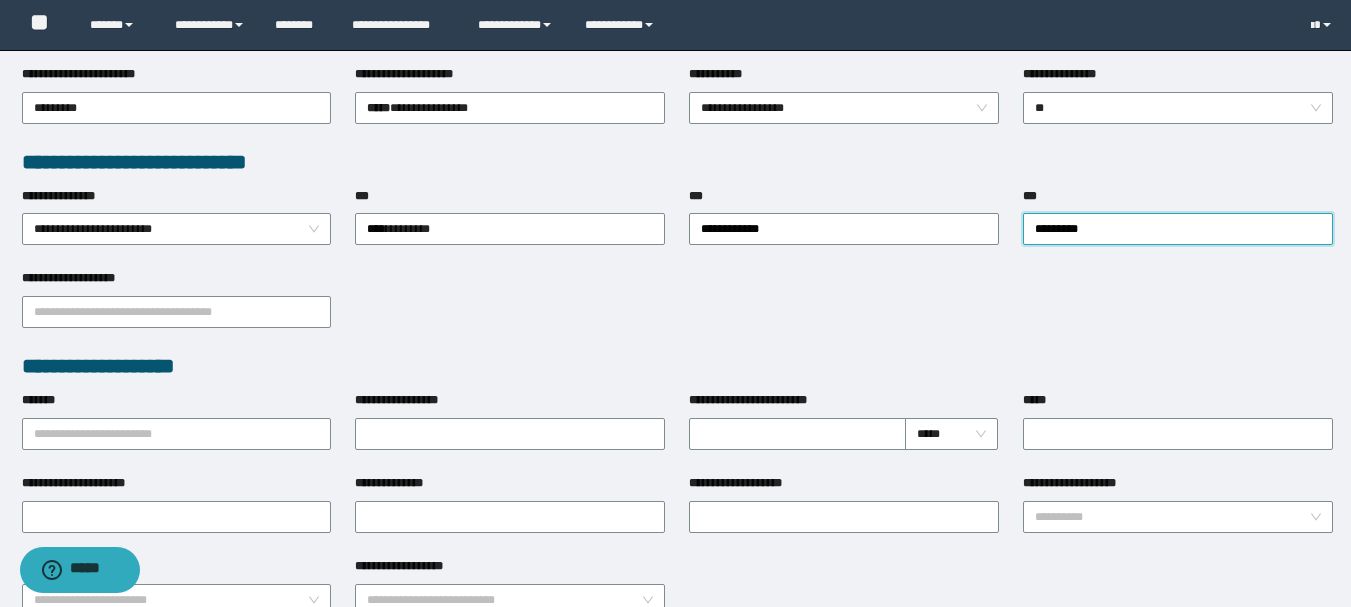 scroll, scrollTop: 500, scrollLeft: 0, axis: vertical 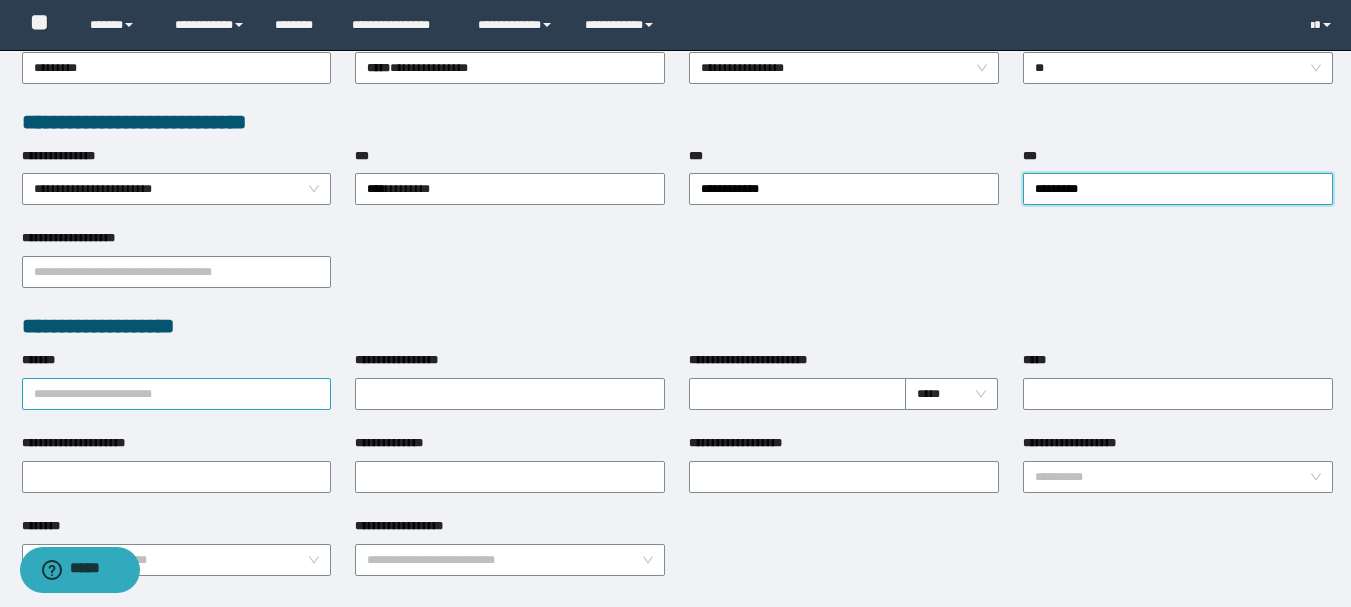 click on "*******" at bounding box center [177, 394] 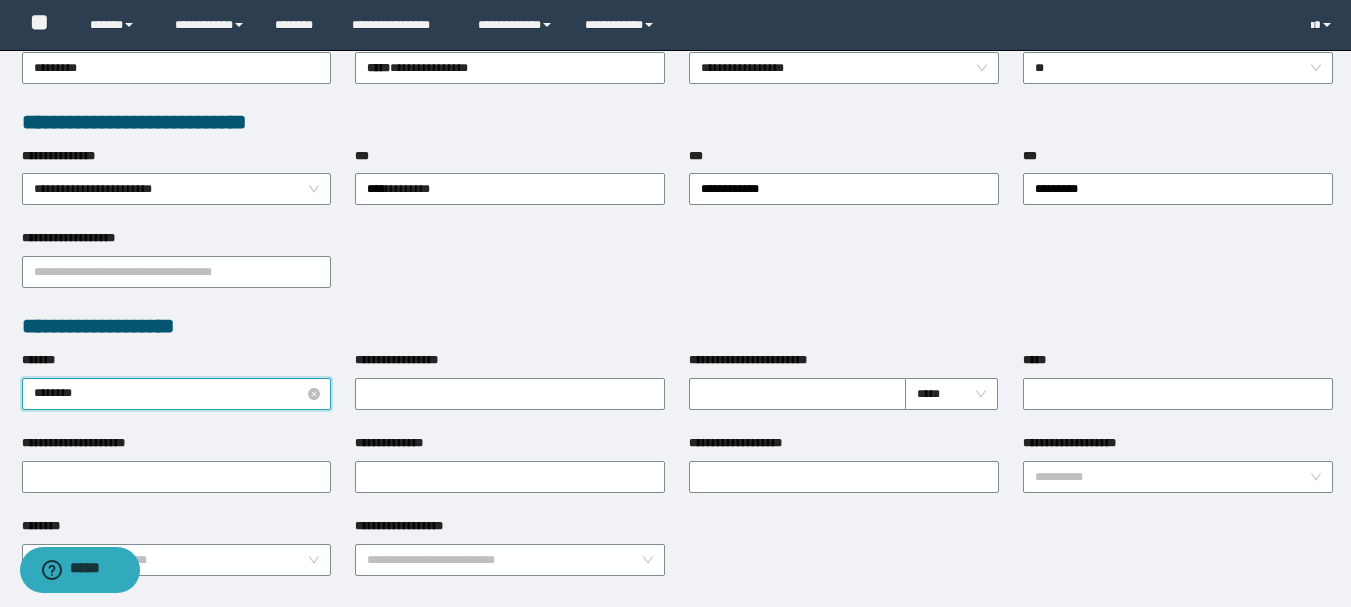 type on "*********" 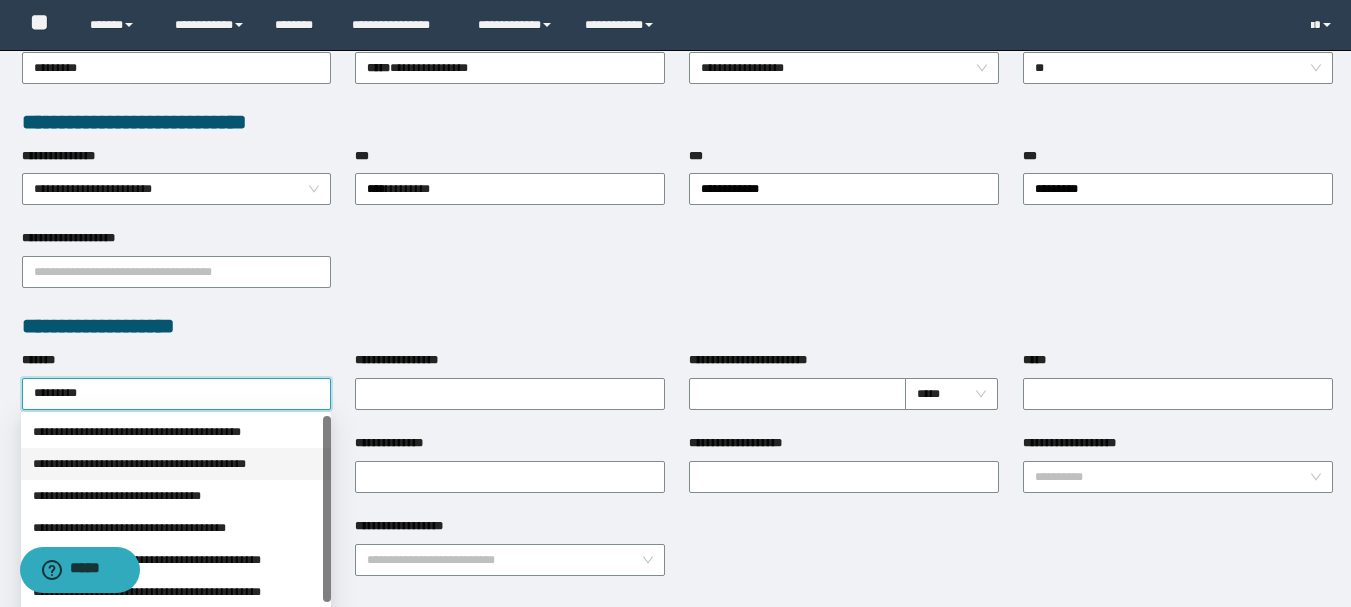 click on "**********" at bounding box center (176, 464) 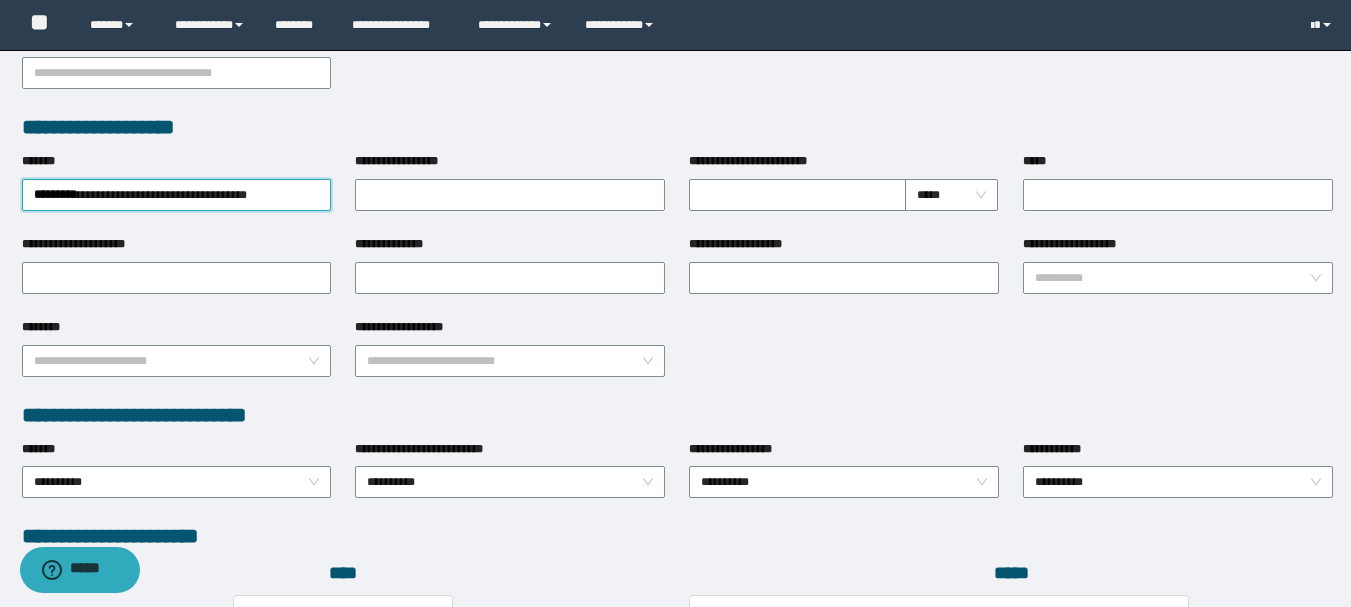 scroll, scrollTop: 700, scrollLeft: 0, axis: vertical 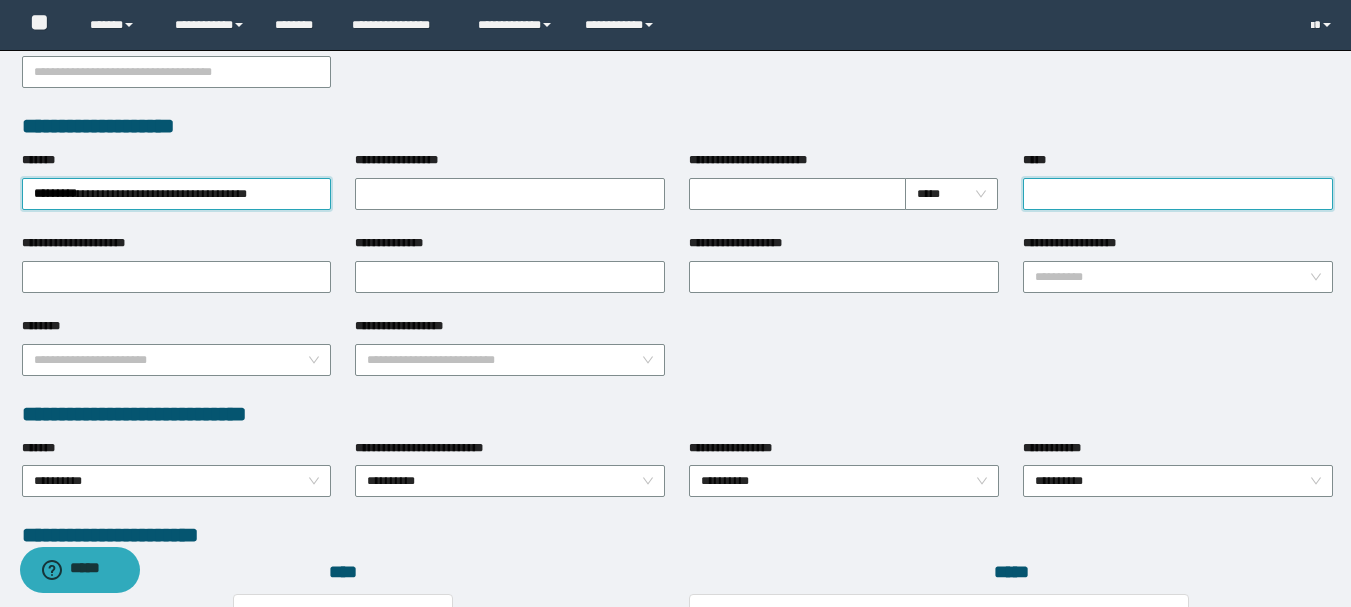 click on "*****" at bounding box center (1178, 194) 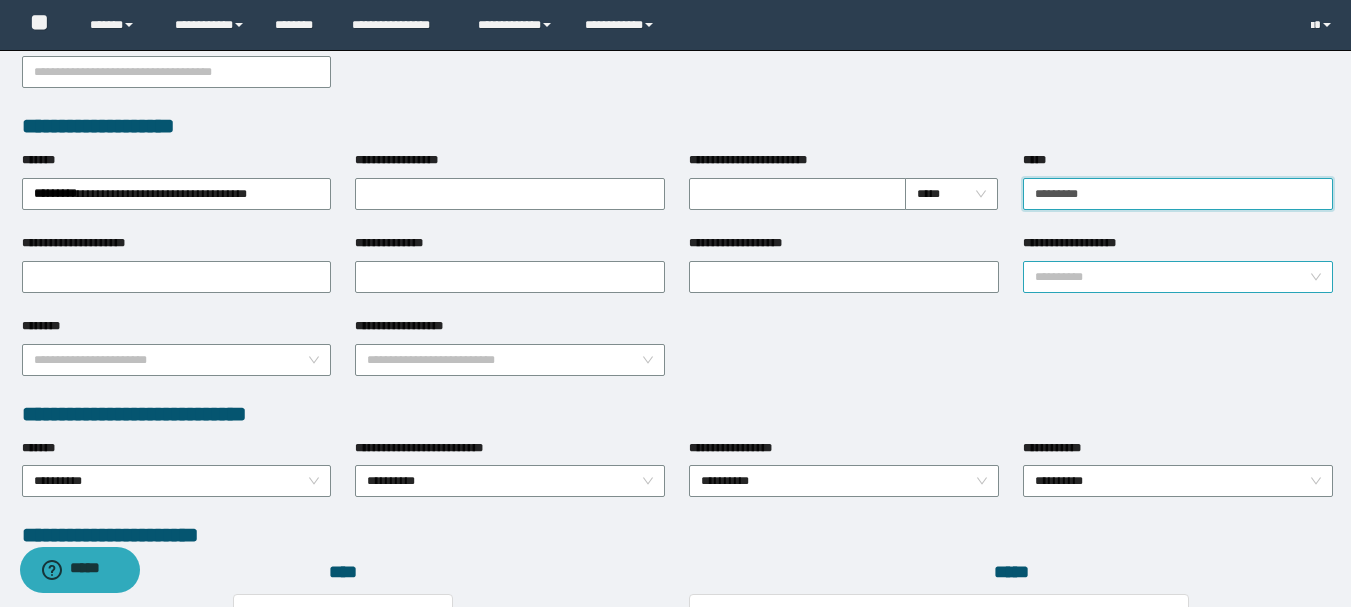 type on "*********" 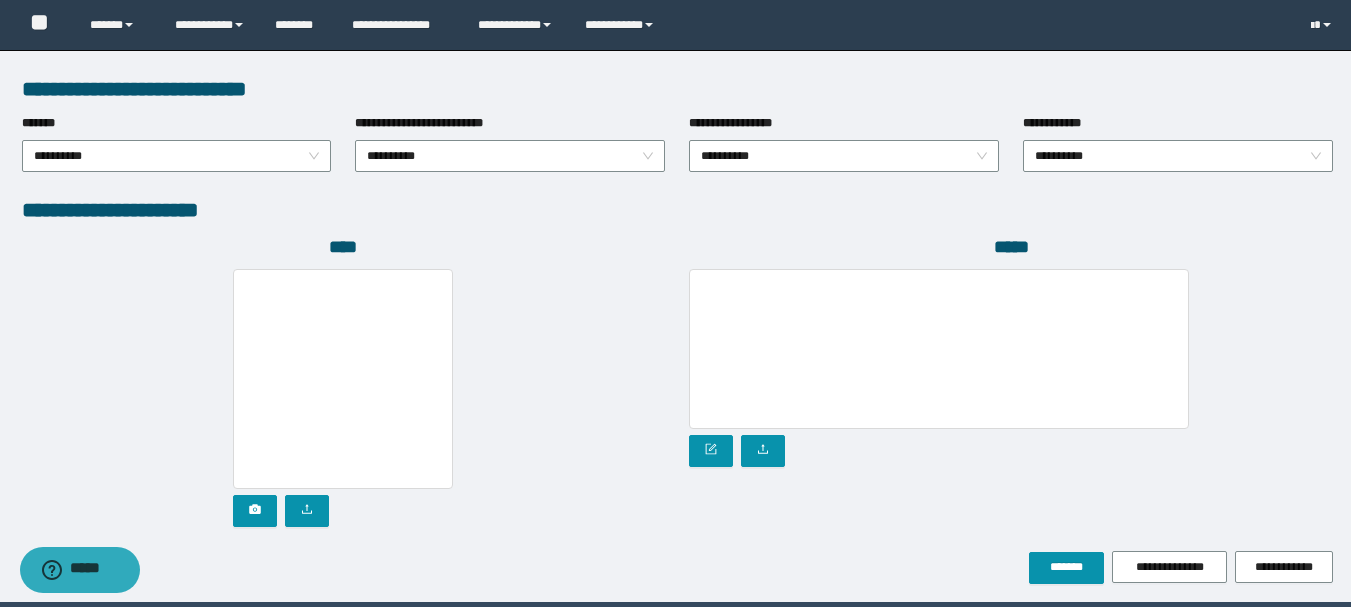 scroll, scrollTop: 1096, scrollLeft: 0, axis: vertical 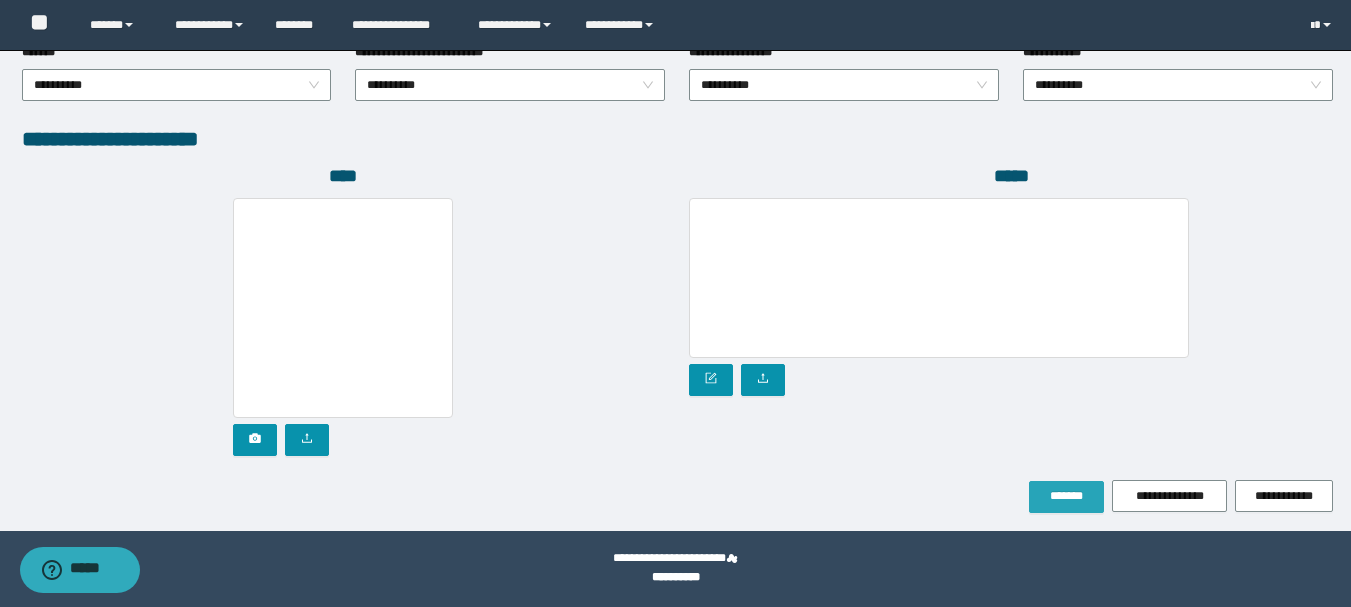 click on "*******" at bounding box center [1066, 497] 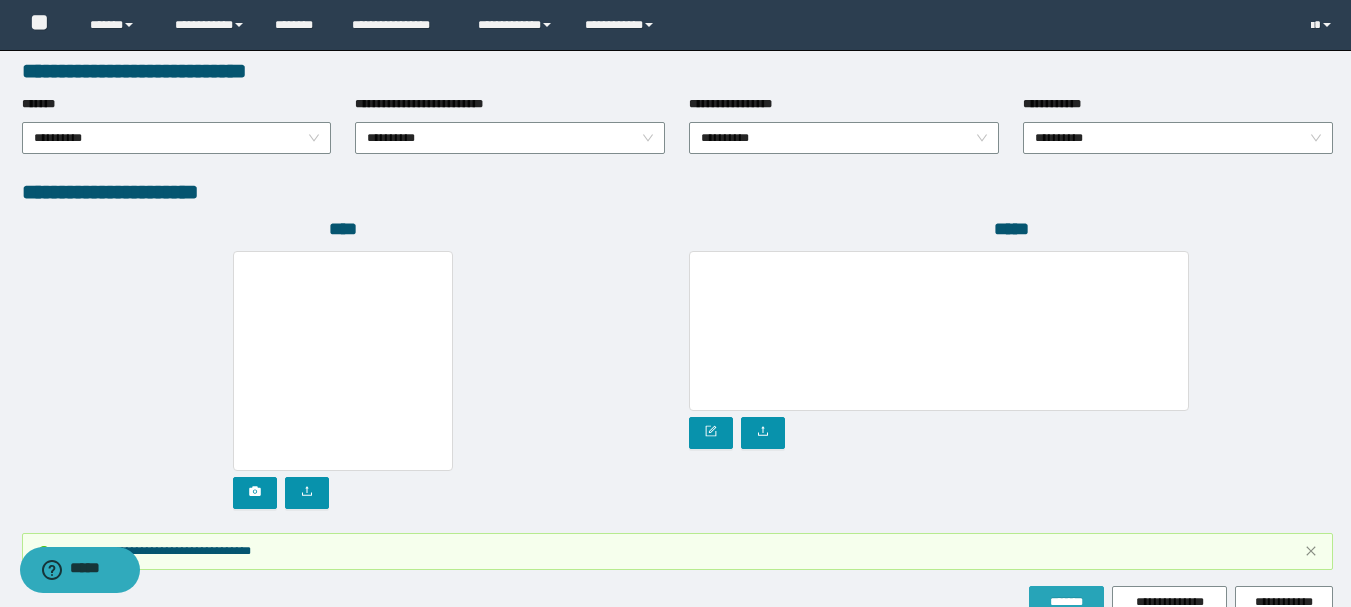 scroll, scrollTop: 1149, scrollLeft: 0, axis: vertical 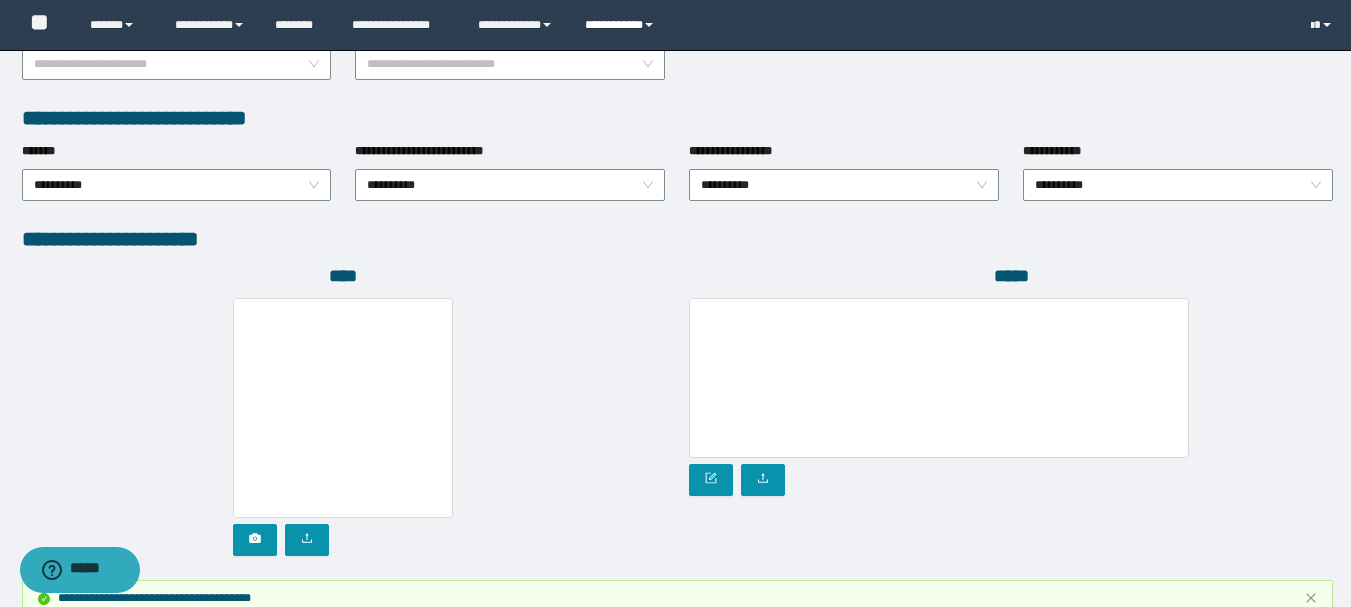 click on "**********" at bounding box center (622, 25) 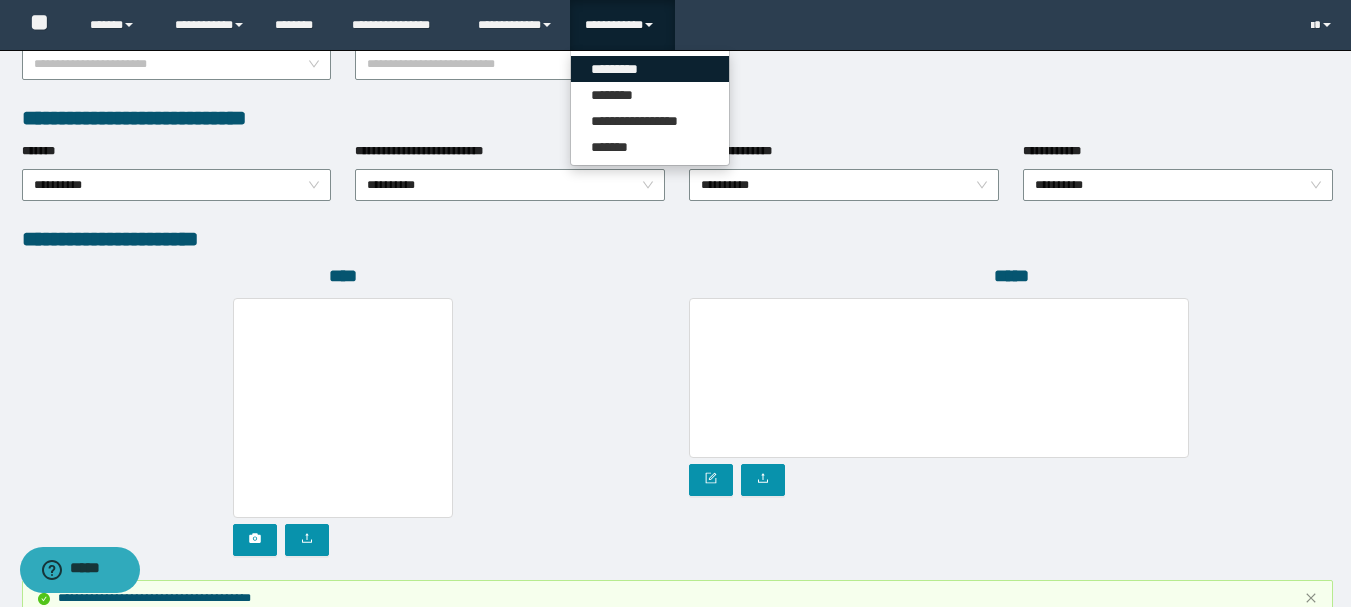 click on "*********" at bounding box center [650, 69] 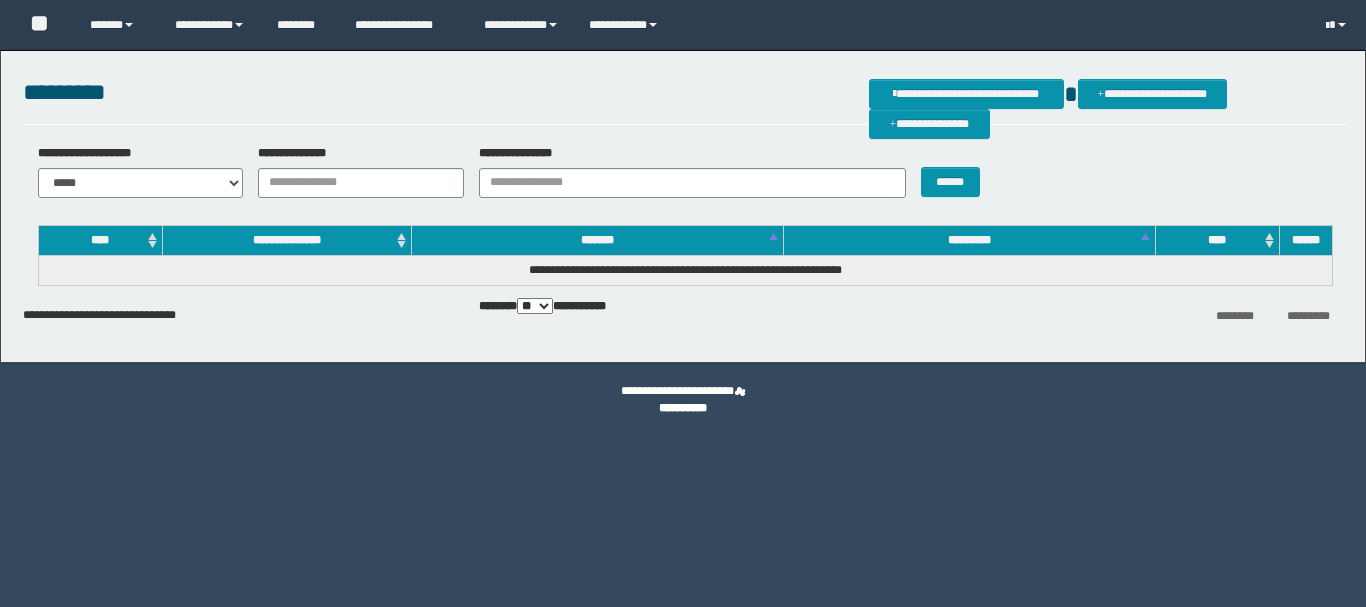 scroll, scrollTop: 0, scrollLeft: 0, axis: both 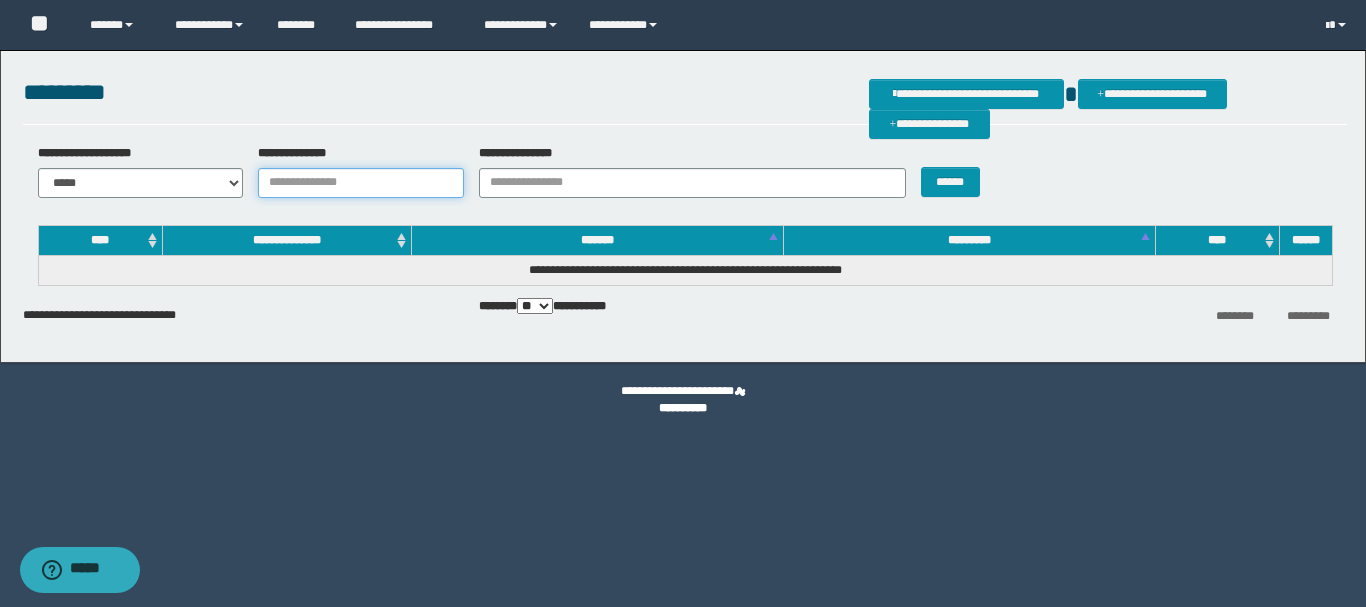 click on "**********" at bounding box center [361, 183] 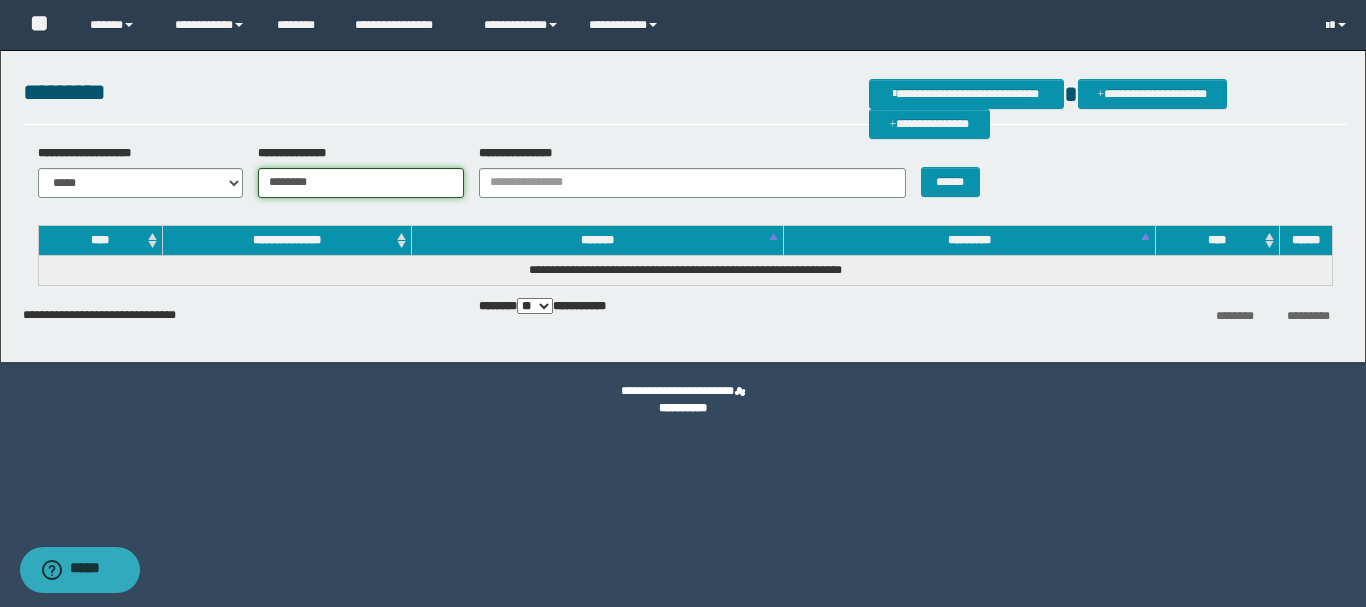 type on "********" 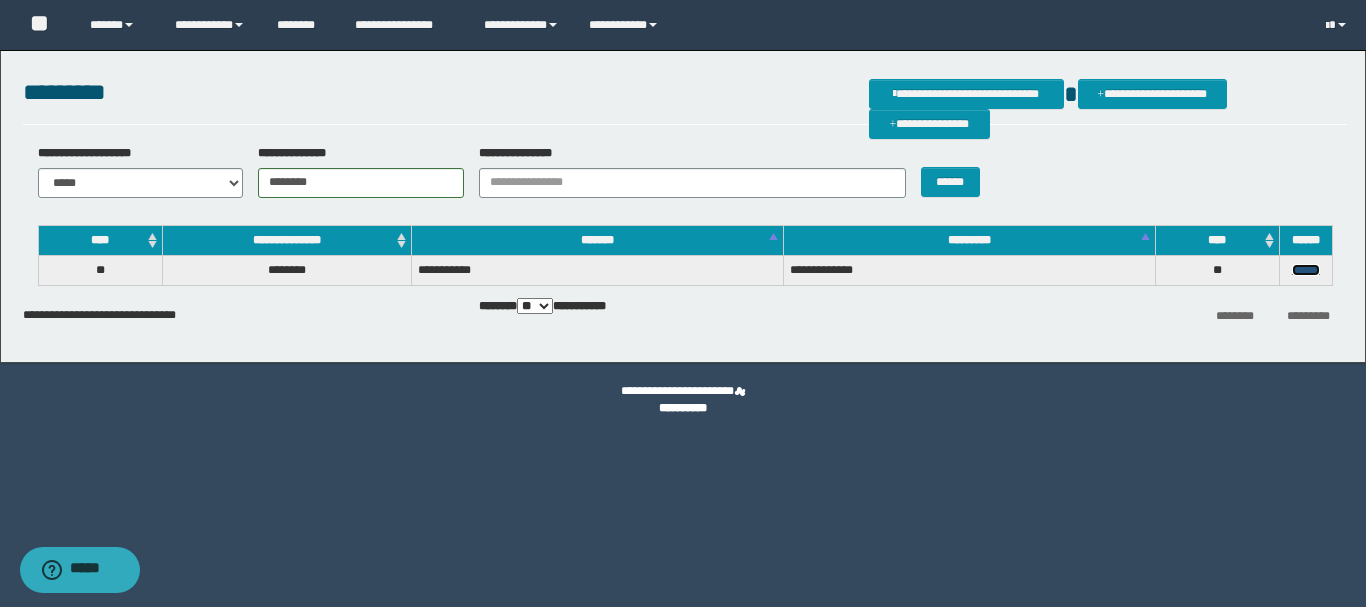 click on "******" at bounding box center [1306, 270] 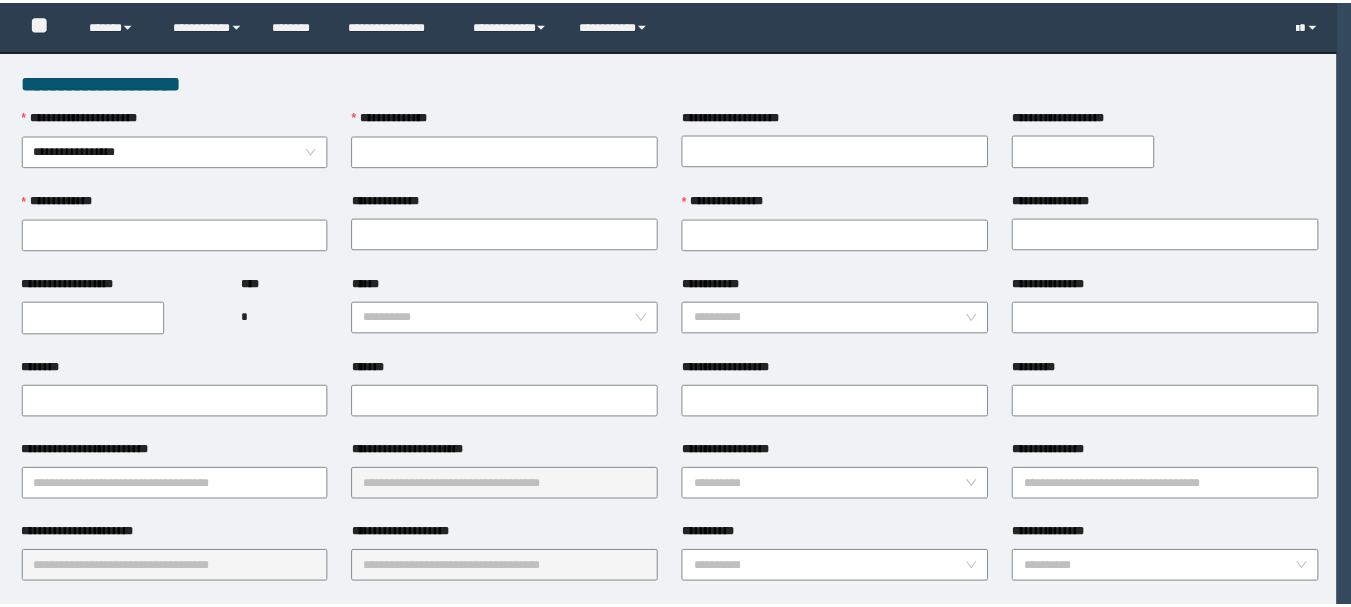 scroll, scrollTop: 0, scrollLeft: 0, axis: both 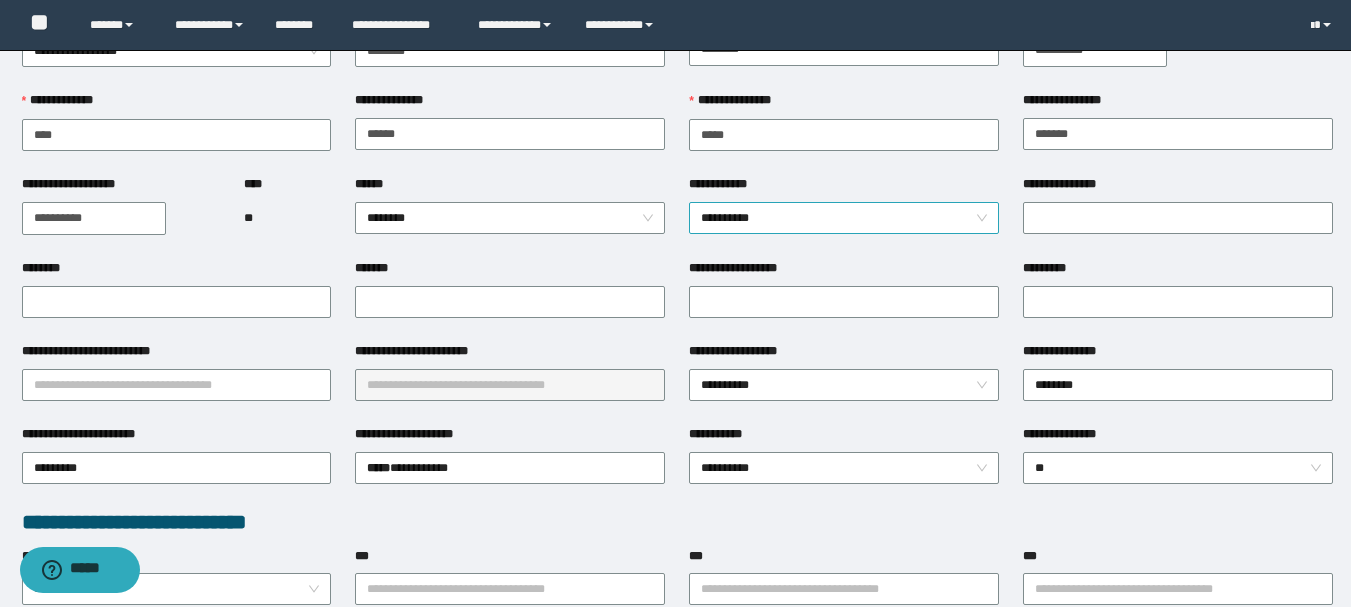 click on "**********" at bounding box center (844, 218) 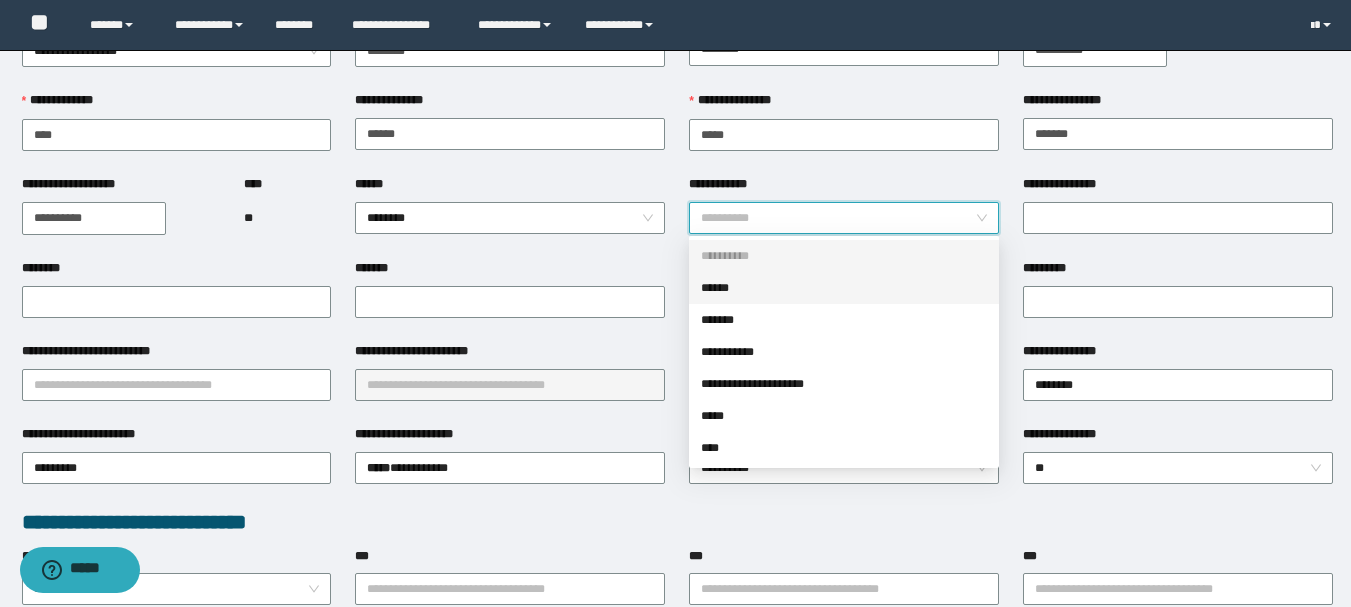 click on "******" at bounding box center (844, 288) 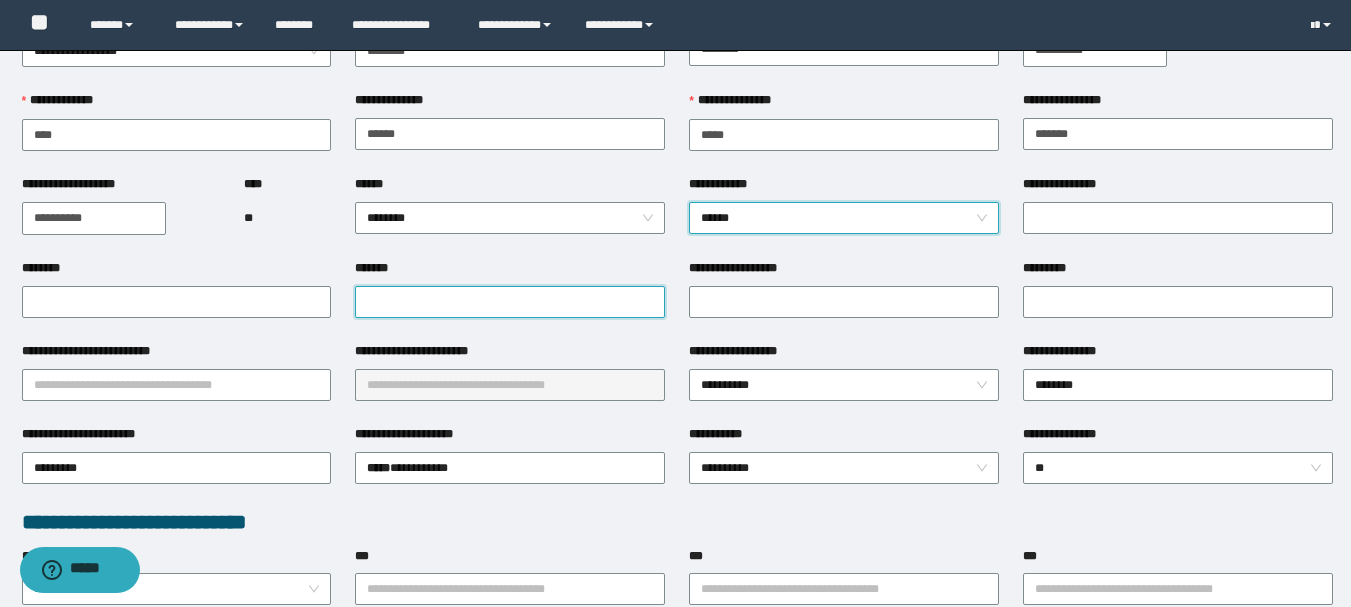 click on "*******" at bounding box center [510, 302] 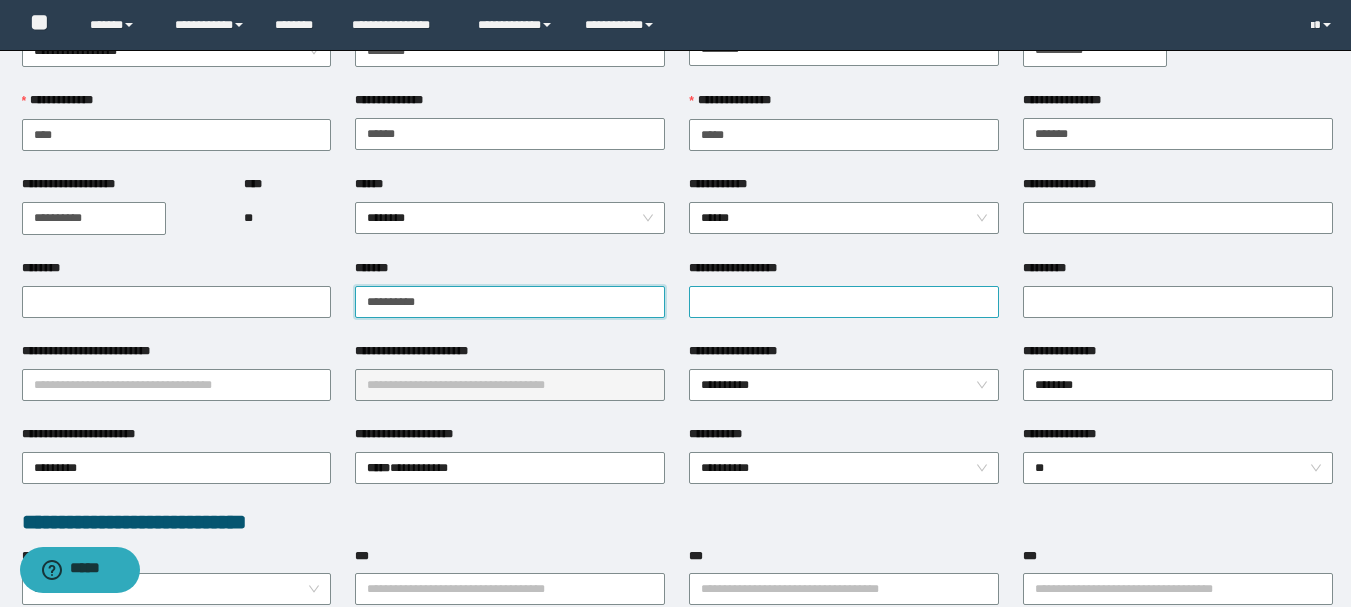 type on "**********" 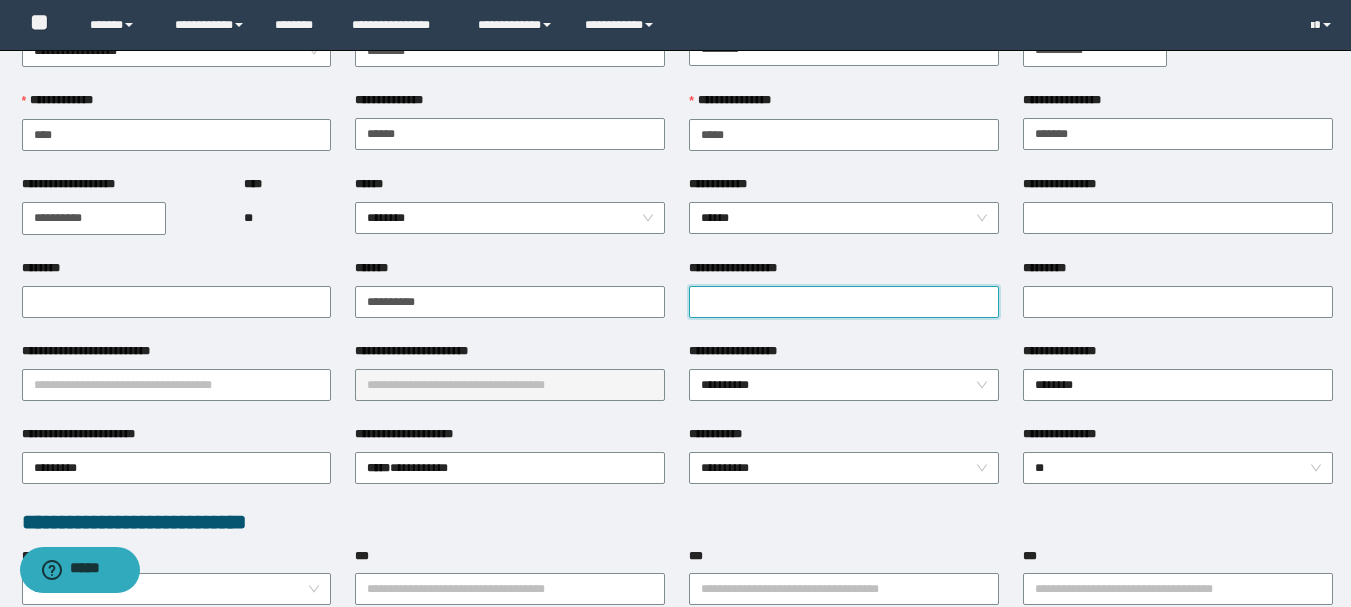 click on "**********" at bounding box center (844, 302) 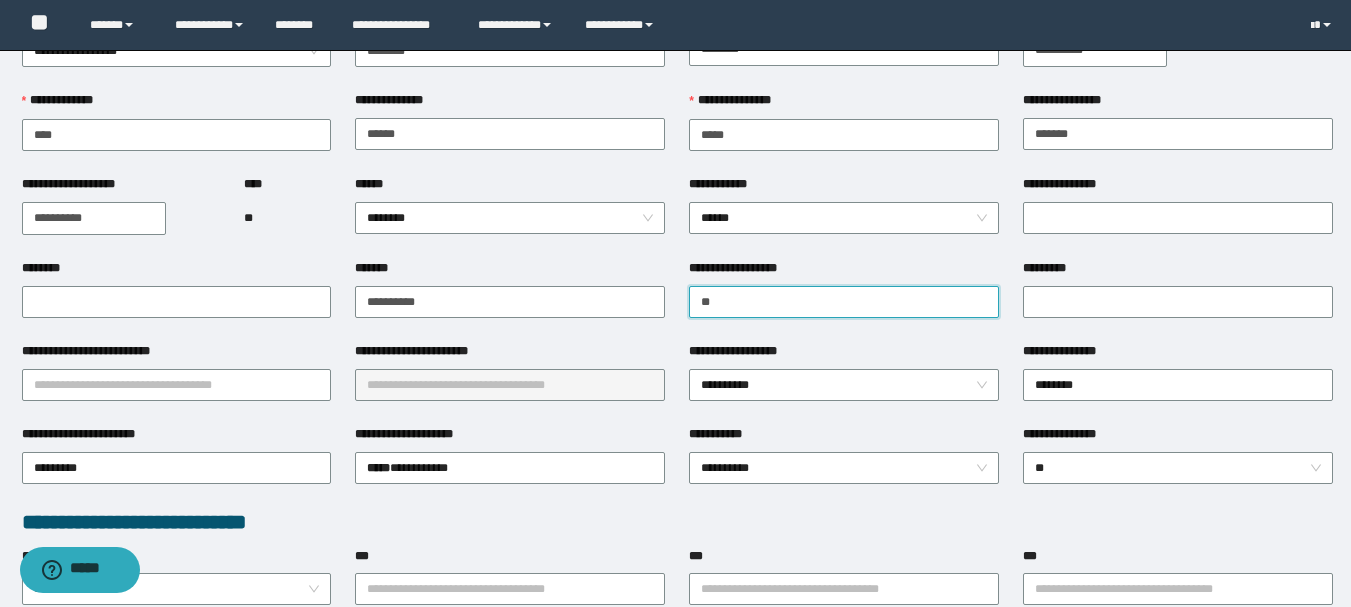 type on "*" 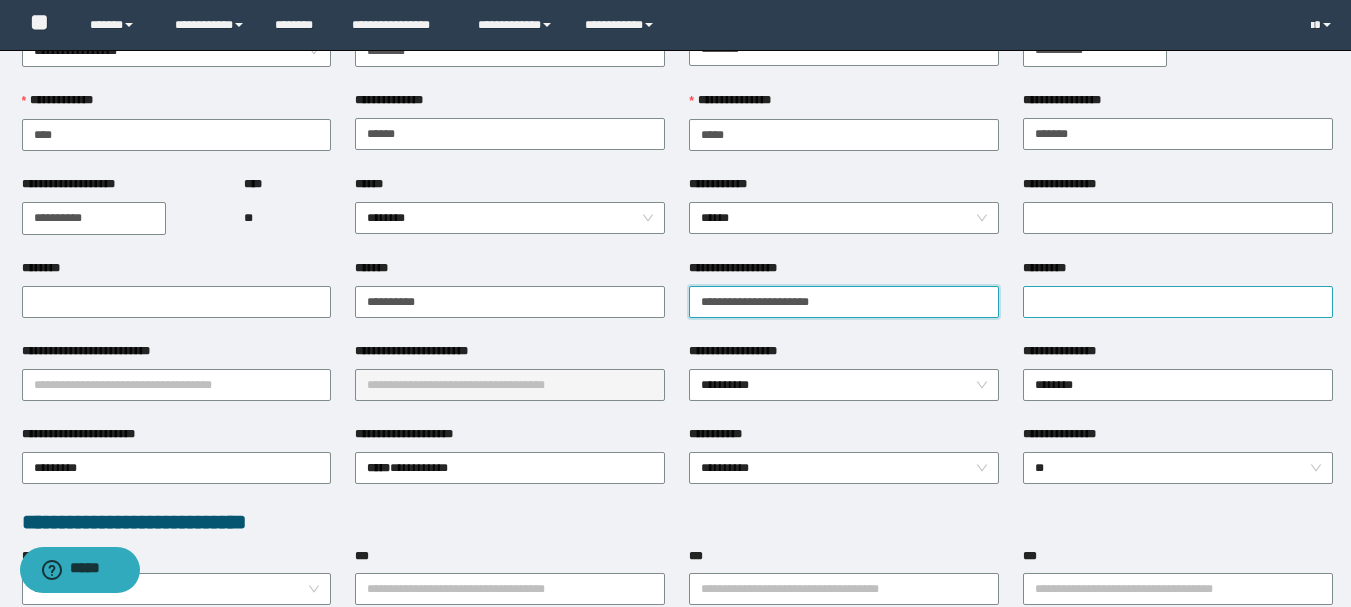 type on "**********" 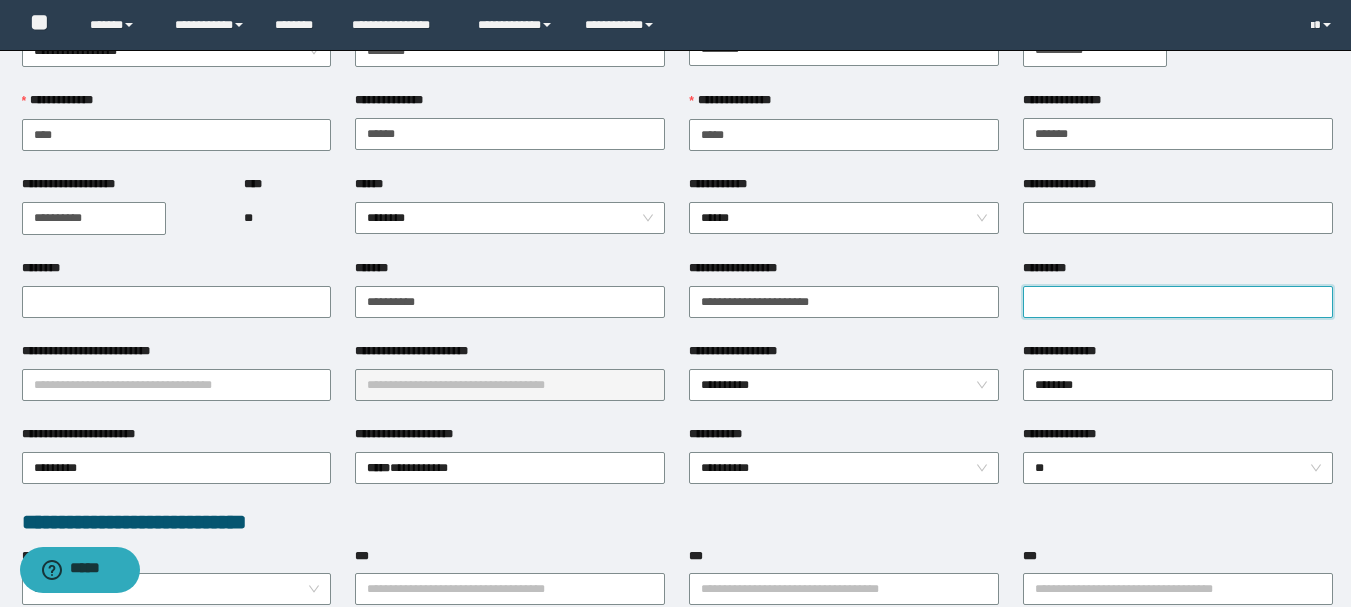 click on "*********" at bounding box center [1178, 302] 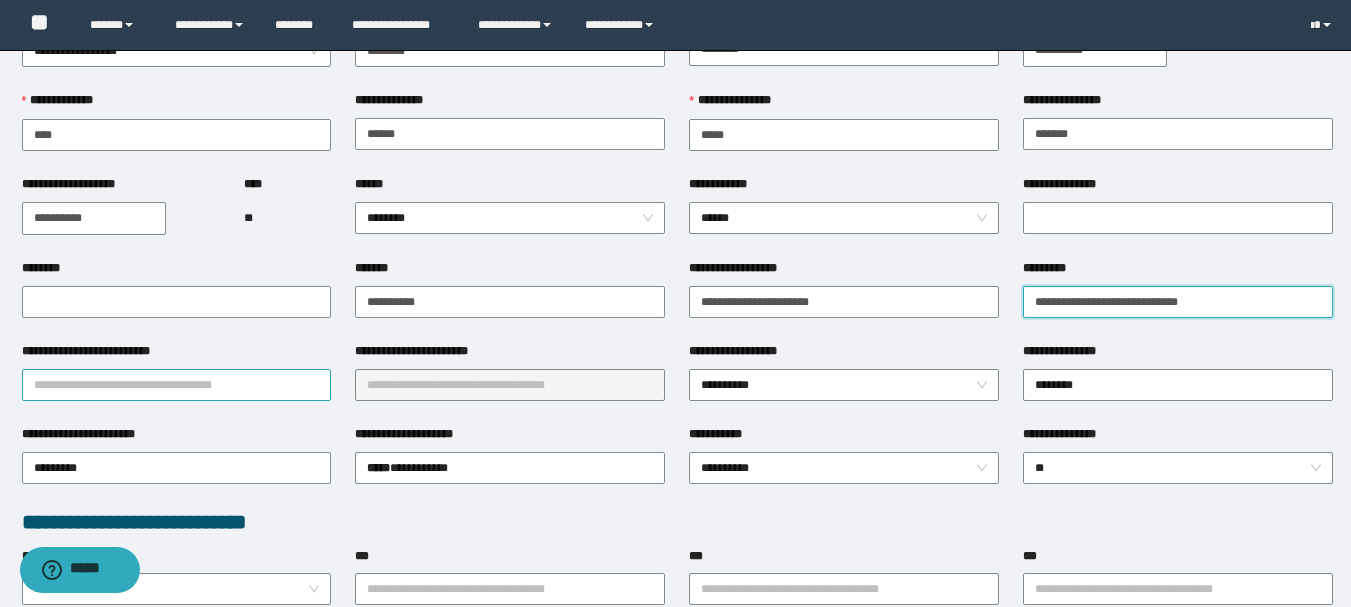 type on "**********" 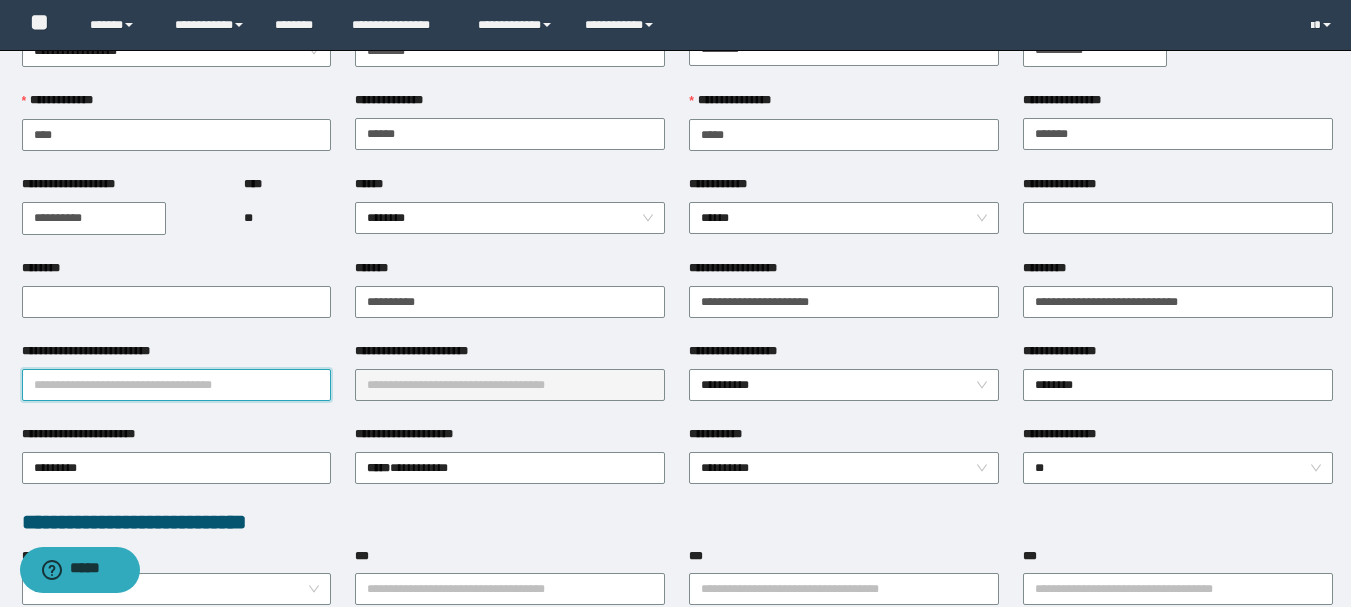 click on "**********" at bounding box center (177, 385) 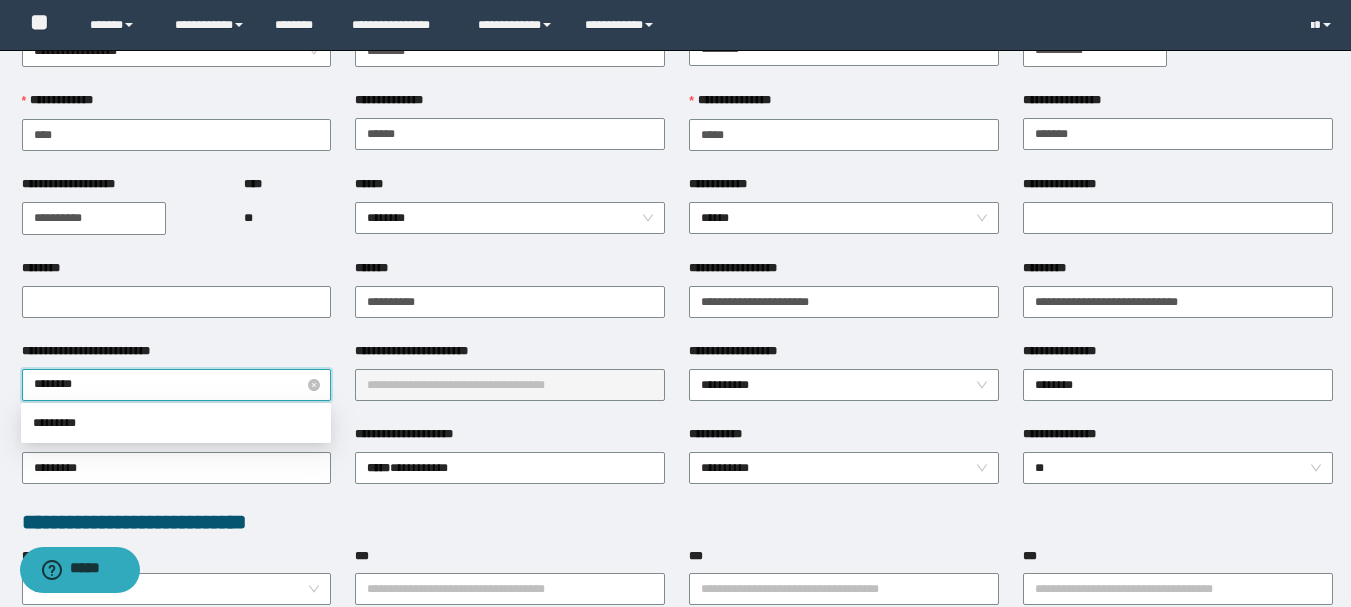 type on "*********" 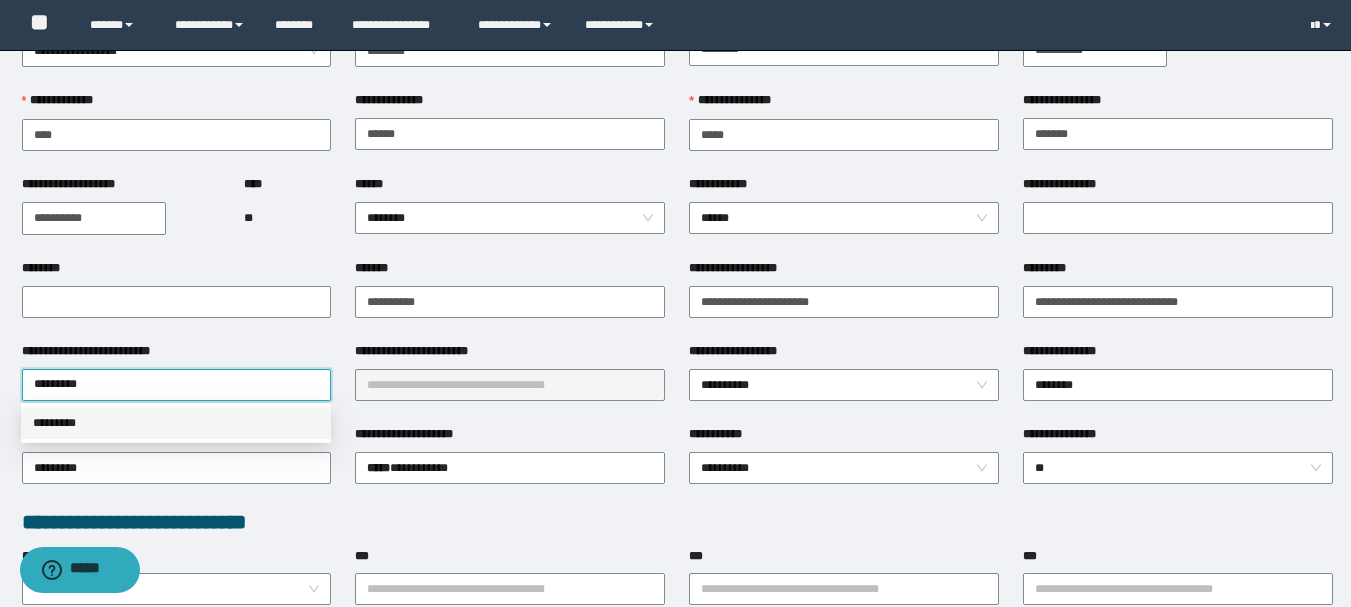 click on "*********" at bounding box center [176, 423] 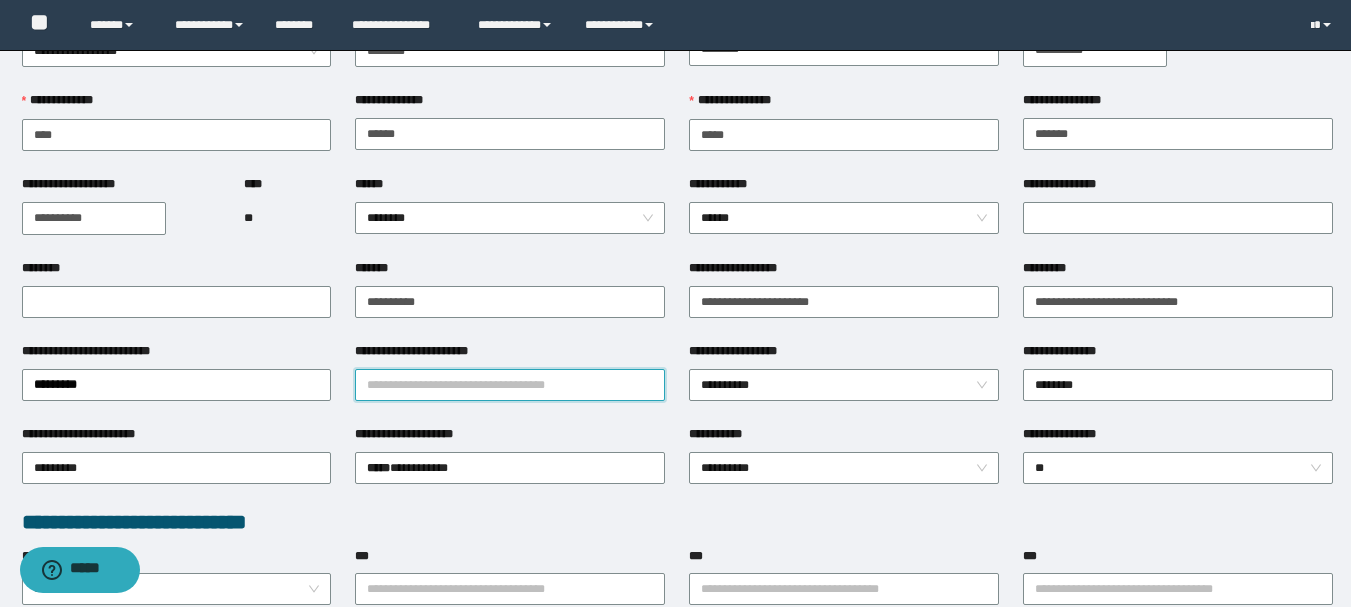 click on "**********" at bounding box center [510, 385] 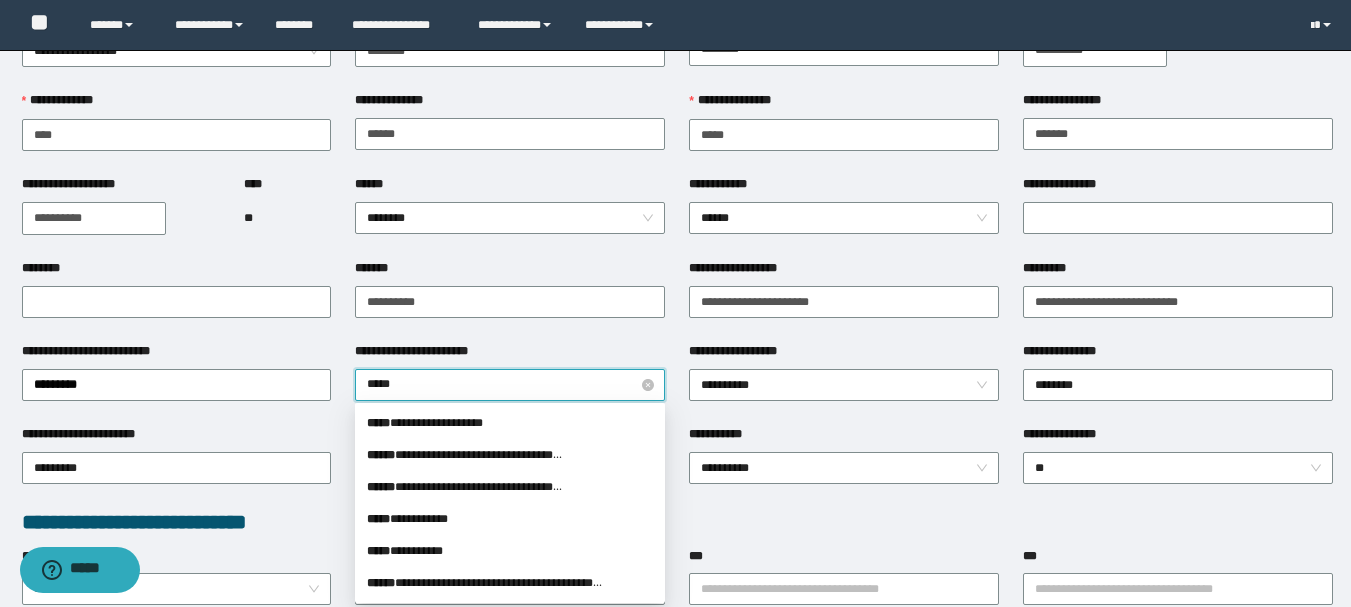 type on "******" 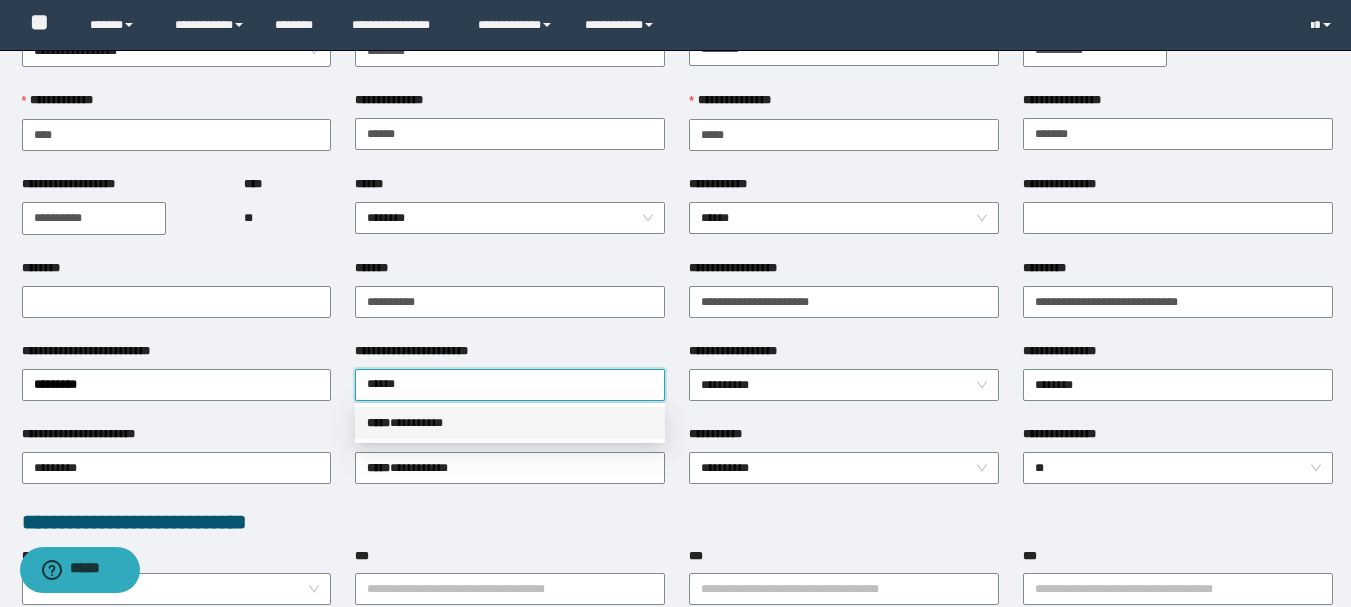 click on "***** * ********" at bounding box center [510, 423] 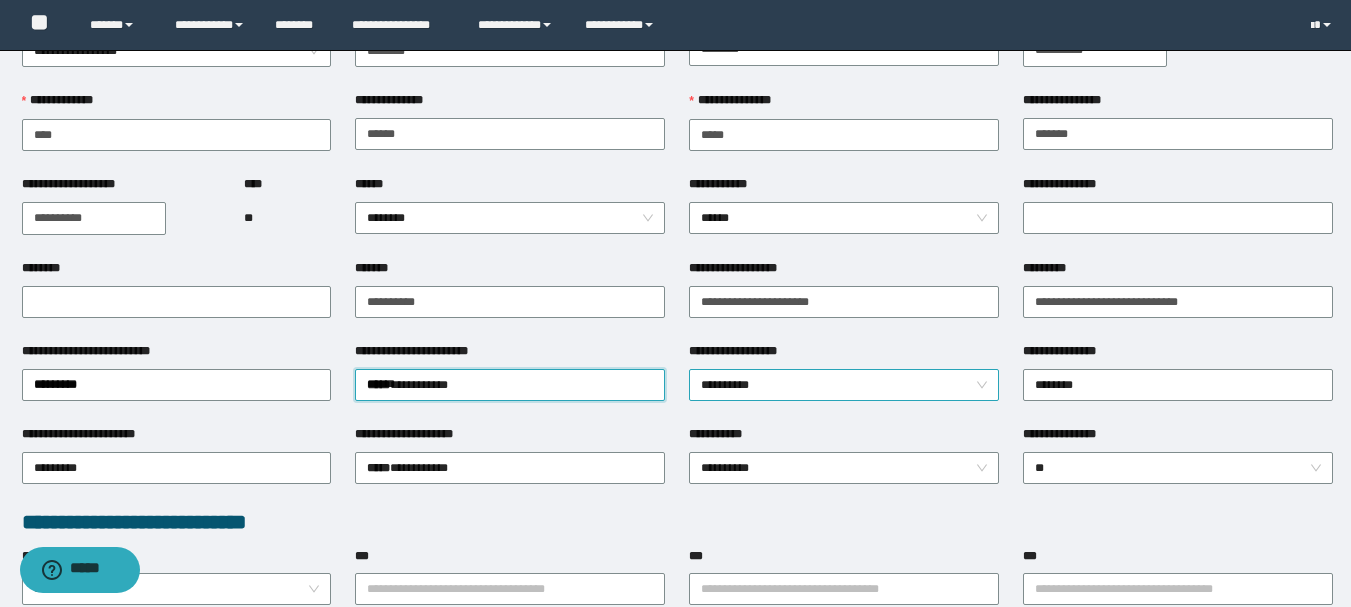 click on "**********" at bounding box center [844, 385] 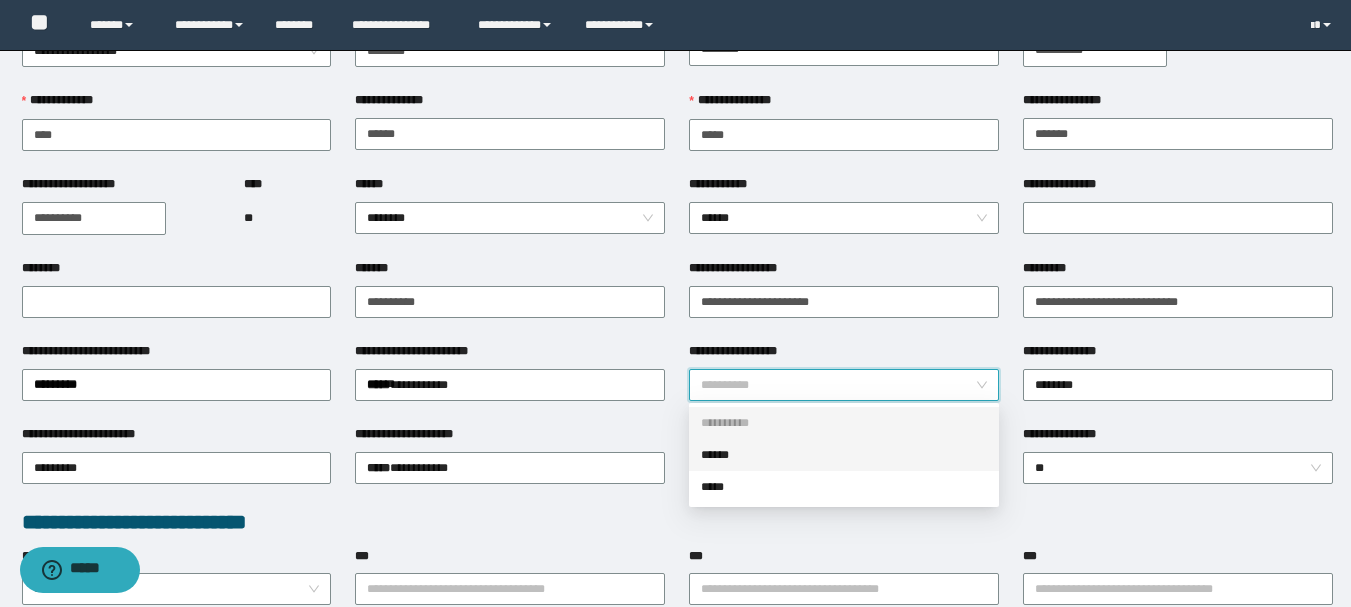 click on "******" at bounding box center [844, 455] 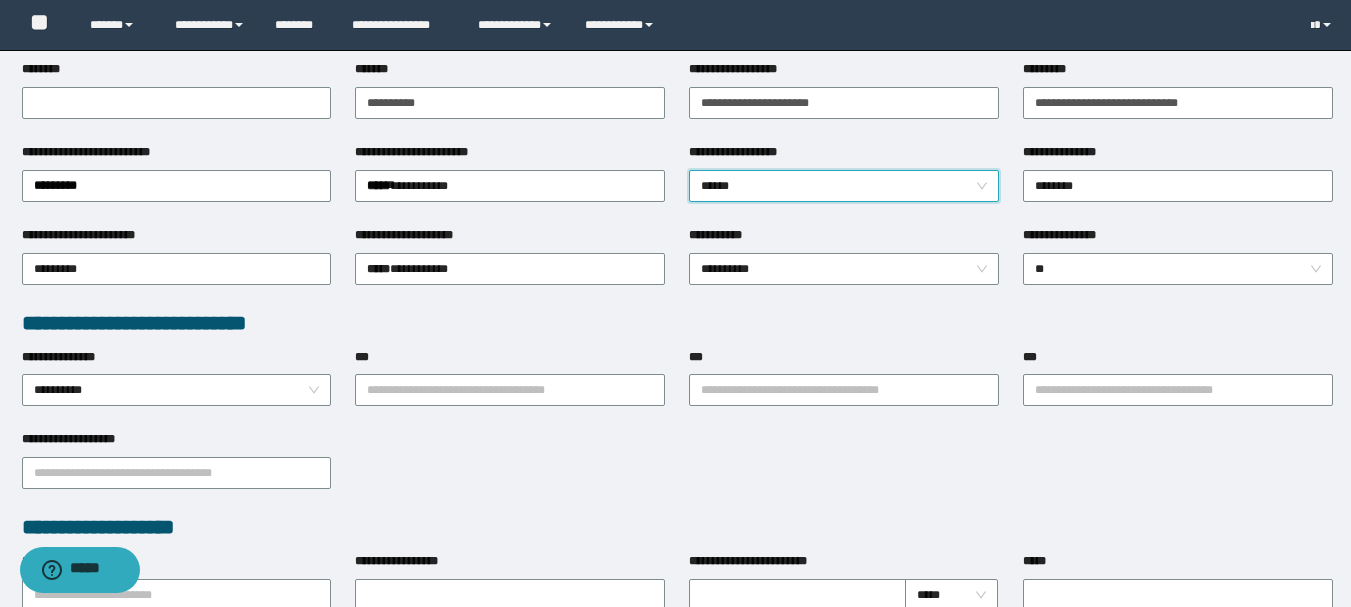 scroll, scrollTop: 300, scrollLeft: 0, axis: vertical 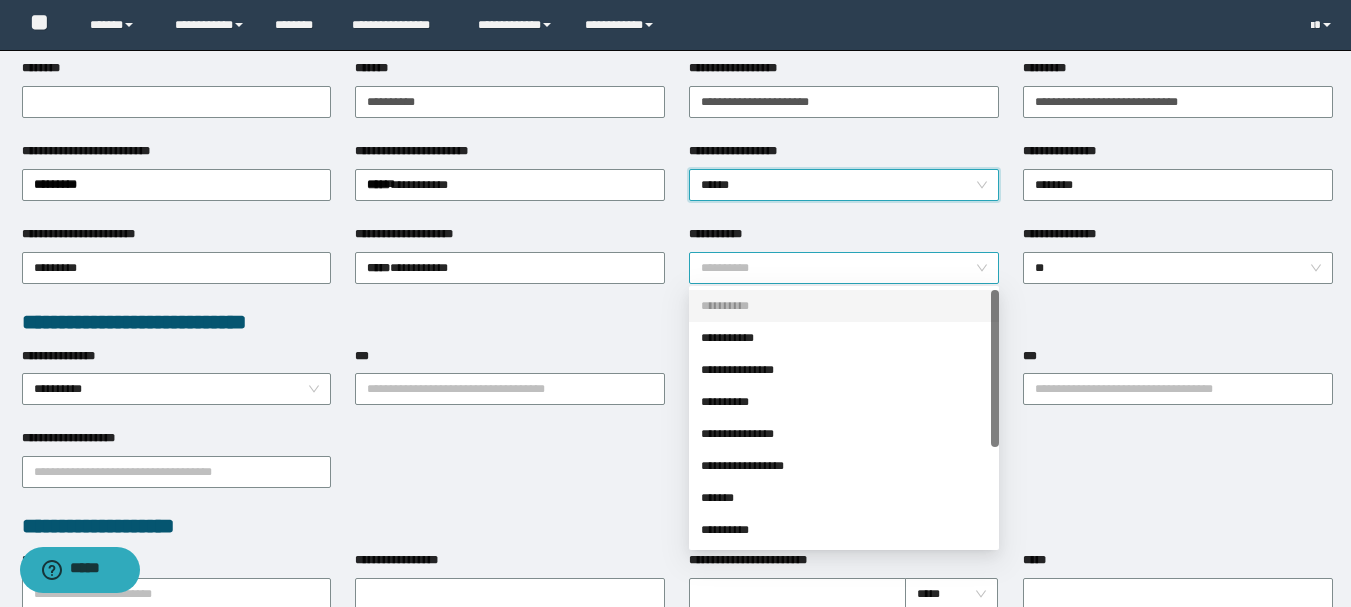 click on "**********" at bounding box center [844, 268] 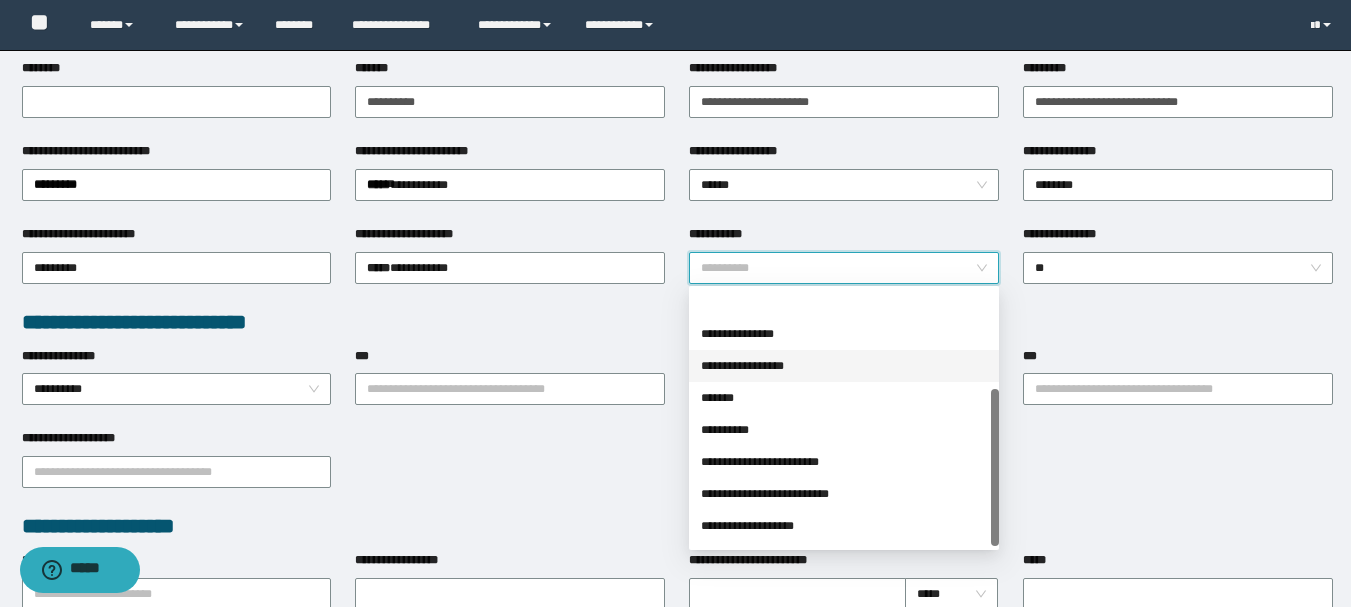 scroll, scrollTop: 160, scrollLeft: 0, axis: vertical 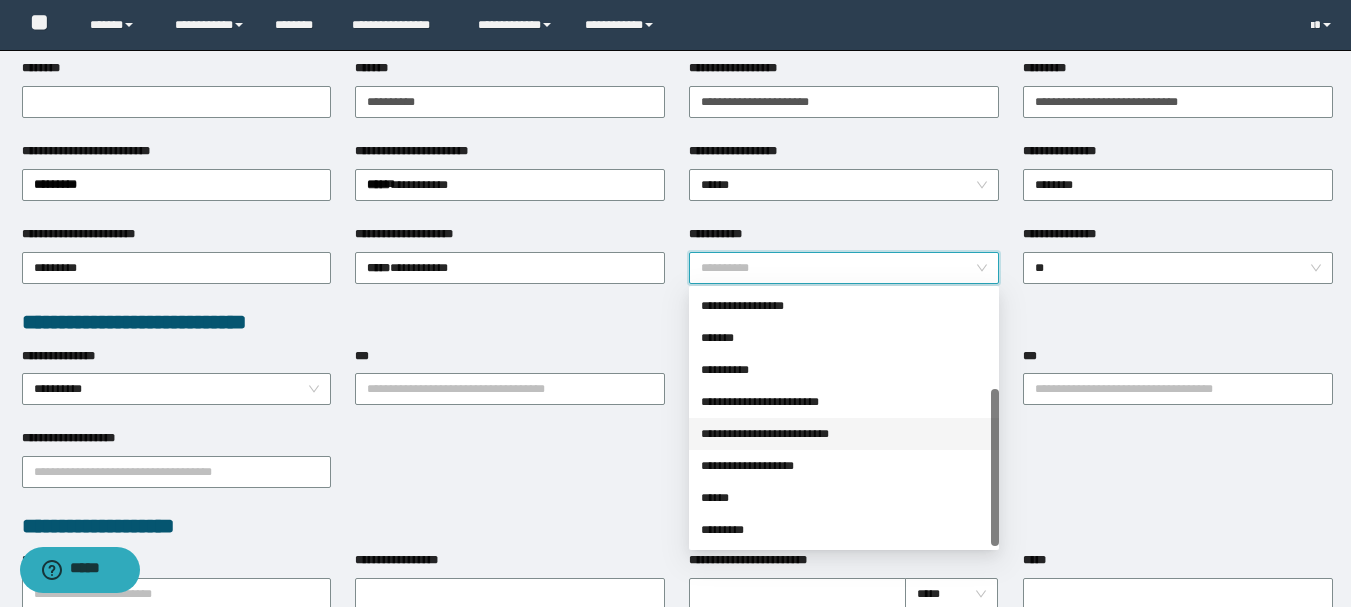 click on "**********" at bounding box center (844, 434) 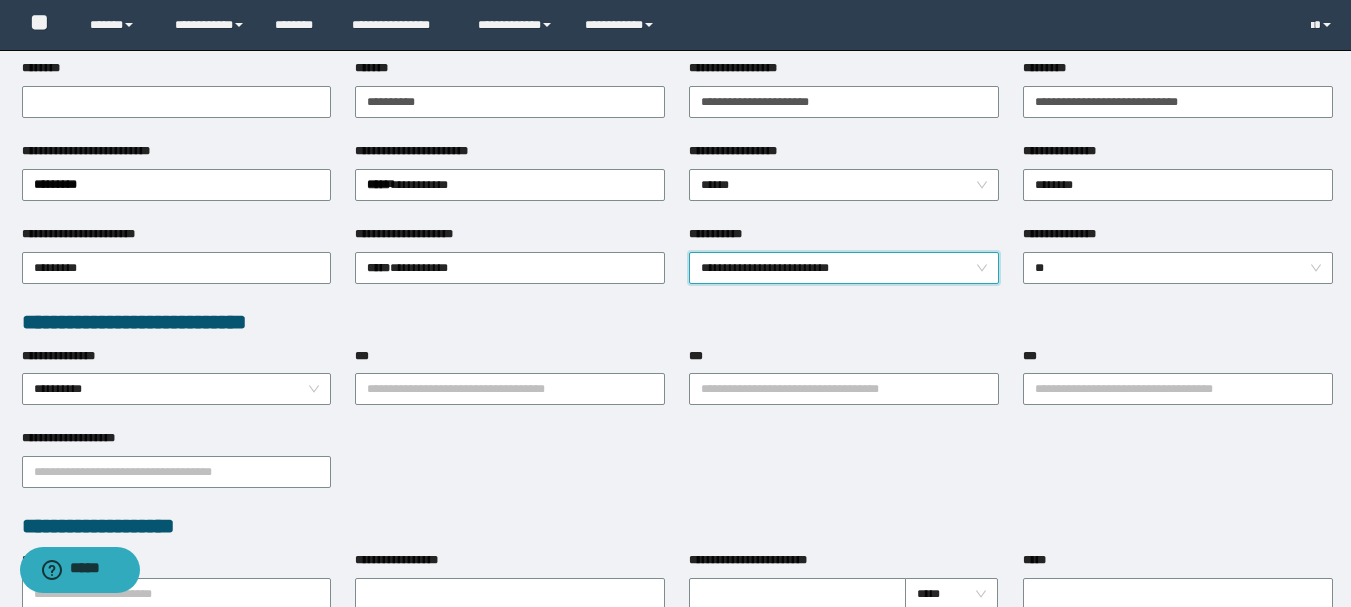 click on "**********" at bounding box center [844, 268] 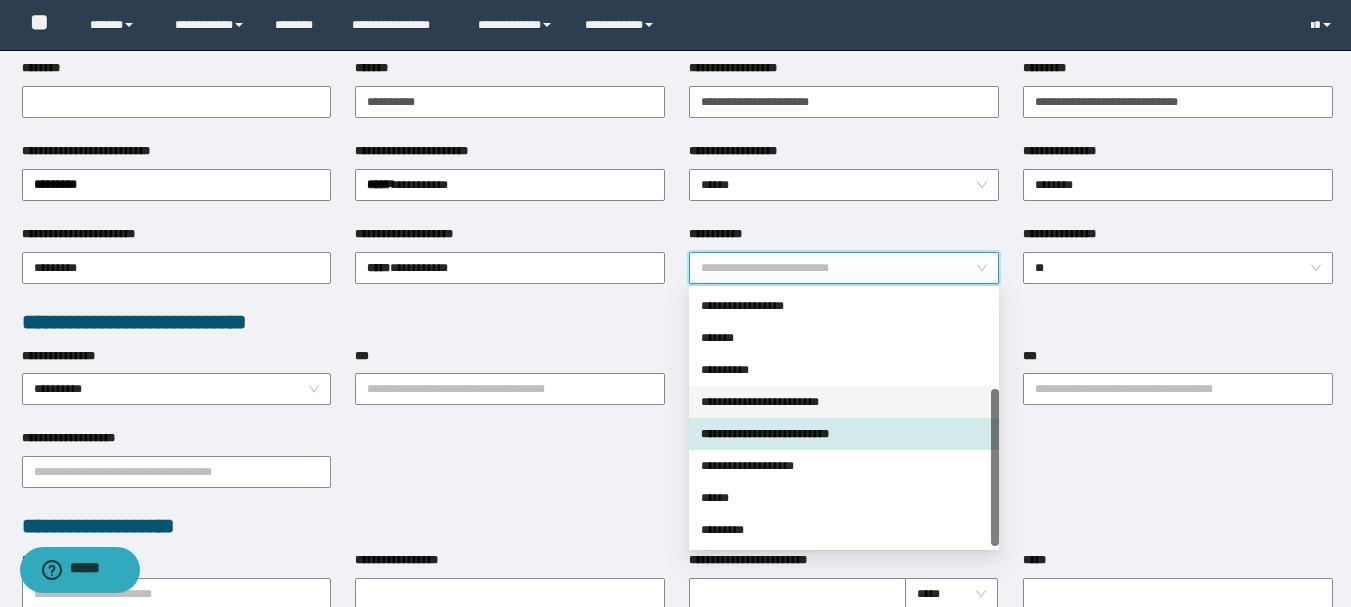 click on "**********" at bounding box center [844, 402] 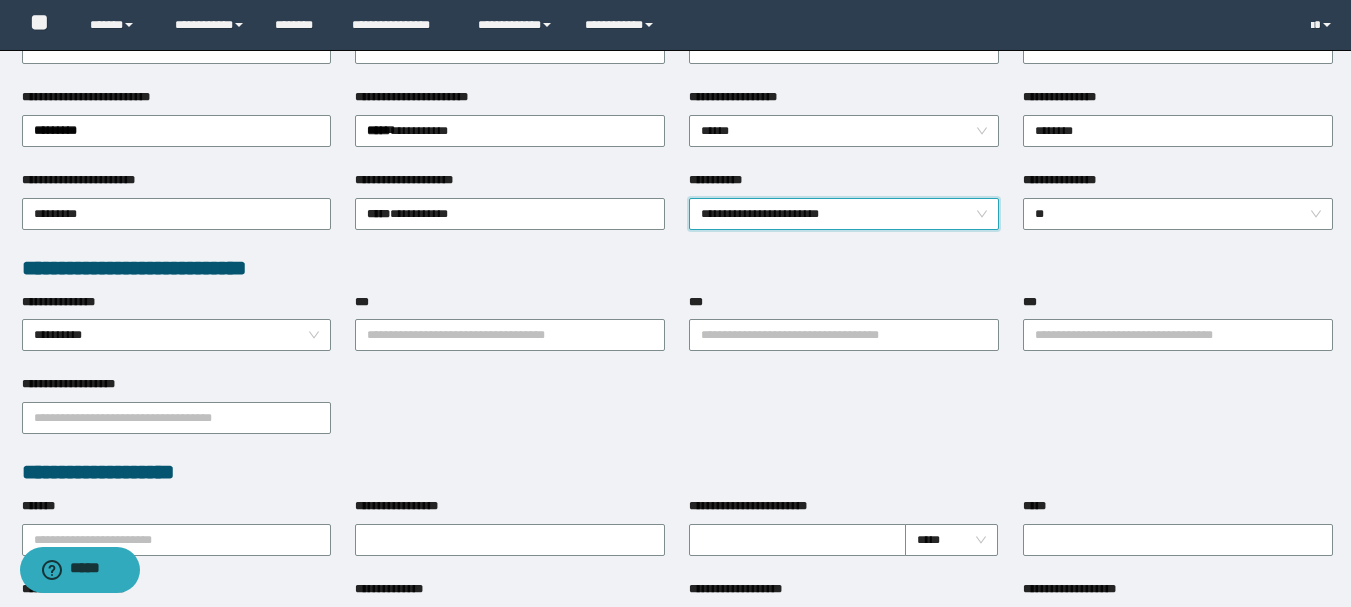 scroll, scrollTop: 400, scrollLeft: 0, axis: vertical 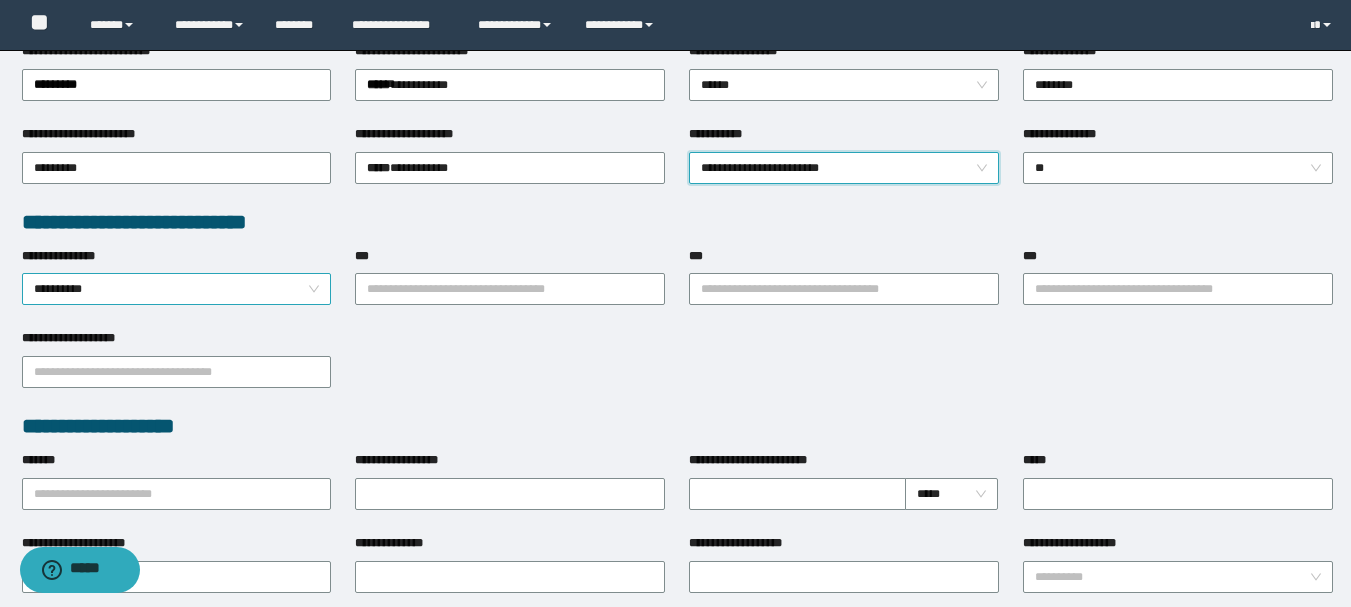 click on "**********" at bounding box center (177, 289) 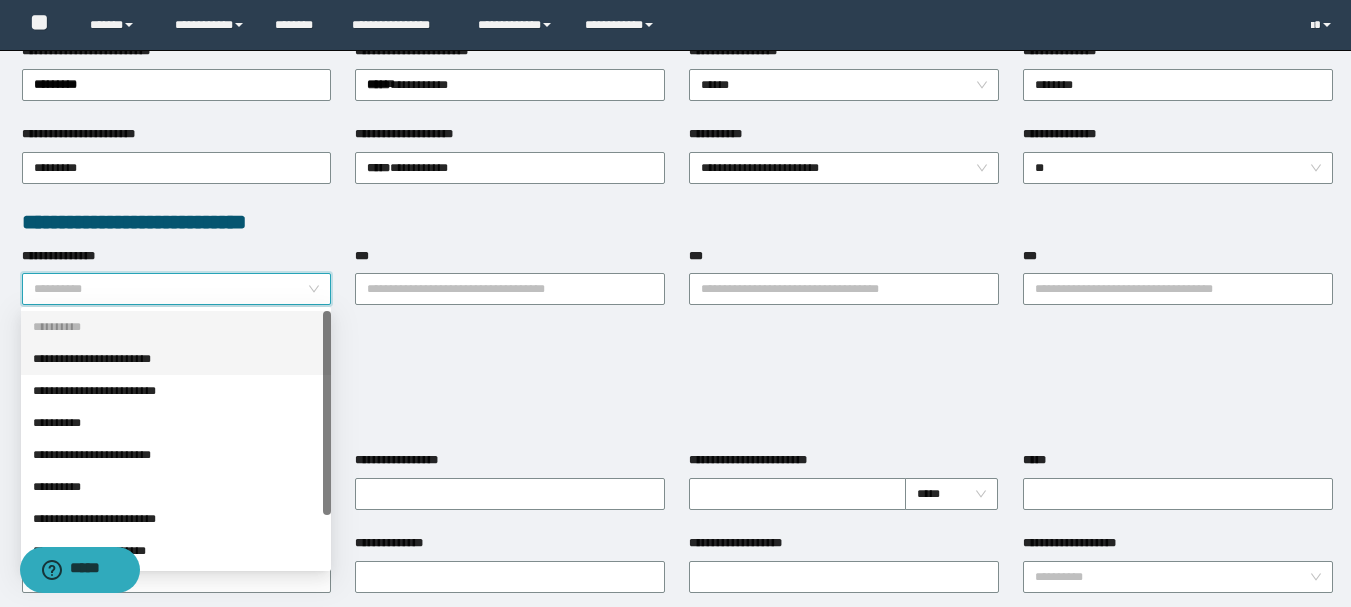 click on "**********" at bounding box center [176, 359] 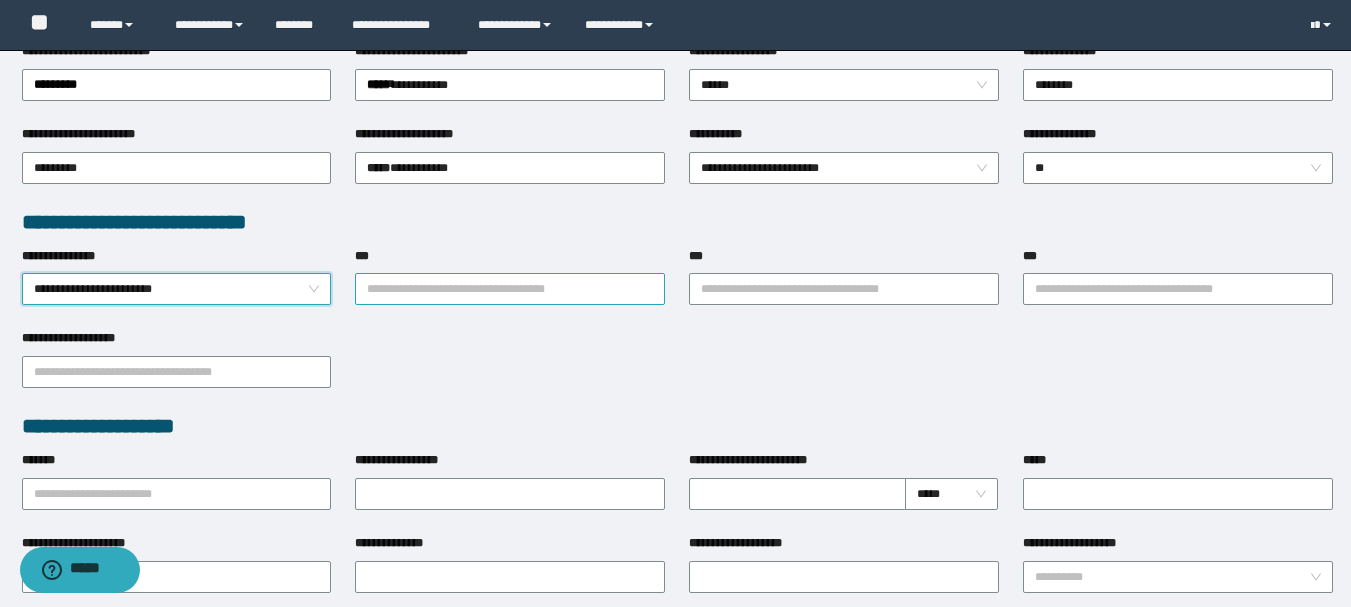 click on "***" at bounding box center (510, 289) 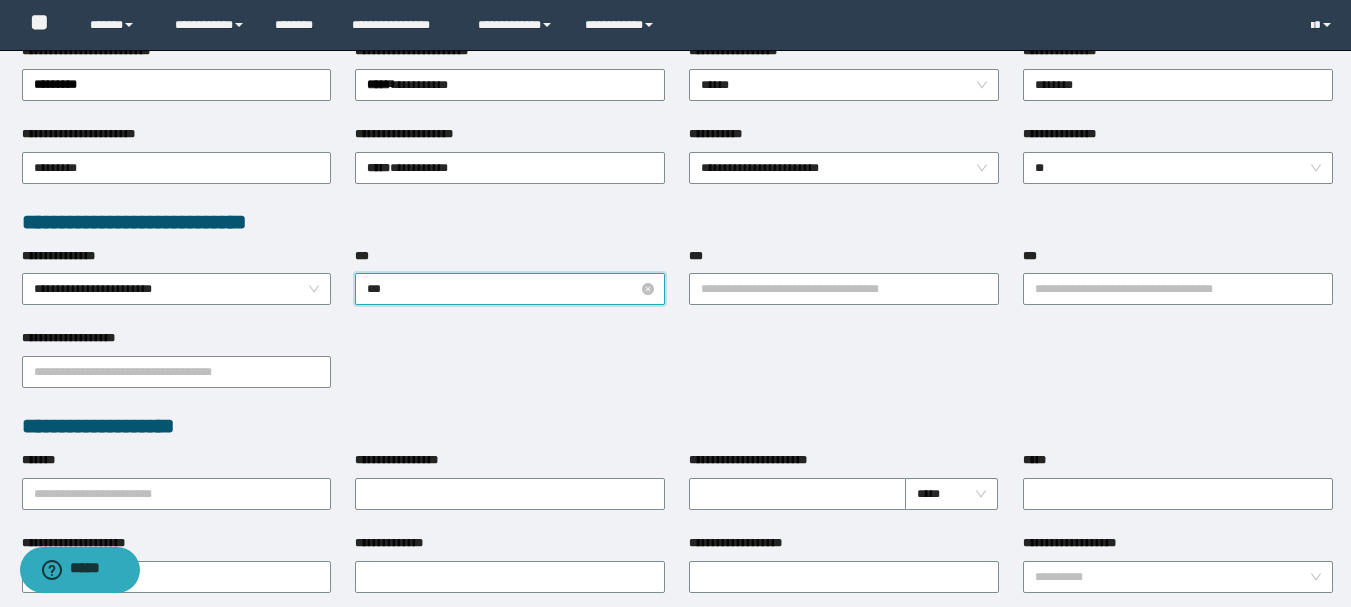 type on "****" 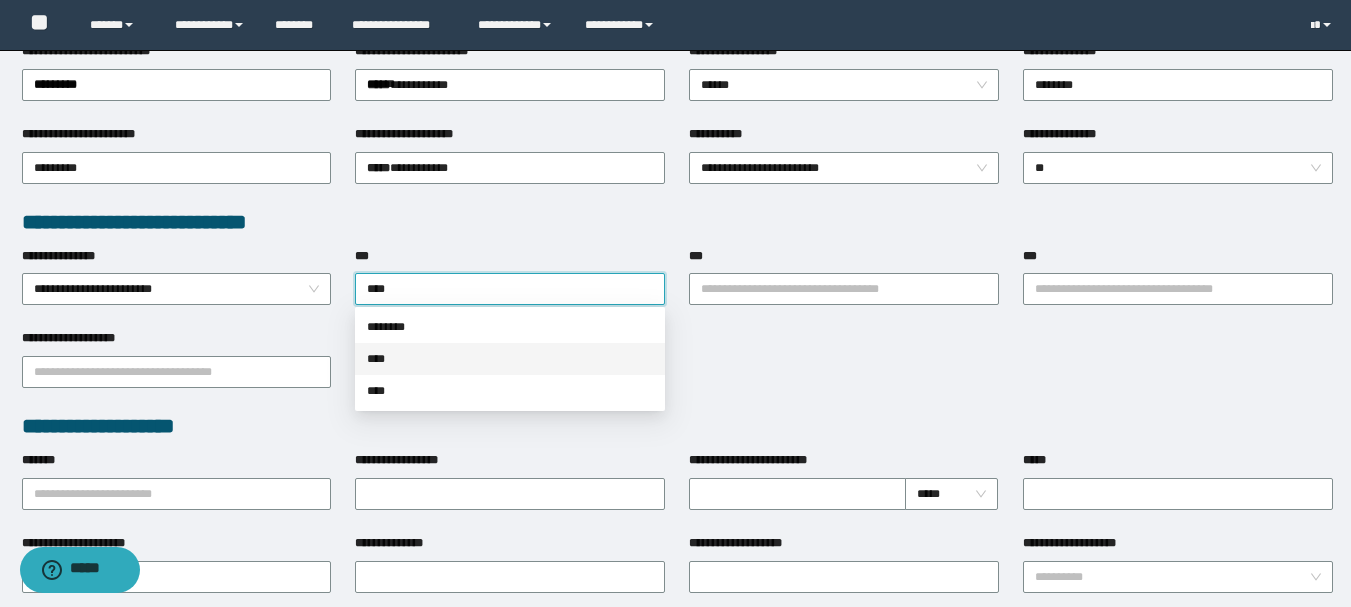 click on "****" at bounding box center (510, 359) 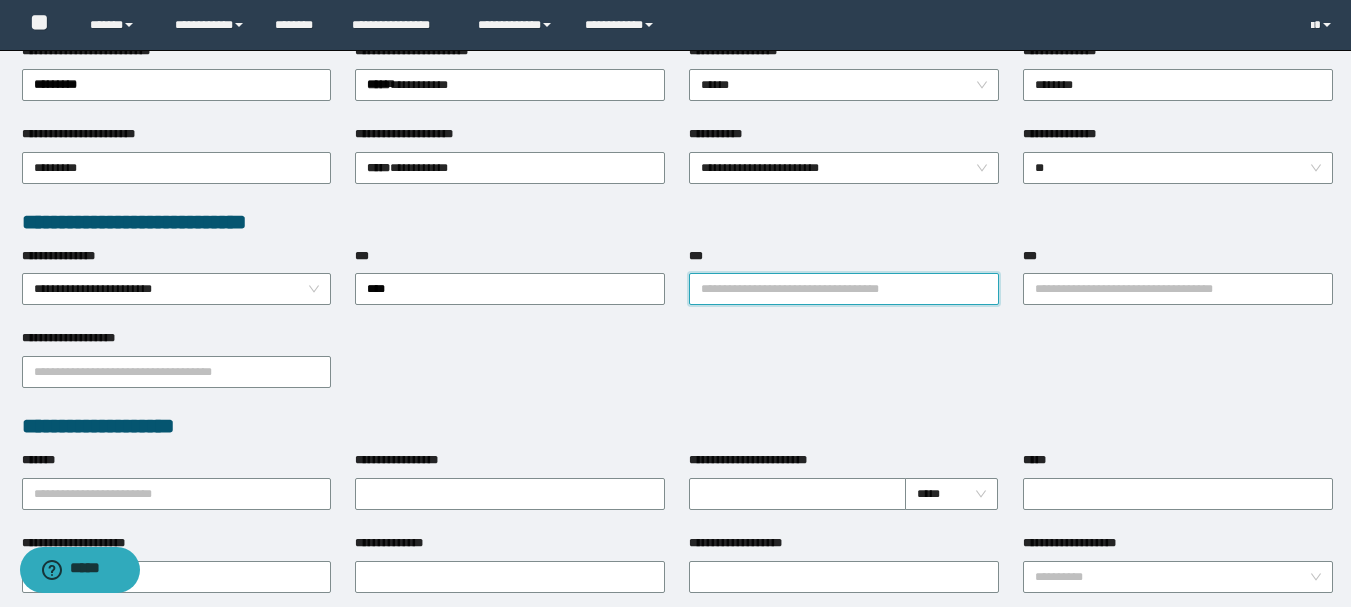click on "***" at bounding box center (844, 289) 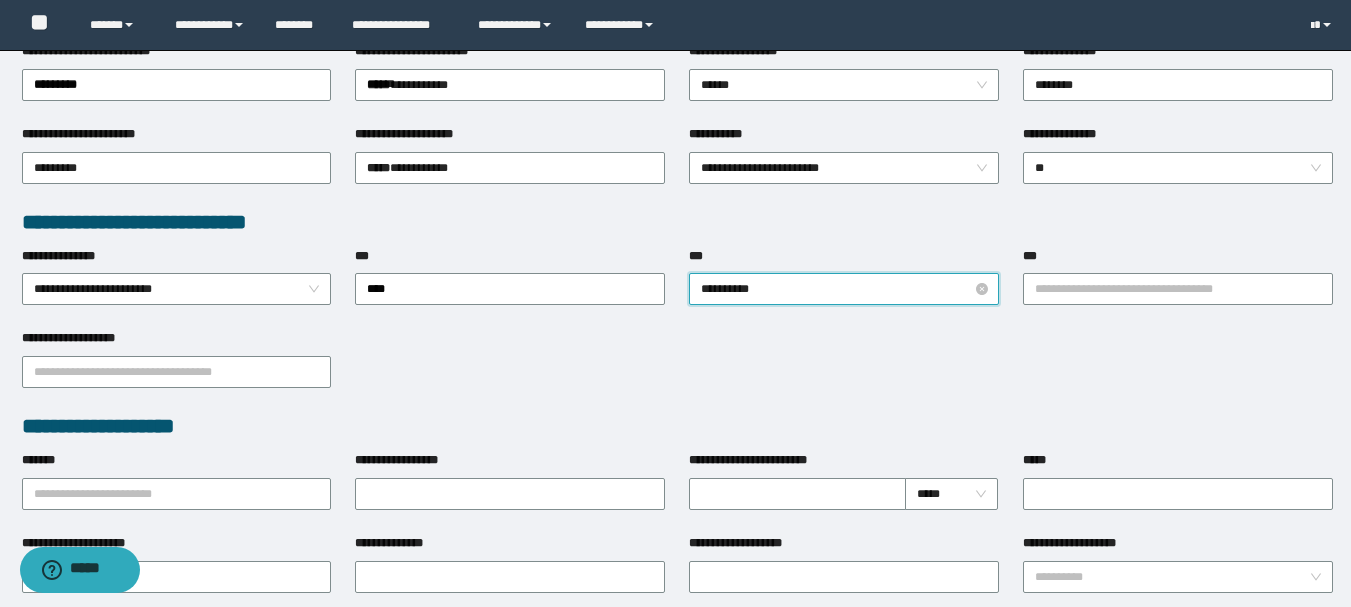 type on "**********" 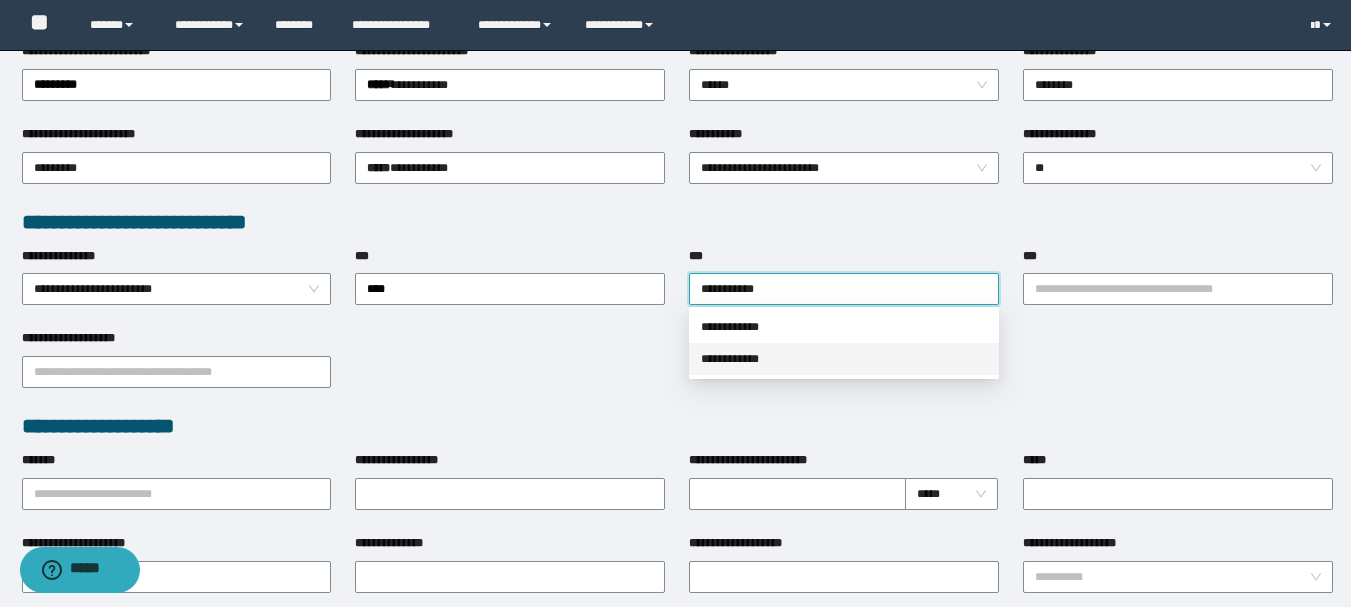 click on "**********" at bounding box center (844, 359) 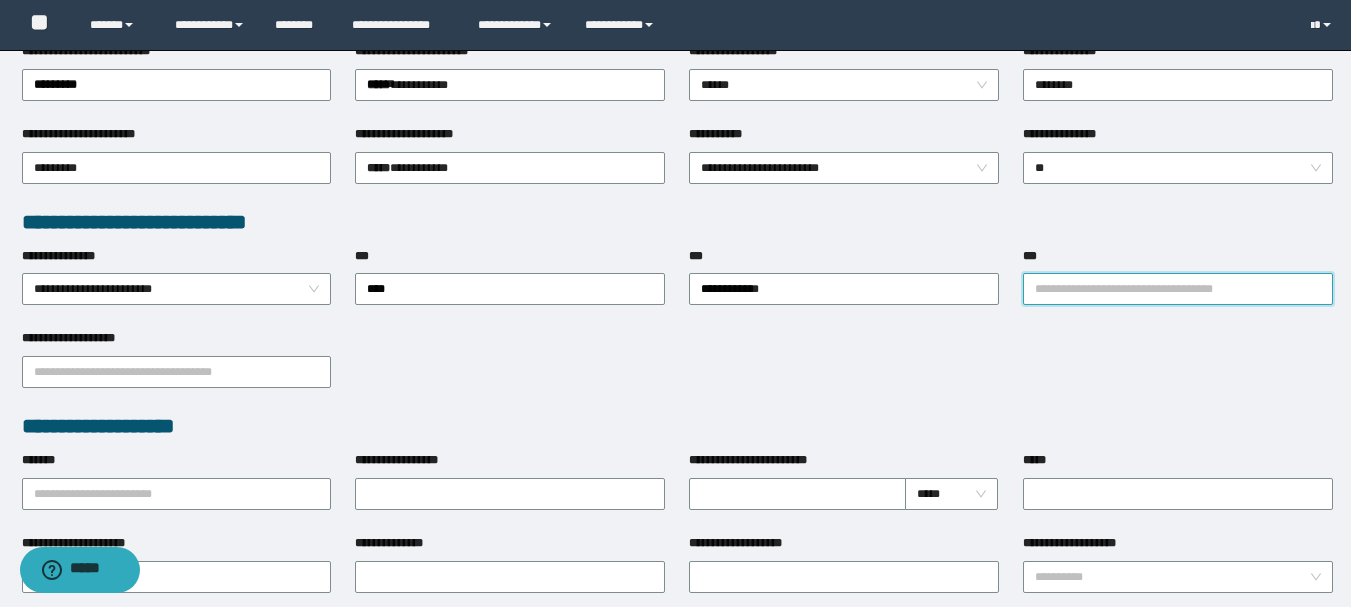 click on "***" at bounding box center (1178, 289) 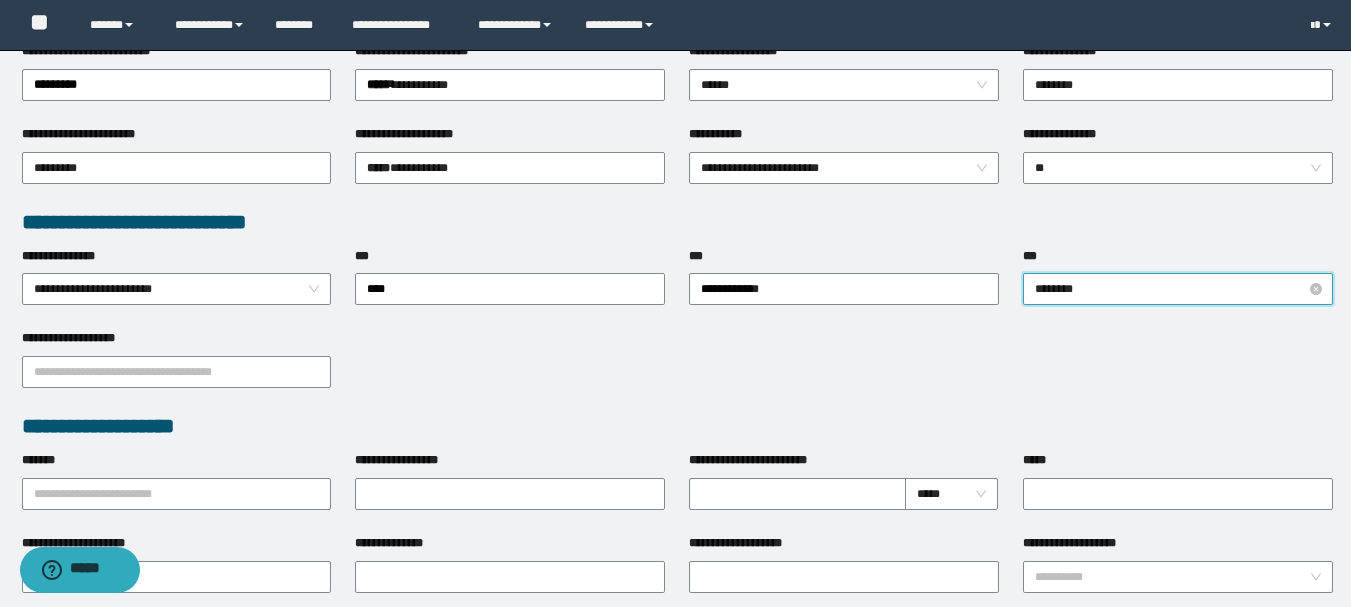 type on "*********" 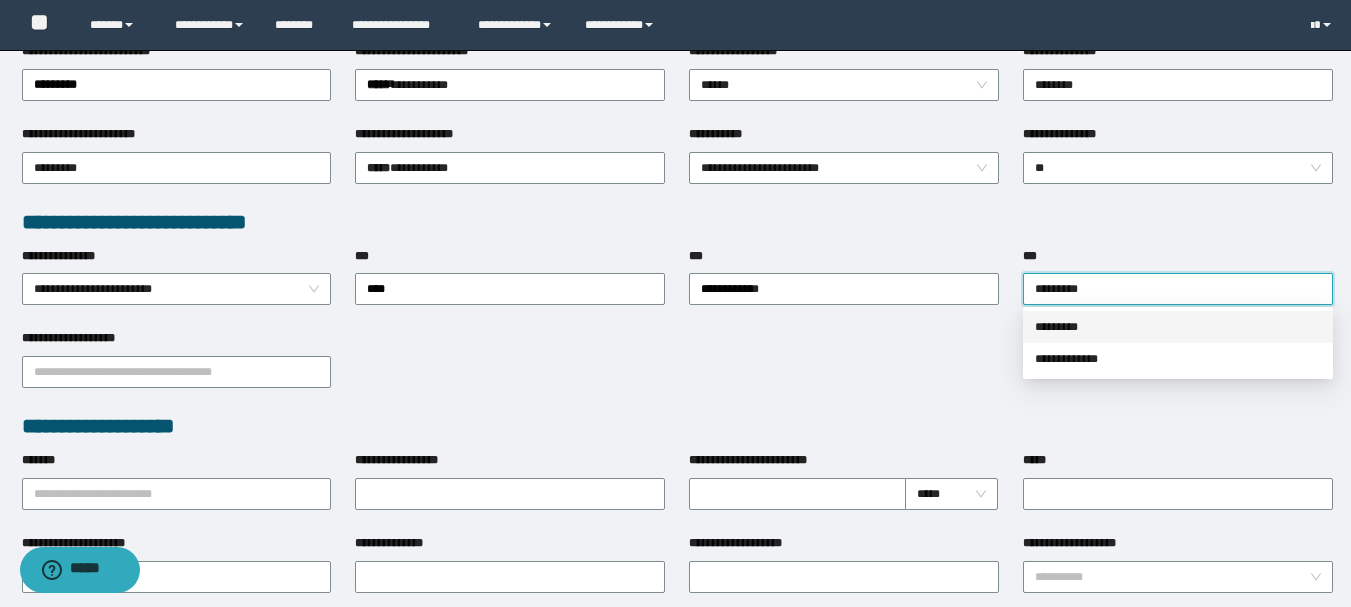 click on "*********" at bounding box center [1178, 327] 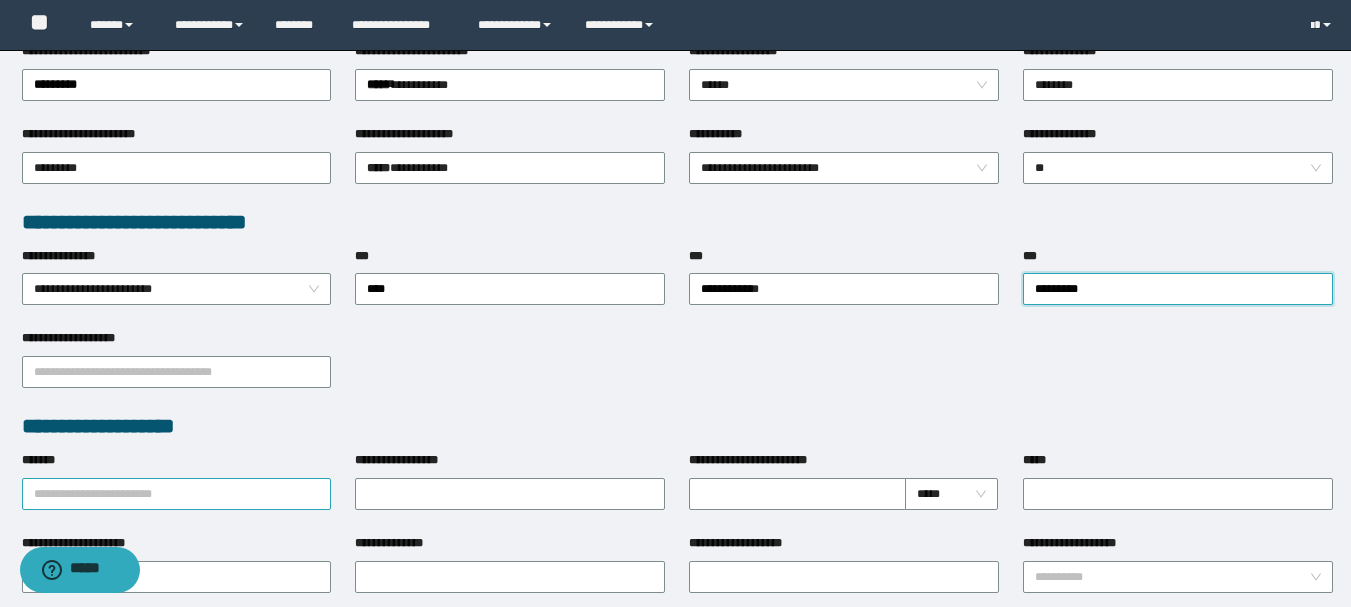 click on "*******" at bounding box center (177, 494) 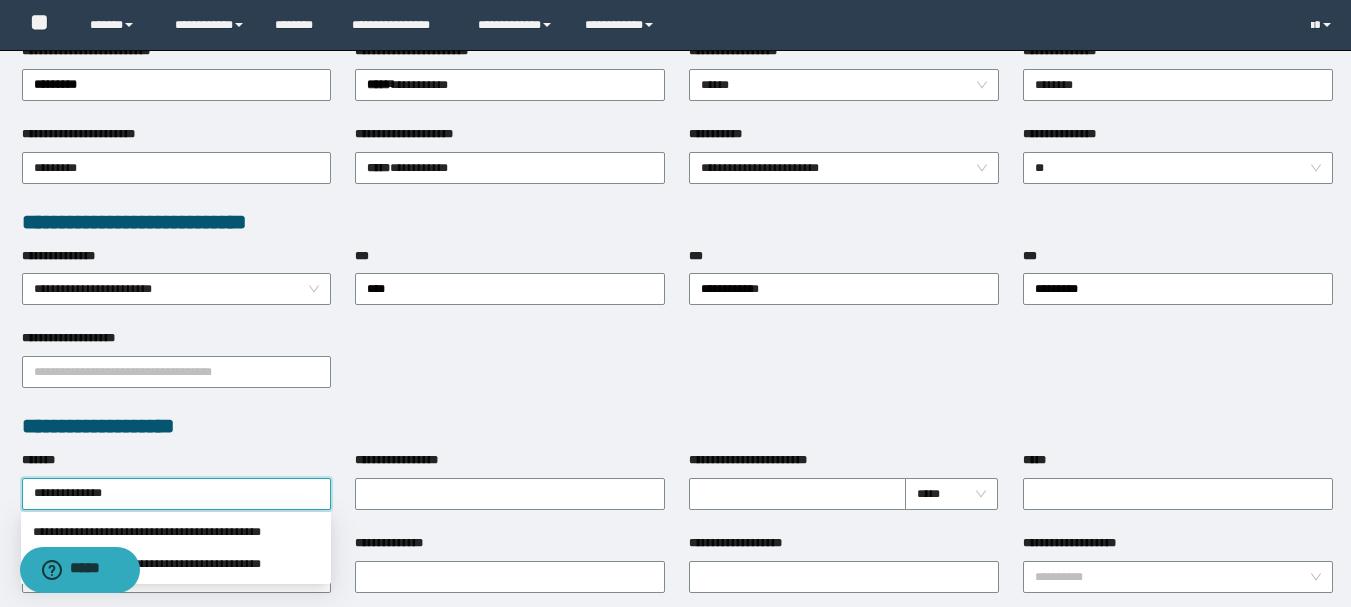 scroll, scrollTop: 500, scrollLeft: 0, axis: vertical 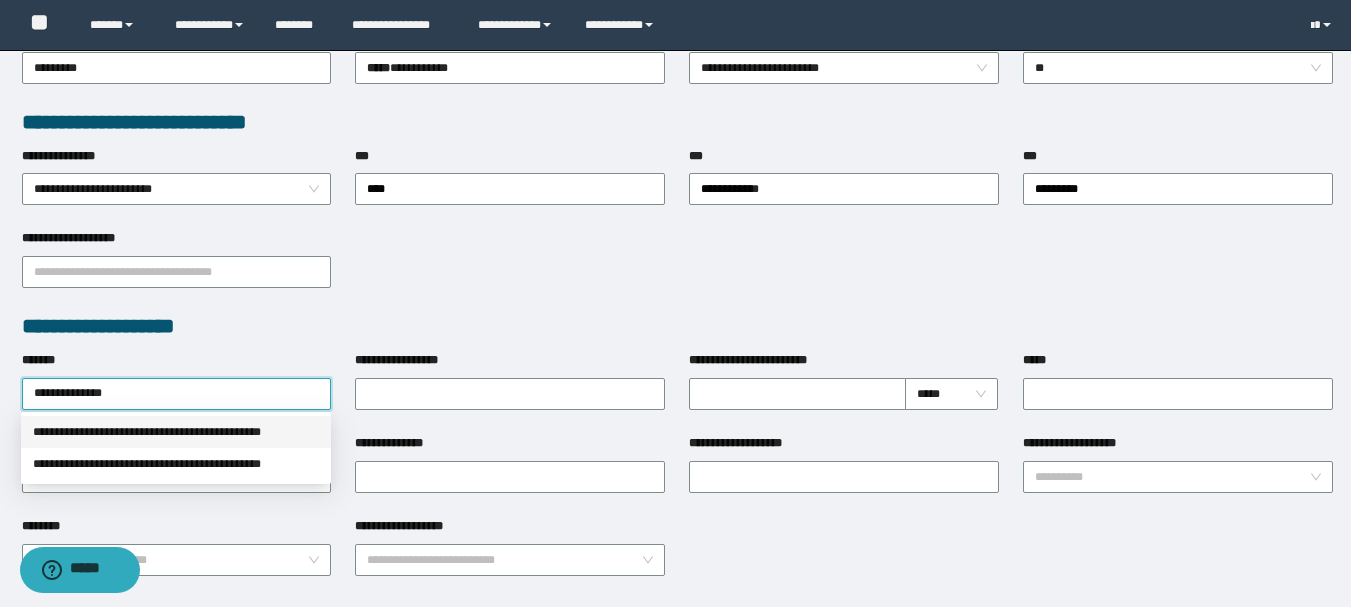 type on "**********" 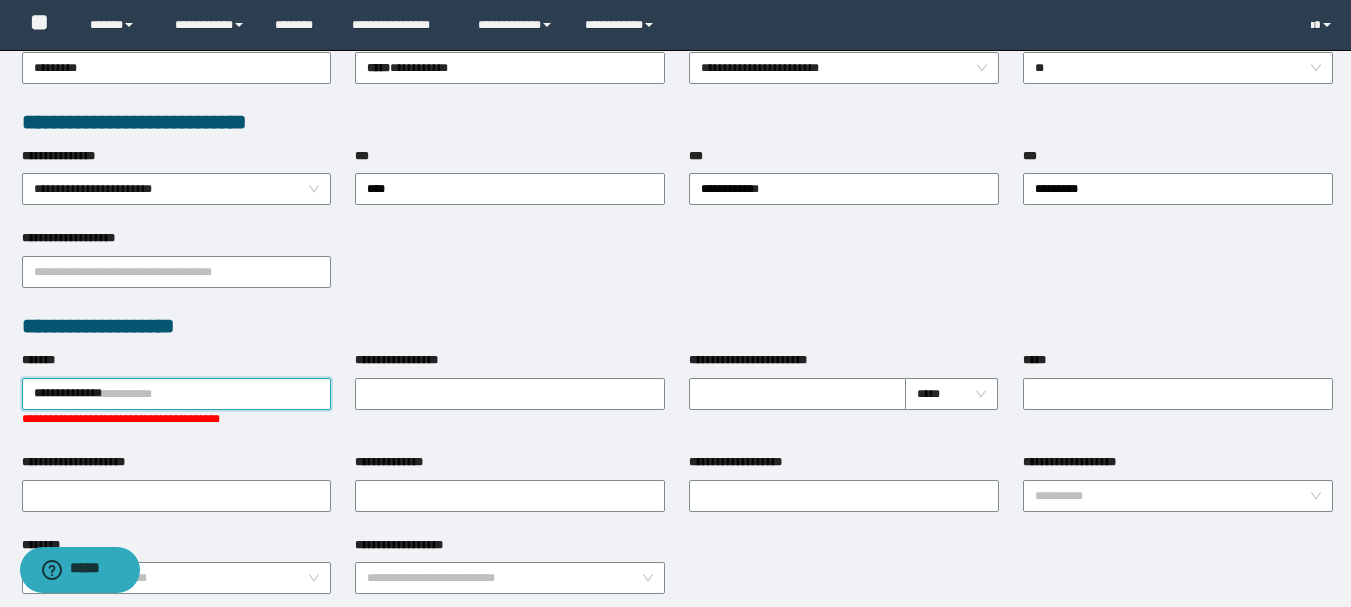 click on "*******" at bounding box center [177, 364] 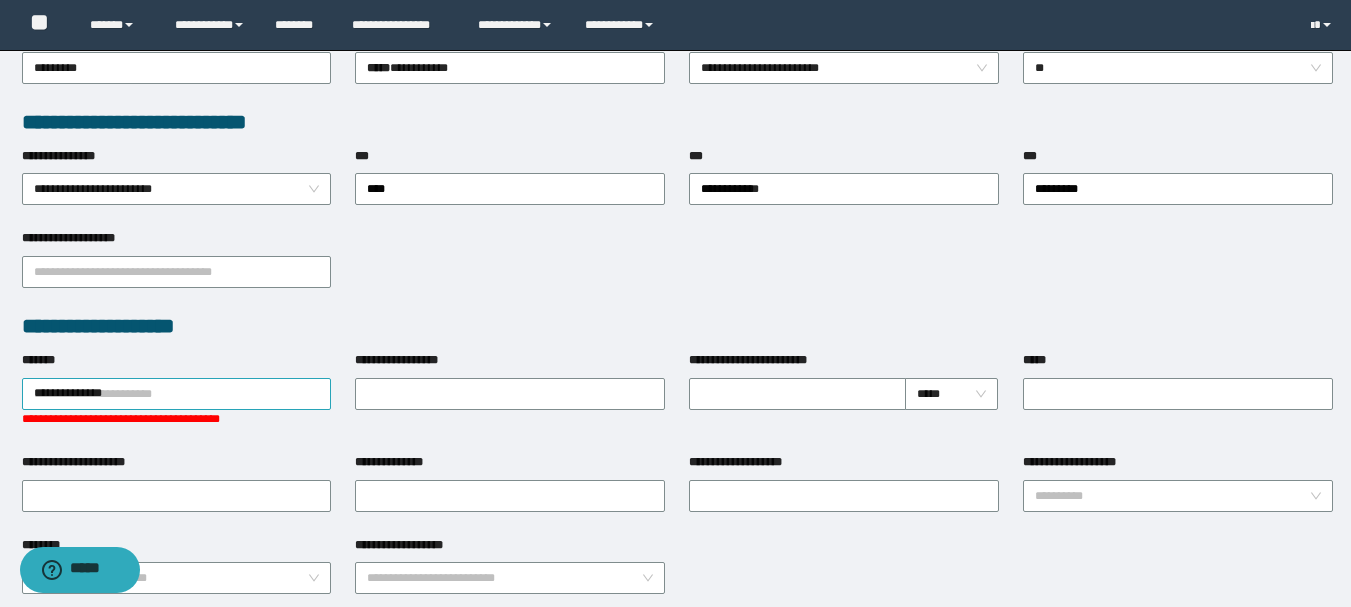 click on "**********" at bounding box center (177, 394) 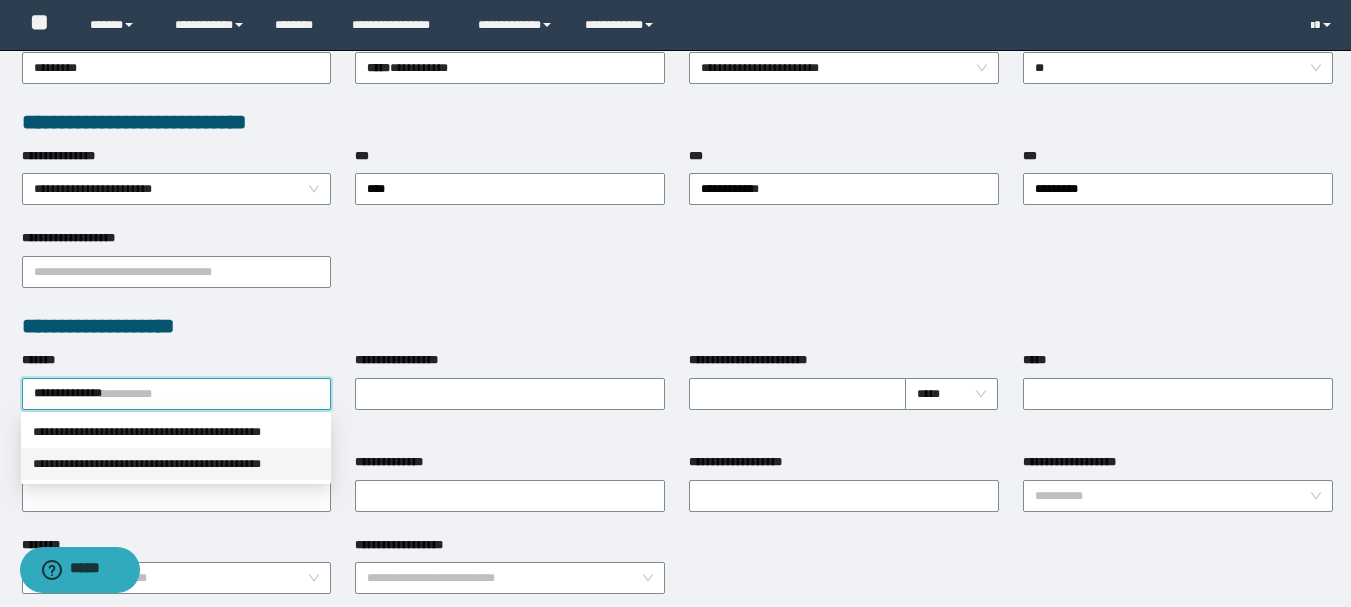 click on "**********" at bounding box center [176, 464] 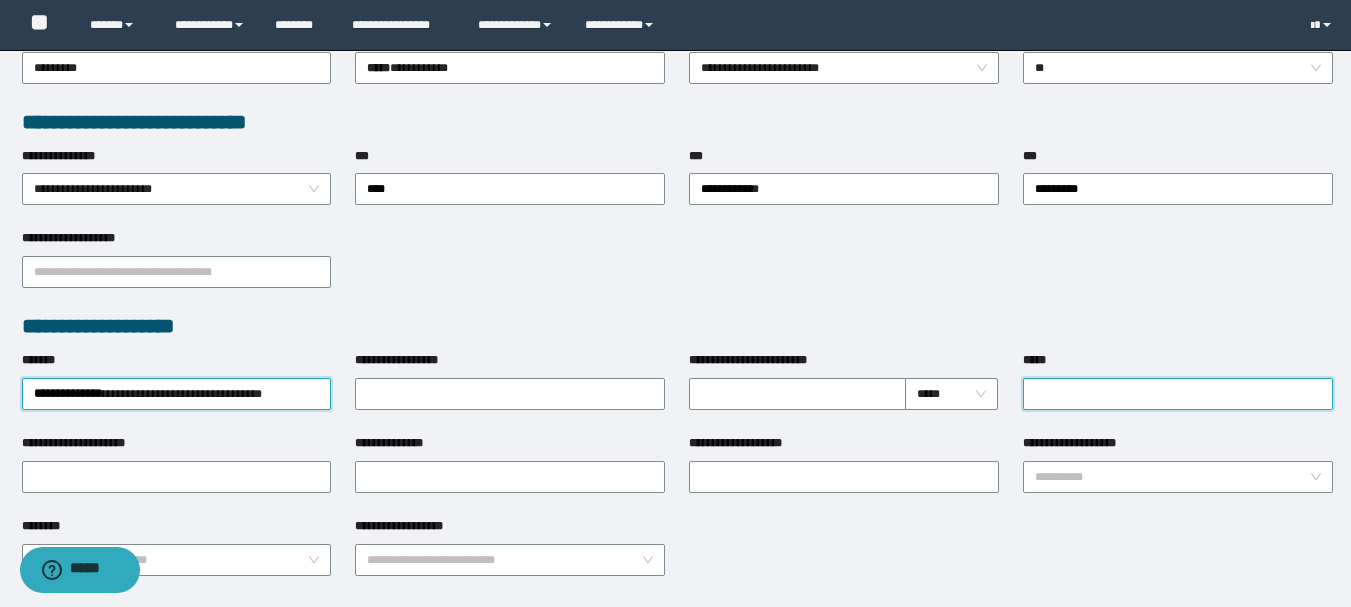click on "*****" at bounding box center [1178, 394] 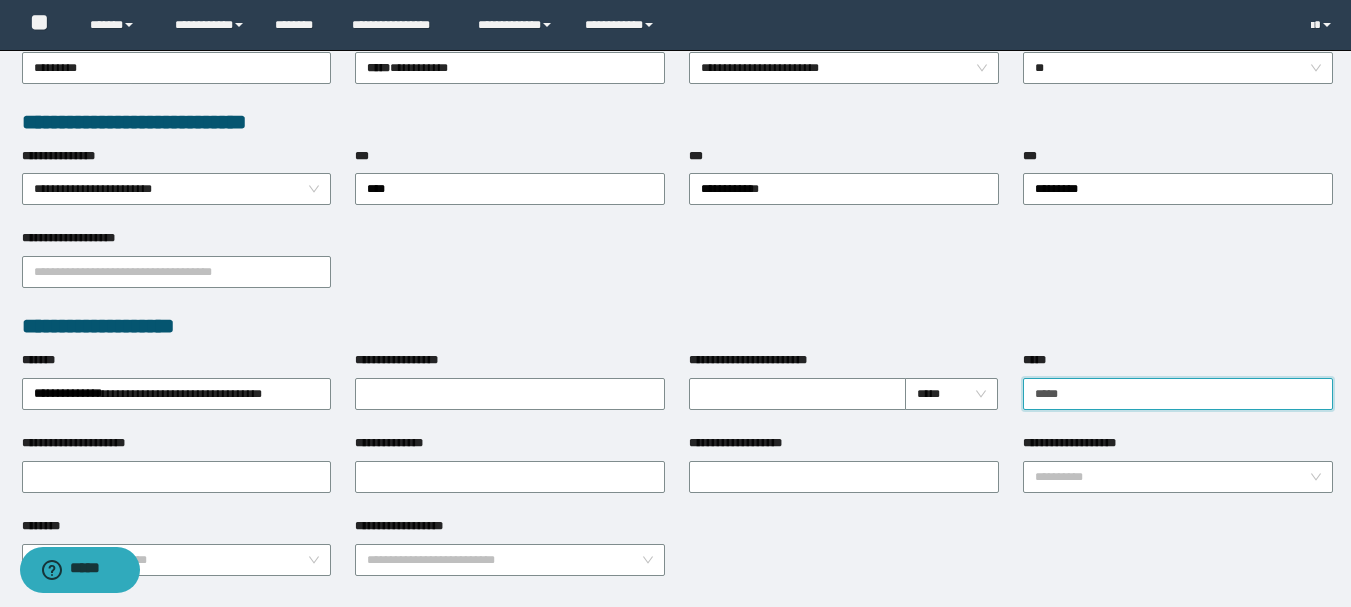 type on "**********" 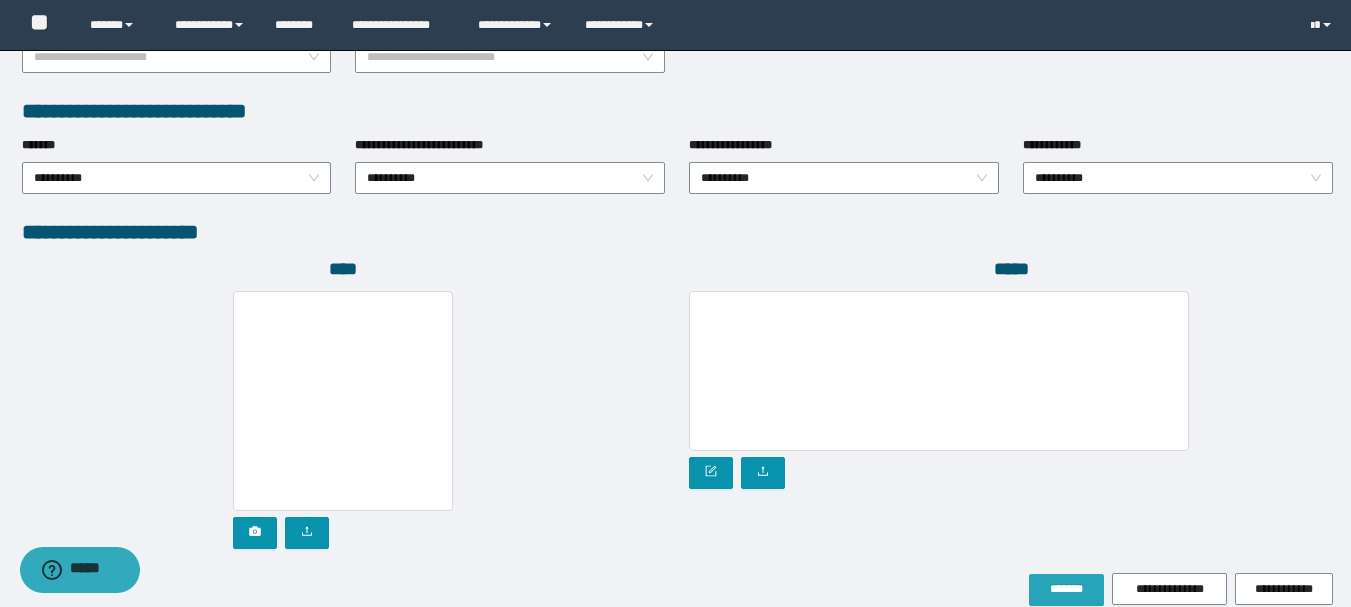 scroll, scrollTop: 1096, scrollLeft: 0, axis: vertical 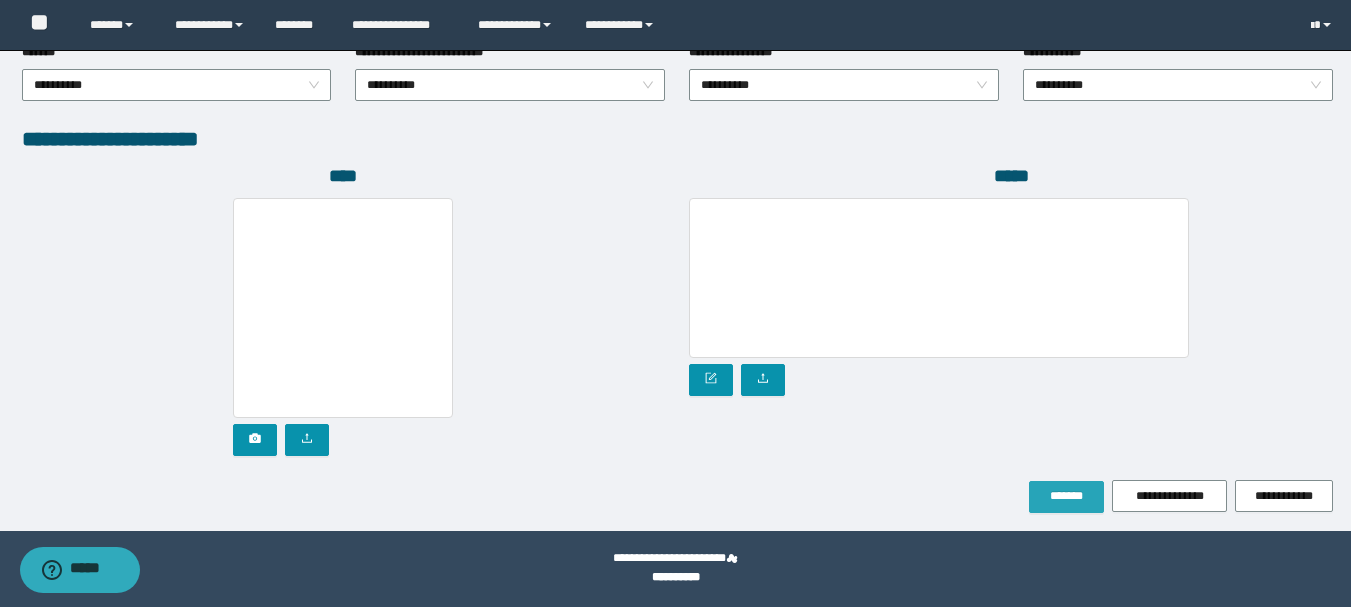 click on "*******" at bounding box center [1066, 496] 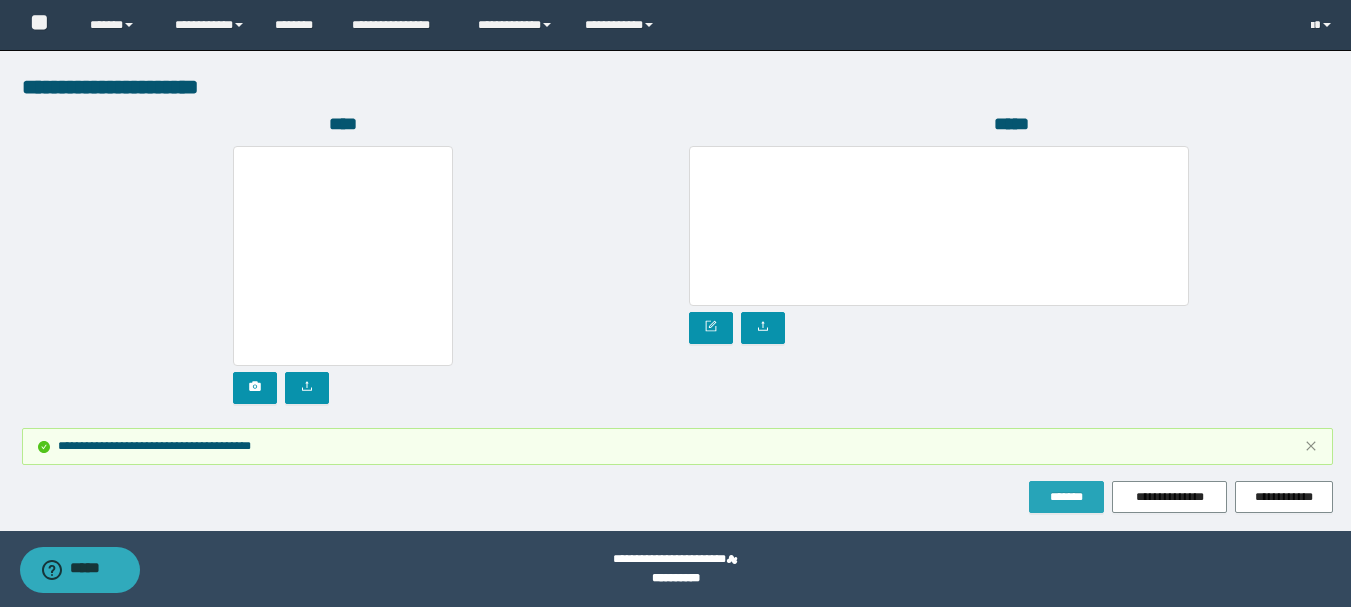 scroll, scrollTop: 1202, scrollLeft: 0, axis: vertical 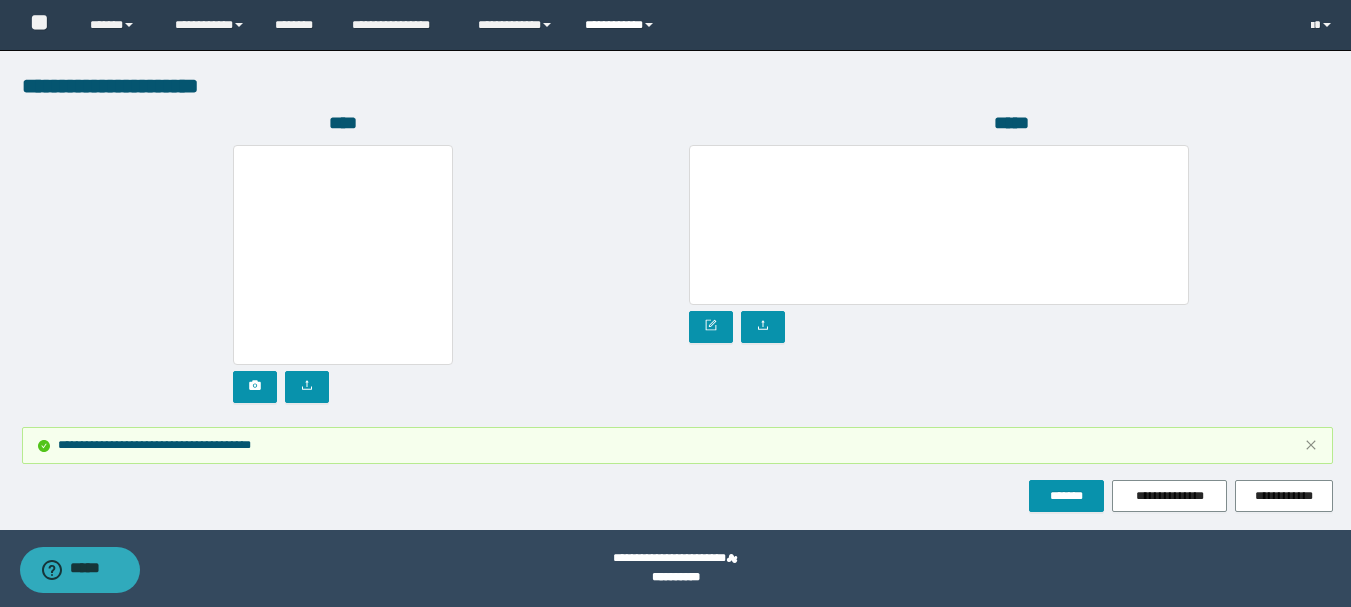 click on "**********" at bounding box center (622, 25) 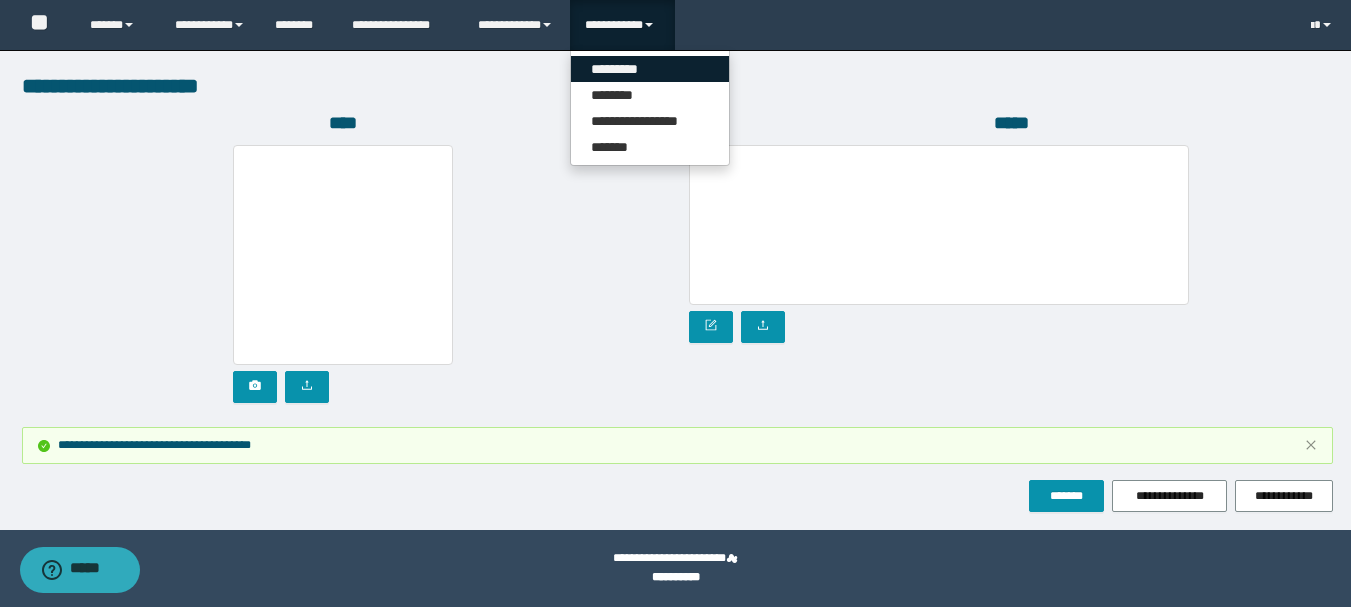 click on "*********" at bounding box center [650, 69] 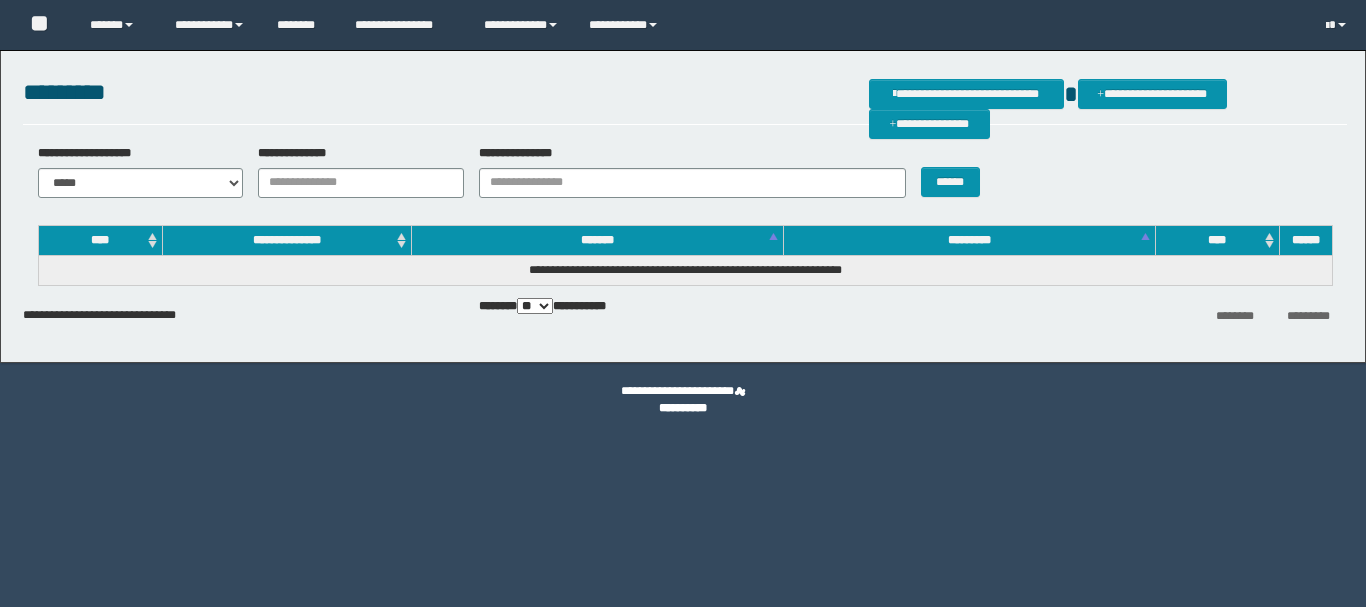 scroll, scrollTop: 0, scrollLeft: 0, axis: both 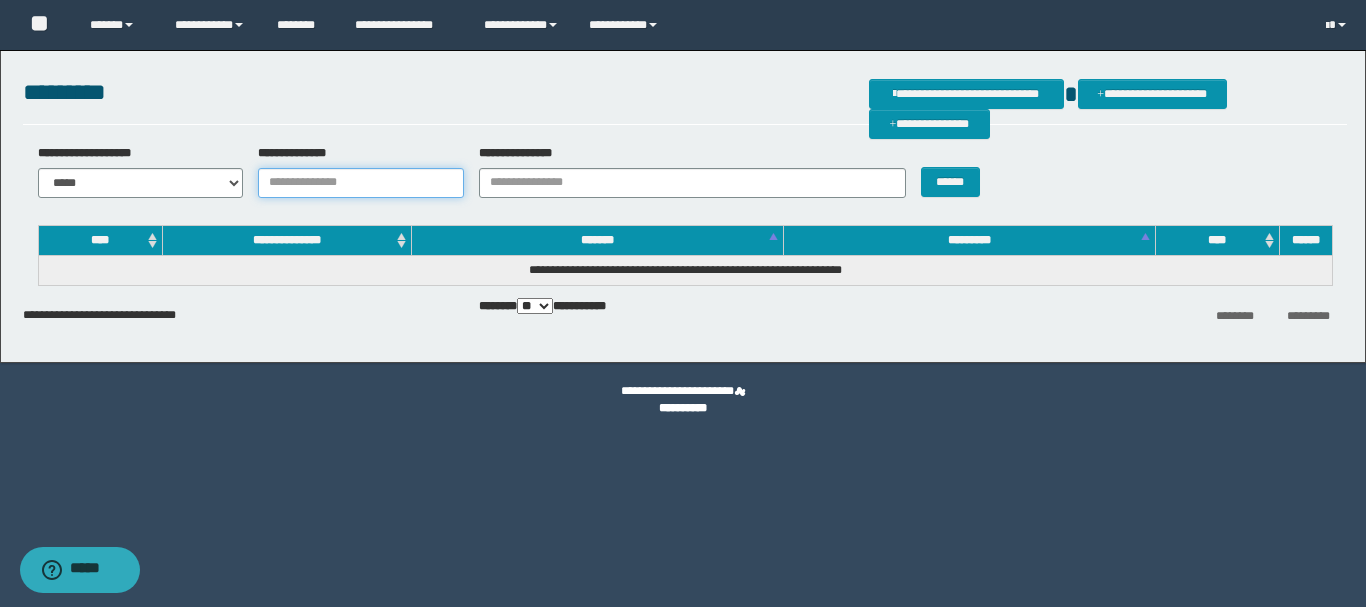 click on "**********" at bounding box center [361, 183] 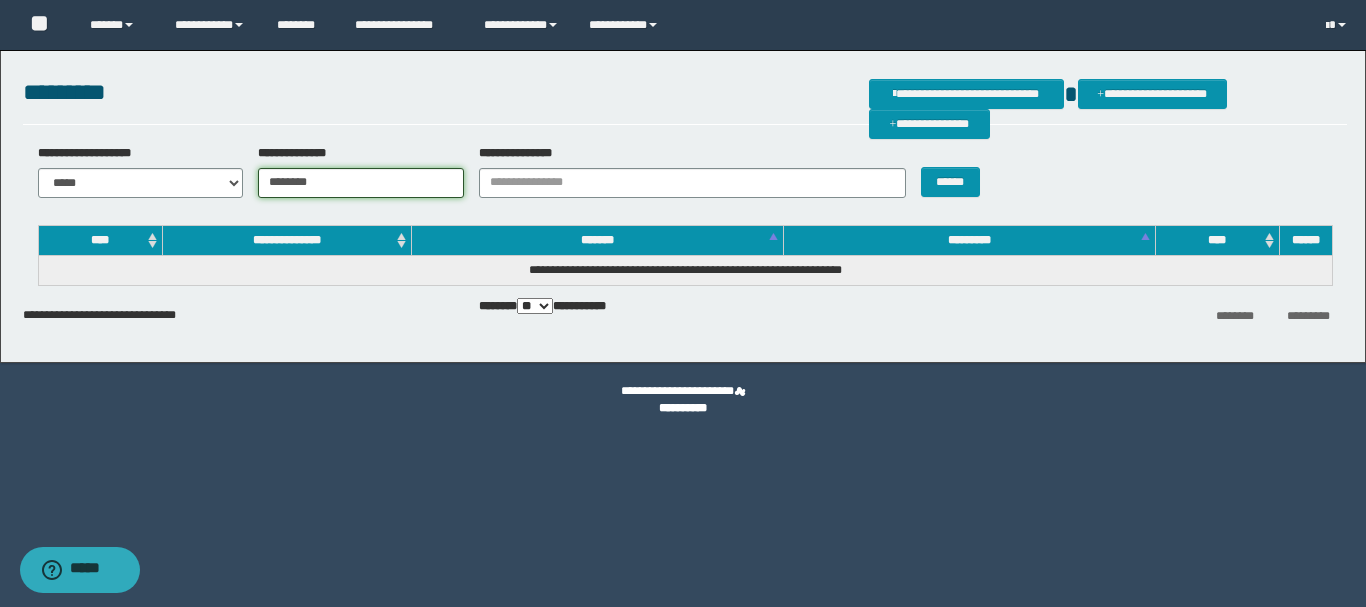 type on "********" 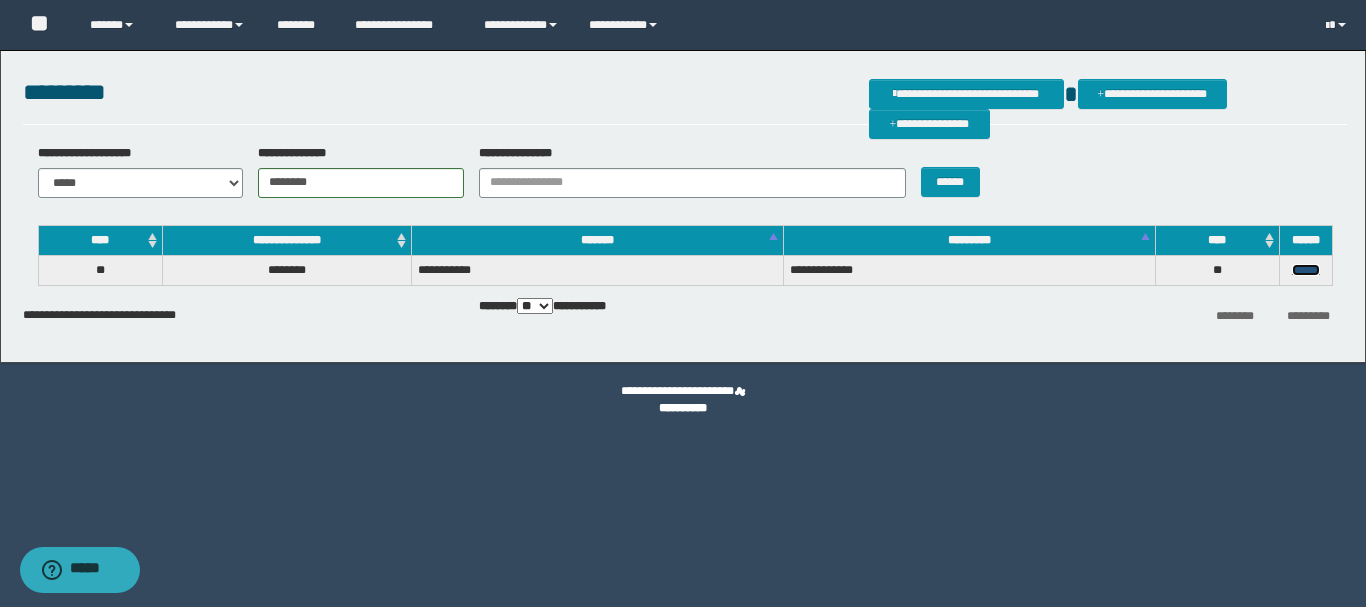 click on "******" at bounding box center [1306, 270] 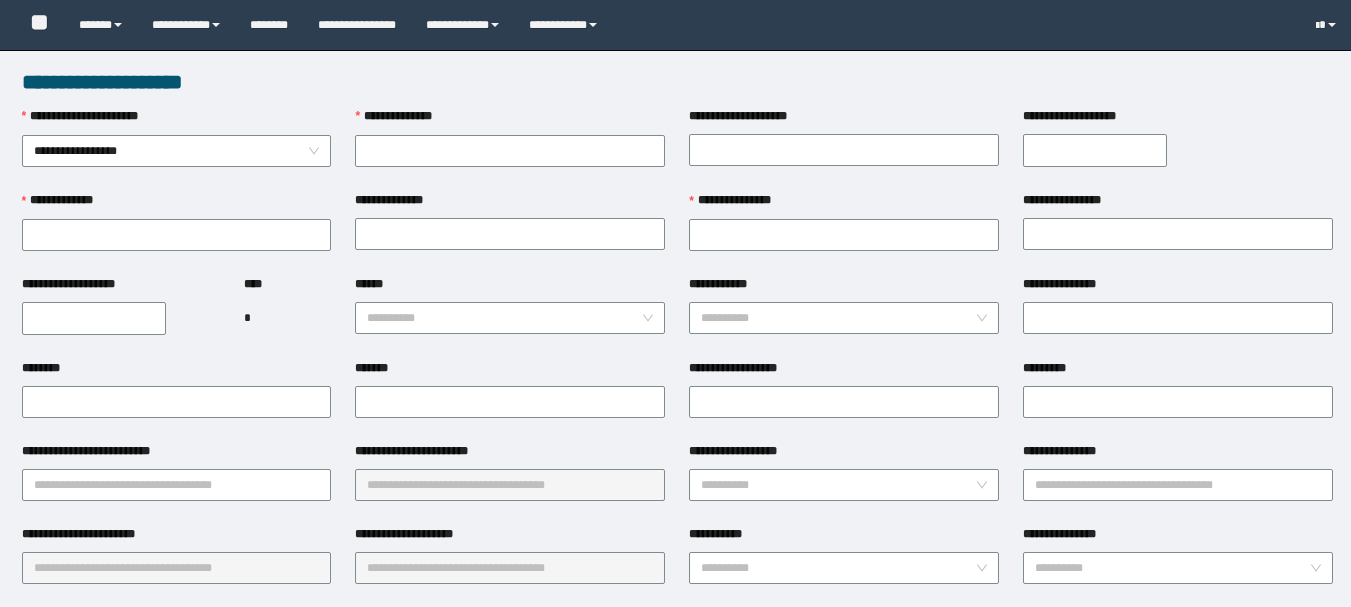 scroll, scrollTop: 0, scrollLeft: 0, axis: both 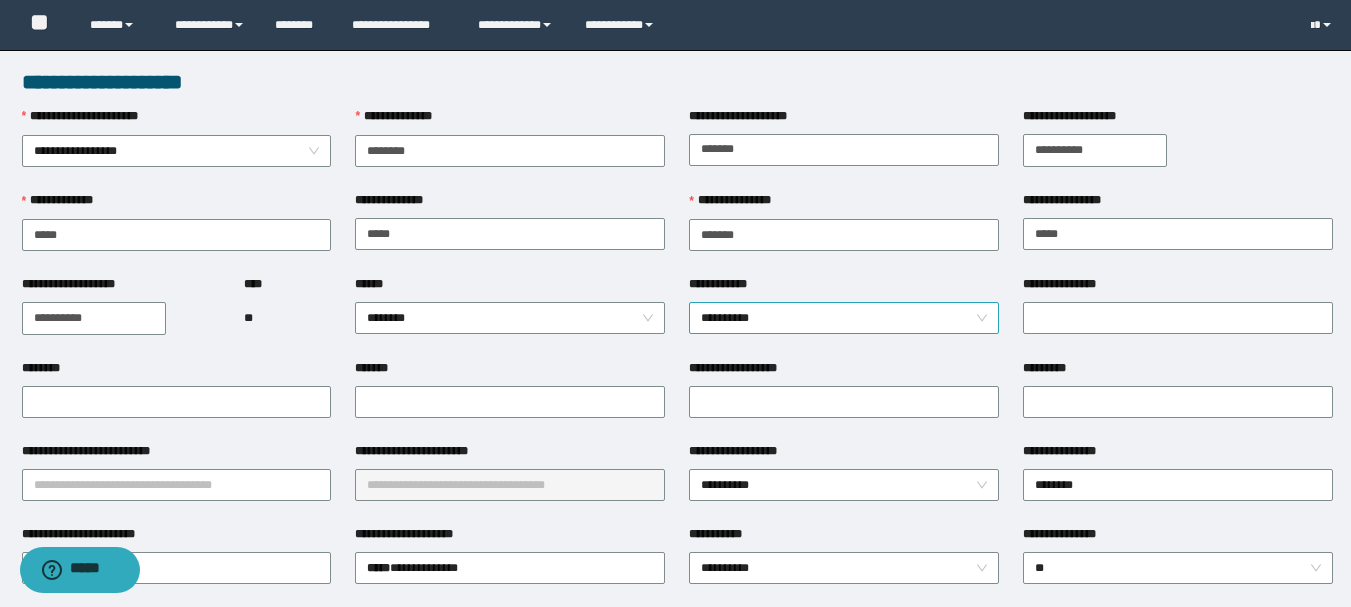 click on "**********" at bounding box center (844, 318) 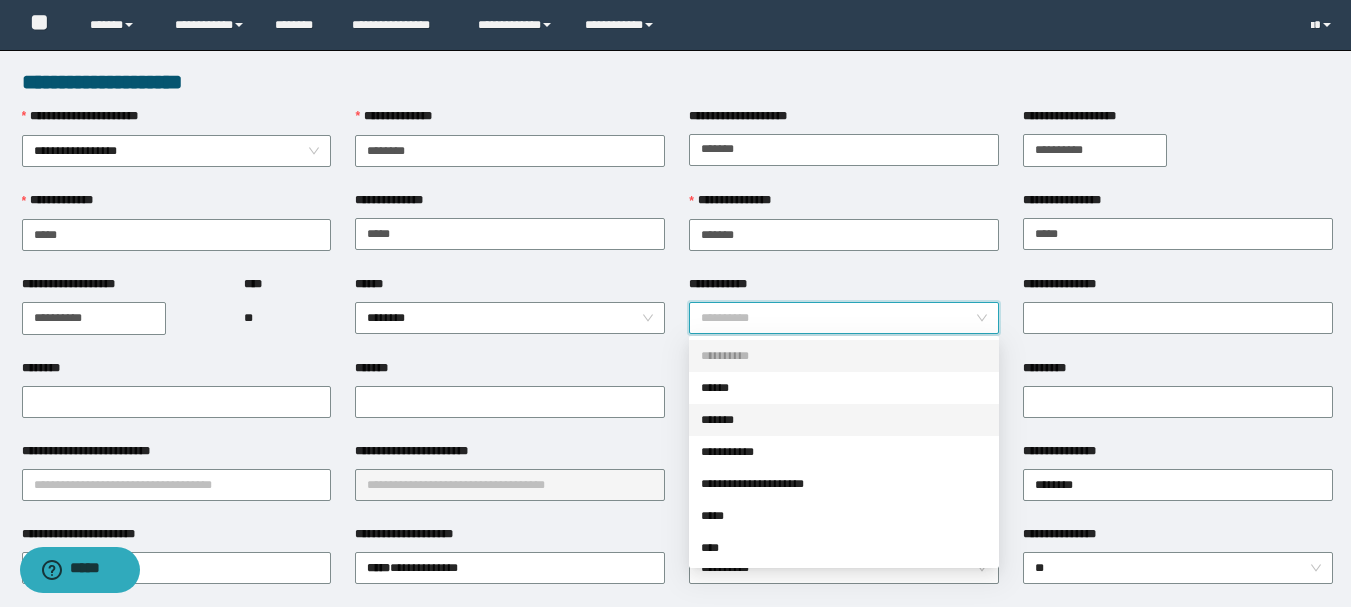 click on "*******" at bounding box center [844, 420] 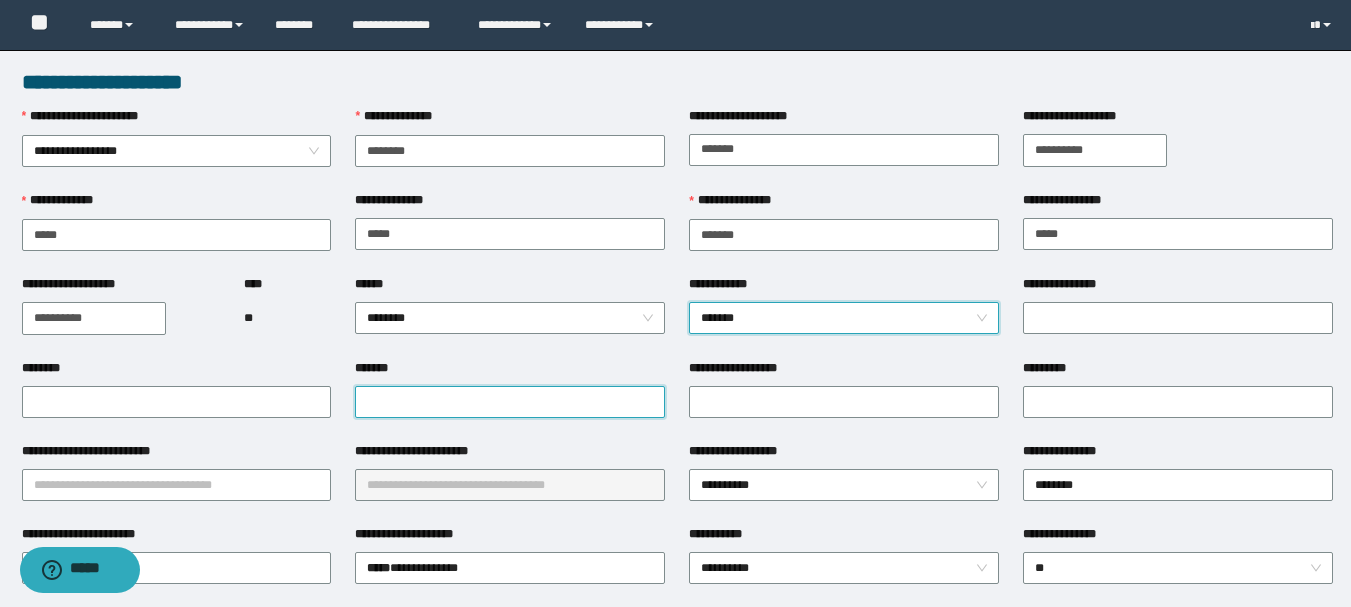 click on "*******" at bounding box center [510, 402] 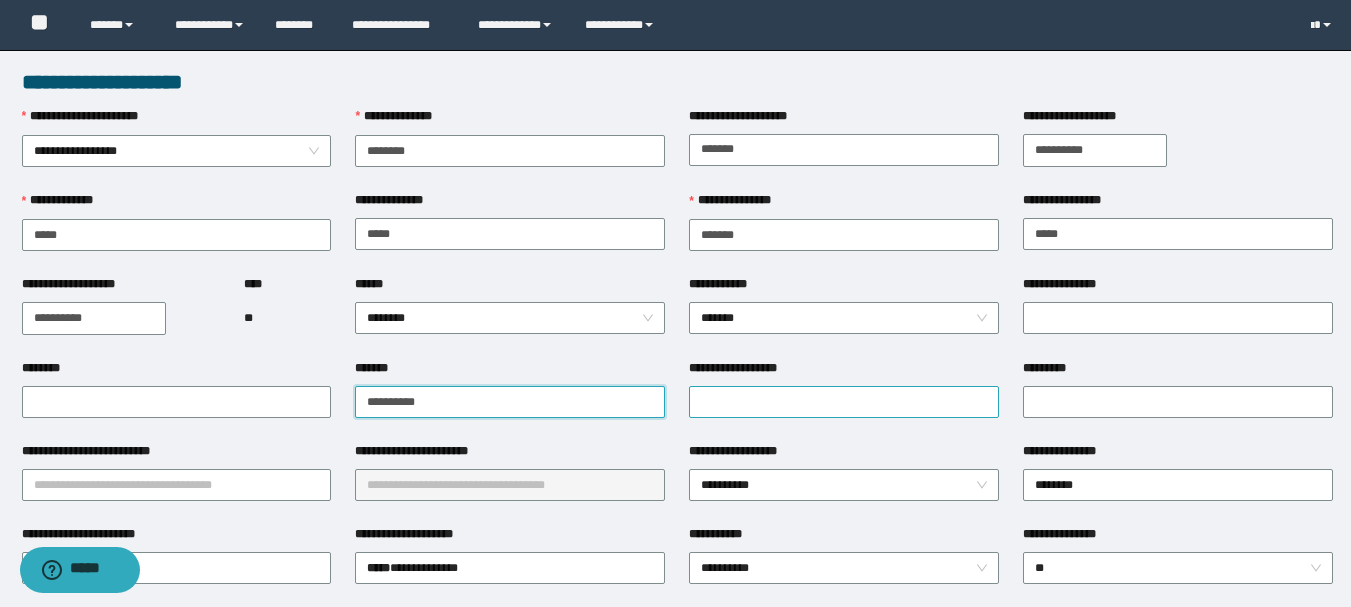 type on "**********" 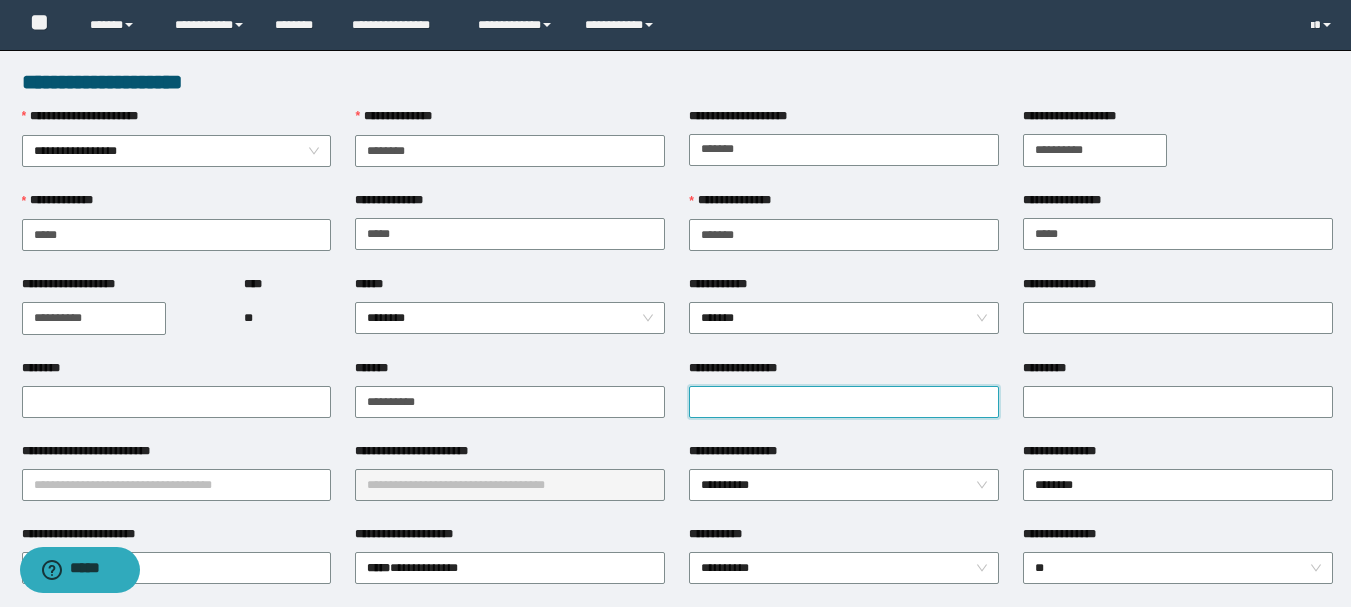 click on "**********" at bounding box center [844, 402] 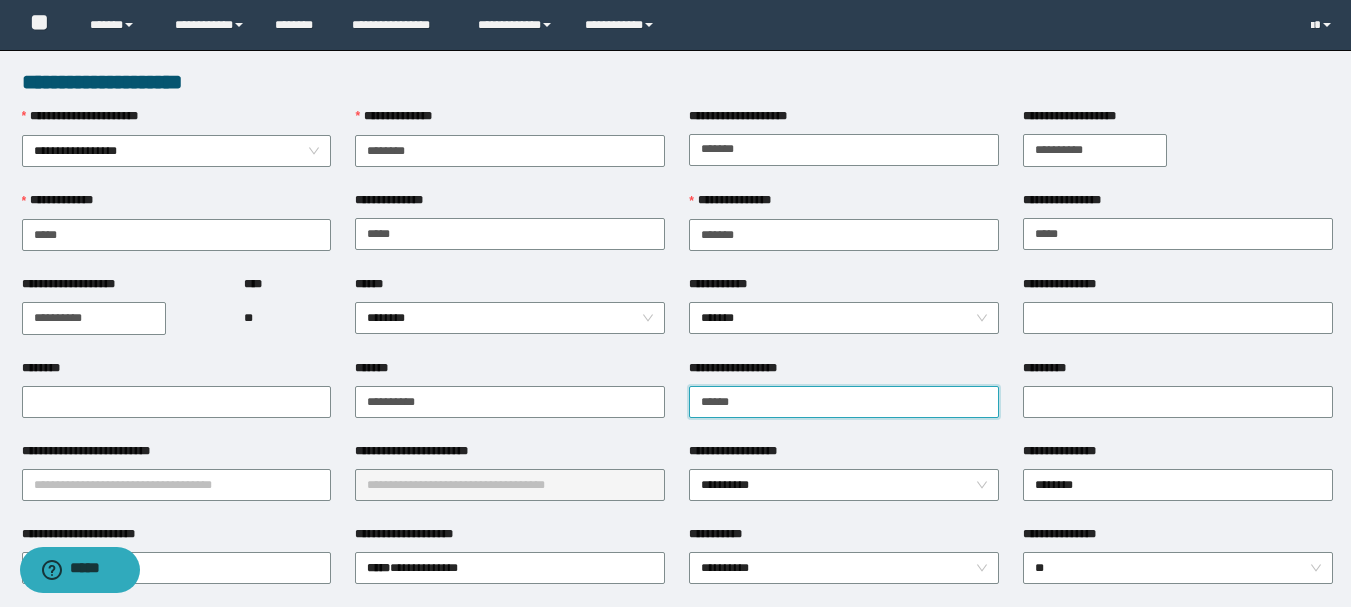 type on "**********" 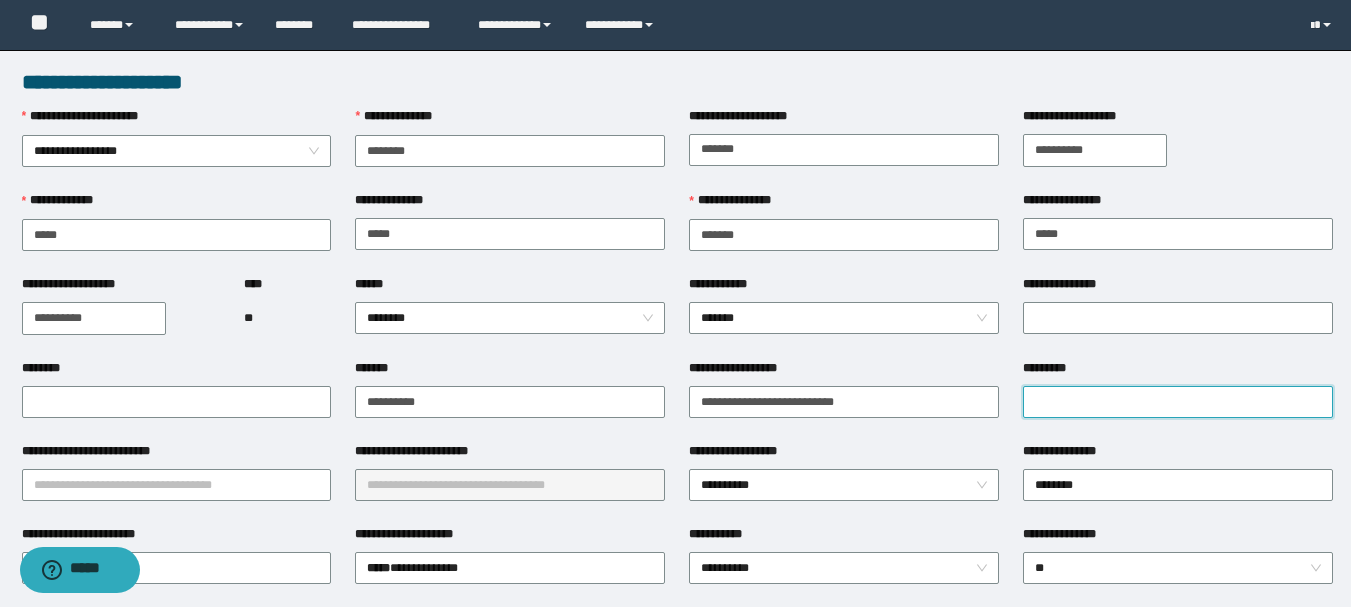 click on "*********" at bounding box center [1178, 402] 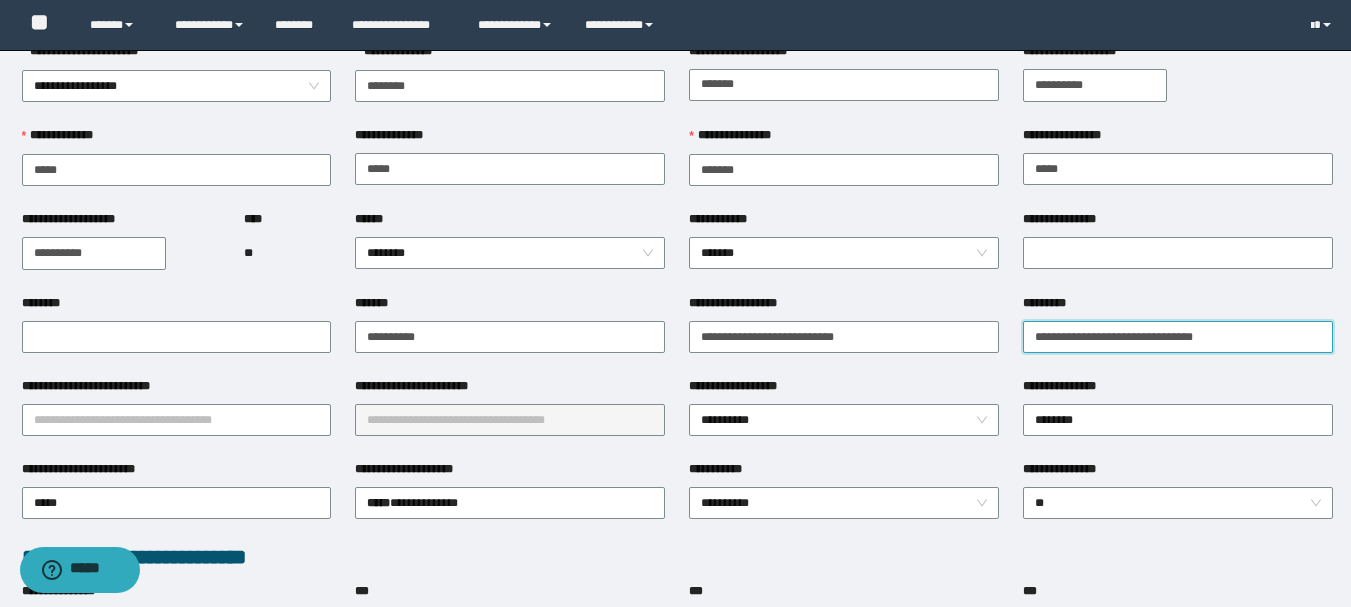 scroll, scrollTop: 100, scrollLeft: 0, axis: vertical 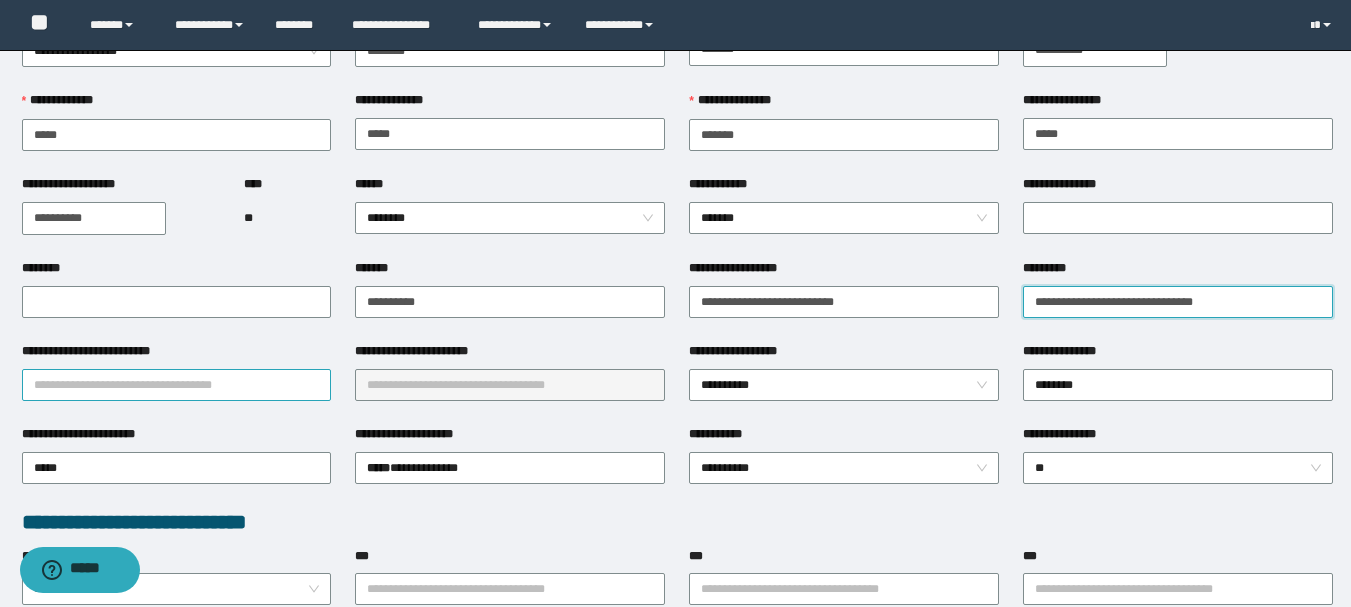 type on "**********" 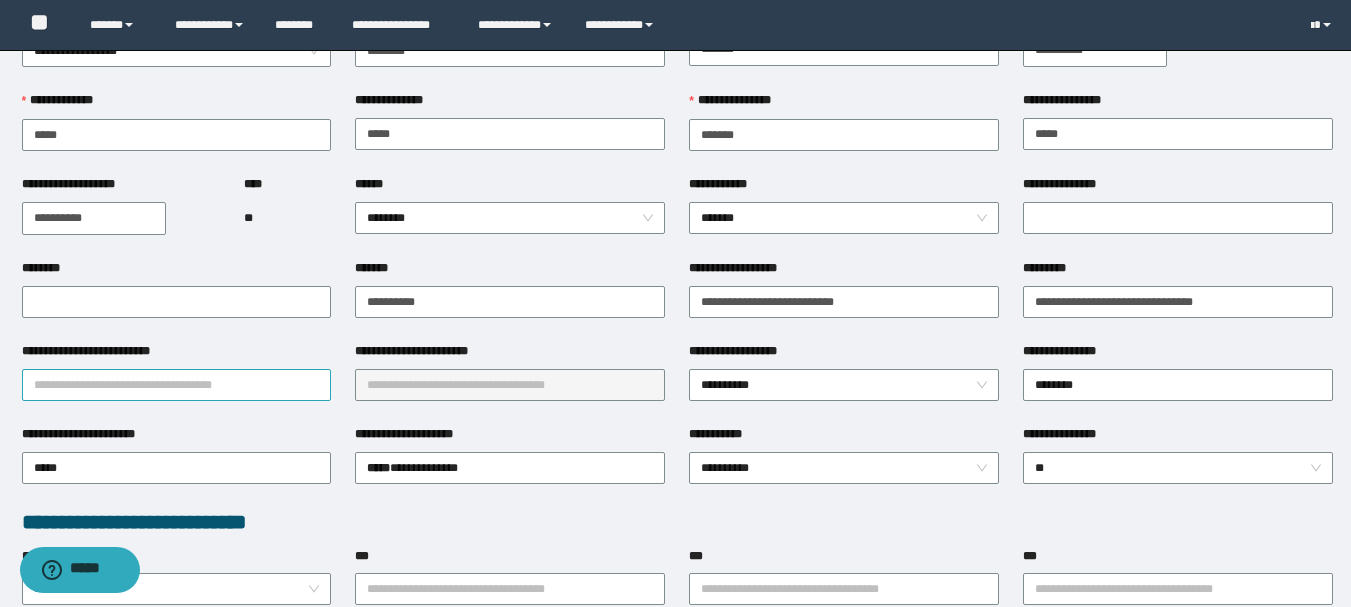 click on "**********" at bounding box center (177, 385) 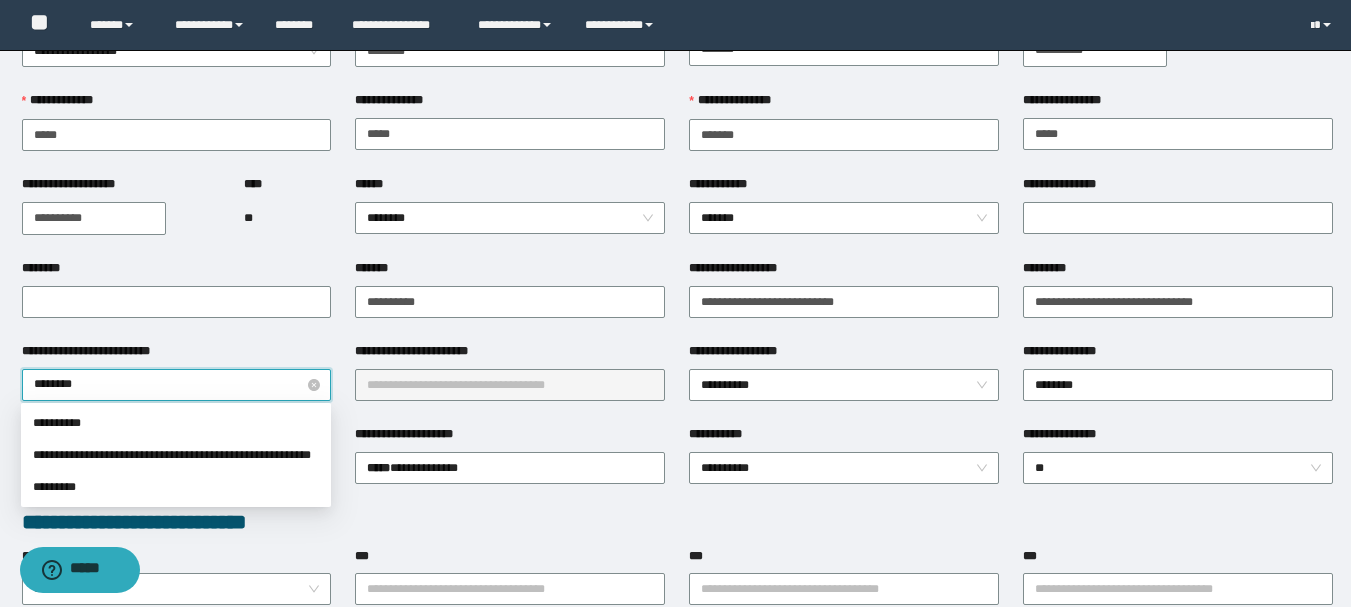 type on "*********" 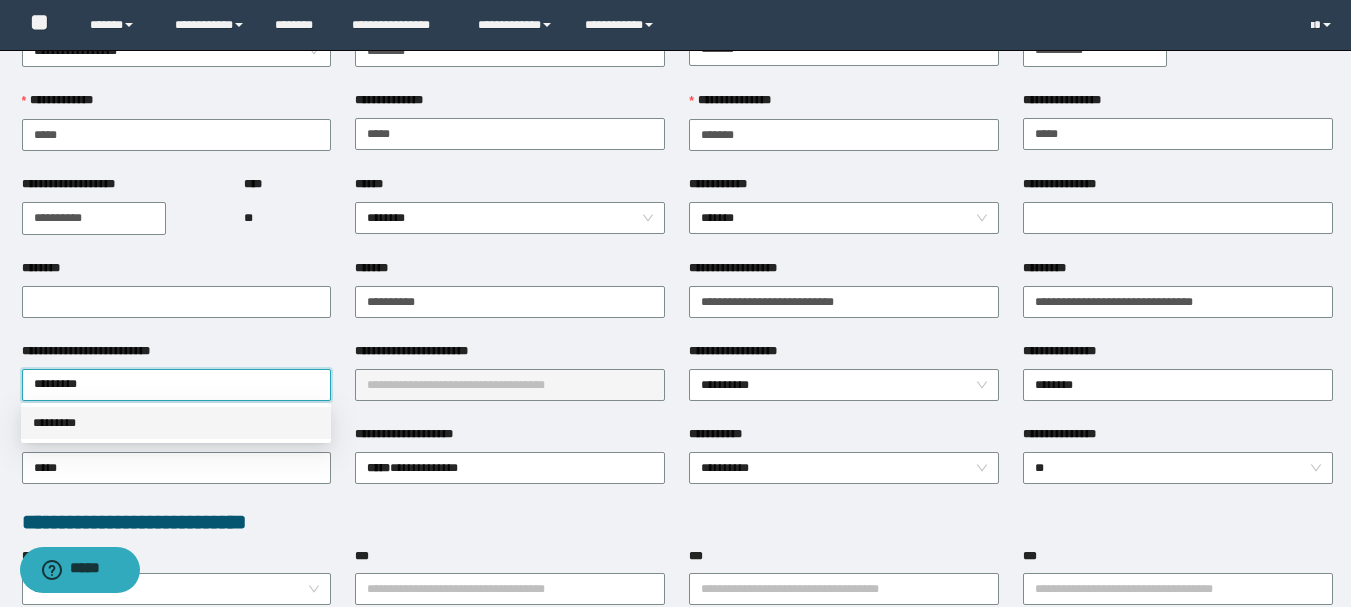 click on "*********" at bounding box center [176, 423] 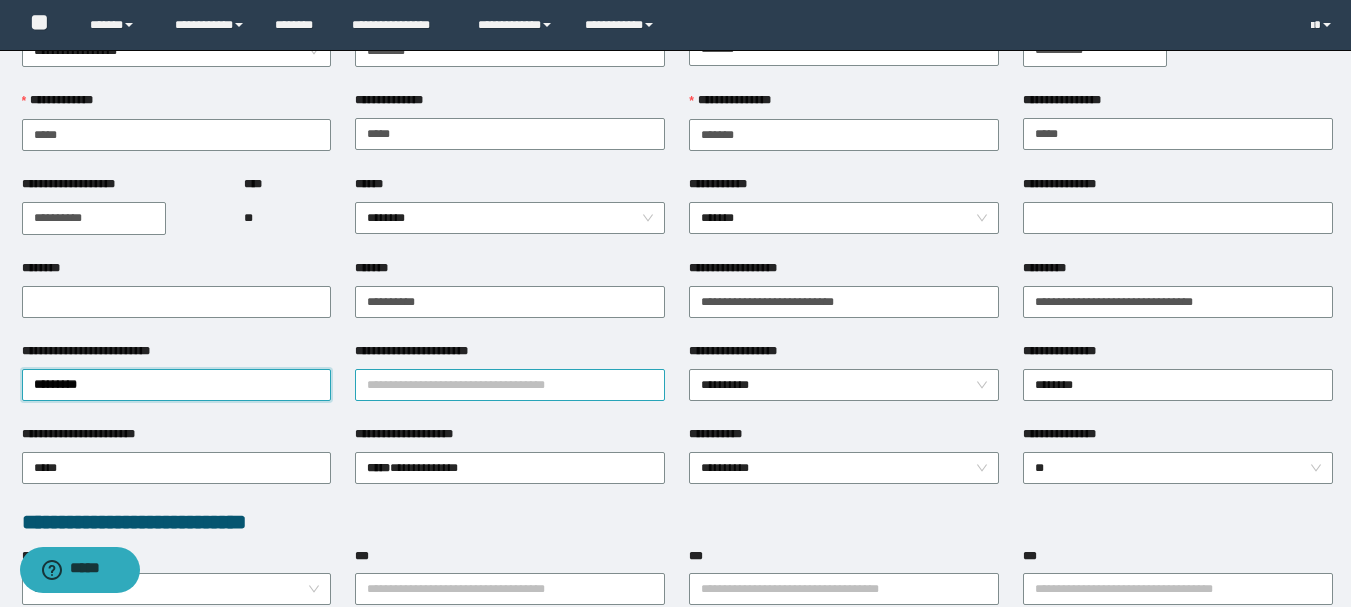 click on "**********" at bounding box center [510, 385] 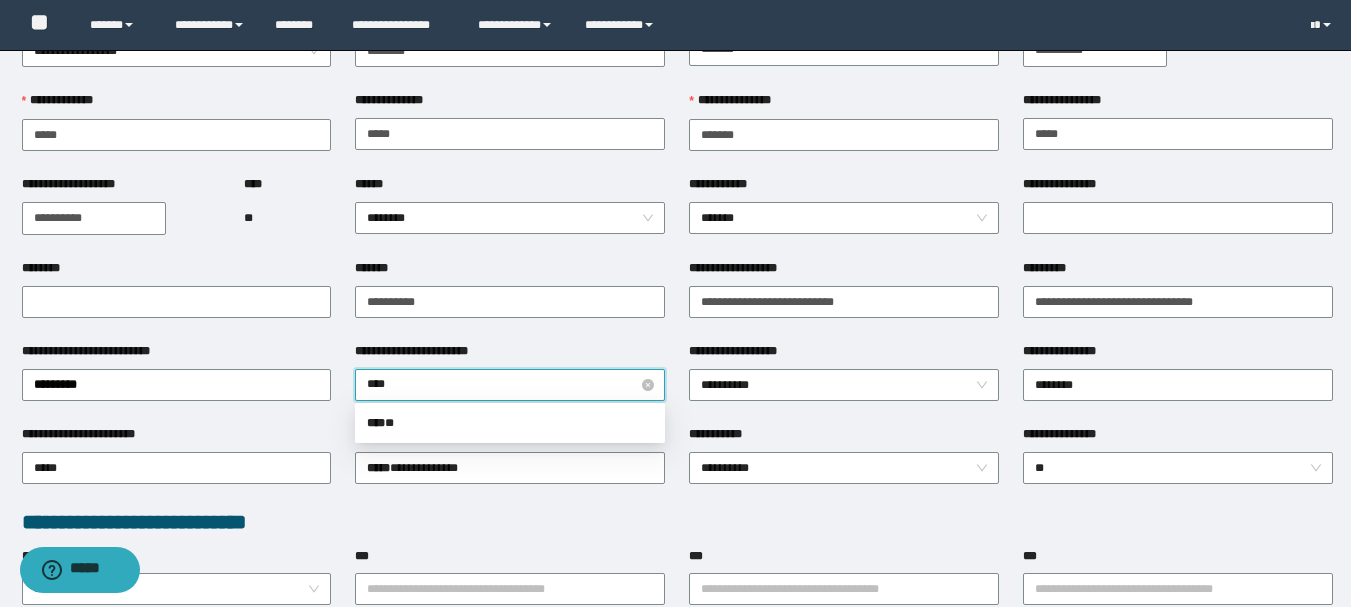 type on "*****" 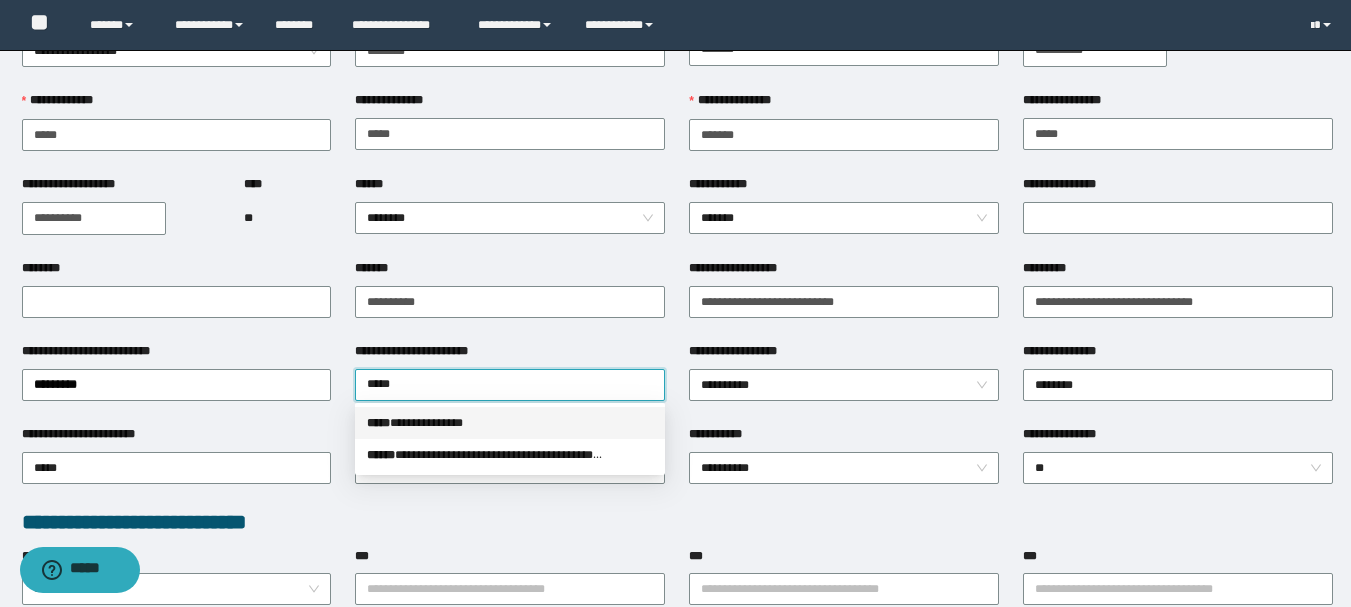 click on "**********" at bounding box center [510, 423] 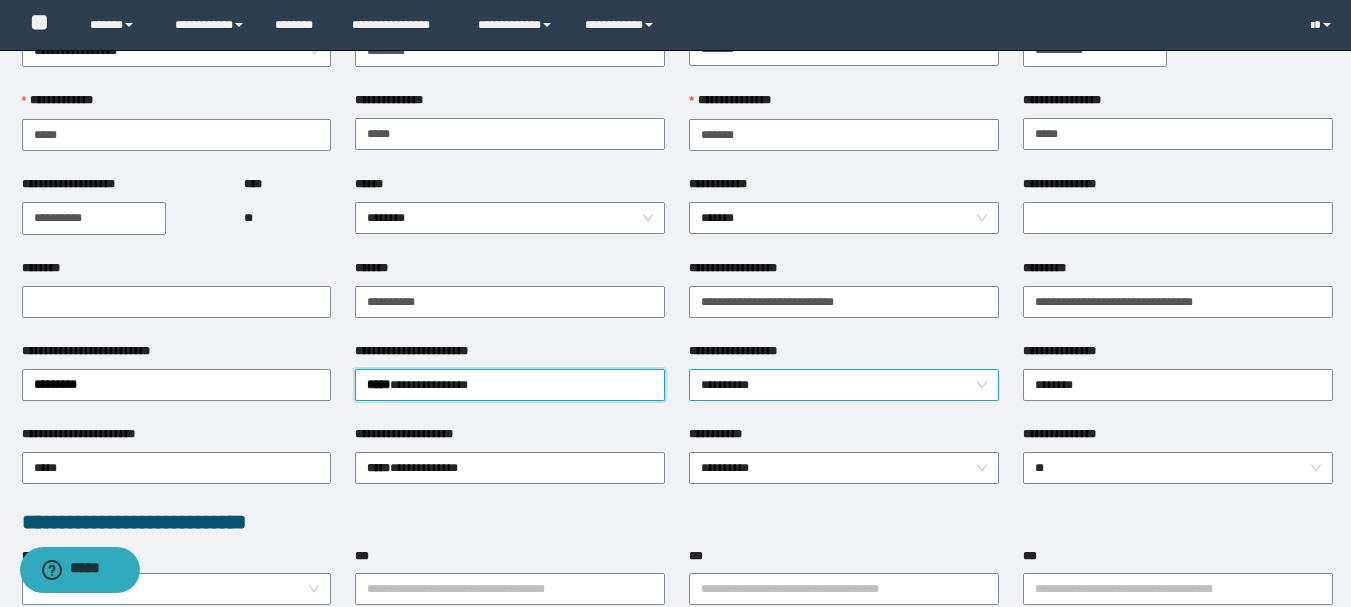 click on "**********" at bounding box center [844, 385] 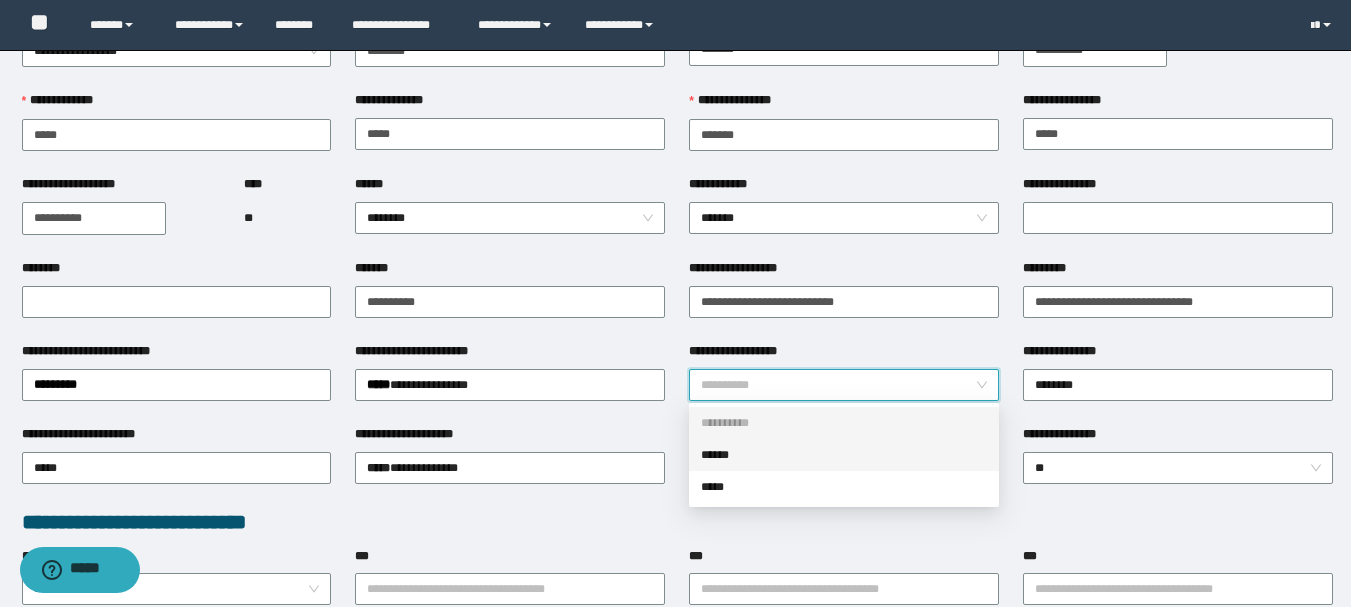click on "******" at bounding box center (844, 455) 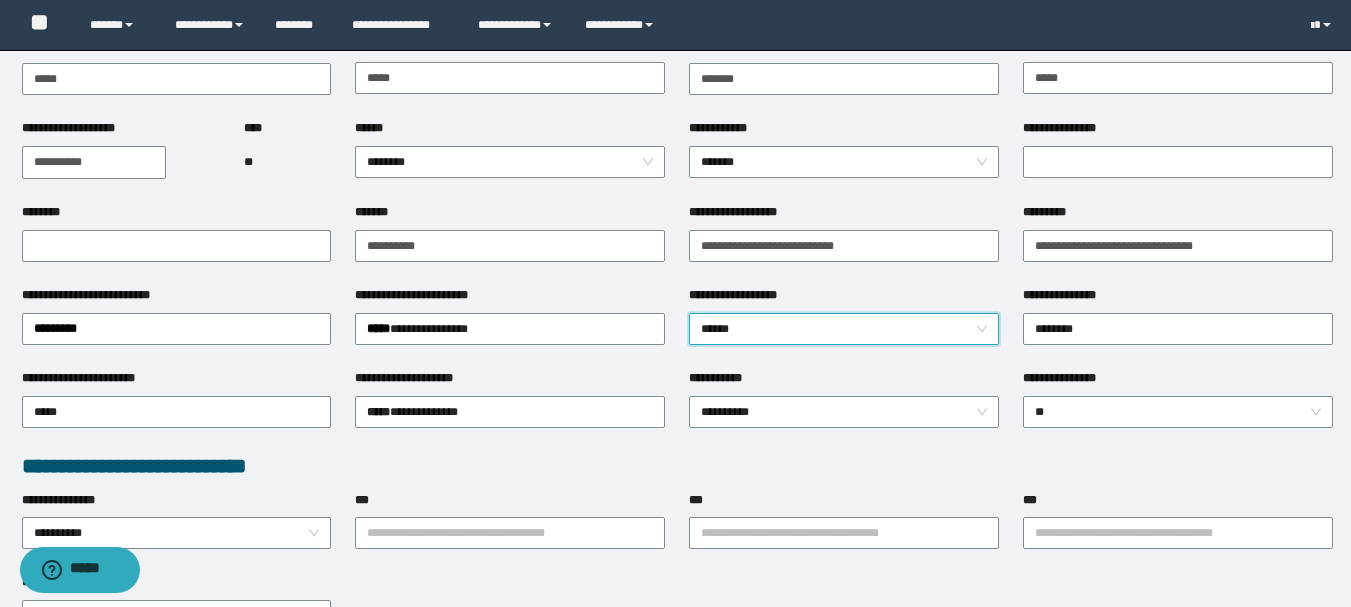 scroll, scrollTop: 200, scrollLeft: 0, axis: vertical 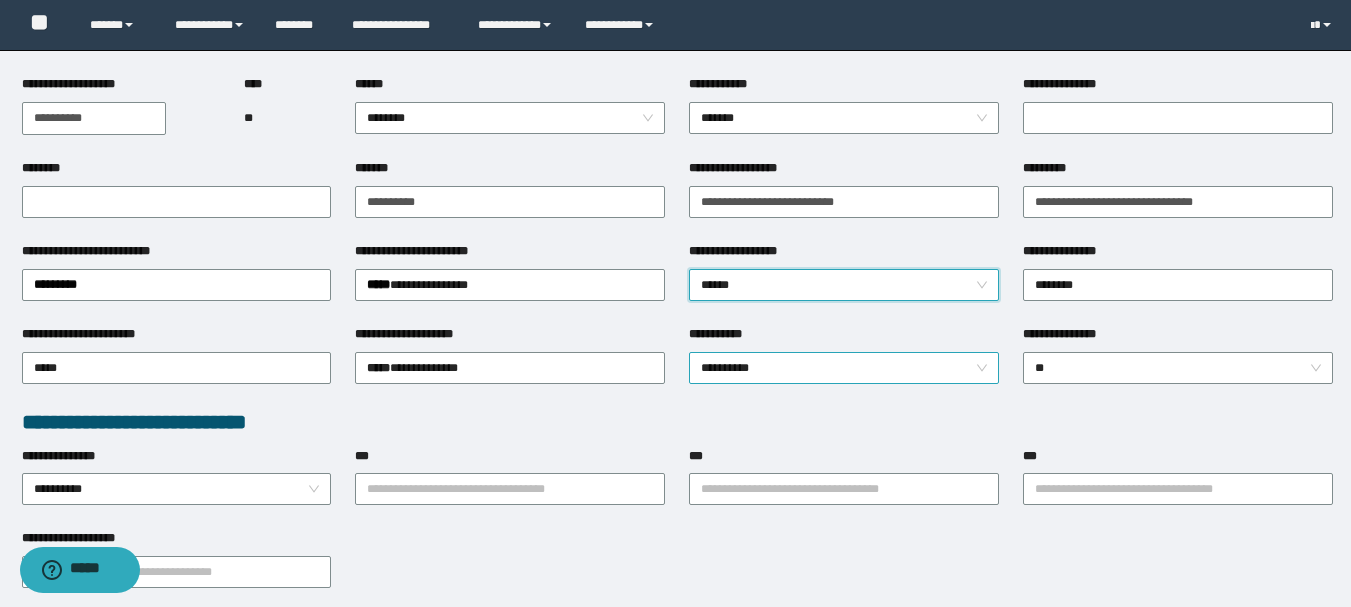 click on "**********" at bounding box center [844, 368] 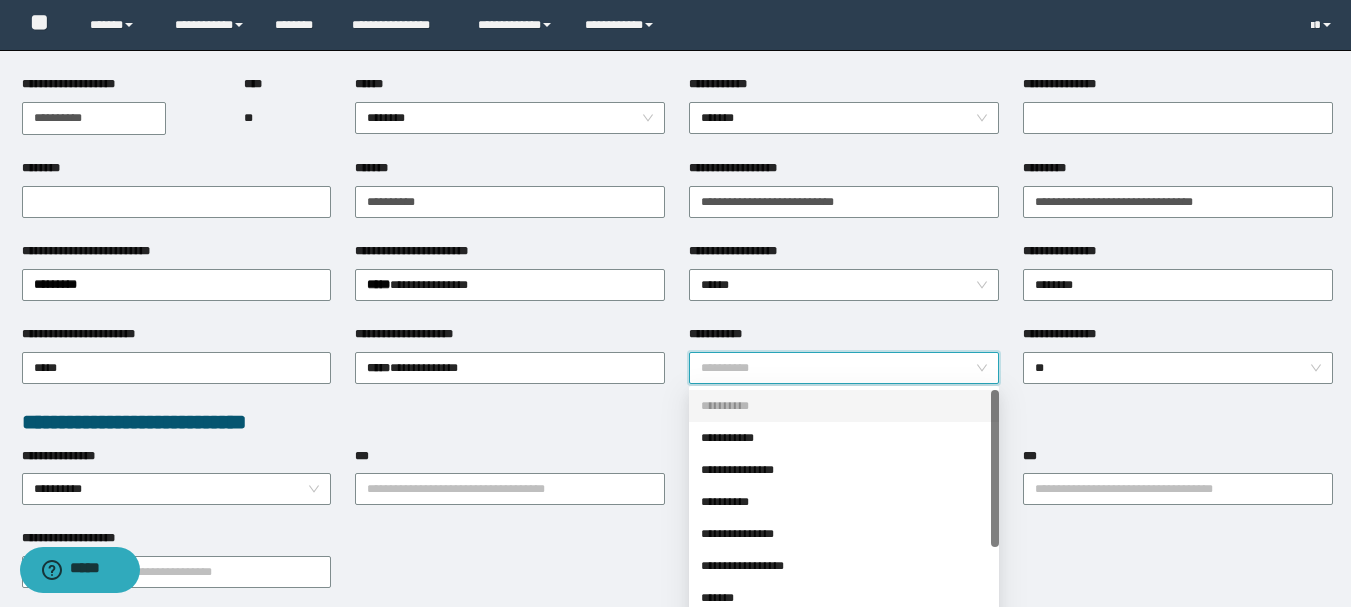 scroll, scrollTop: 100, scrollLeft: 0, axis: vertical 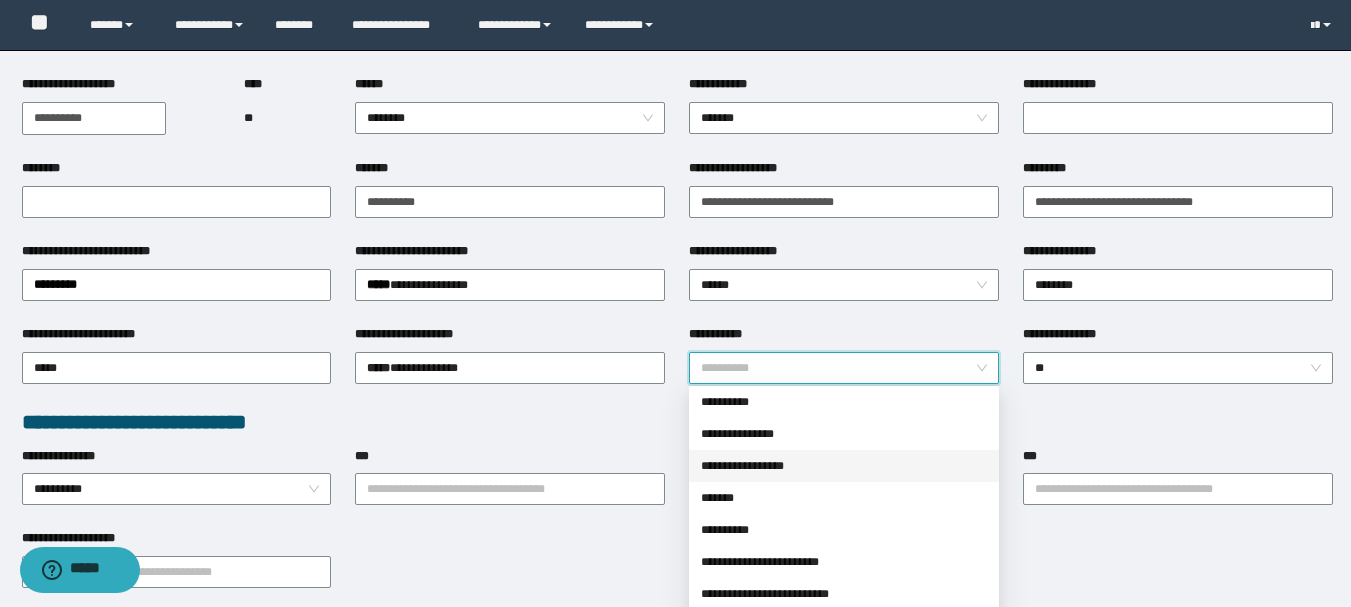click on "**********" at bounding box center [844, 466] 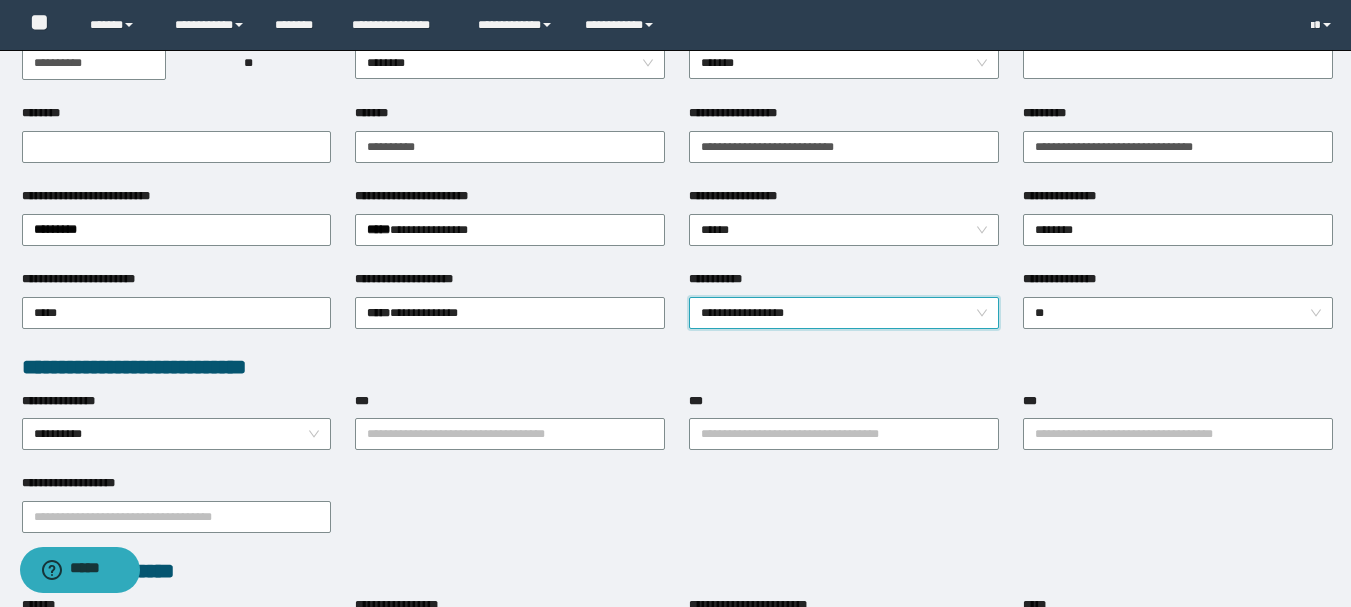 scroll, scrollTop: 300, scrollLeft: 0, axis: vertical 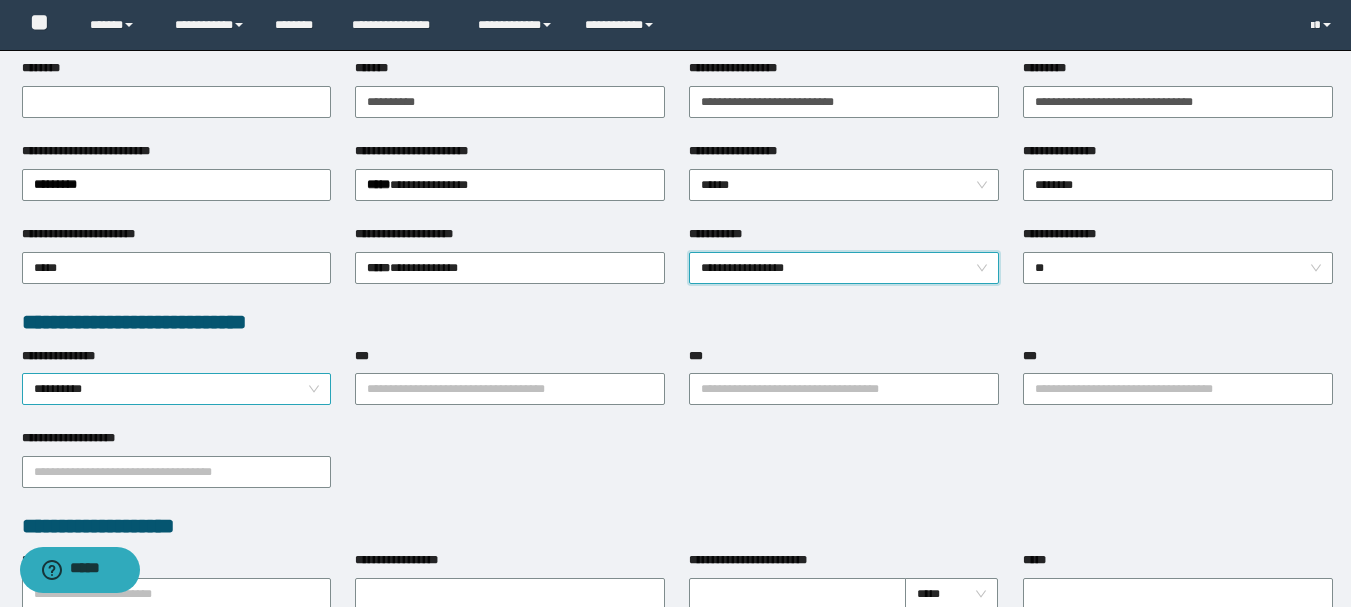click on "**********" at bounding box center [177, 389] 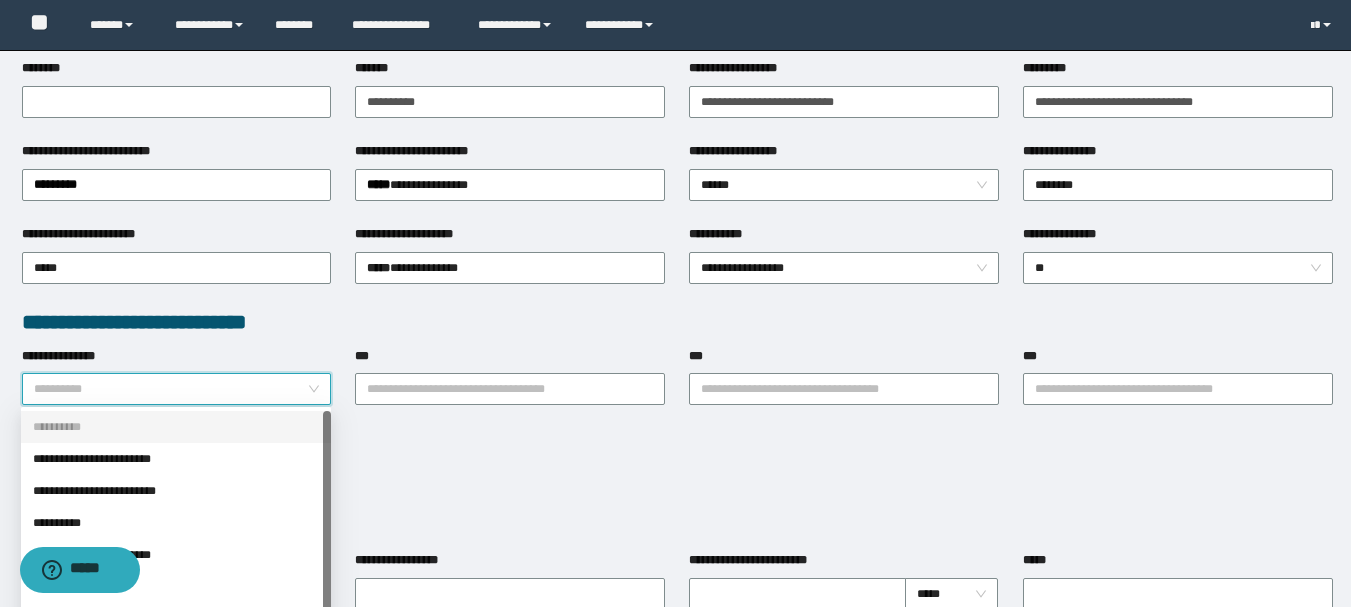 click on "**********" at bounding box center [176, 427] 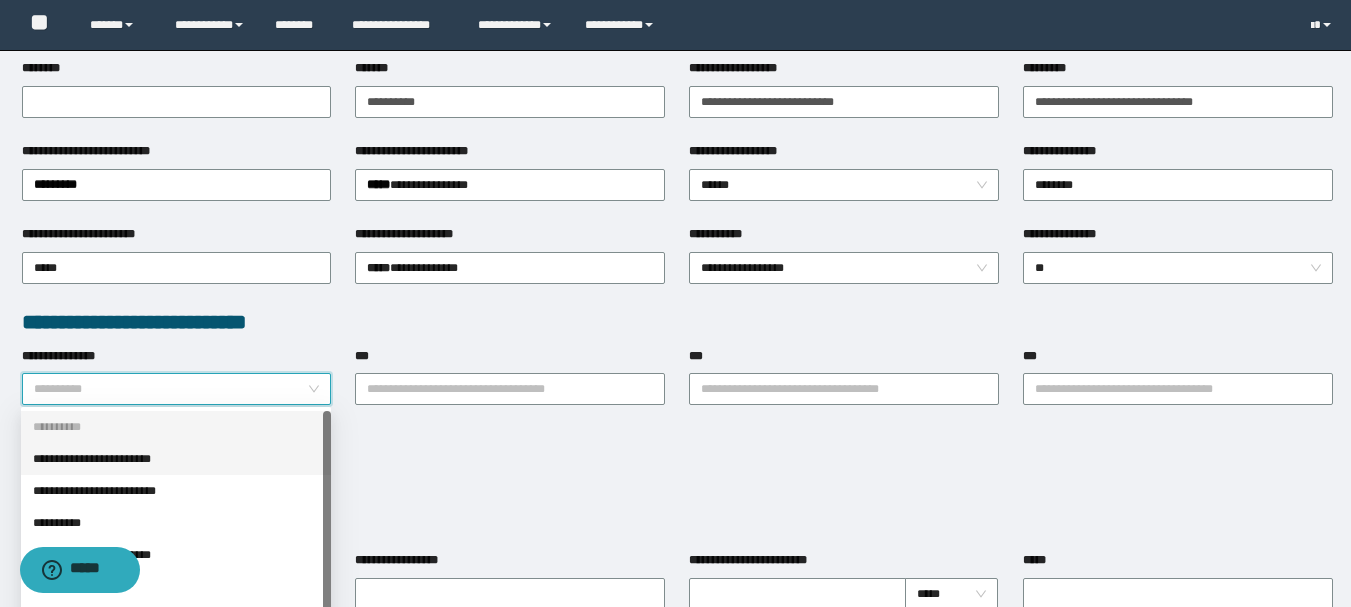 click on "**********" at bounding box center (176, 459) 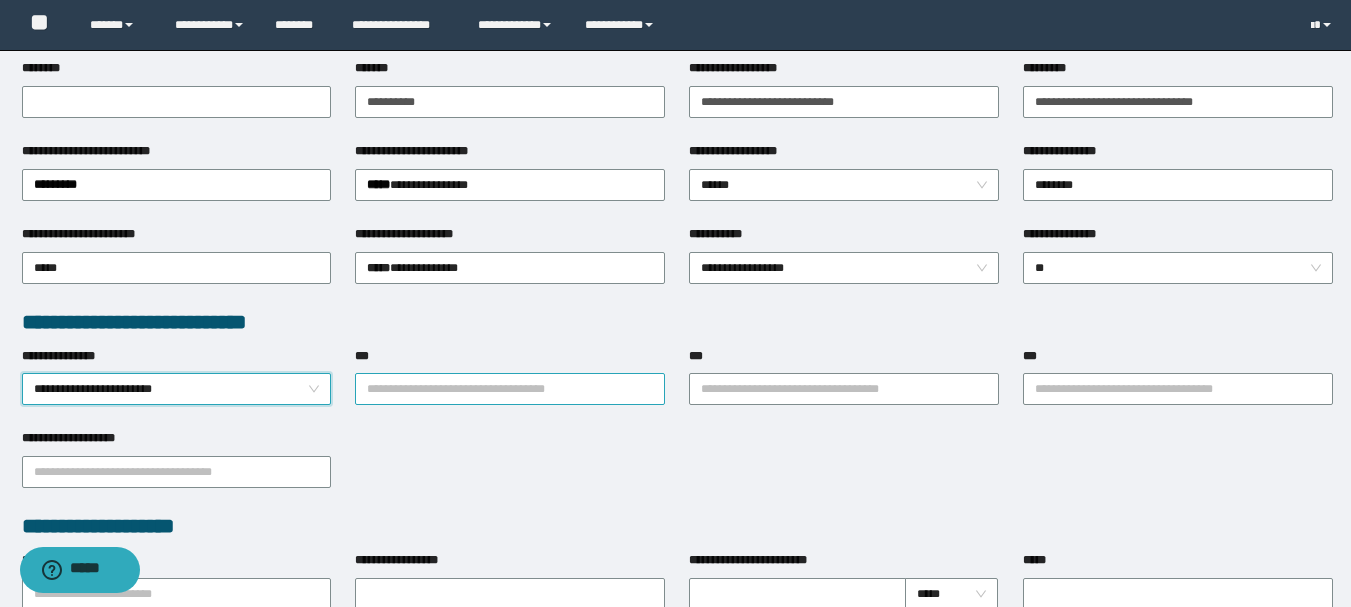 click on "***" at bounding box center (510, 389) 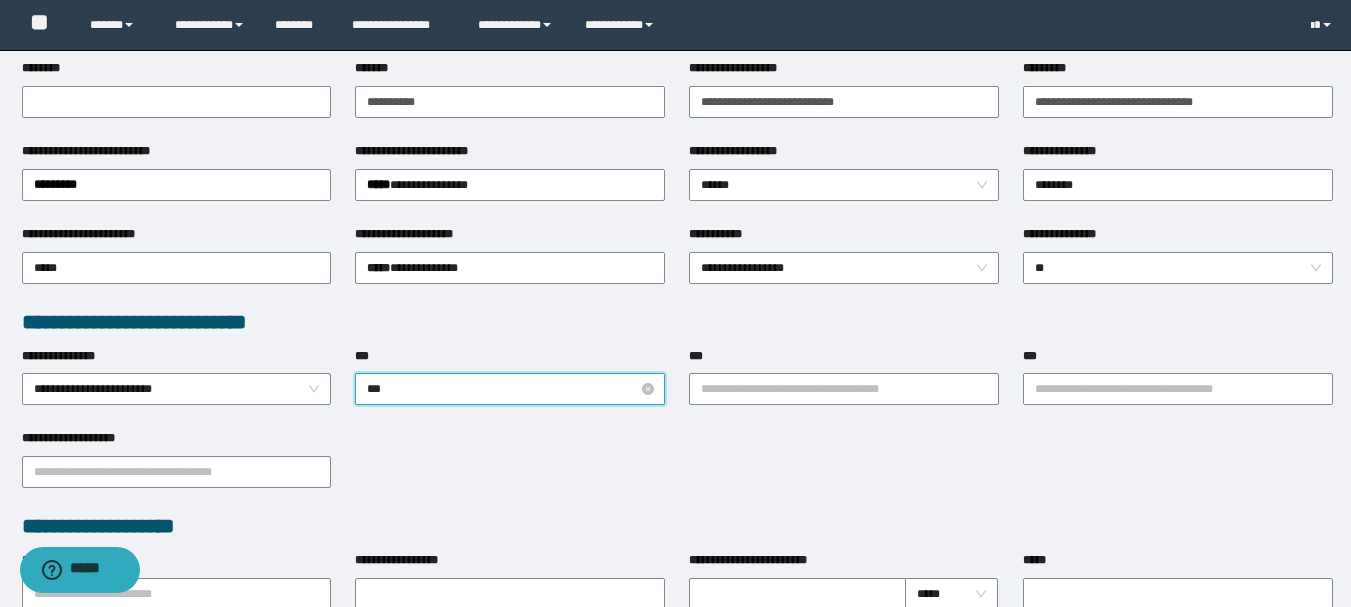 type on "****" 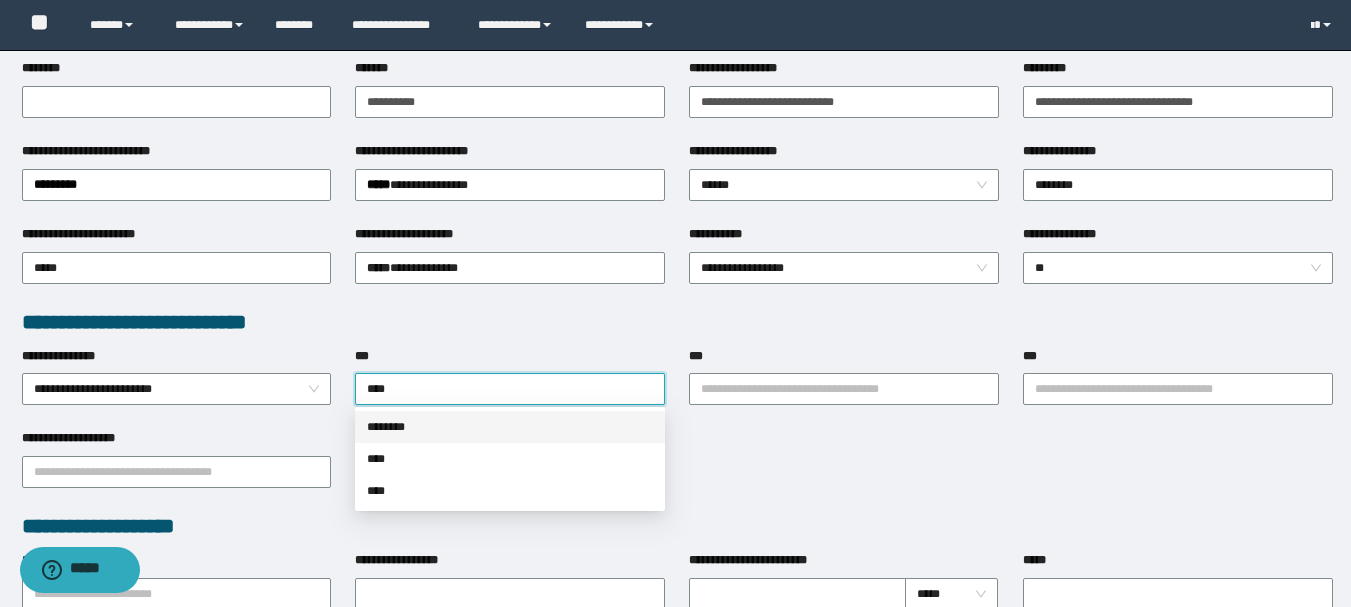 click on "********" at bounding box center [510, 427] 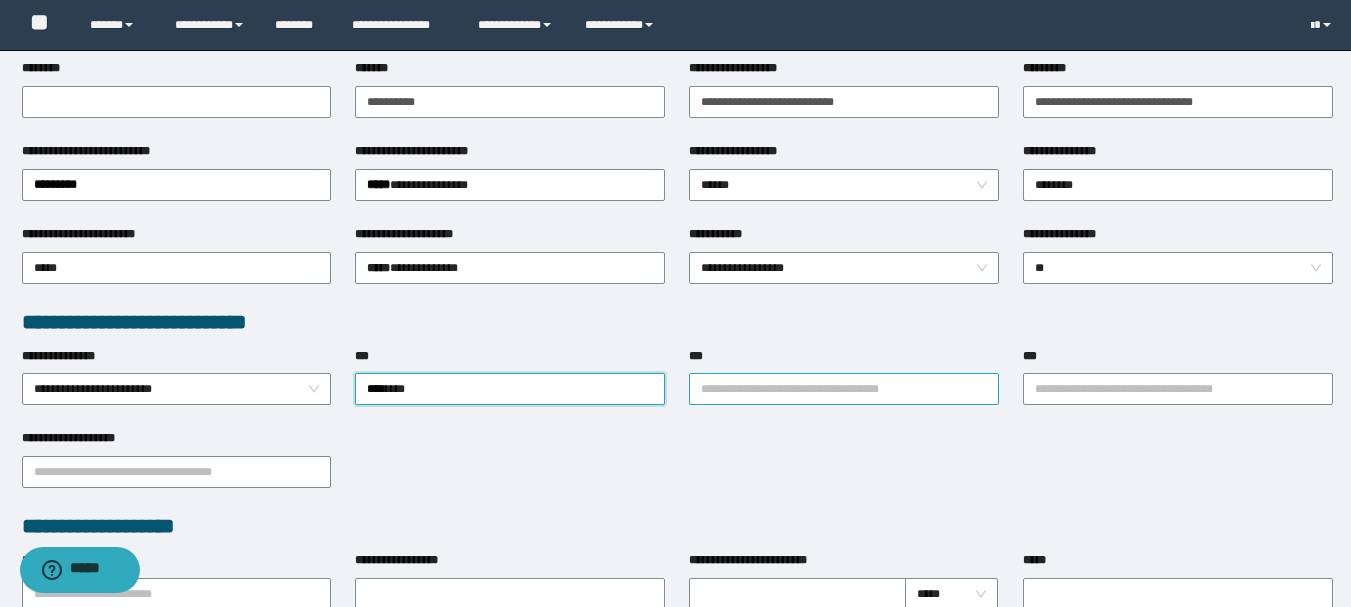 click on "***" at bounding box center (844, 389) 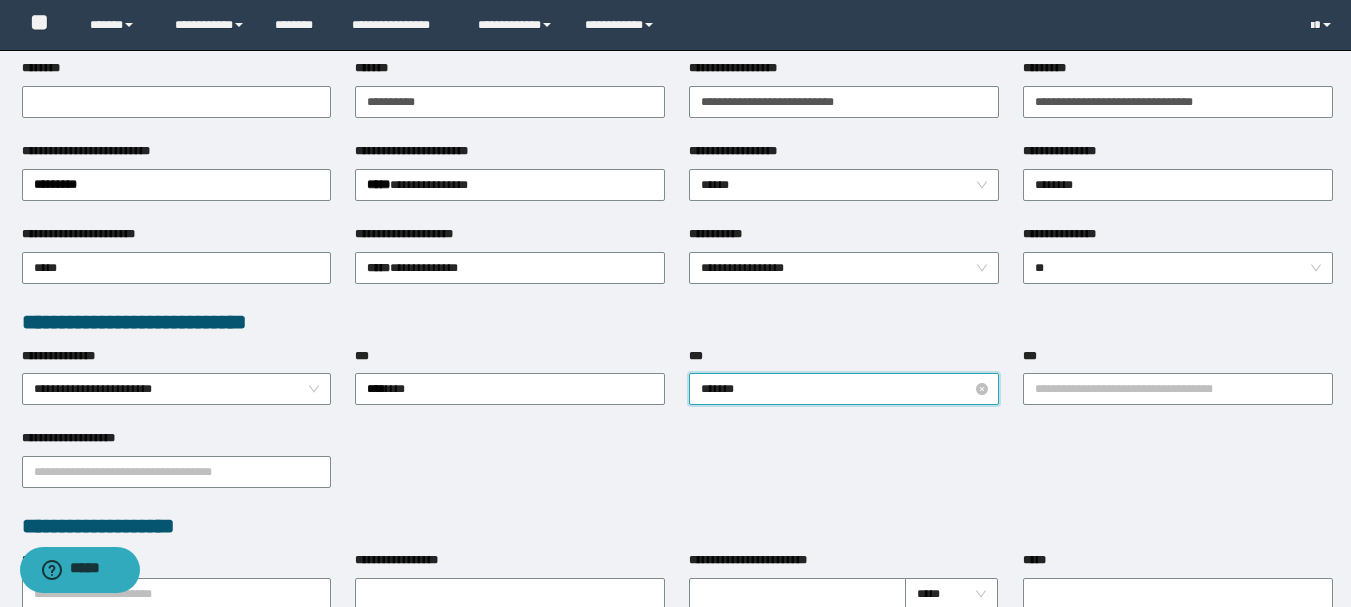 type on "********" 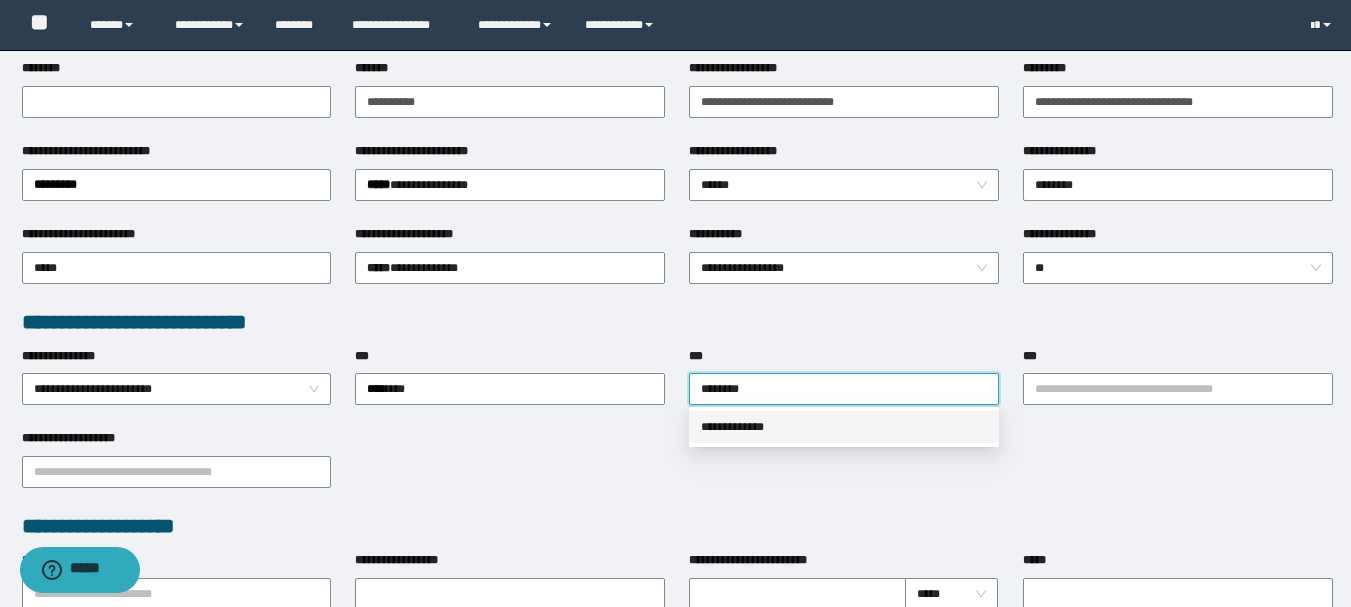 click on "**********" at bounding box center [844, 427] 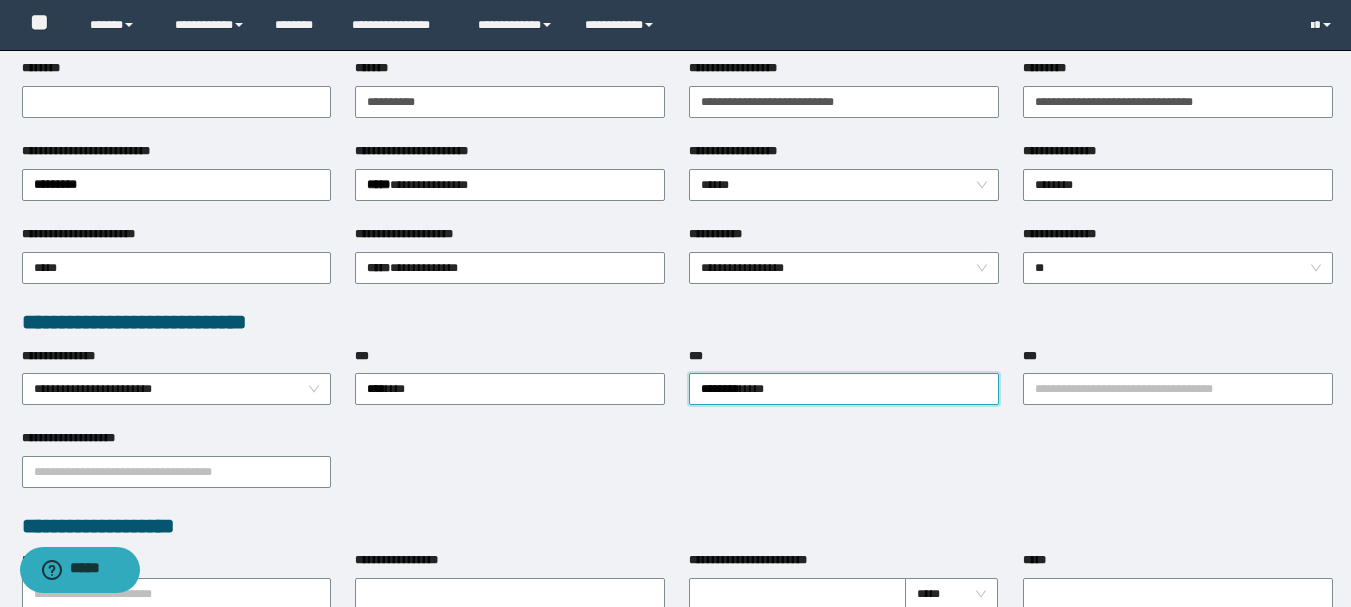 click on "***" at bounding box center (1178, 360) 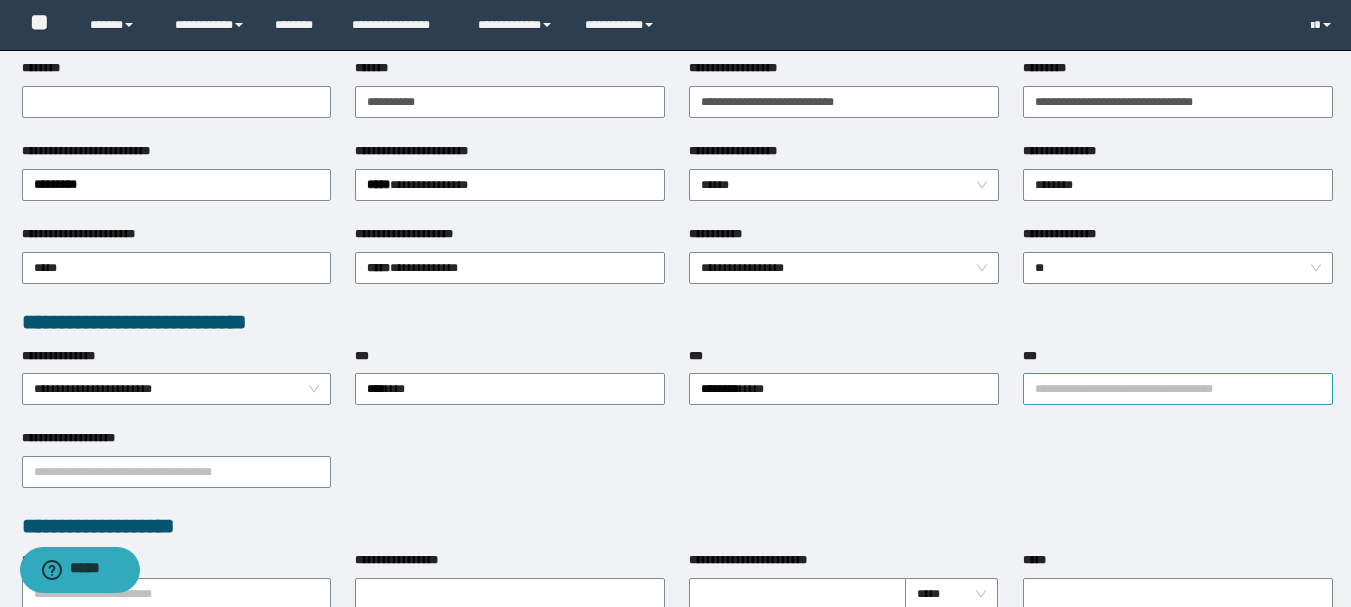 click on "***" at bounding box center [1178, 389] 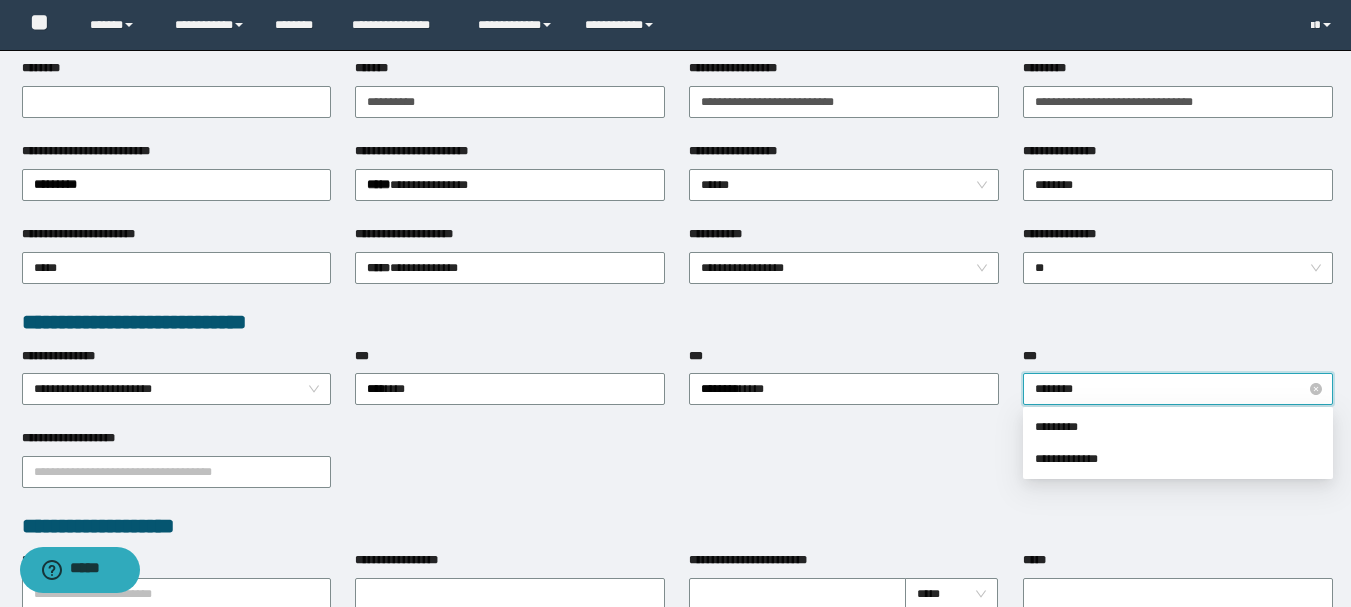 type on "*********" 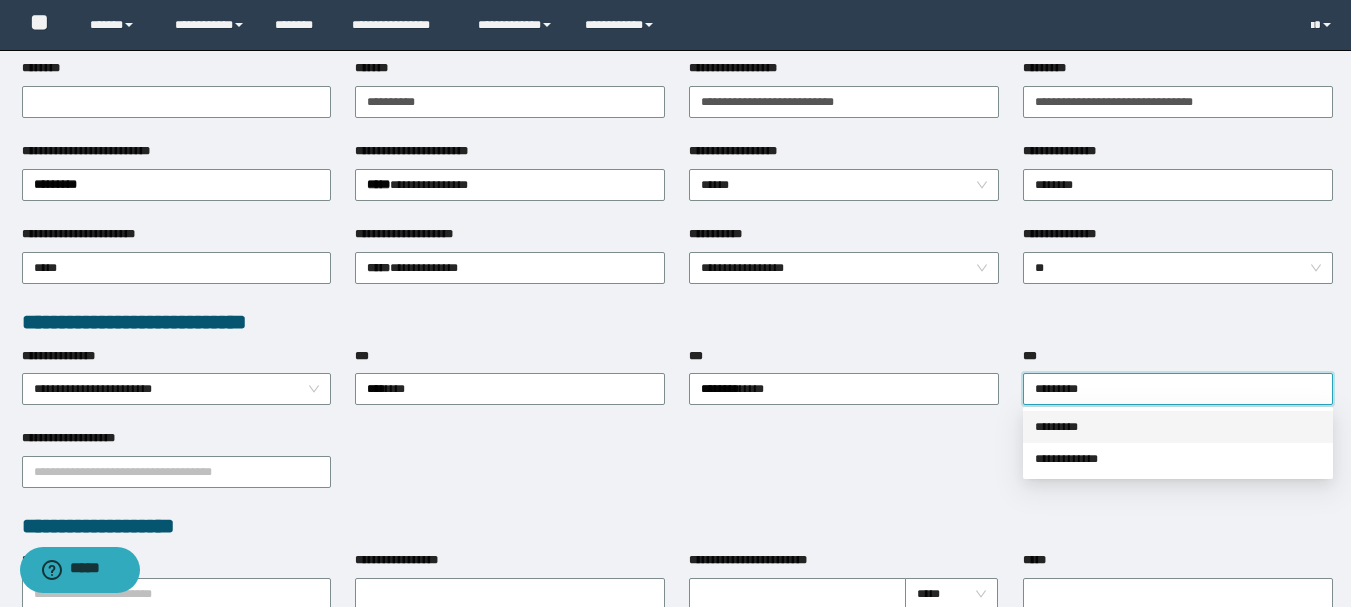 click on "*********" at bounding box center [1178, 427] 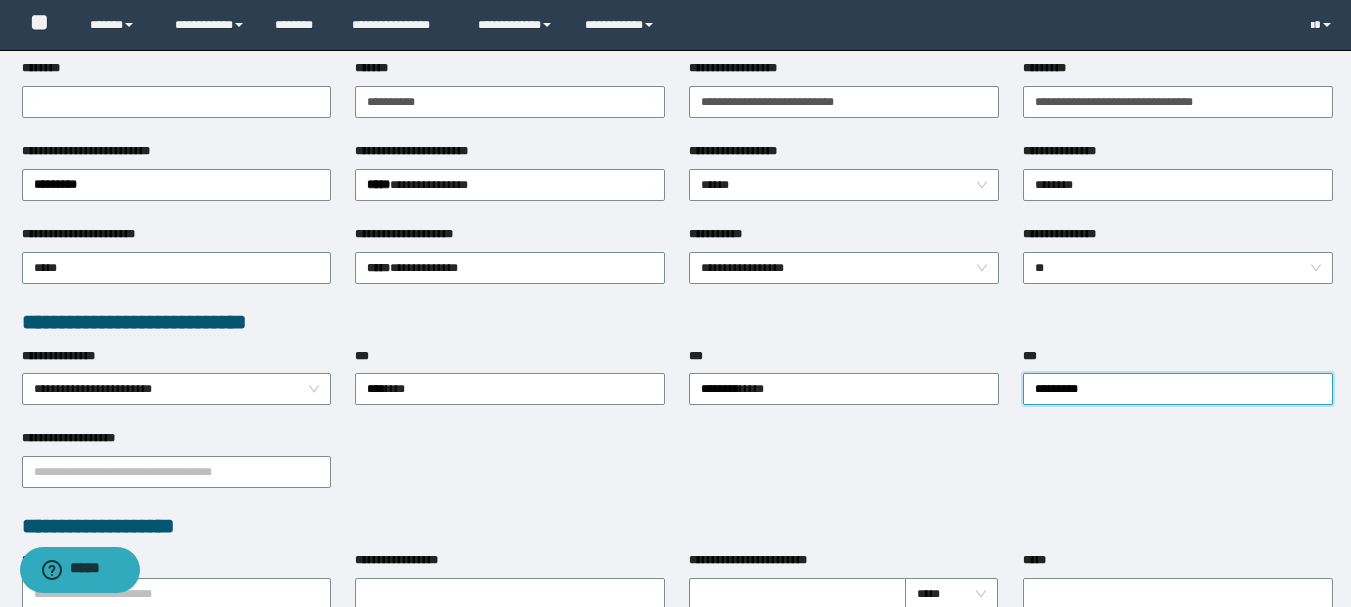 scroll, scrollTop: 400, scrollLeft: 0, axis: vertical 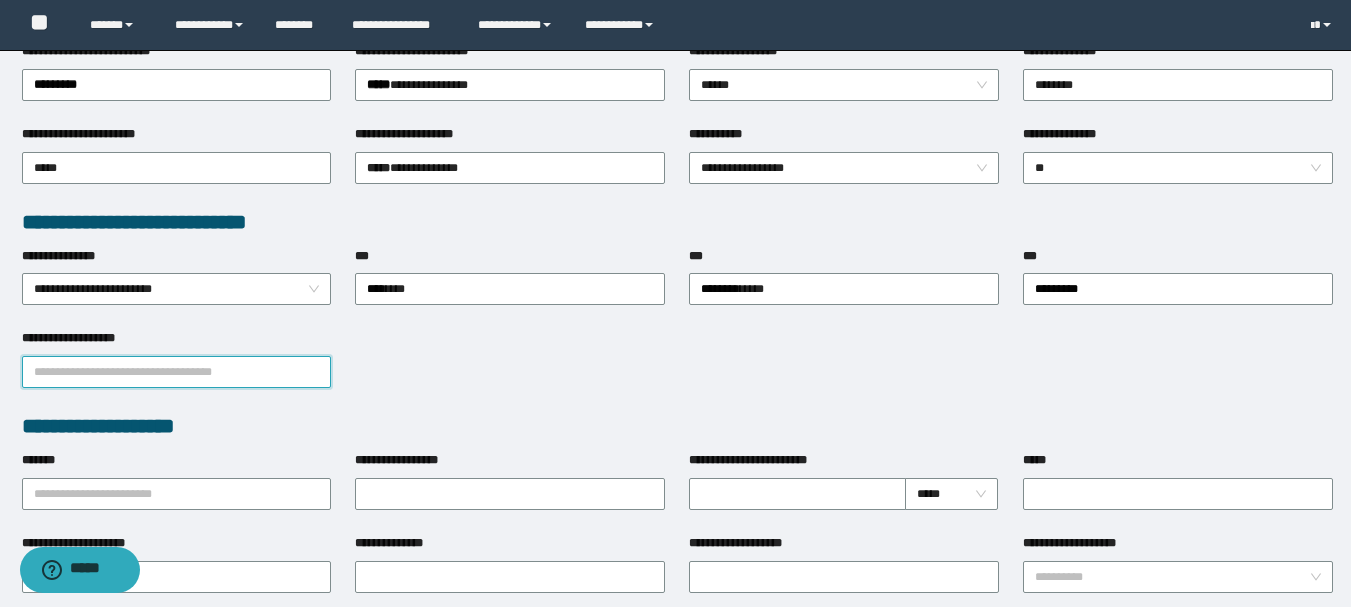click on "**********" at bounding box center [177, 372] 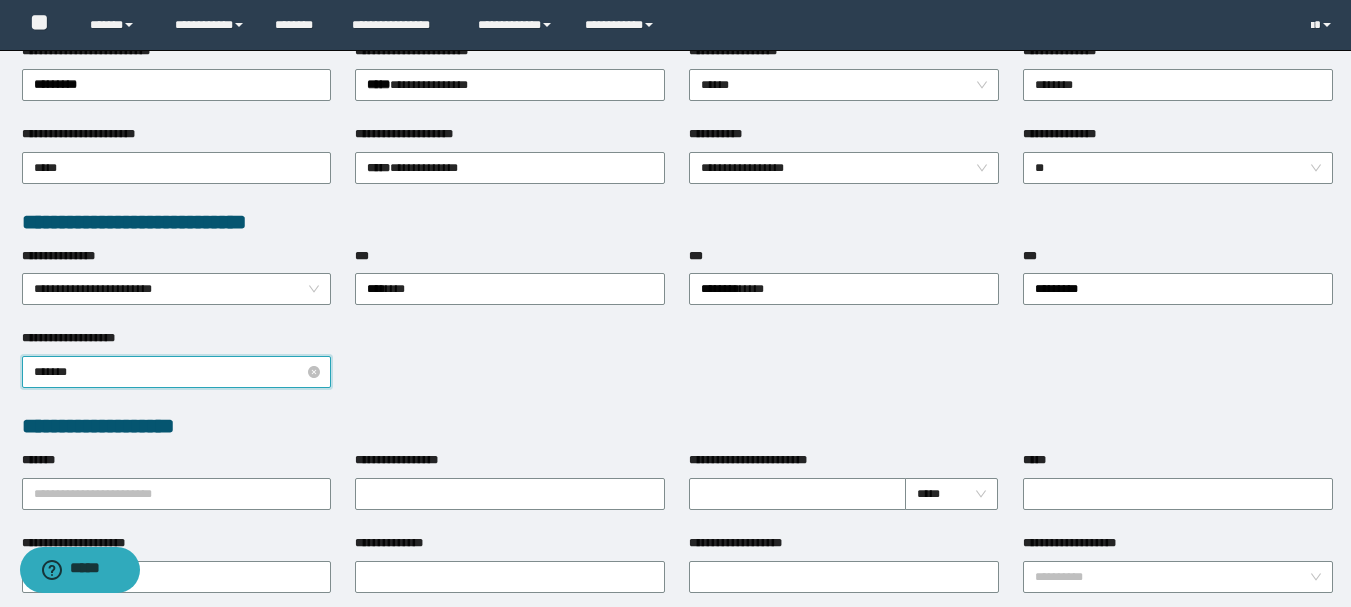 type on "******" 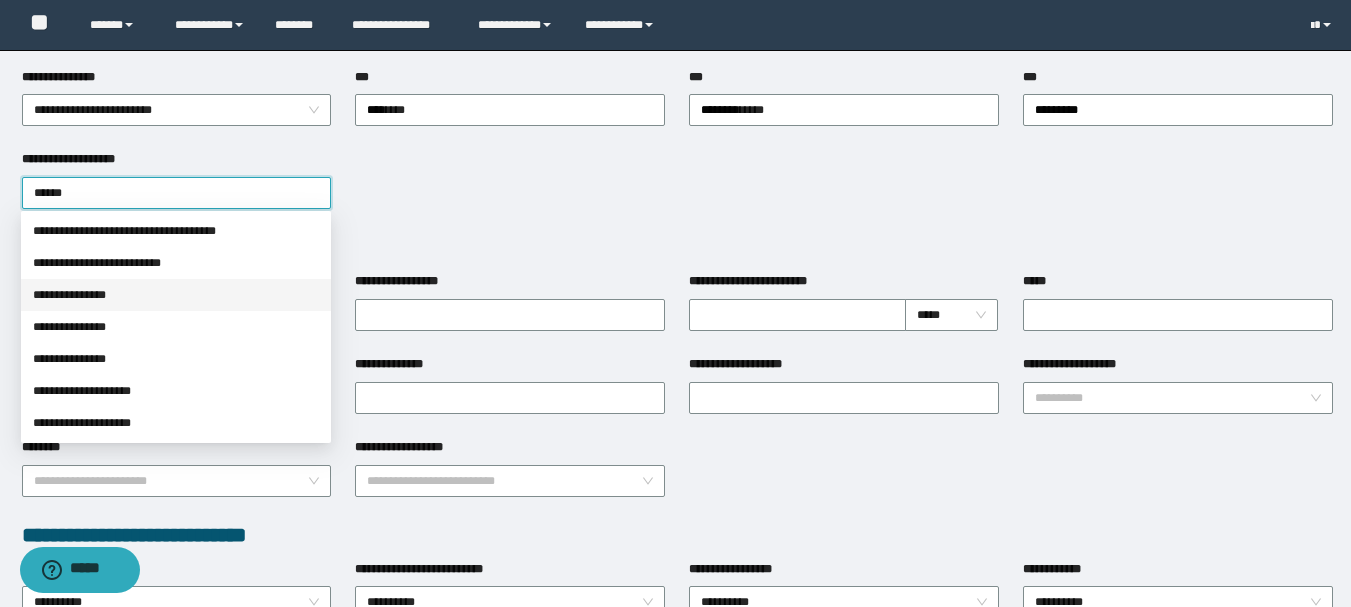 scroll, scrollTop: 600, scrollLeft: 0, axis: vertical 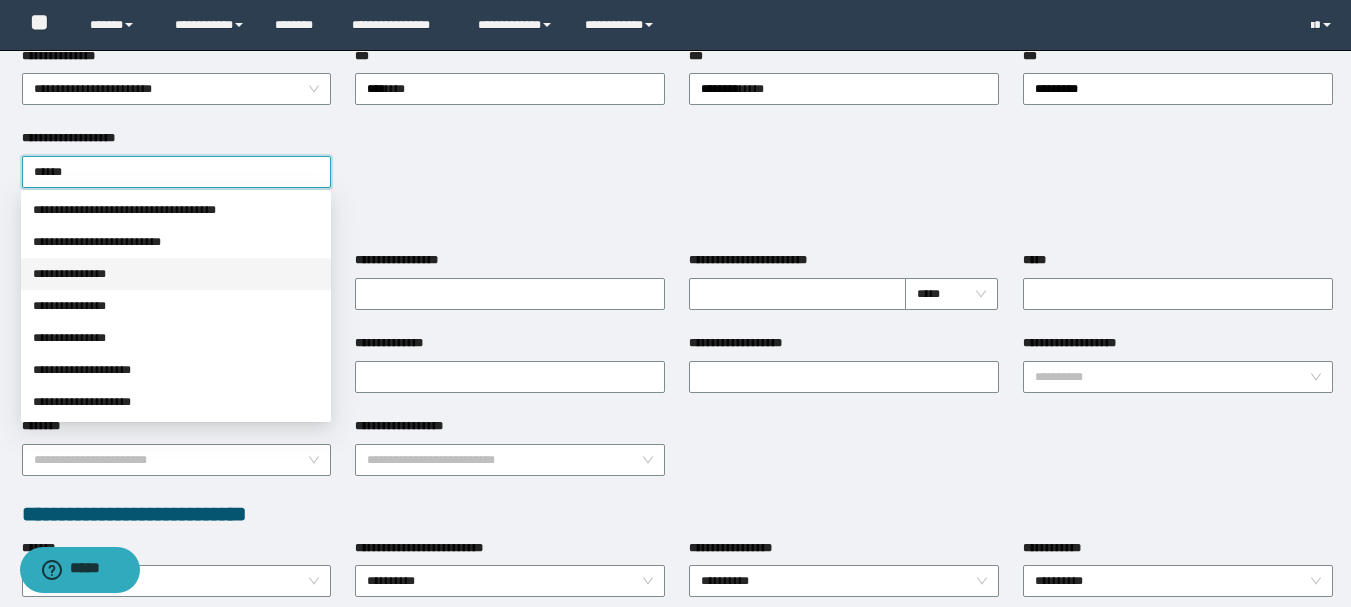 click on "**********" at bounding box center [176, 402] 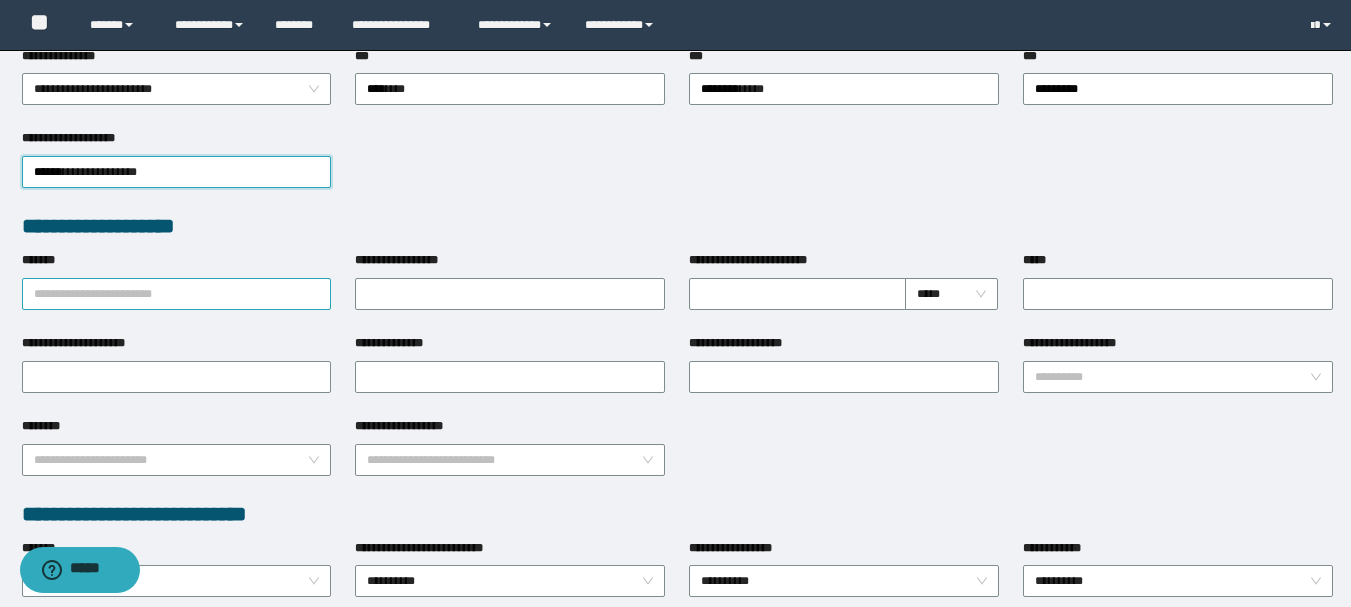 click on "*******" at bounding box center (177, 294) 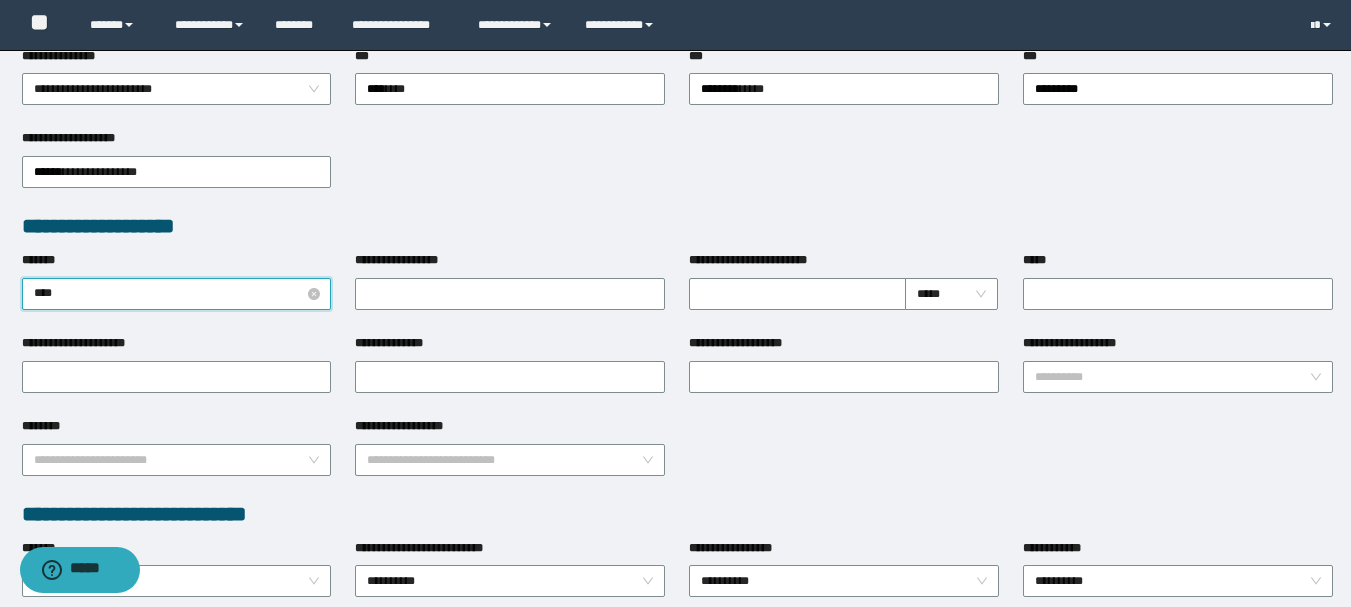 type on "*****" 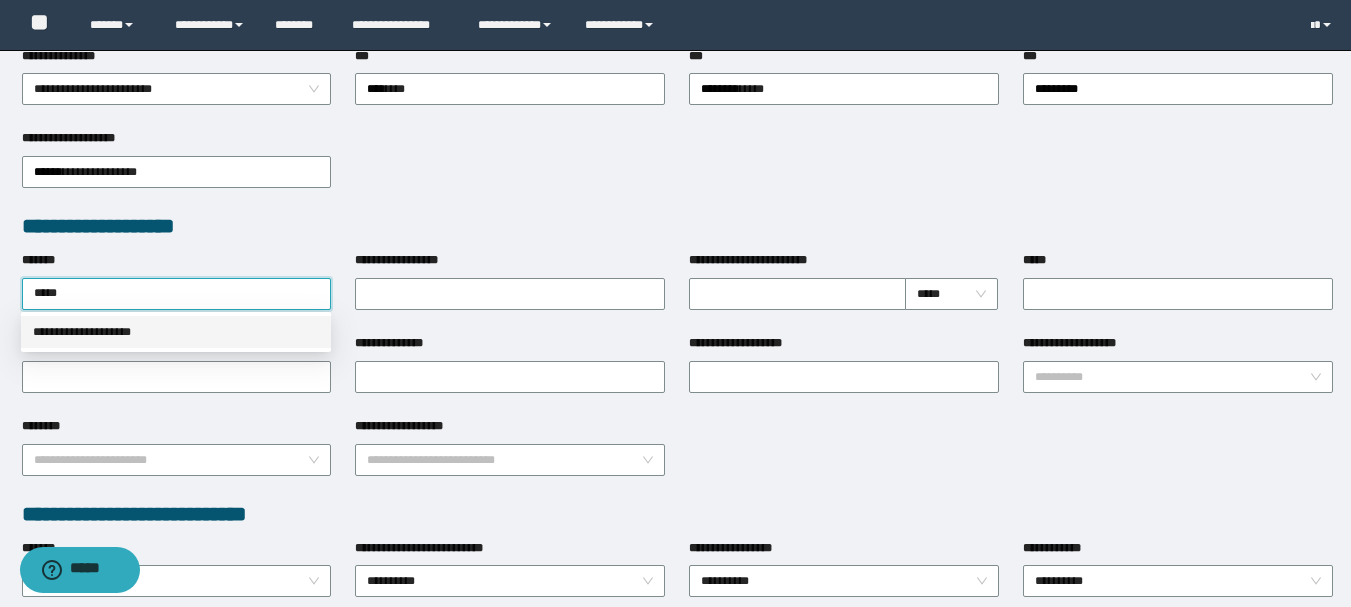 click on "**********" at bounding box center (176, 332) 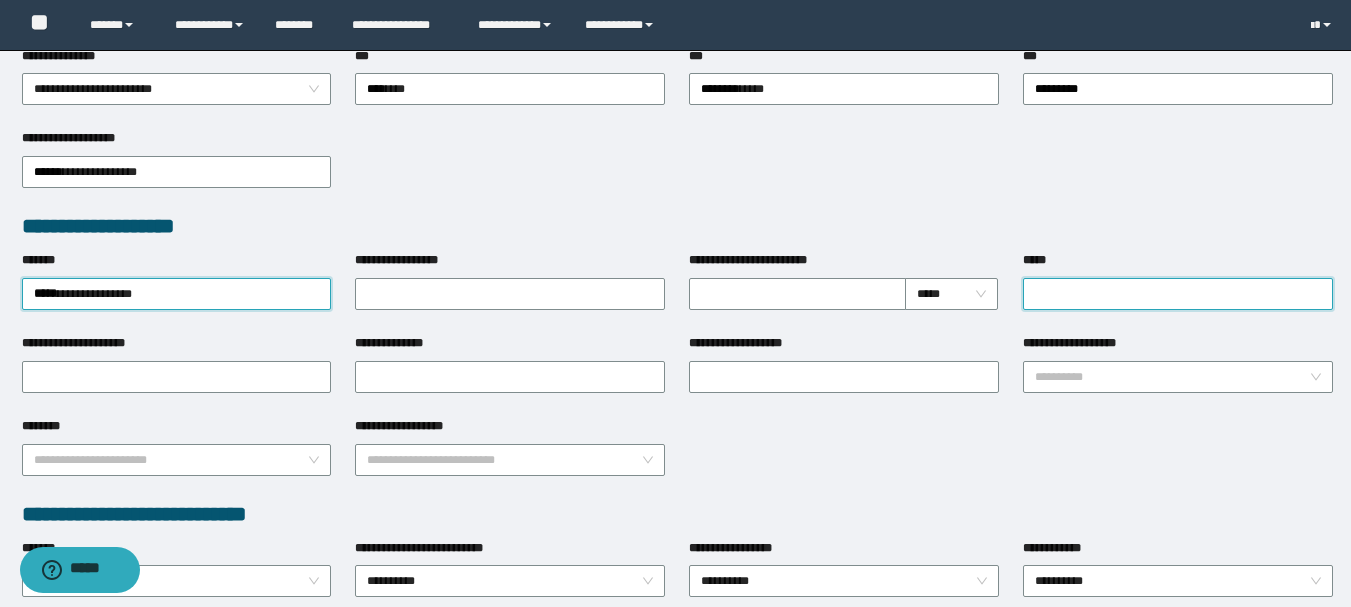 click on "*****" at bounding box center (1178, 294) 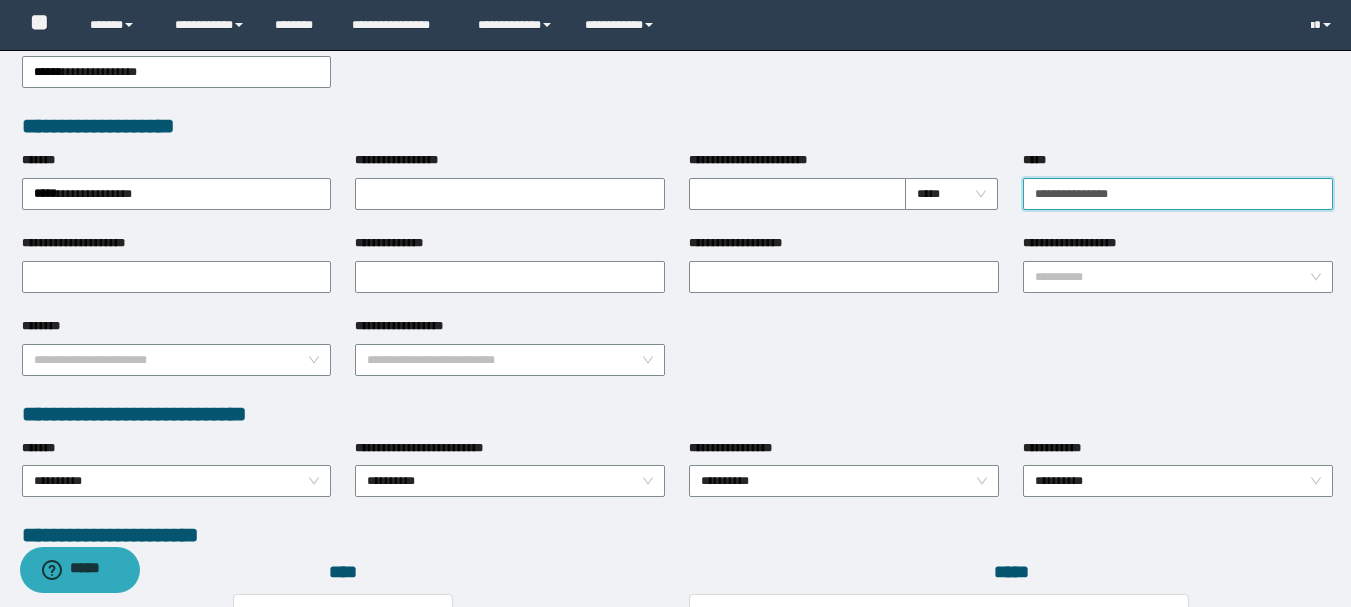 scroll, scrollTop: 1096, scrollLeft: 0, axis: vertical 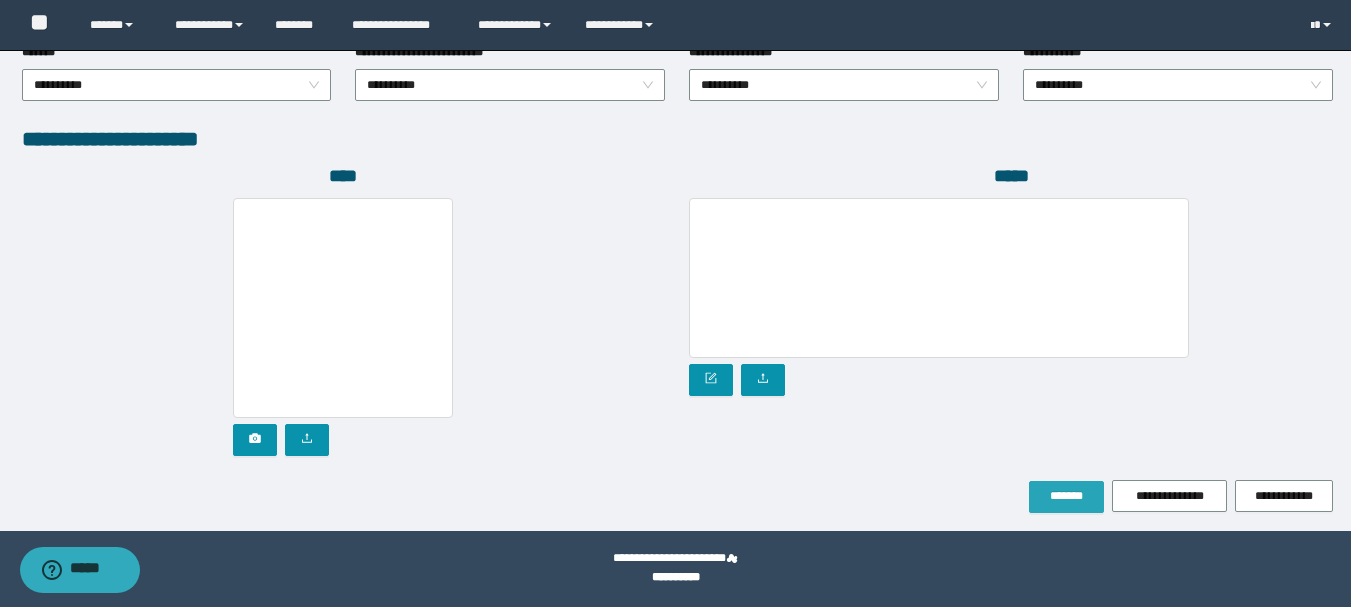 type on "**********" 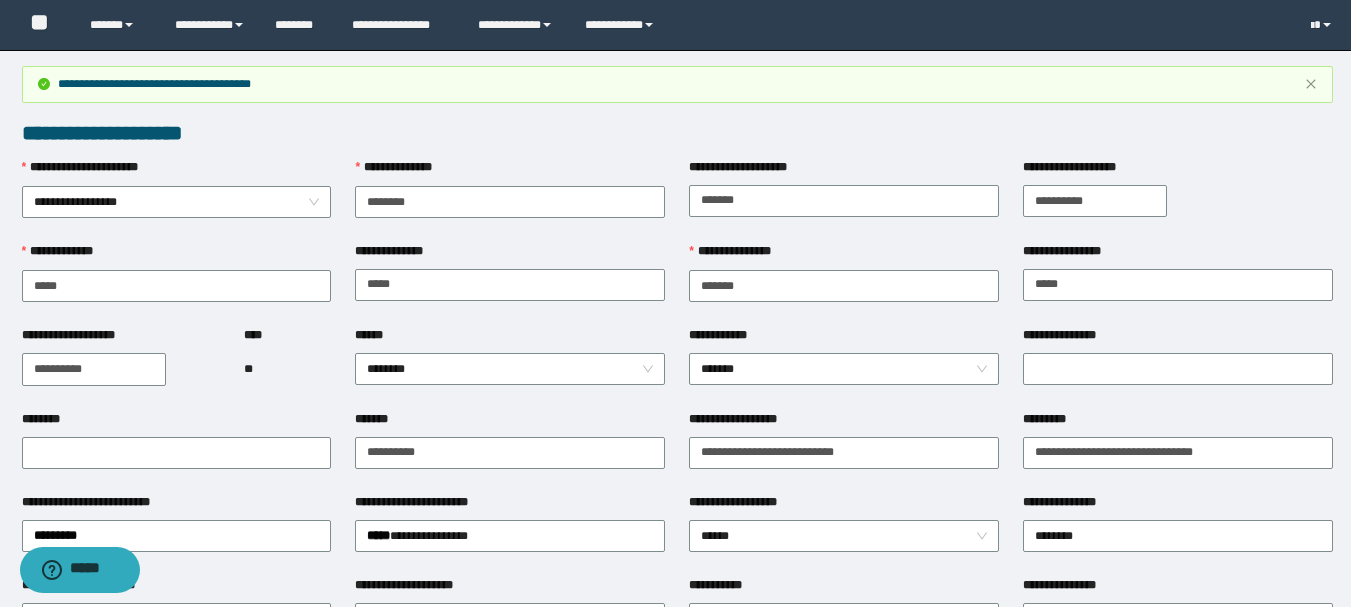 scroll, scrollTop: 0, scrollLeft: 0, axis: both 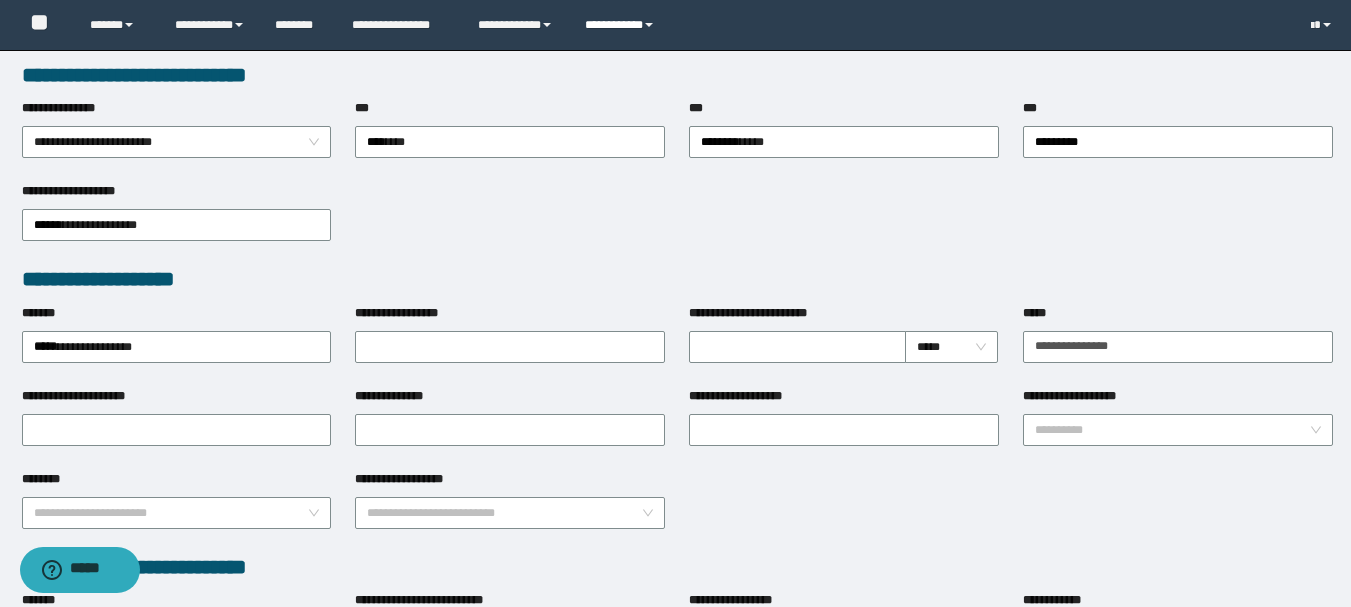 click on "**********" at bounding box center [622, 25] 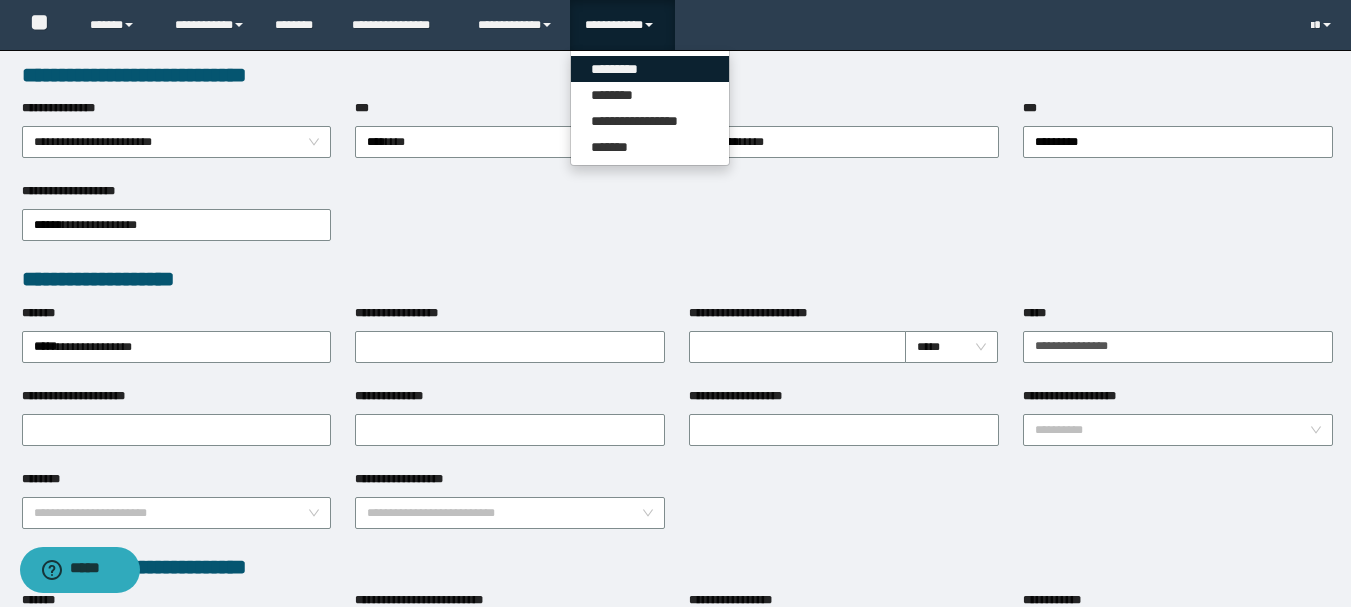 click on "*********" at bounding box center [650, 69] 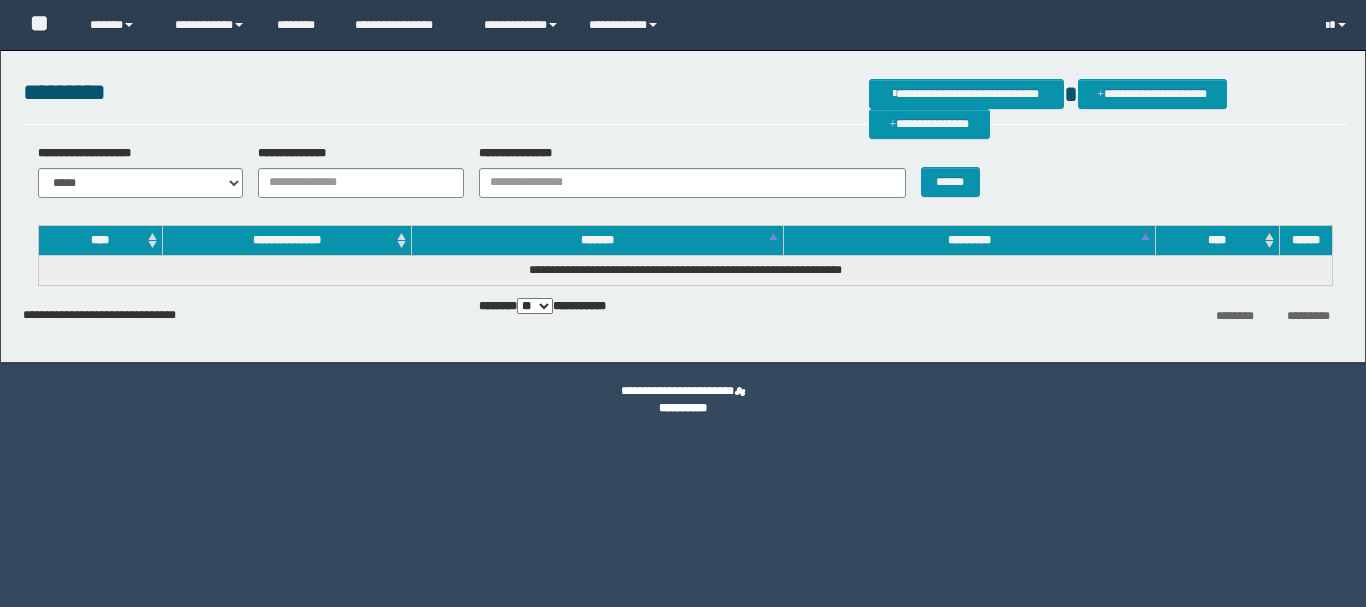 scroll, scrollTop: 0, scrollLeft: 0, axis: both 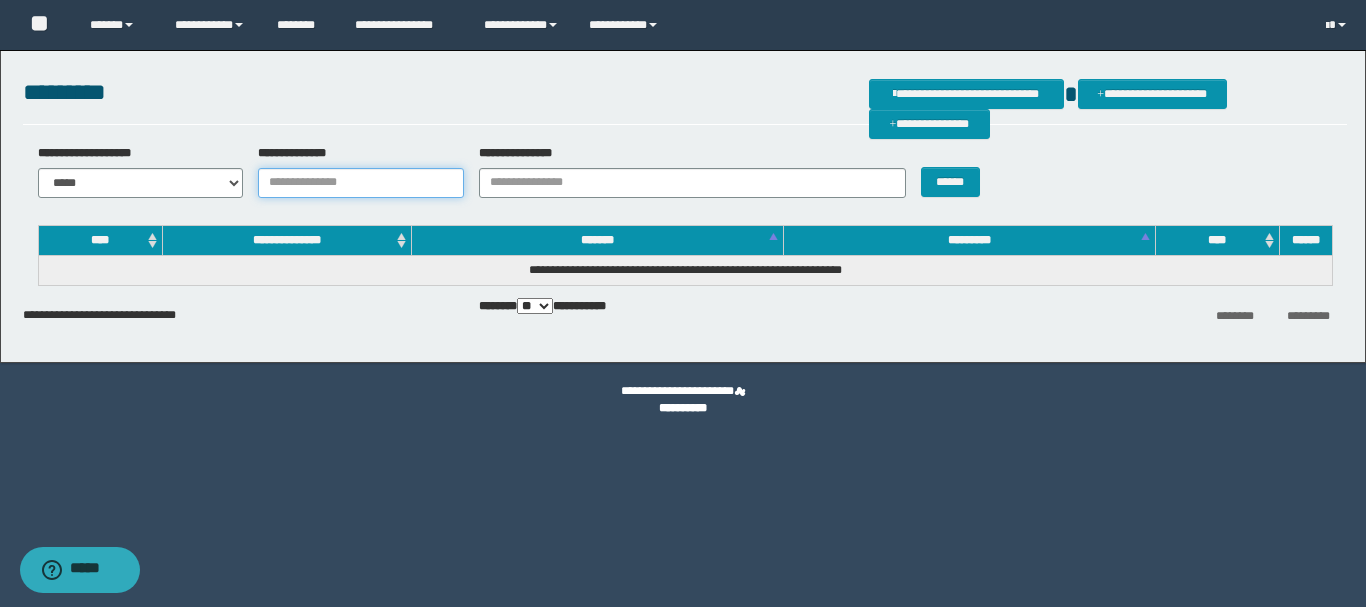 drag, startPoint x: 390, startPoint y: 183, endPoint x: 423, endPoint y: 173, distance: 34.48188 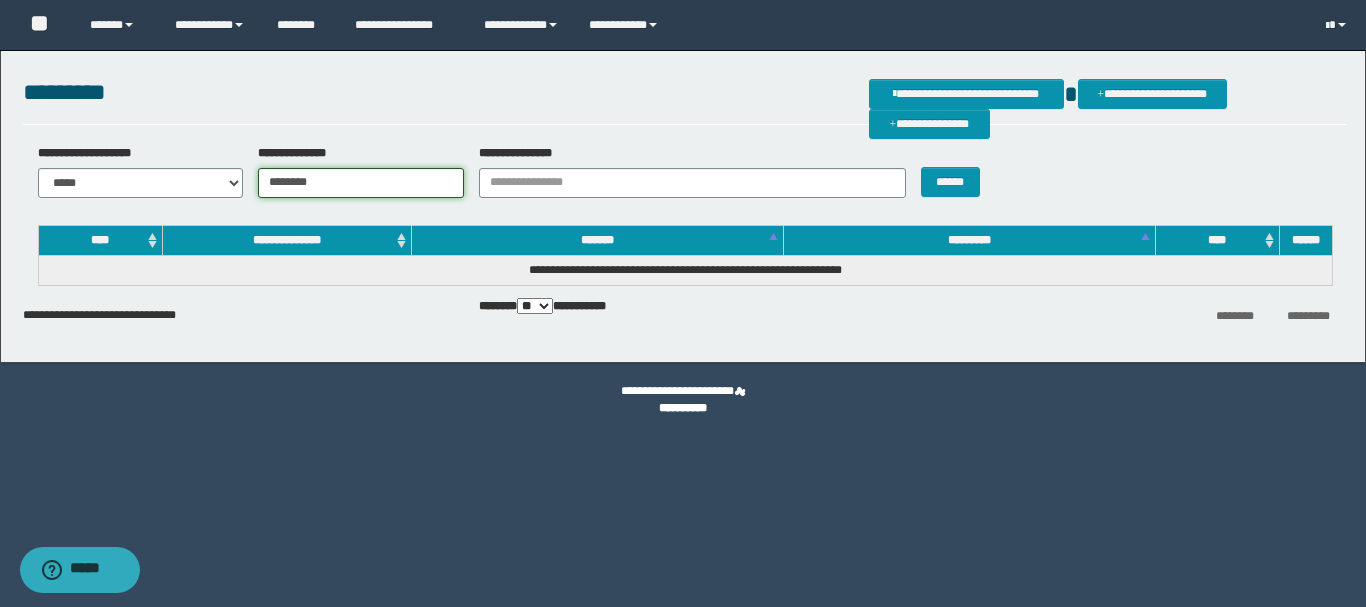 type on "********" 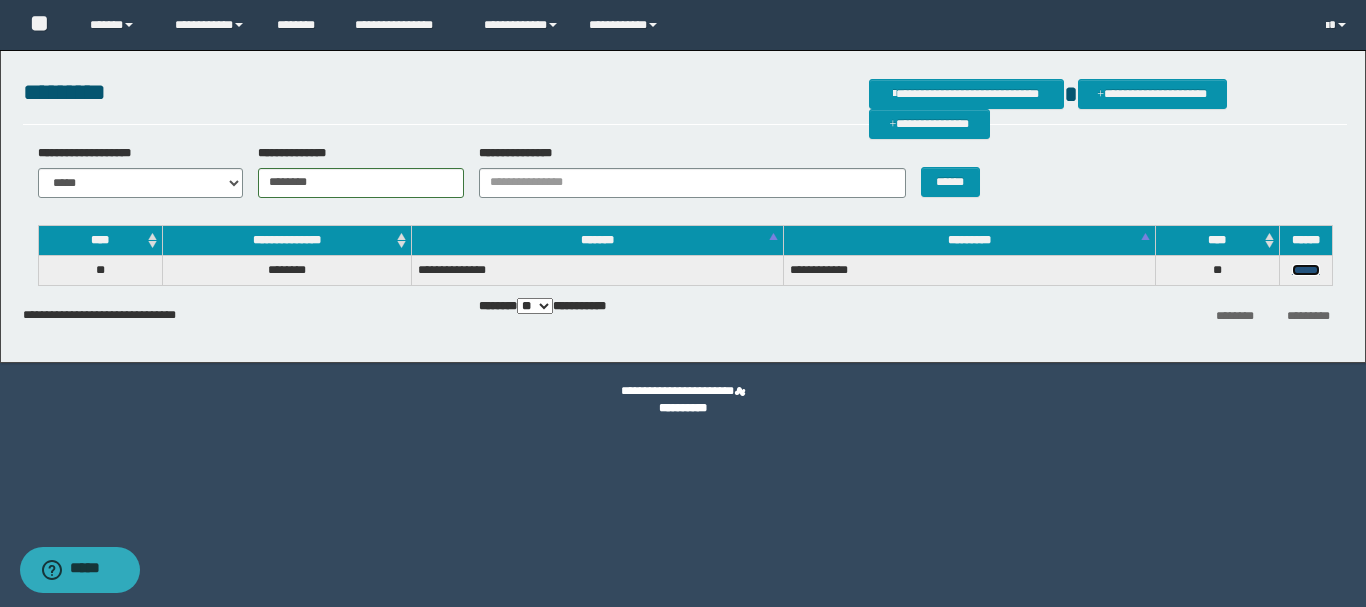 click on "******" at bounding box center [1306, 270] 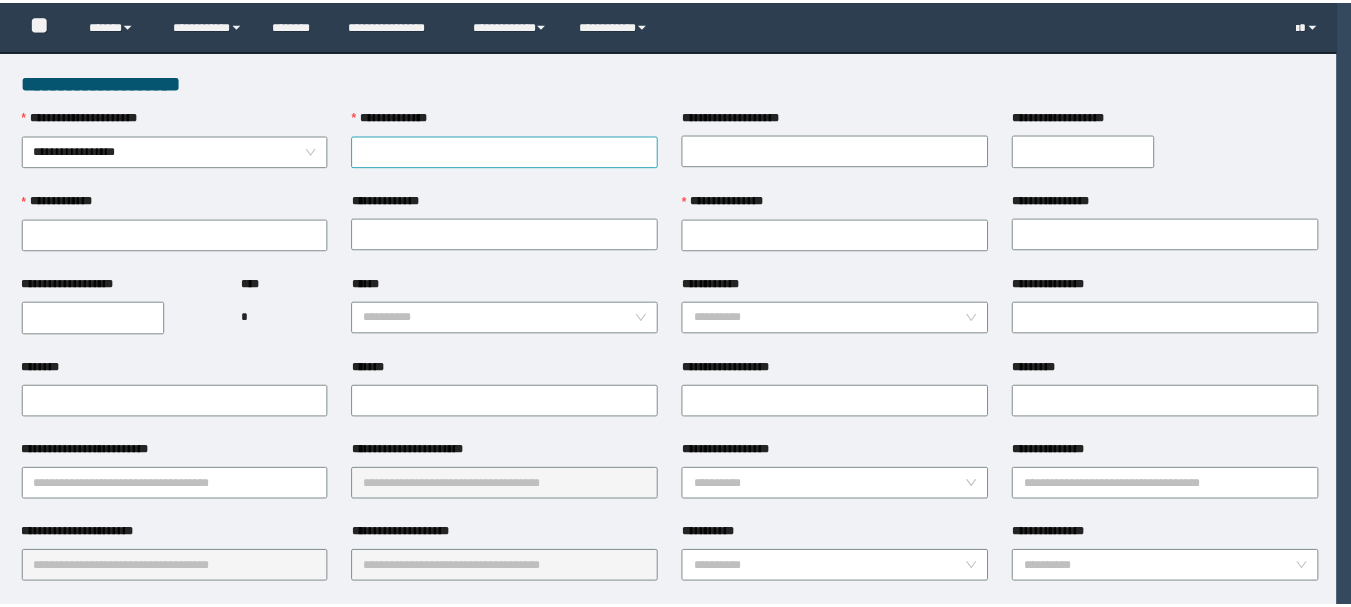 scroll, scrollTop: 0, scrollLeft: 0, axis: both 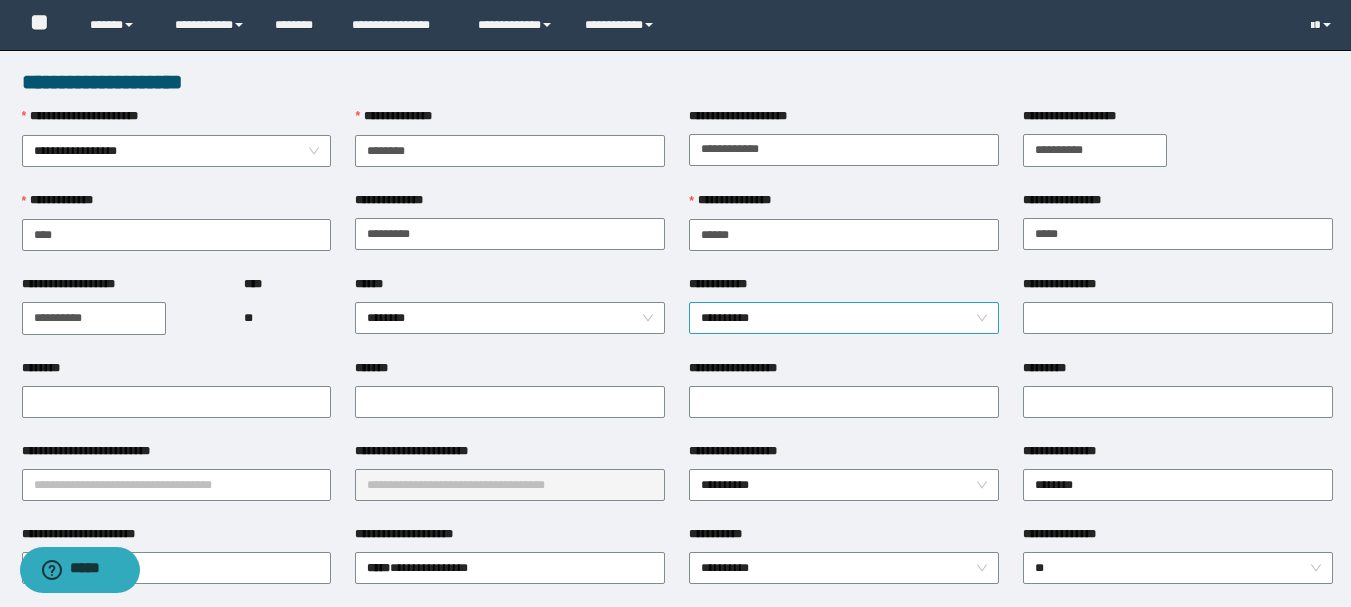 click on "**********" at bounding box center (844, 318) 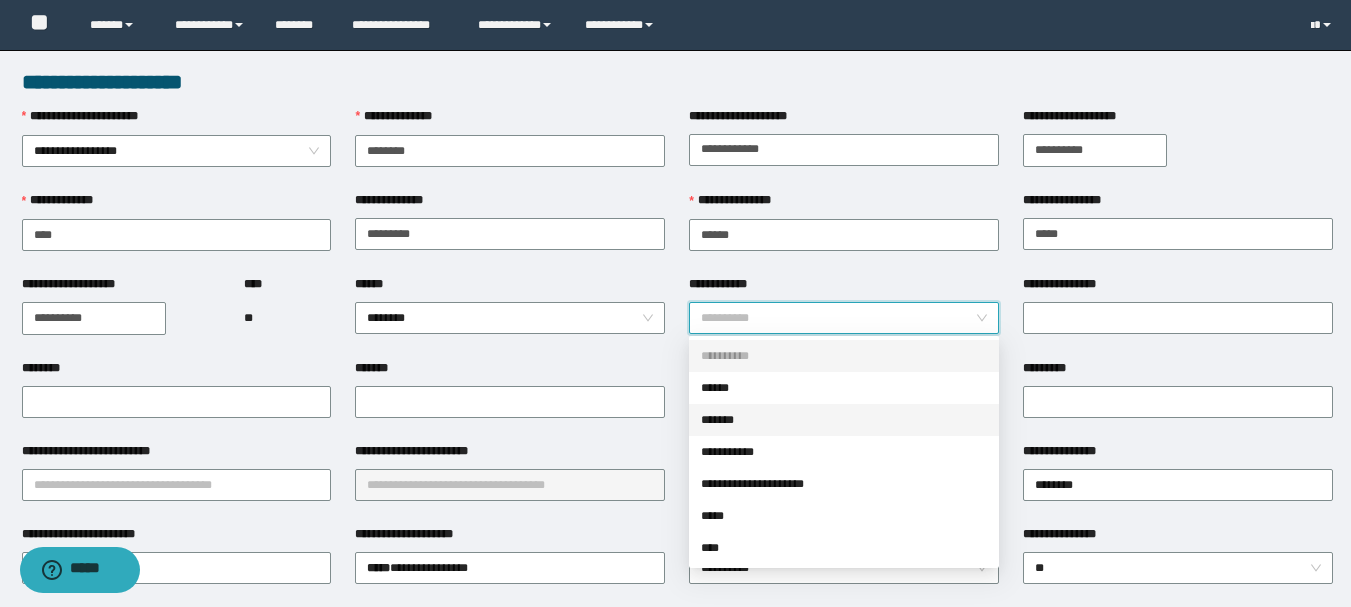 click on "*******" at bounding box center [844, 420] 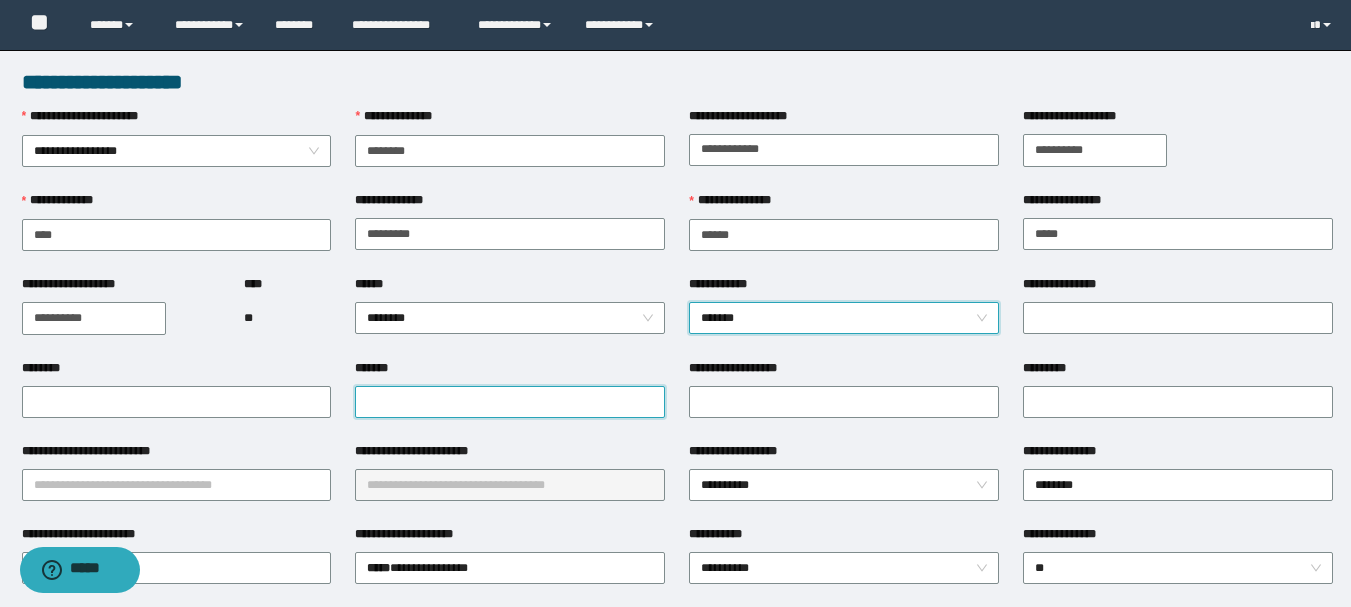 drag, startPoint x: 560, startPoint y: 391, endPoint x: 603, endPoint y: 399, distance: 43.737854 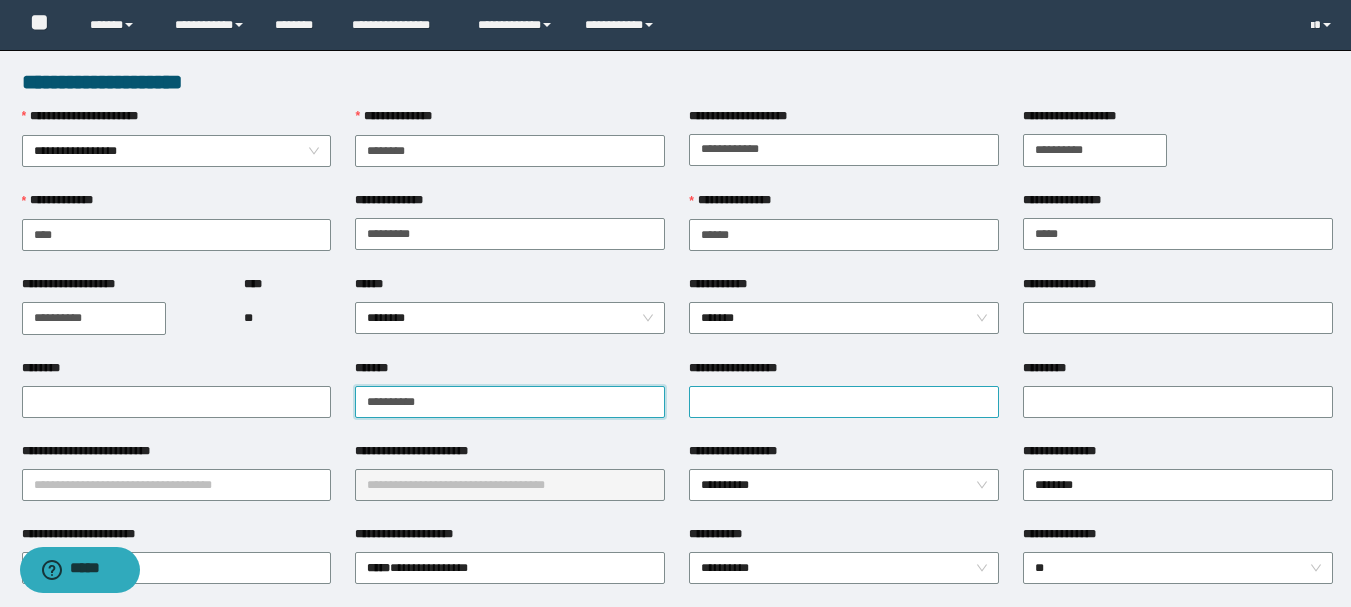 type on "**********" 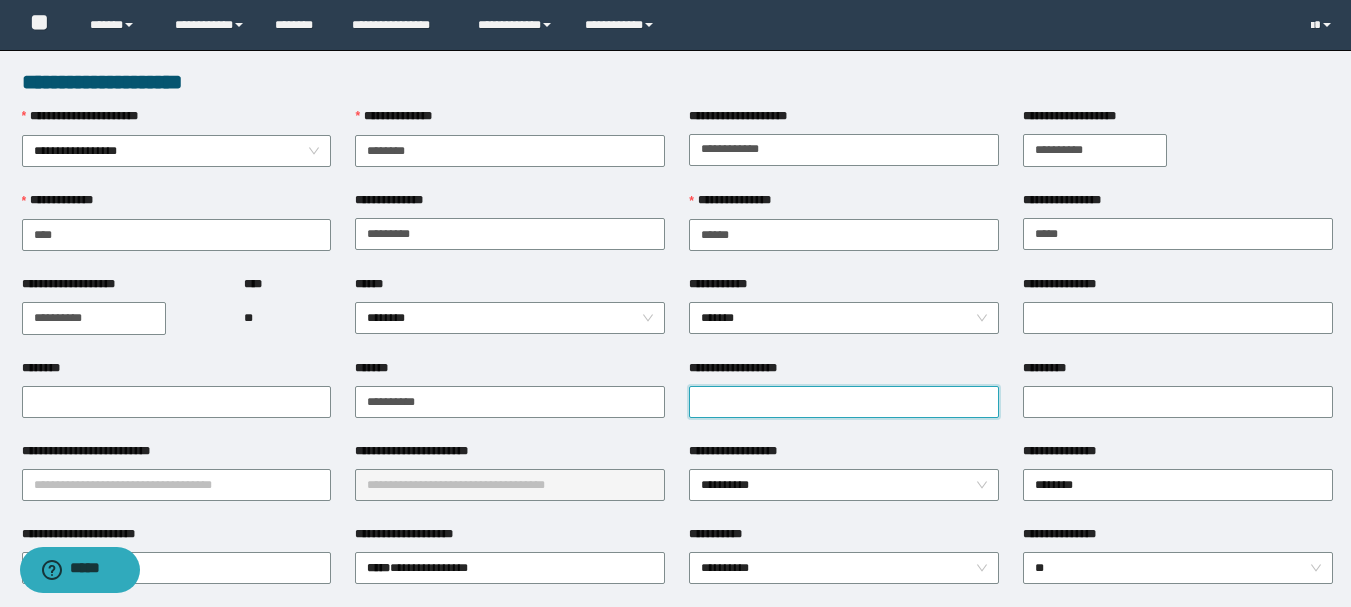 click on "**********" at bounding box center (844, 402) 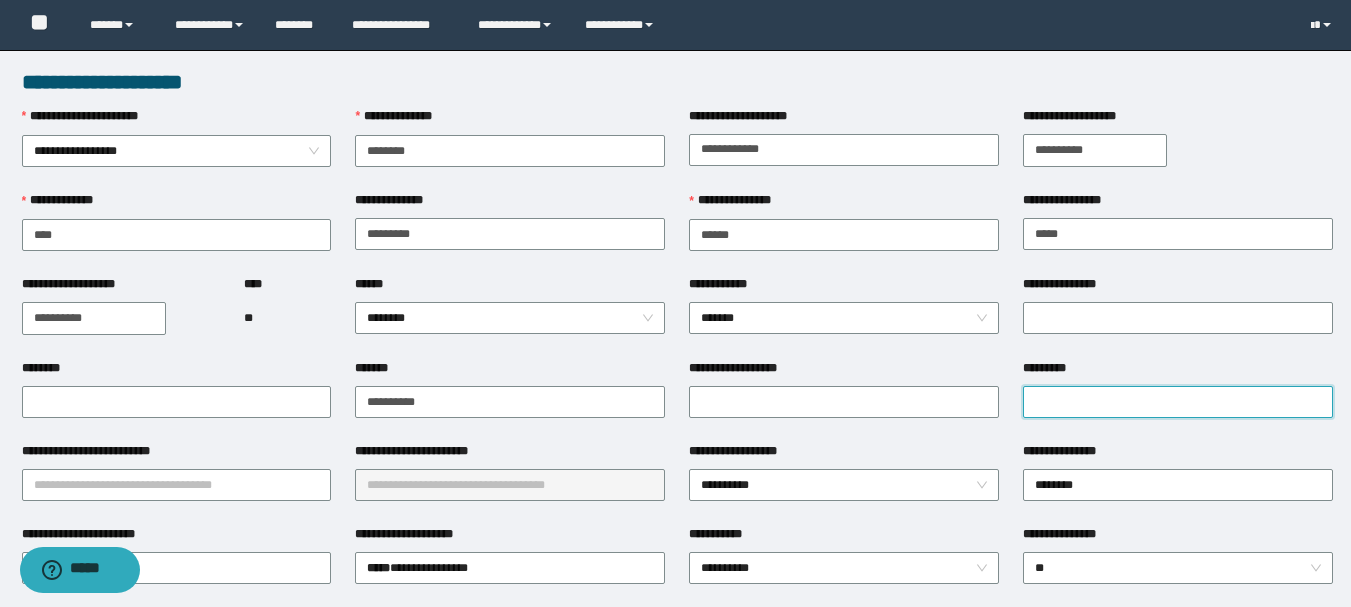 click on "*********" at bounding box center (1178, 402) 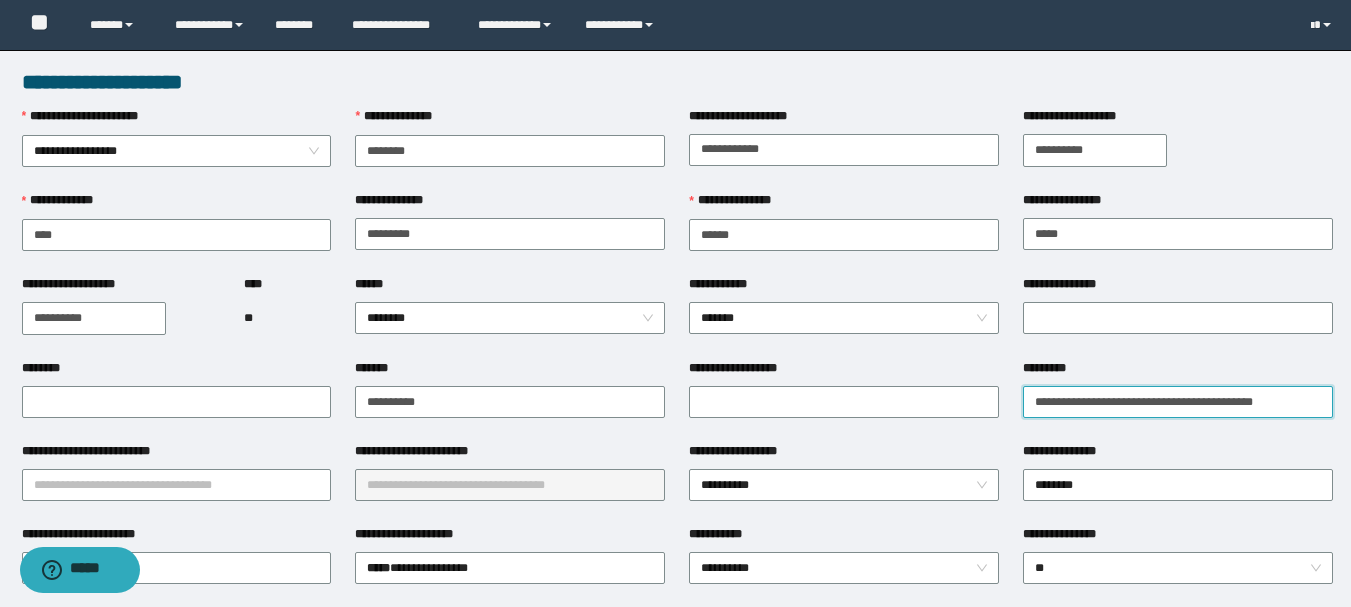 scroll, scrollTop: 100, scrollLeft: 0, axis: vertical 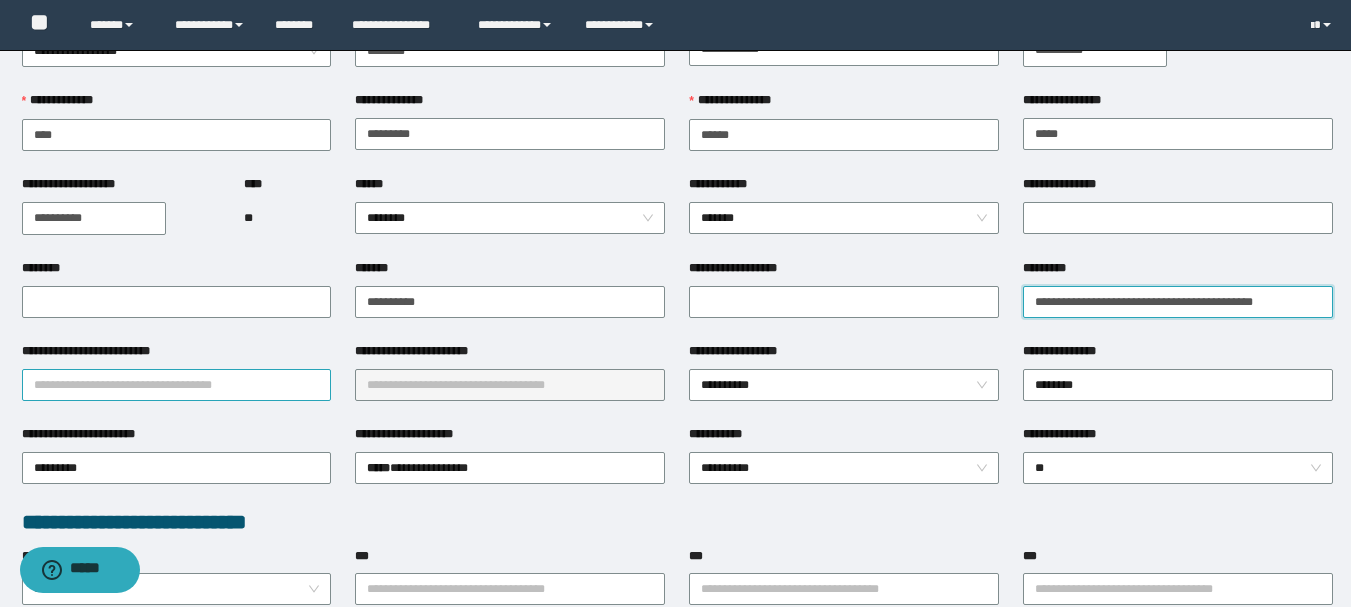 type on "**********" 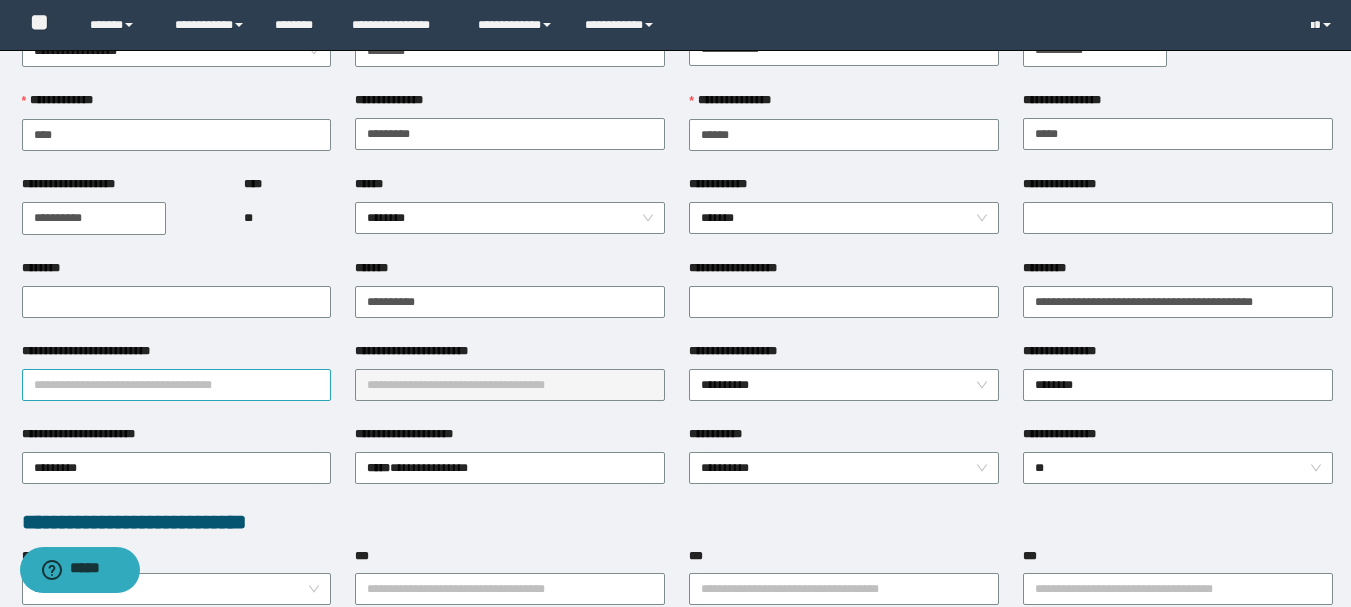 click on "**********" at bounding box center (177, 385) 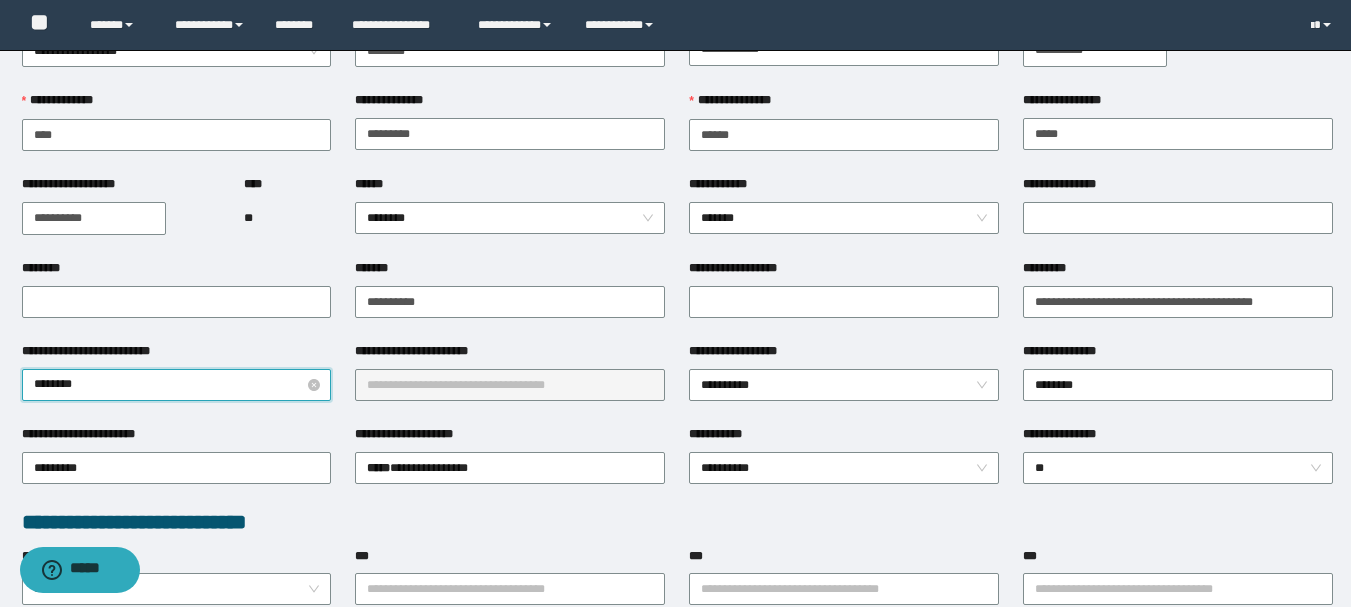 type on "*********" 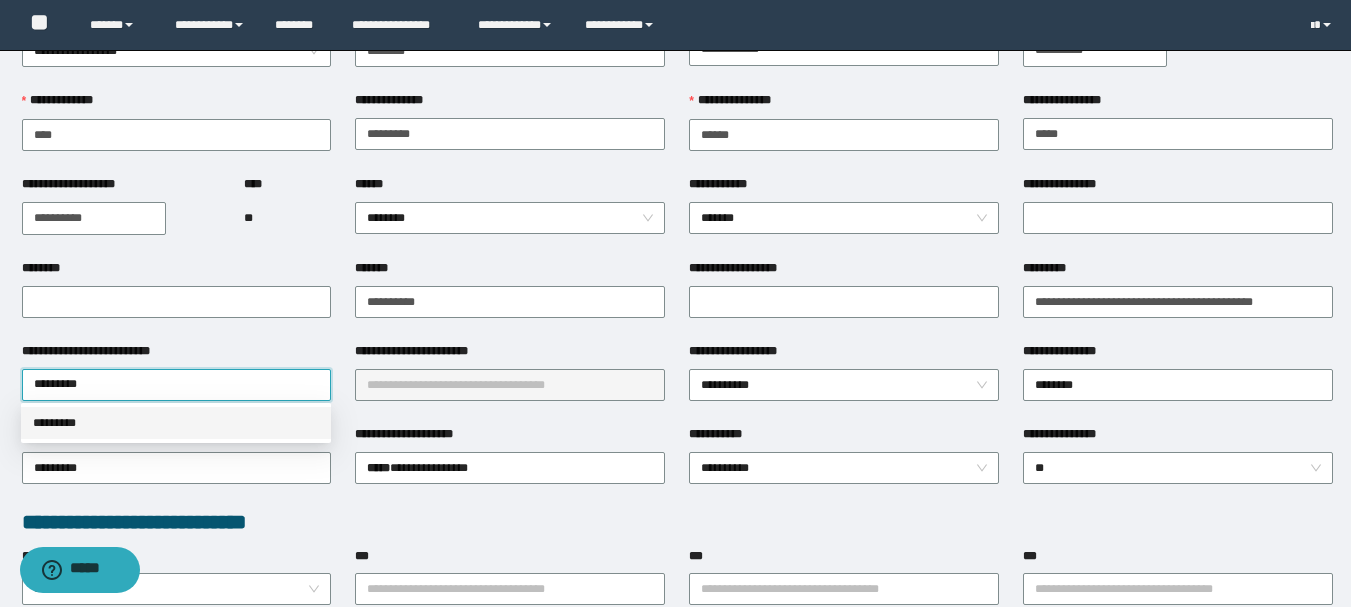 click on "*********" at bounding box center (176, 423) 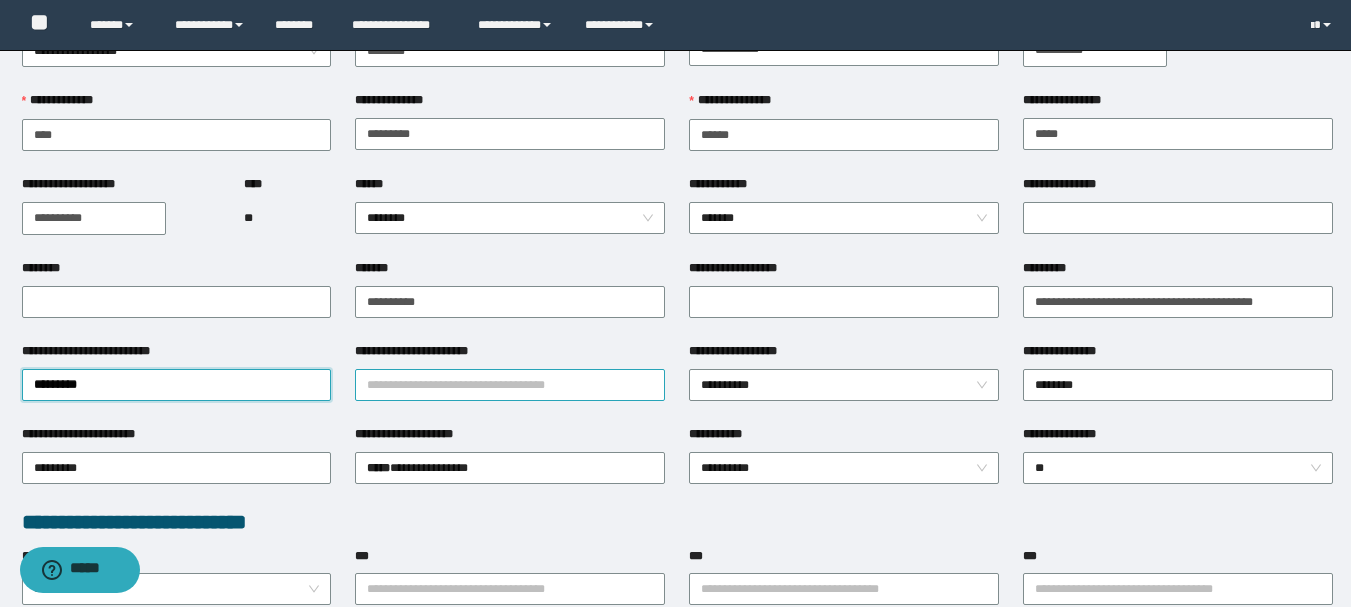 click on "**********" at bounding box center [510, 385] 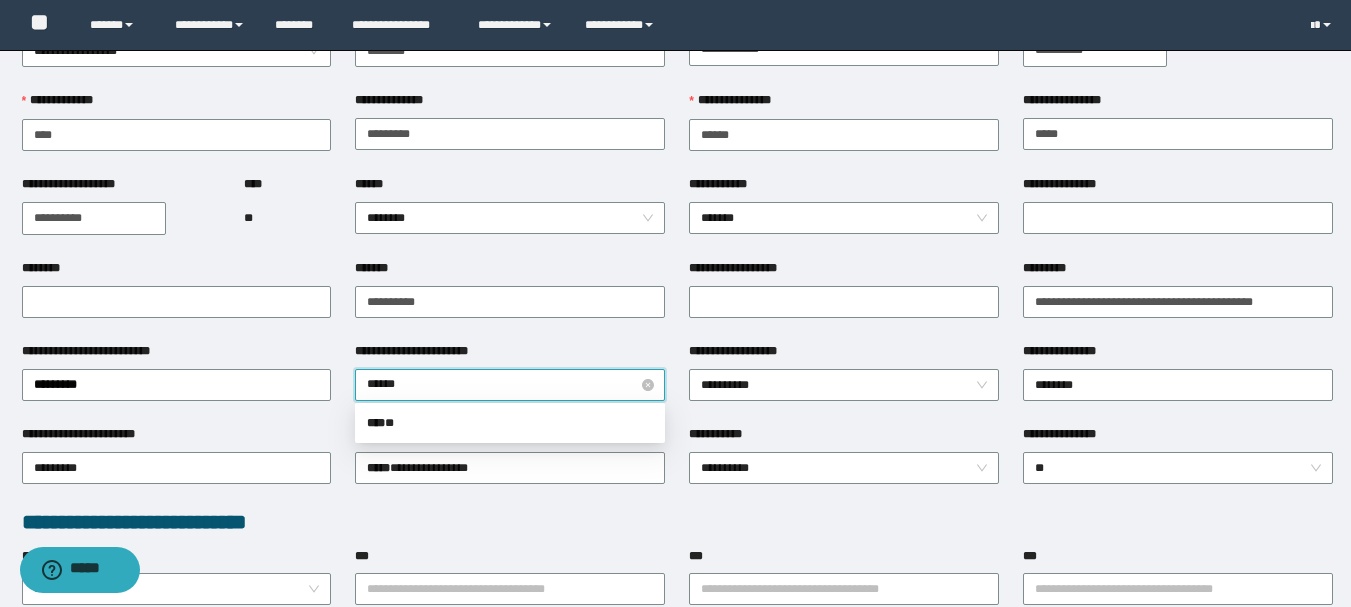 type on "*******" 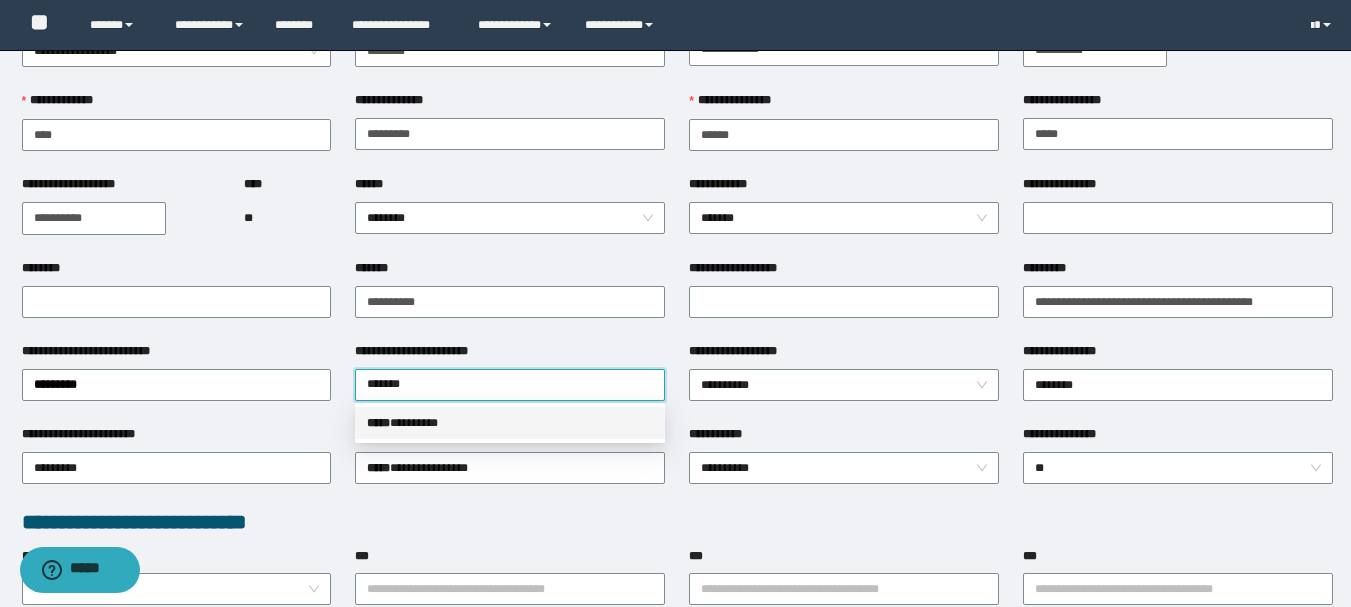 click on "***** * *******" at bounding box center (510, 423) 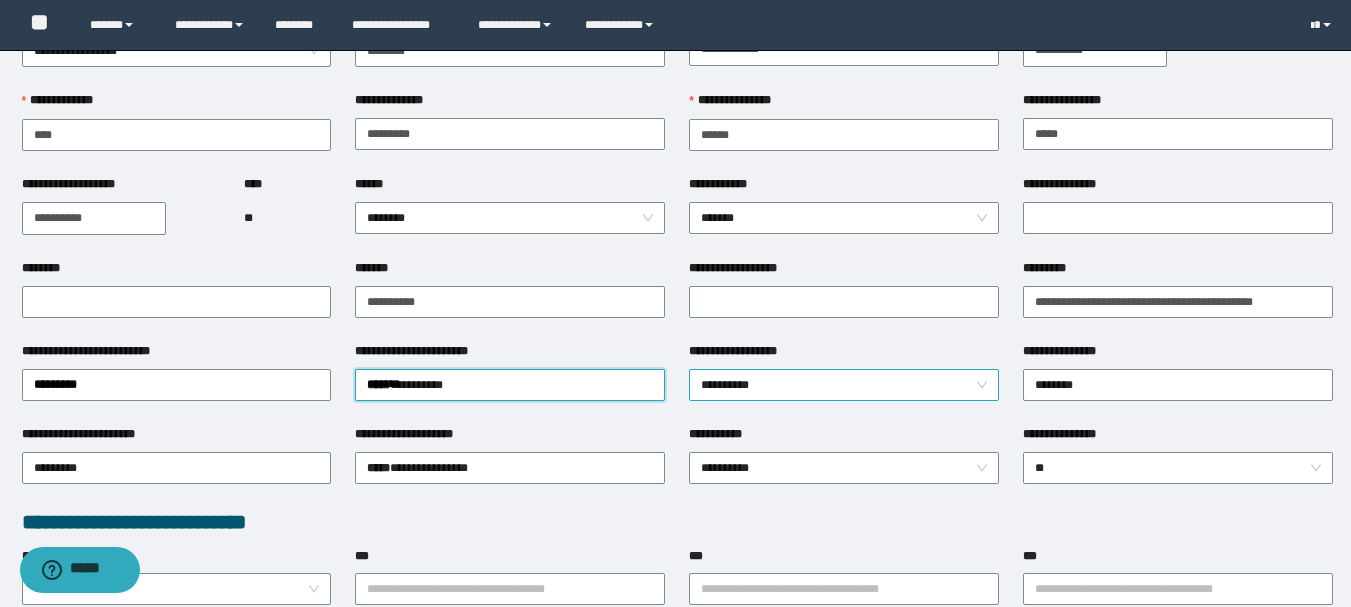 click on "**********" at bounding box center [844, 385] 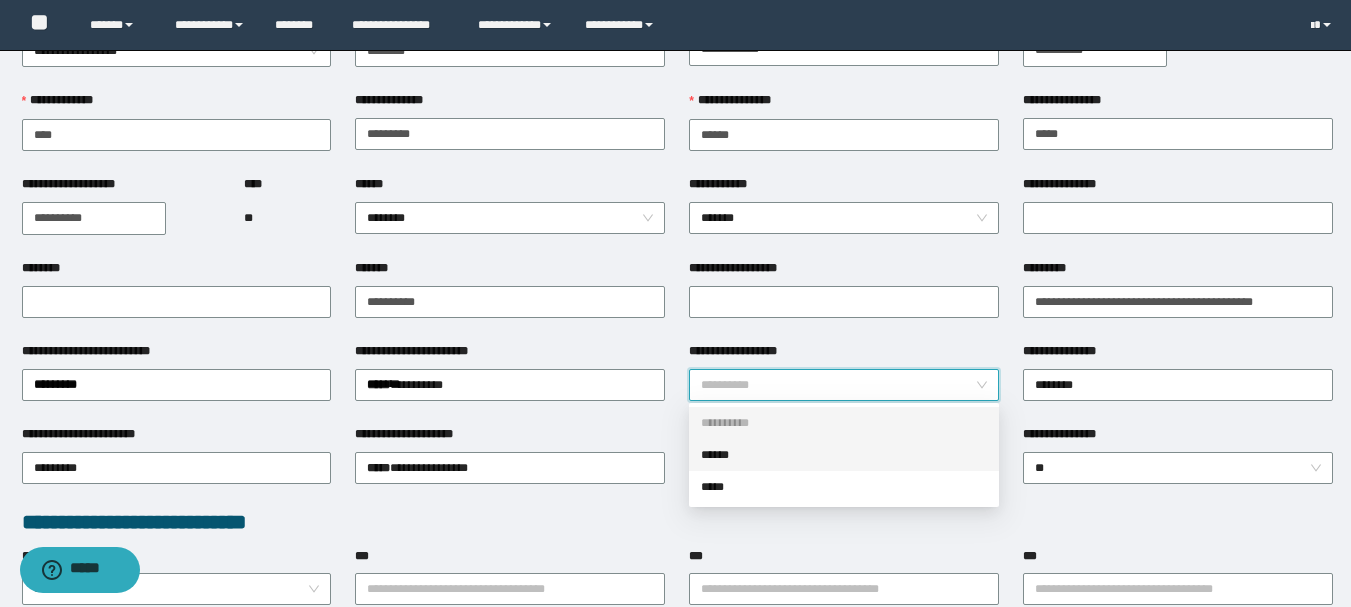 click on "******" at bounding box center [844, 455] 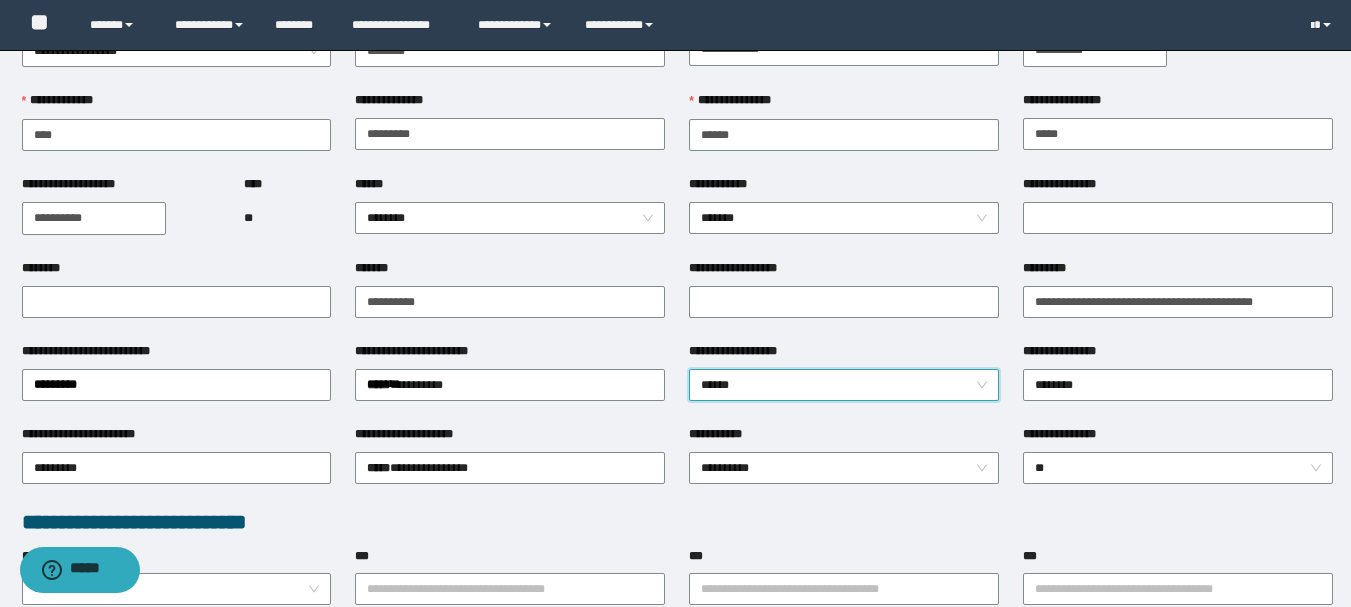 scroll, scrollTop: 200, scrollLeft: 0, axis: vertical 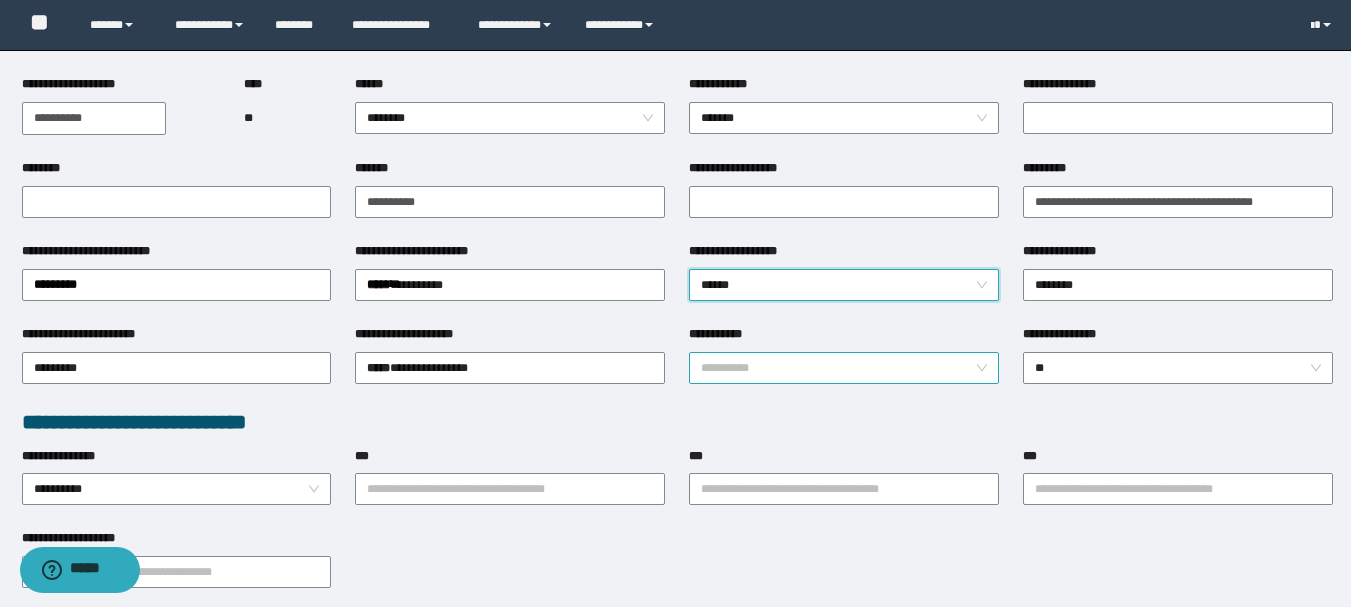 click on "**********" at bounding box center [844, 368] 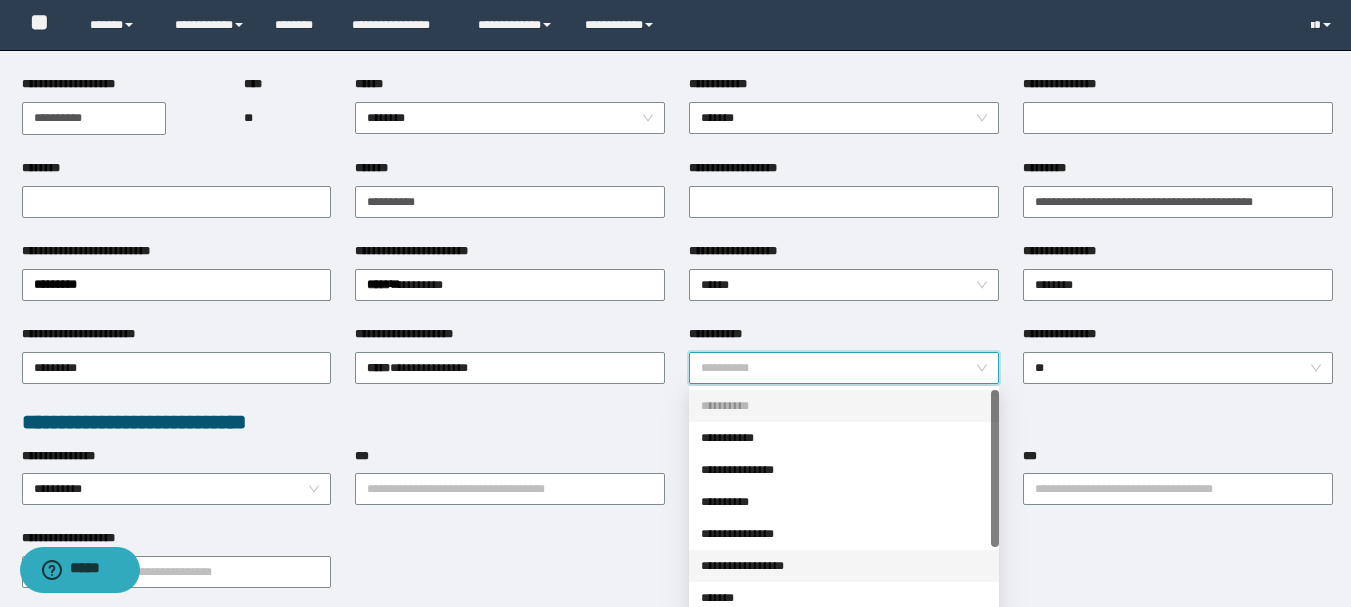 click on "**********" at bounding box center (844, 566) 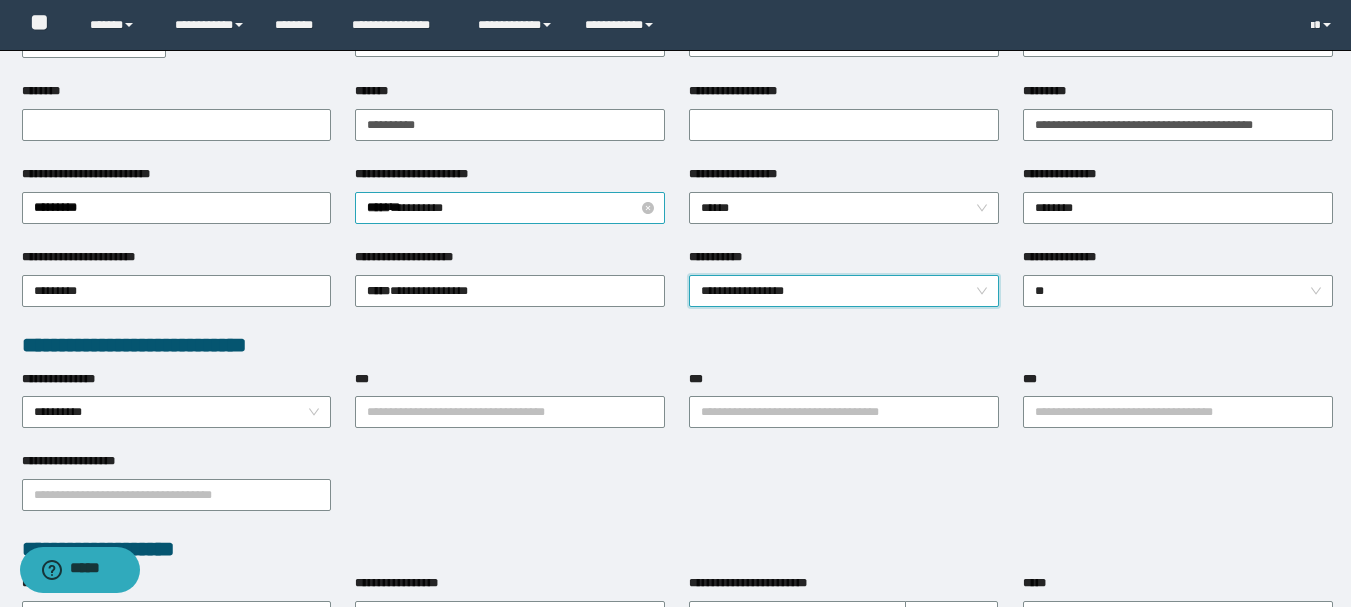 scroll, scrollTop: 500, scrollLeft: 0, axis: vertical 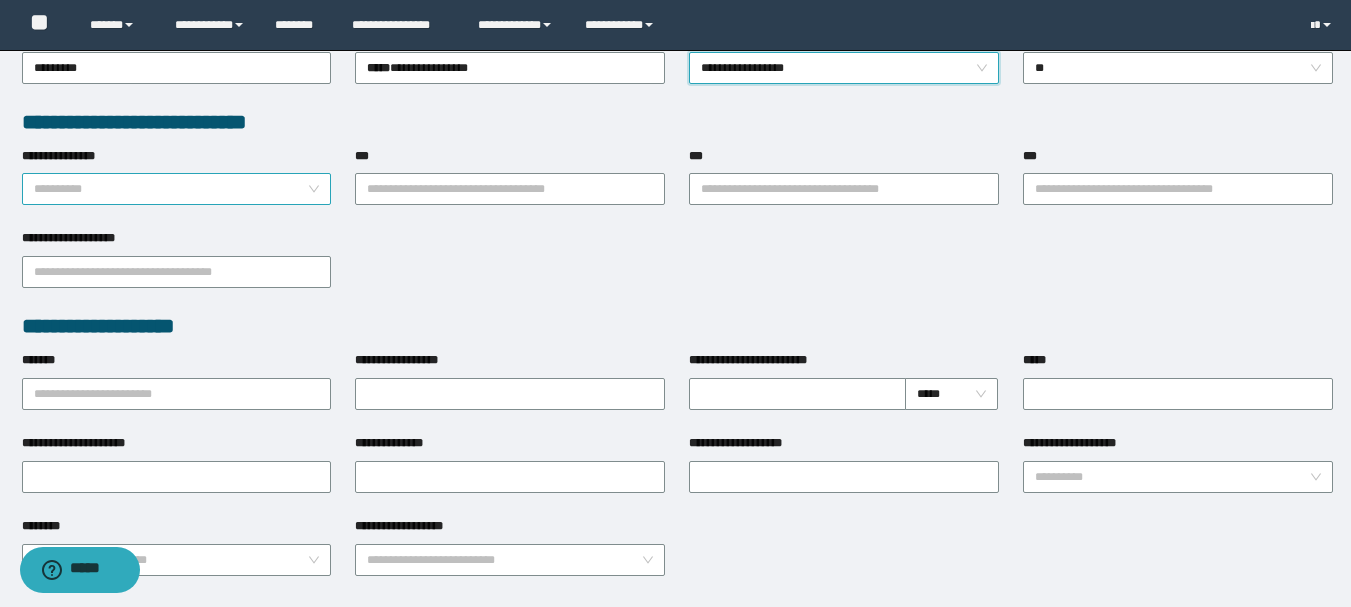 click on "**********" at bounding box center (177, 189) 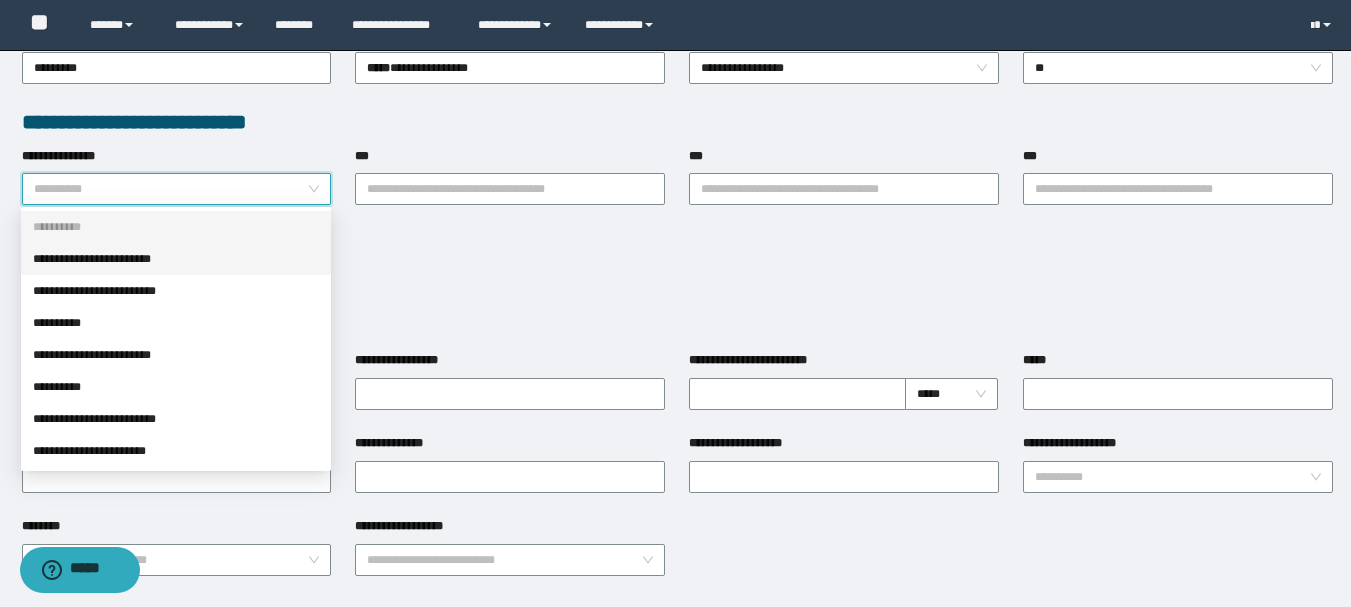 click on "**********" at bounding box center [176, 259] 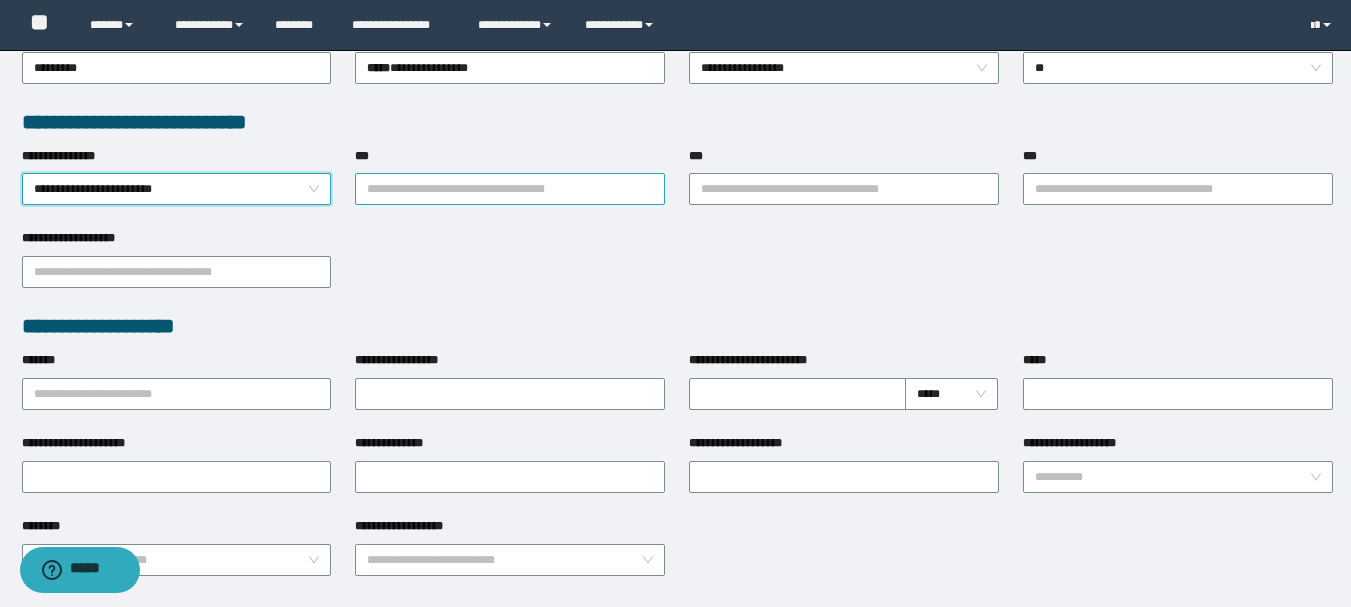 click on "***" at bounding box center [510, 189] 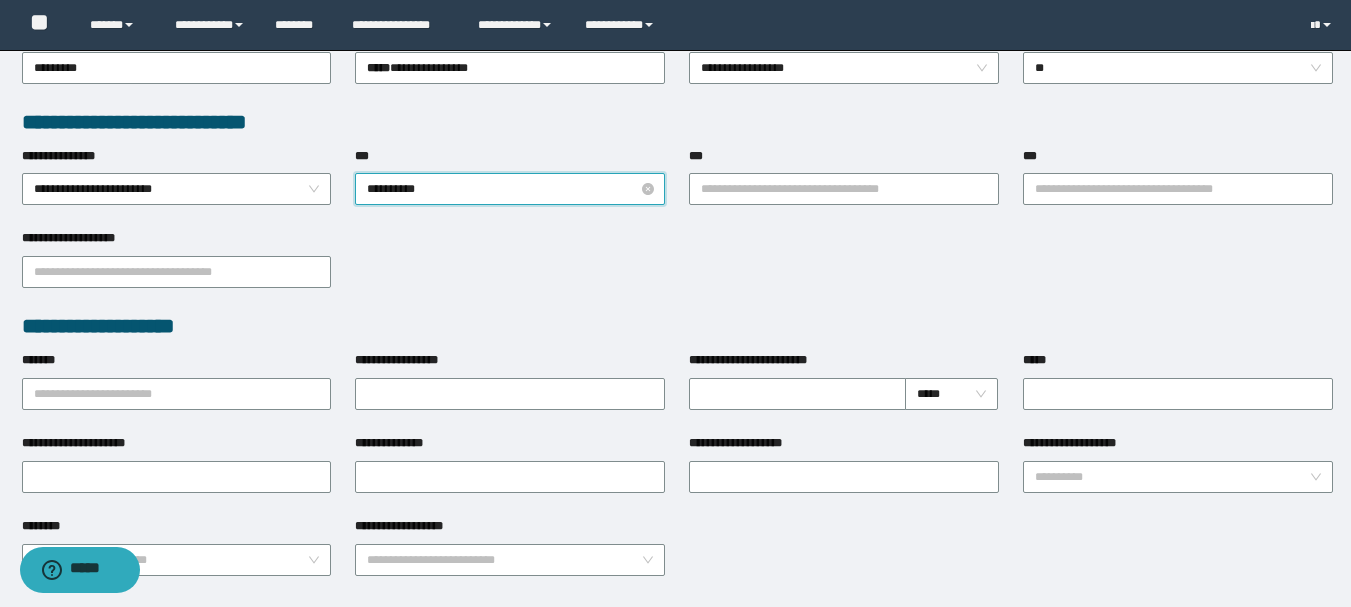 type on "**********" 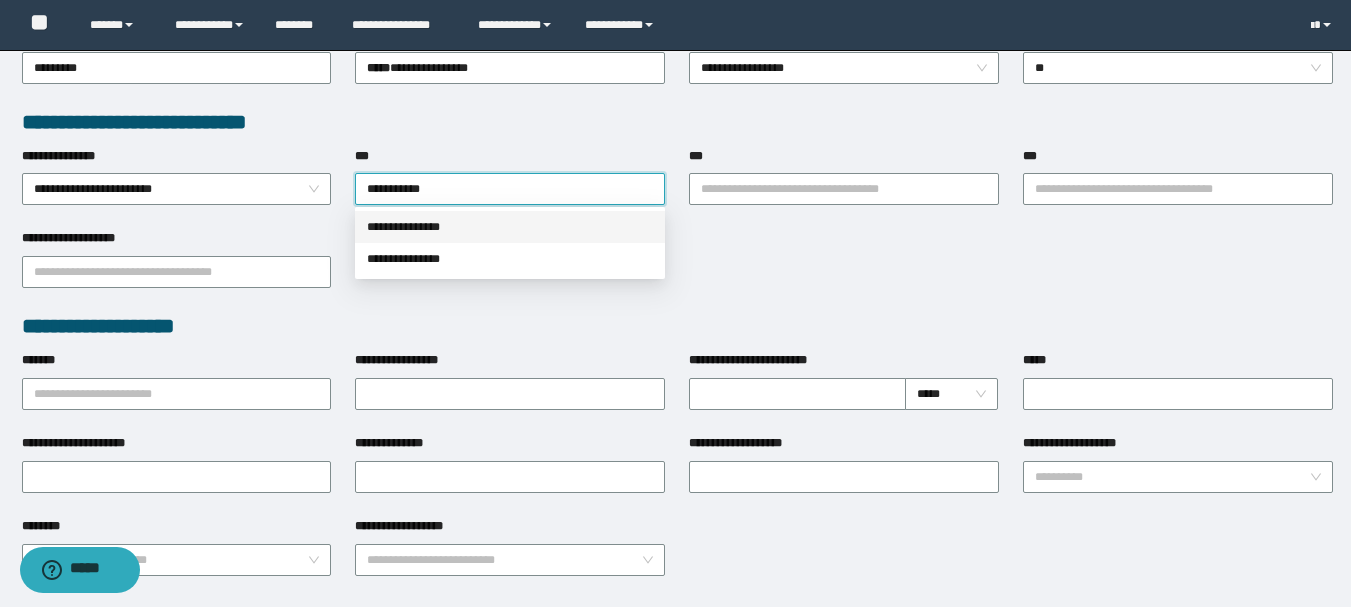 click on "**********" at bounding box center (510, 227) 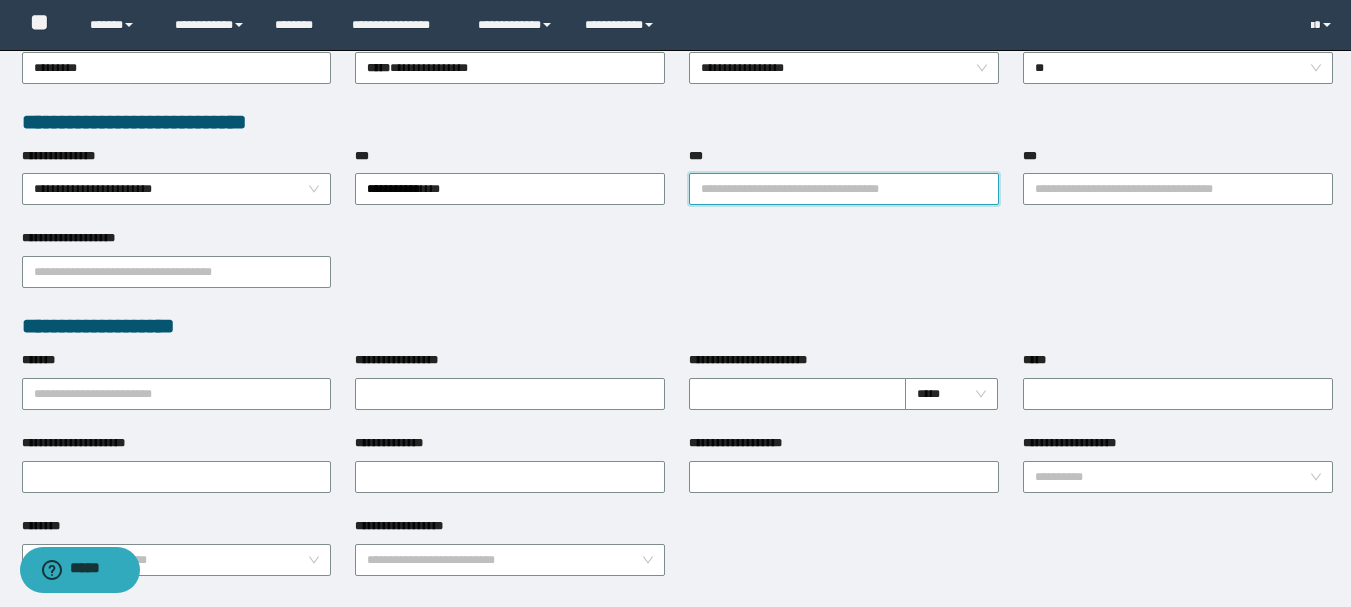 click on "***" at bounding box center [844, 189] 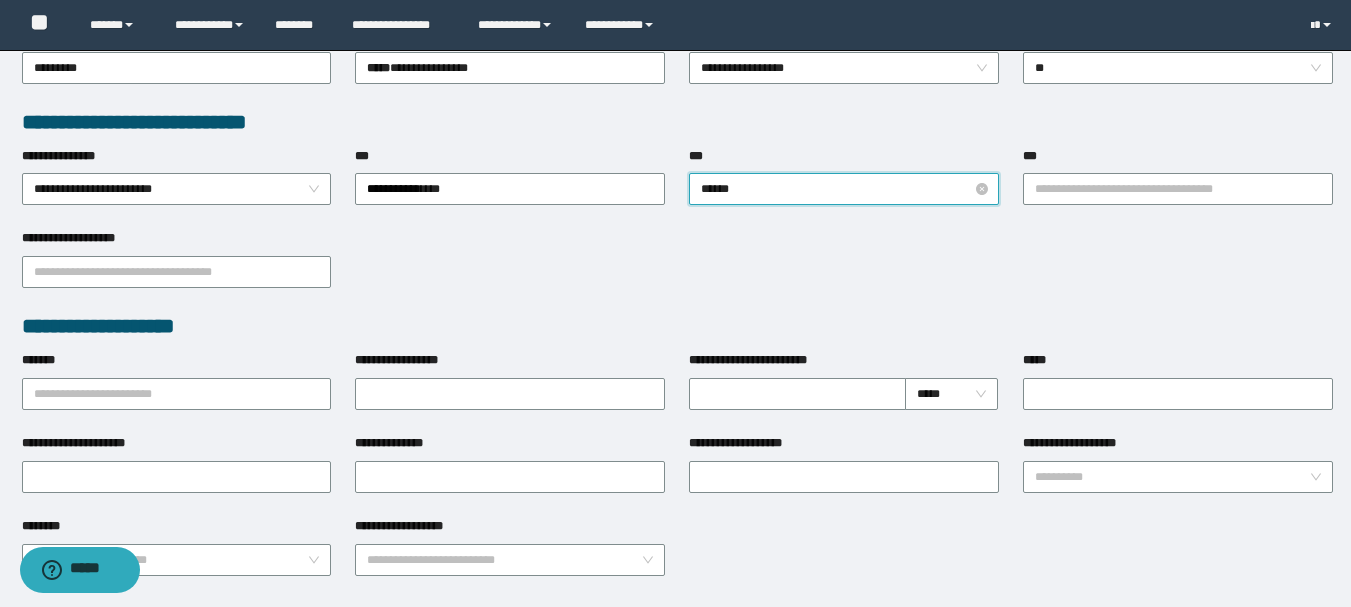 type on "*******" 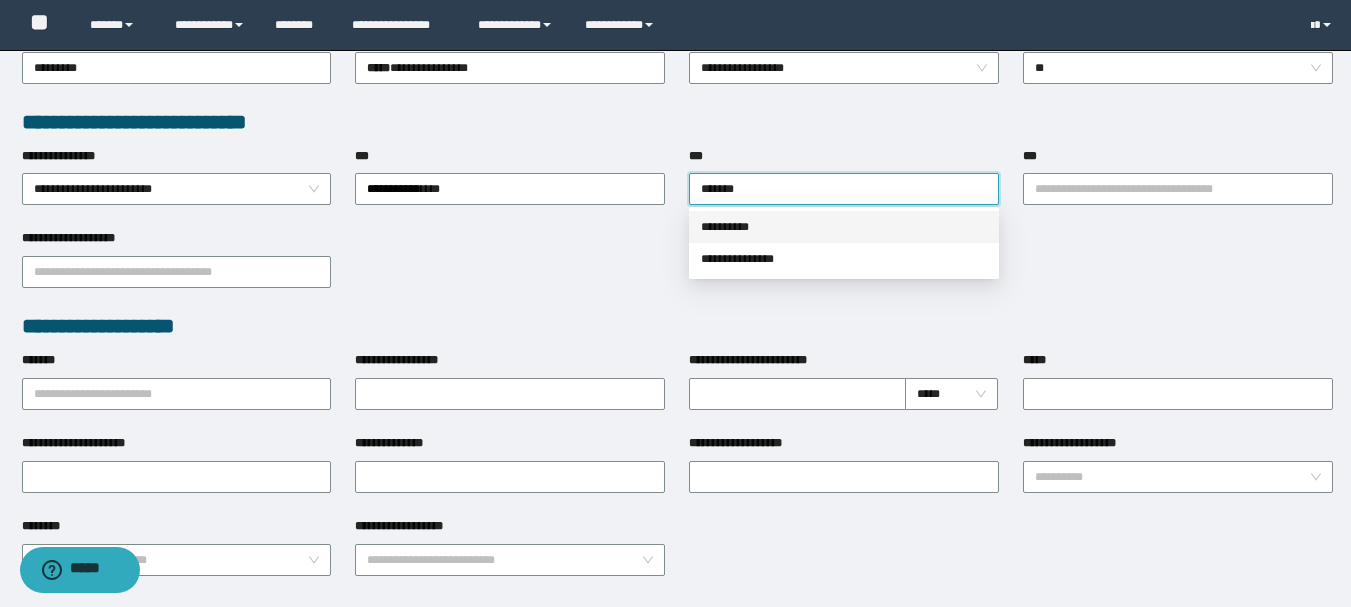 click on "**********" at bounding box center (844, 227) 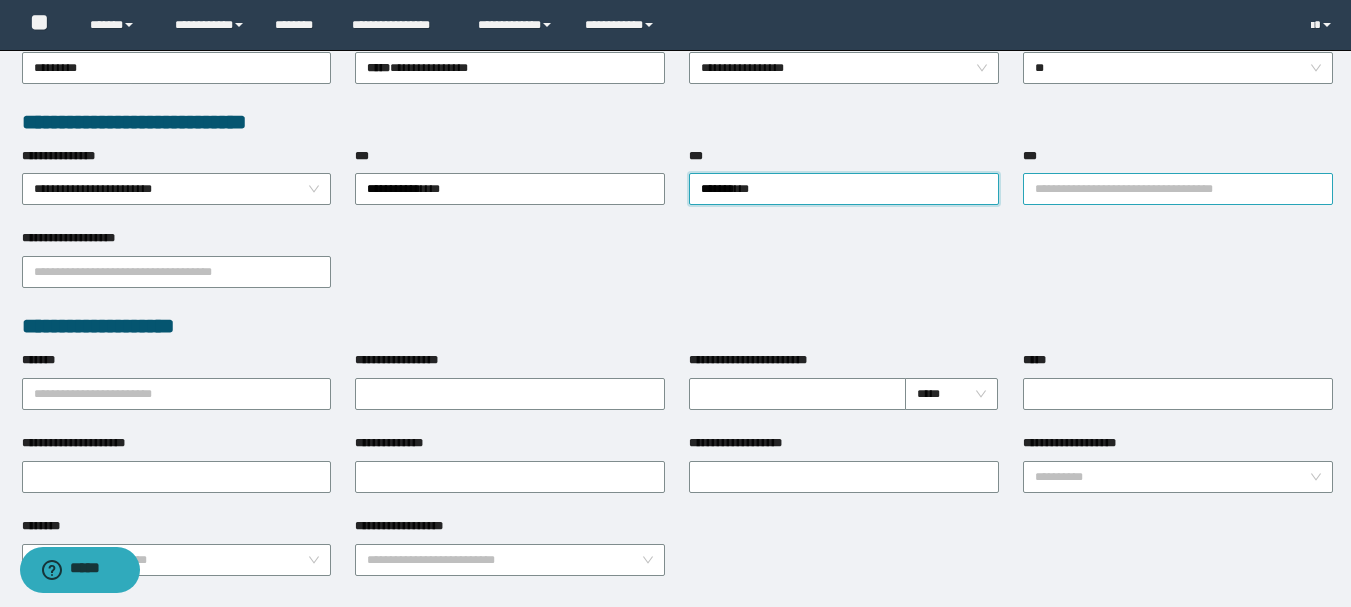click on "***" at bounding box center [1178, 189] 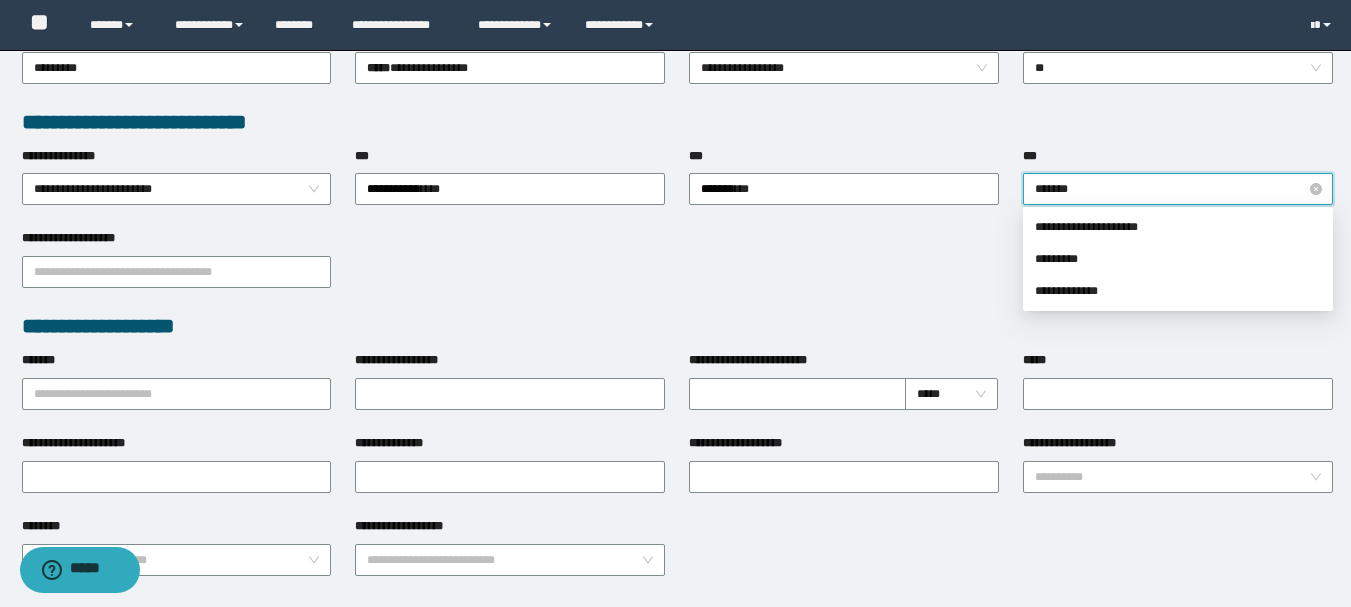 type on "********" 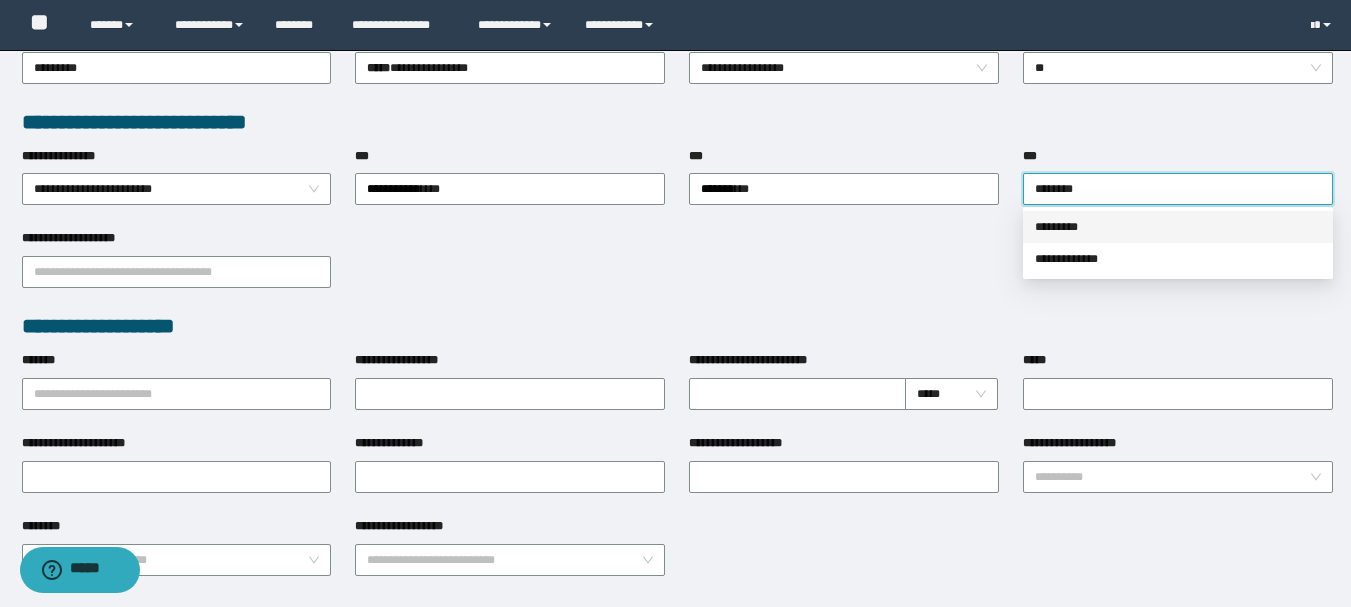 click on "*********" at bounding box center (1178, 227) 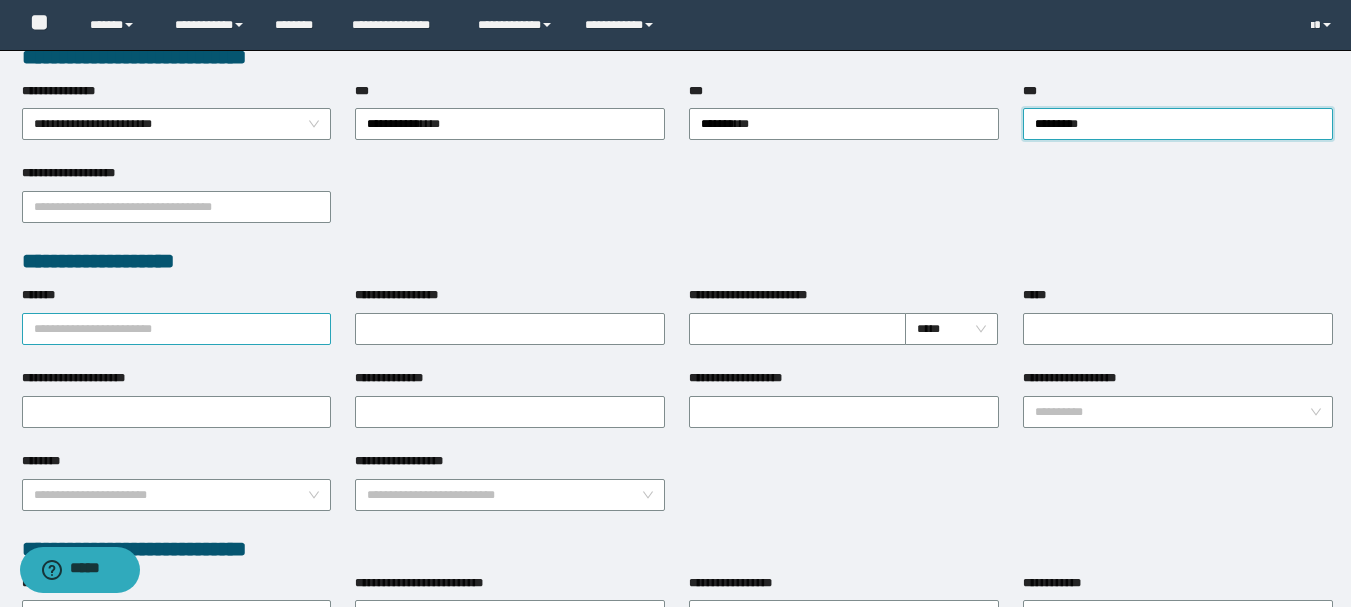 scroll, scrollTop: 600, scrollLeft: 0, axis: vertical 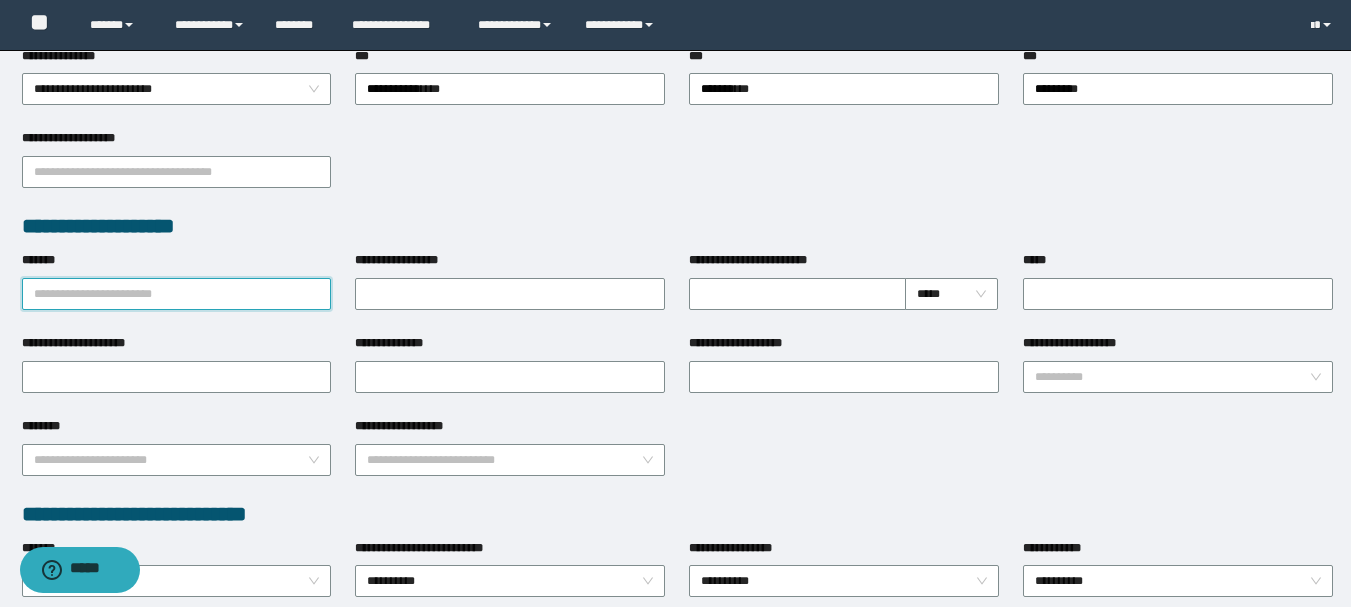 click on "*******" at bounding box center [177, 294] 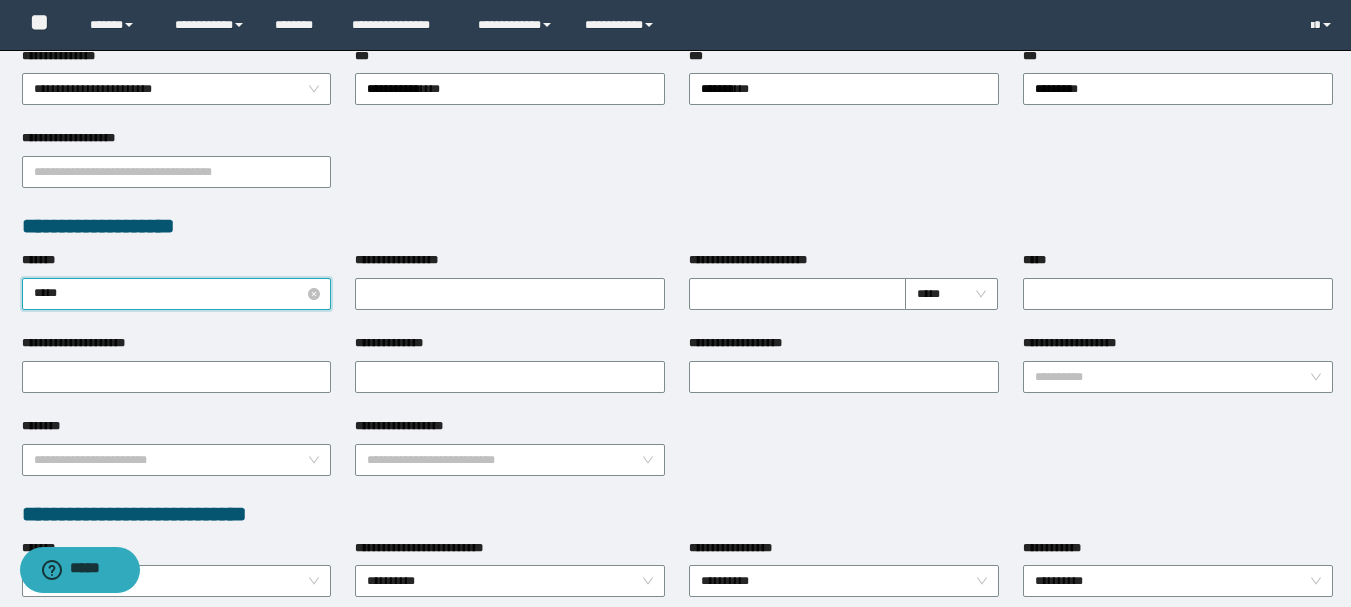type on "******" 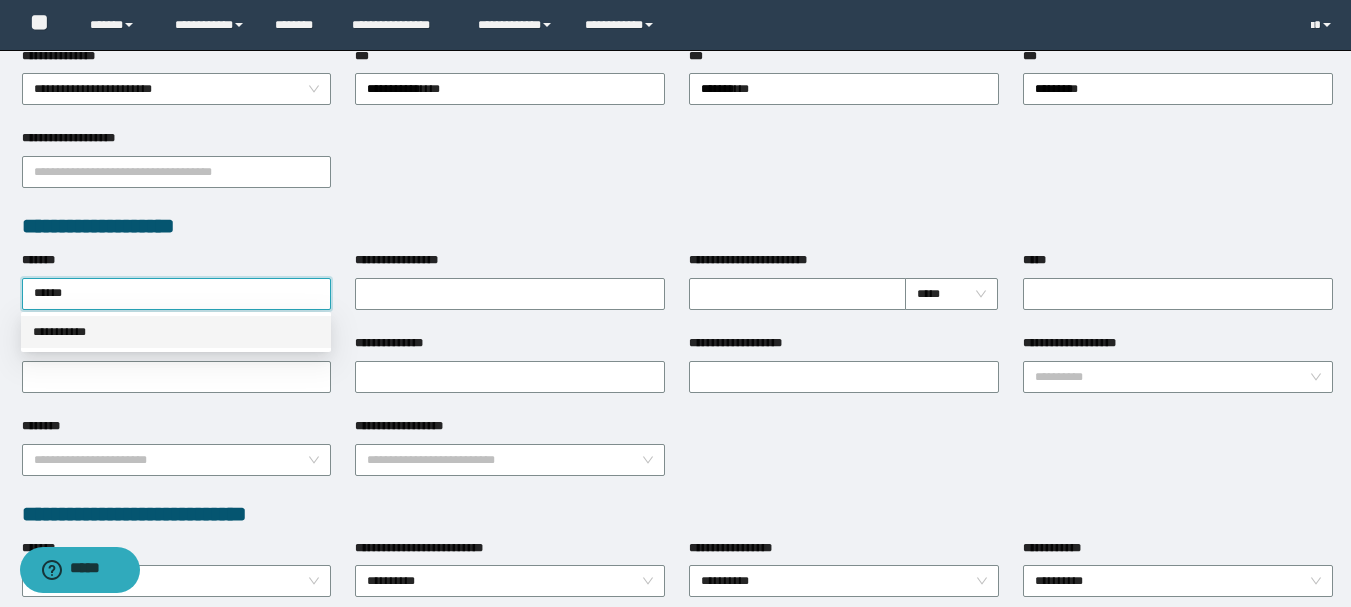 click on "**********" at bounding box center (176, 332) 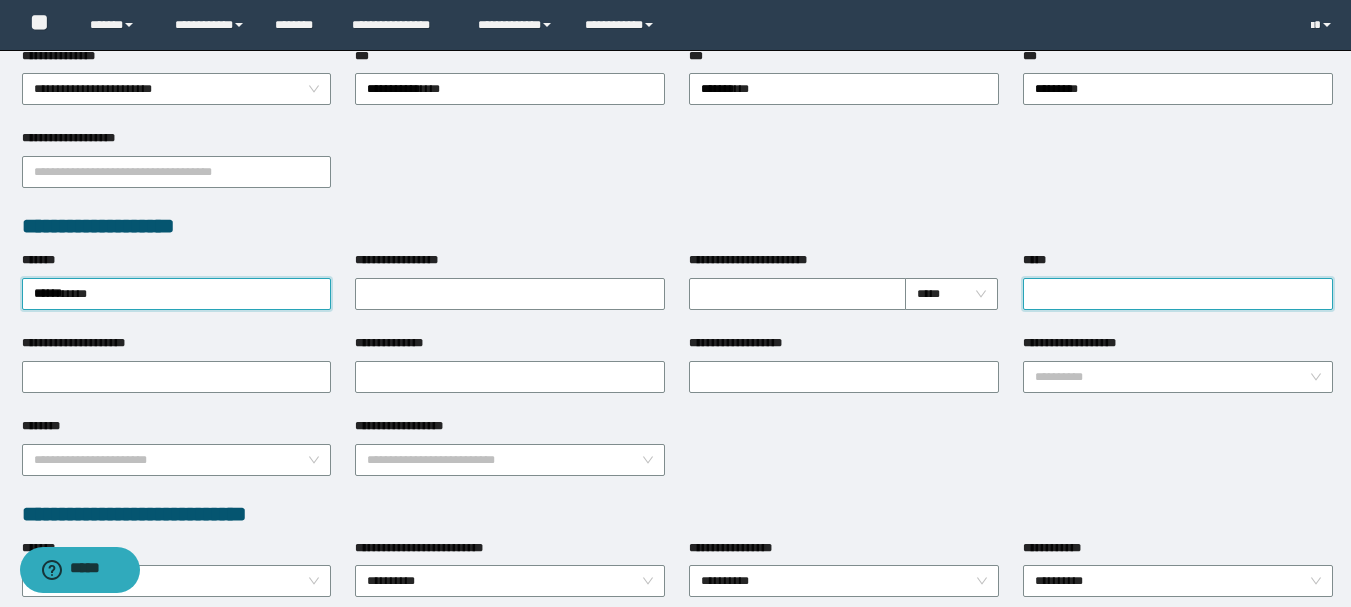 click on "*****" at bounding box center (1178, 294) 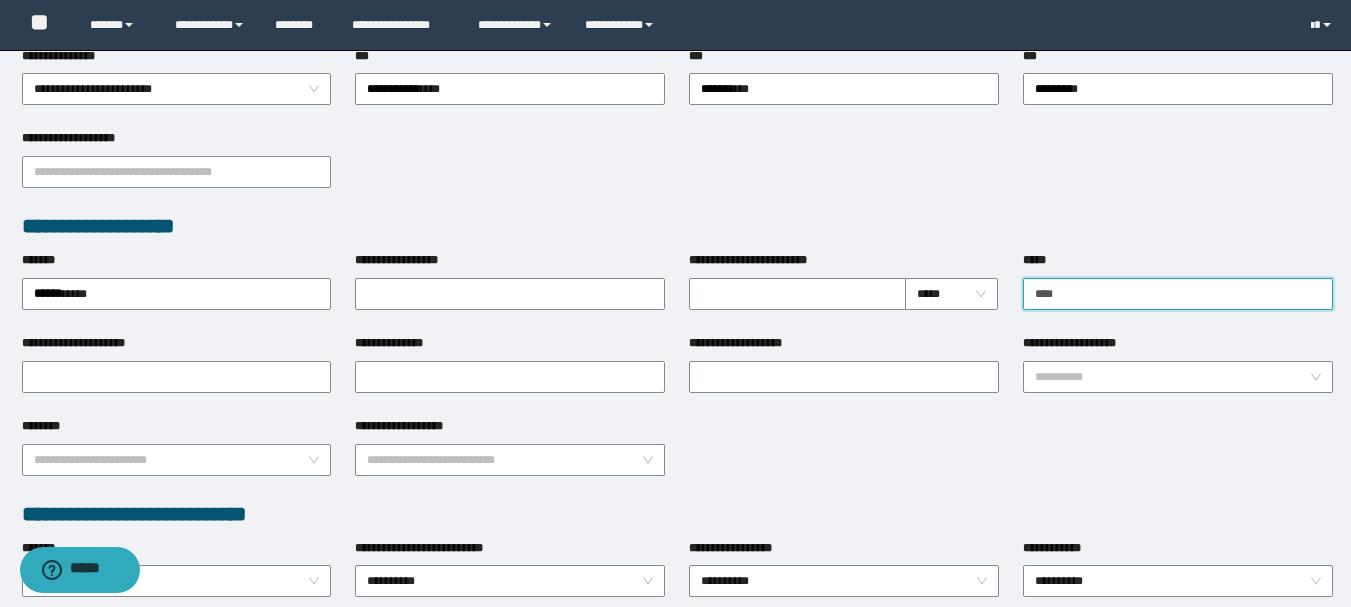 type on "********" 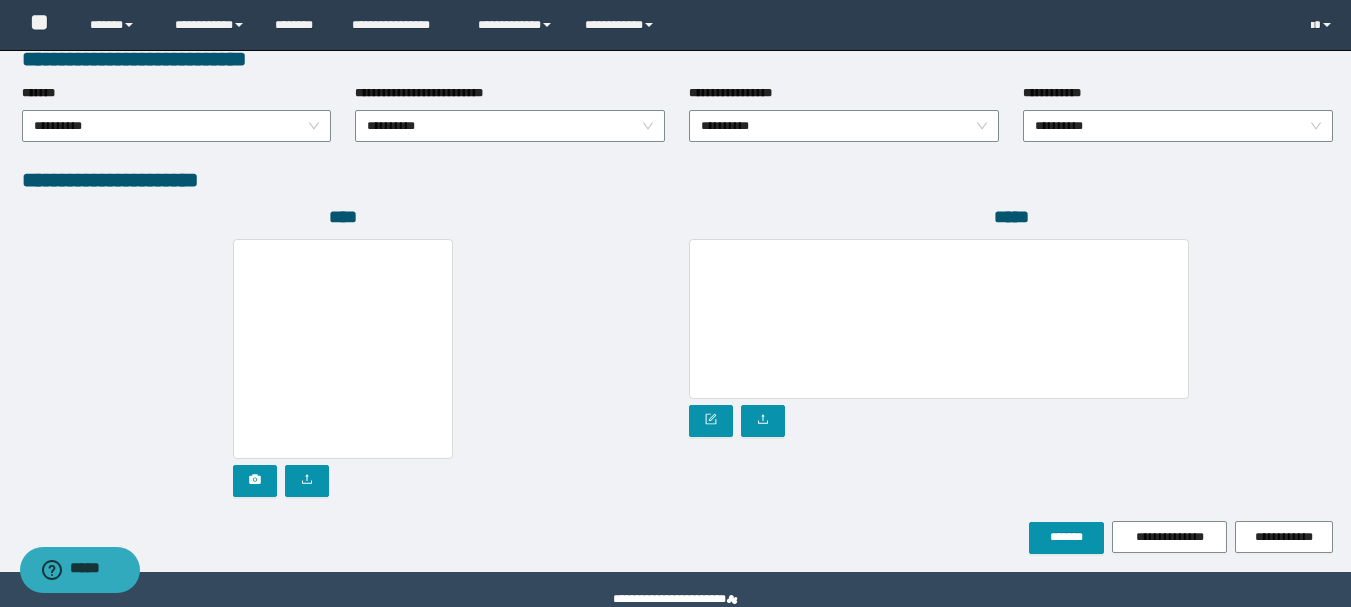scroll, scrollTop: 1096, scrollLeft: 0, axis: vertical 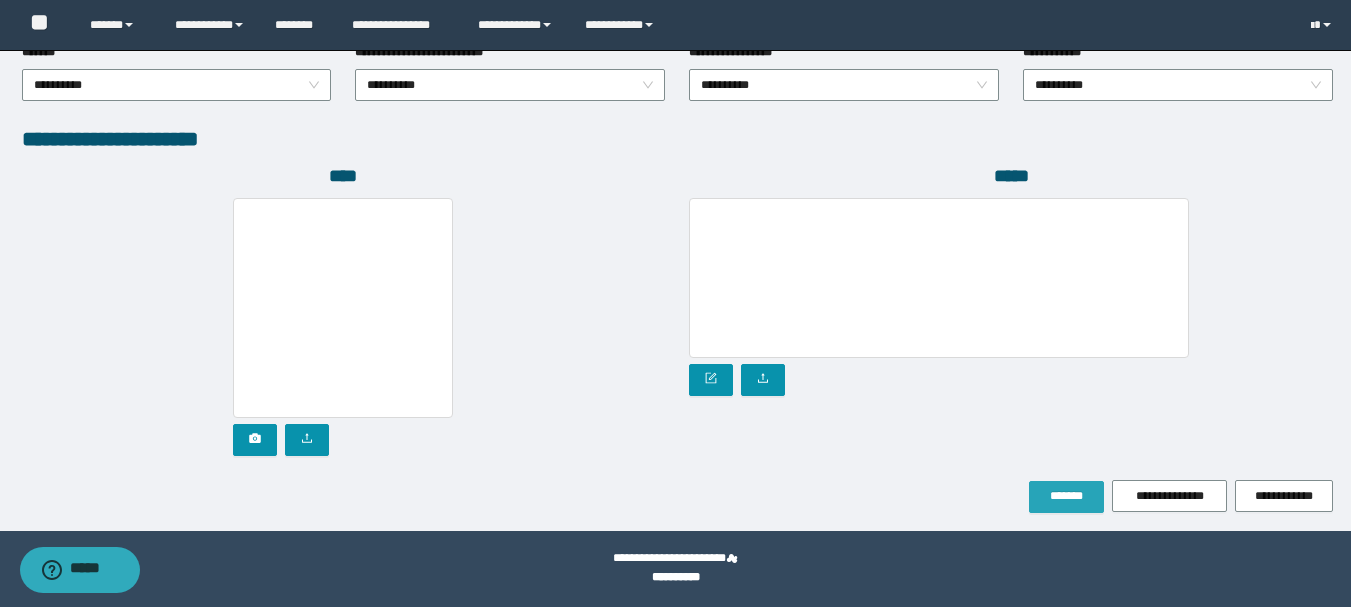click on "*******" at bounding box center (1066, 496) 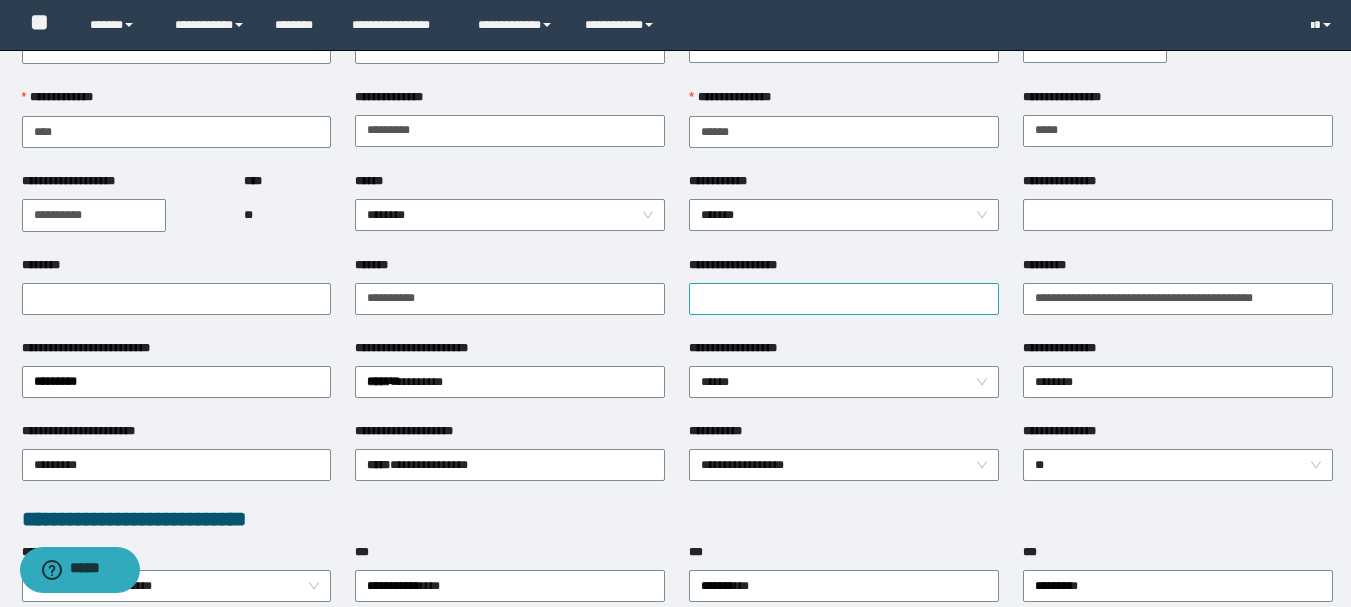 scroll, scrollTop: 200, scrollLeft: 0, axis: vertical 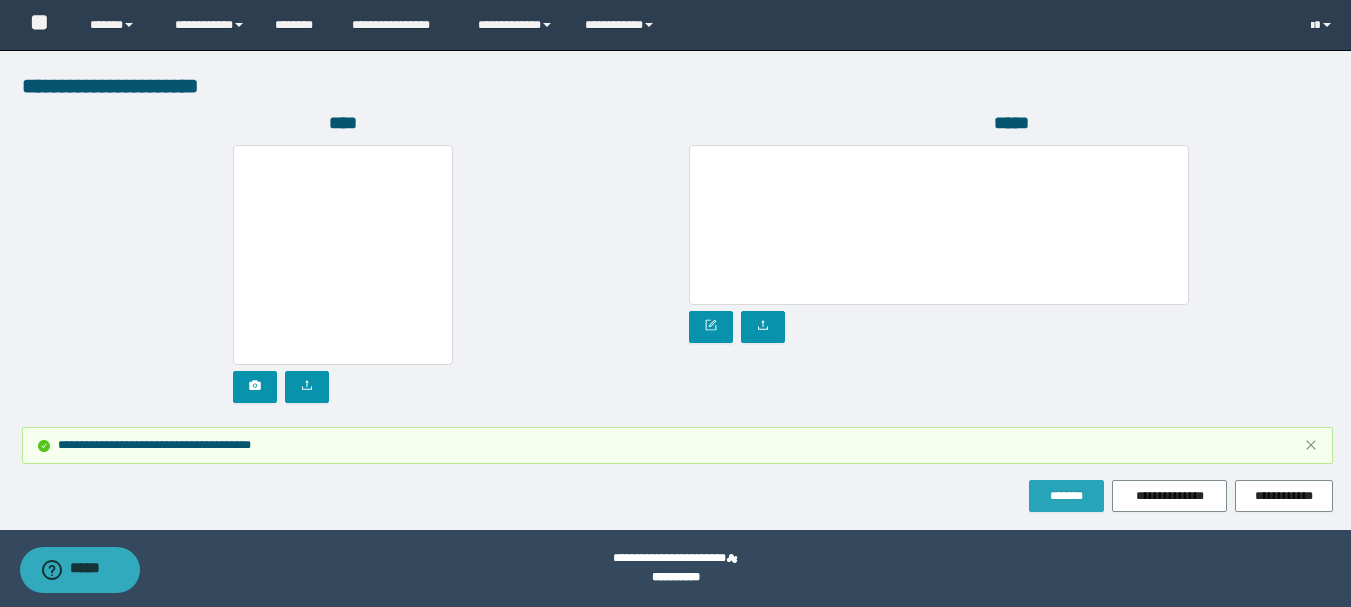 click on "*******" at bounding box center (1066, 496) 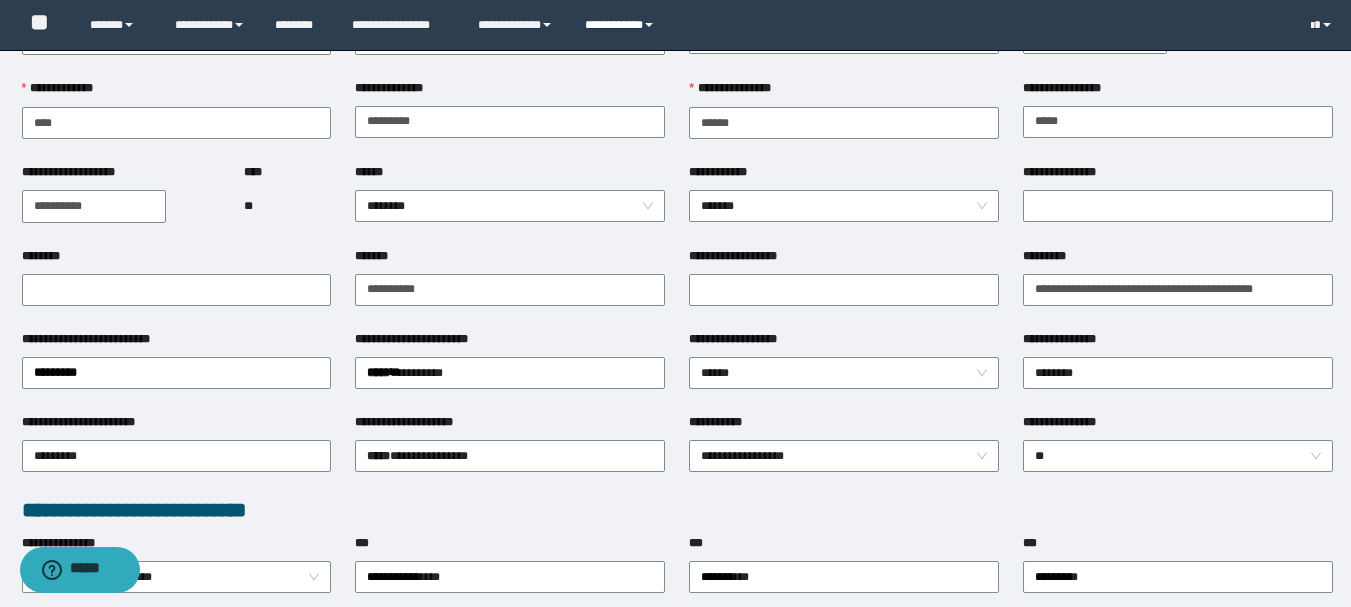 scroll, scrollTop: 200, scrollLeft: 0, axis: vertical 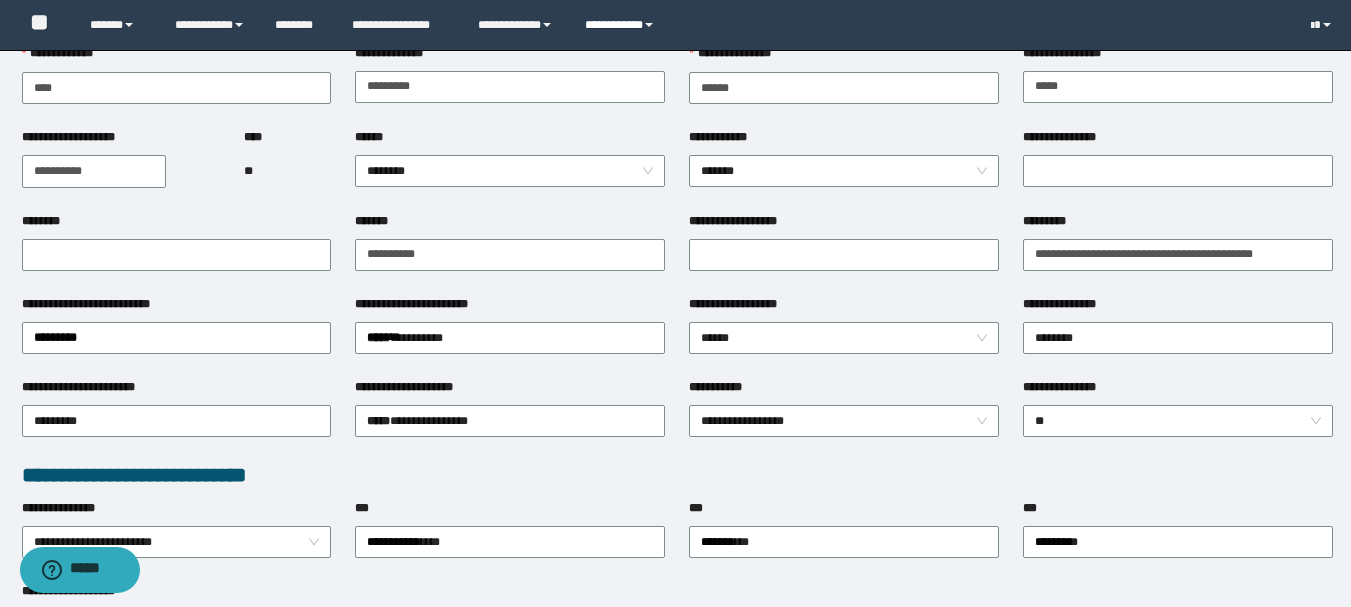 click on "**********" at bounding box center (622, 25) 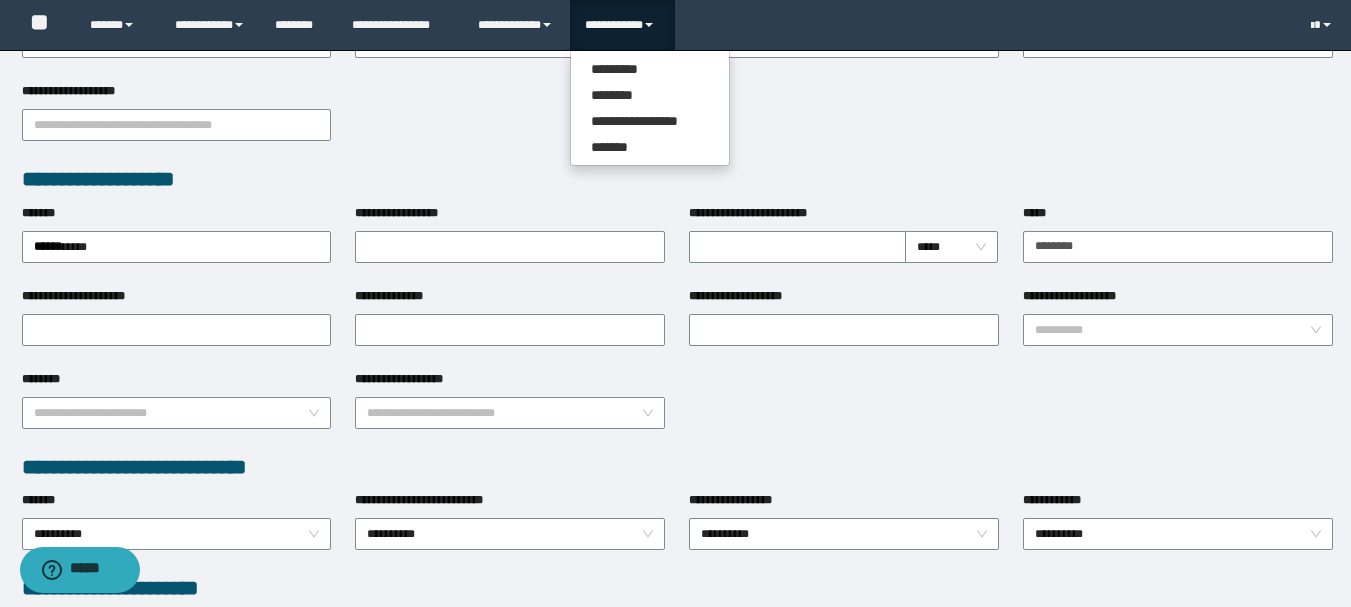 scroll, scrollTop: 1202, scrollLeft: 0, axis: vertical 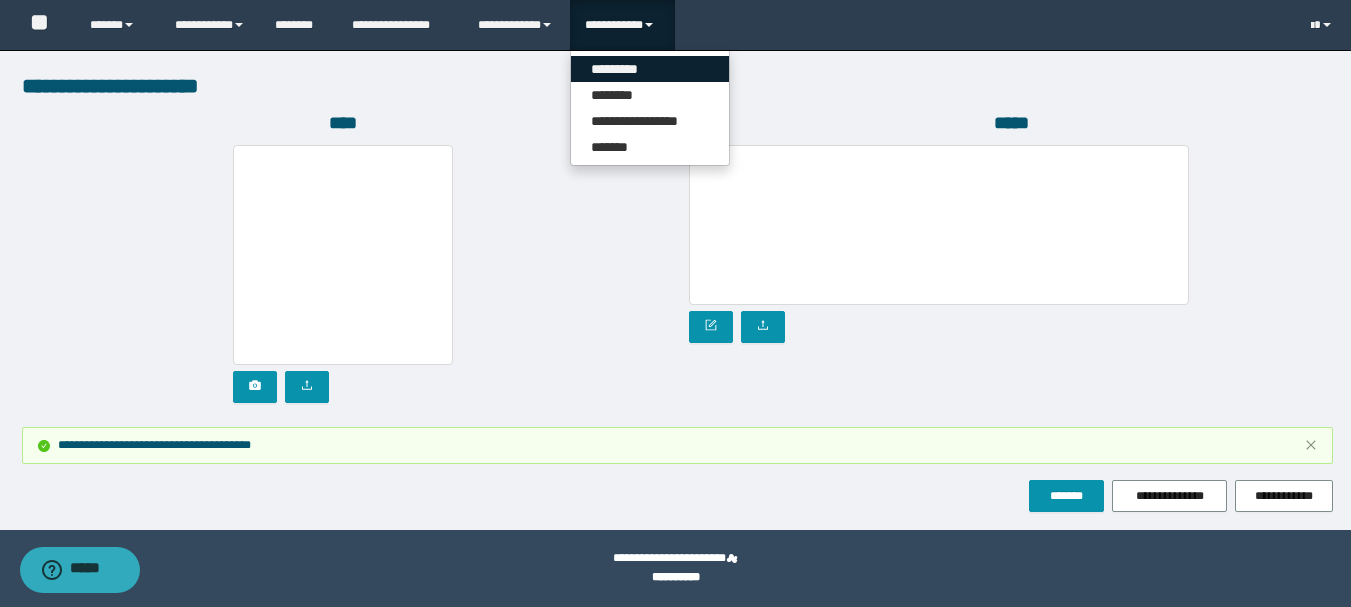 click on "*********" at bounding box center [650, 69] 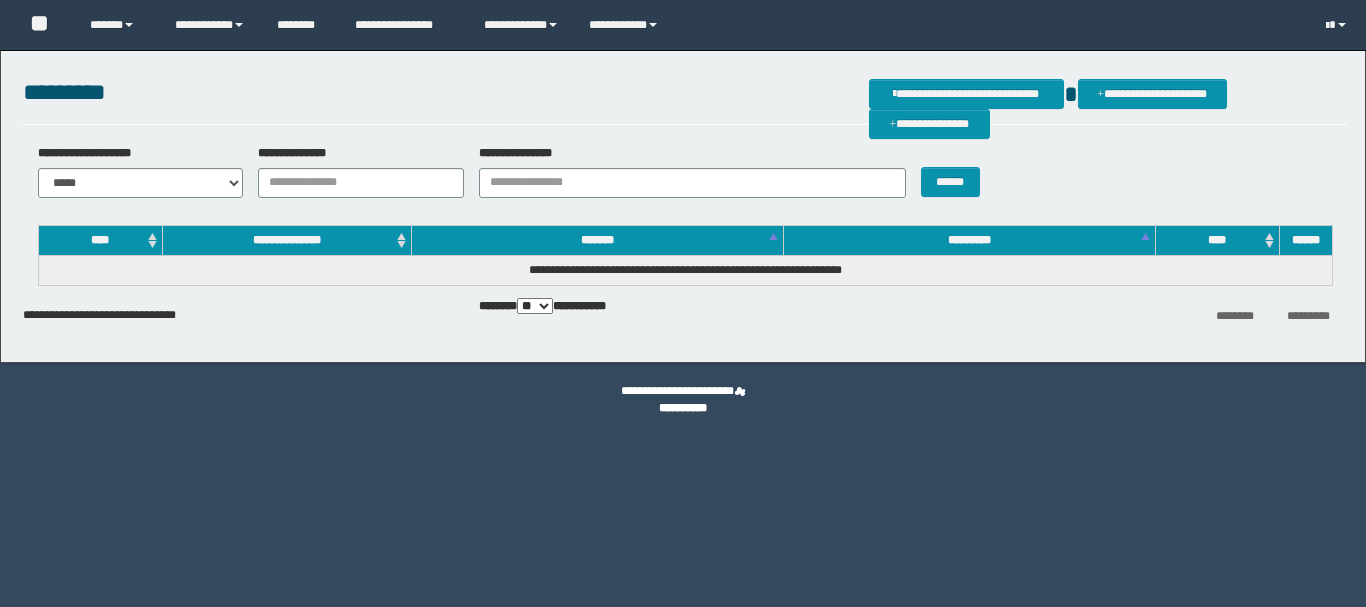 scroll, scrollTop: 0, scrollLeft: 0, axis: both 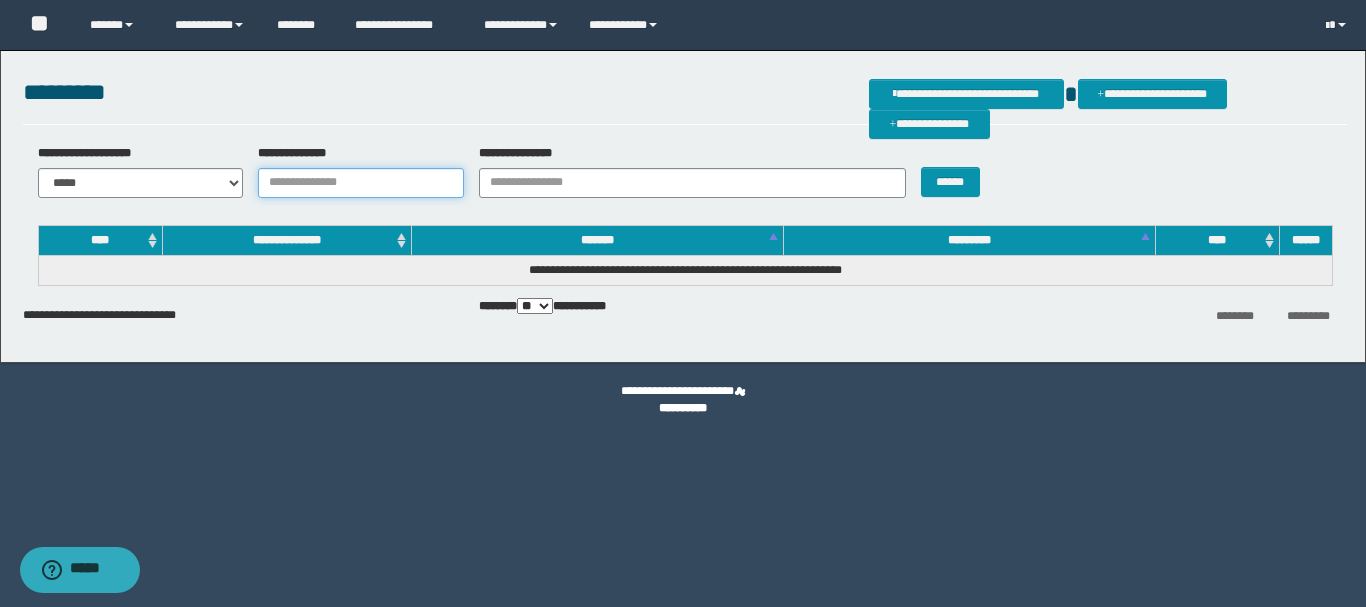 click on "**********" at bounding box center [361, 183] 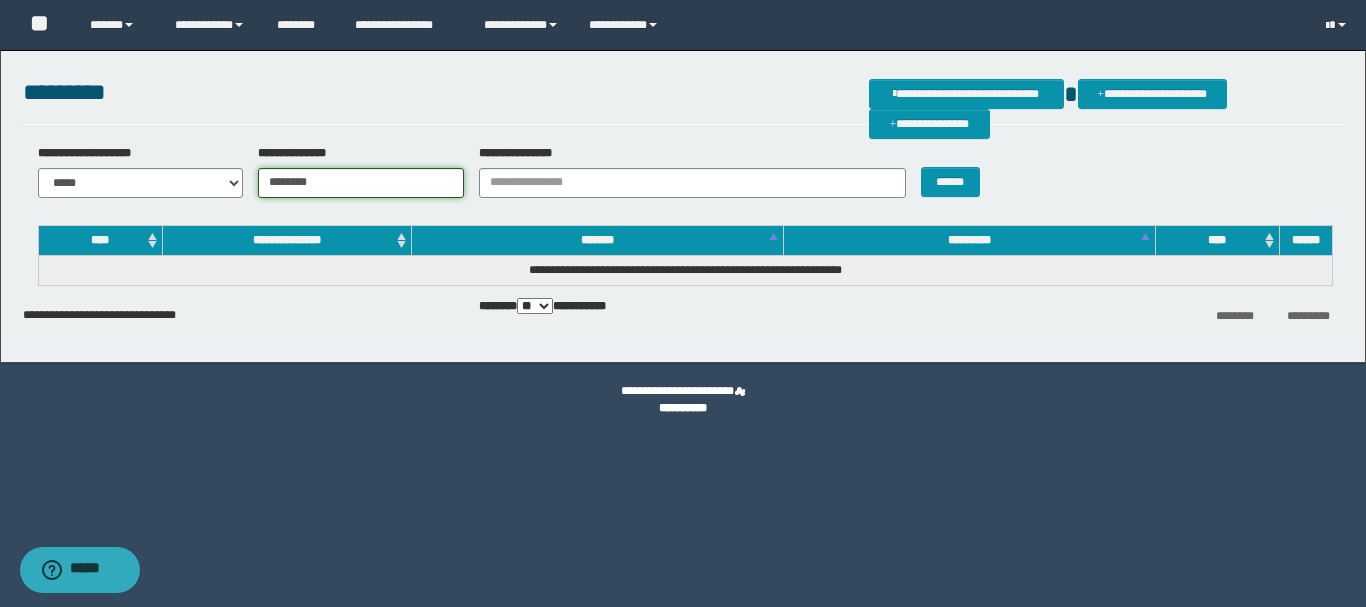 type on "********" 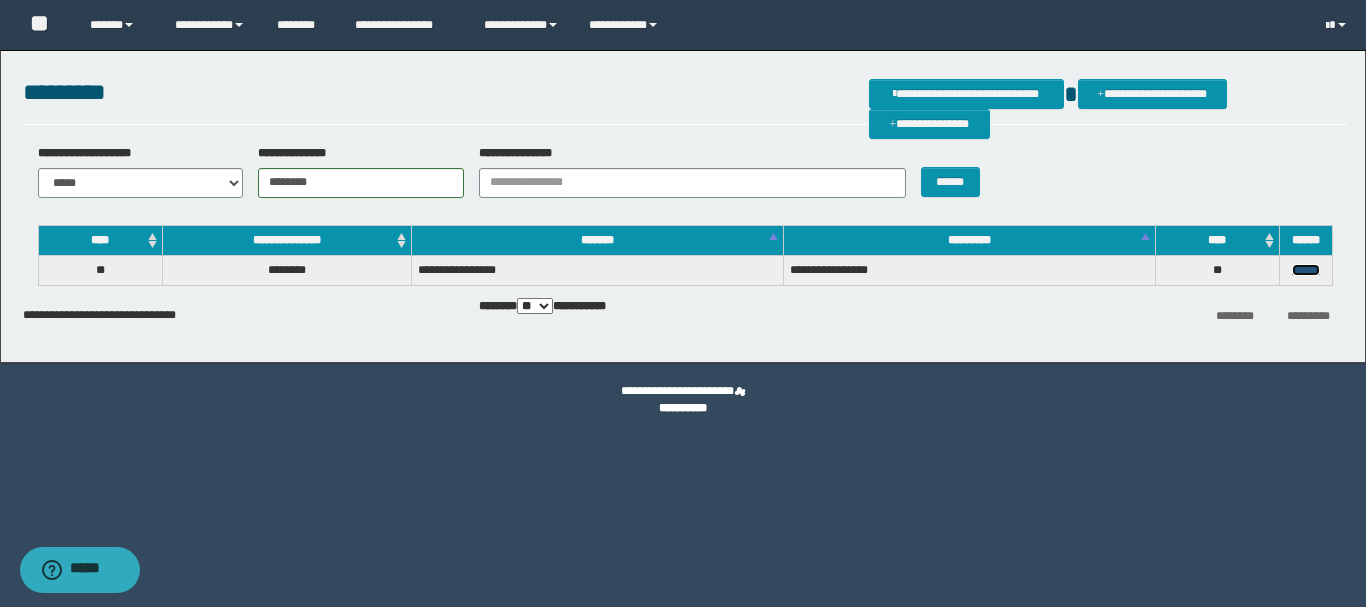 click on "******" at bounding box center [1306, 270] 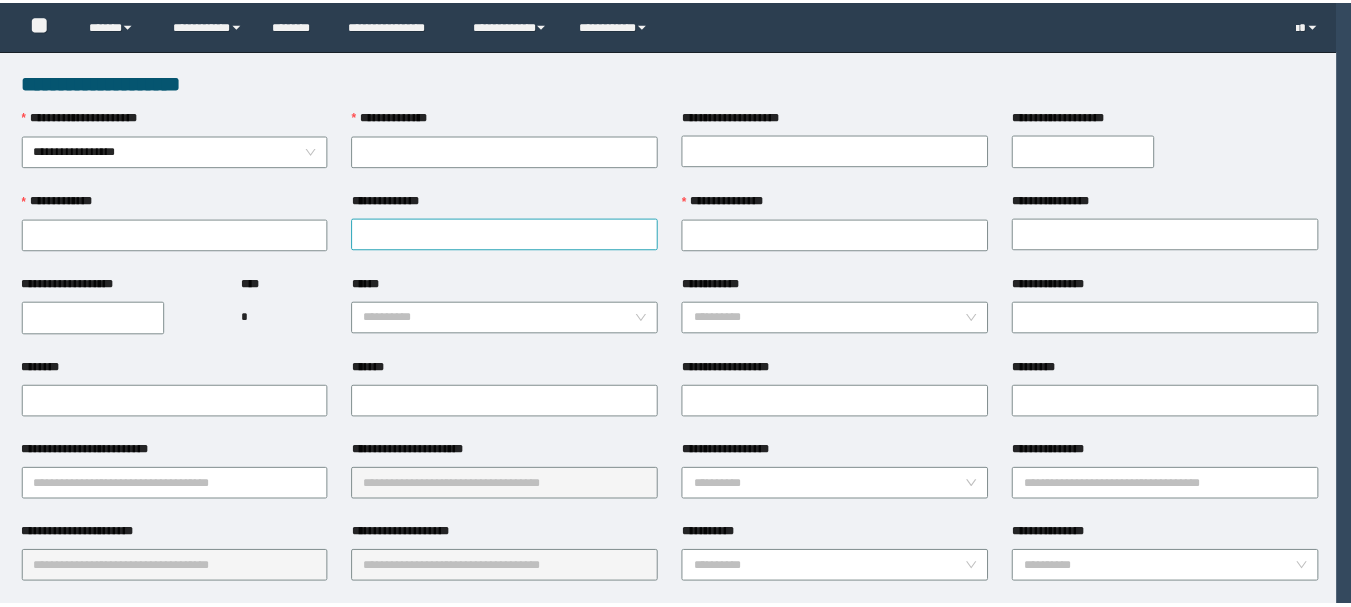 scroll, scrollTop: 0, scrollLeft: 0, axis: both 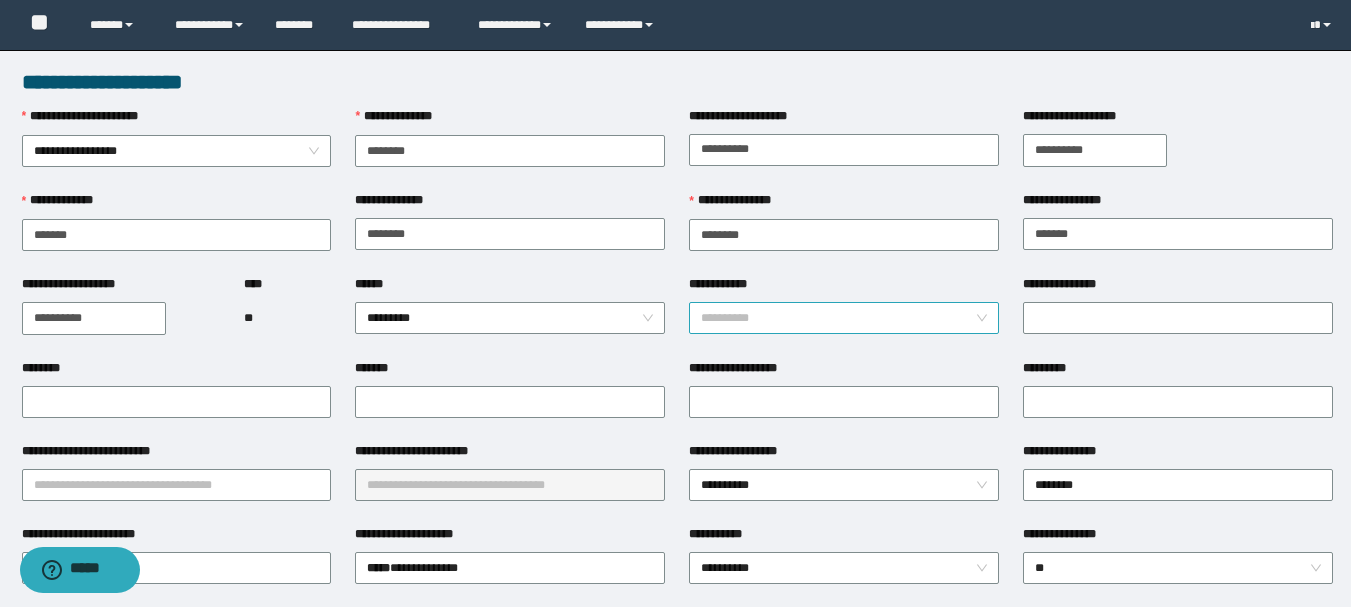 click on "**********" at bounding box center (844, 318) 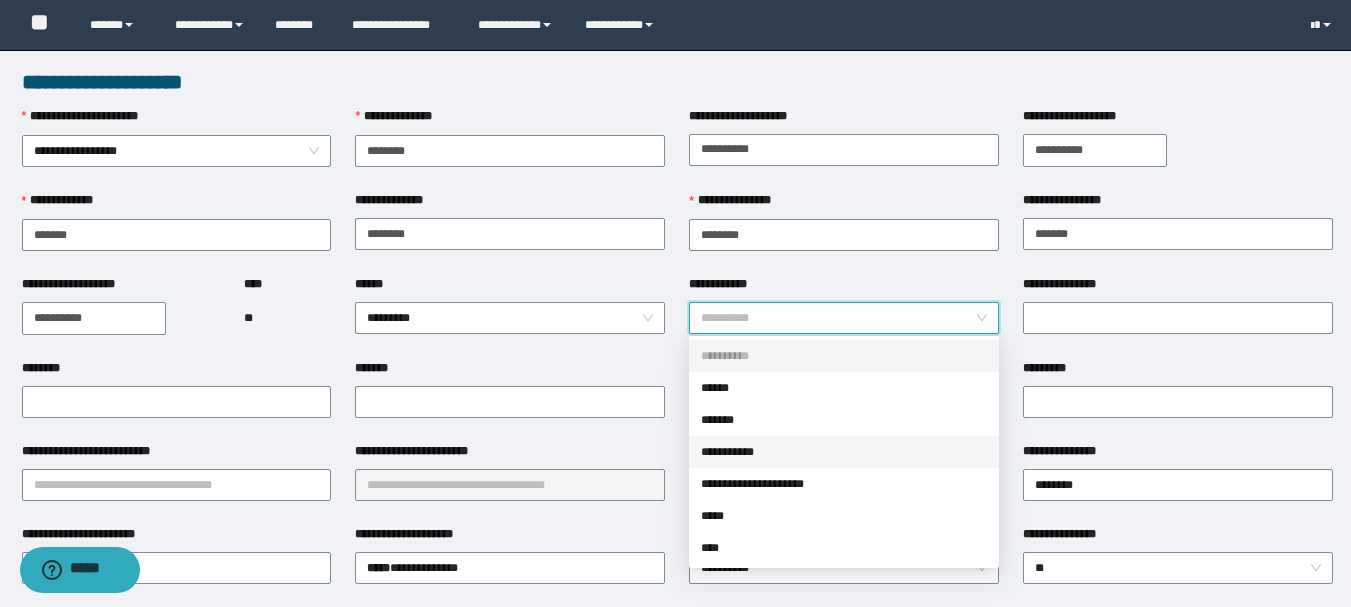 click on "**********" at bounding box center [844, 452] 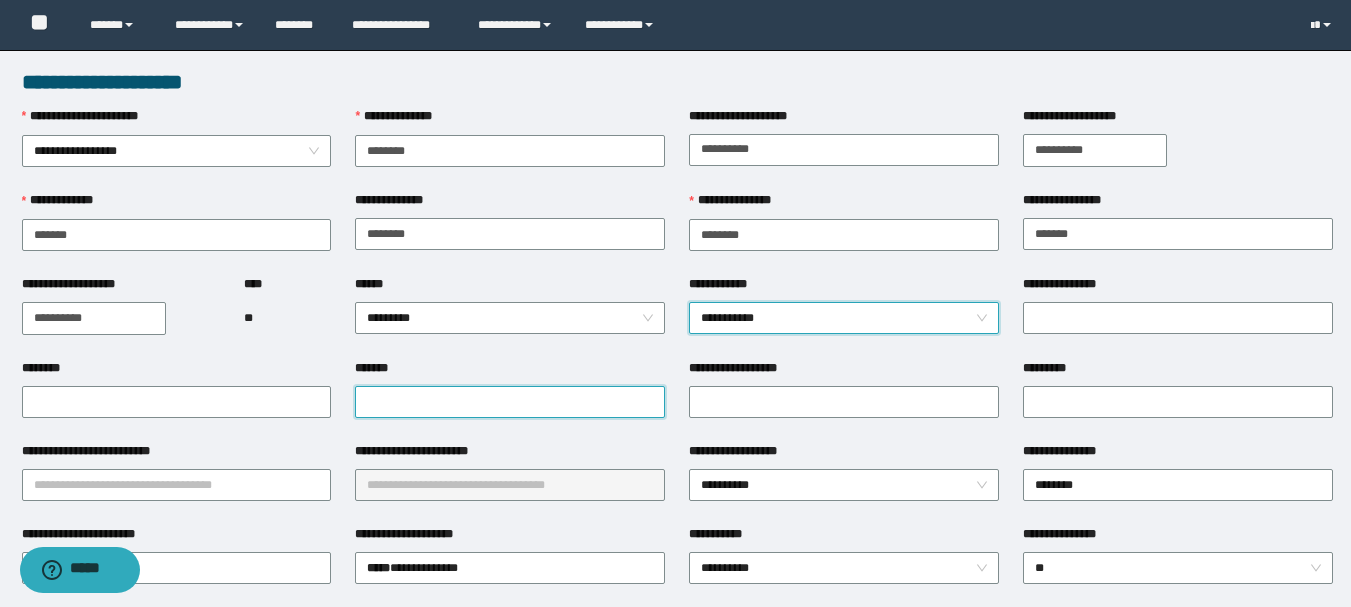 click on "*******" at bounding box center (510, 402) 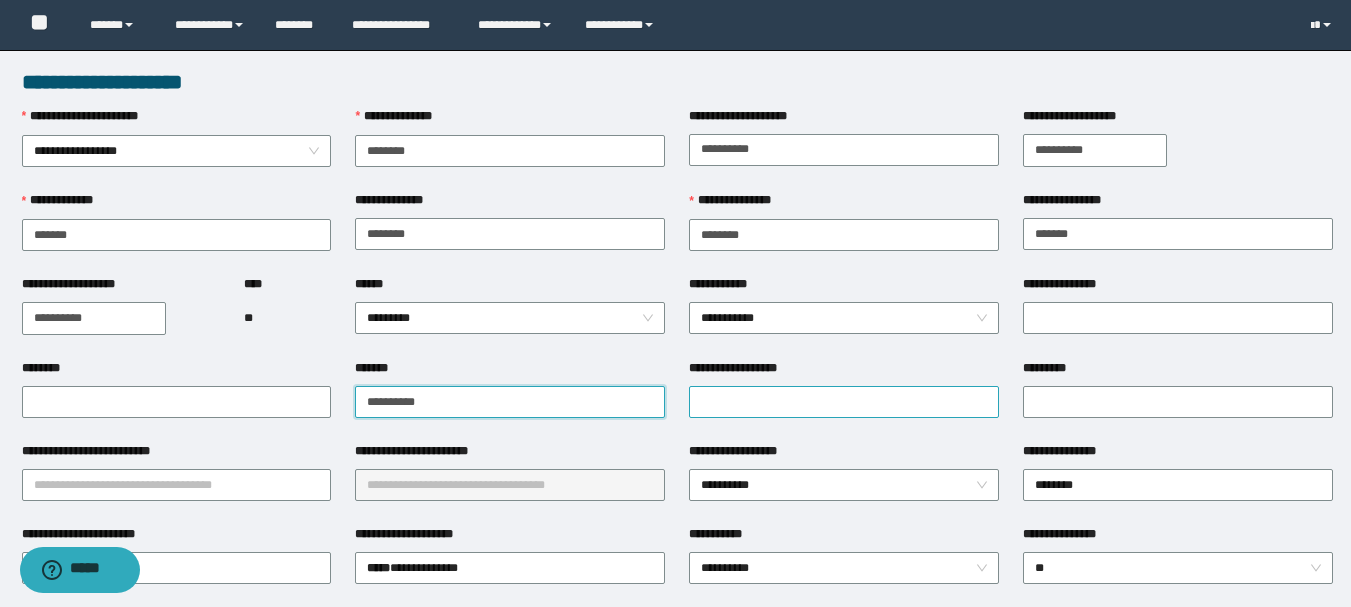 type on "**********" 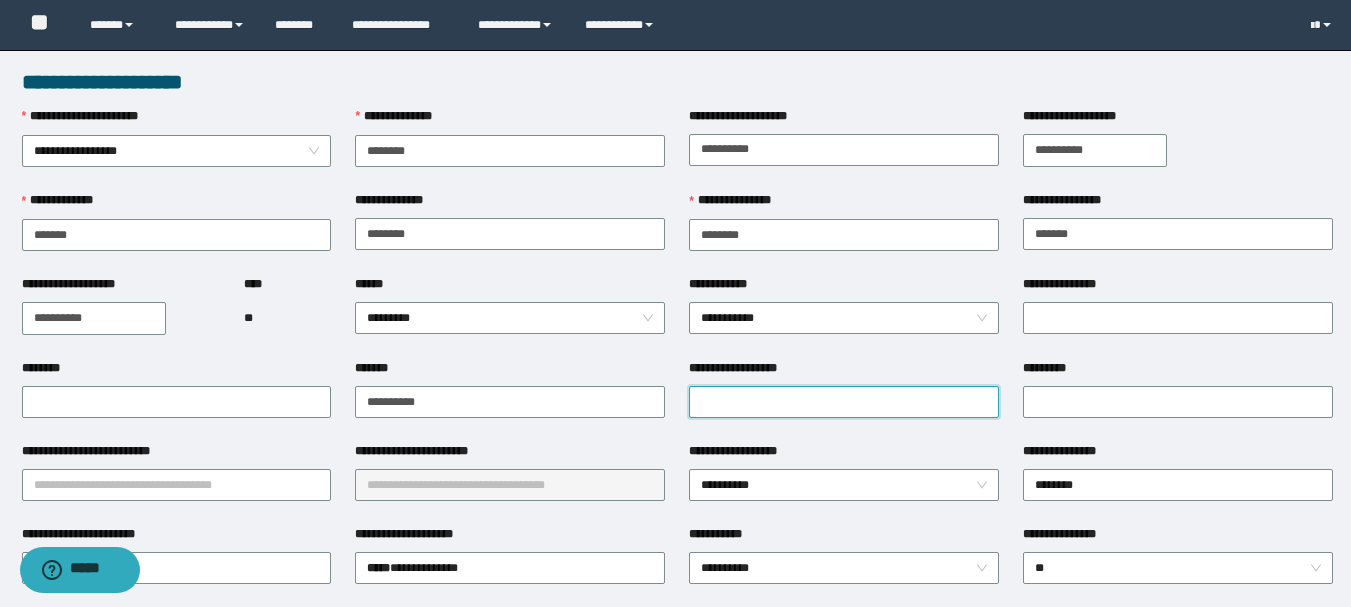 click on "**********" at bounding box center (844, 402) 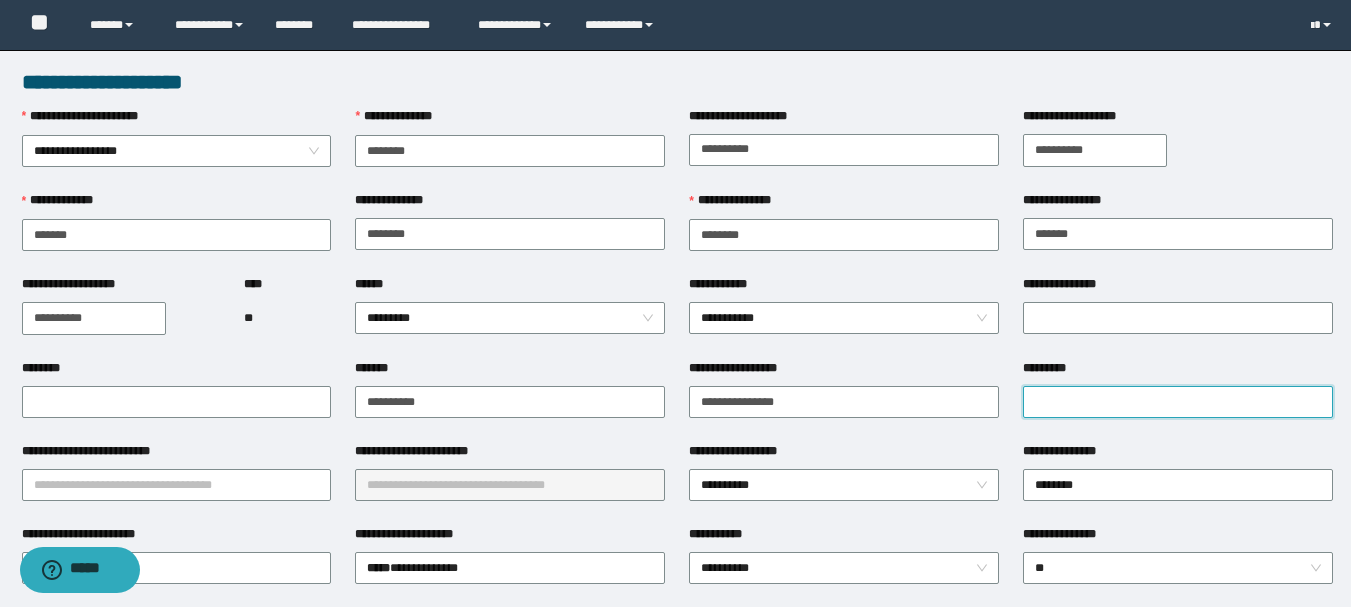 click on "*********" at bounding box center [1178, 402] 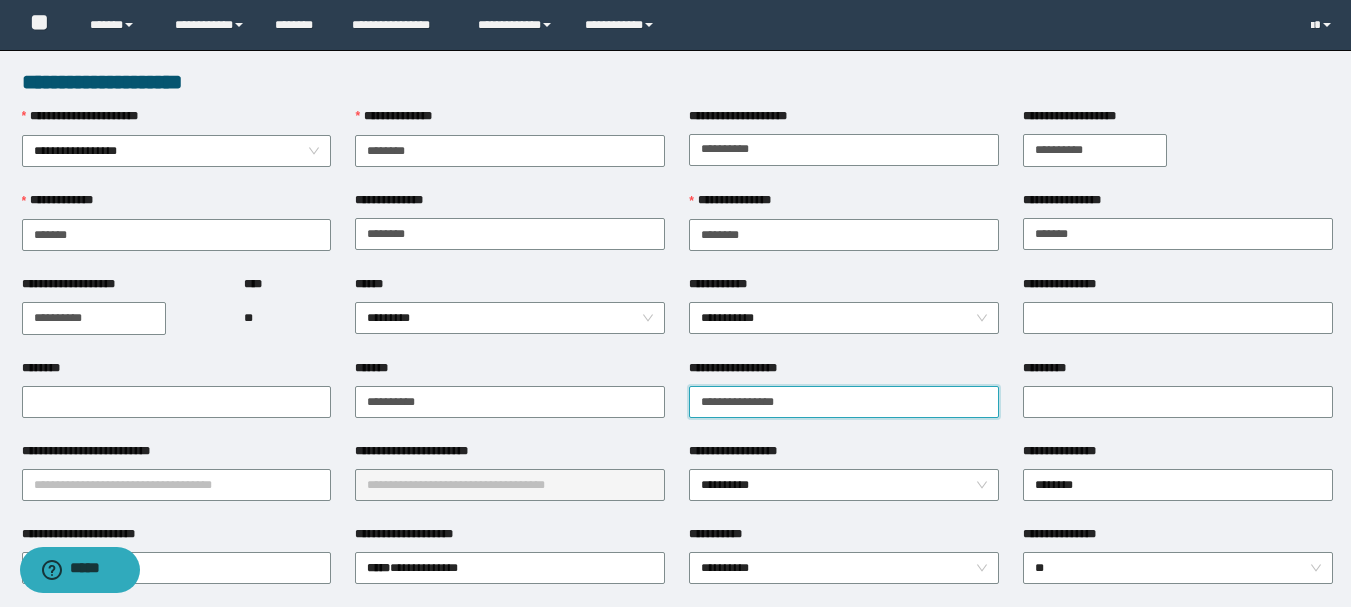 click on "**********" at bounding box center [844, 402] 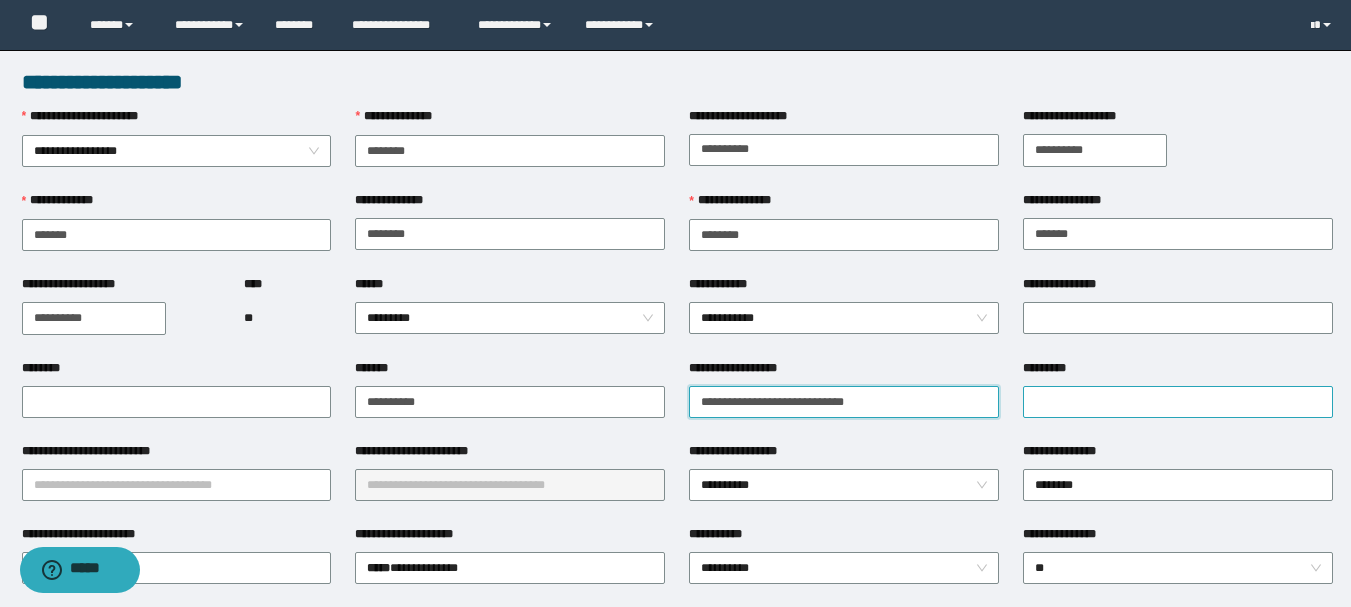 type on "**********" 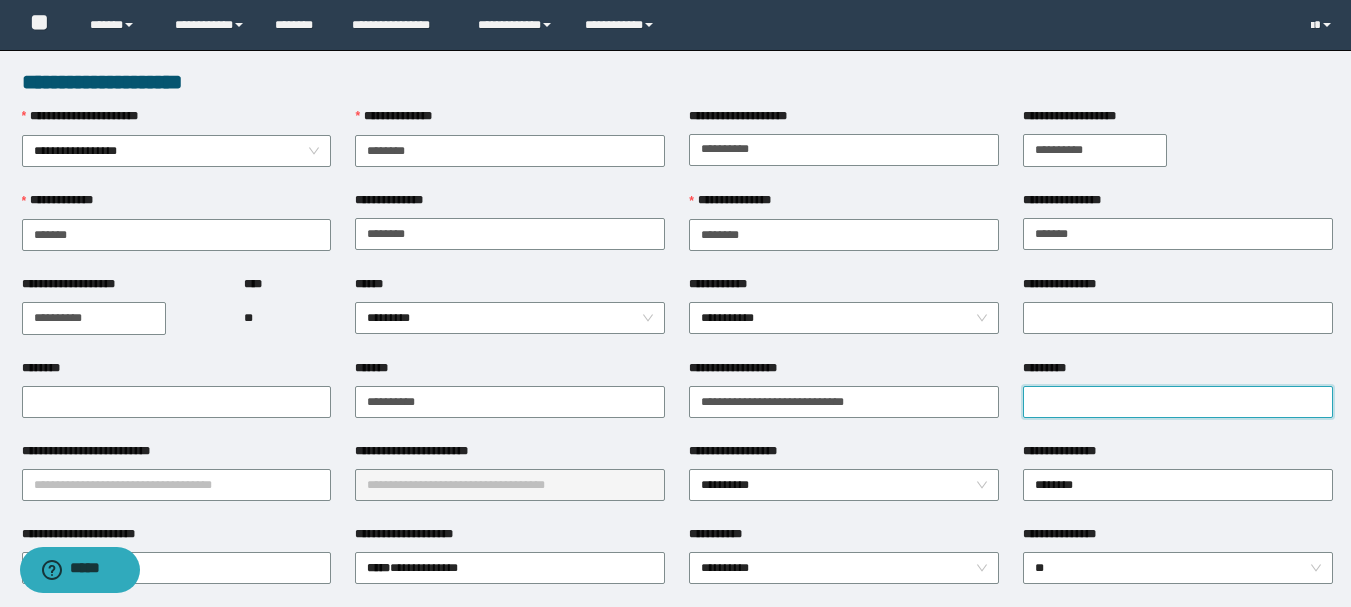 click on "*********" at bounding box center (1178, 402) 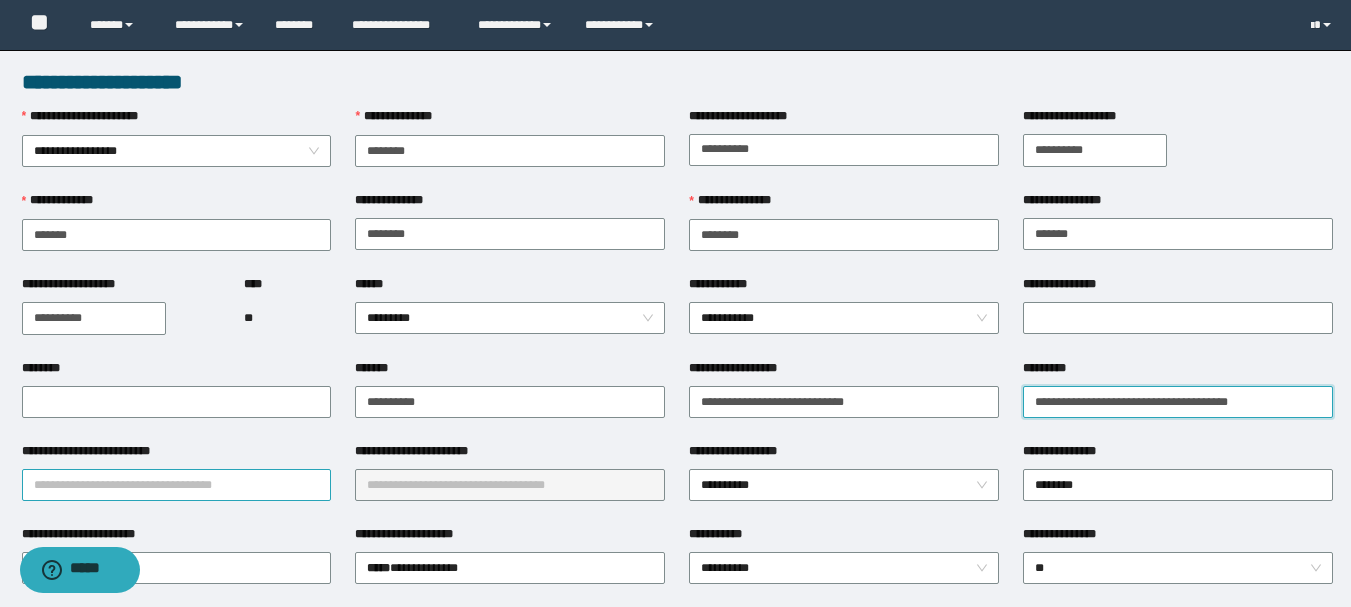 type on "**********" 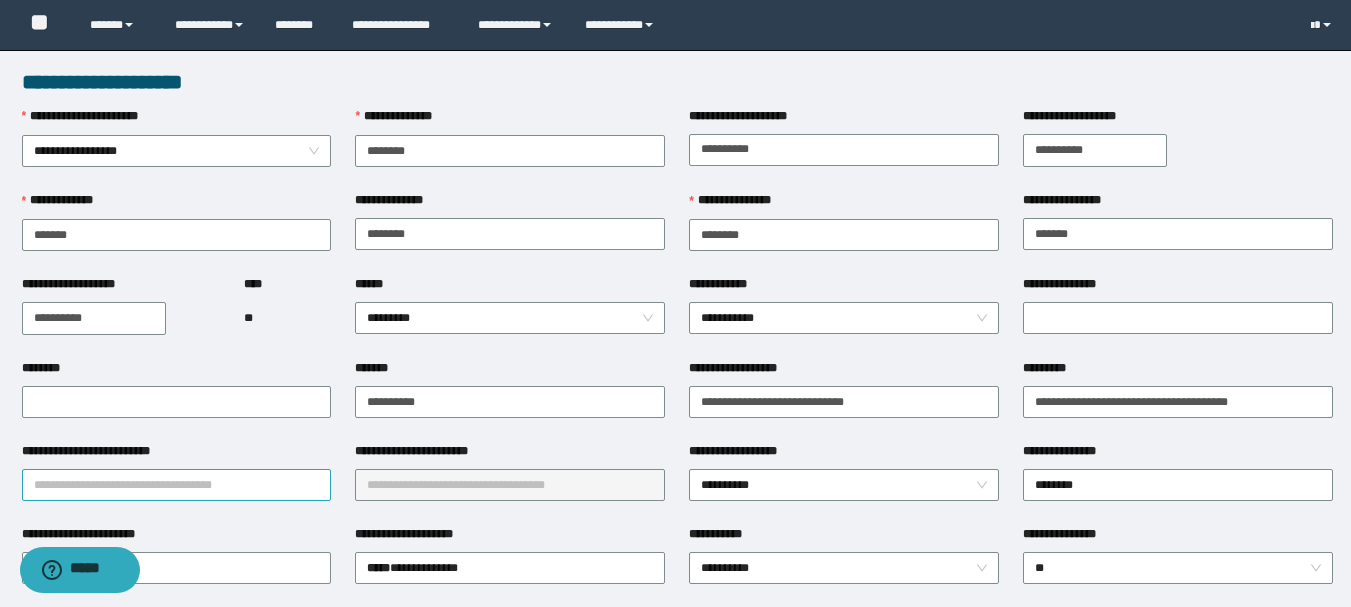 click on "**********" at bounding box center [177, 485] 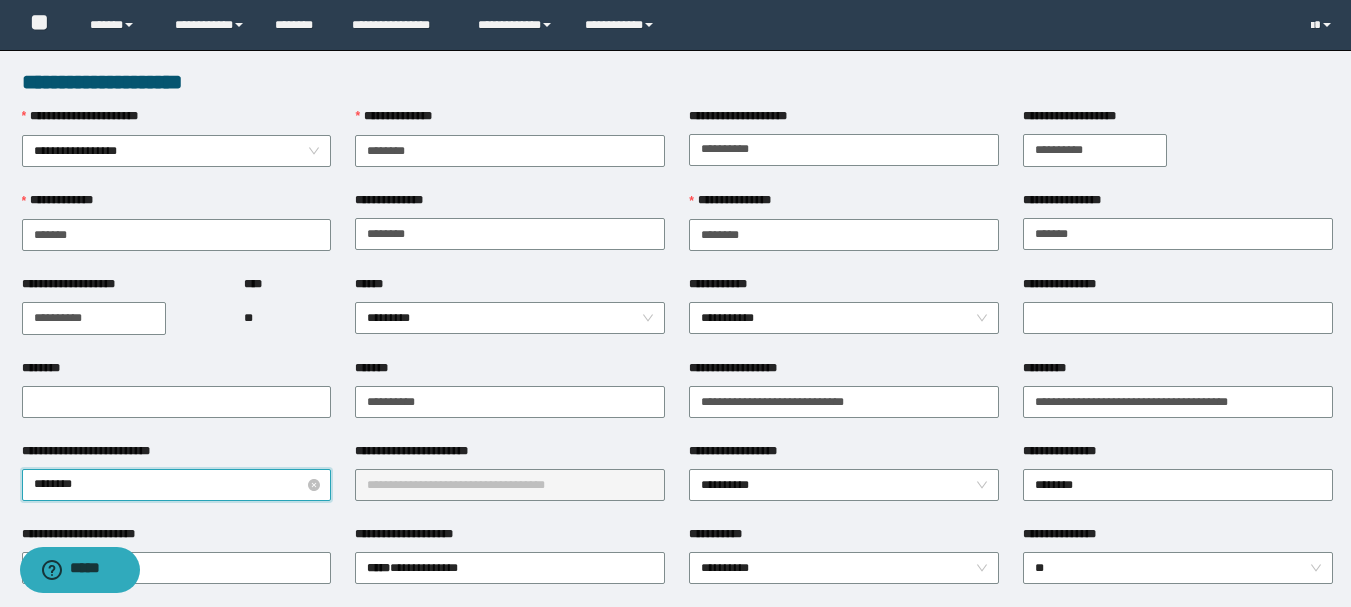 type on "*********" 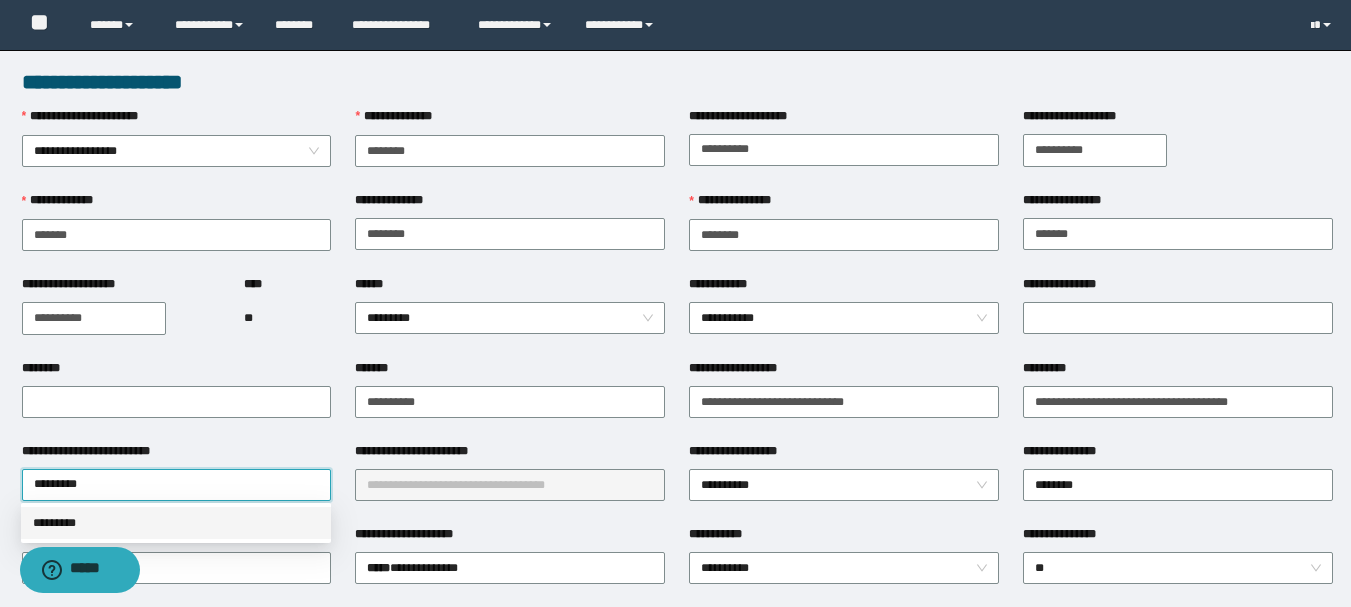 click on "*********" at bounding box center [176, 523] 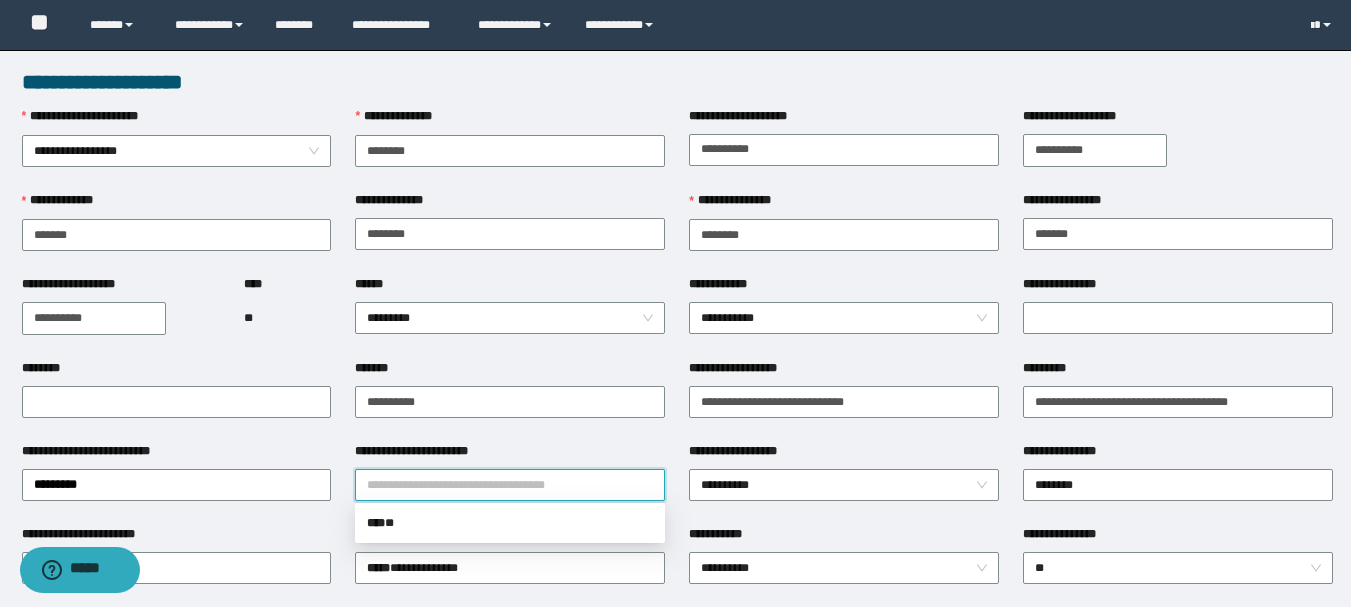 click on "**********" at bounding box center [510, 485] 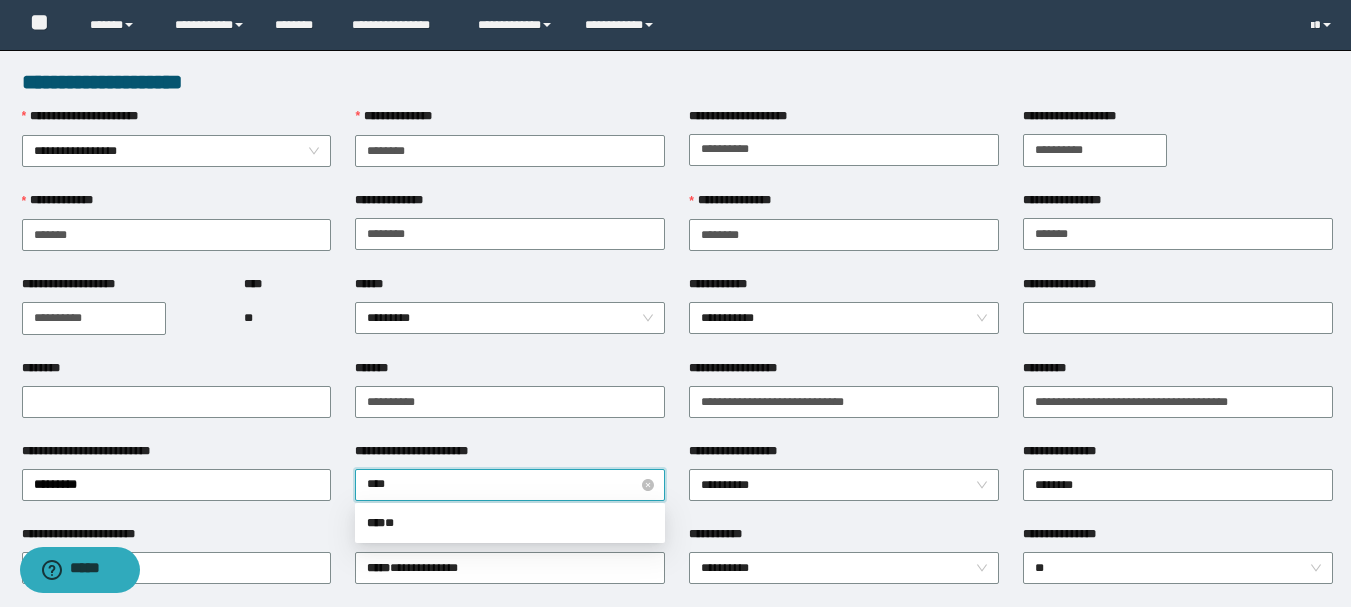 type on "*****" 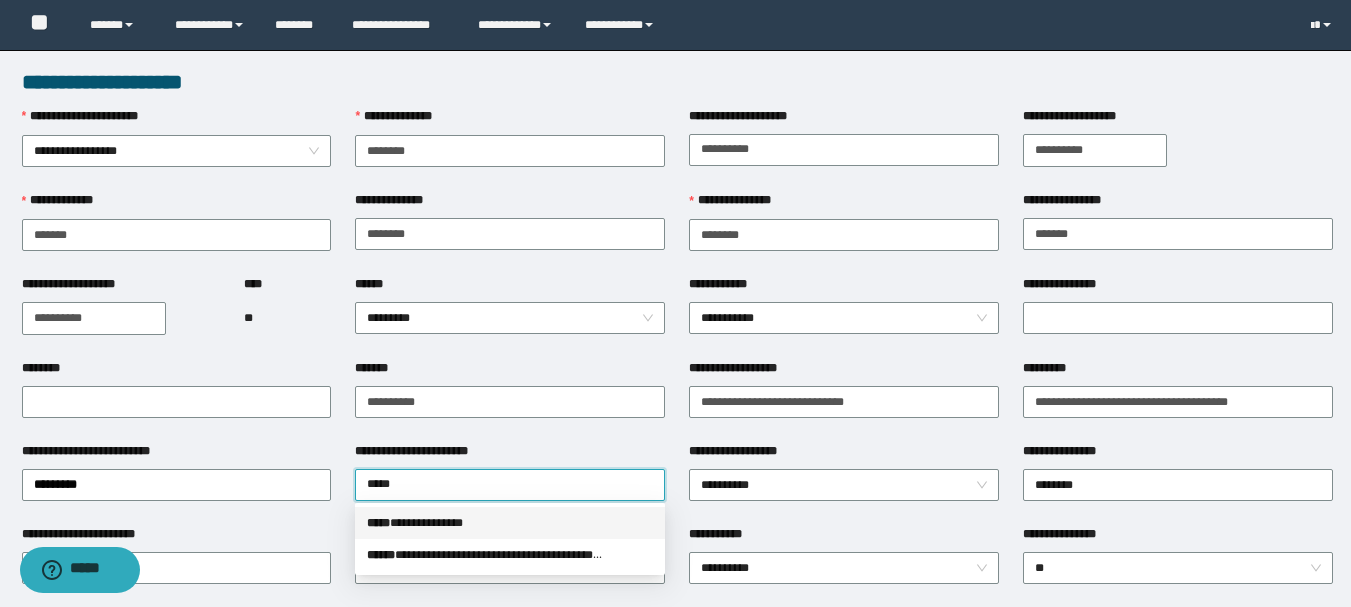 click on "**********" at bounding box center [510, 523] 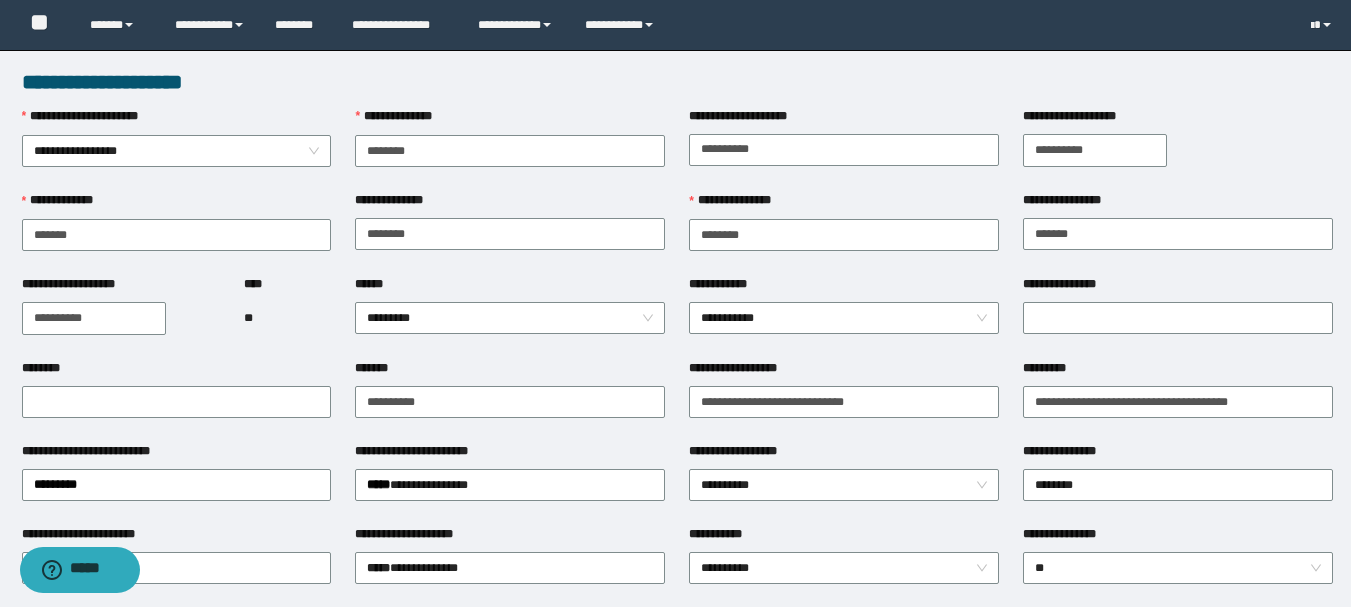 click on "**********" at bounding box center (844, 483) 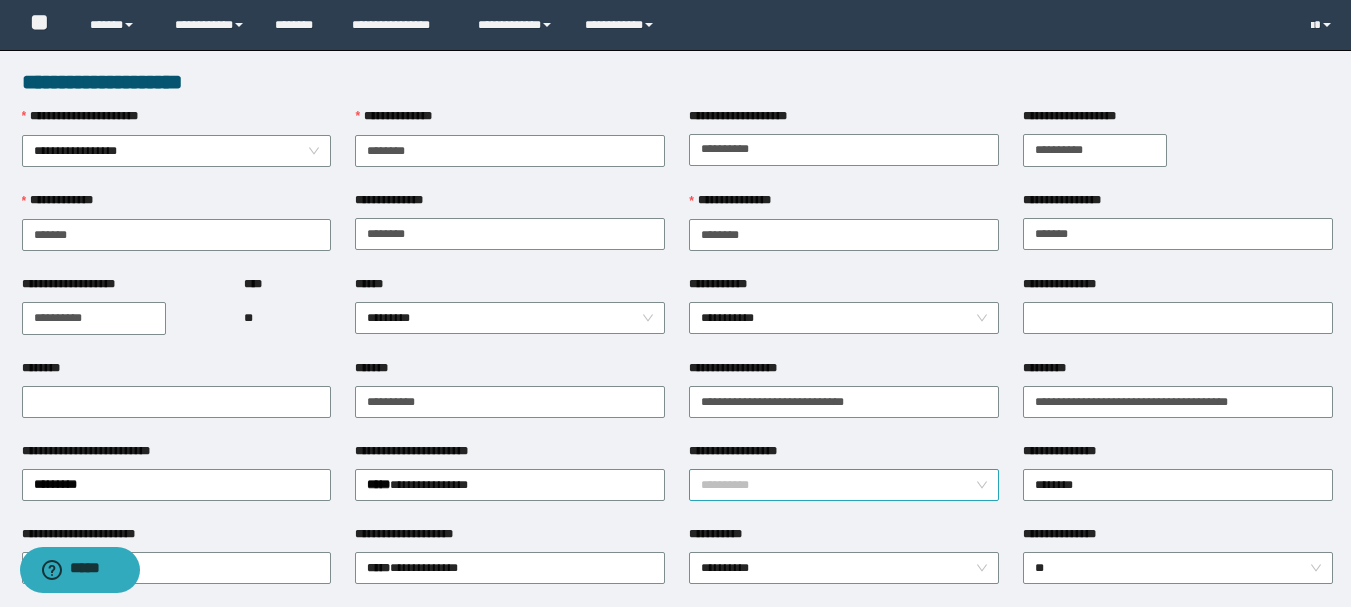 click on "**********" at bounding box center [844, 485] 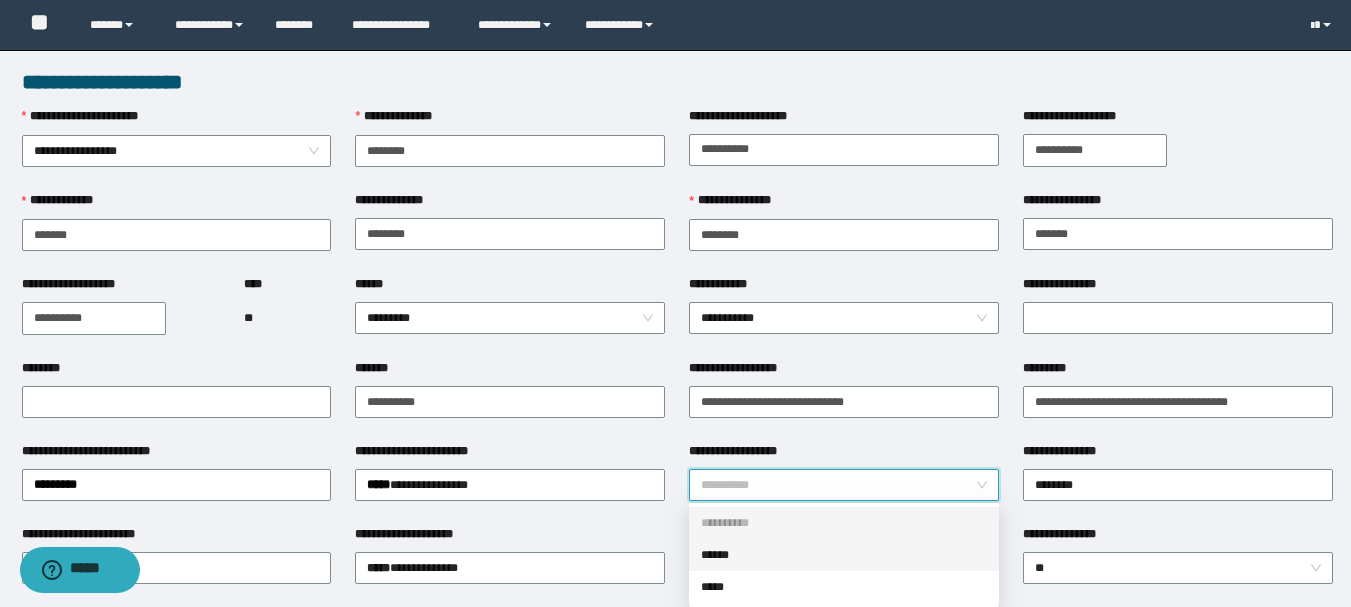 click on "******" at bounding box center [844, 555] 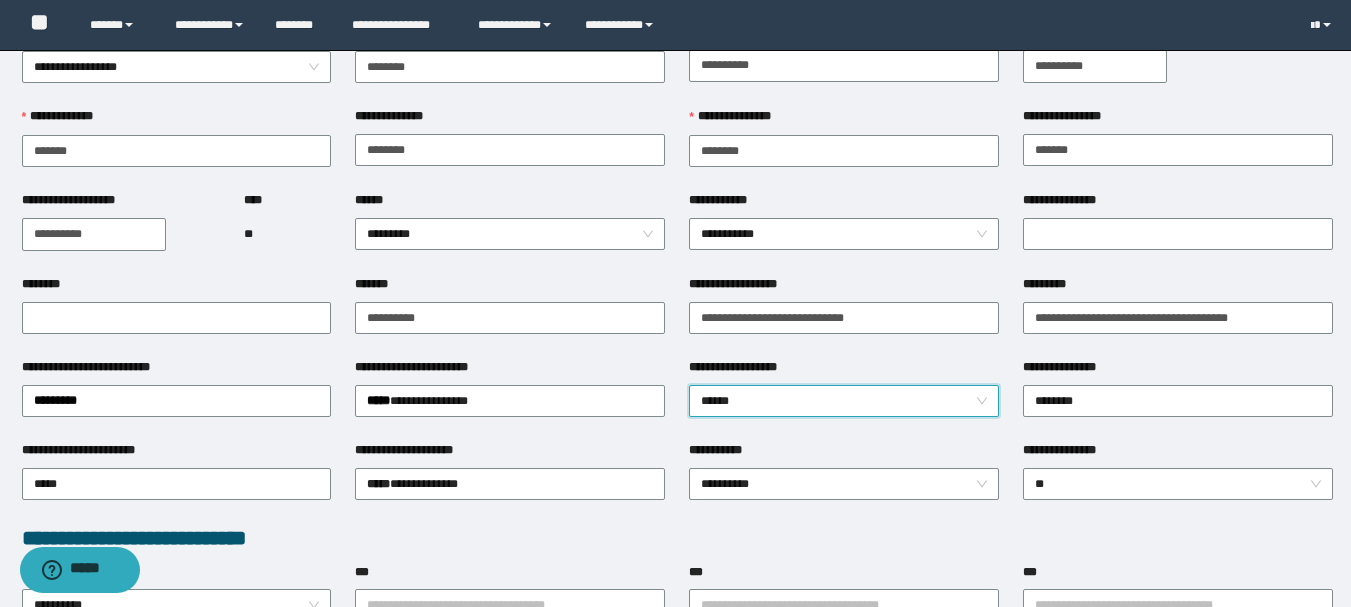 scroll, scrollTop: 200, scrollLeft: 0, axis: vertical 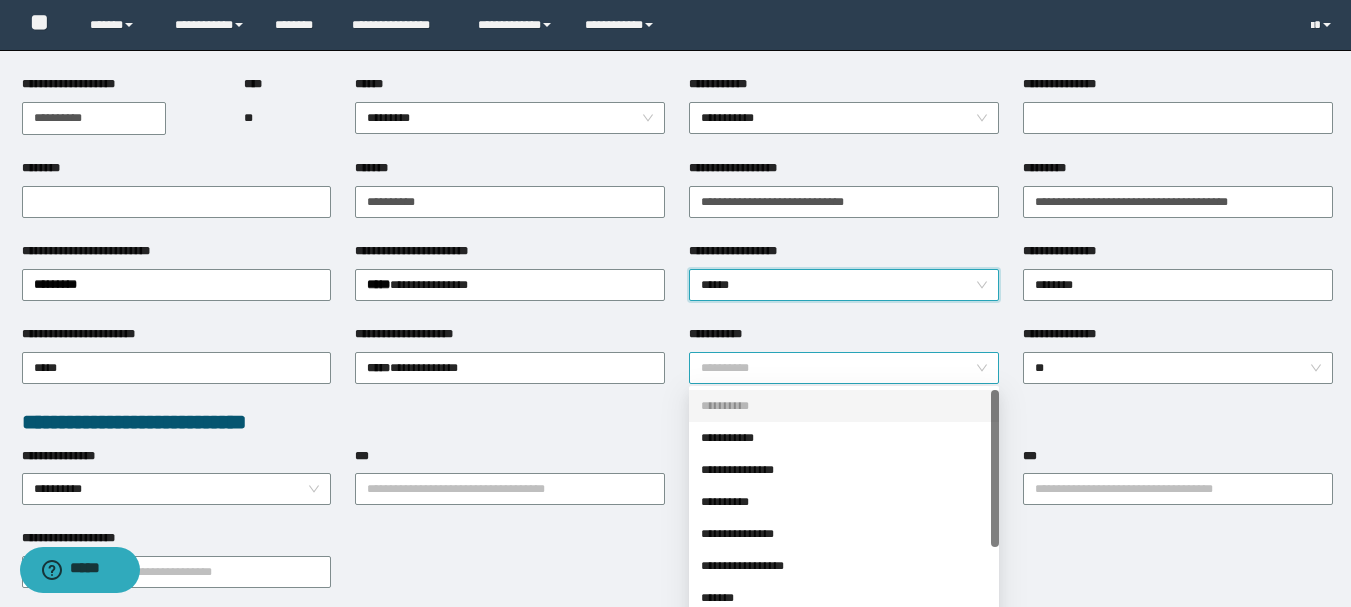 click on "**********" at bounding box center (844, 368) 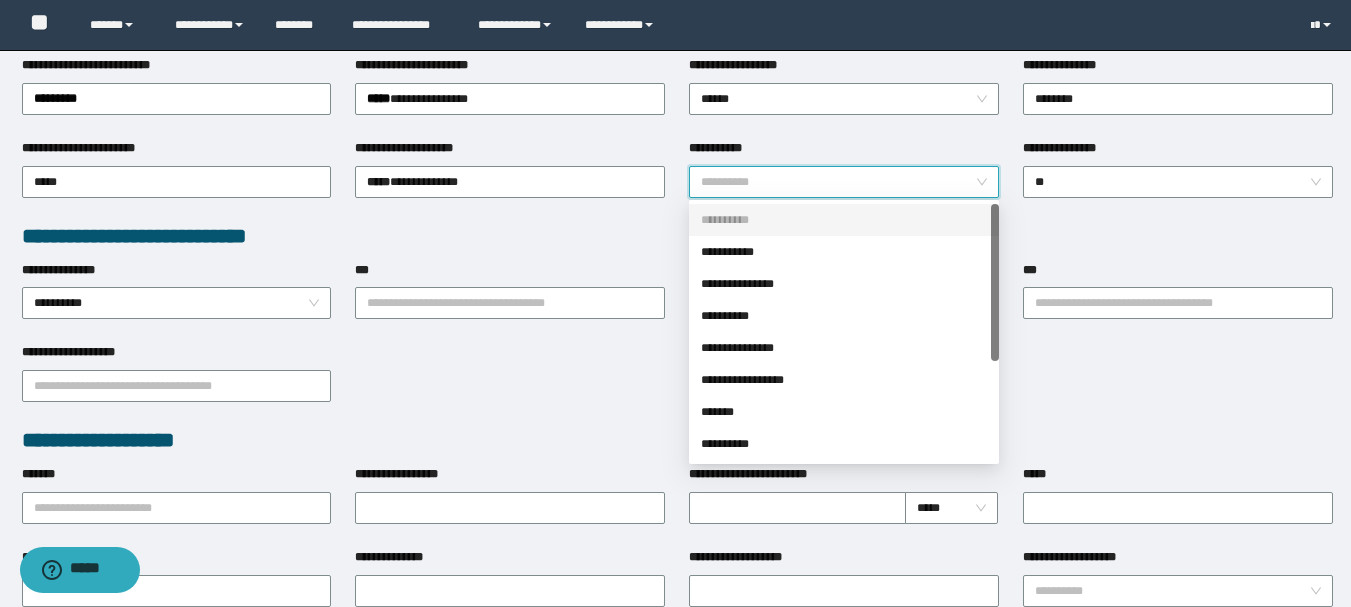 scroll, scrollTop: 400, scrollLeft: 0, axis: vertical 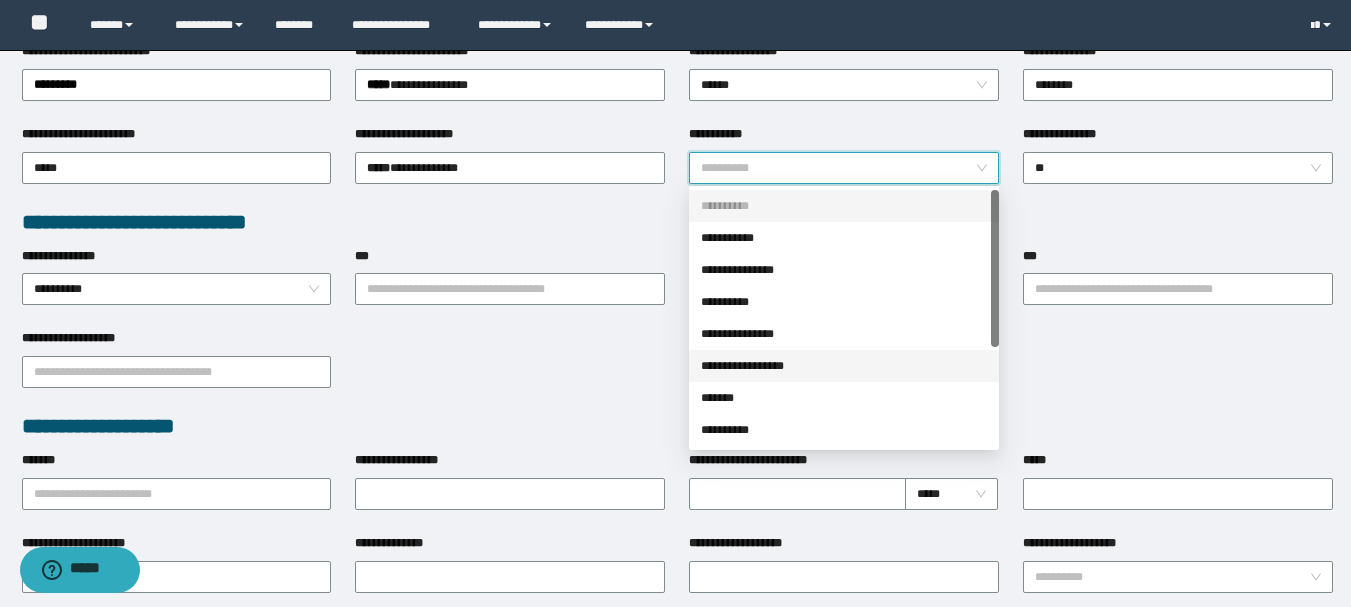 click on "**********" at bounding box center (844, 366) 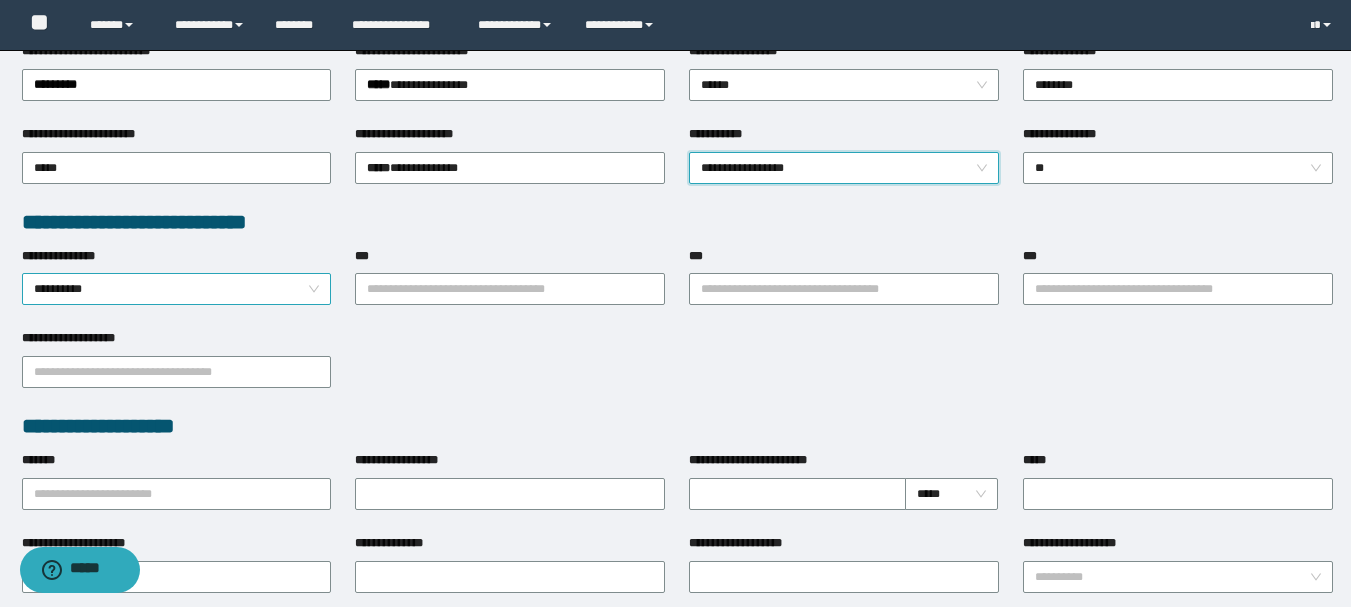click on "**********" at bounding box center [177, 289] 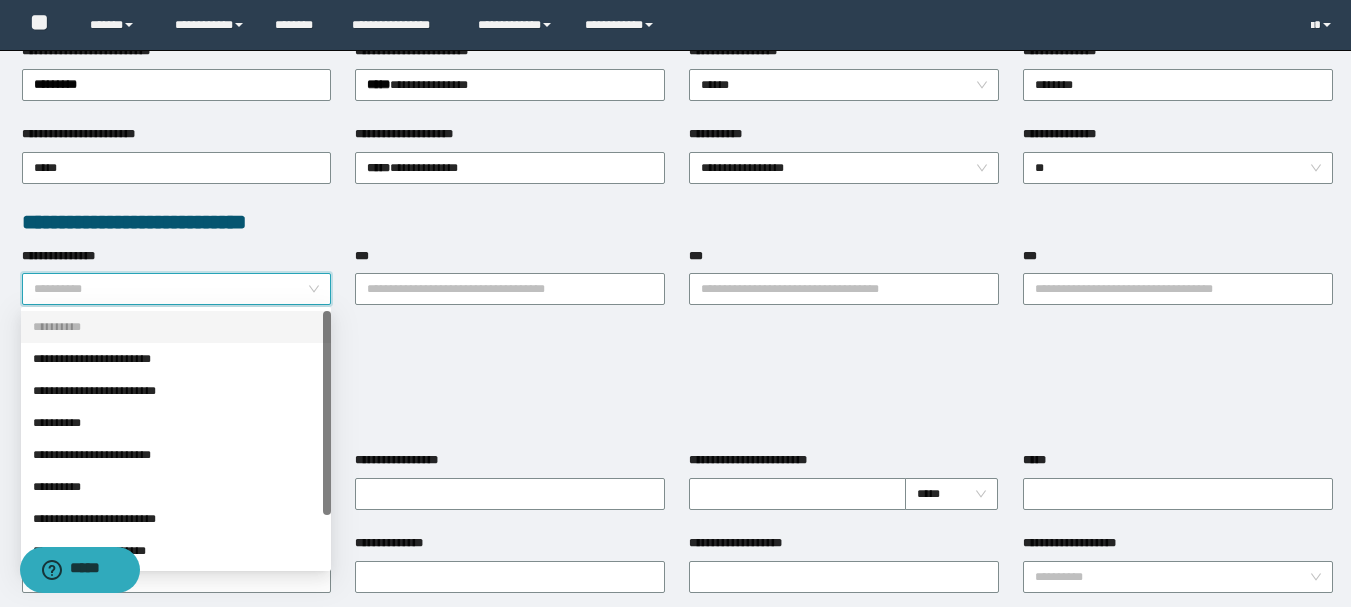 click on "**********" at bounding box center (176, 327) 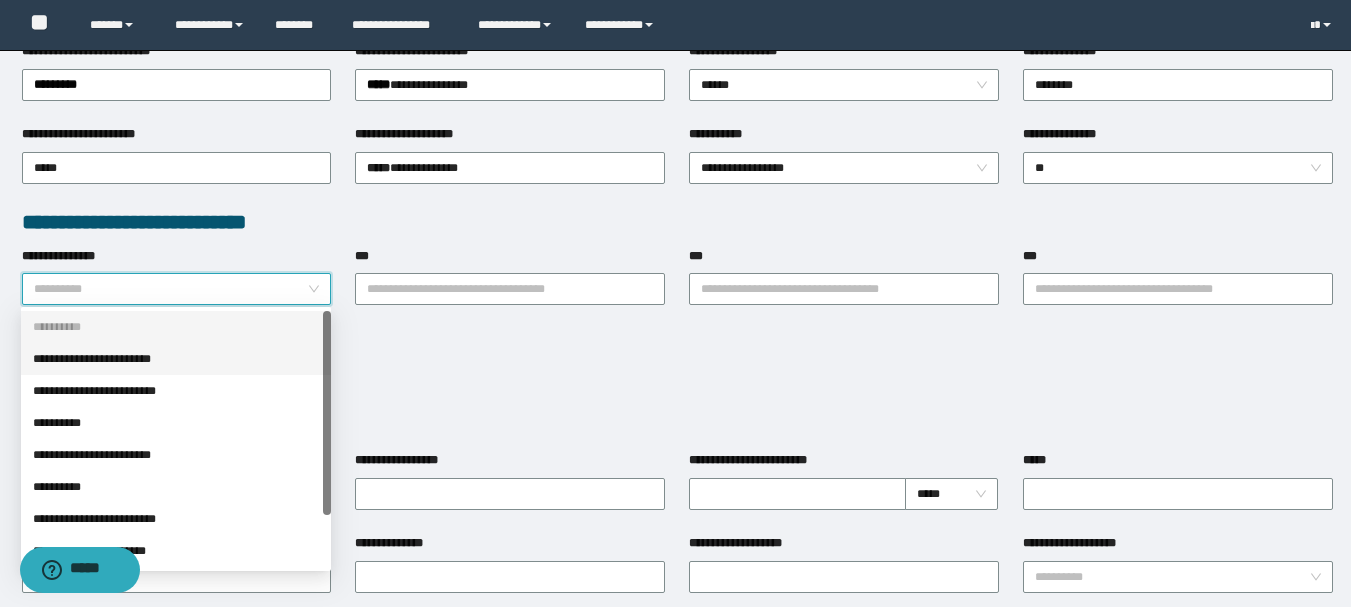 click on "**********" at bounding box center [176, 359] 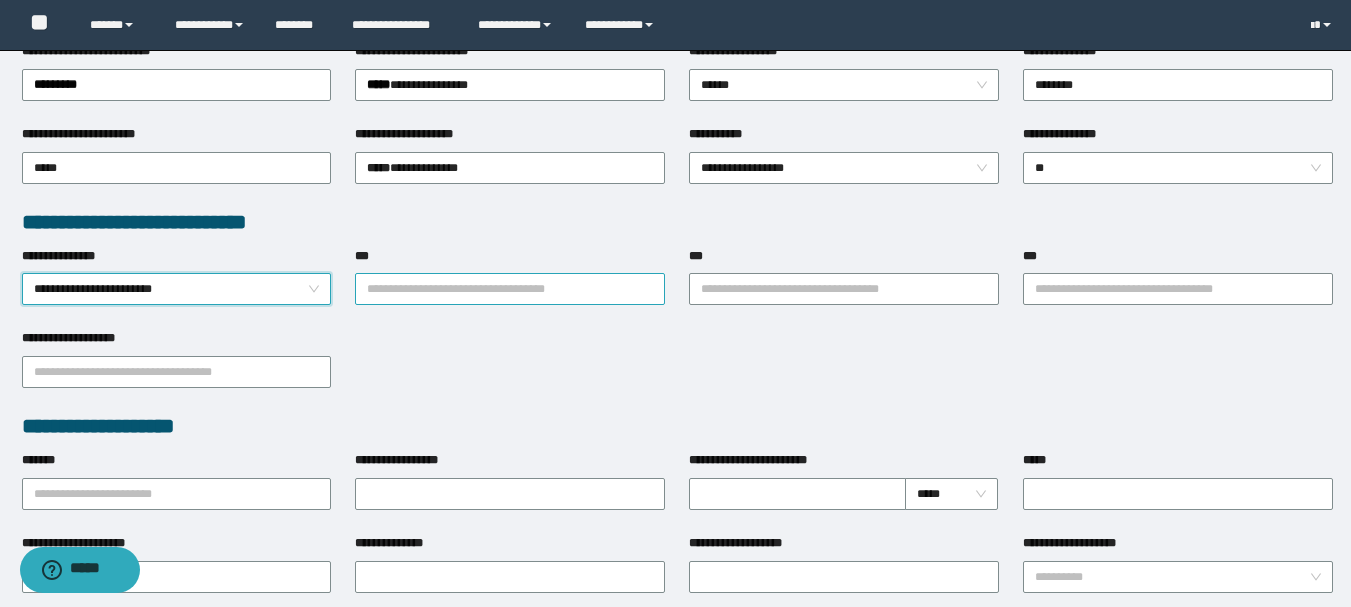 click on "***" at bounding box center [510, 289] 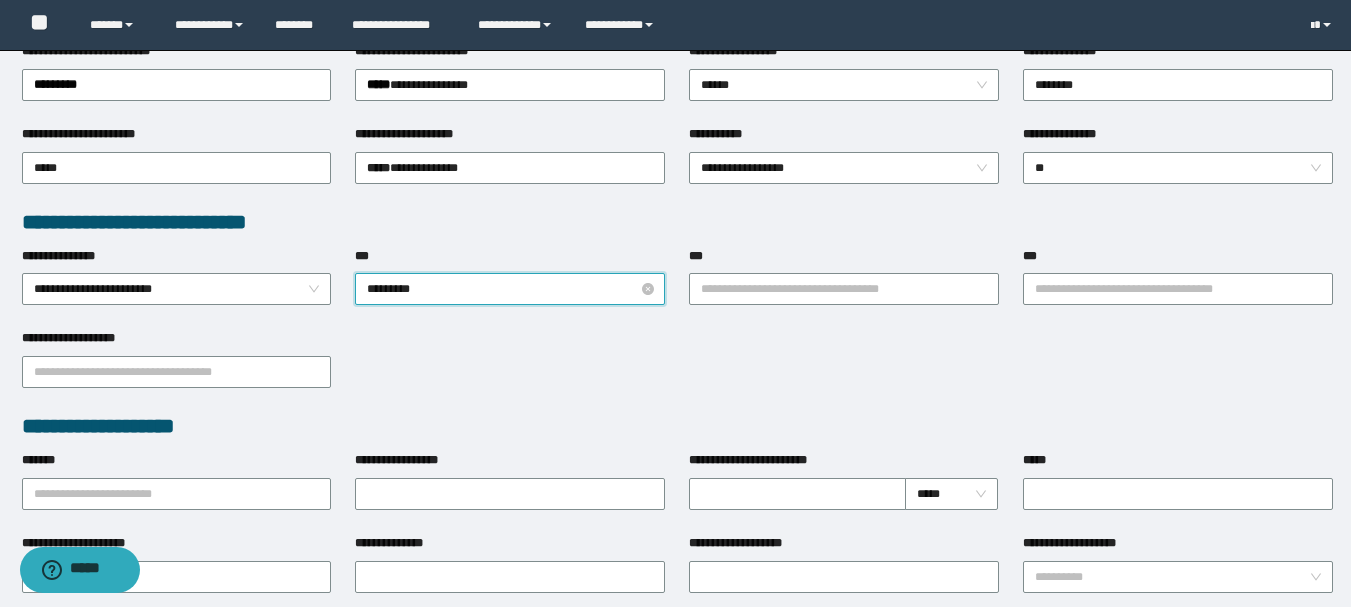 type on "**********" 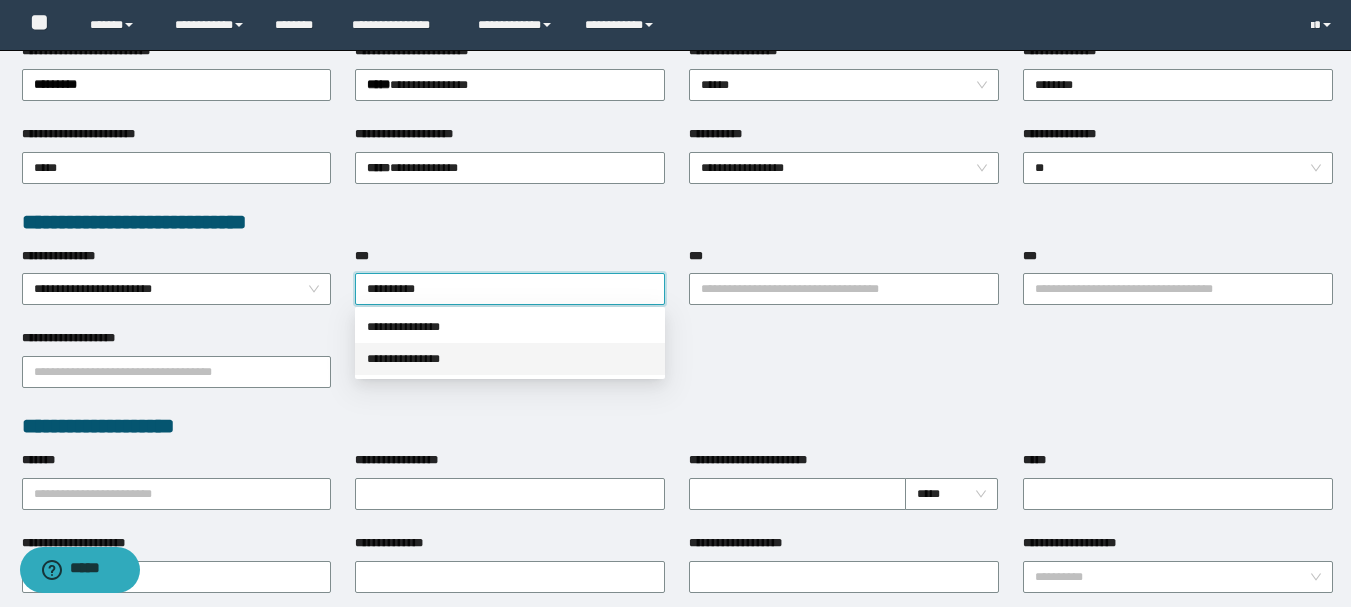 click on "**********" at bounding box center [510, 359] 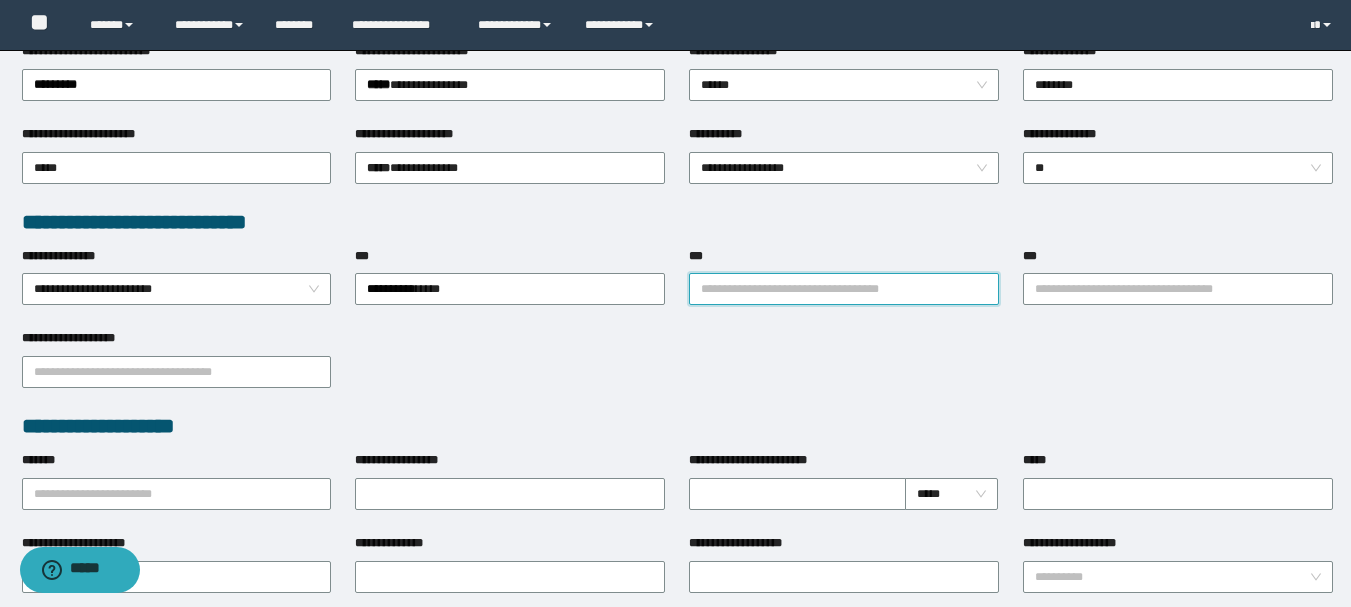 click on "***" at bounding box center [844, 289] 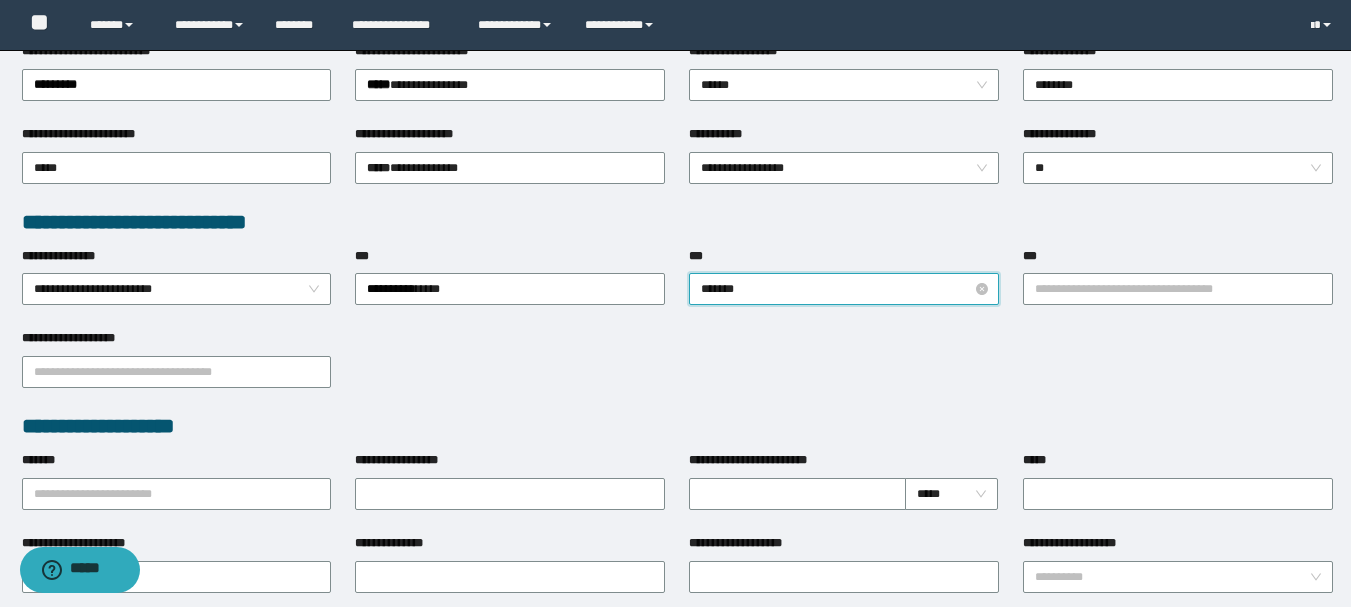 type on "********" 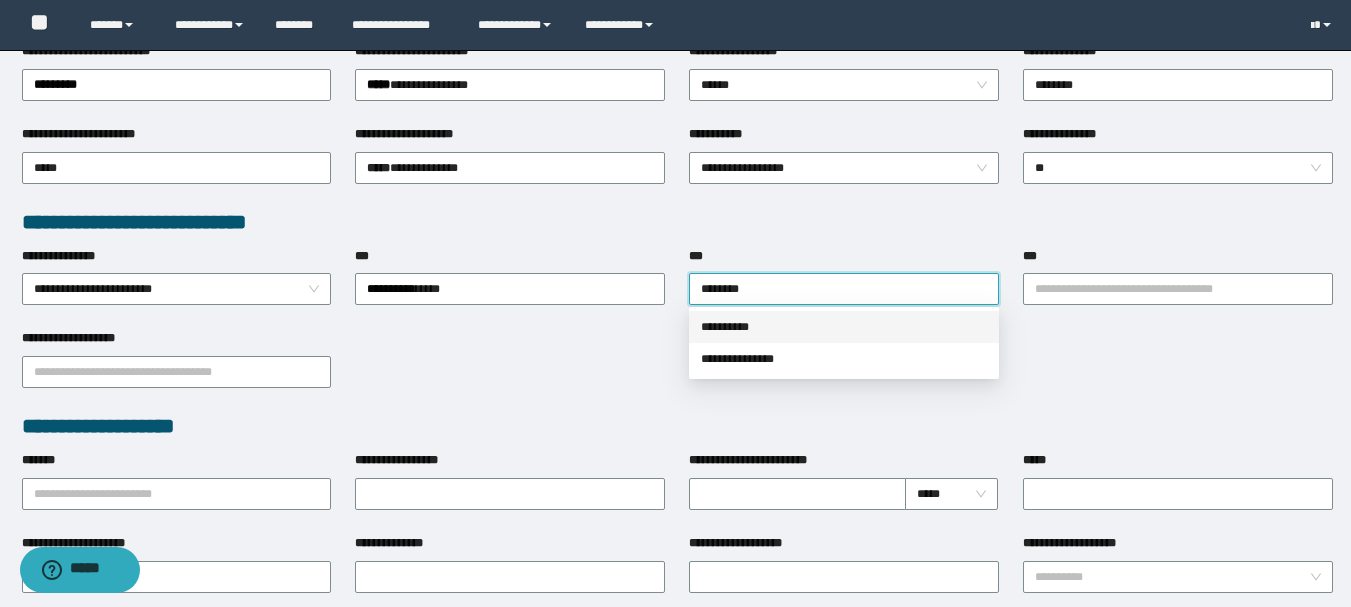 click on "**********" at bounding box center [844, 327] 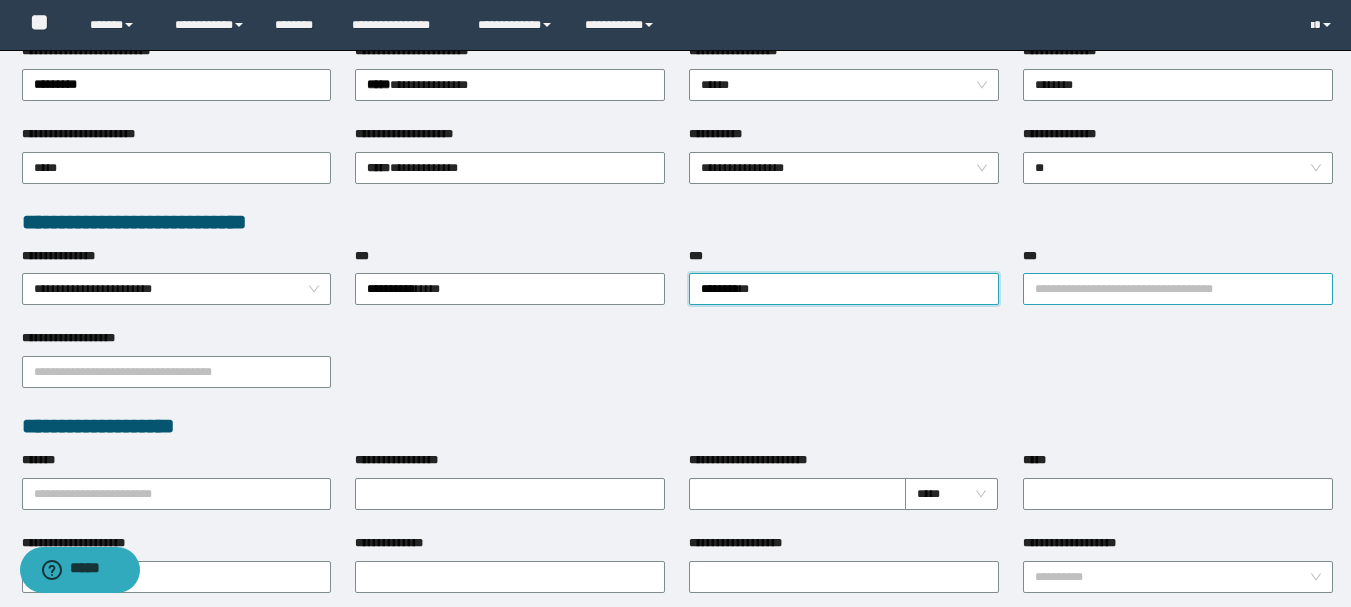 click on "***" at bounding box center (1178, 289) 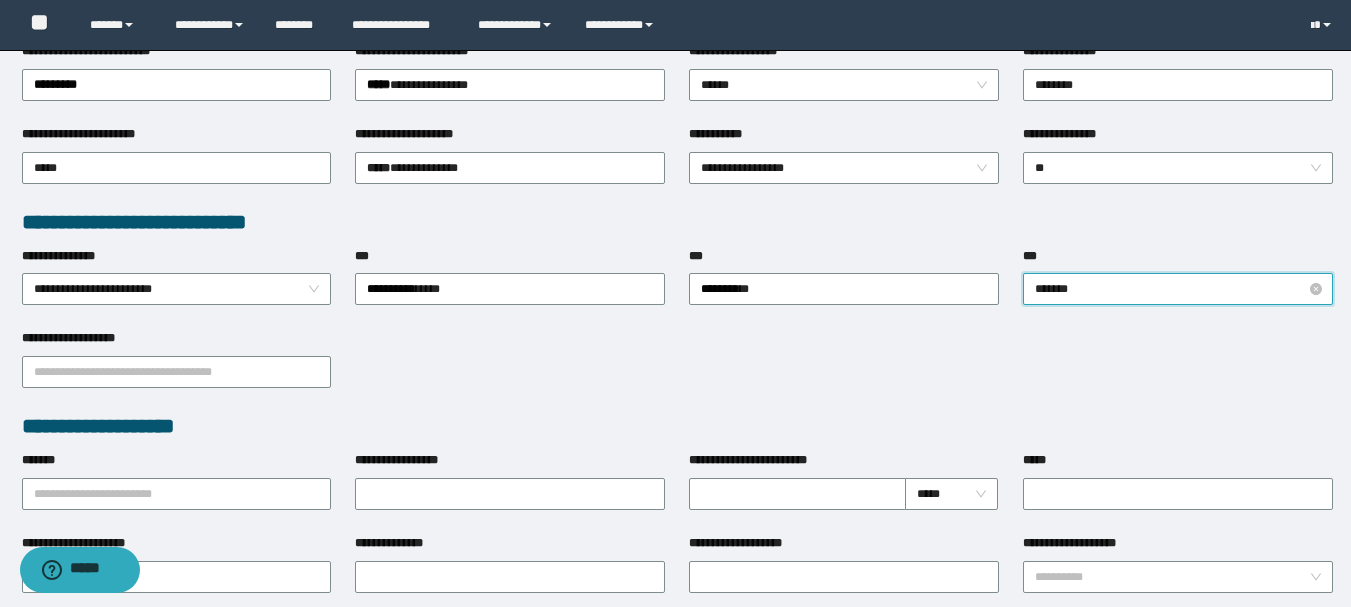 type on "********" 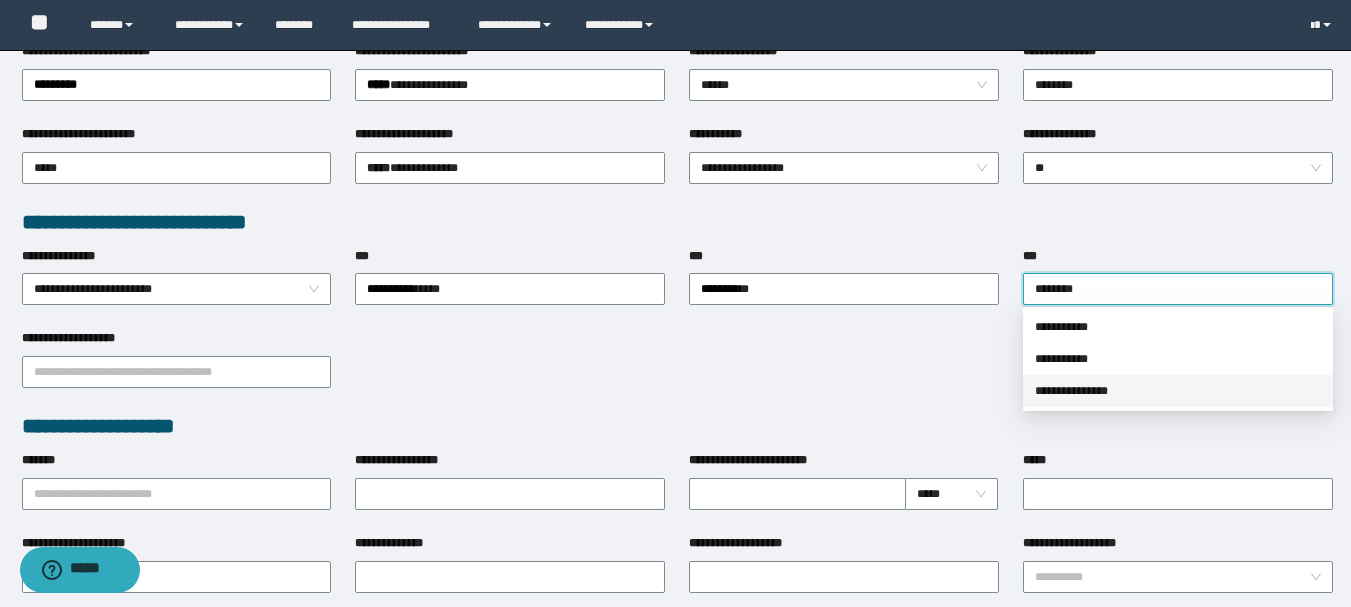 click on "**********" at bounding box center [1178, 359] 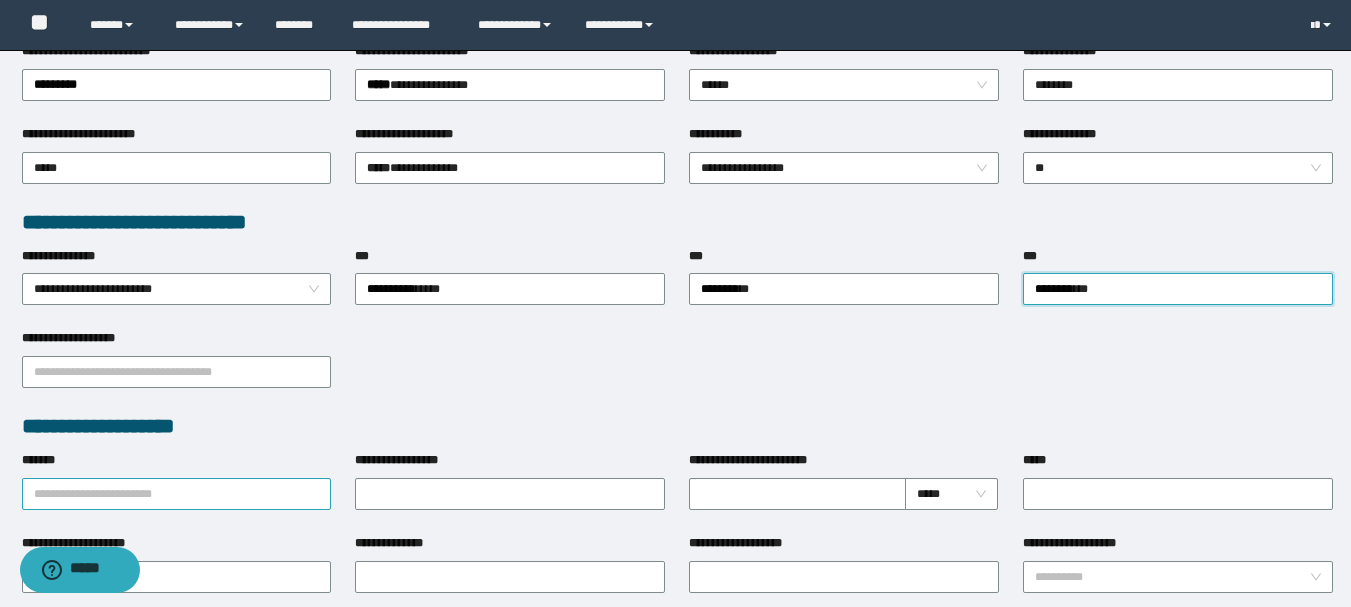 click on "*******" at bounding box center (177, 494) 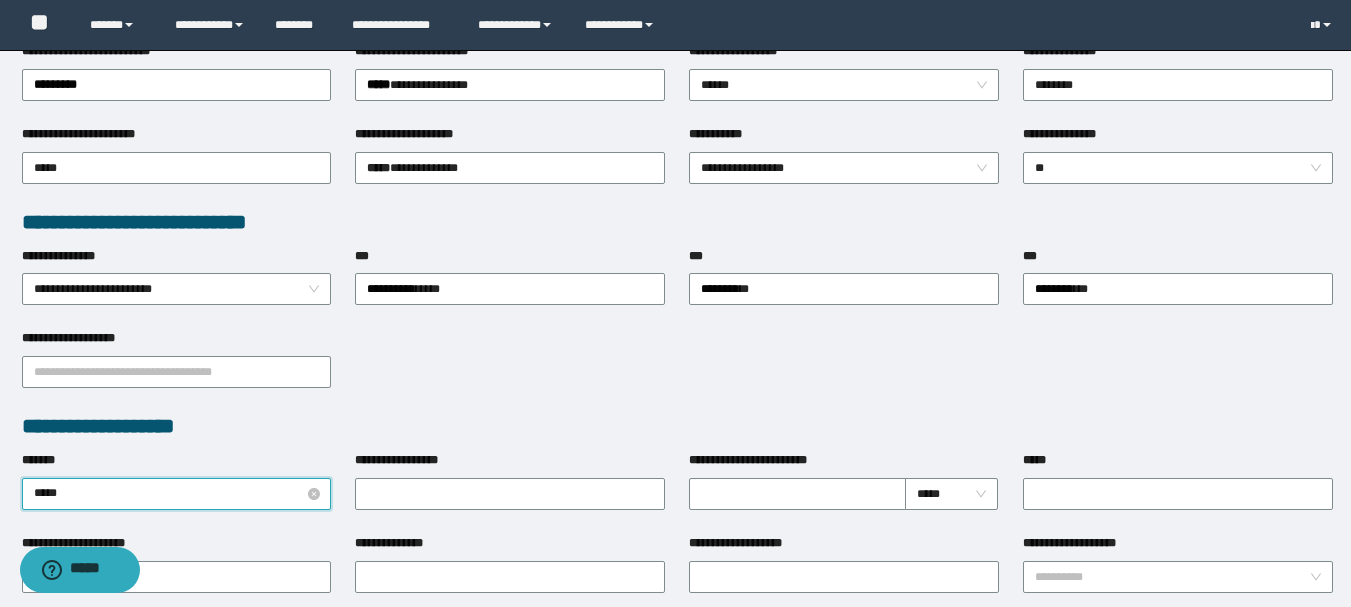 type on "****" 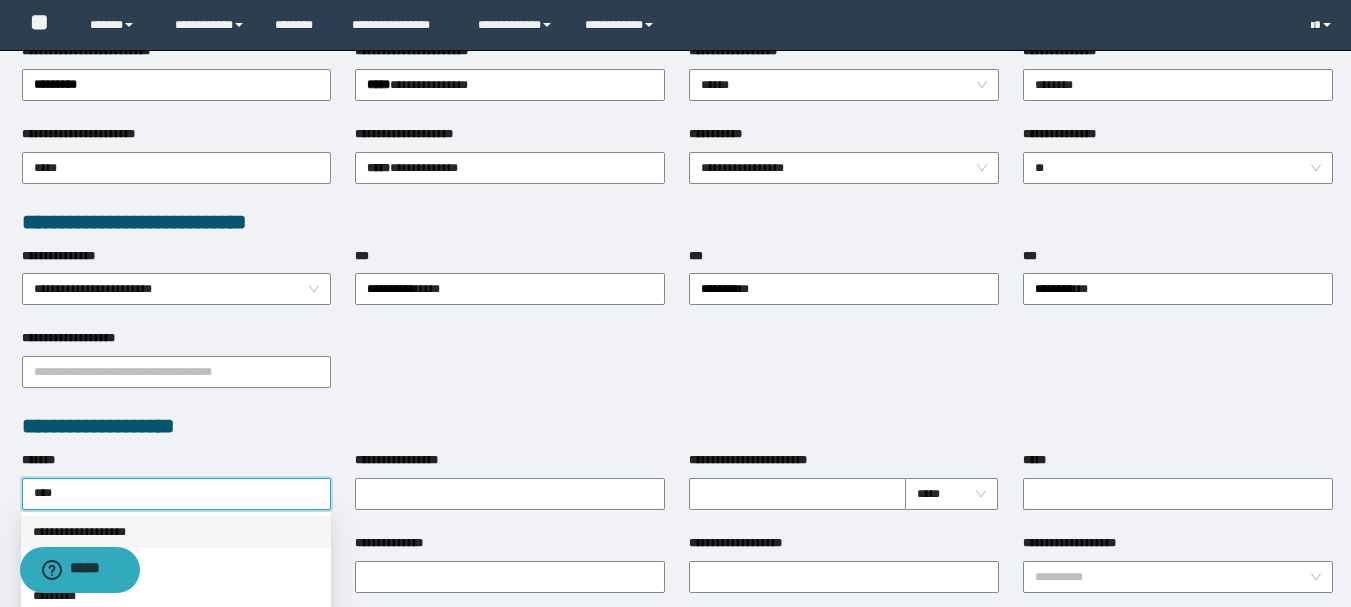 click on "**********" at bounding box center (176, 532) 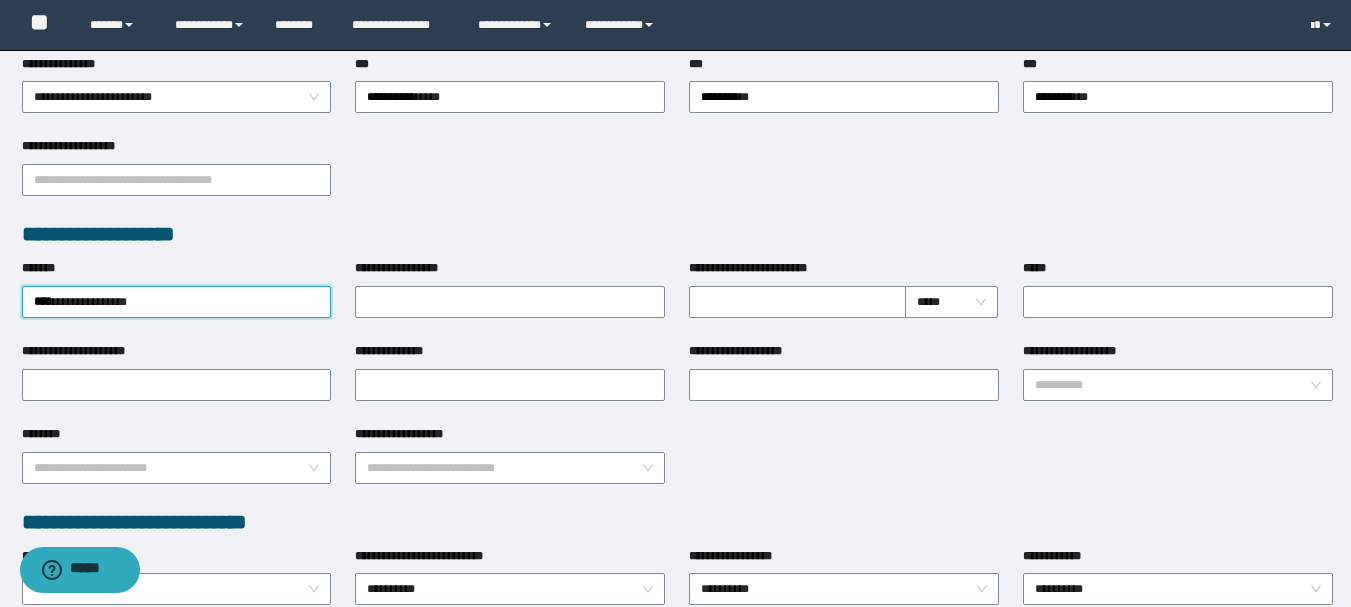 scroll, scrollTop: 600, scrollLeft: 0, axis: vertical 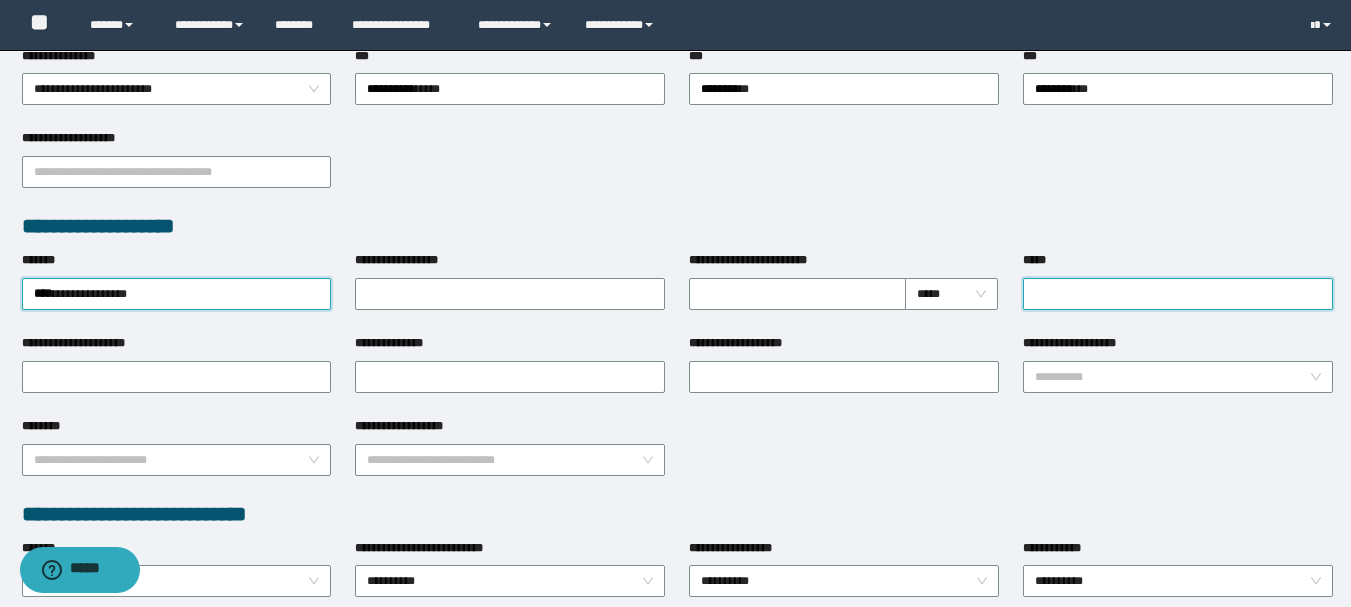 click on "*****" at bounding box center [1178, 294] 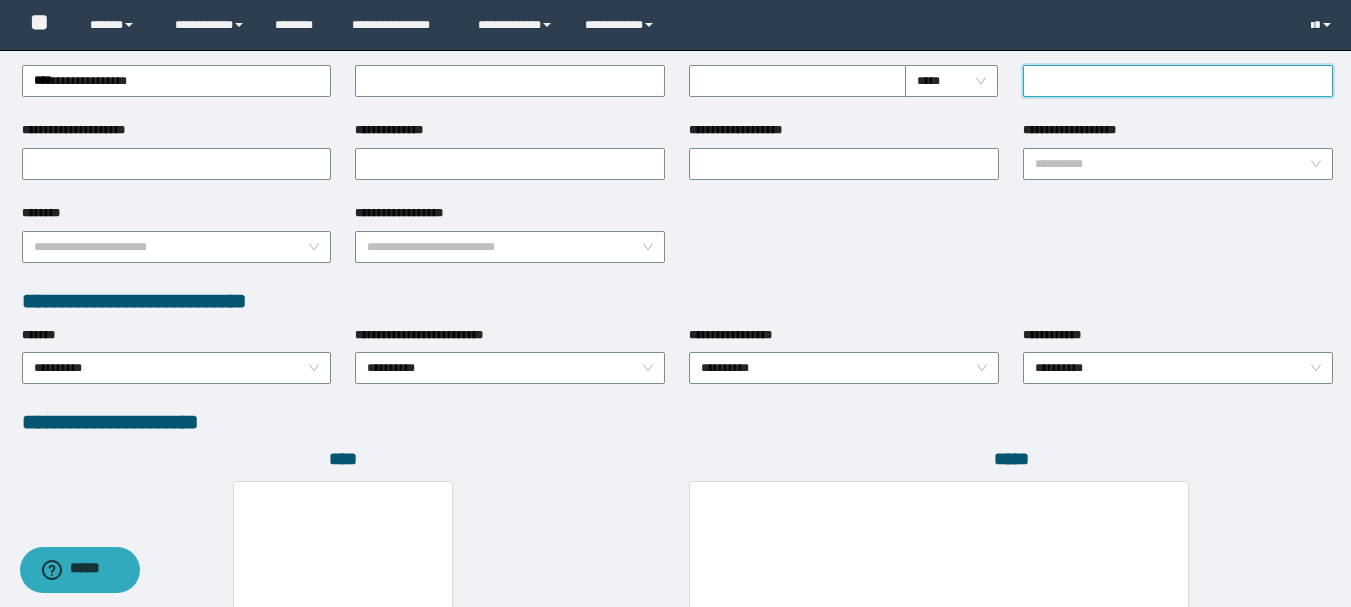 scroll, scrollTop: 1096, scrollLeft: 0, axis: vertical 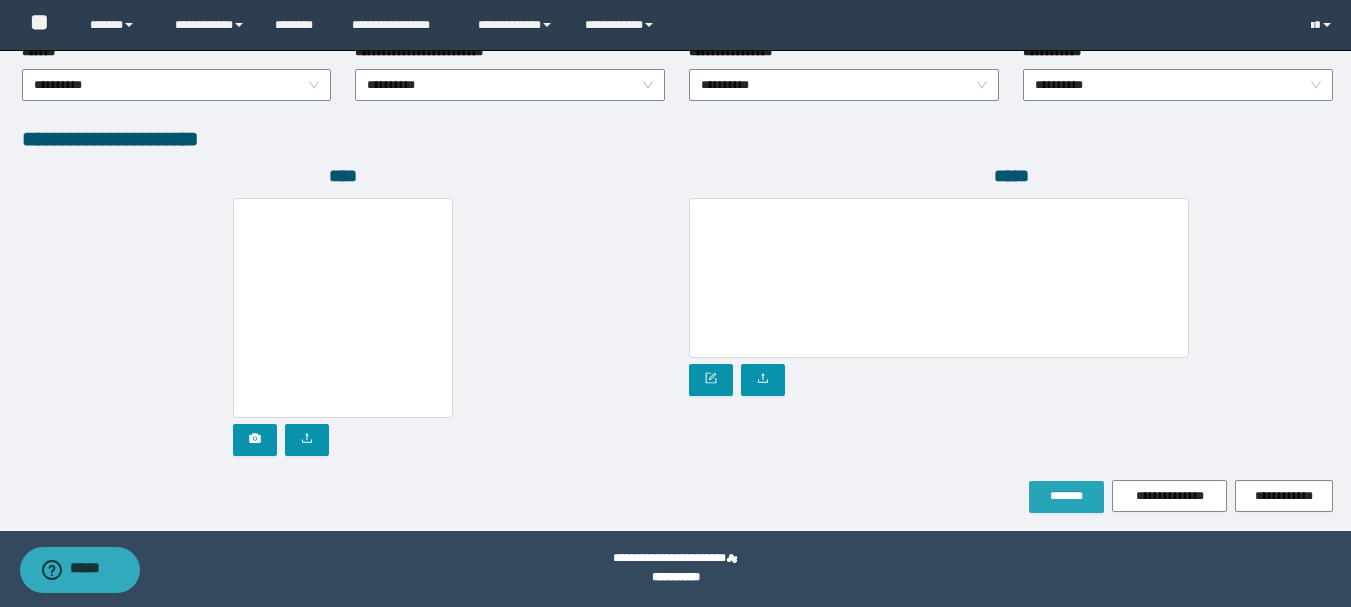 click on "*******" at bounding box center [1066, 497] 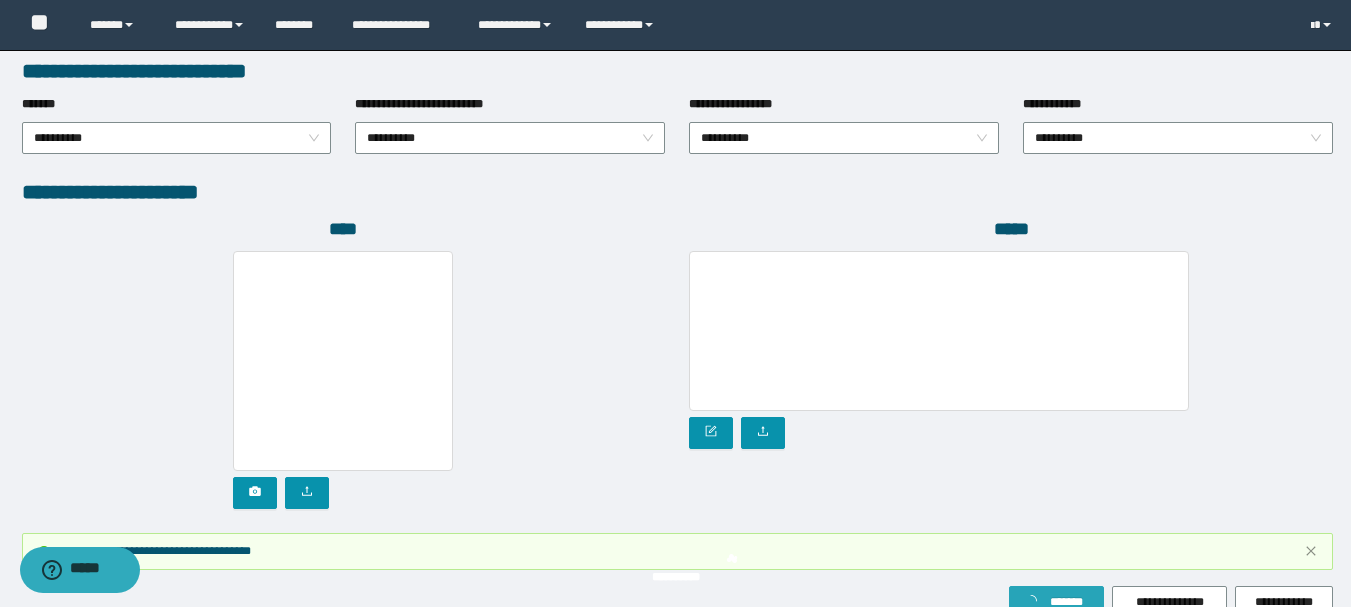 scroll, scrollTop: 1149, scrollLeft: 0, axis: vertical 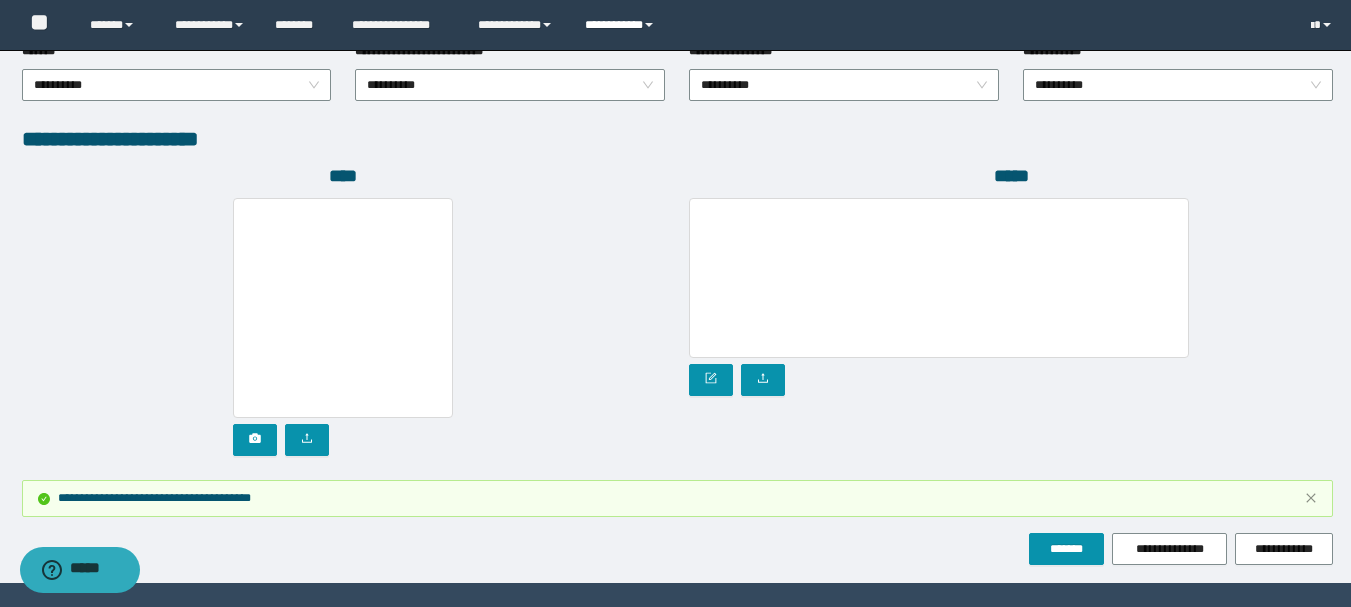 click on "**********" at bounding box center [622, 25] 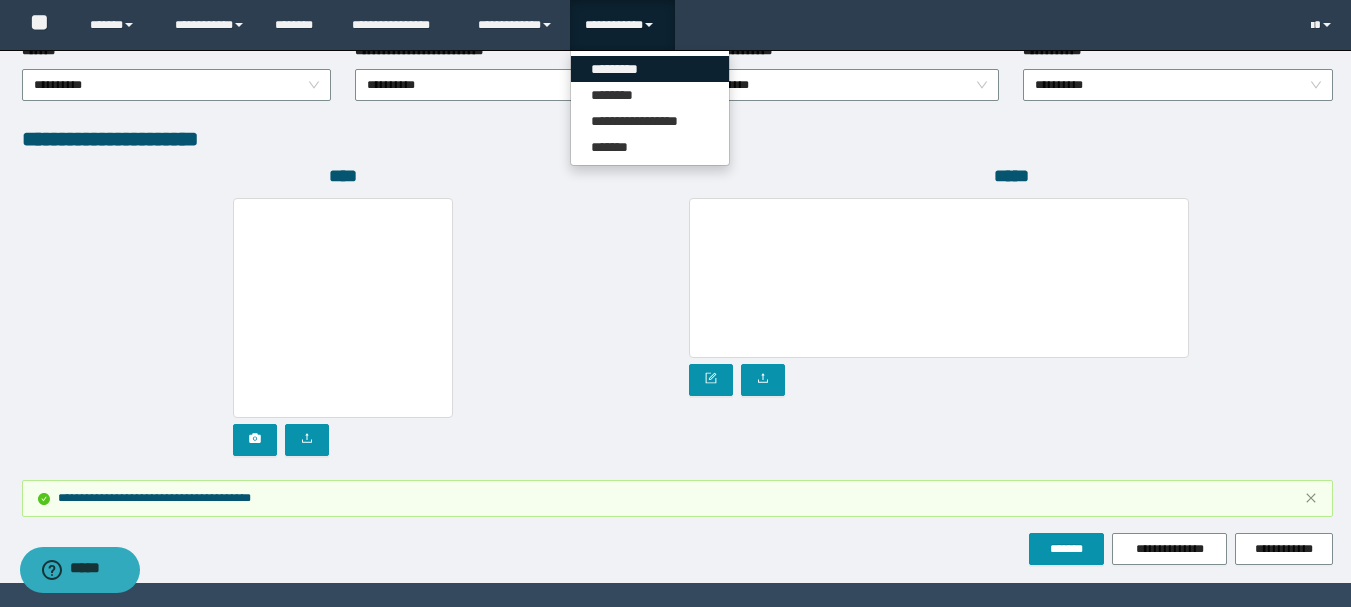 click on "*********" at bounding box center [650, 69] 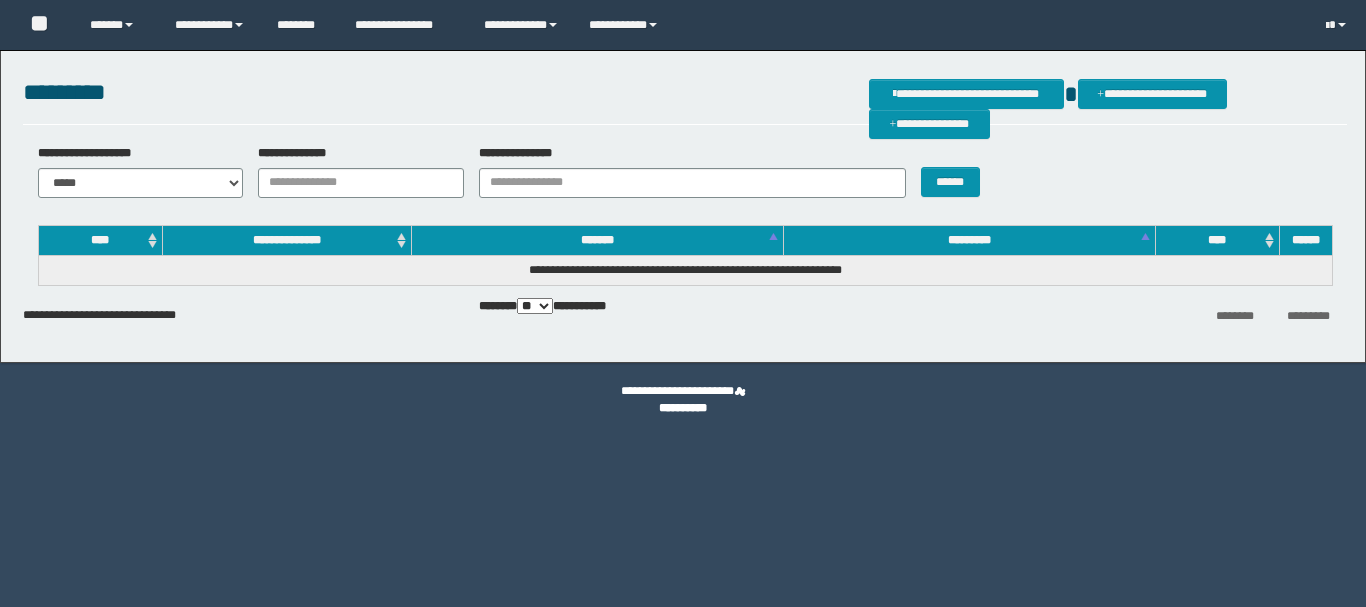 scroll, scrollTop: 0, scrollLeft: 0, axis: both 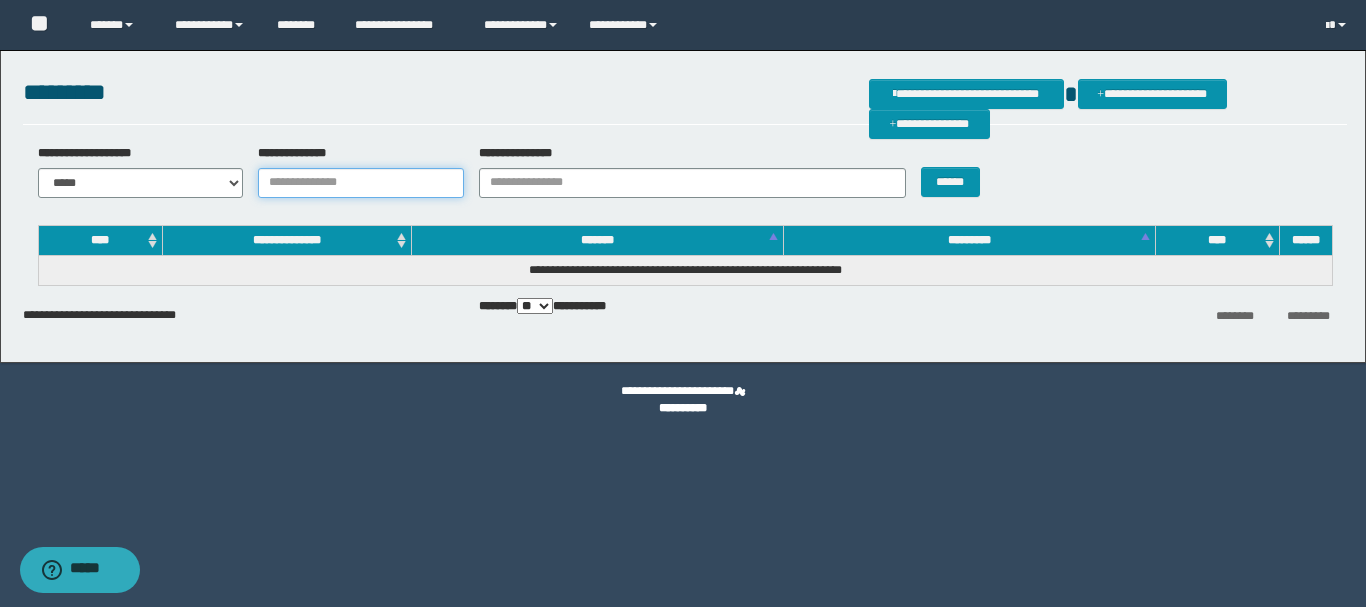 click on "**********" at bounding box center [361, 183] 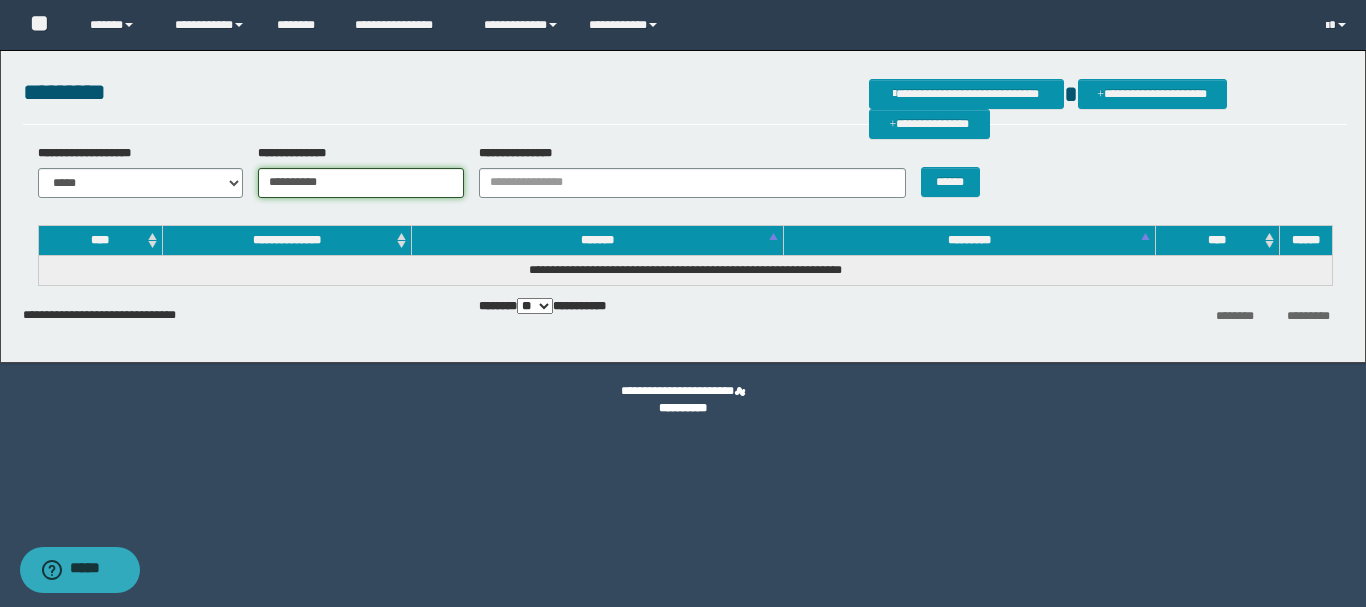 type on "**********" 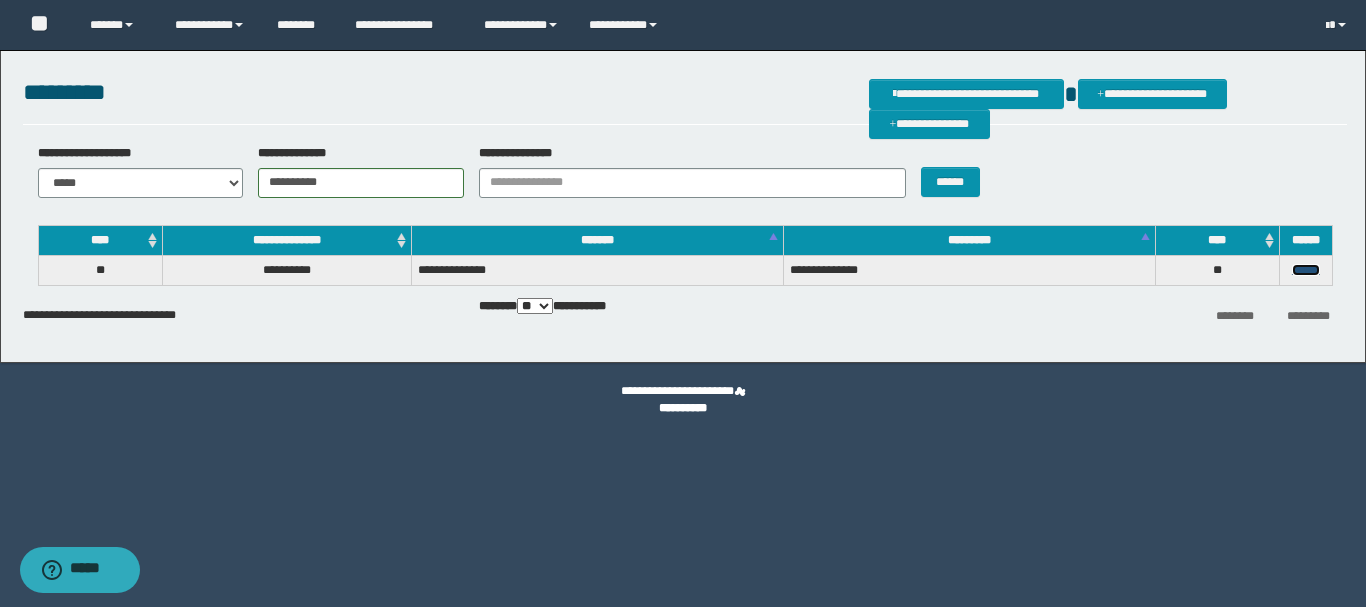 click on "******" at bounding box center (1306, 270) 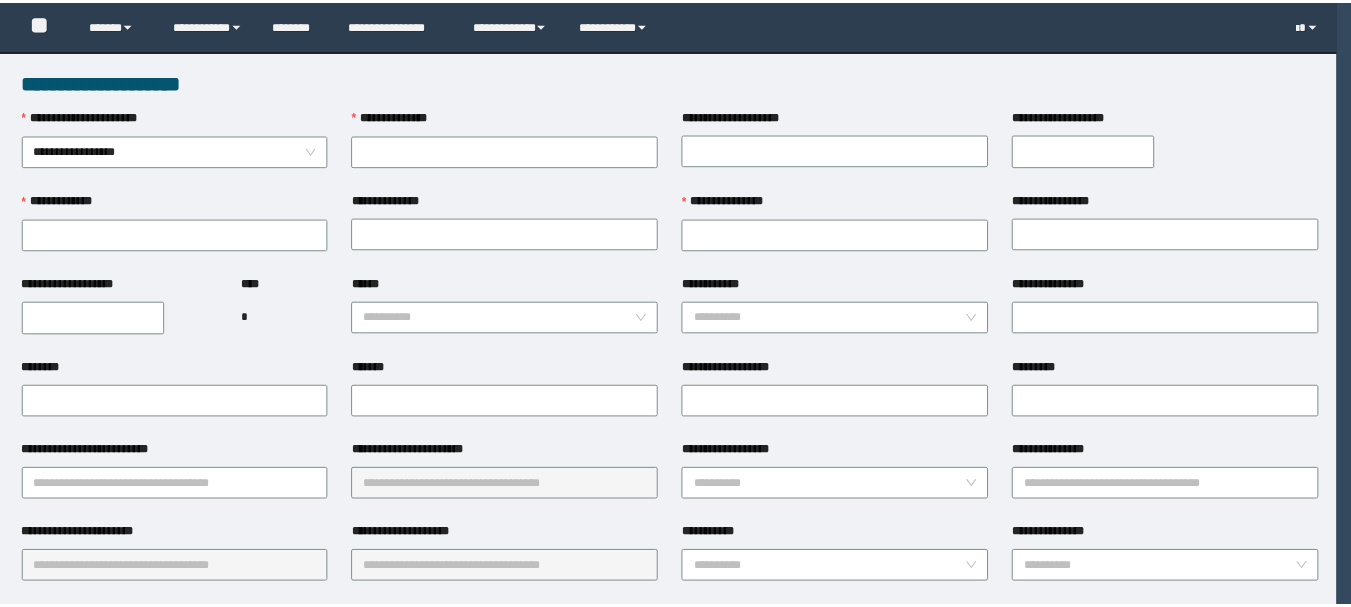 scroll, scrollTop: 0, scrollLeft: 0, axis: both 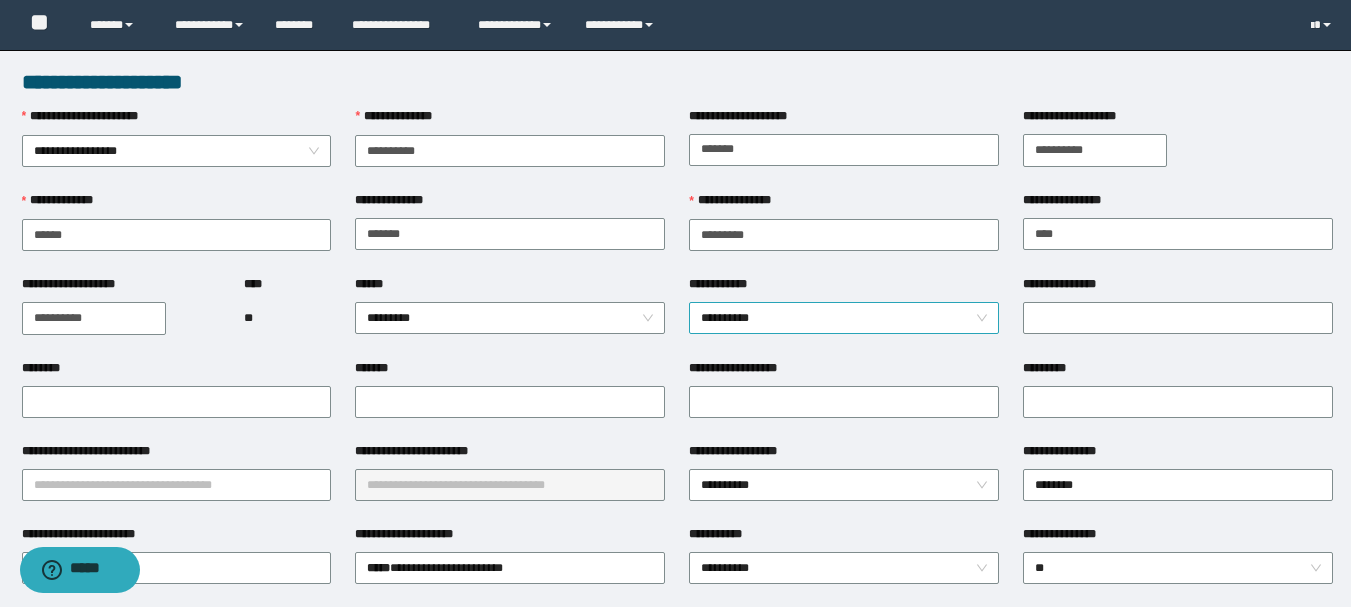 click on "**********" at bounding box center (844, 318) 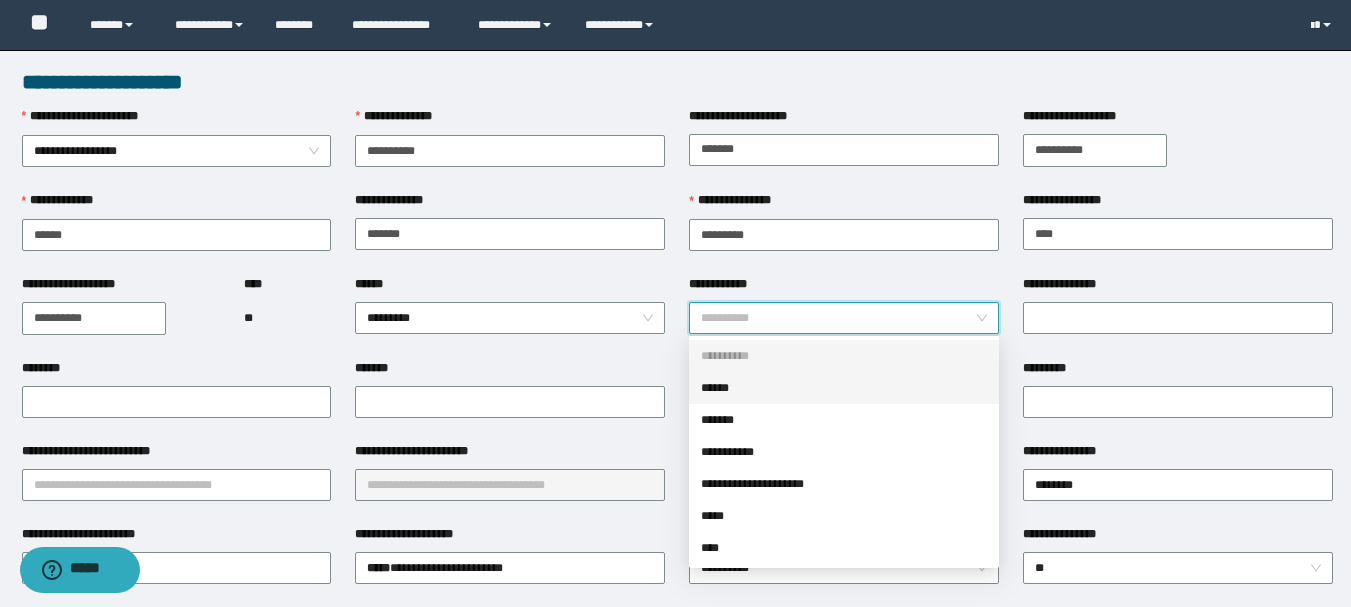 click on "******" at bounding box center (844, 388) 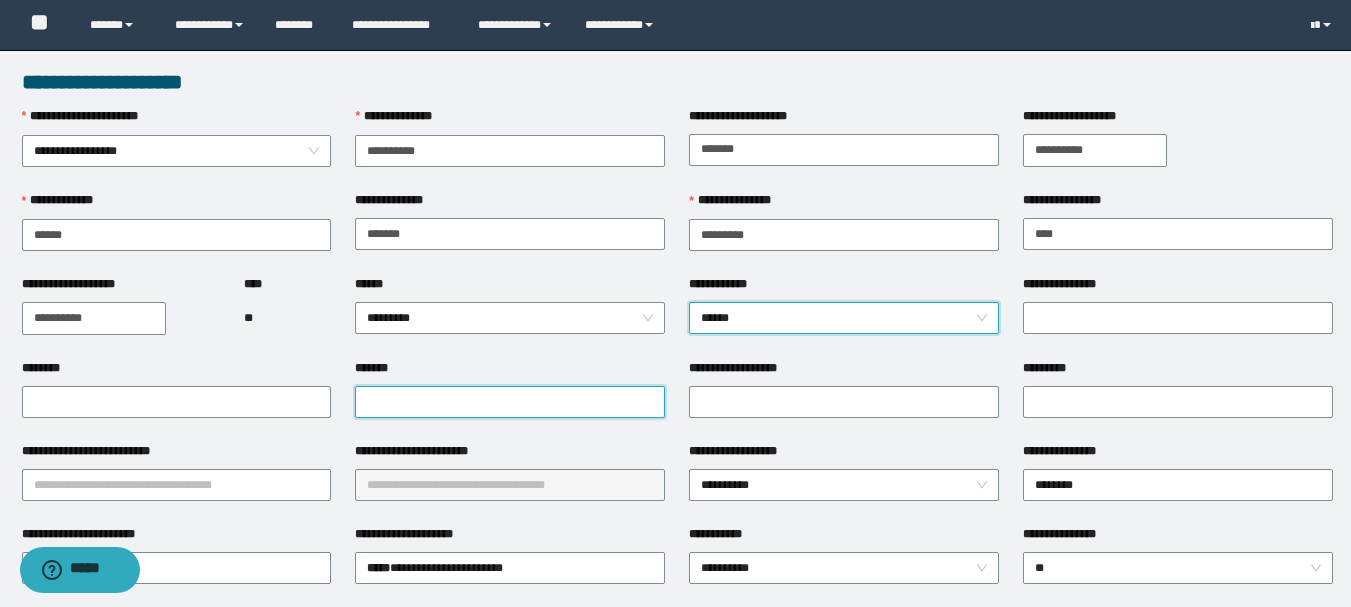 click on "*******" at bounding box center (510, 402) 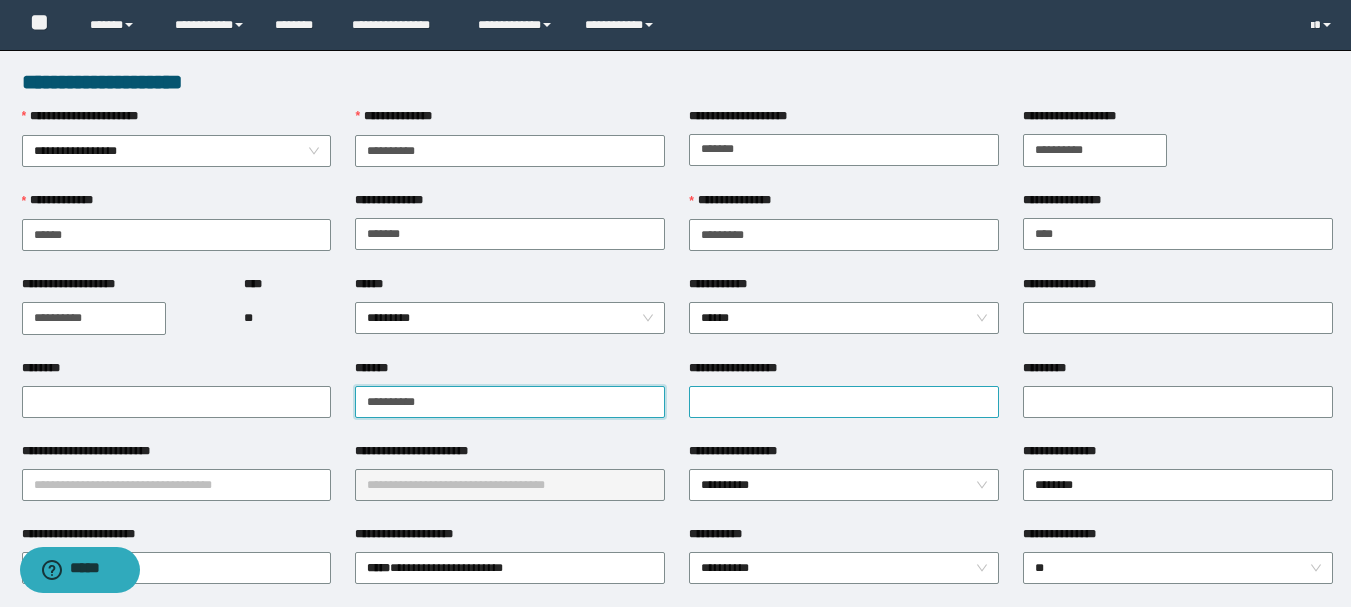 type on "**********" 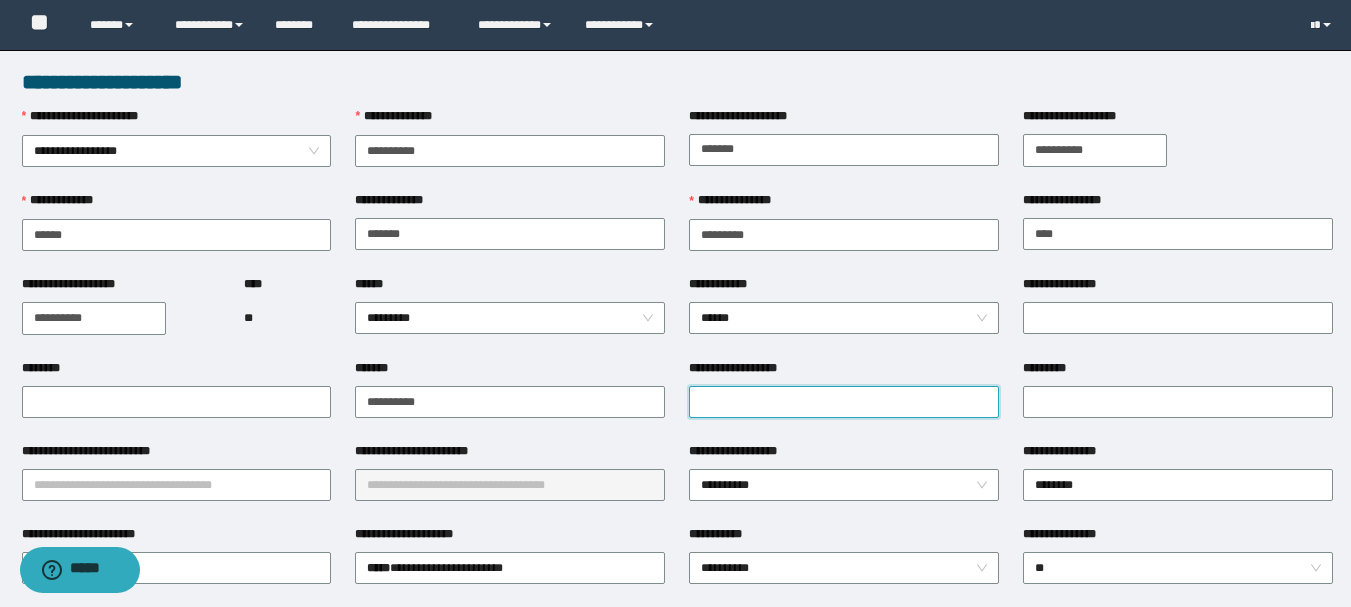 click on "**********" at bounding box center (844, 402) 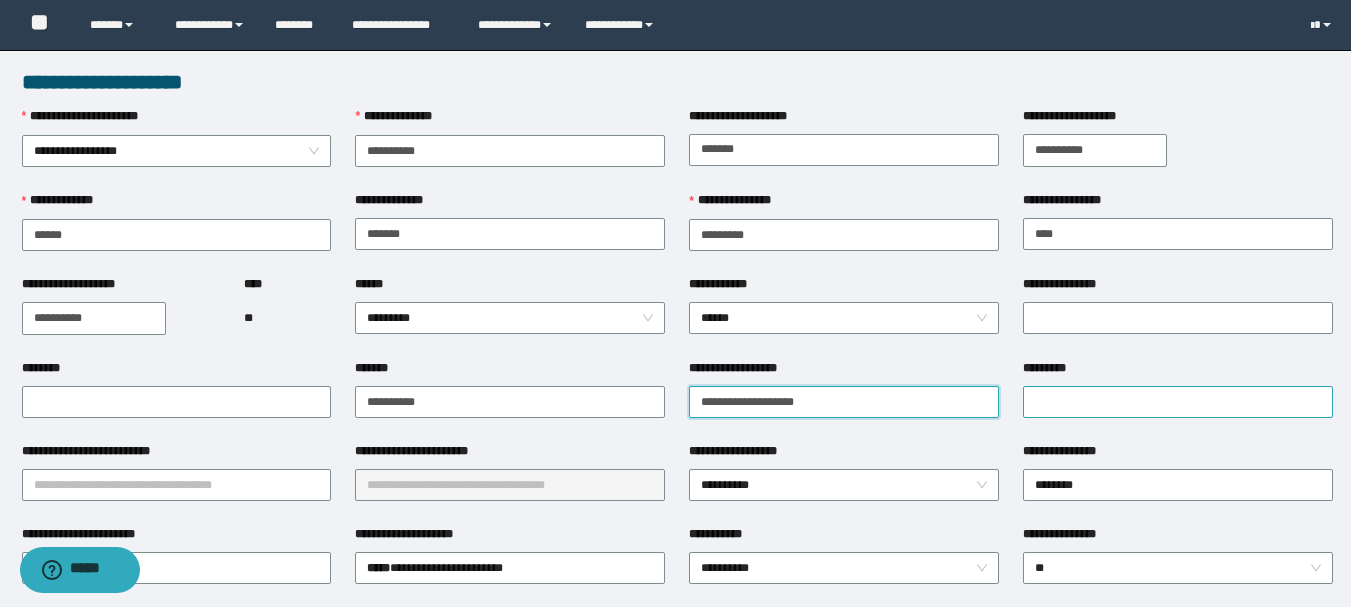 type on "**********" 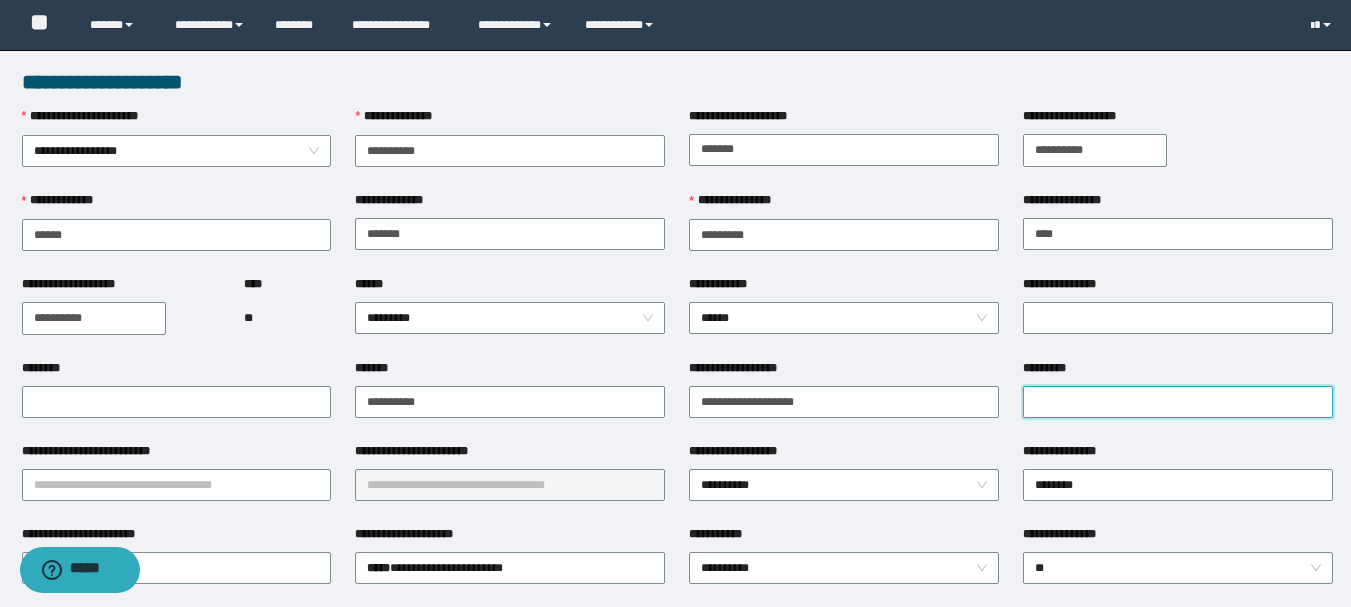click on "*********" at bounding box center [1178, 402] 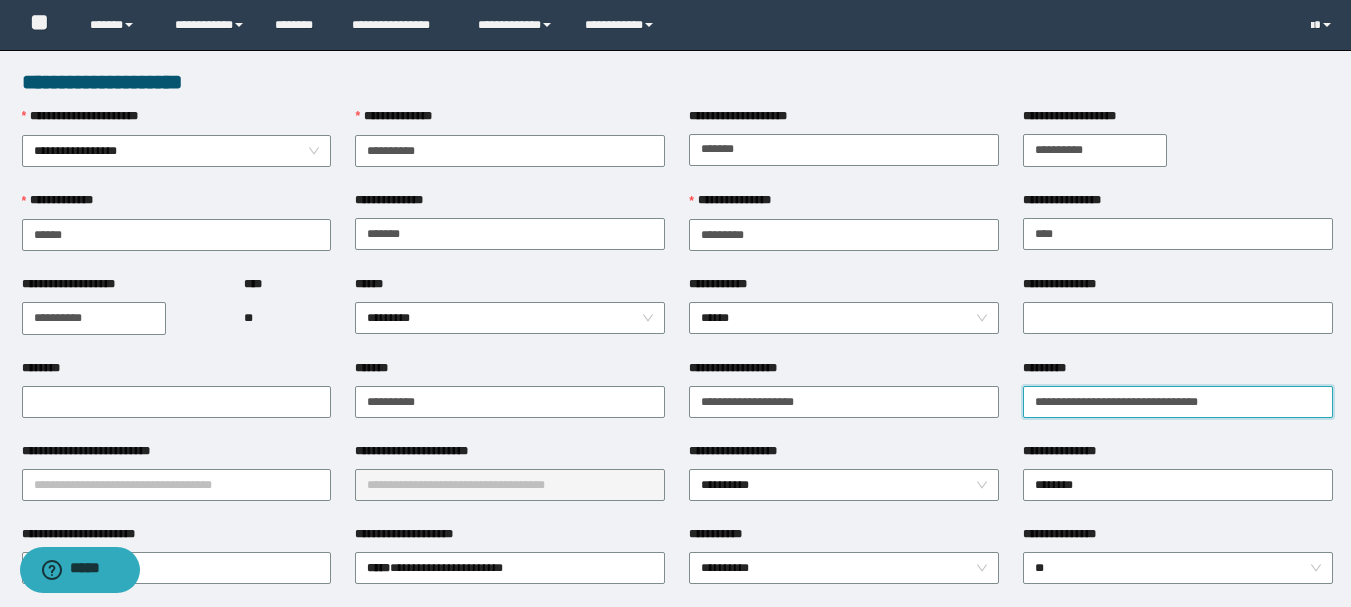 scroll, scrollTop: 100, scrollLeft: 0, axis: vertical 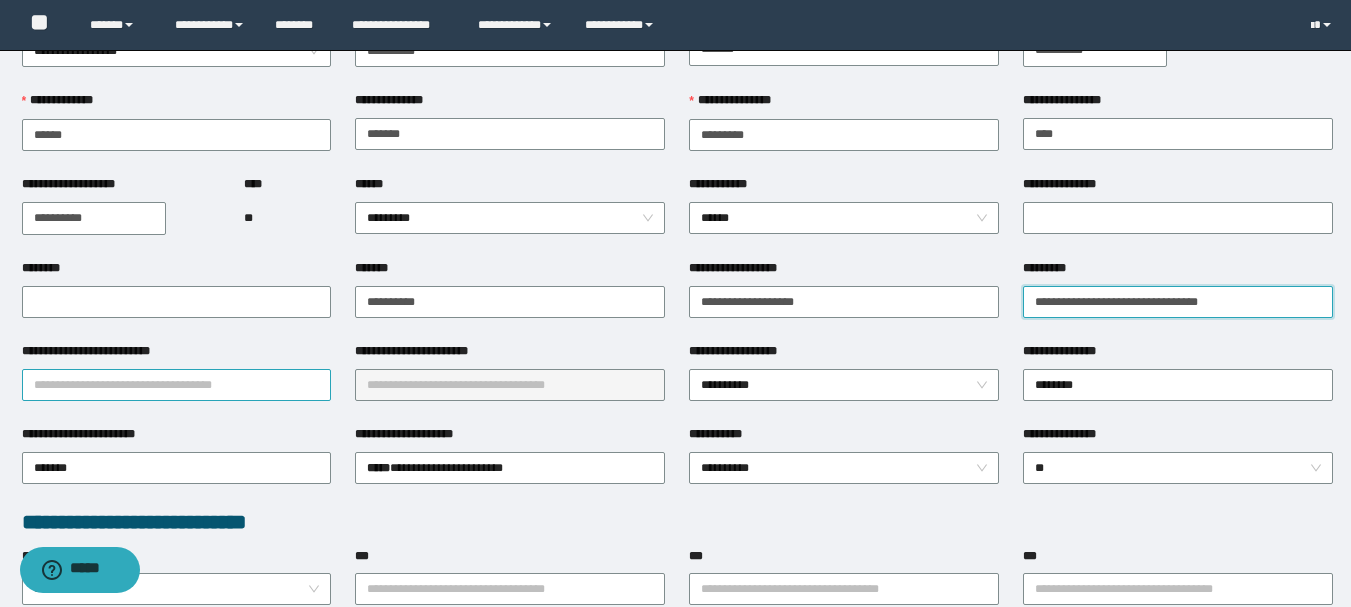 type on "**********" 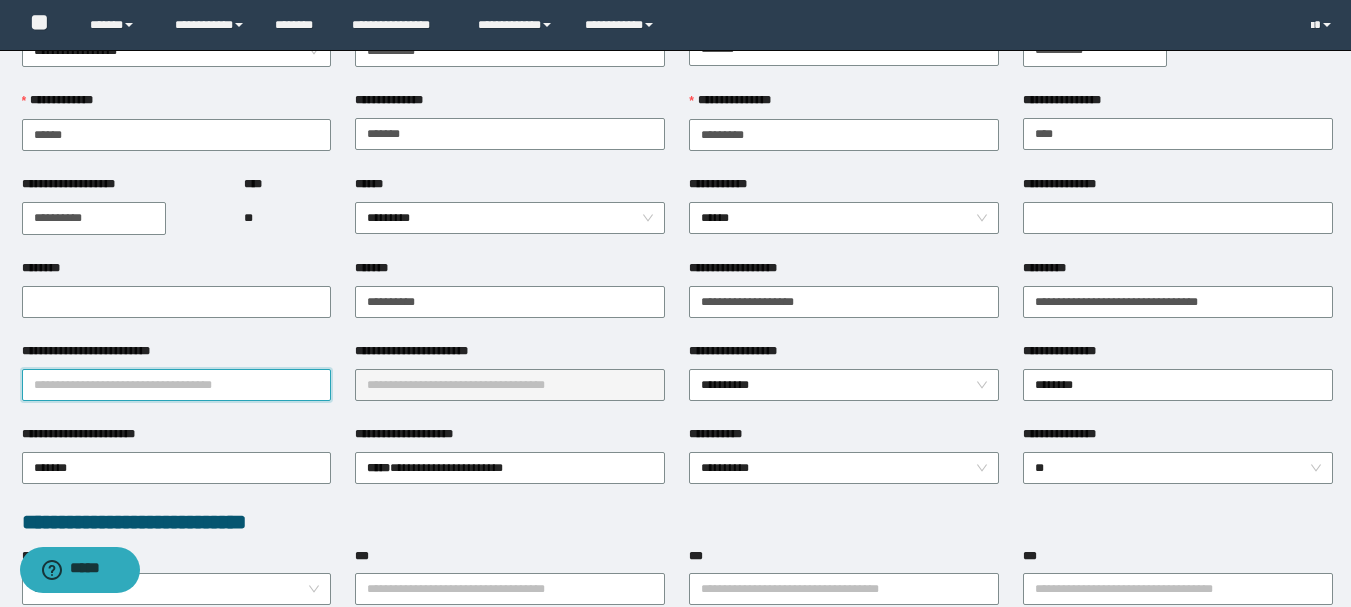 click on "**********" at bounding box center [177, 385] 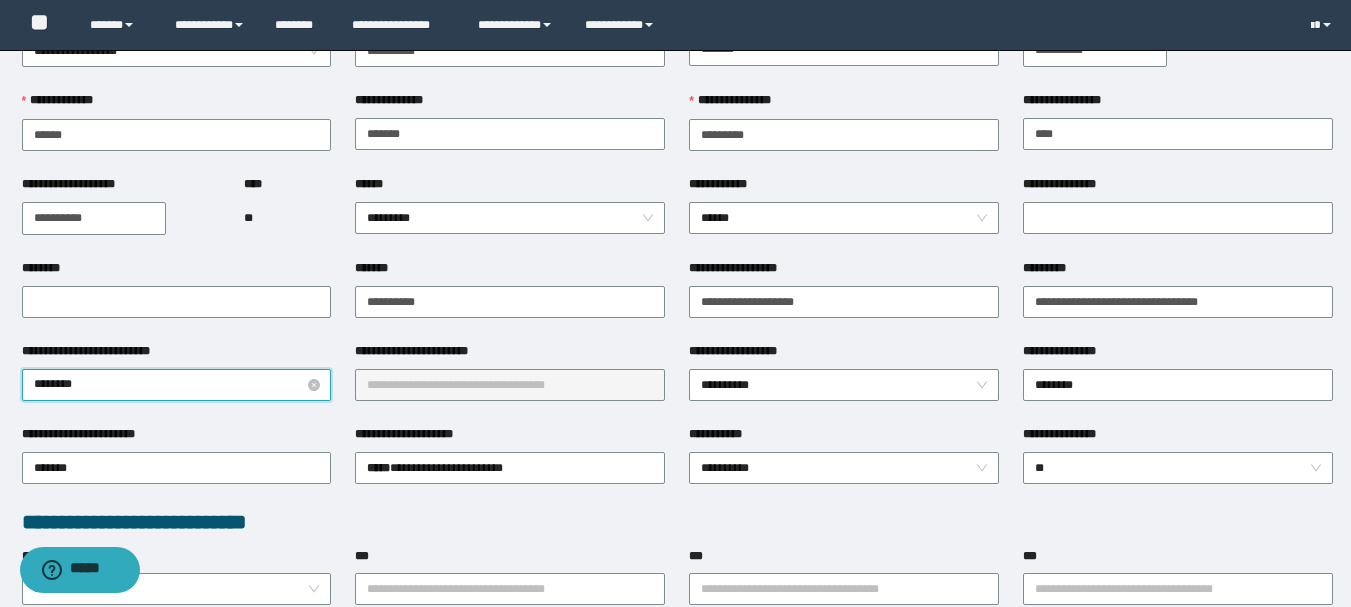 type on "*********" 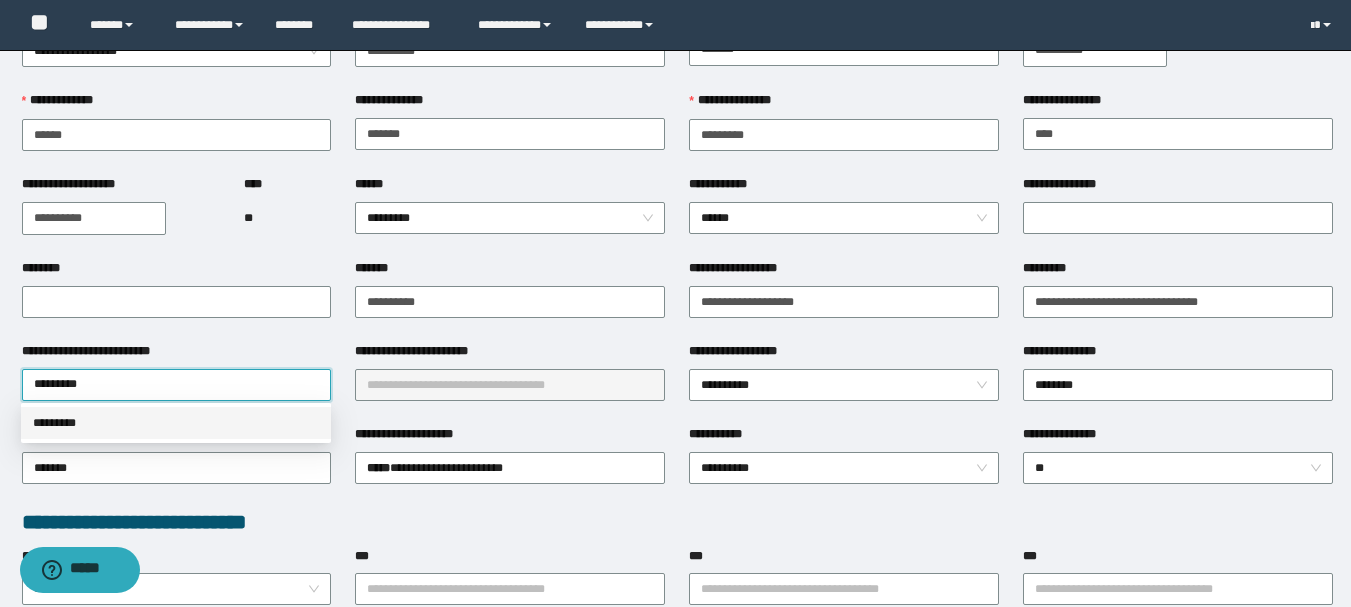 click on "*********" at bounding box center (176, 423) 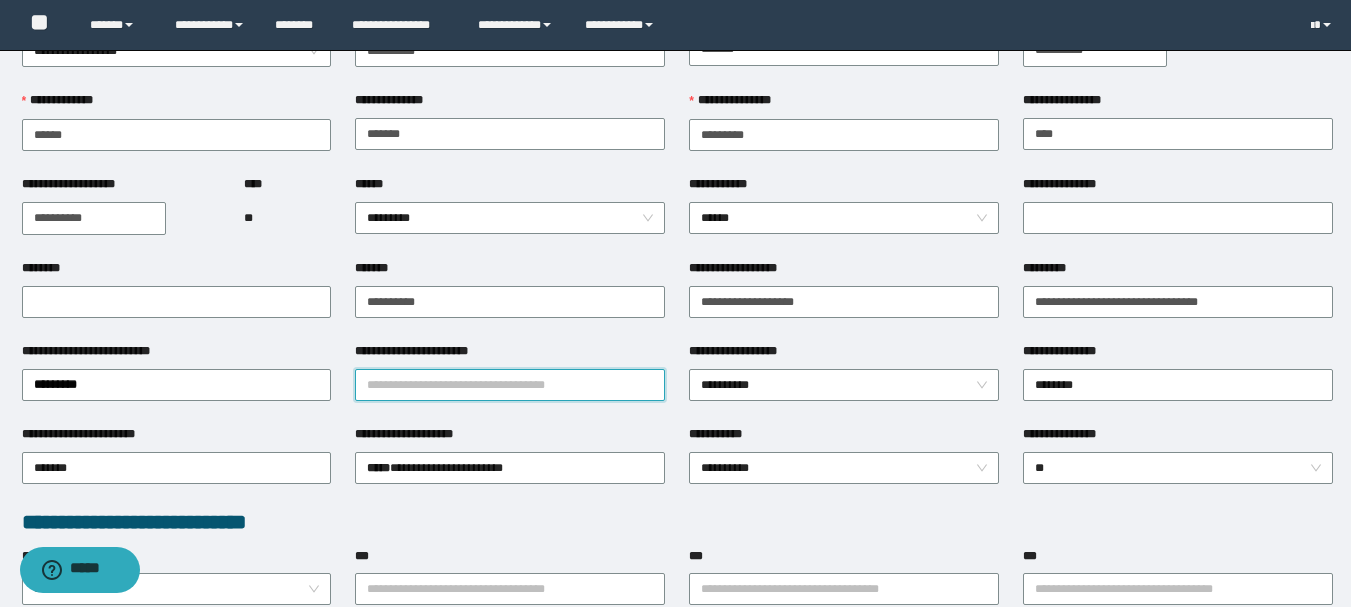 click on "**********" at bounding box center [510, 385] 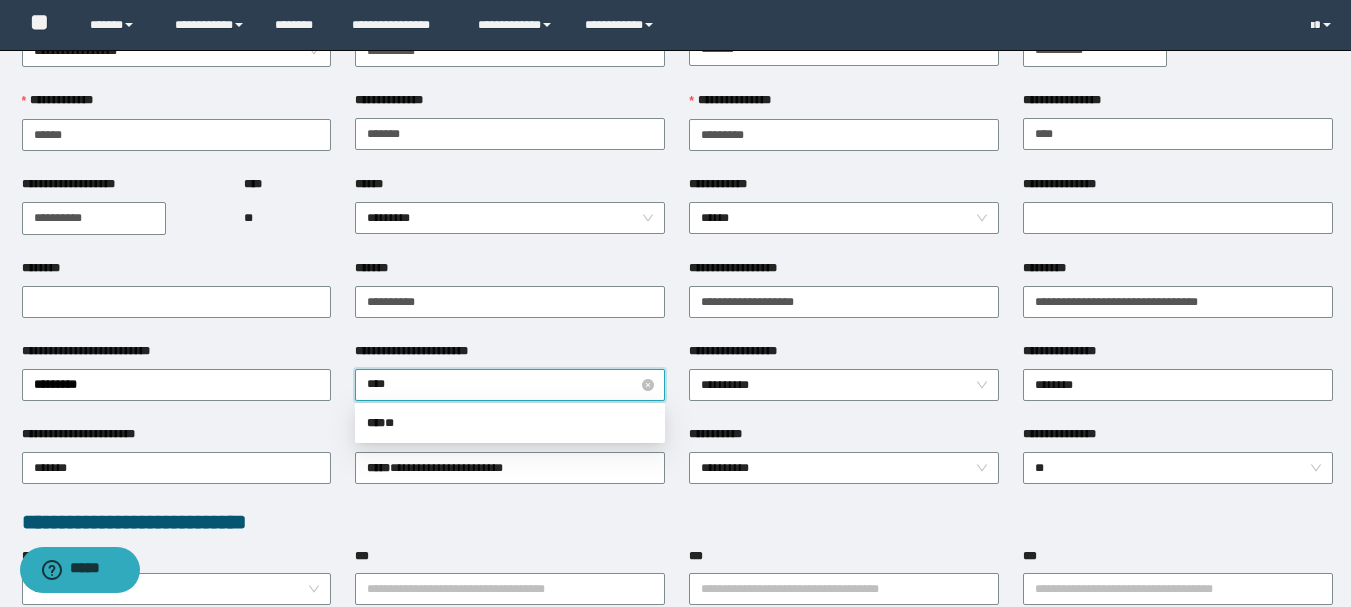 type on "*****" 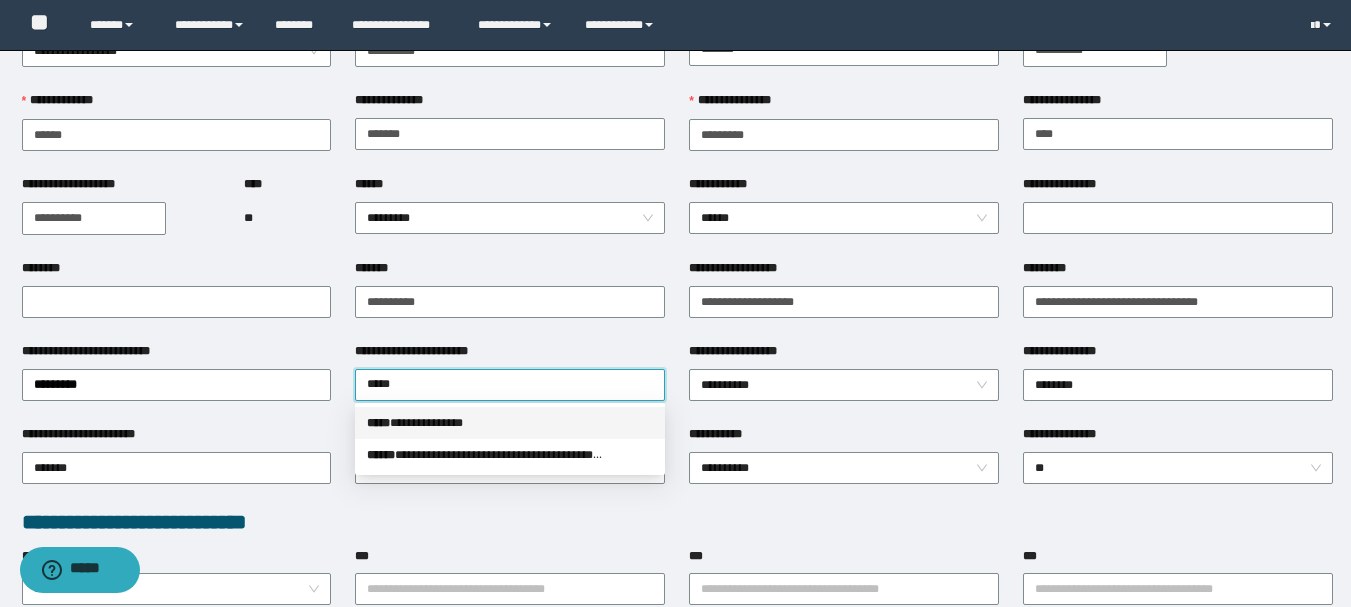 click on "**********" at bounding box center [510, 423] 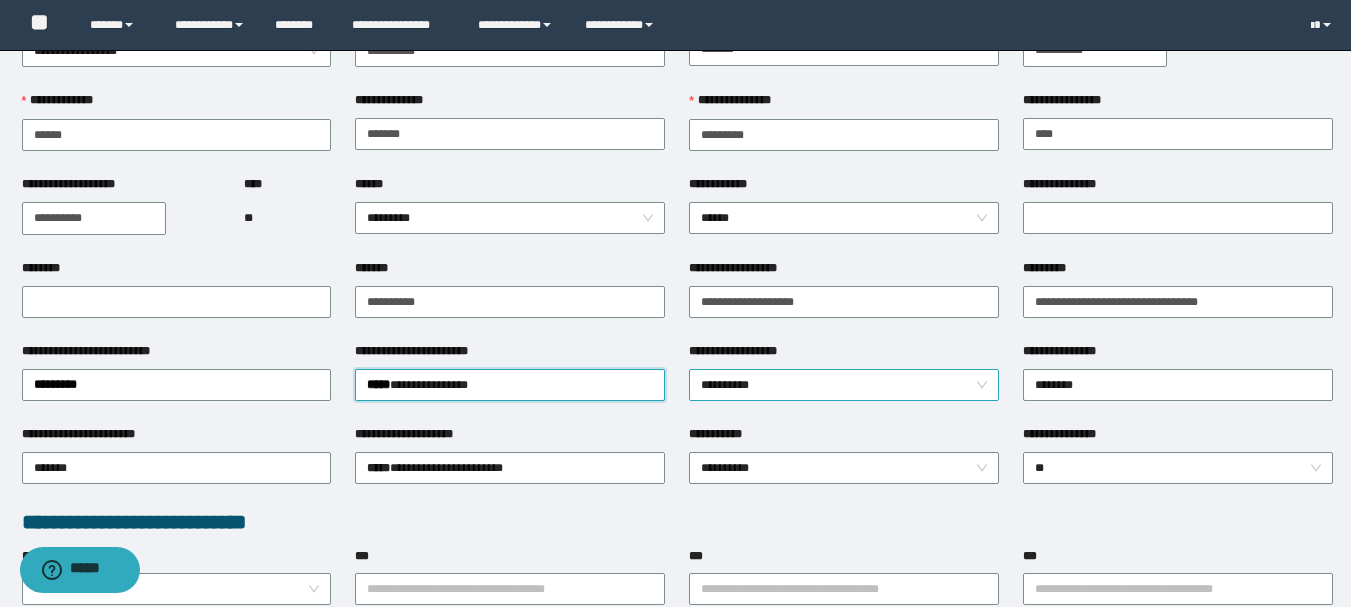 click on "**********" at bounding box center [844, 385] 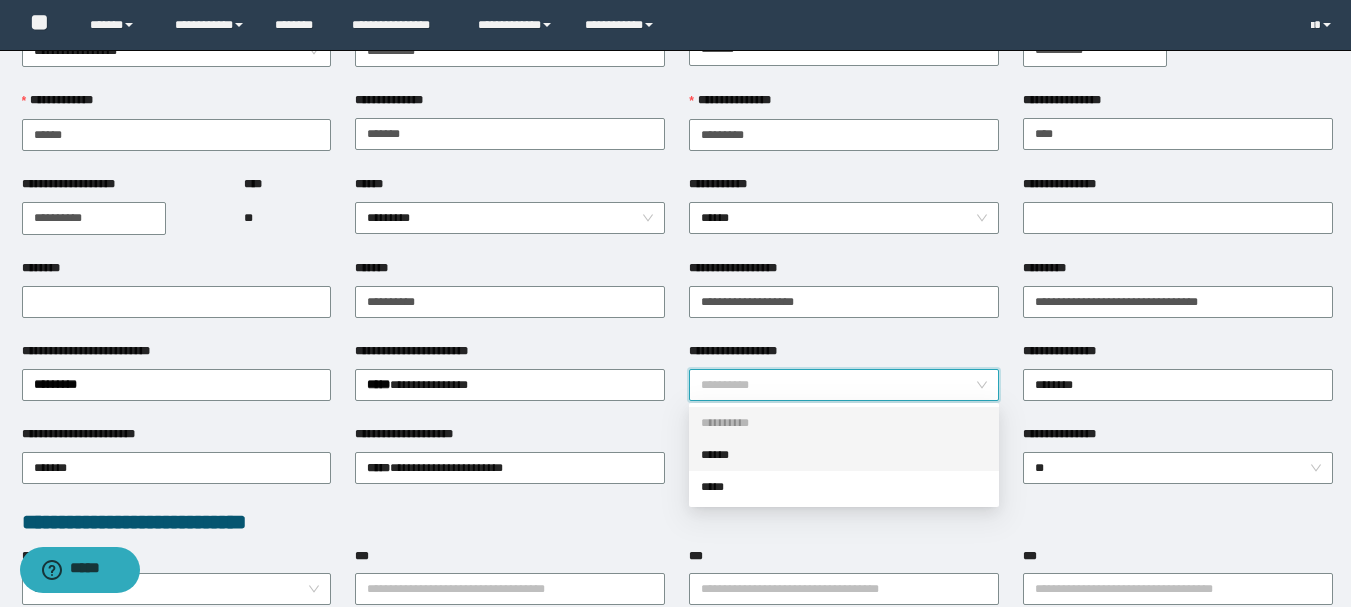 click on "******" at bounding box center [844, 455] 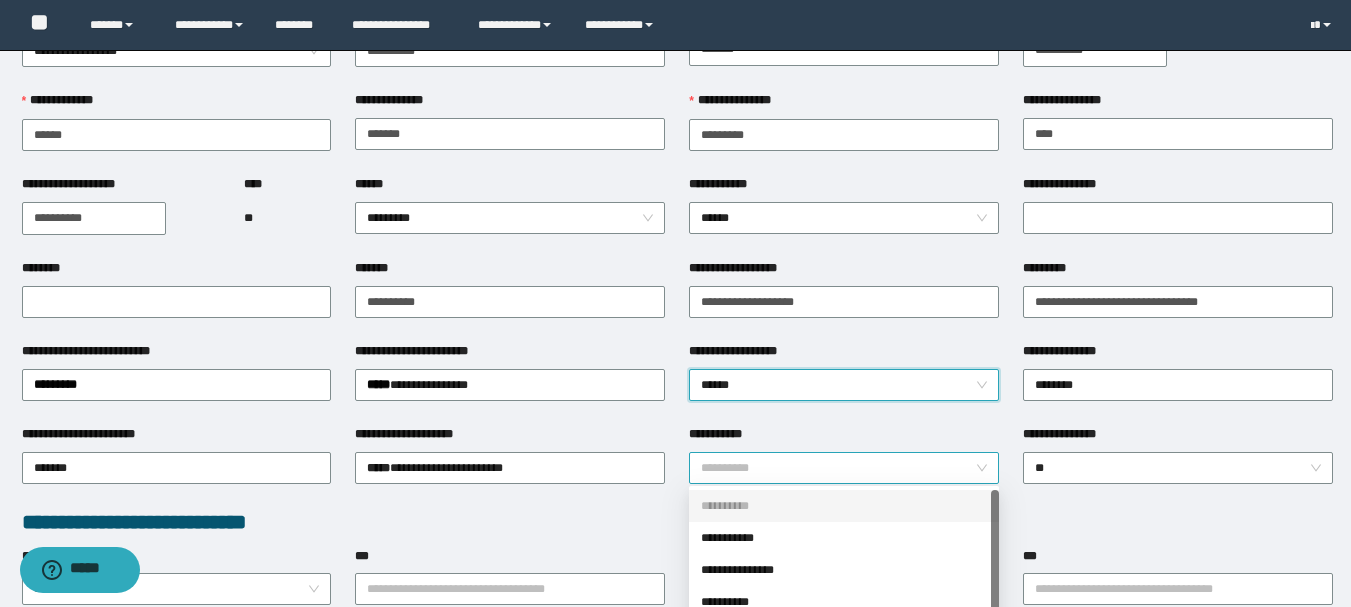 click on "**********" at bounding box center (844, 468) 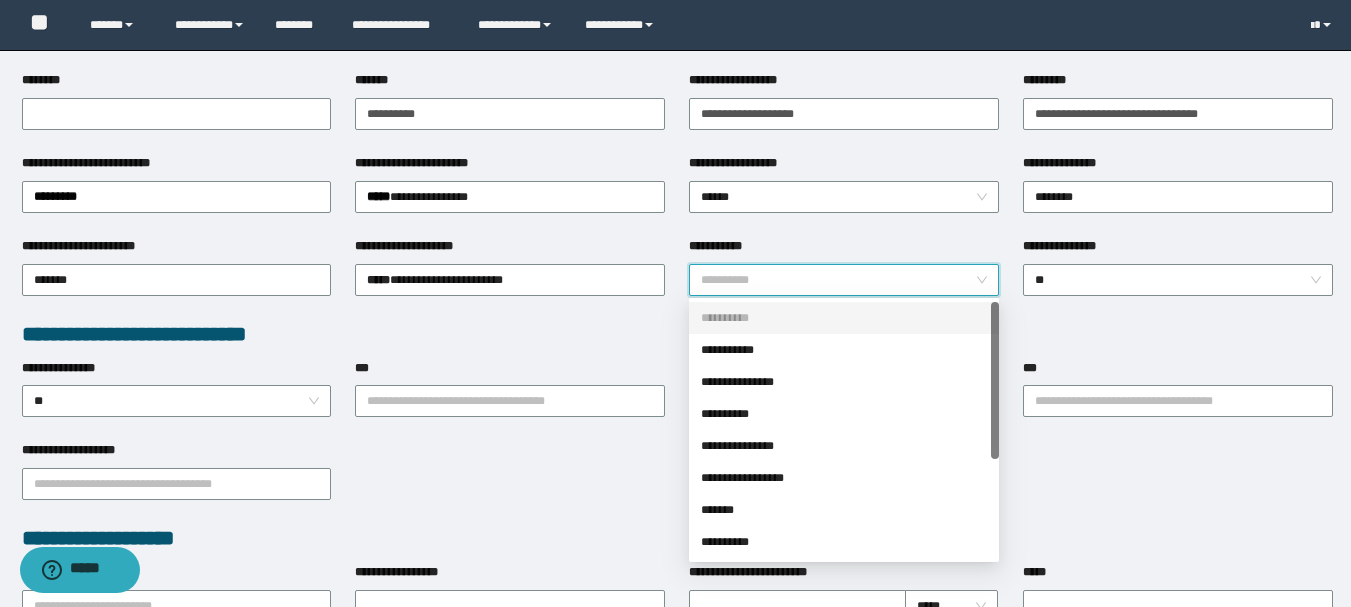 scroll, scrollTop: 300, scrollLeft: 0, axis: vertical 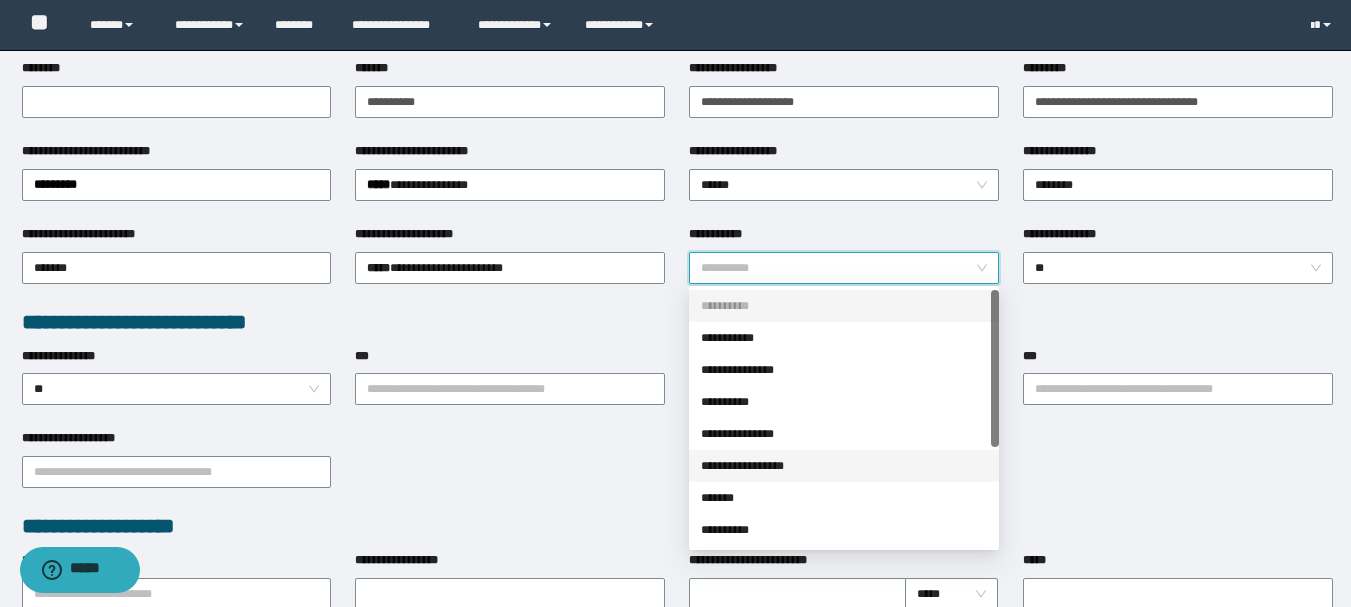 click on "**********" at bounding box center (844, 466) 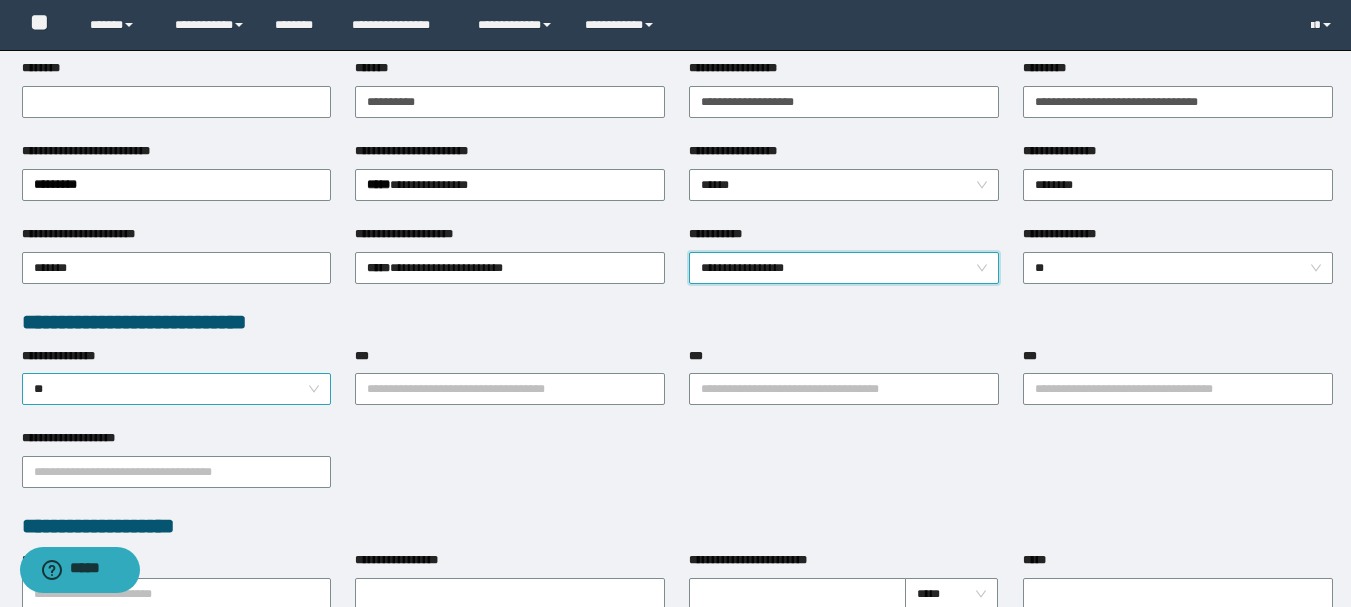 click on "**" at bounding box center (177, 389) 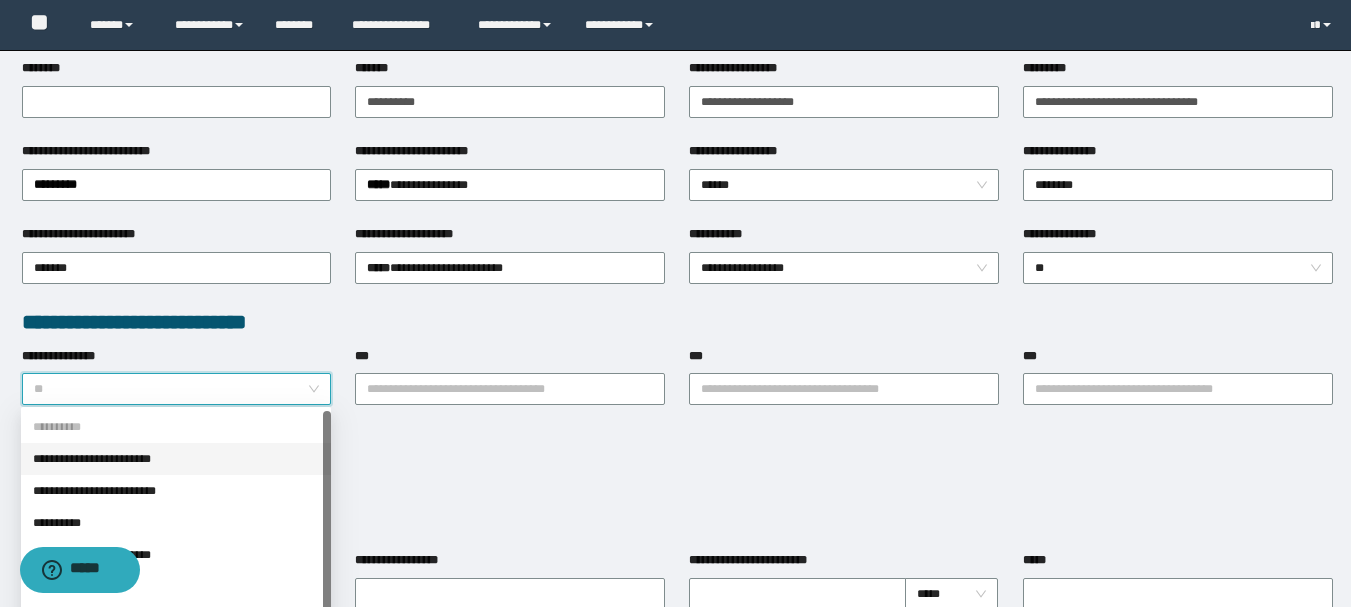click on "**********" at bounding box center [176, 459] 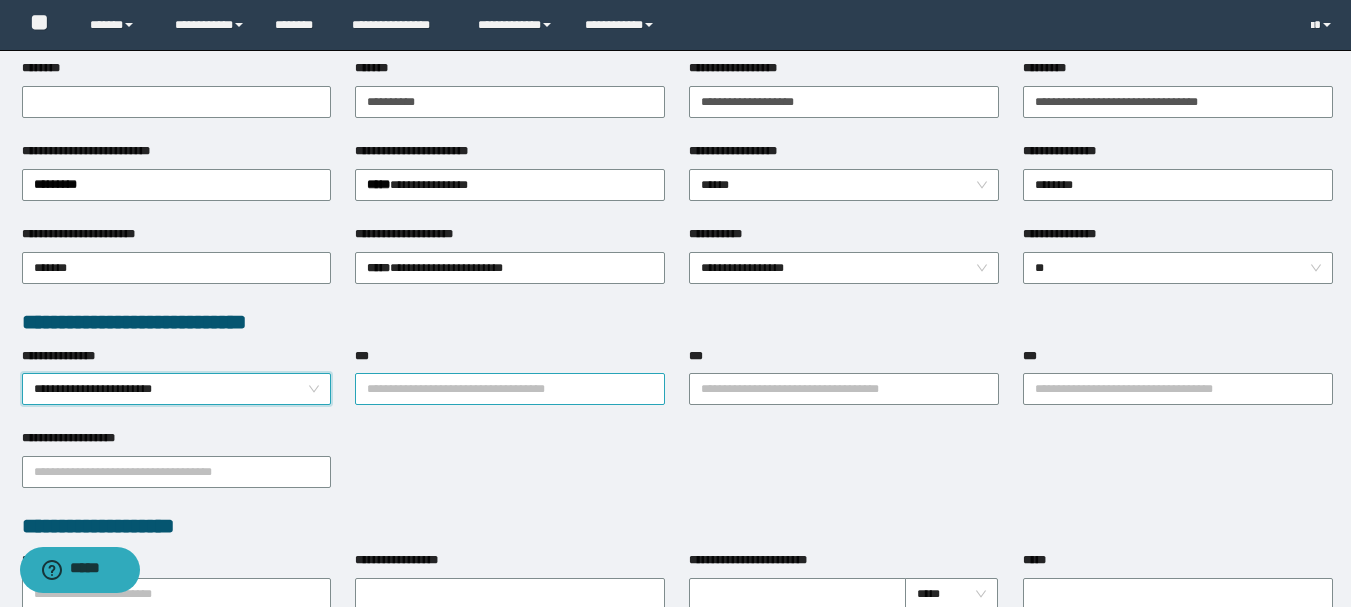 click on "***" at bounding box center (510, 389) 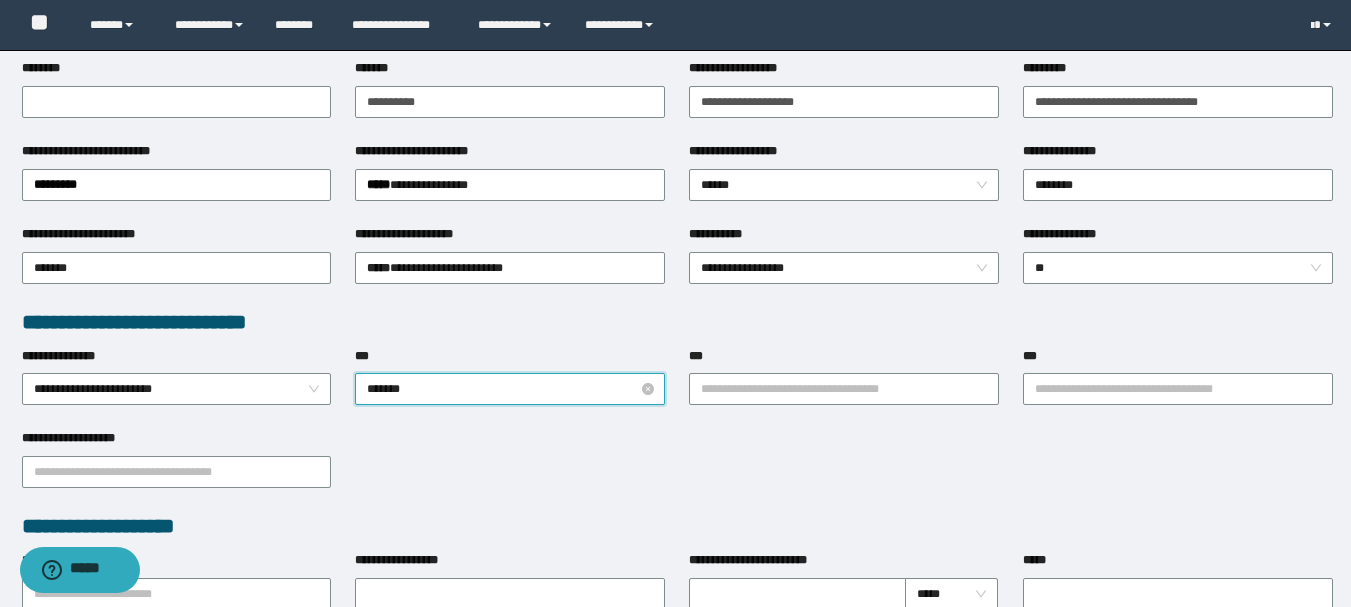 type on "********" 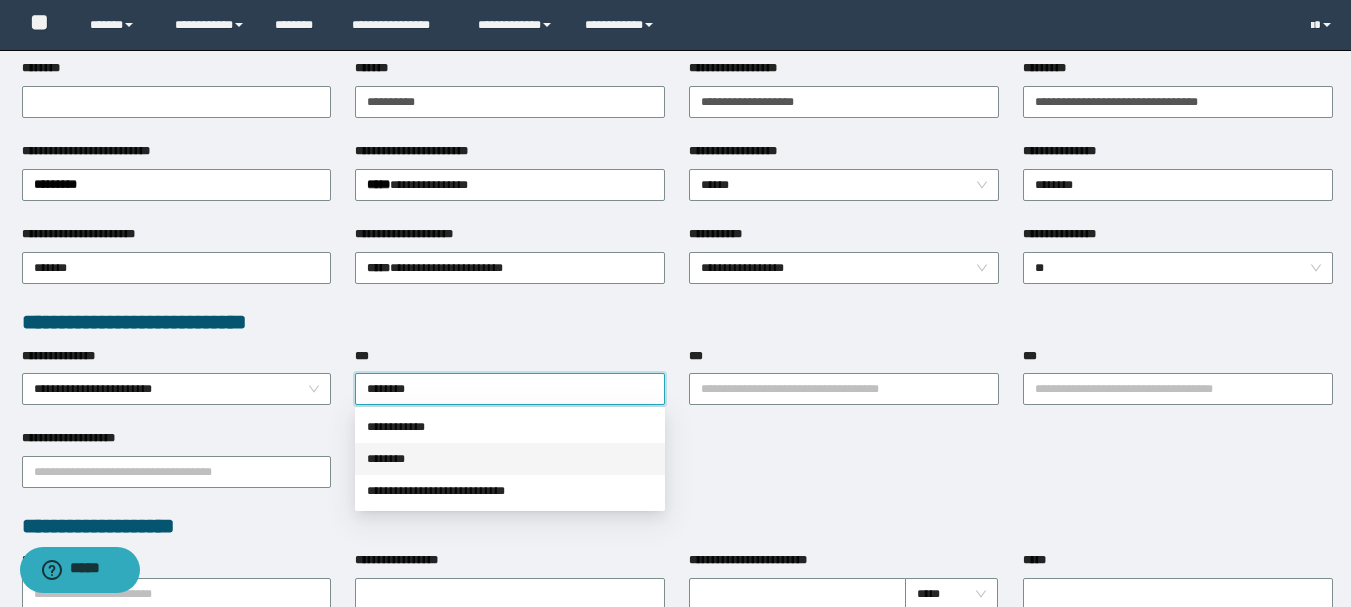 click on "********" at bounding box center (510, 459) 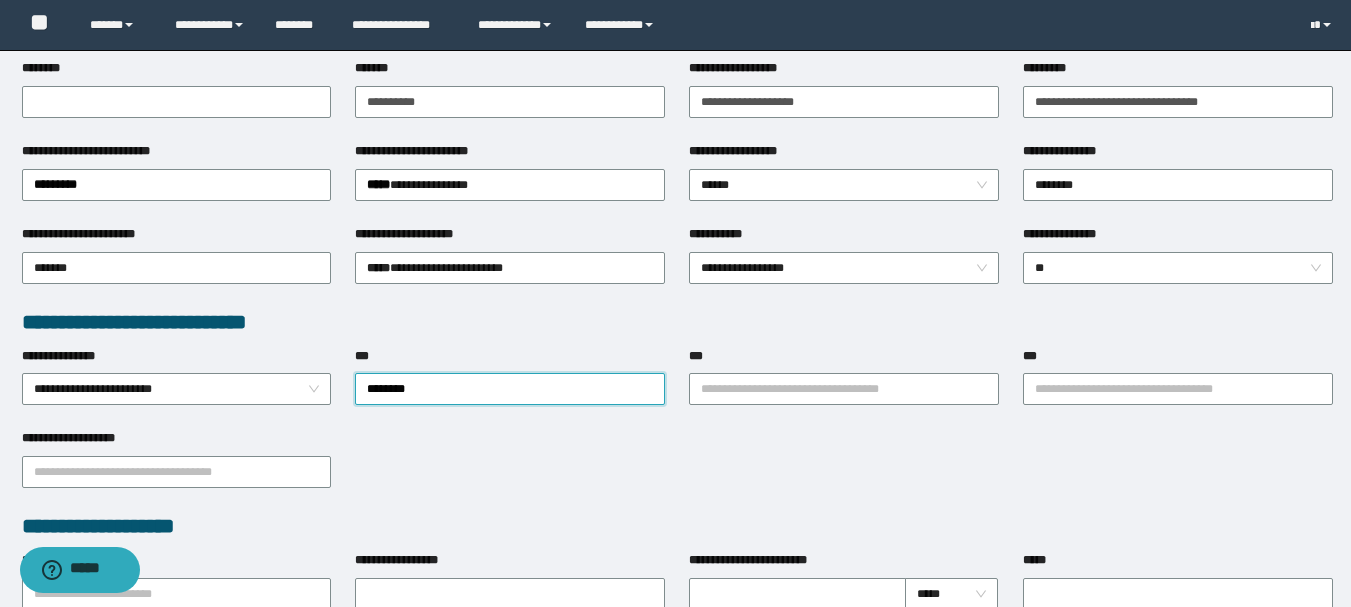 click on "***" at bounding box center (844, 360) 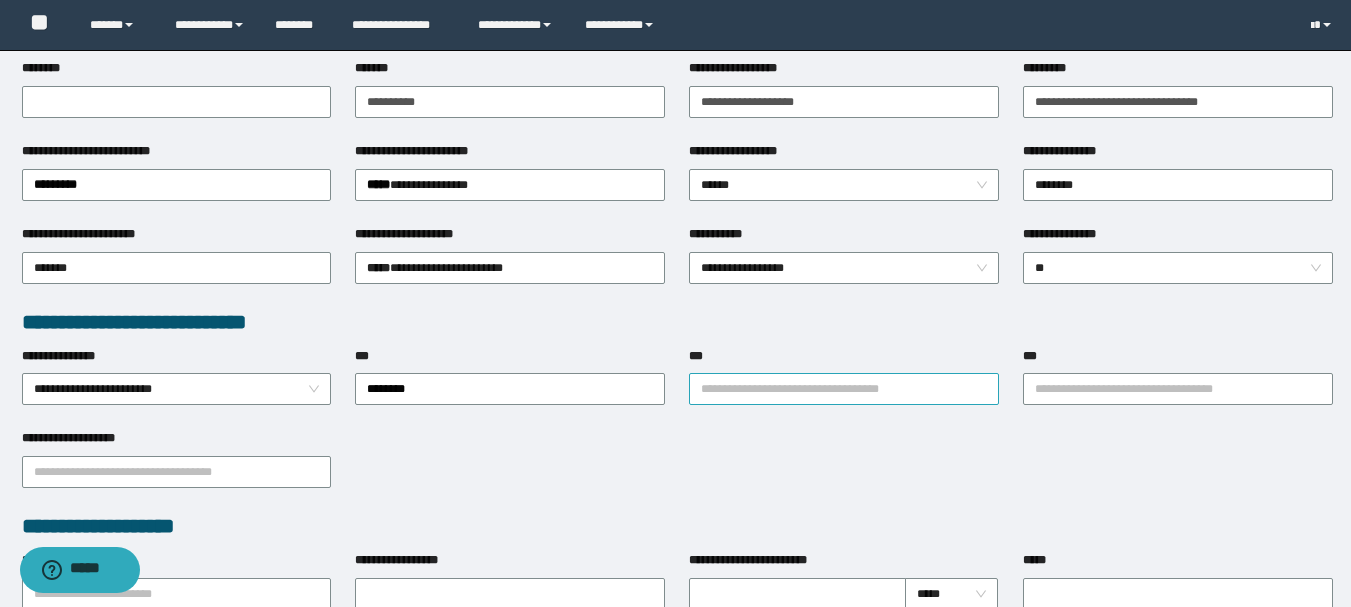 click on "***" at bounding box center (844, 389) 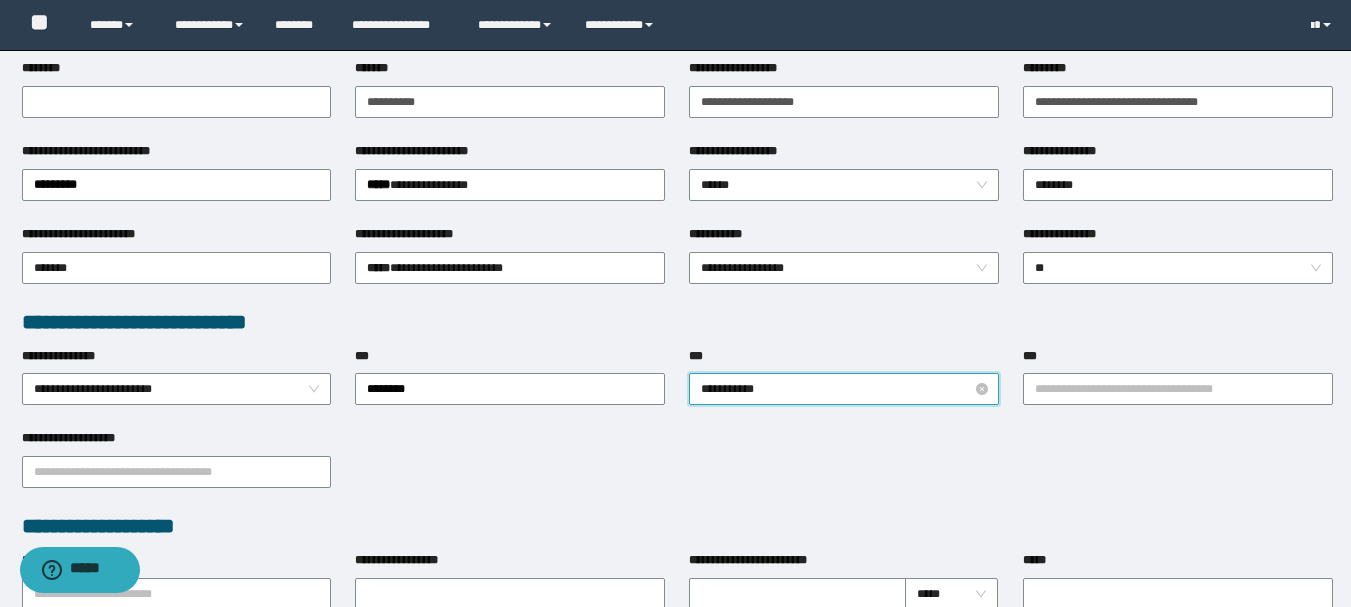 type on "**********" 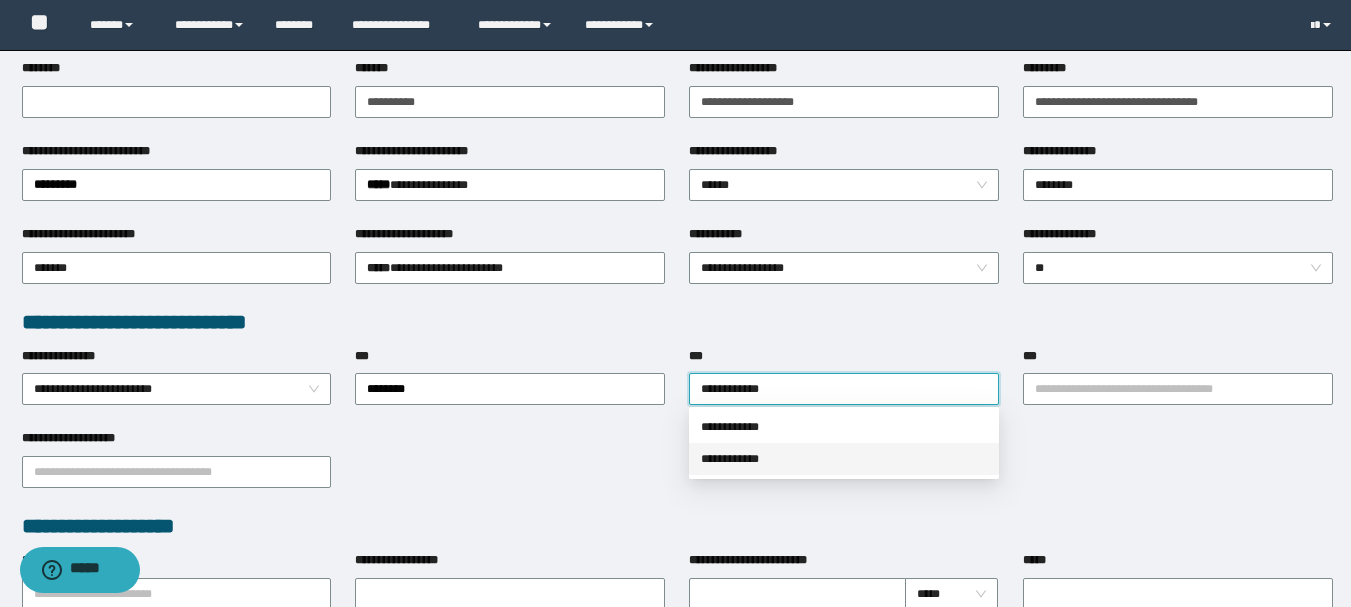 click on "**********" at bounding box center (844, 459) 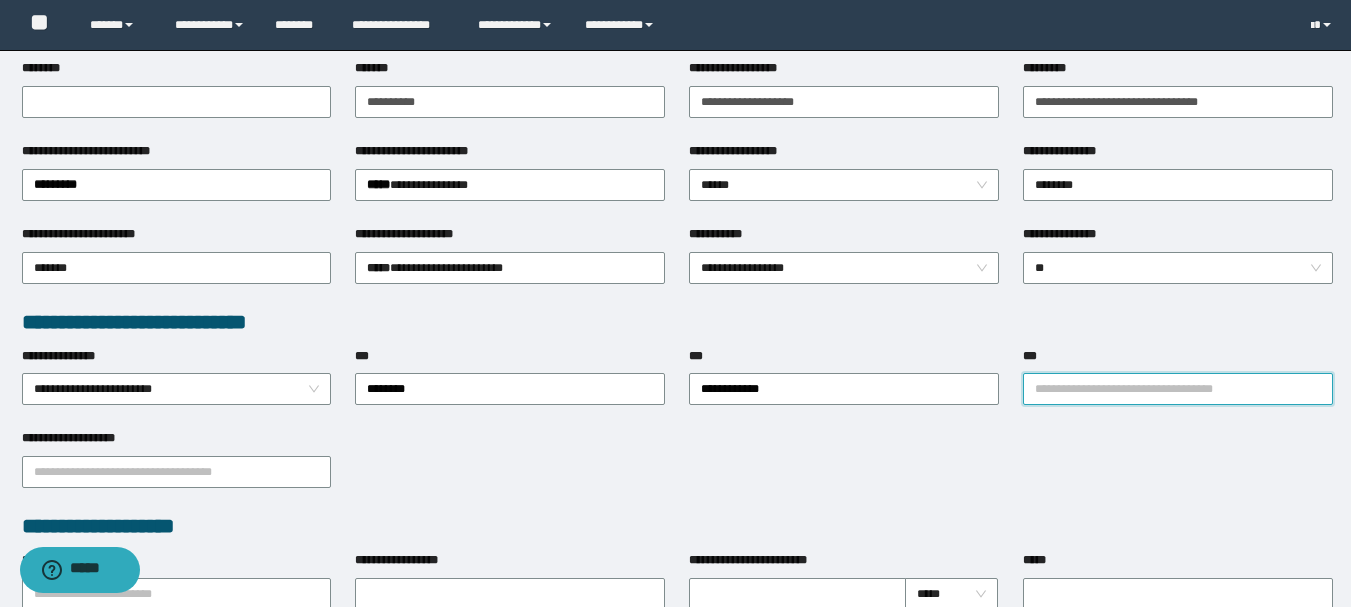 click on "***" at bounding box center (1178, 389) 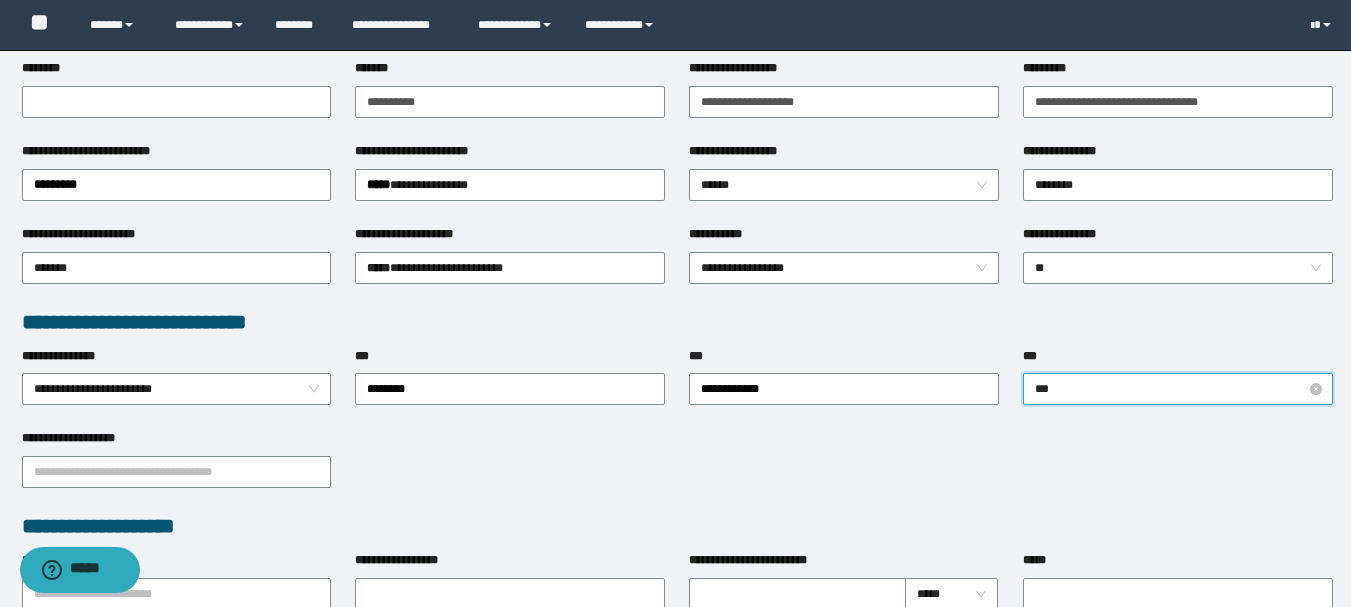 type on "****" 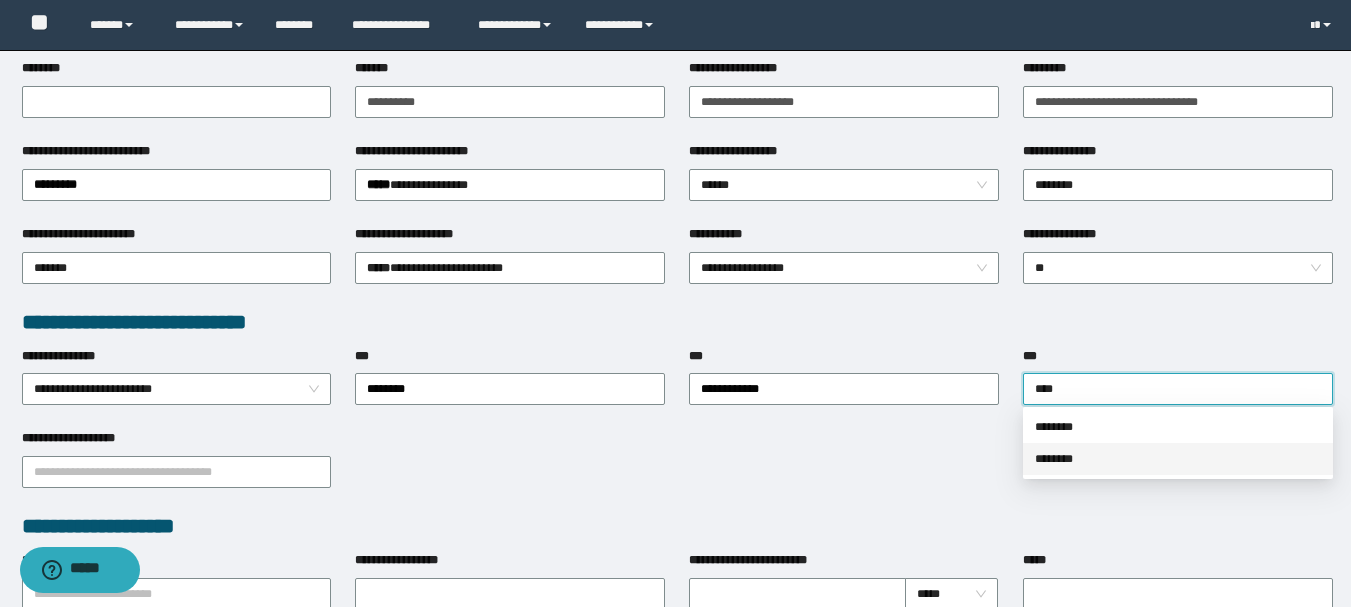 click on "********" at bounding box center (1178, 459) 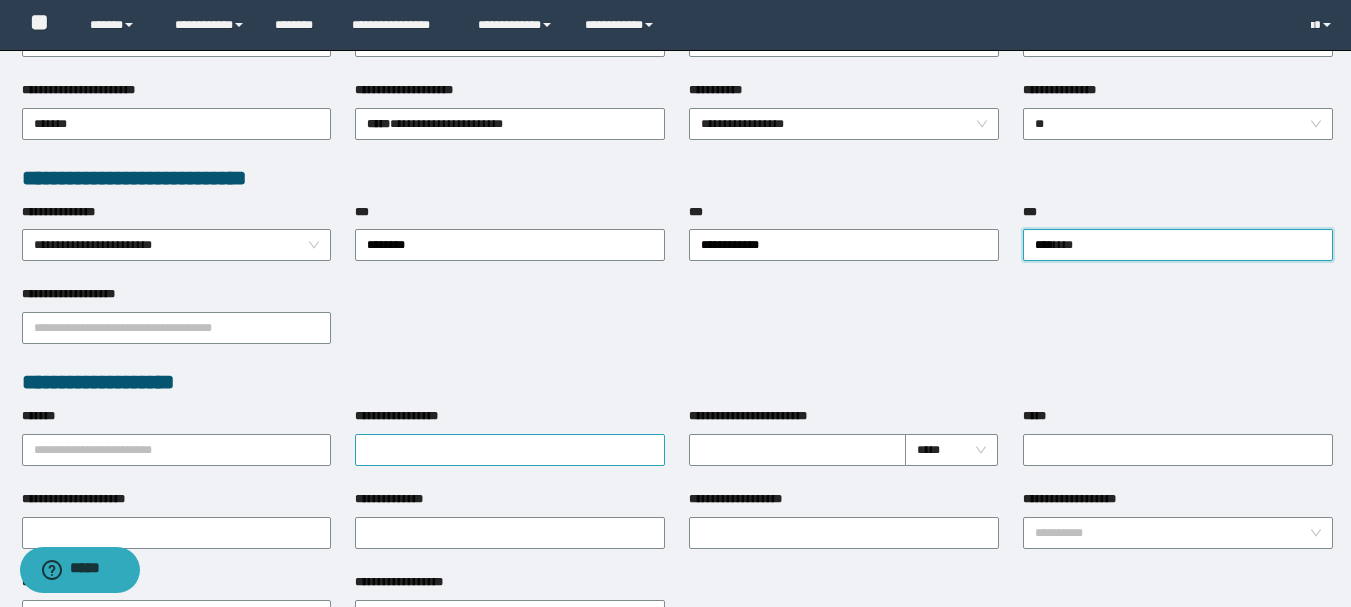scroll, scrollTop: 500, scrollLeft: 0, axis: vertical 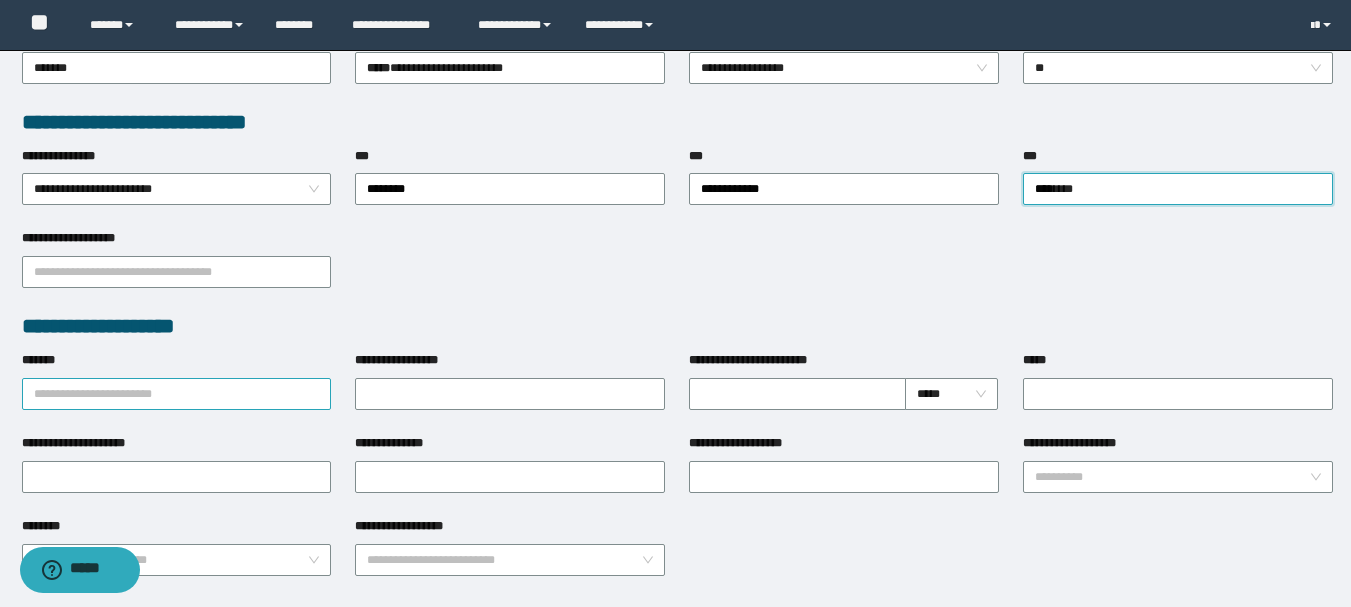 click on "*******" at bounding box center [177, 394] 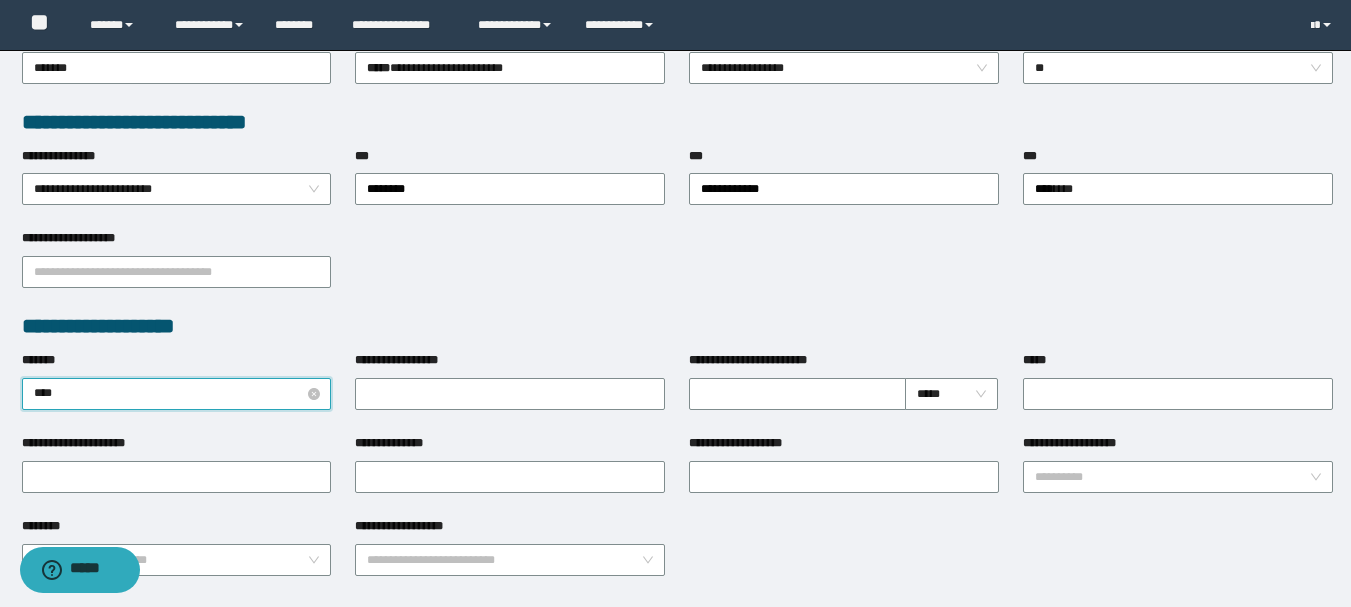 type on "*****" 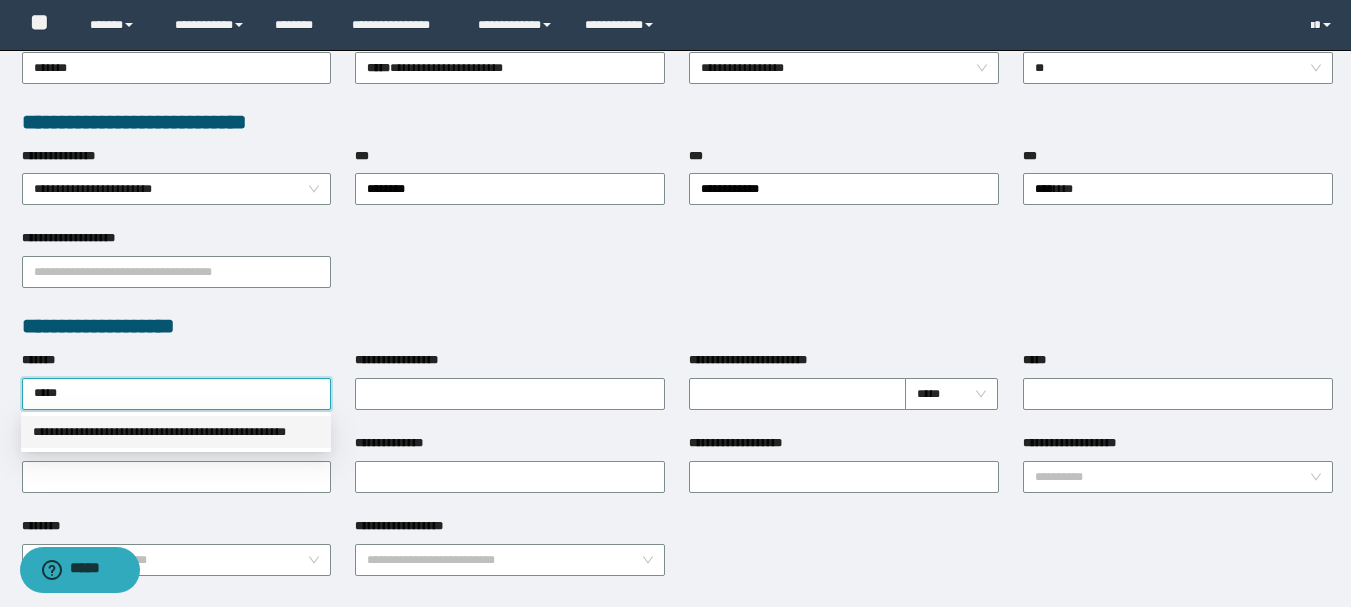 click on "**********" at bounding box center [176, 432] 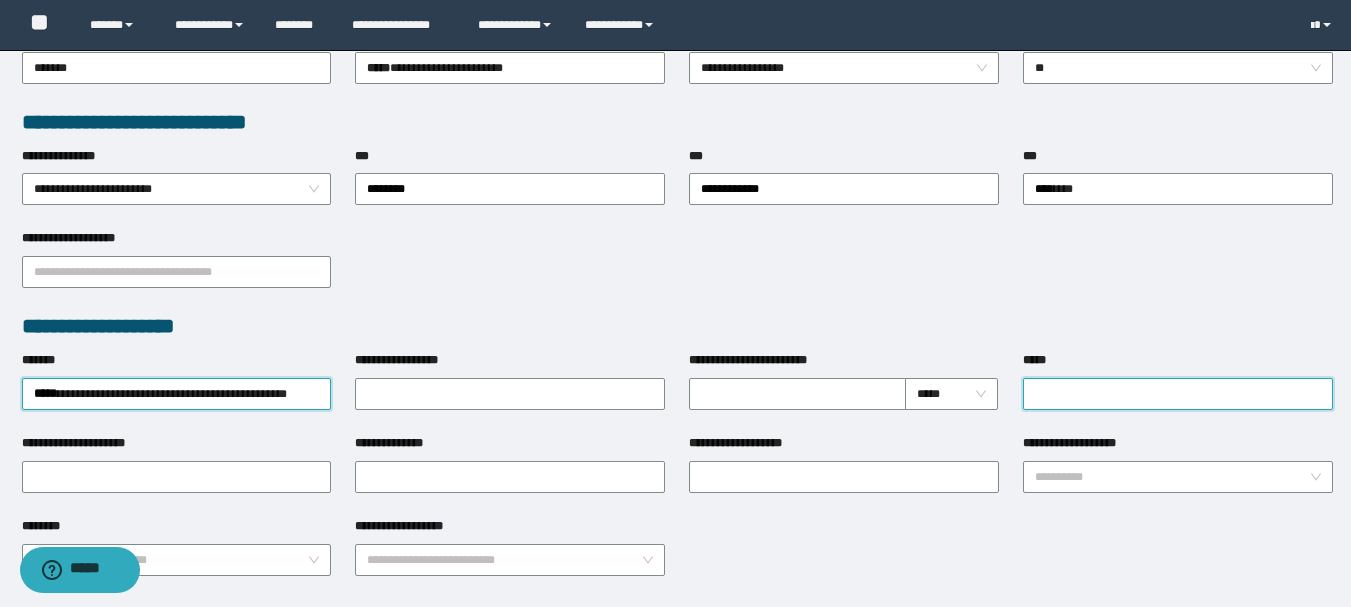 click on "*****" at bounding box center (1178, 394) 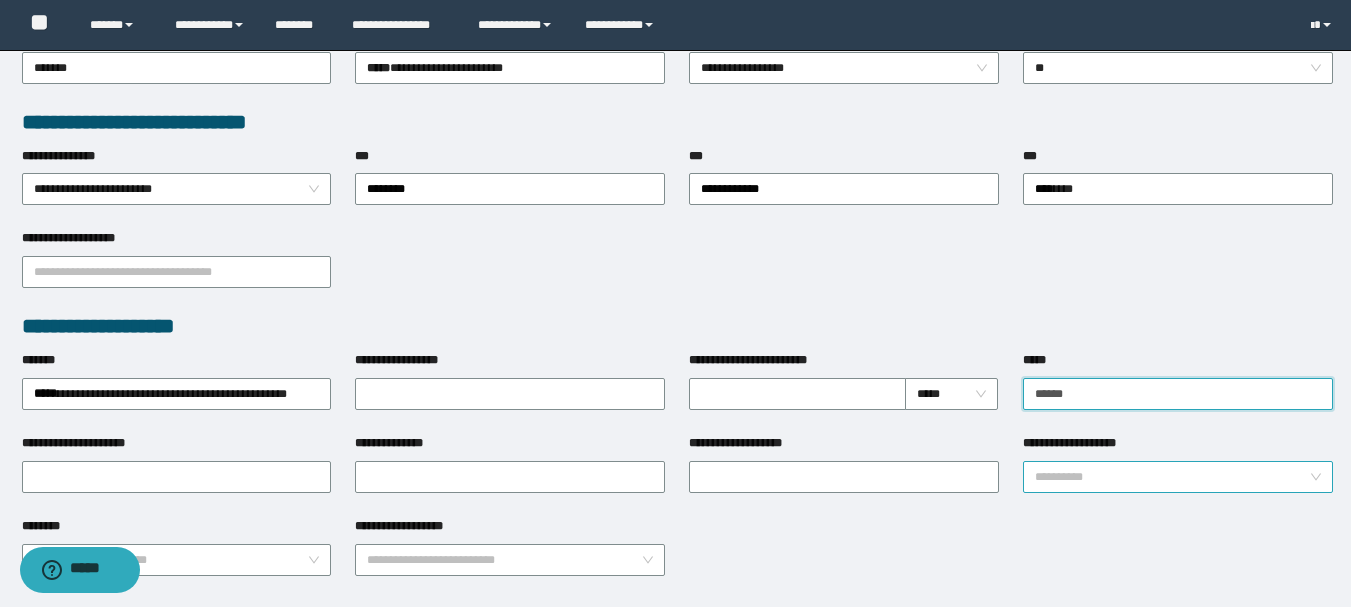 type on "**********" 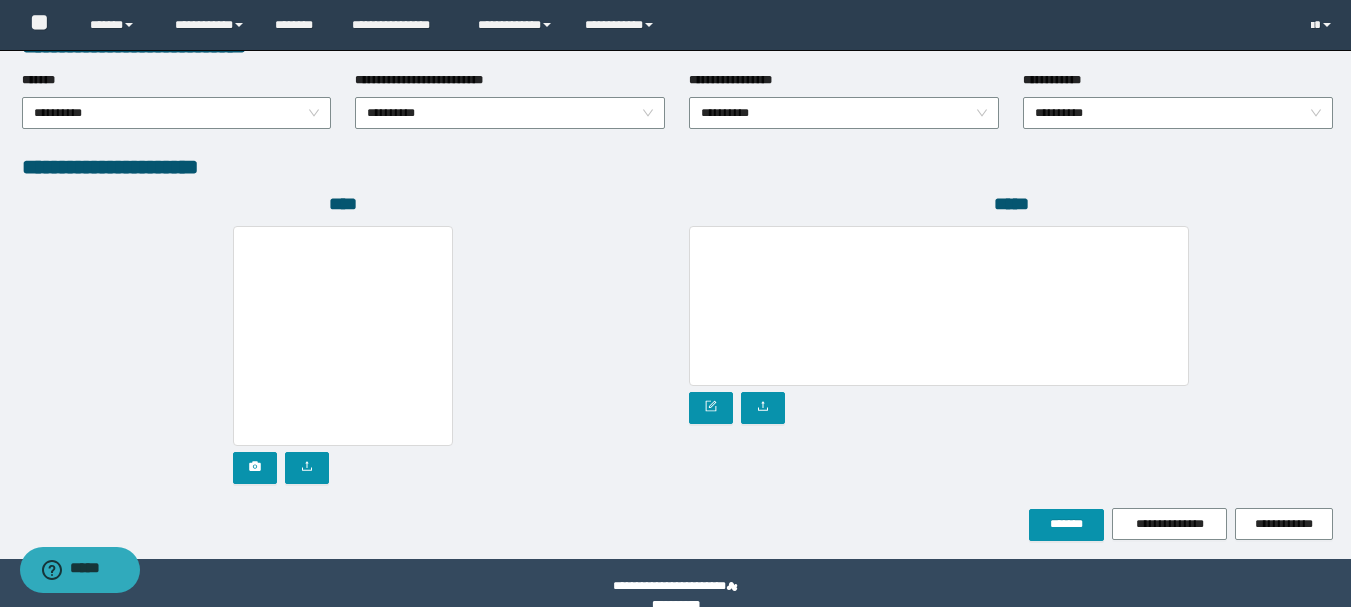 scroll, scrollTop: 1096, scrollLeft: 0, axis: vertical 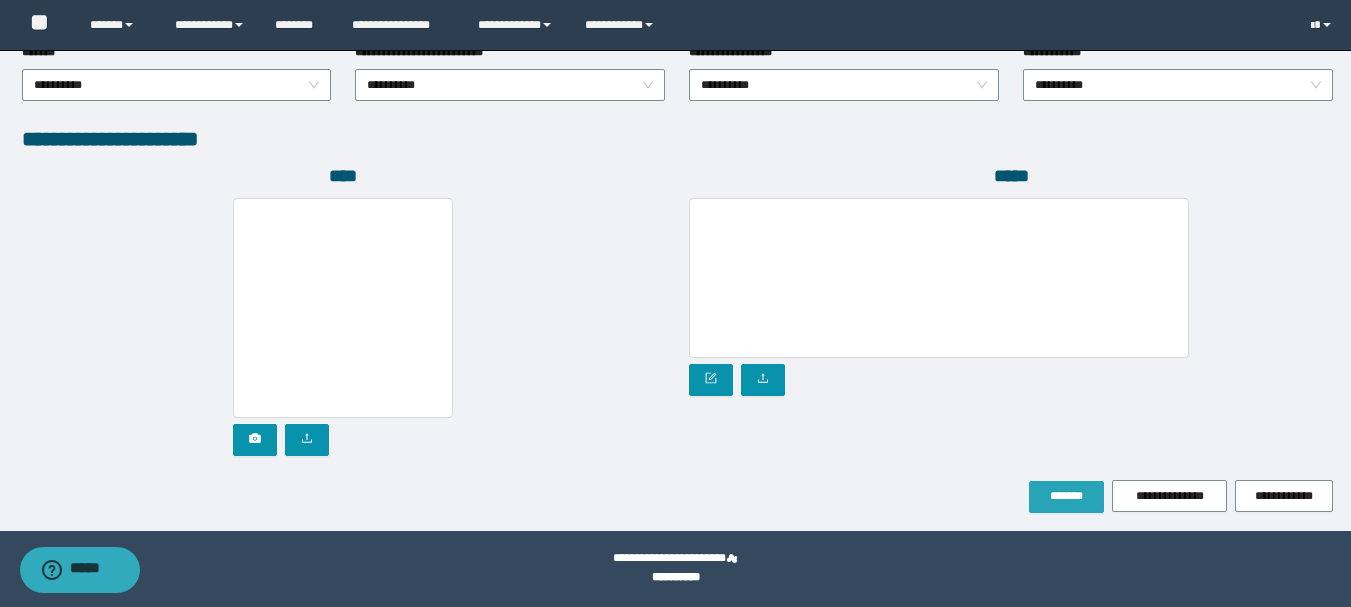 click on "*******" at bounding box center [1066, 497] 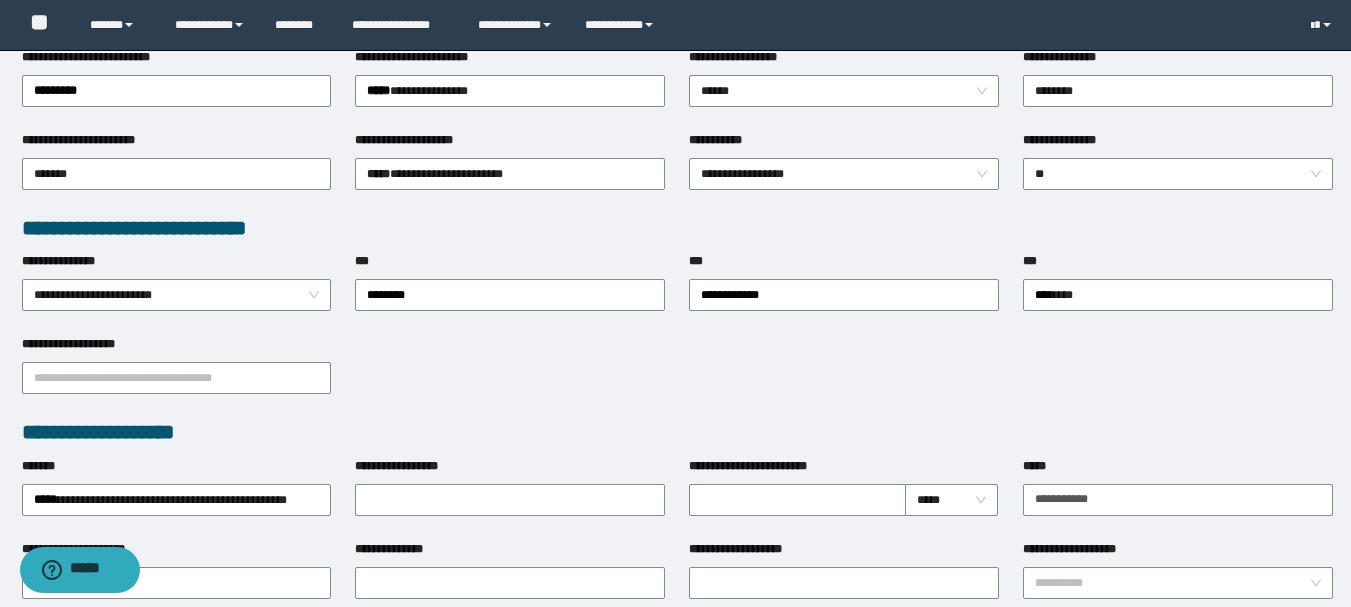 scroll, scrollTop: 502, scrollLeft: 0, axis: vertical 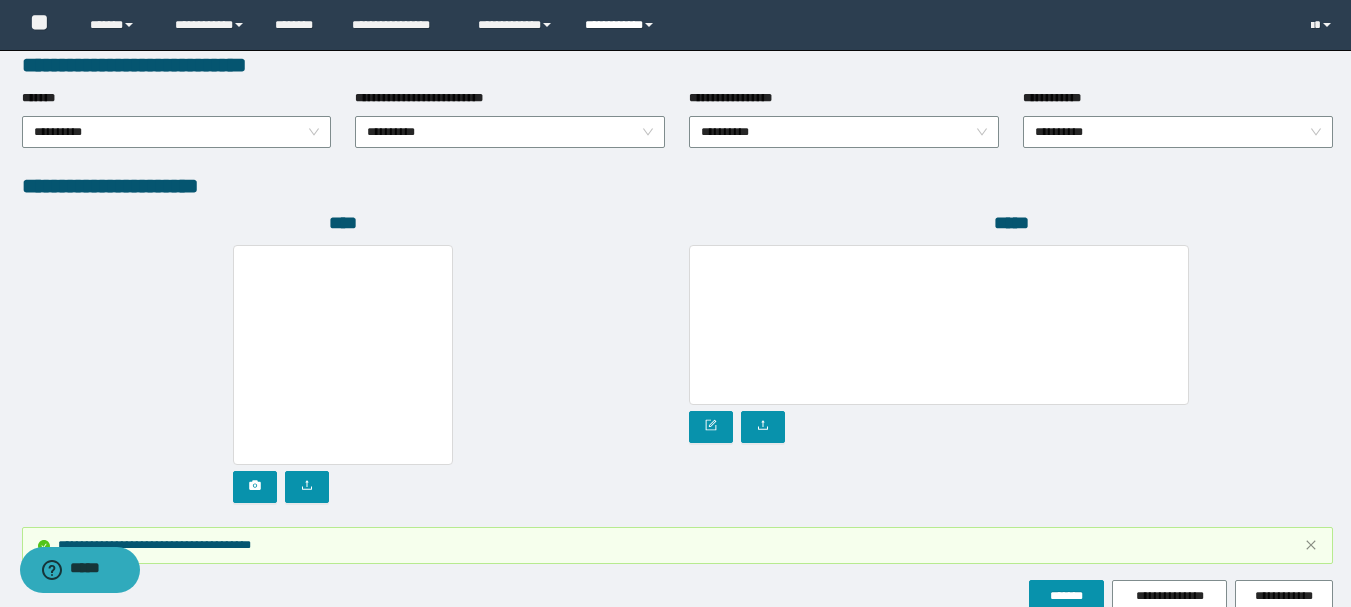 click on "**********" at bounding box center [622, 25] 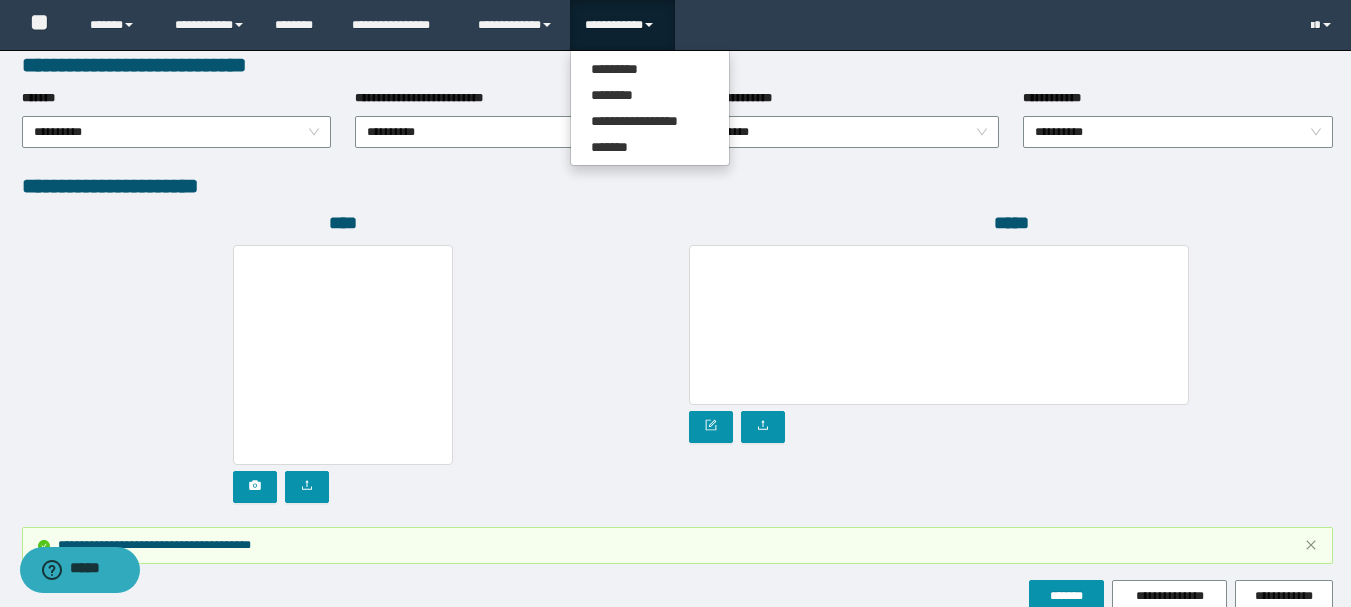 click on "**********" at bounding box center [622, 25] 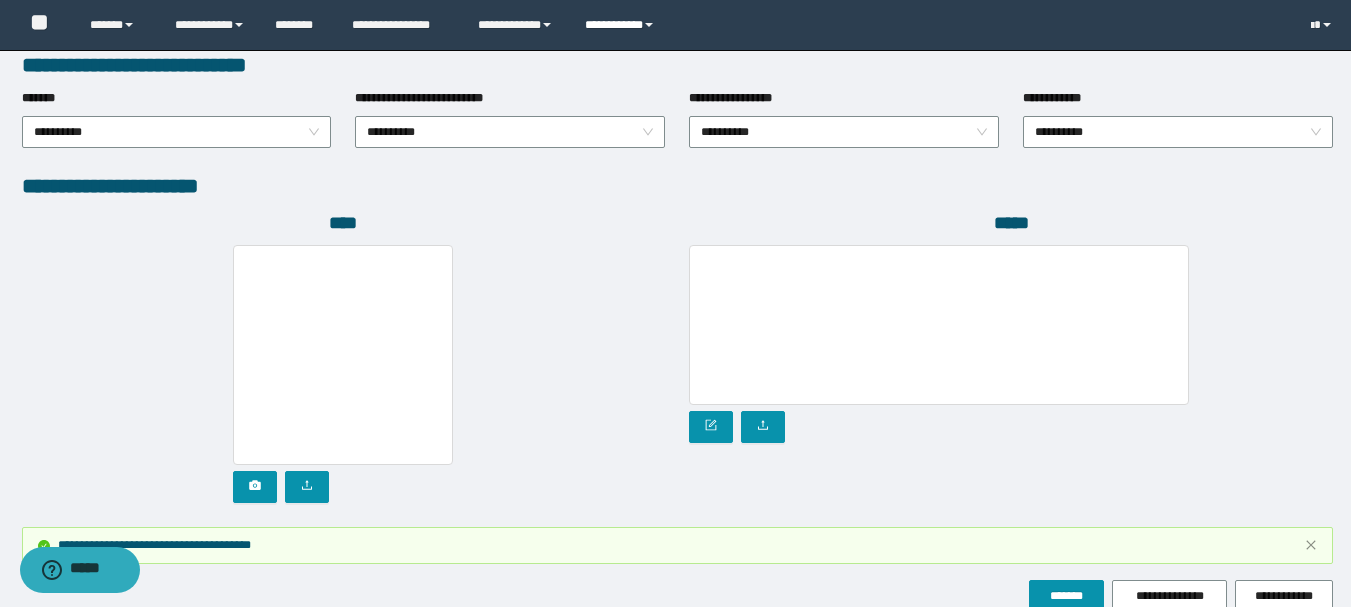 click on "**********" at bounding box center (622, 25) 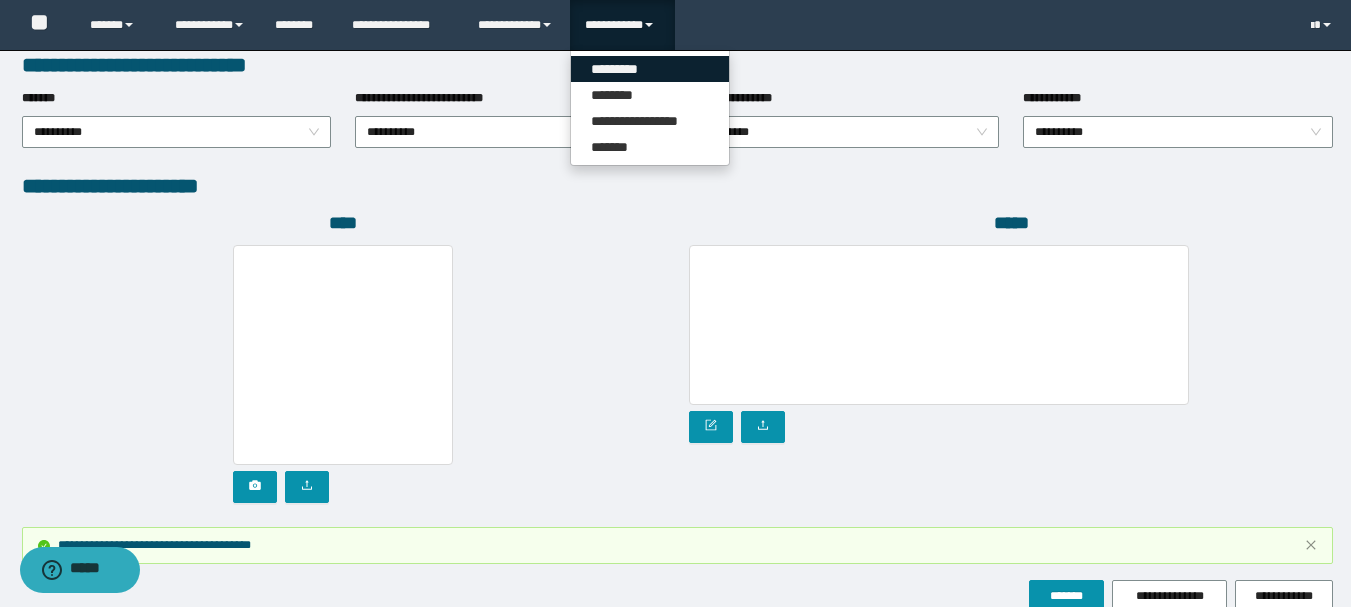 click on "*********" at bounding box center [650, 69] 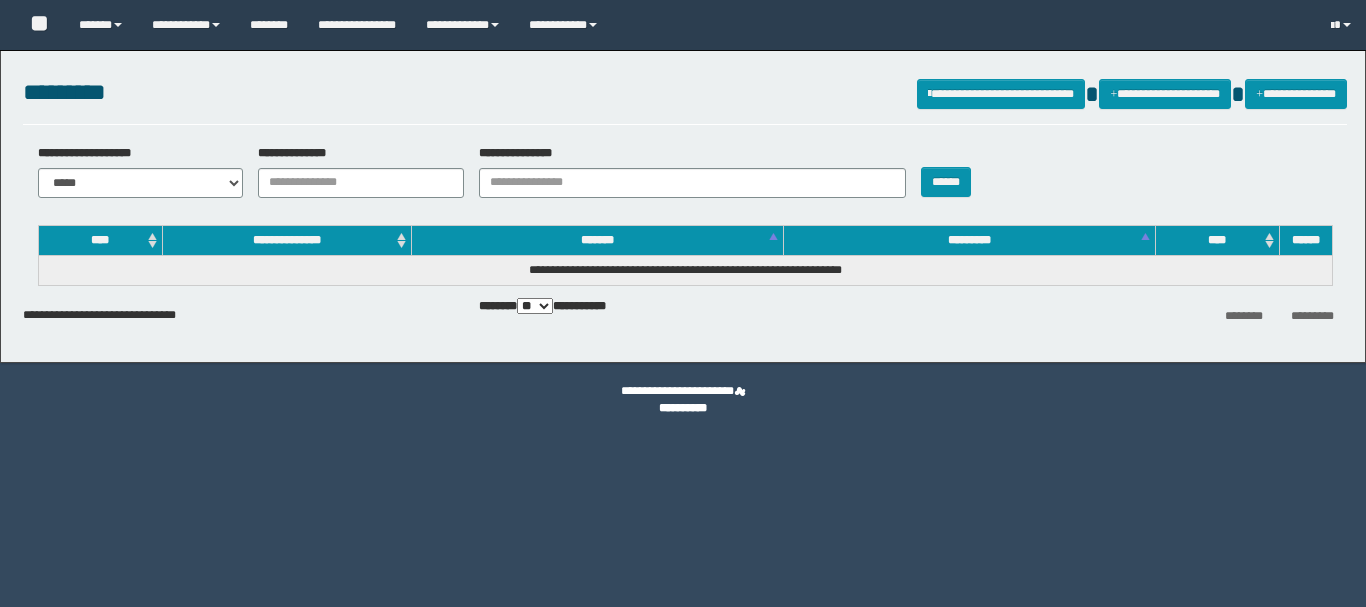 scroll, scrollTop: 0, scrollLeft: 0, axis: both 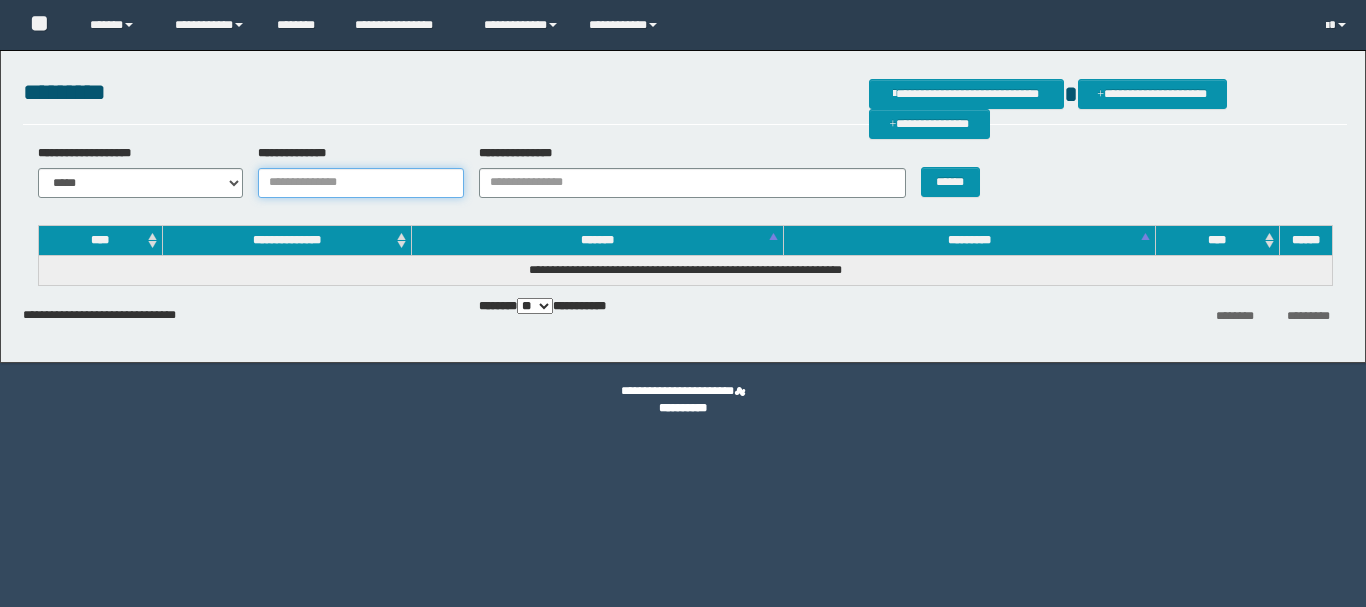 click on "**********" at bounding box center [361, 183] 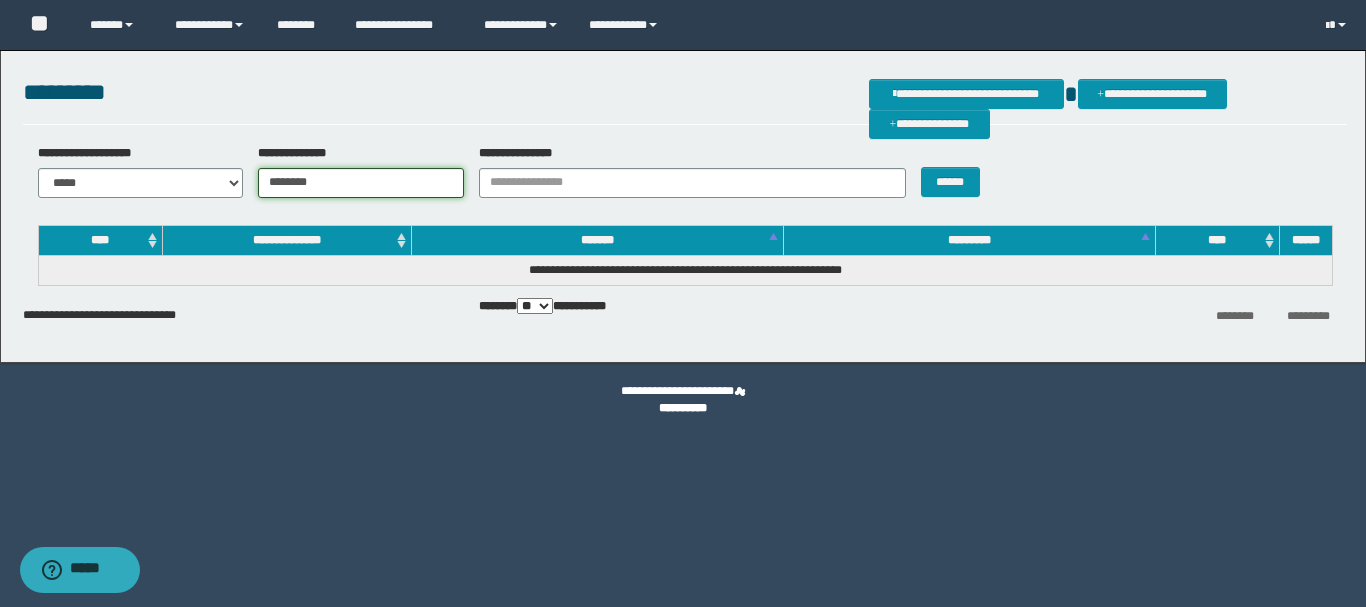 type on "********" 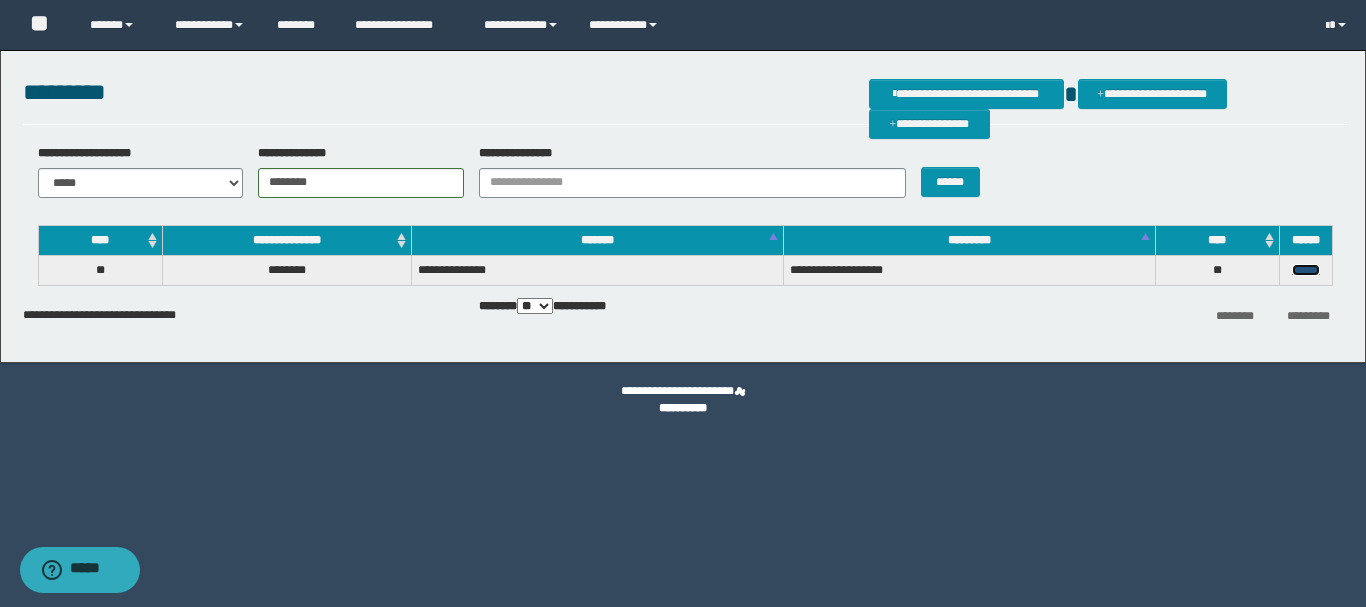 click on "******" at bounding box center (1306, 270) 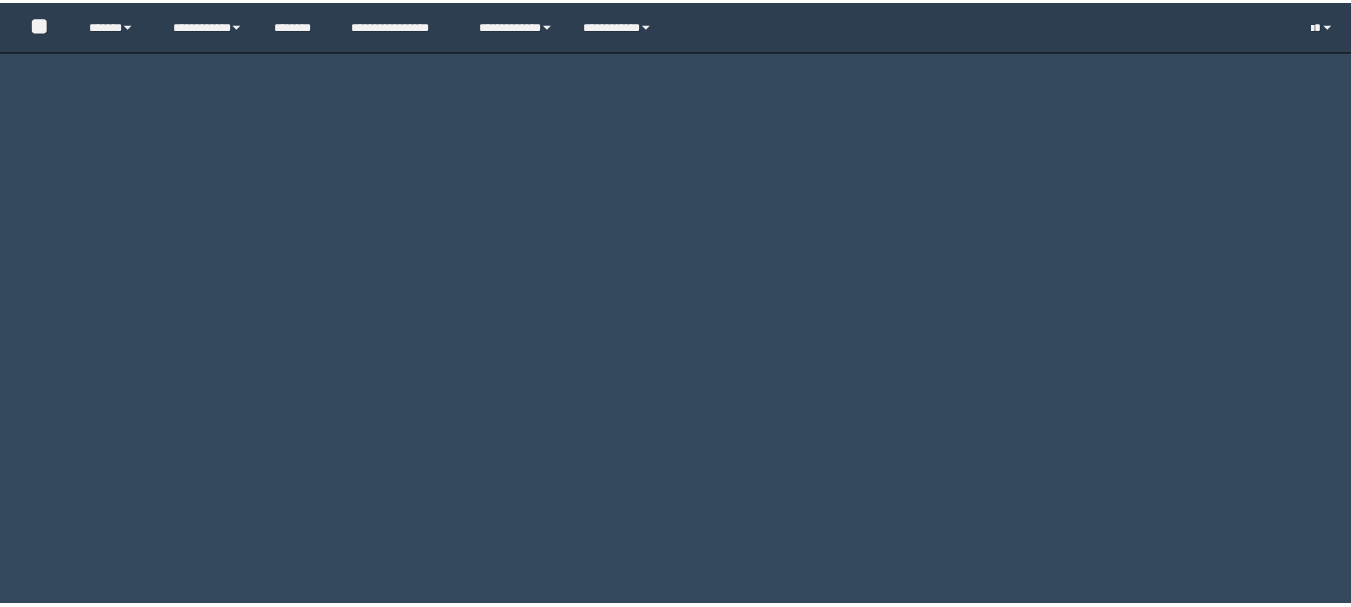 scroll, scrollTop: 0, scrollLeft: 0, axis: both 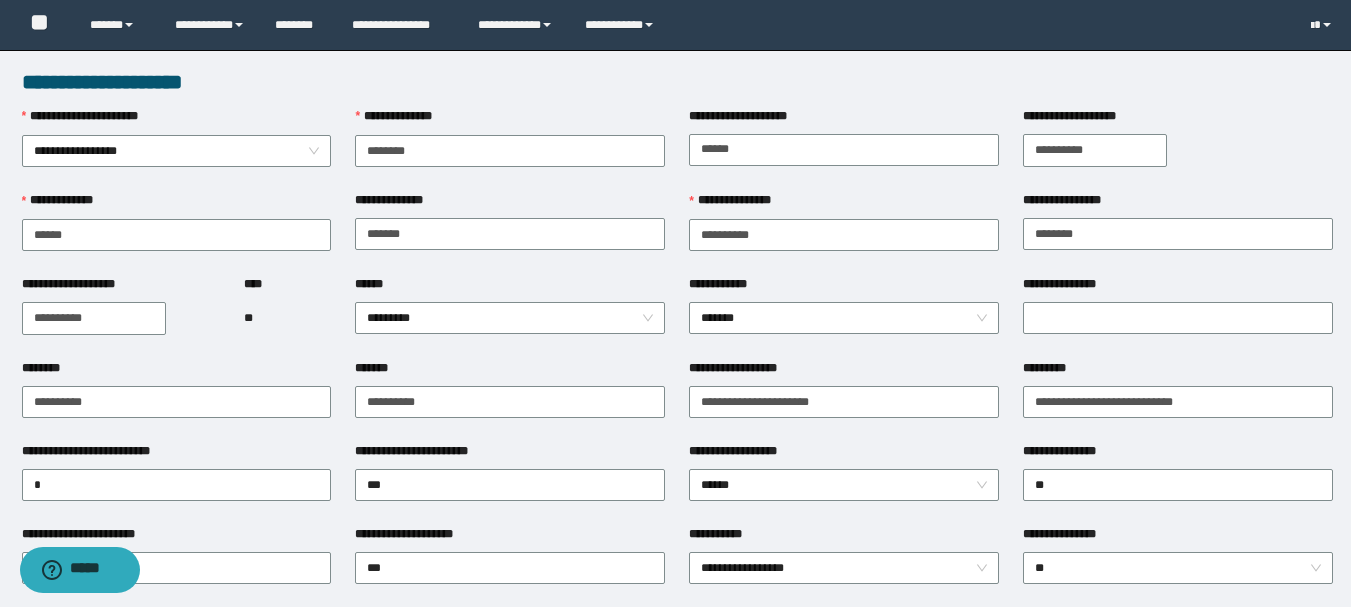 type on "********" 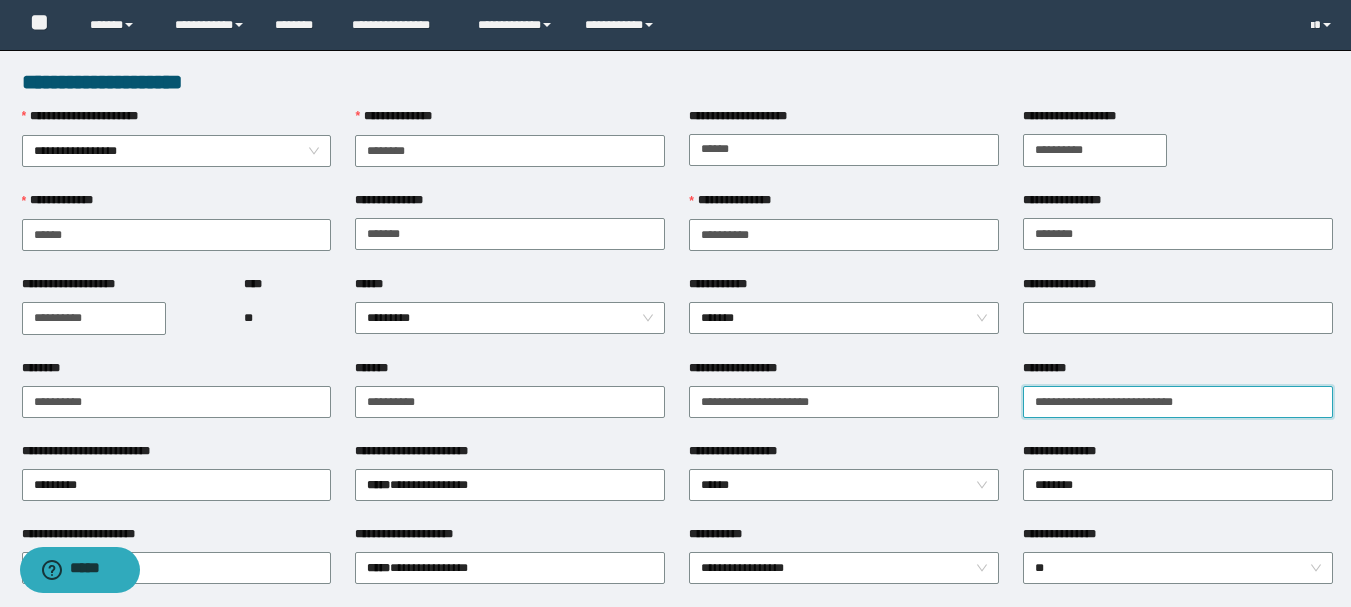 click on "**********" at bounding box center (1178, 402) 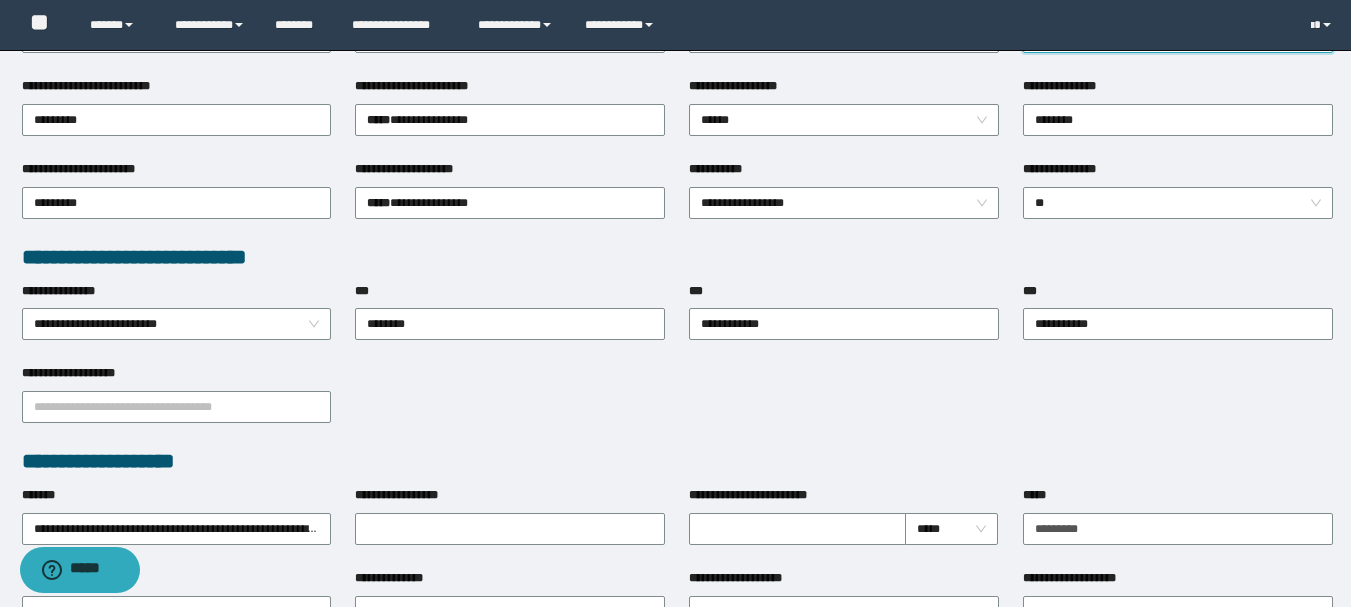 scroll, scrollTop: 400, scrollLeft: 0, axis: vertical 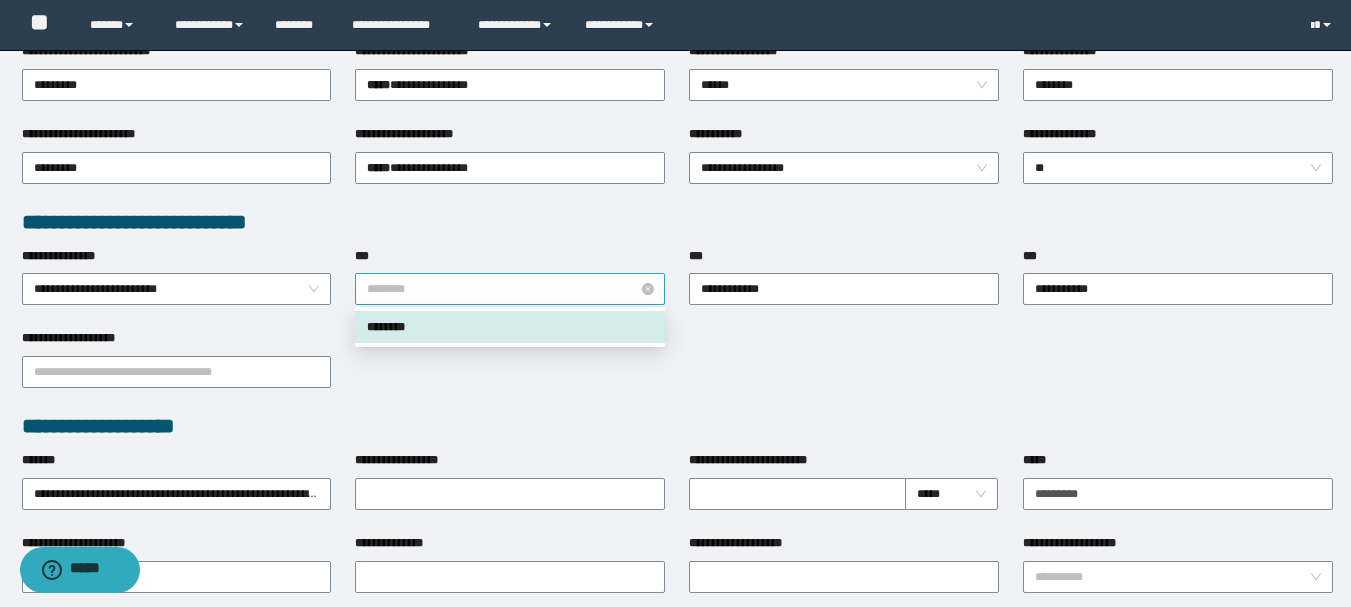 click on "********" at bounding box center [510, 289] 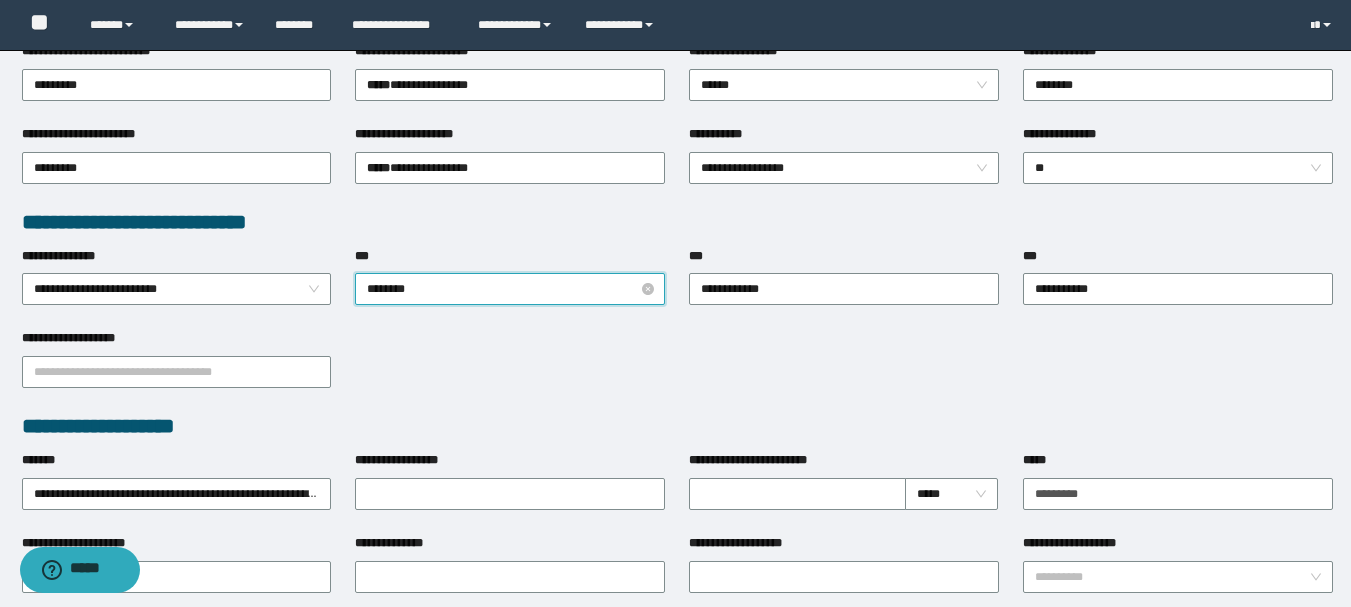 click on "********" at bounding box center (510, 289) 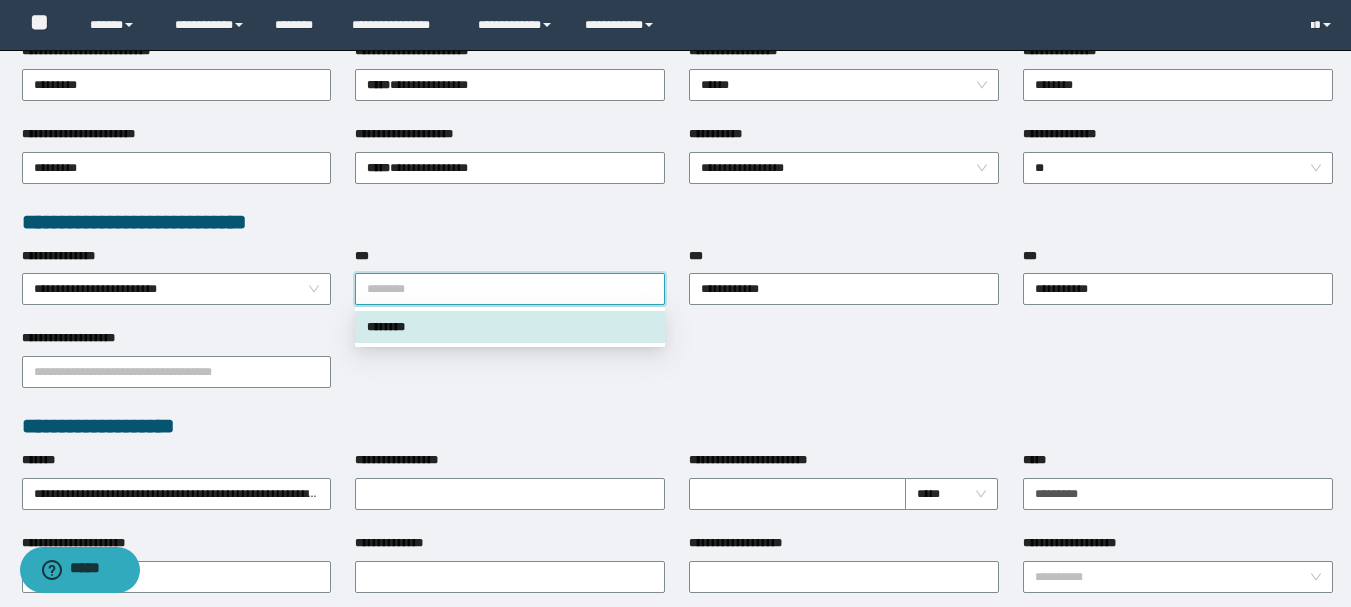 click on "**********" at bounding box center [677, 370] 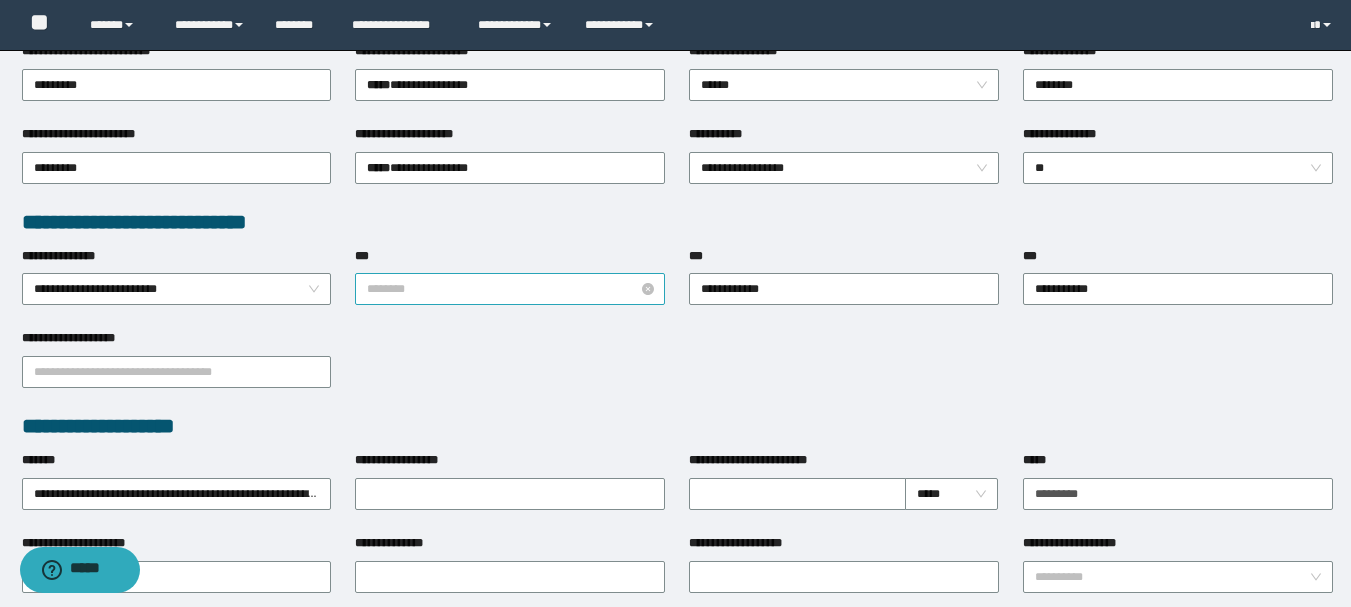 click on "********" at bounding box center [510, 289] 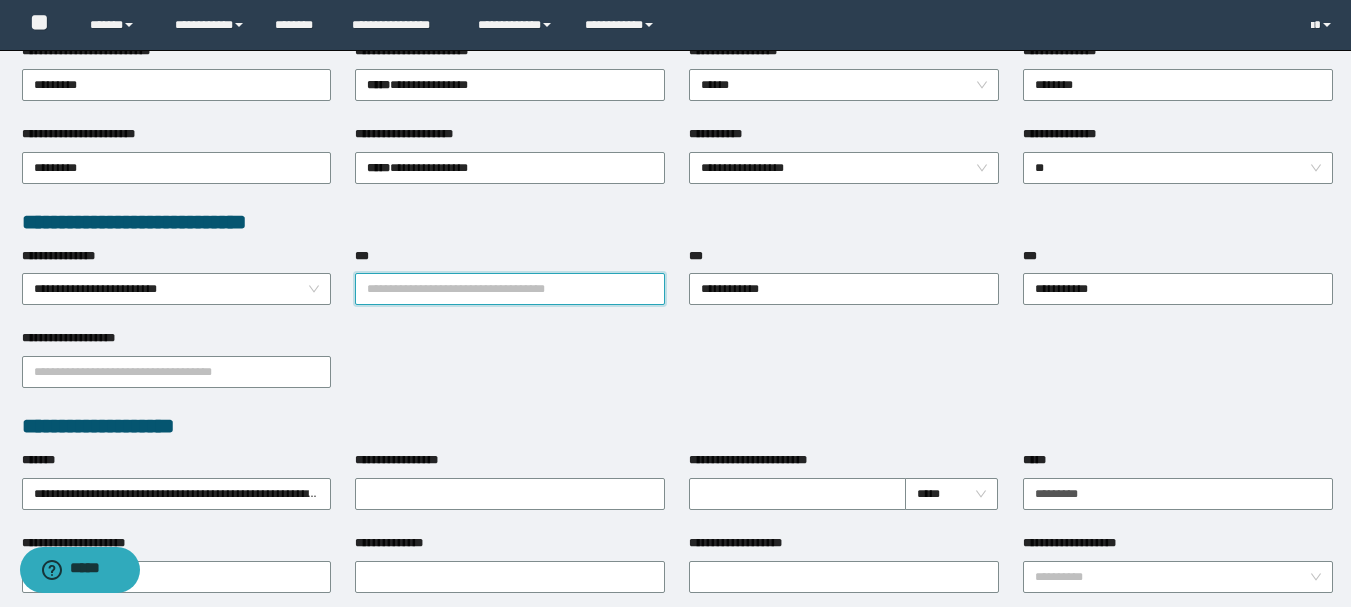 click on "***" at bounding box center (510, 289) 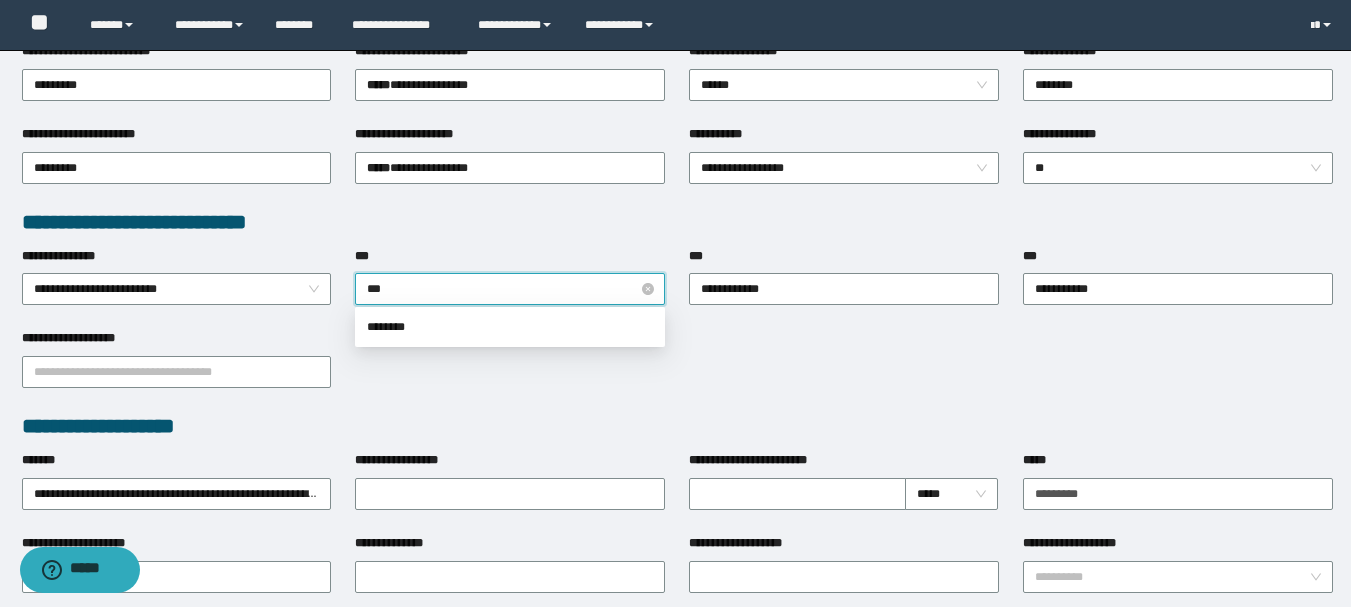 type on "****" 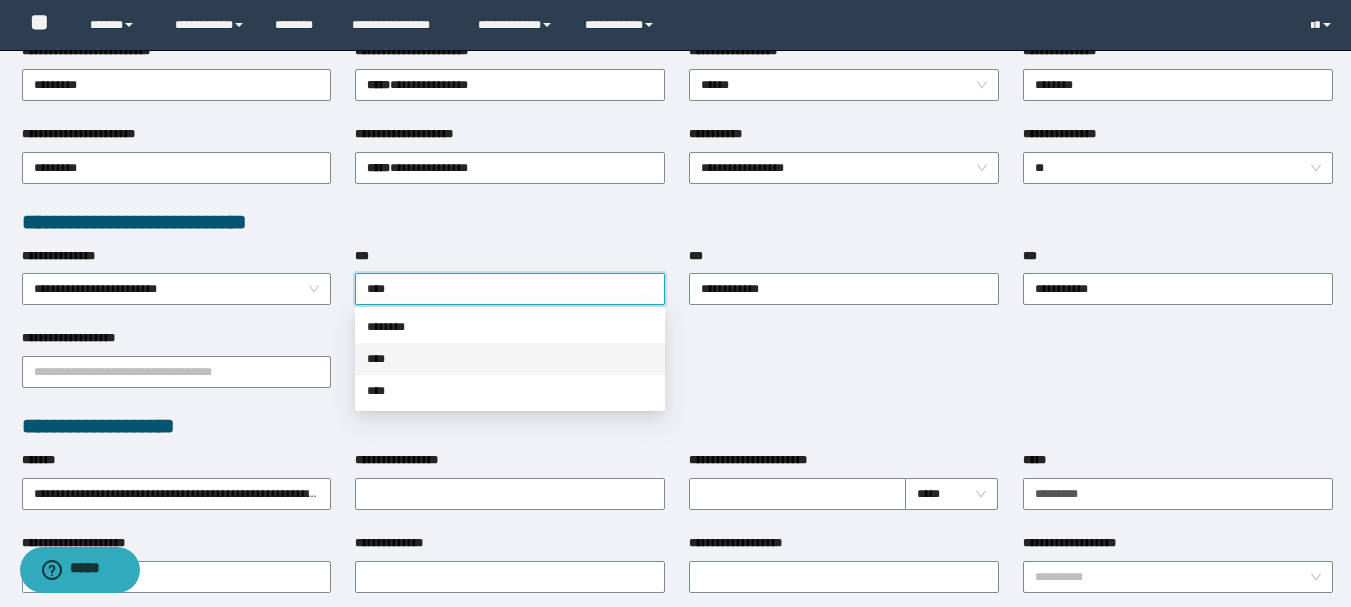 click on "****" at bounding box center (510, 359) 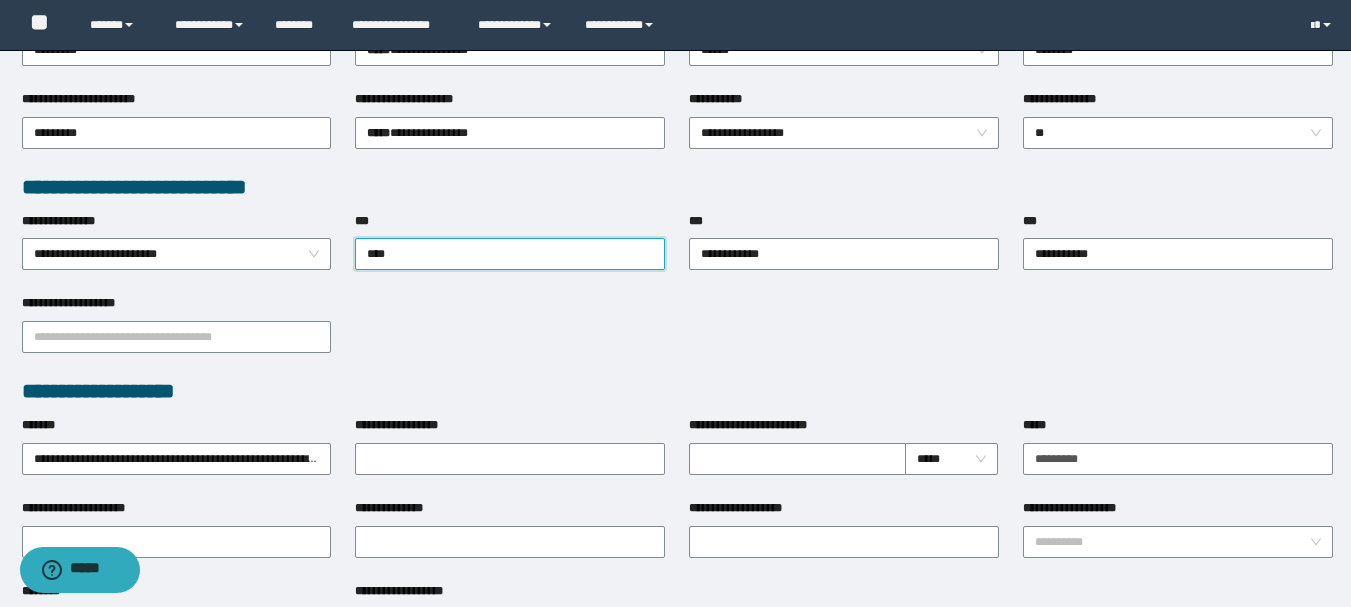 scroll, scrollTop: 400, scrollLeft: 0, axis: vertical 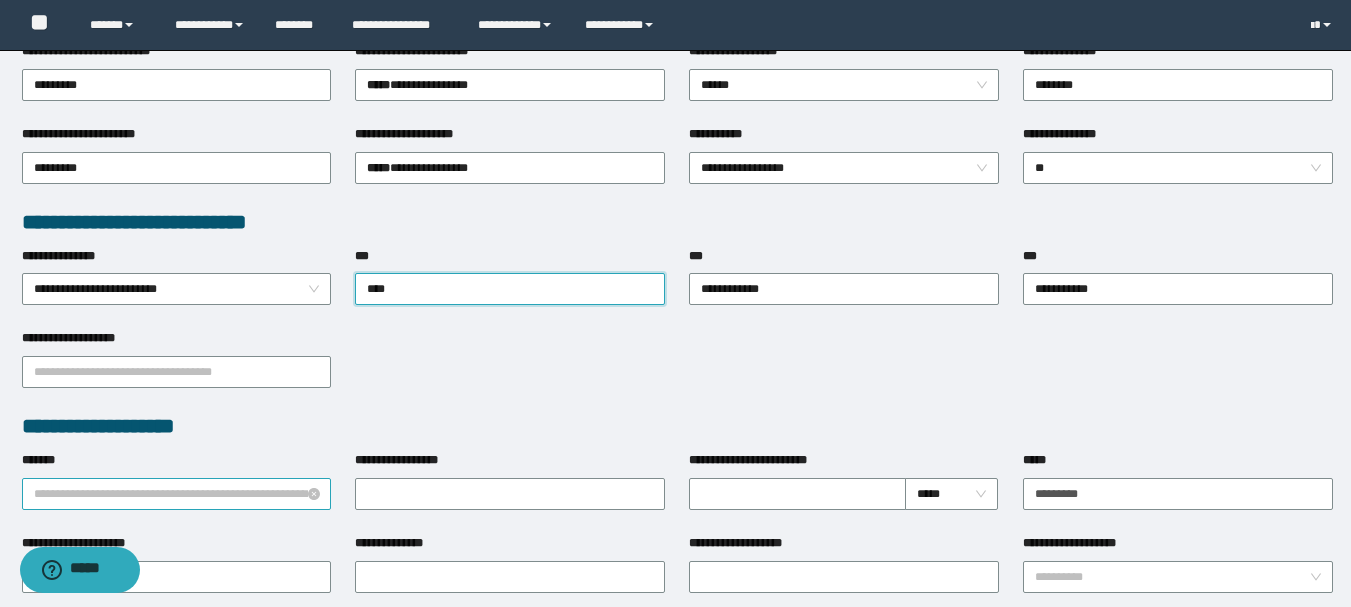 click on "**********" at bounding box center (177, 494) 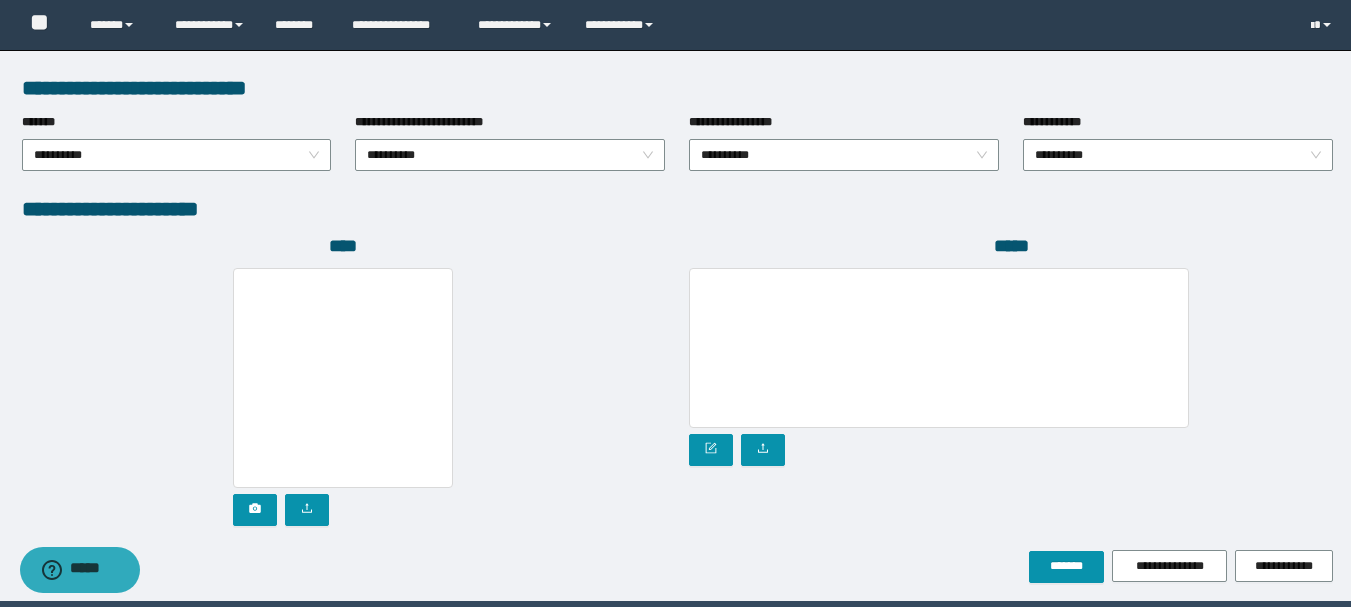 scroll, scrollTop: 1096, scrollLeft: 0, axis: vertical 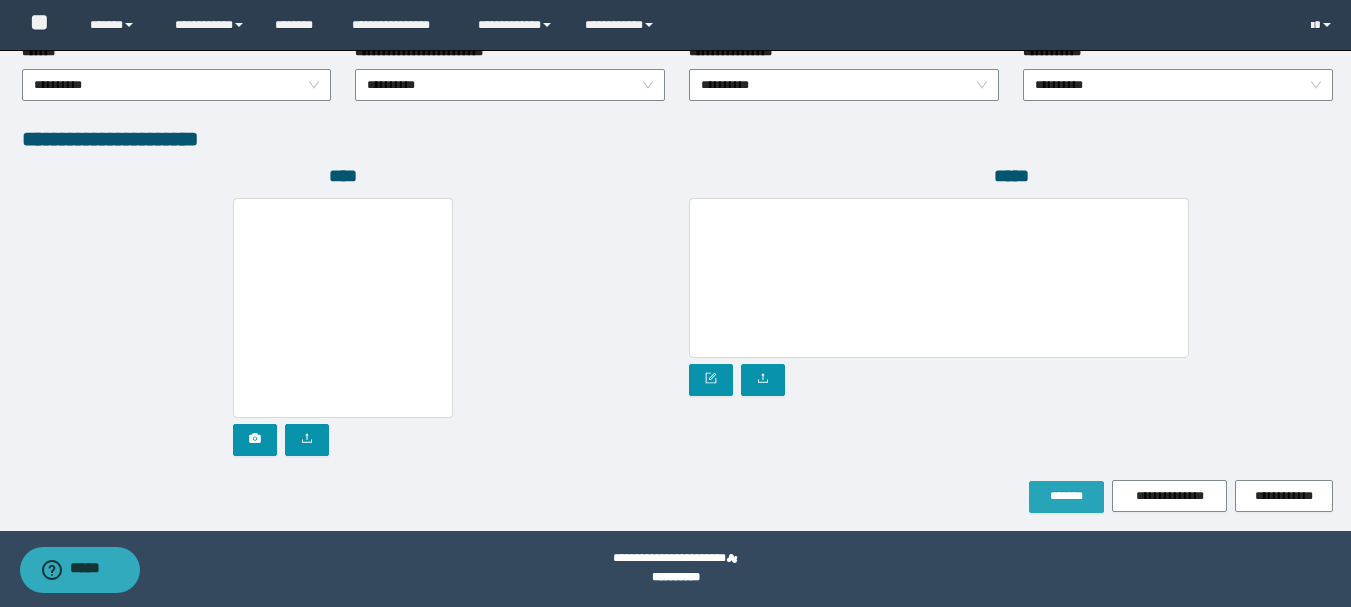 click on "*******" at bounding box center [1066, 496] 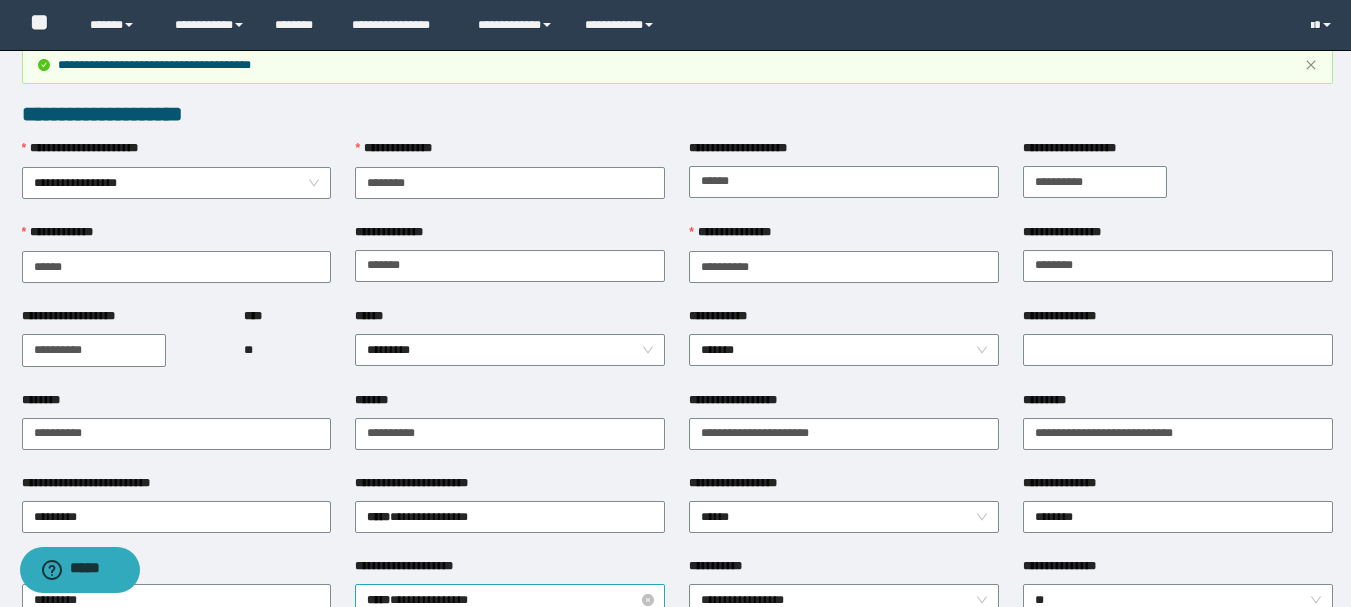 scroll, scrollTop: 0, scrollLeft: 0, axis: both 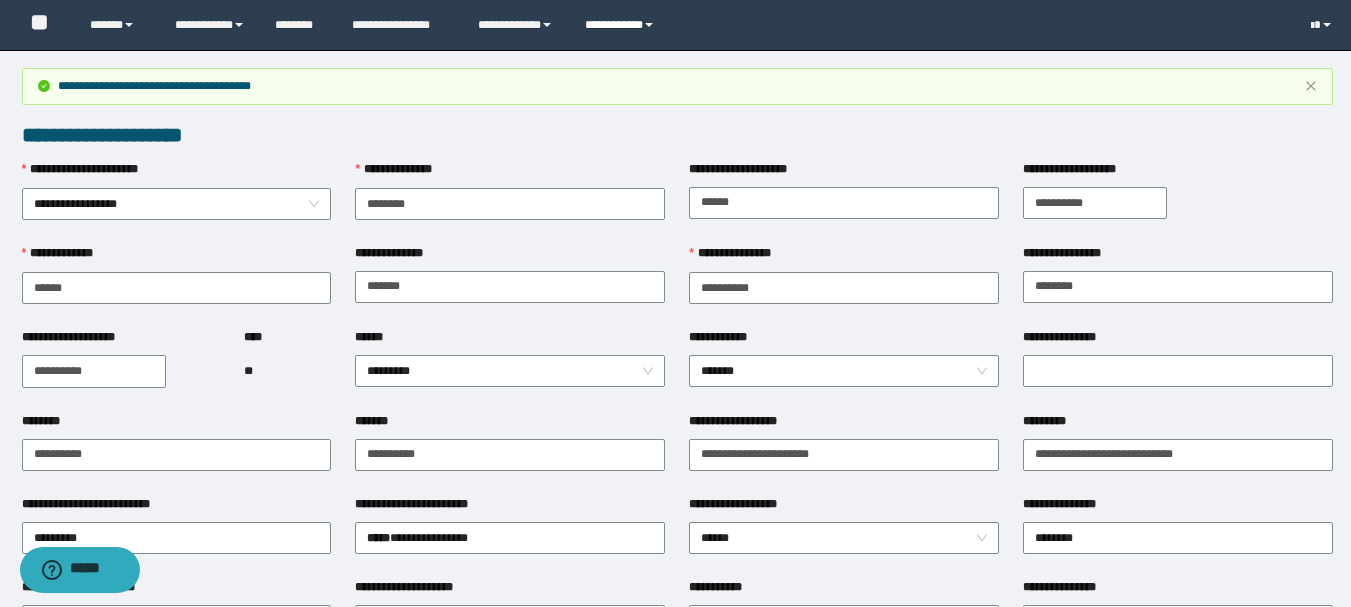 click on "**********" at bounding box center [622, 25] 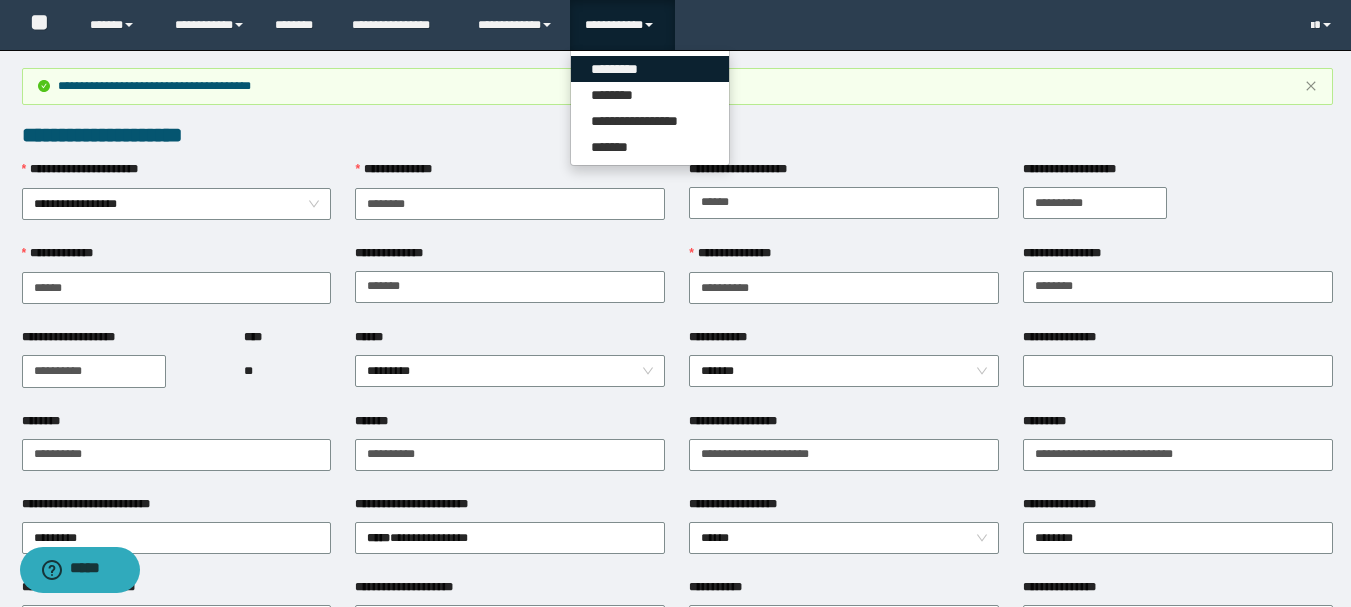 click on "*********" at bounding box center [650, 69] 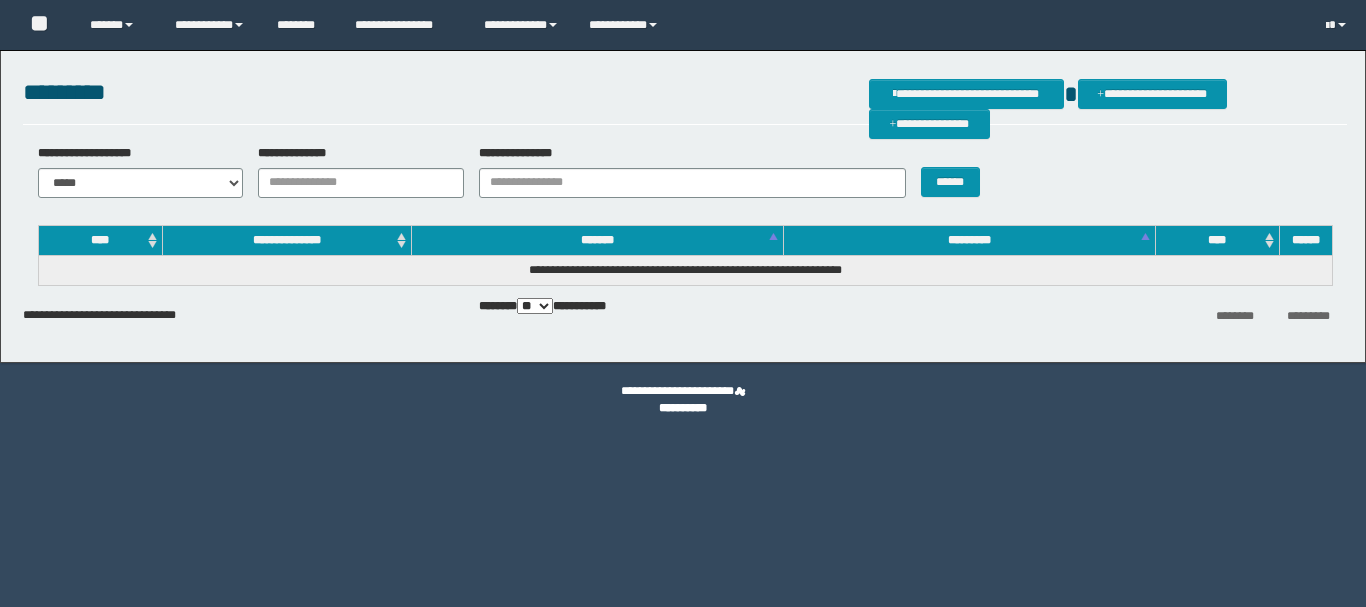 scroll, scrollTop: 0, scrollLeft: 0, axis: both 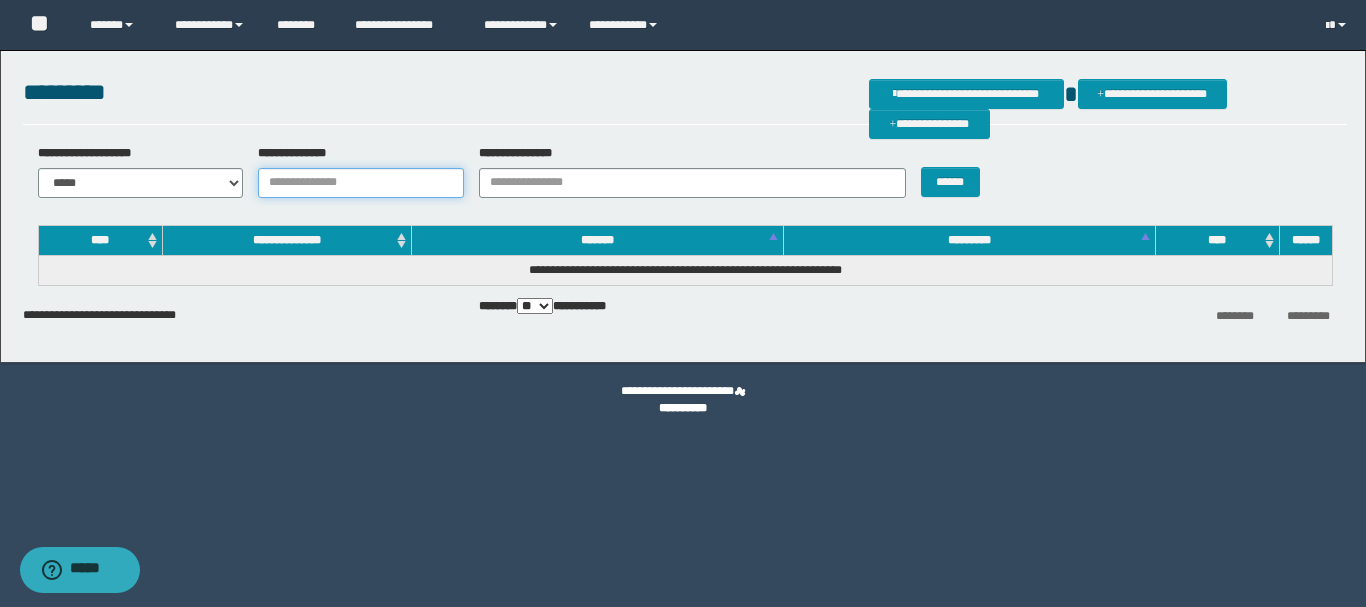 click on "**********" at bounding box center [361, 183] 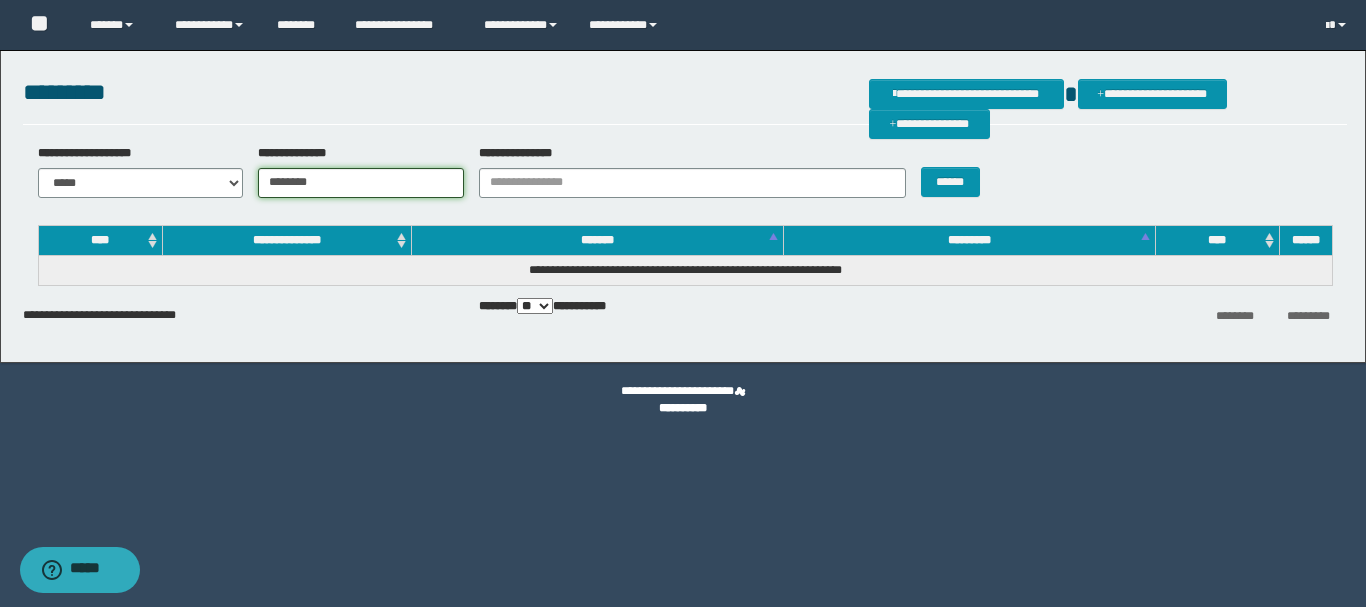 type on "********" 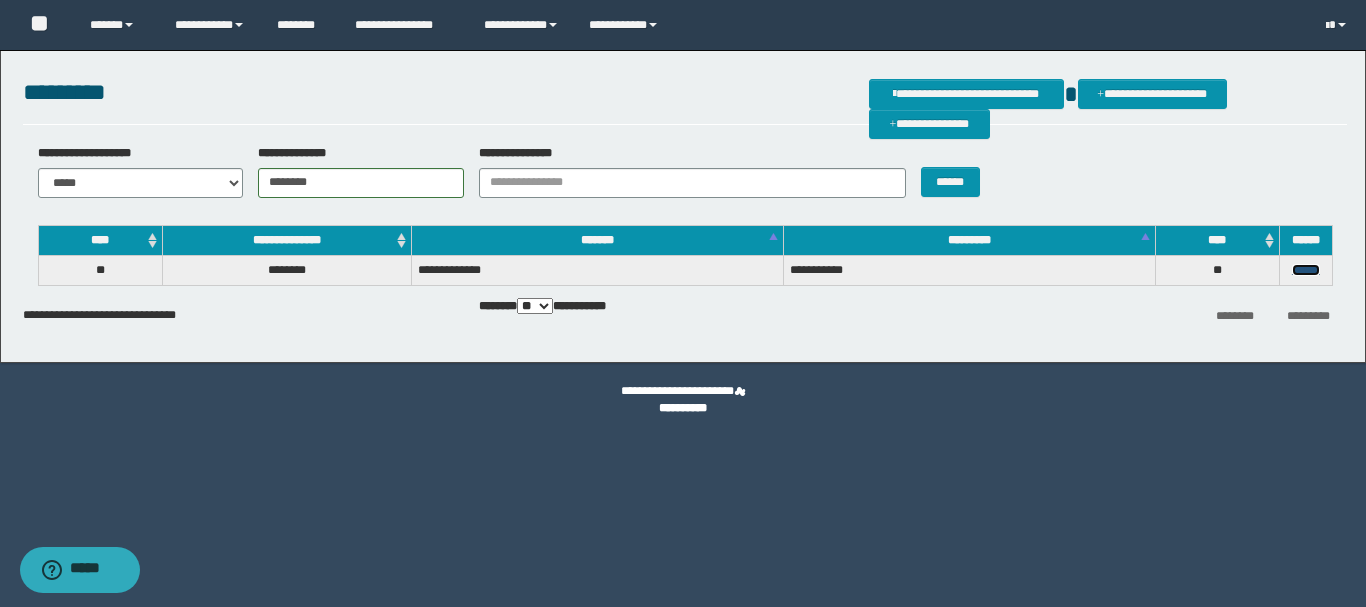 click on "******" at bounding box center [1306, 270] 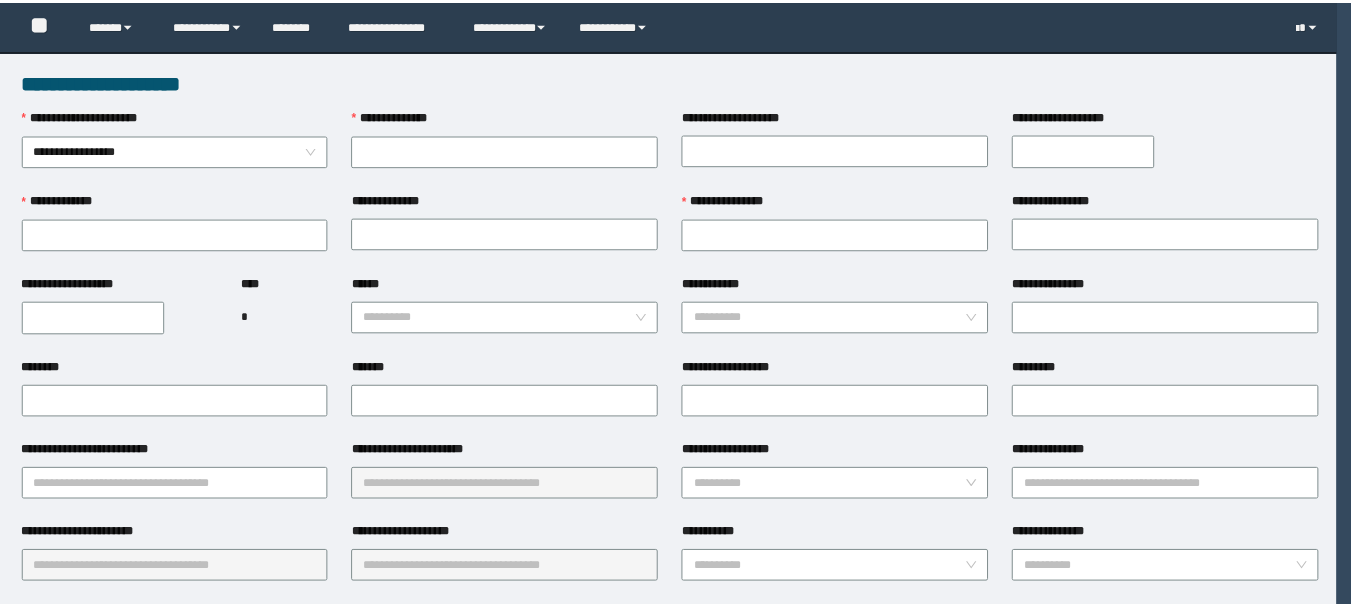 scroll, scrollTop: 0, scrollLeft: 0, axis: both 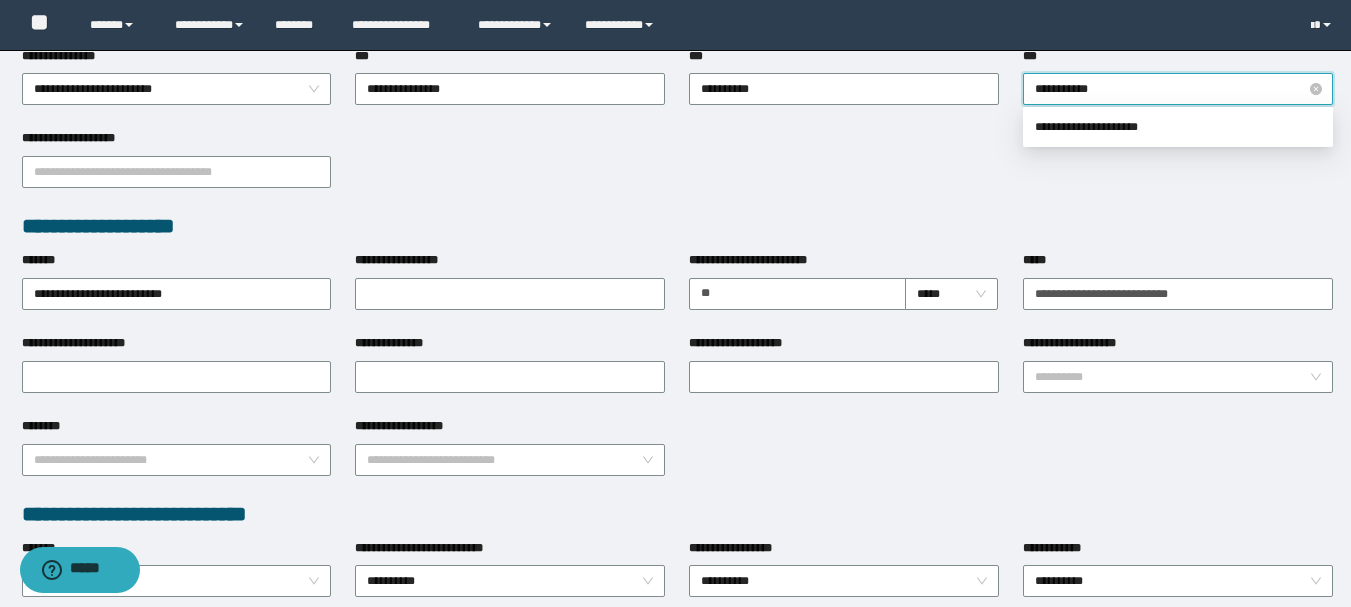 type on "**********" 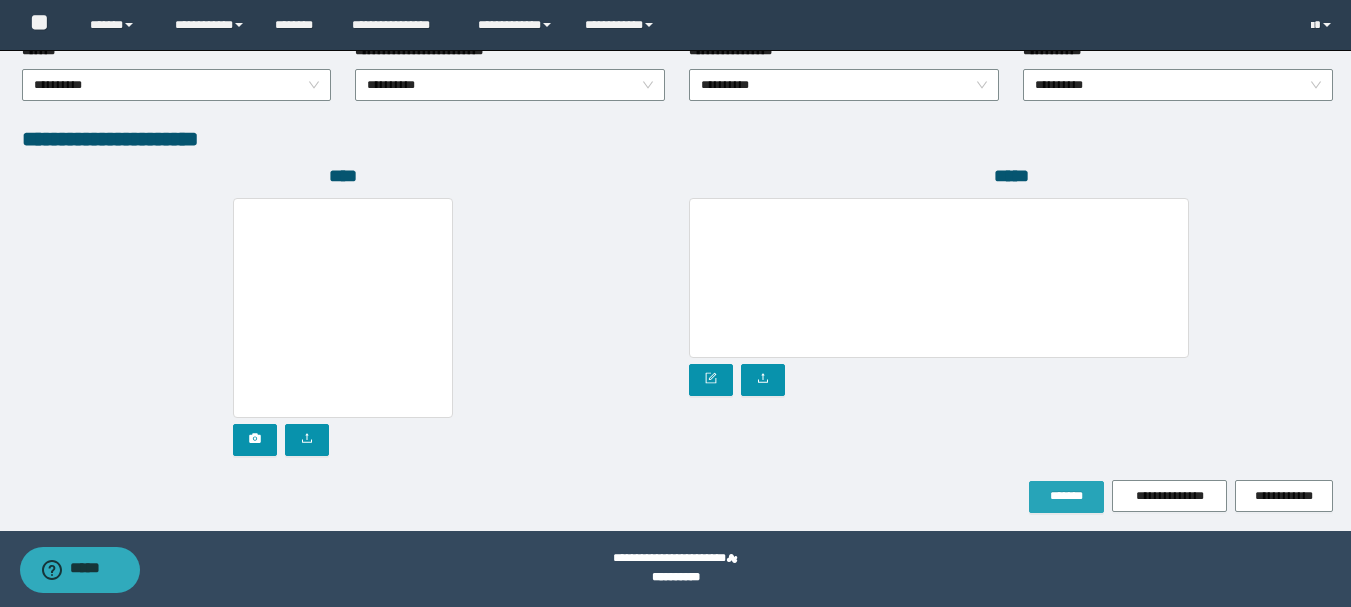 click on "*******" at bounding box center [1066, 497] 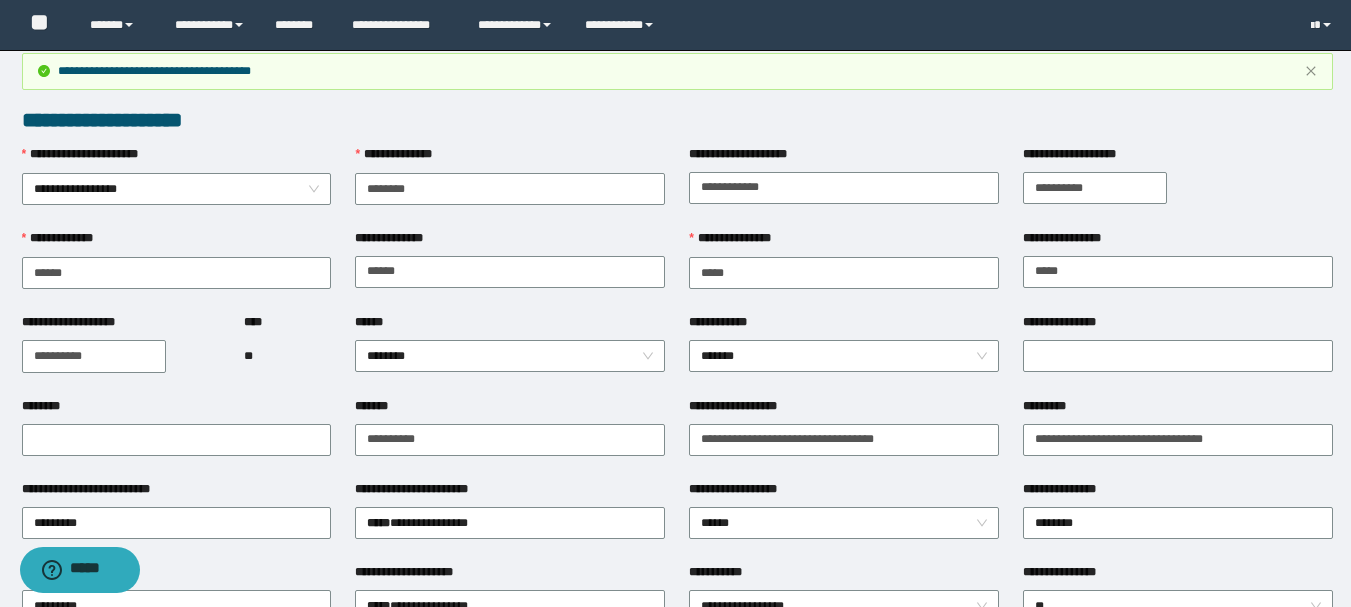 scroll, scrollTop: 0, scrollLeft: 0, axis: both 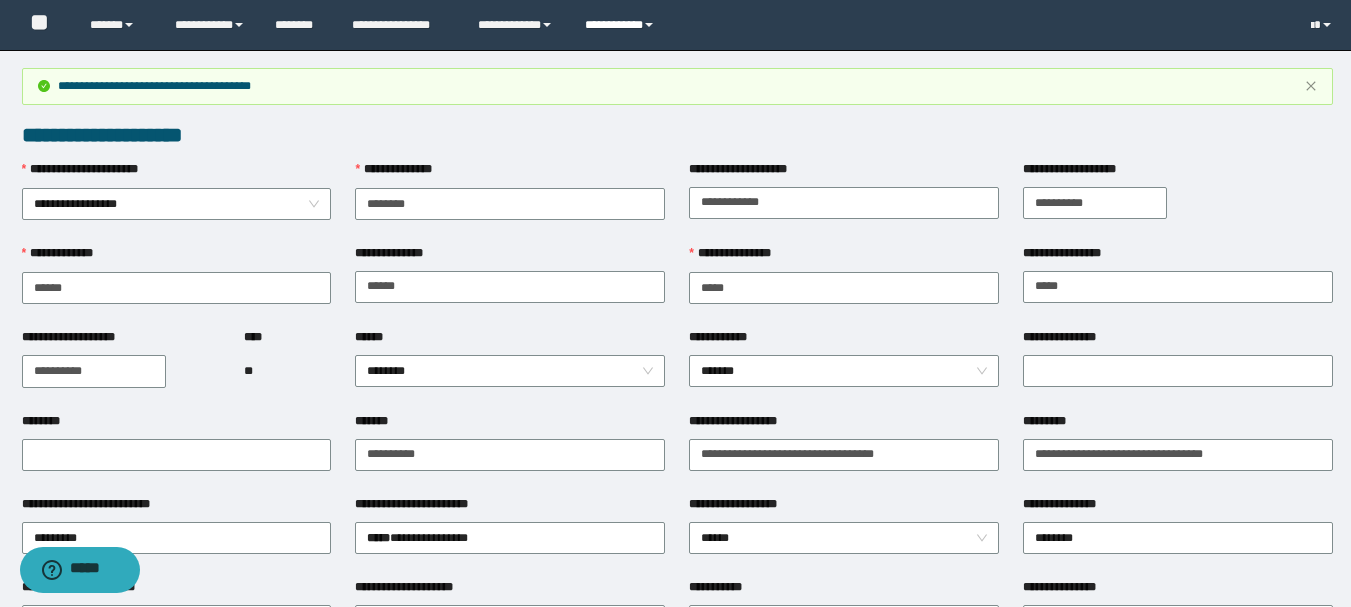 click on "**********" at bounding box center [622, 25] 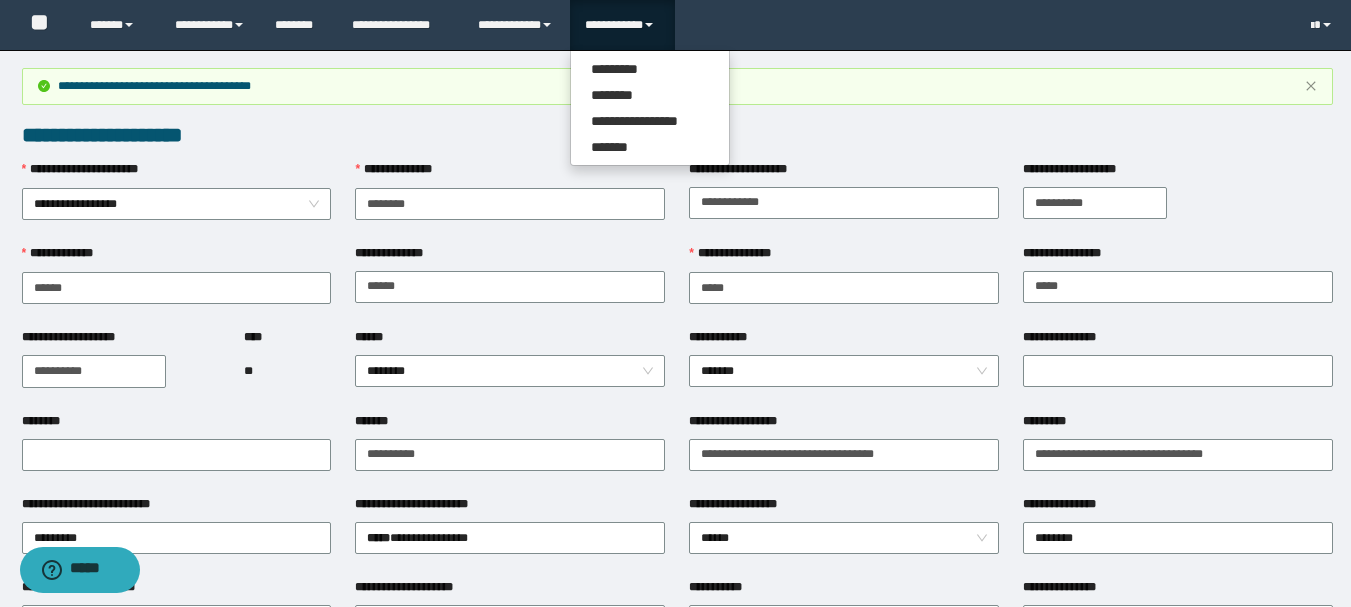 click on "**********" at bounding box center (650, 108) 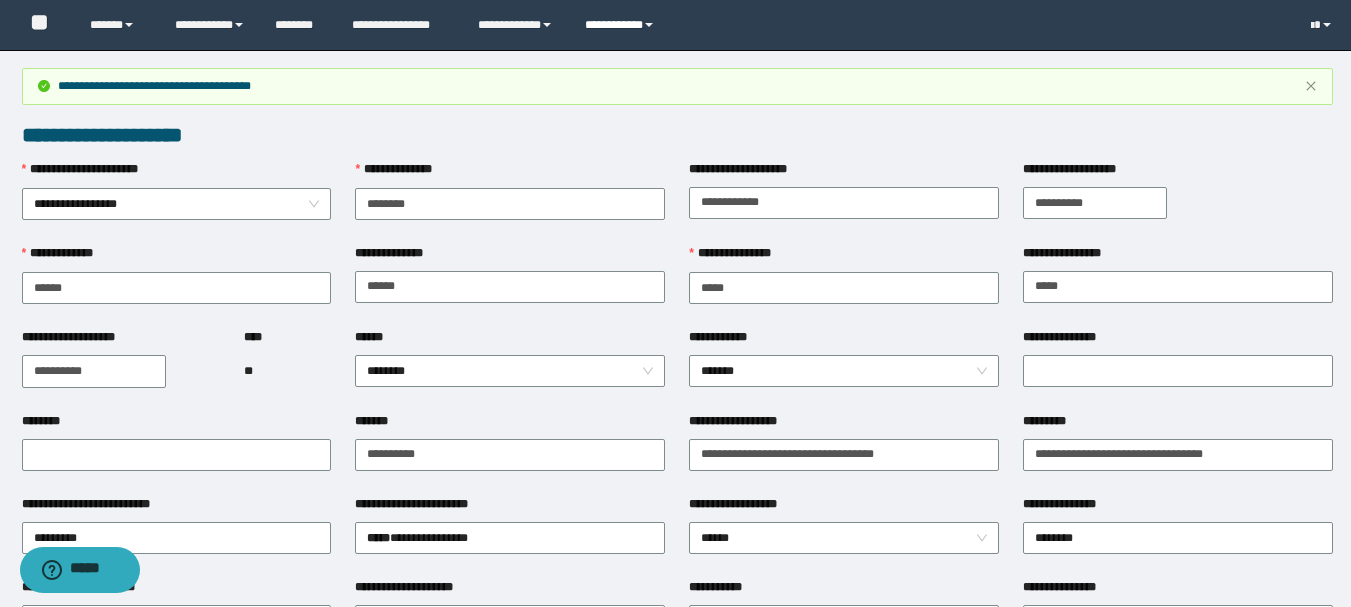 click on "**********" at bounding box center [622, 25] 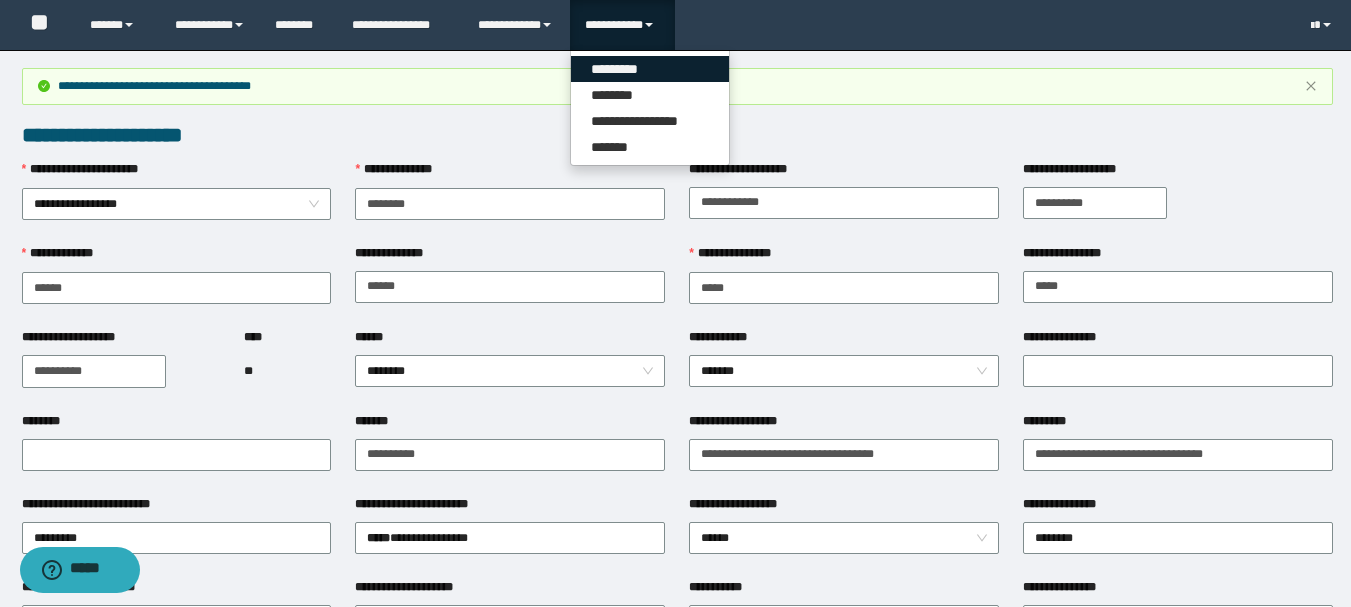 click on "*********" at bounding box center [650, 69] 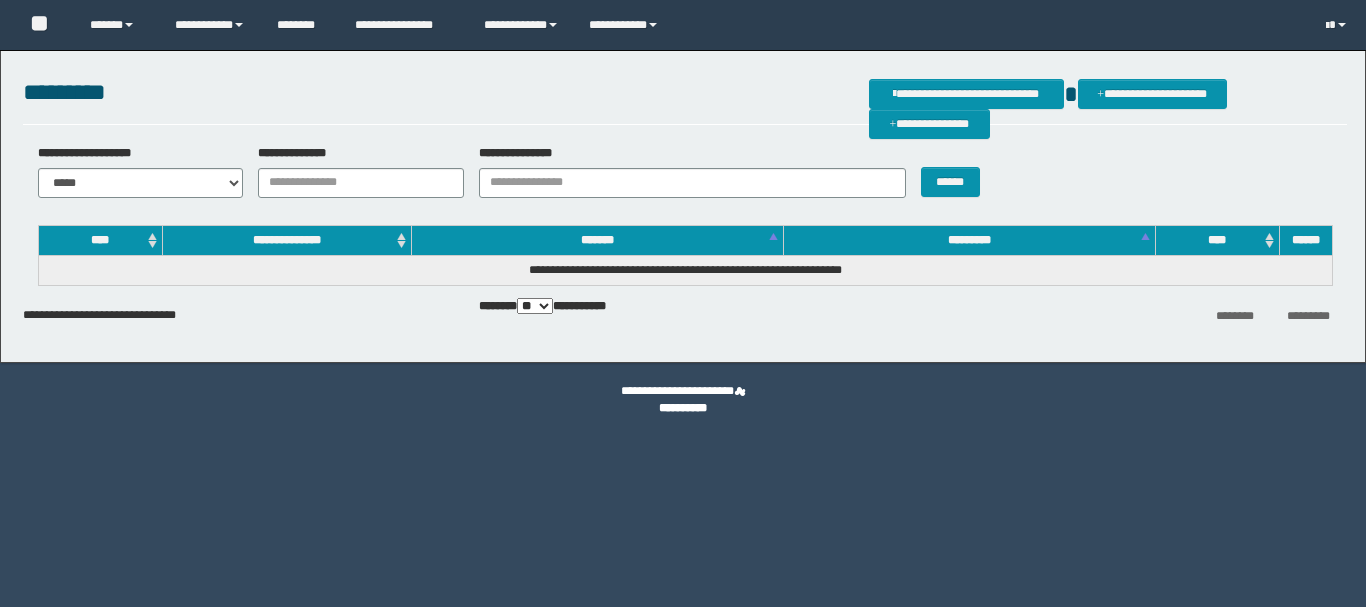 scroll, scrollTop: 0, scrollLeft: 0, axis: both 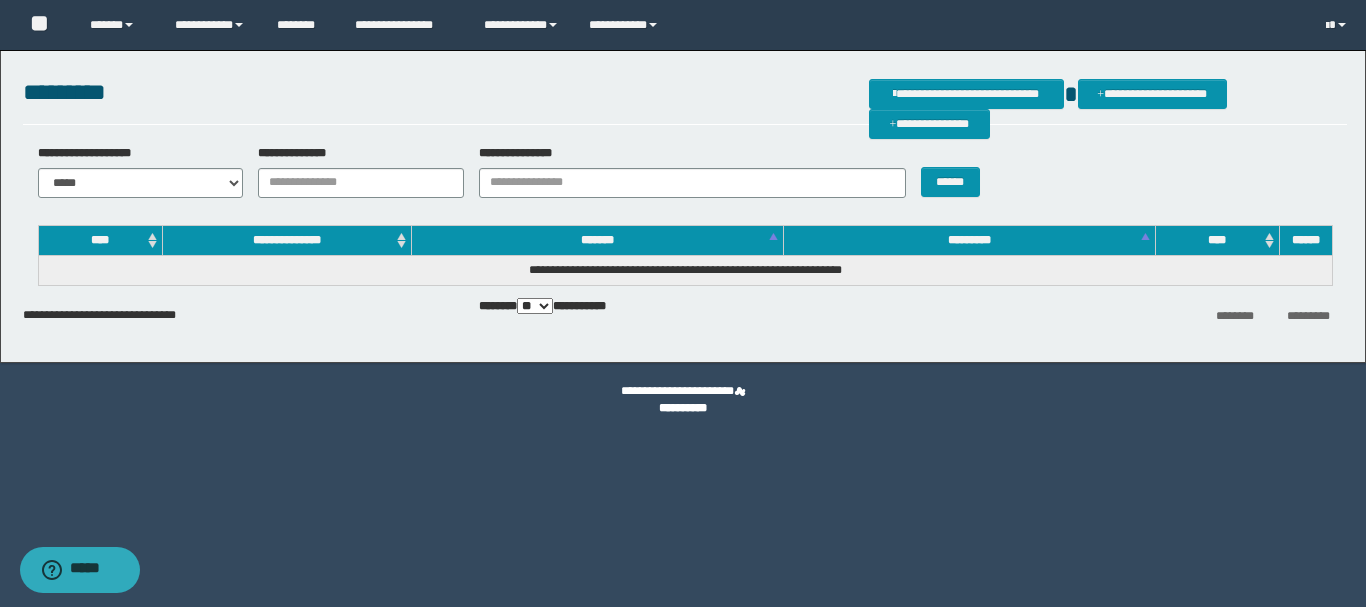 click on "**********" at bounding box center [685, 178] 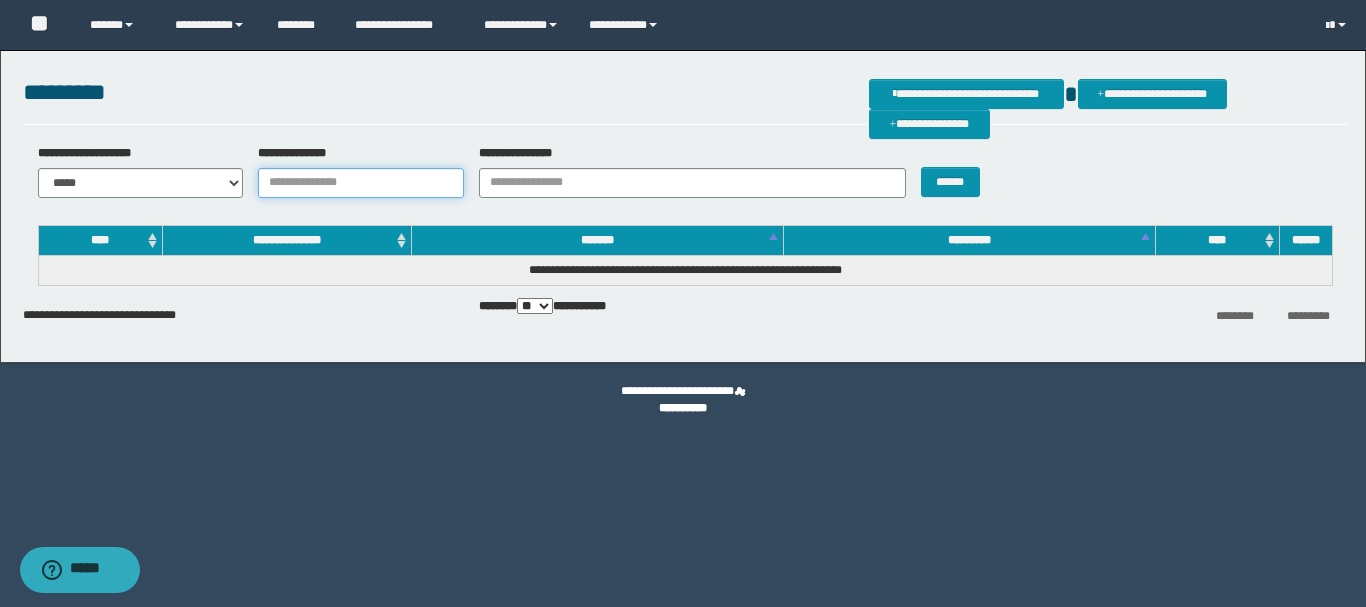 click on "**********" at bounding box center (361, 183) 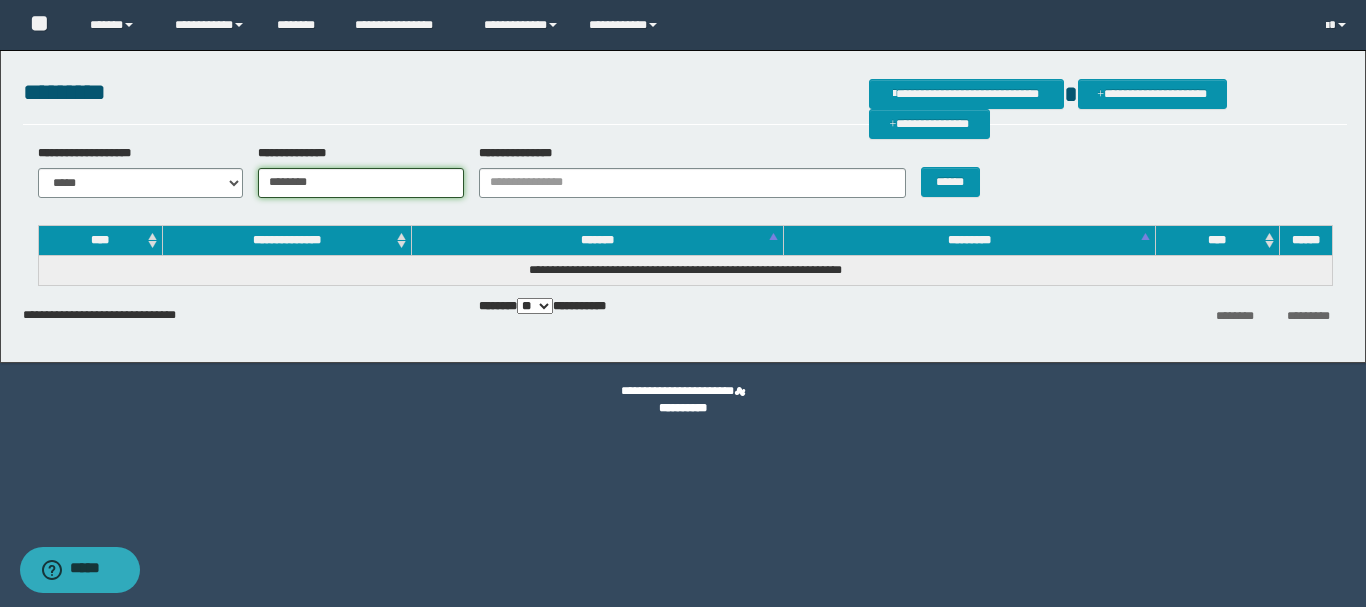 type on "********" 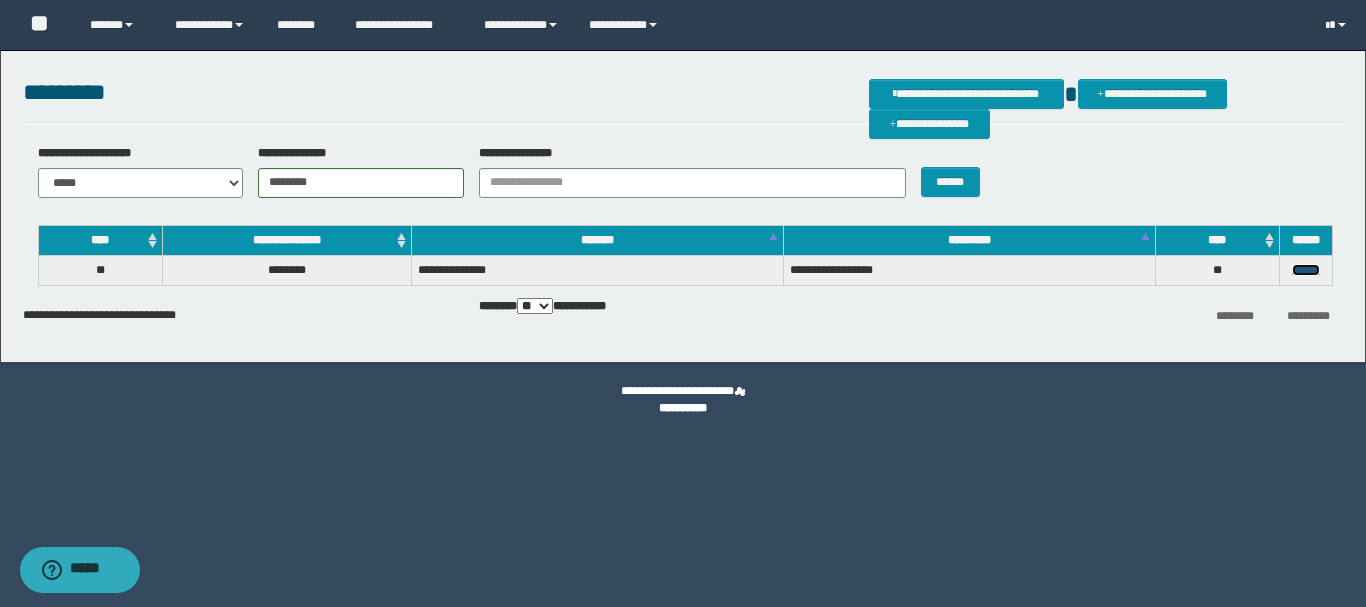 click on "******" at bounding box center [1306, 270] 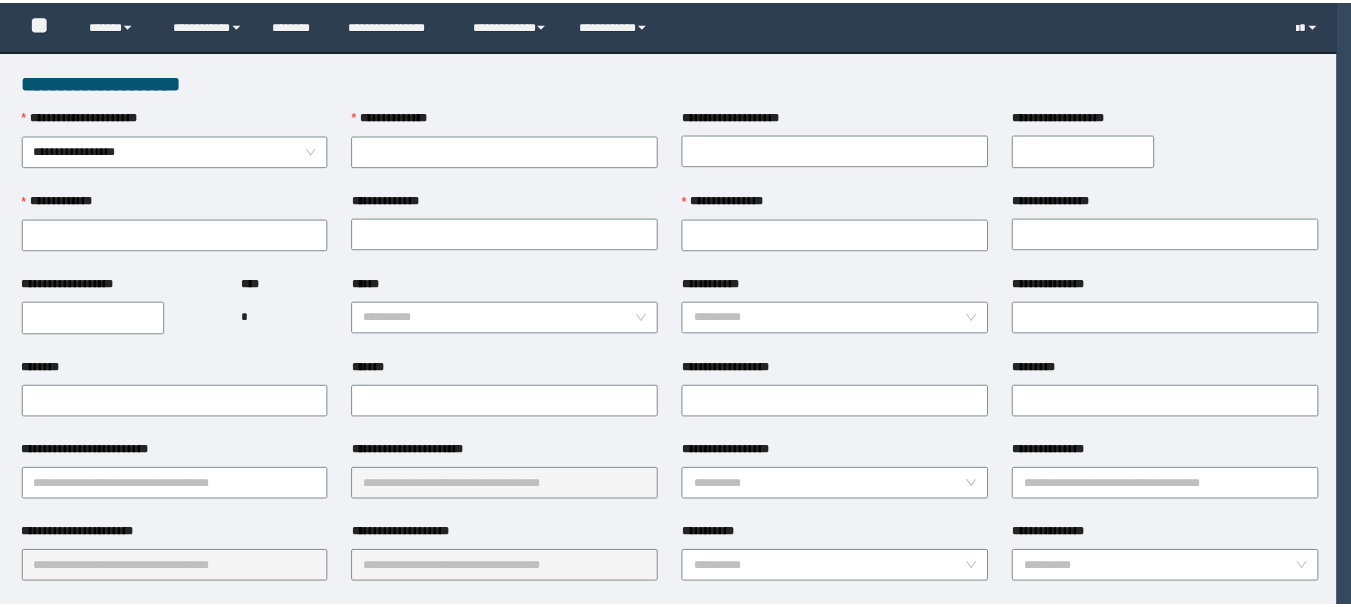 scroll, scrollTop: 0, scrollLeft: 0, axis: both 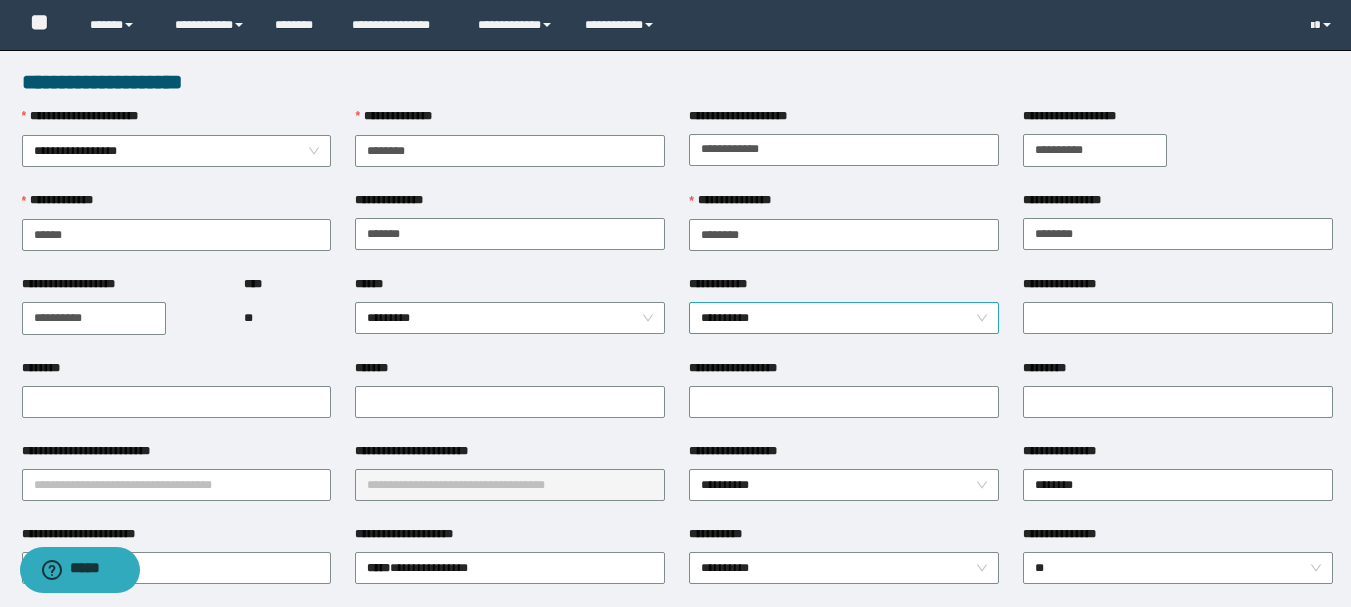 click on "**********" at bounding box center (844, 318) 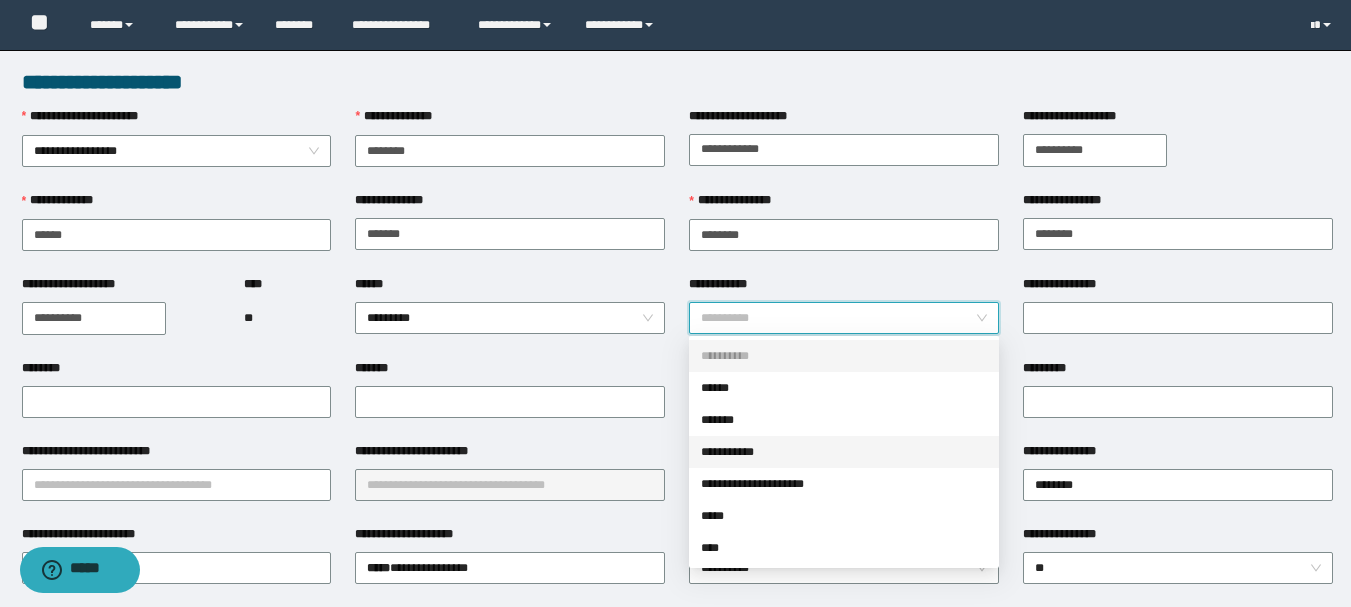 click on "**********" at bounding box center (844, 452) 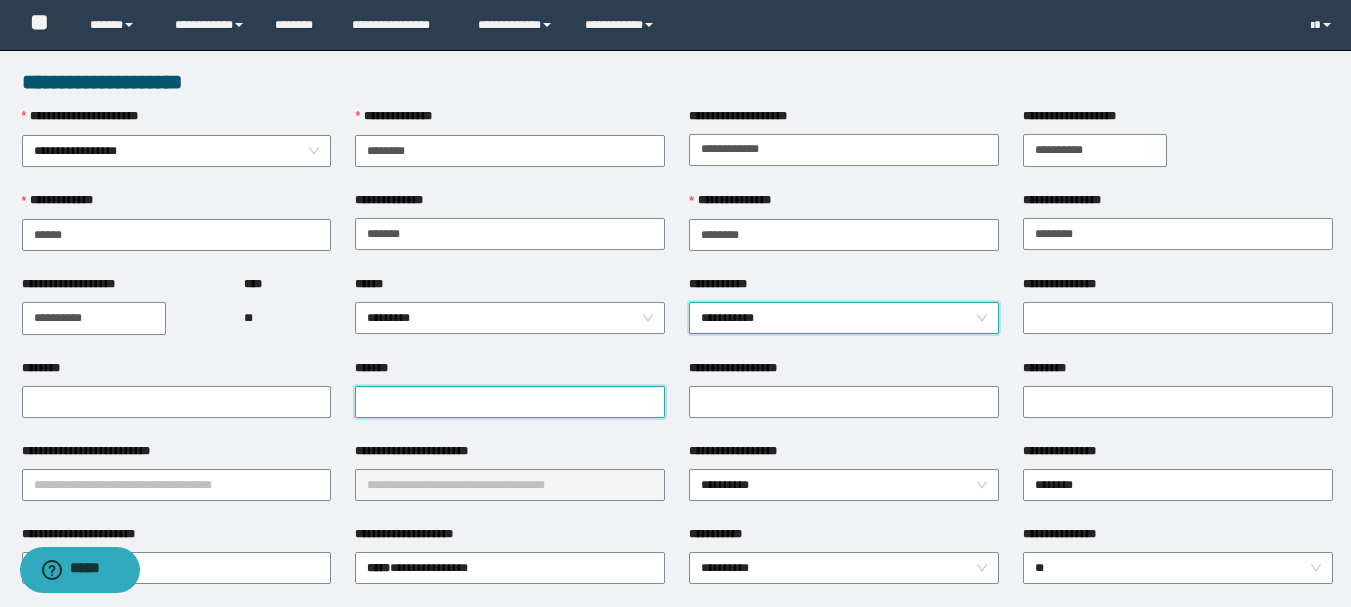 click on "*******" at bounding box center (510, 402) 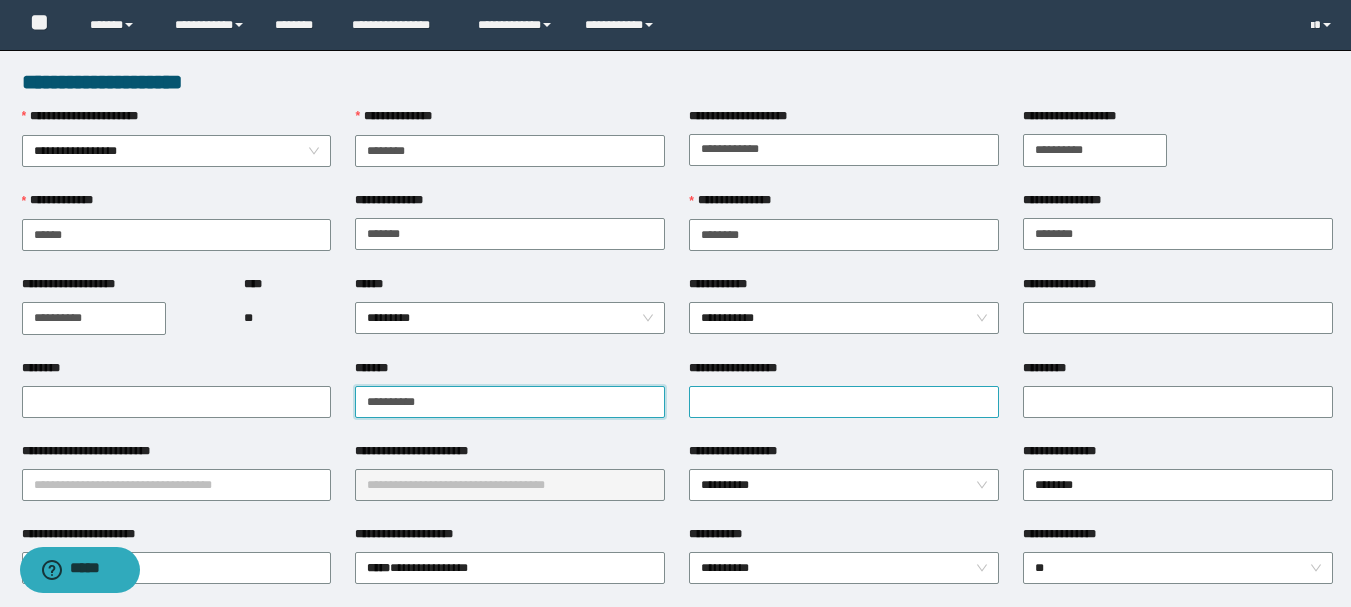 type on "**********" 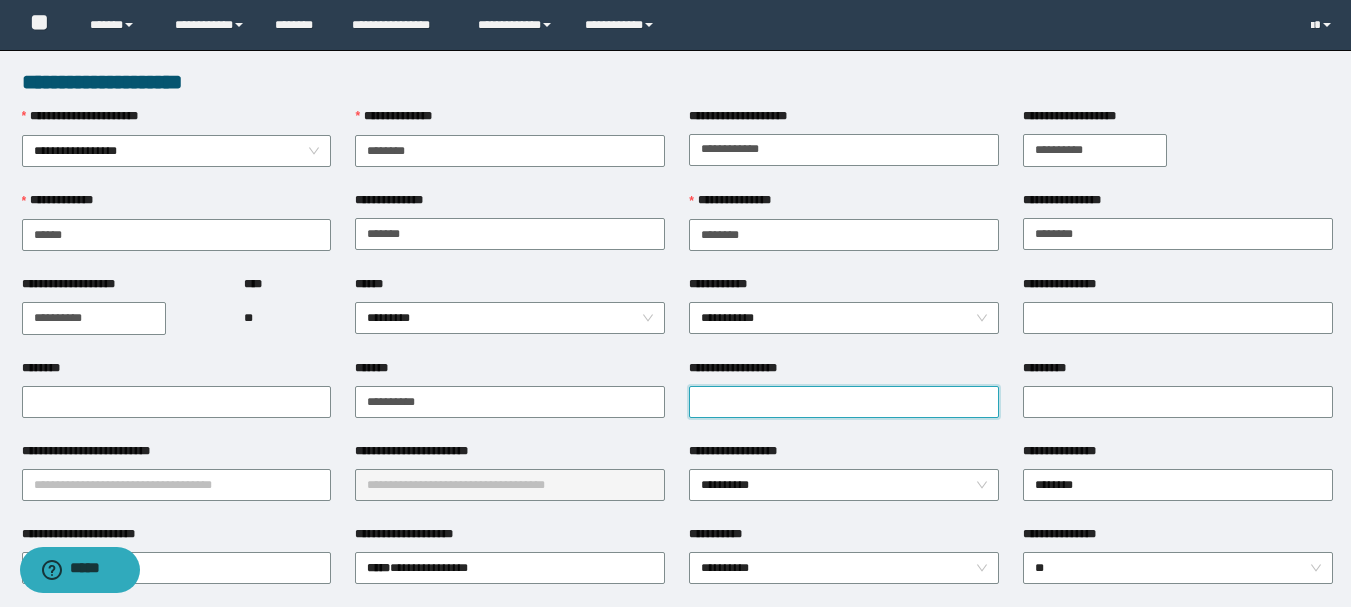 click on "**********" at bounding box center [844, 402] 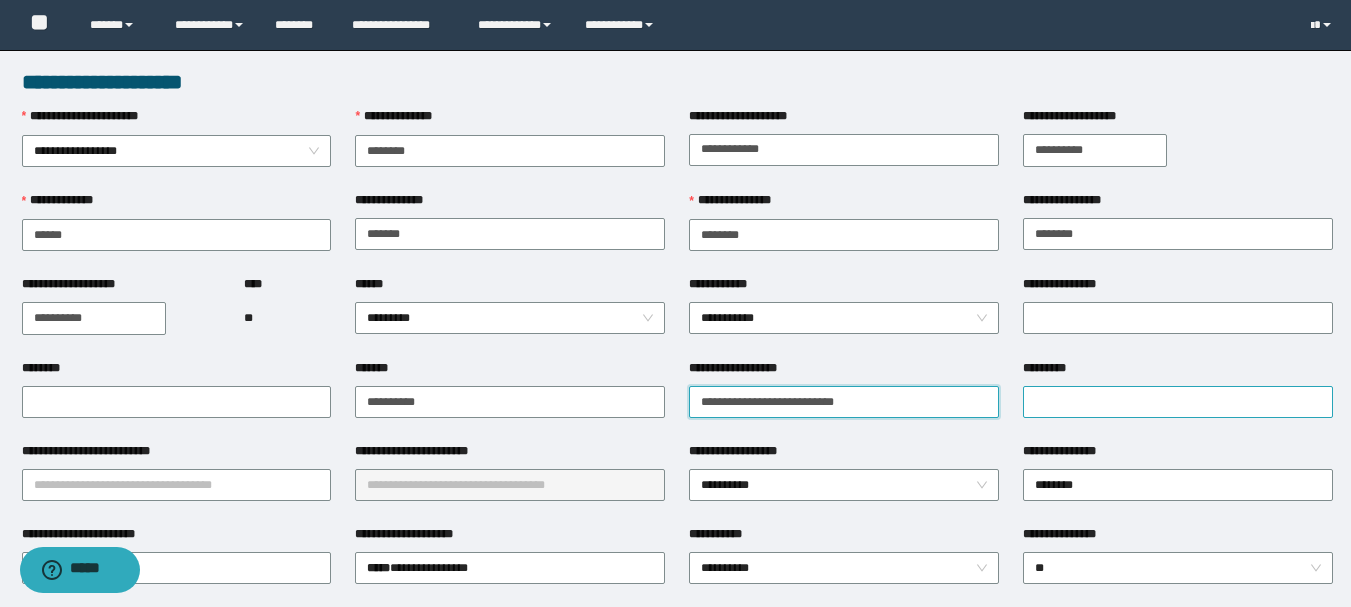 type on "**********" 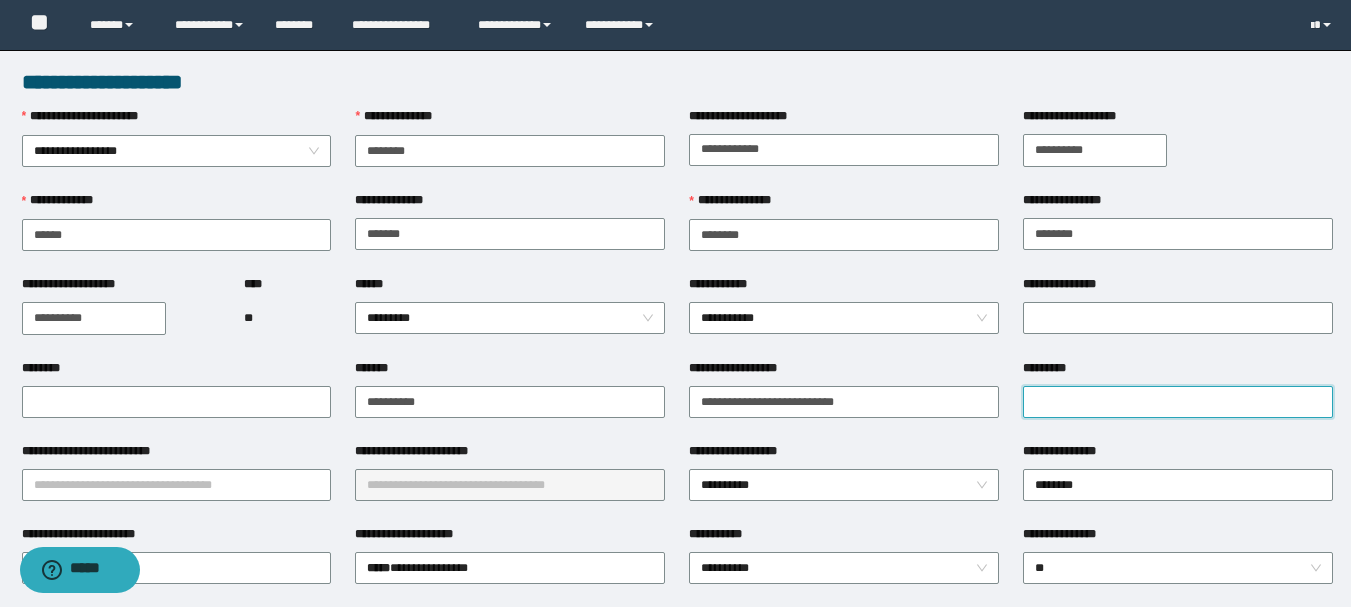 click on "*********" at bounding box center [1178, 402] 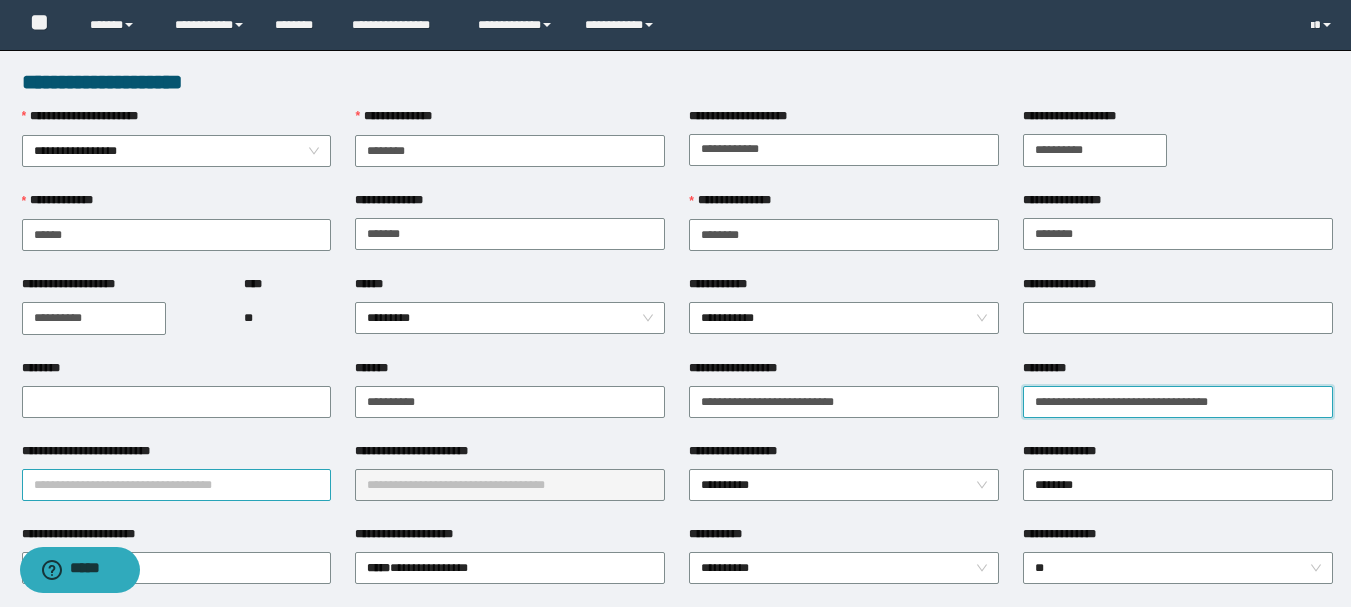 type on "**********" 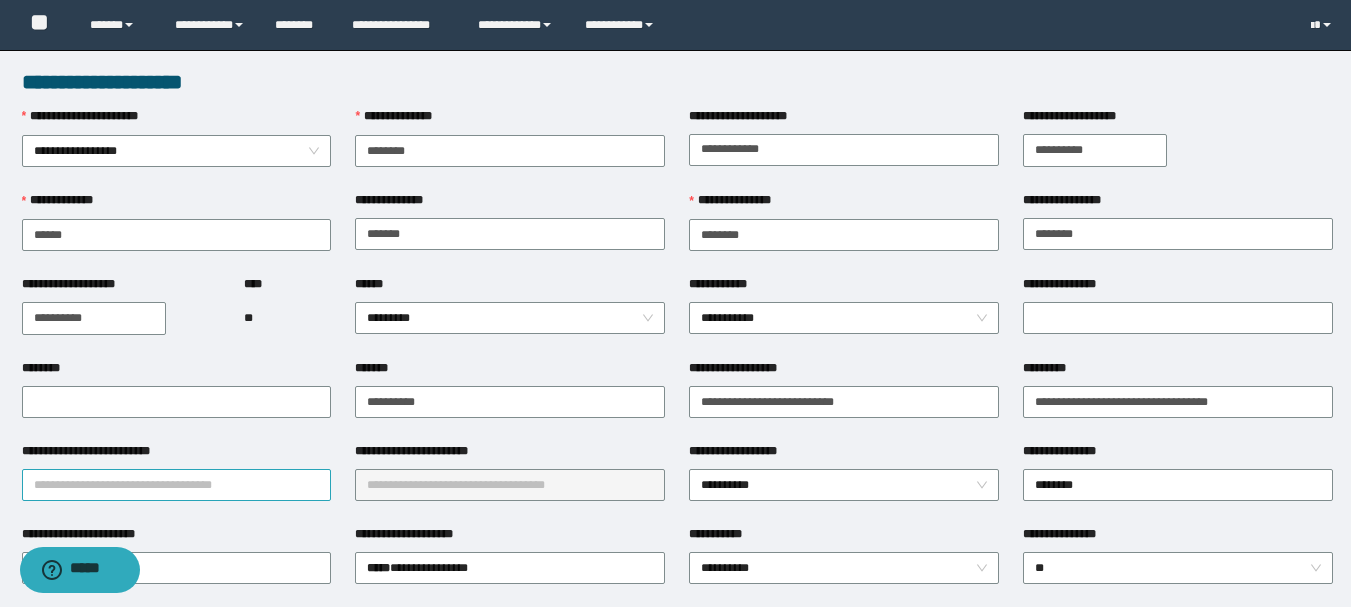 click on "**********" at bounding box center (177, 485) 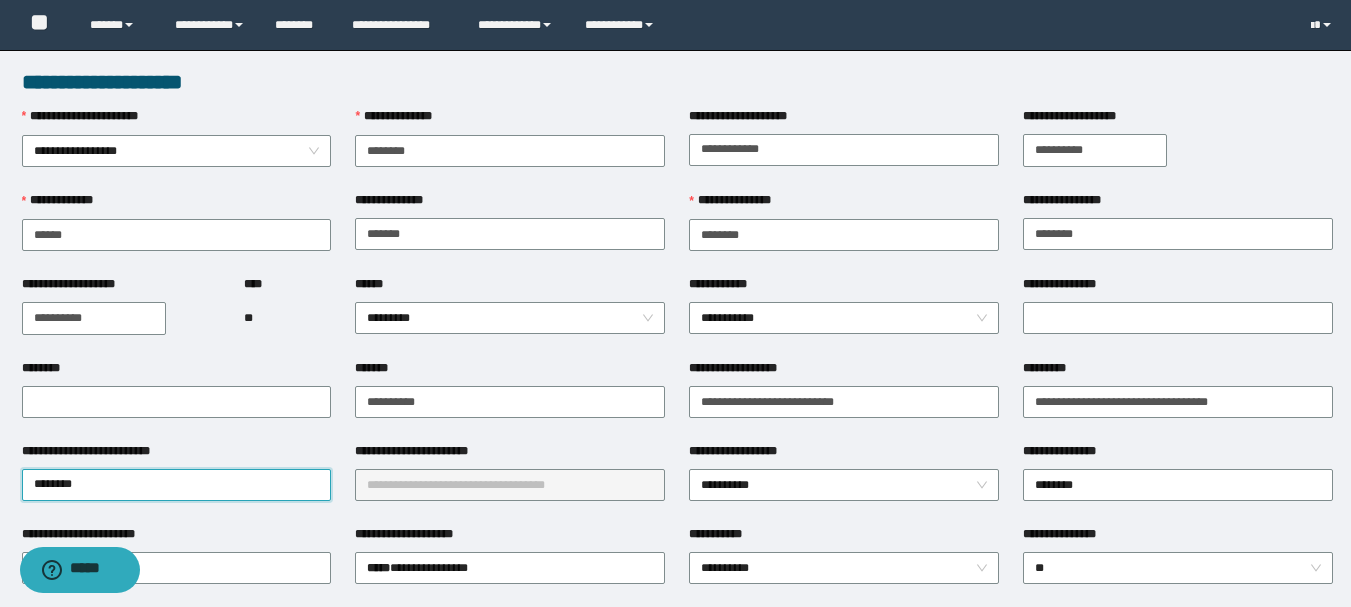 type on "*********" 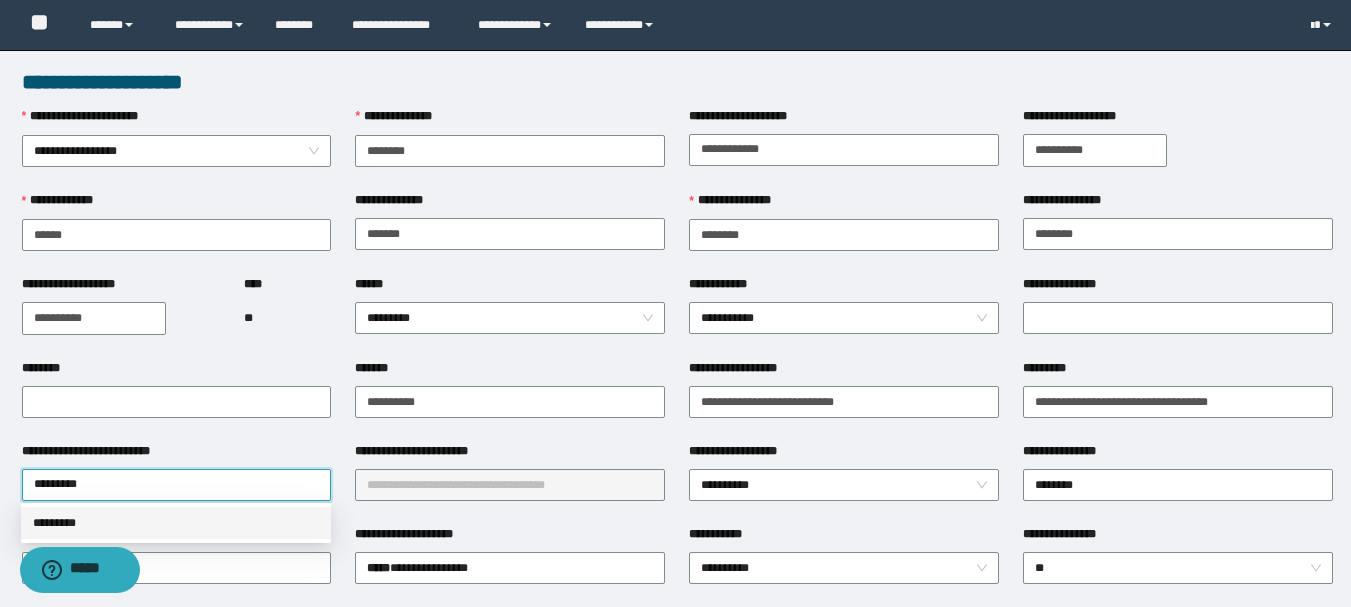 click on "*********" at bounding box center (176, 523) 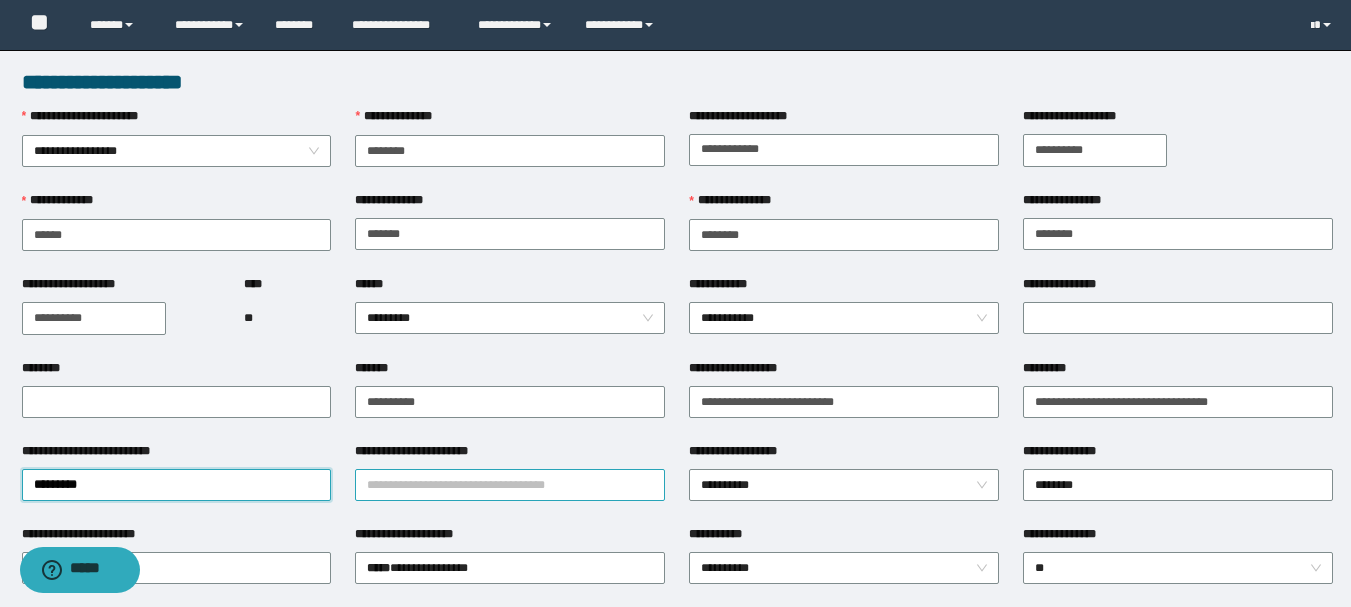 click on "**********" at bounding box center (510, 485) 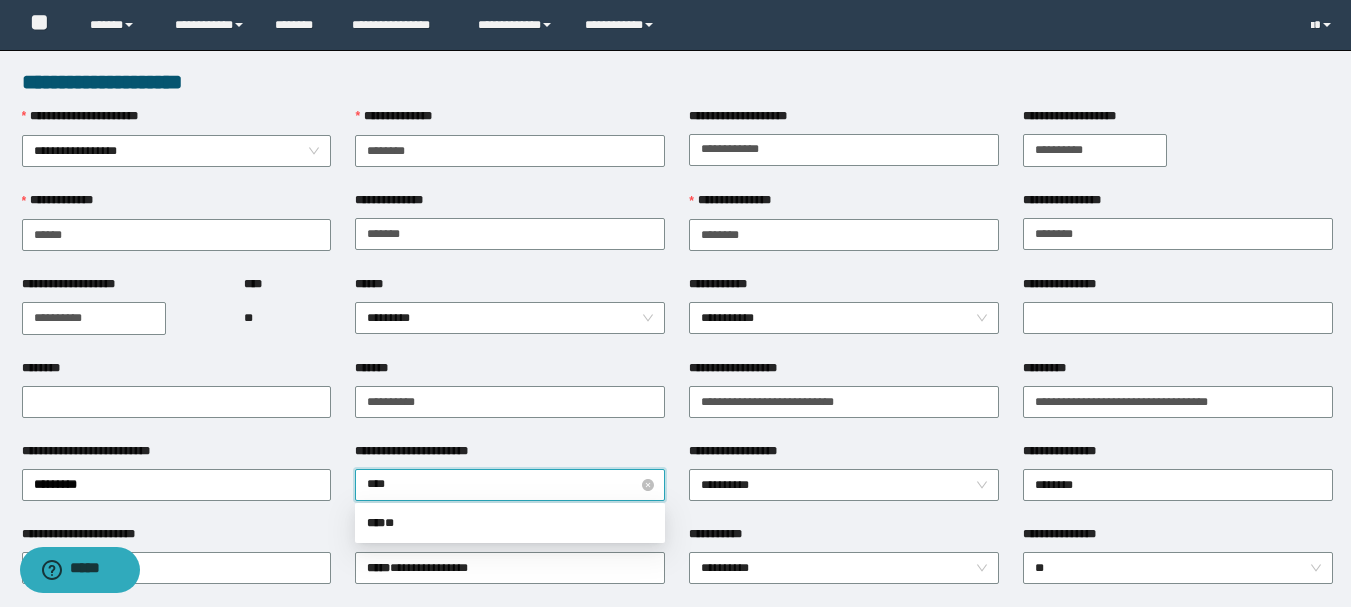 type on "*****" 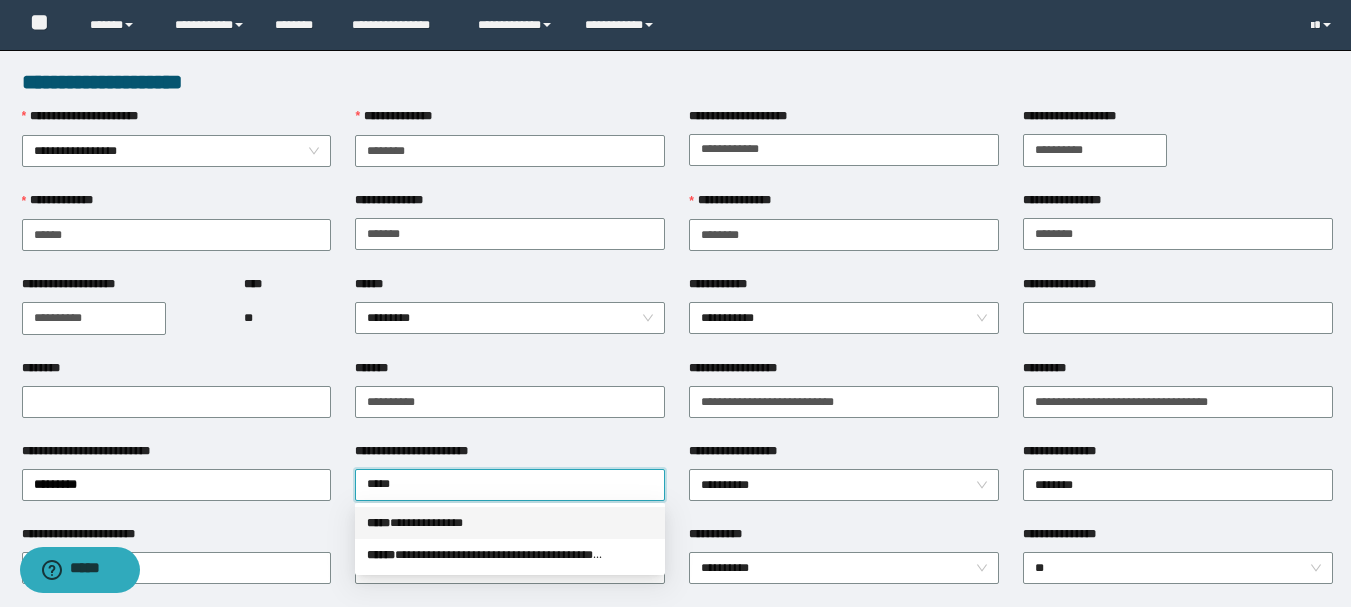 click on "**********" at bounding box center (510, 523) 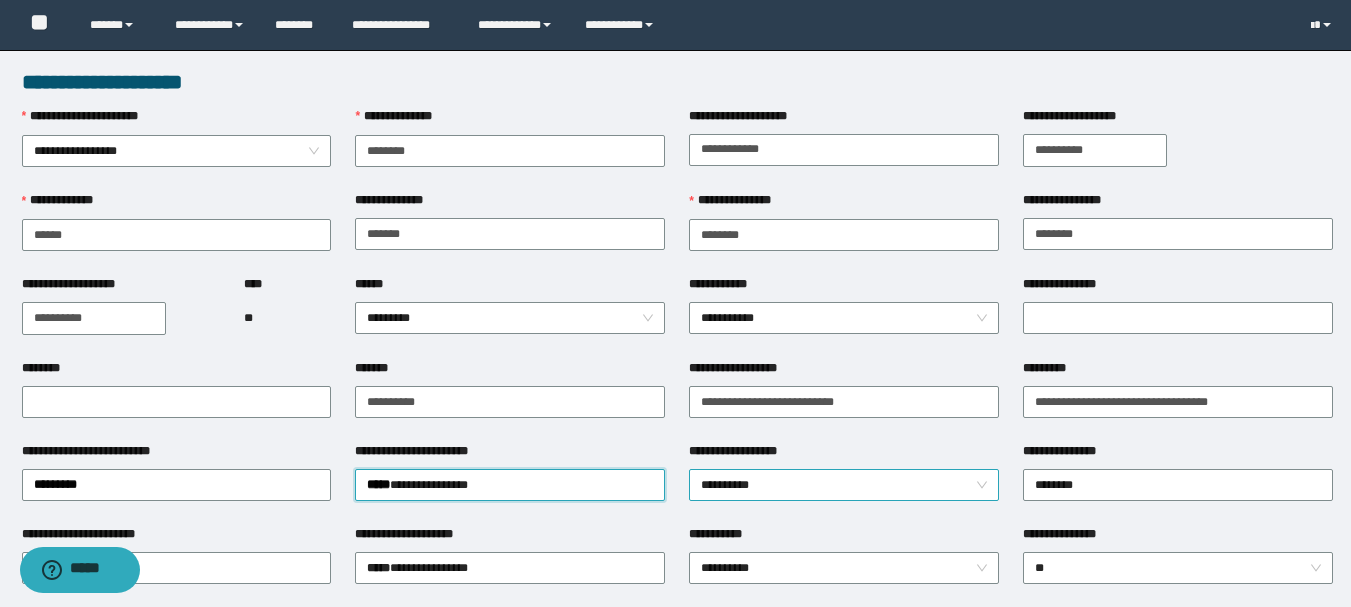 click on "**********" at bounding box center [844, 485] 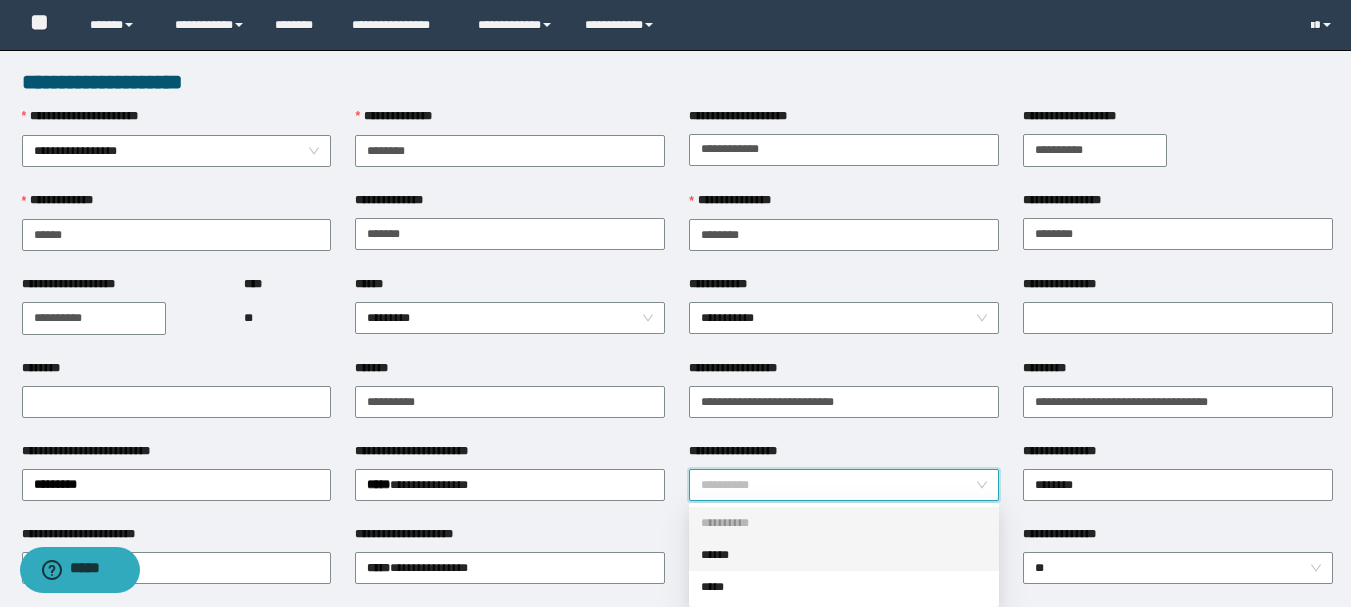 click on "******" at bounding box center (844, 555) 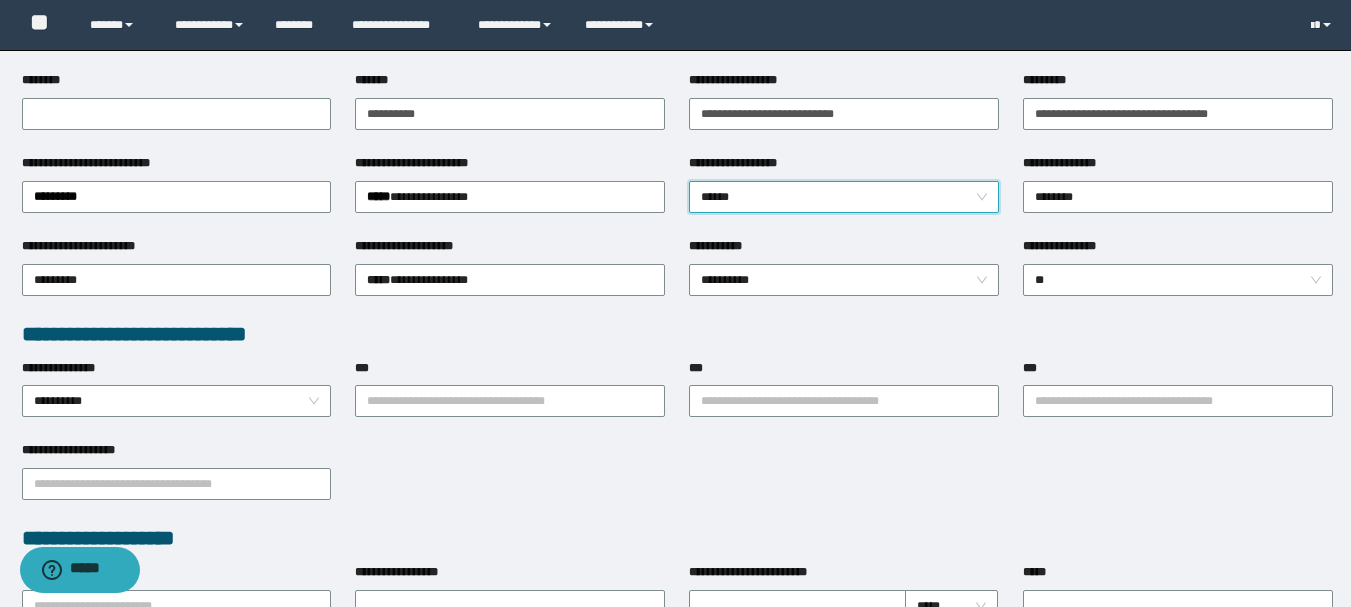 scroll, scrollTop: 300, scrollLeft: 0, axis: vertical 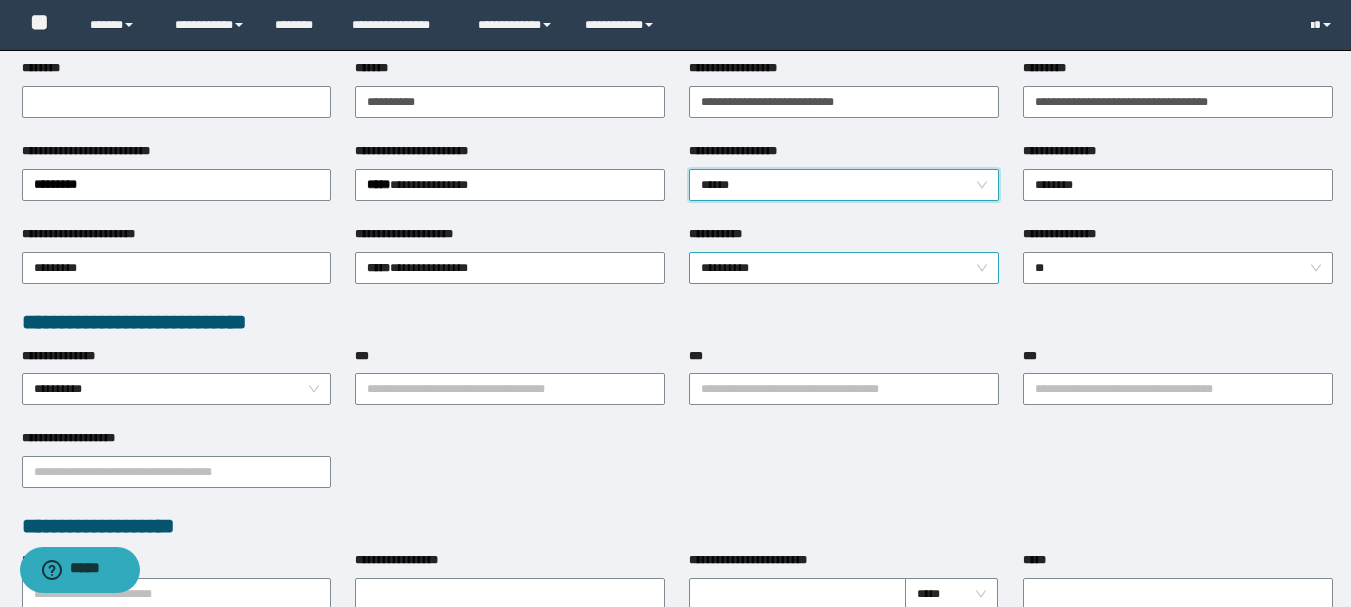 click on "**********" at bounding box center (844, 268) 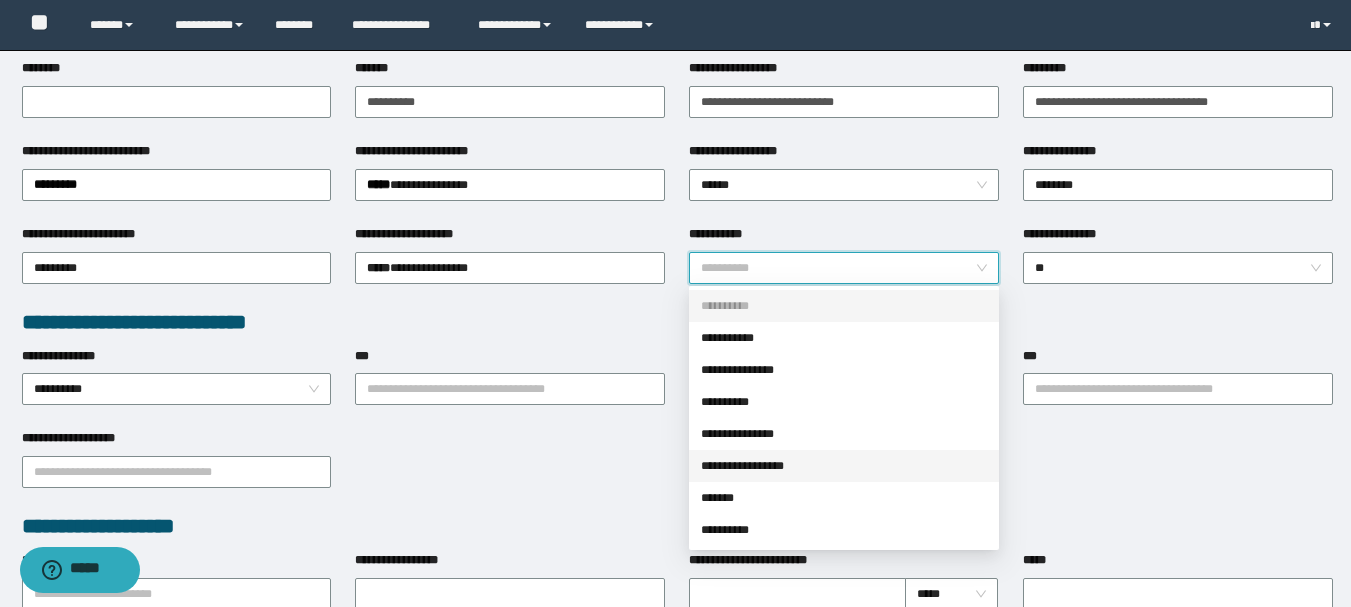 click on "**********" at bounding box center (844, 466) 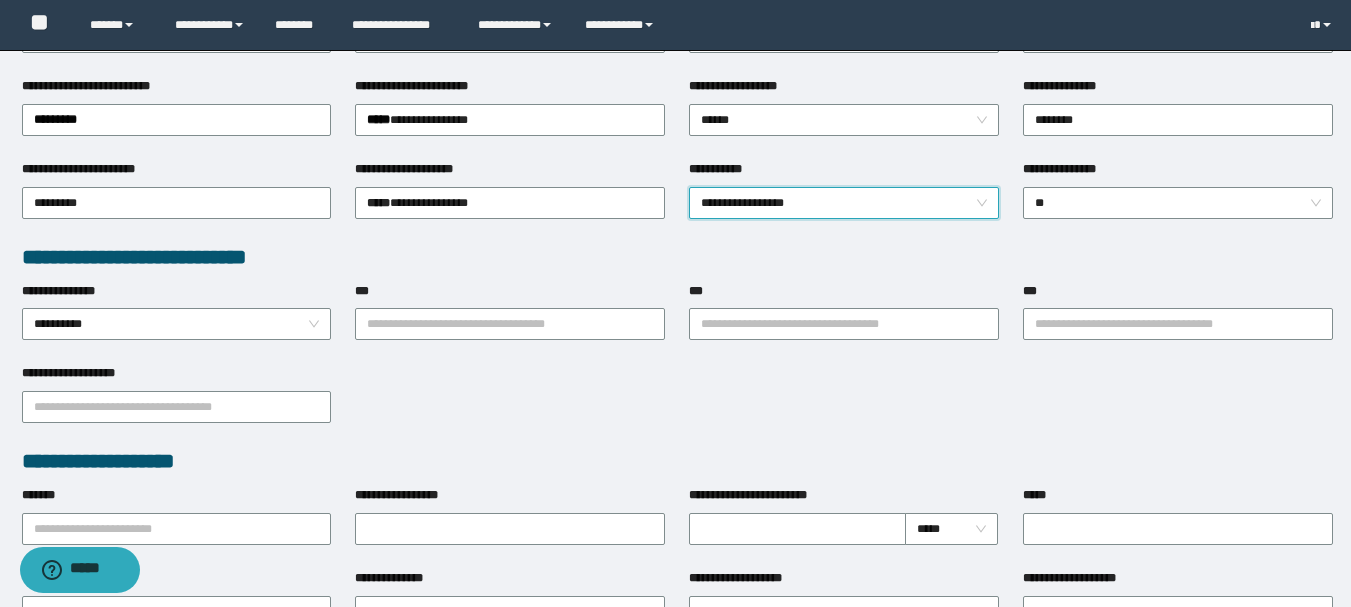 scroll, scrollTop: 400, scrollLeft: 0, axis: vertical 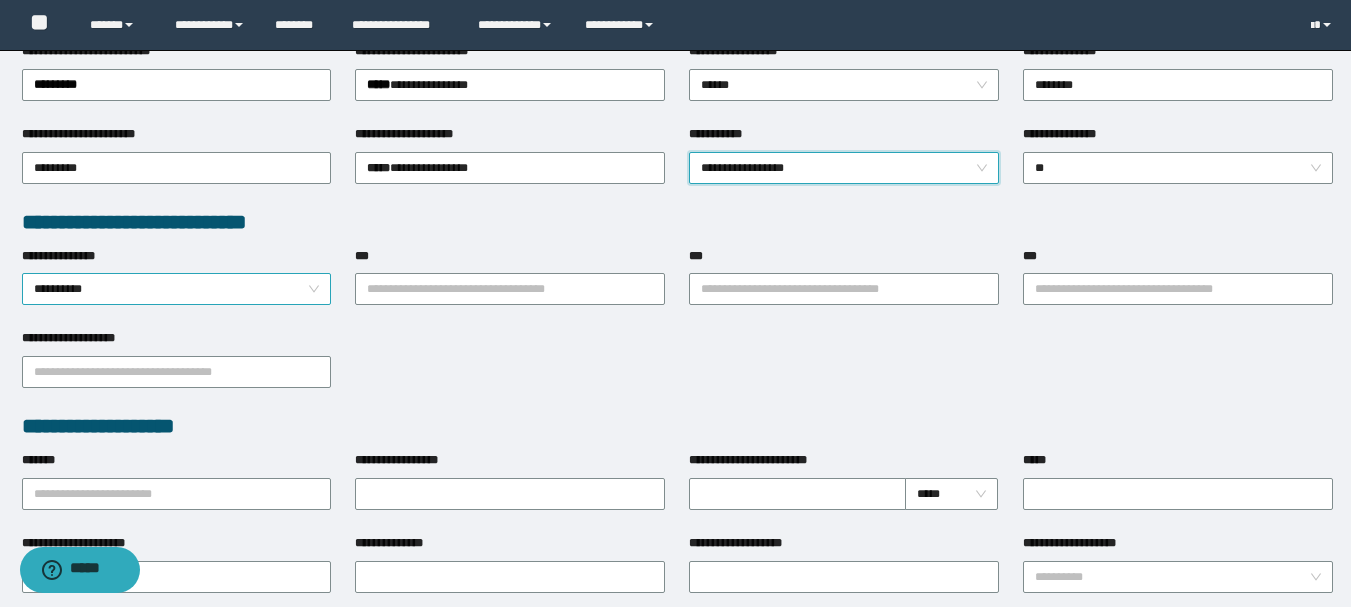 click on "**********" at bounding box center [177, 289] 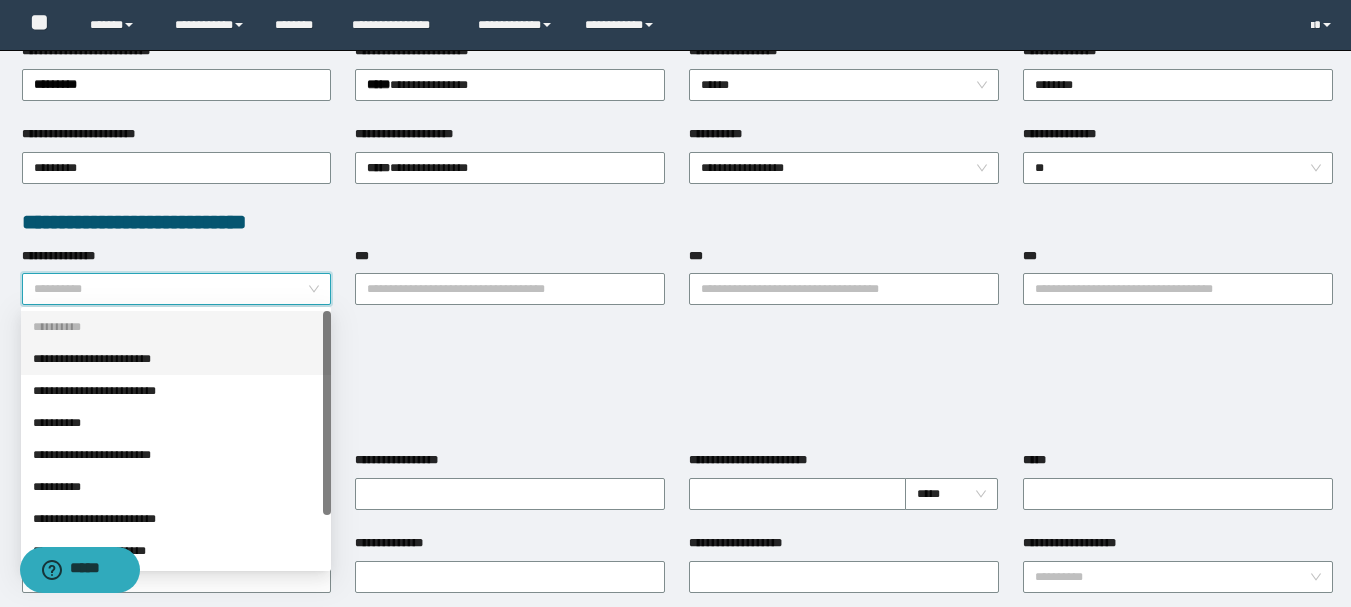 click on "**********" at bounding box center (176, 359) 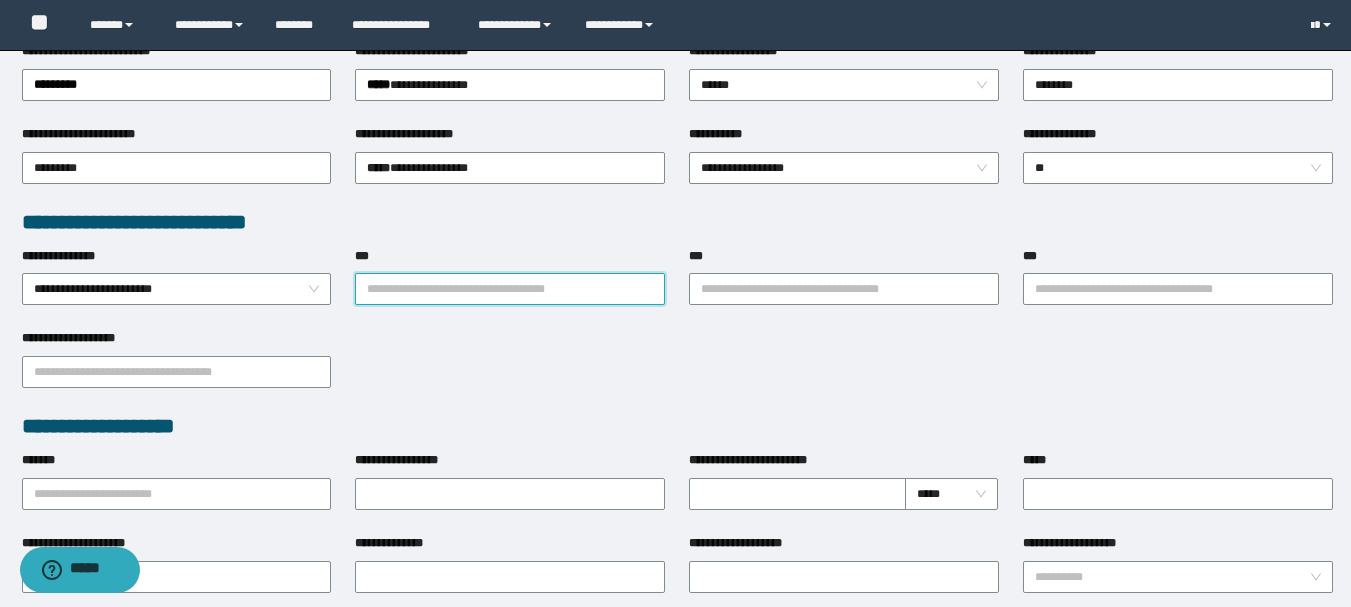 click on "***" at bounding box center (510, 289) 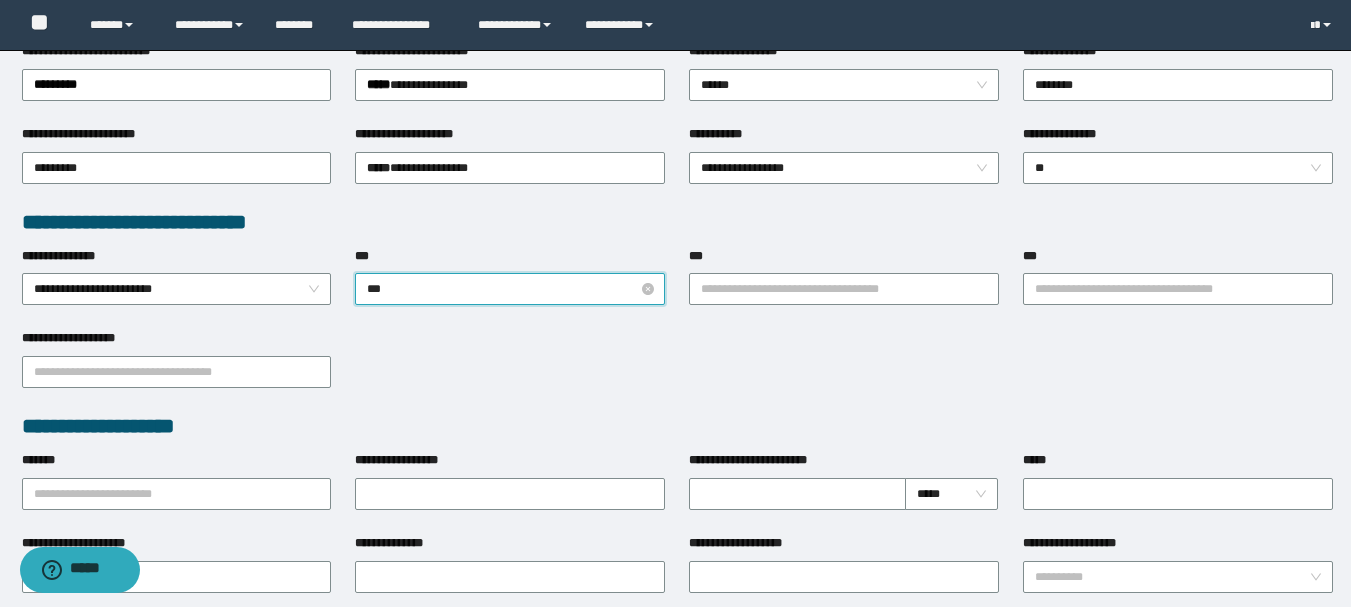 type on "****" 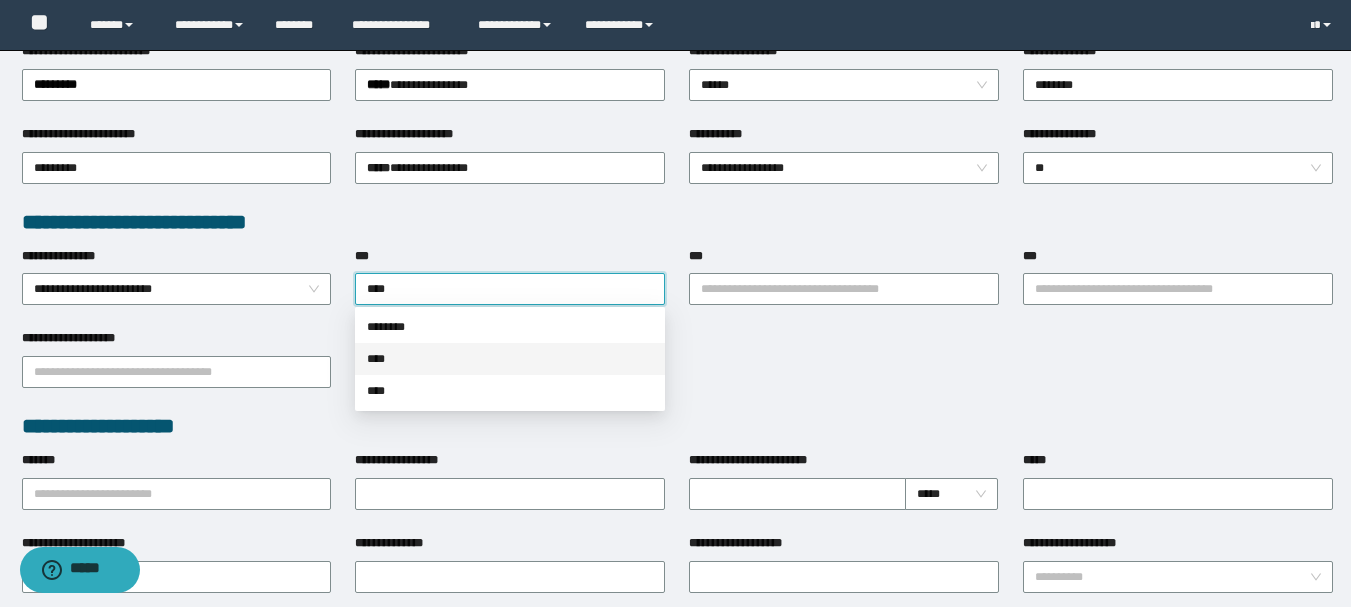 drag, startPoint x: 413, startPoint y: 362, endPoint x: 428, endPoint y: 362, distance: 15 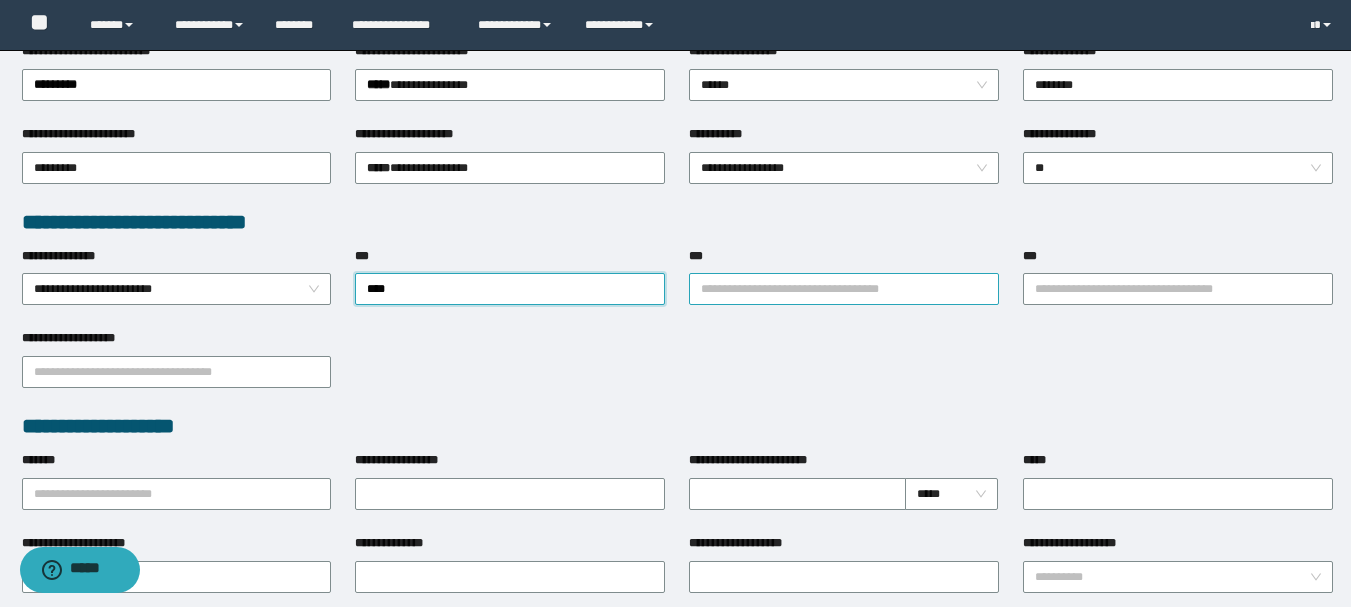 click on "***" at bounding box center (844, 289) 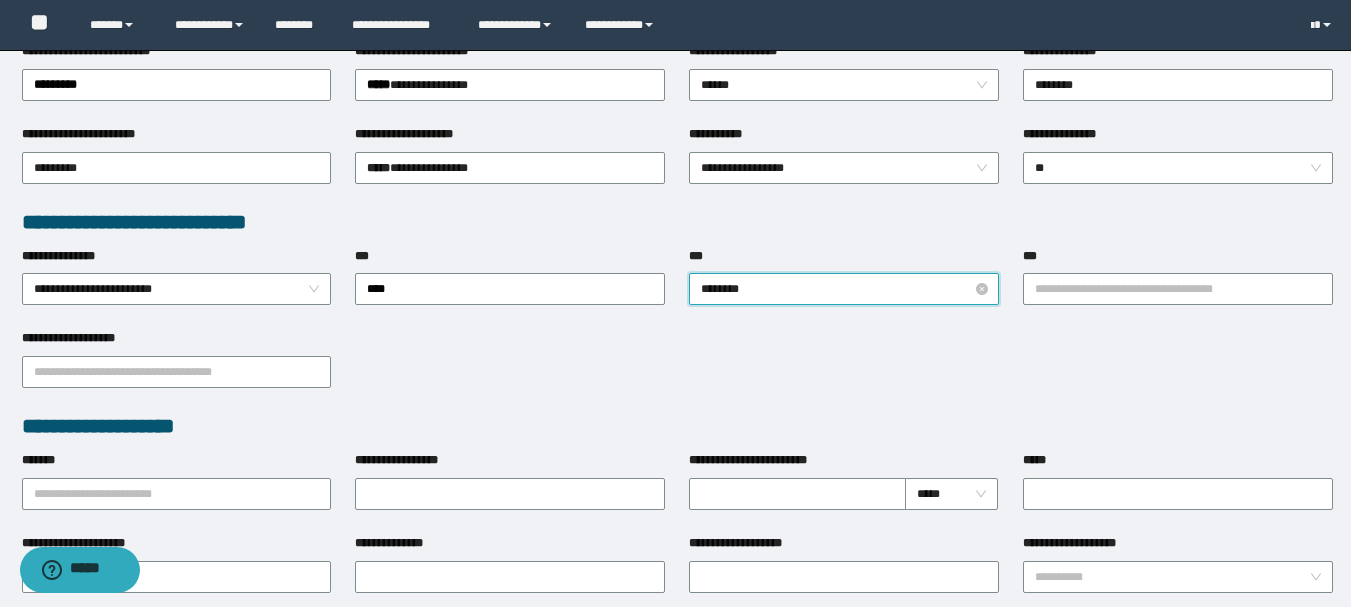 type on "*********" 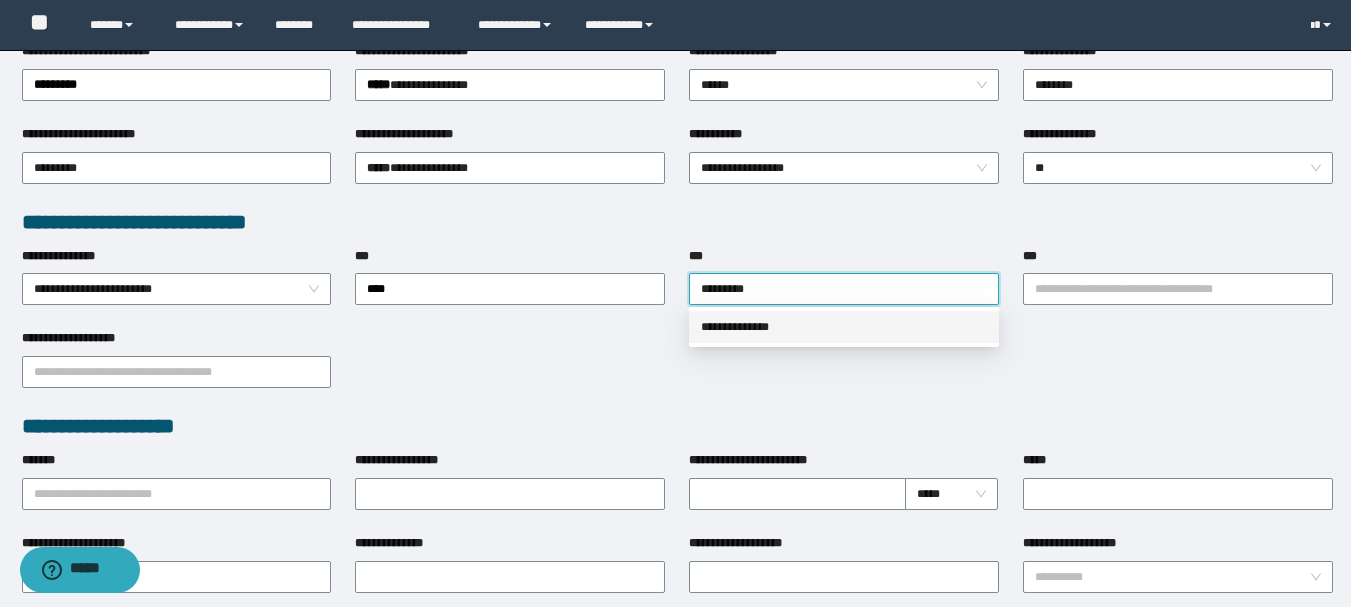 click on "**********" at bounding box center [844, 327] 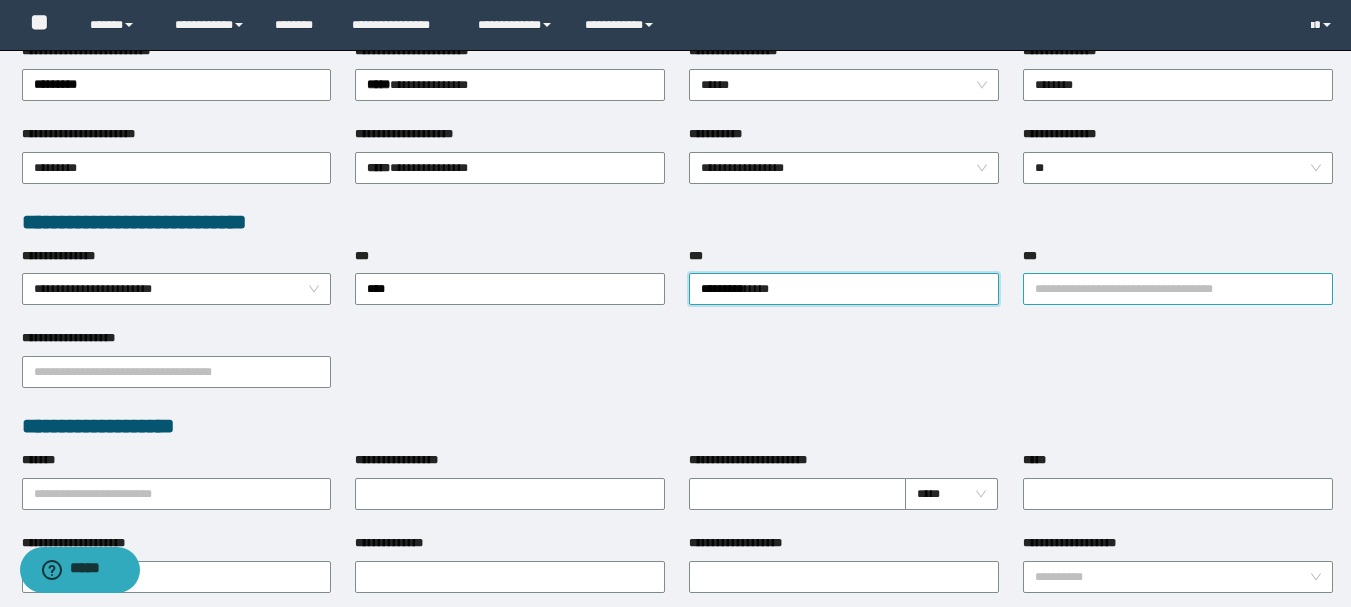 click on "***" at bounding box center (1178, 289) 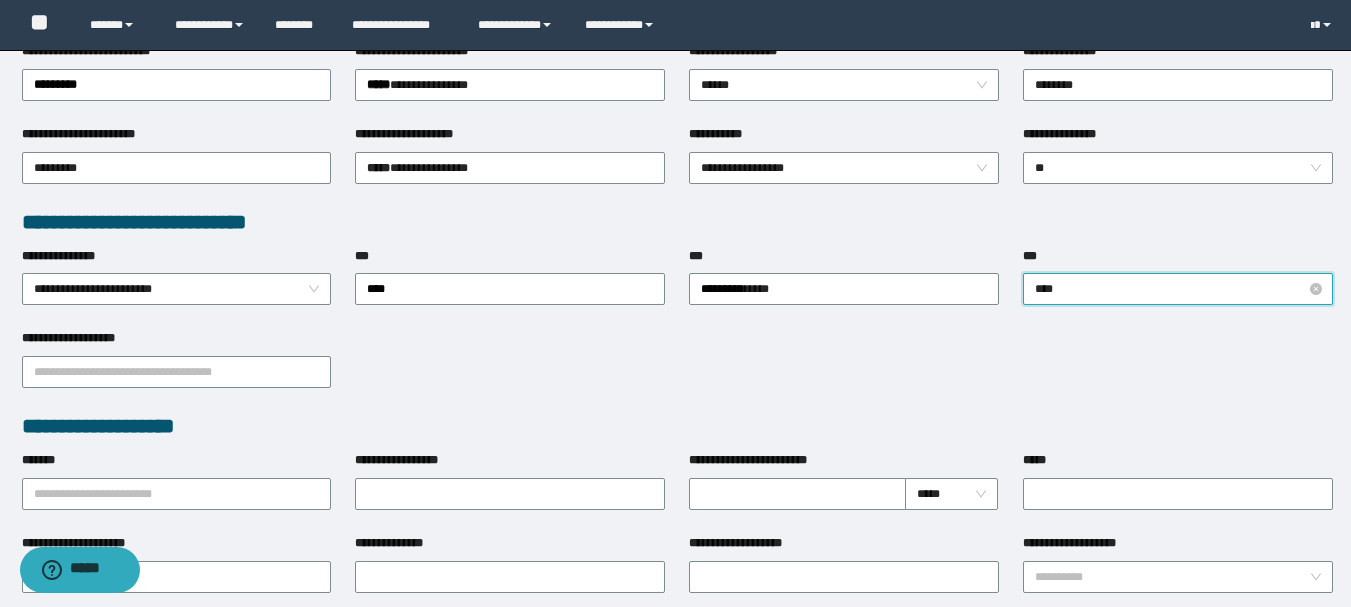 type on "*****" 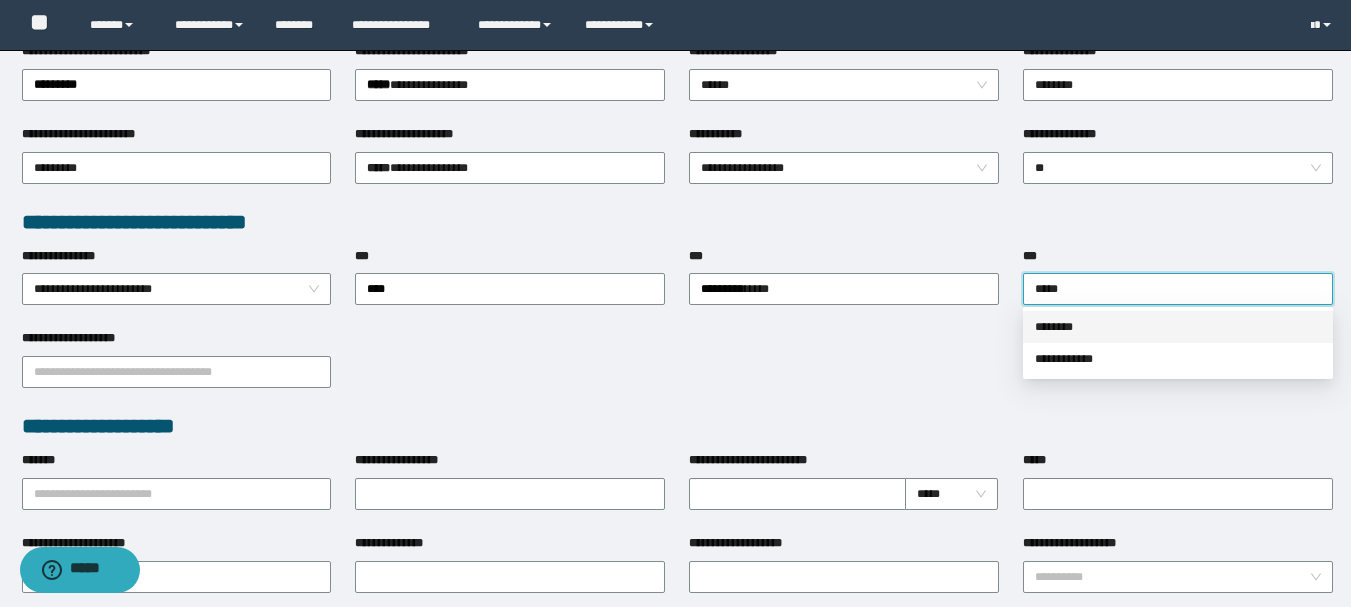 click on "********" at bounding box center [1178, 327] 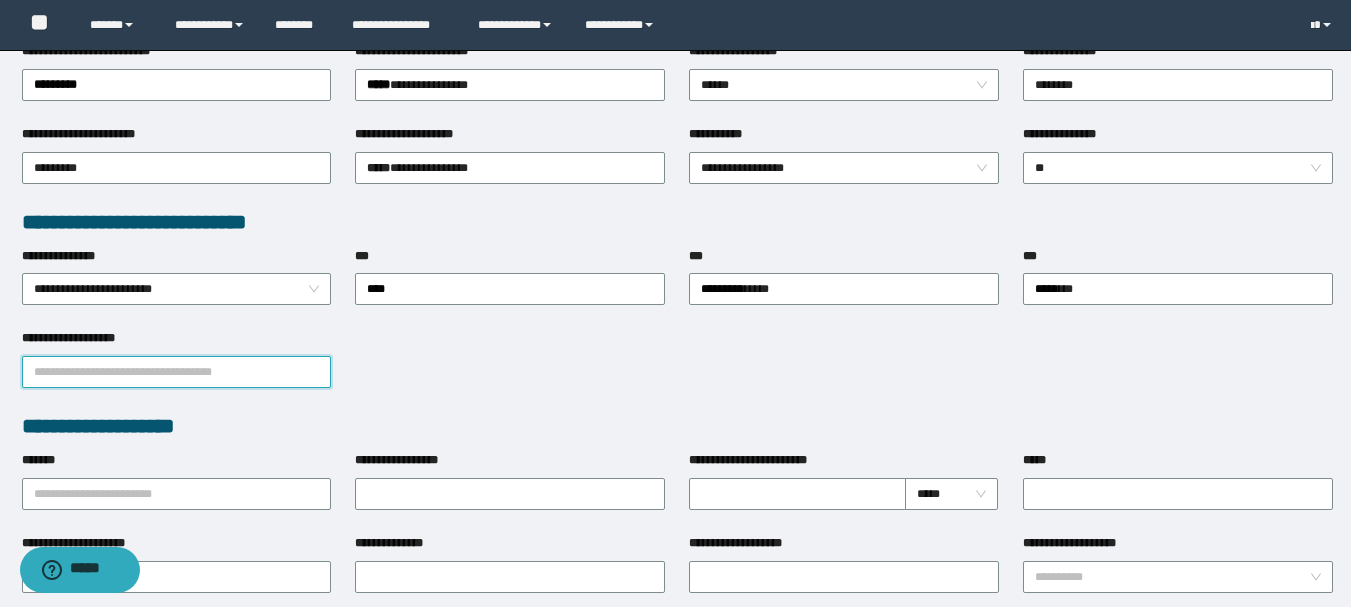 click on "**********" at bounding box center (177, 372) 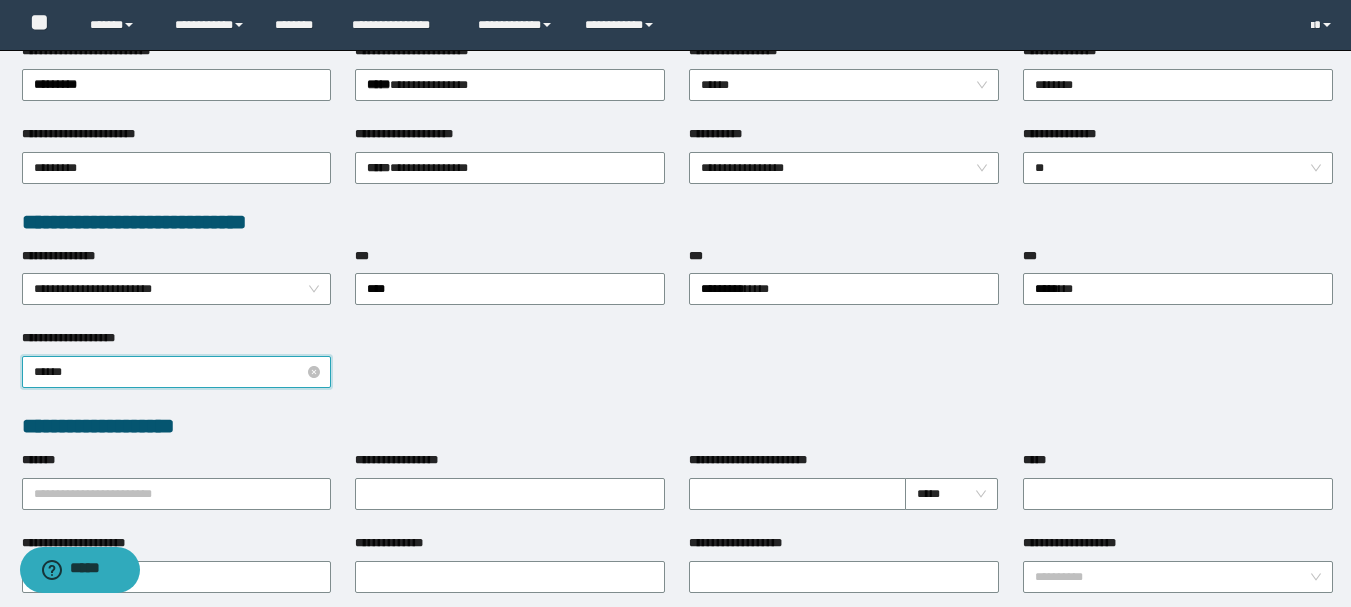 type on "*******" 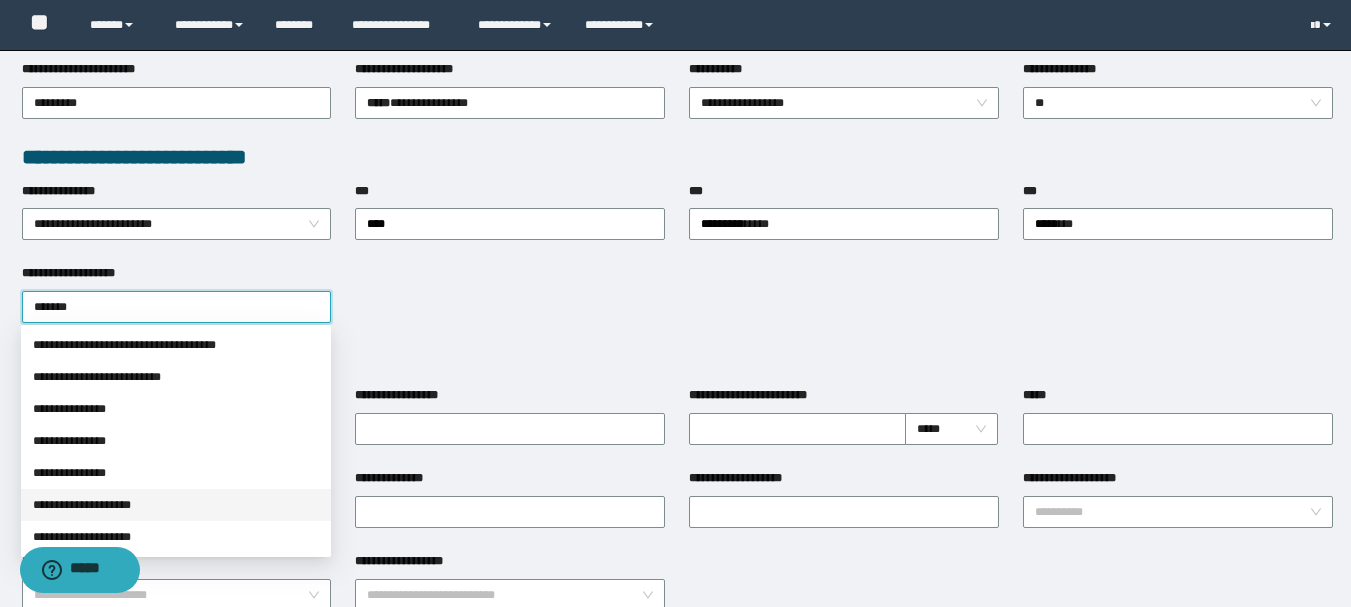 scroll, scrollTop: 500, scrollLeft: 0, axis: vertical 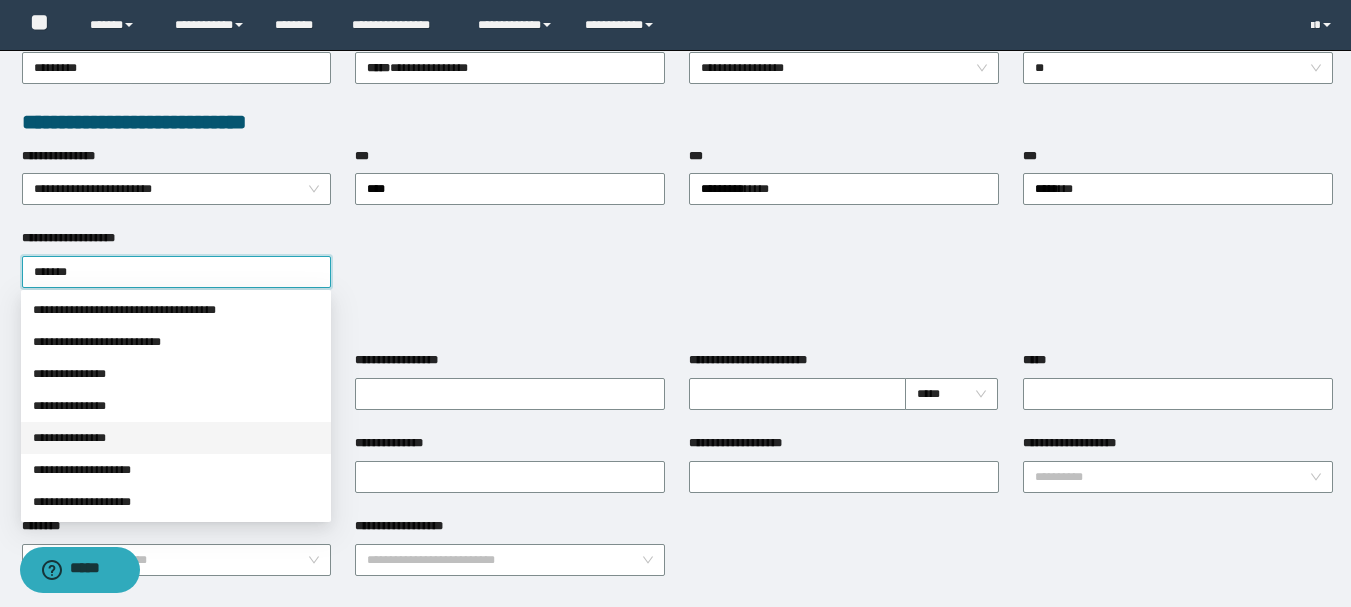 click on "**********" at bounding box center (176, 438) 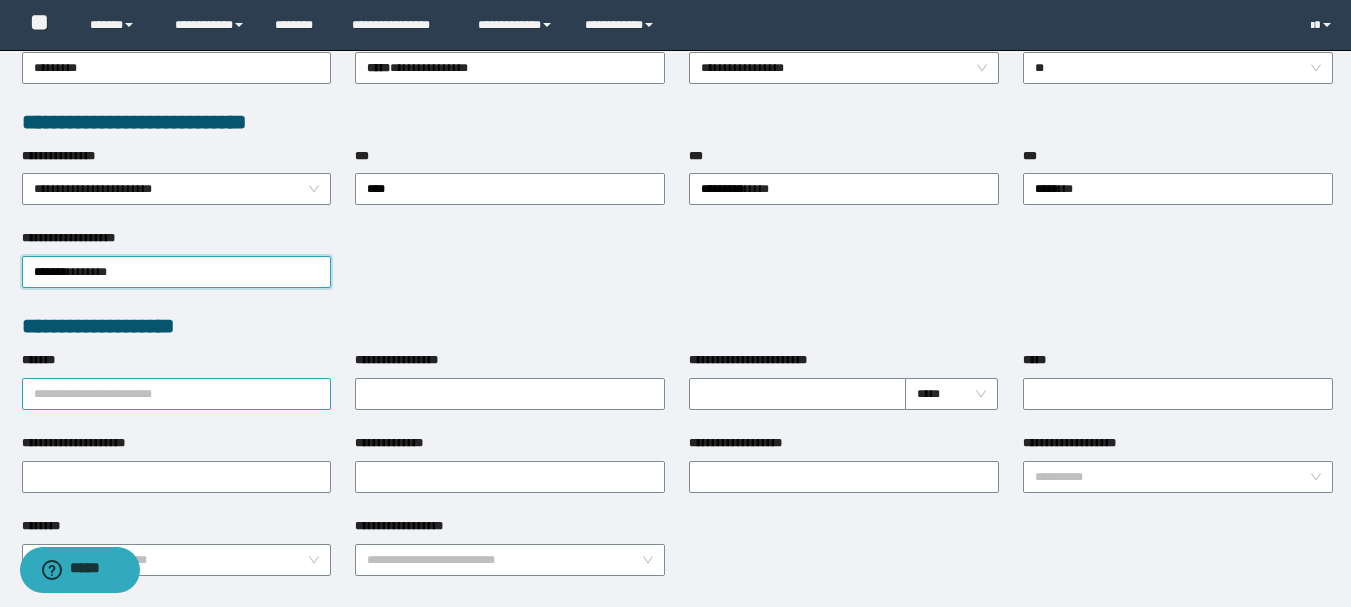 click on "*******" at bounding box center [177, 394] 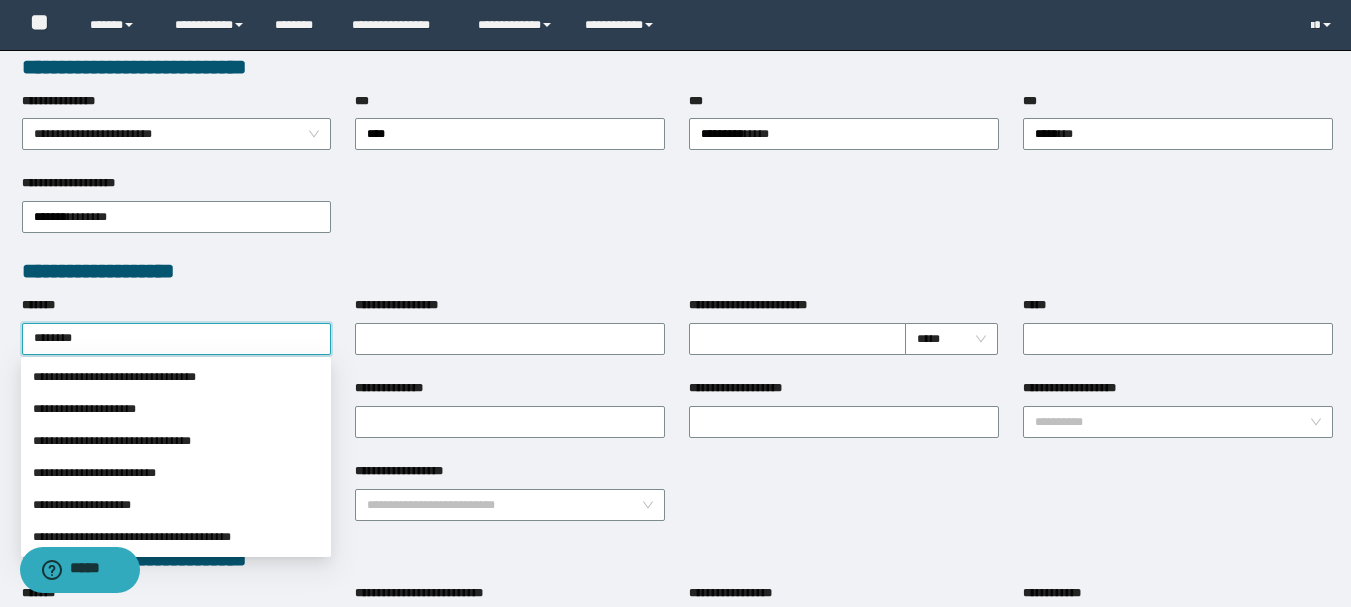 scroll, scrollTop: 600, scrollLeft: 0, axis: vertical 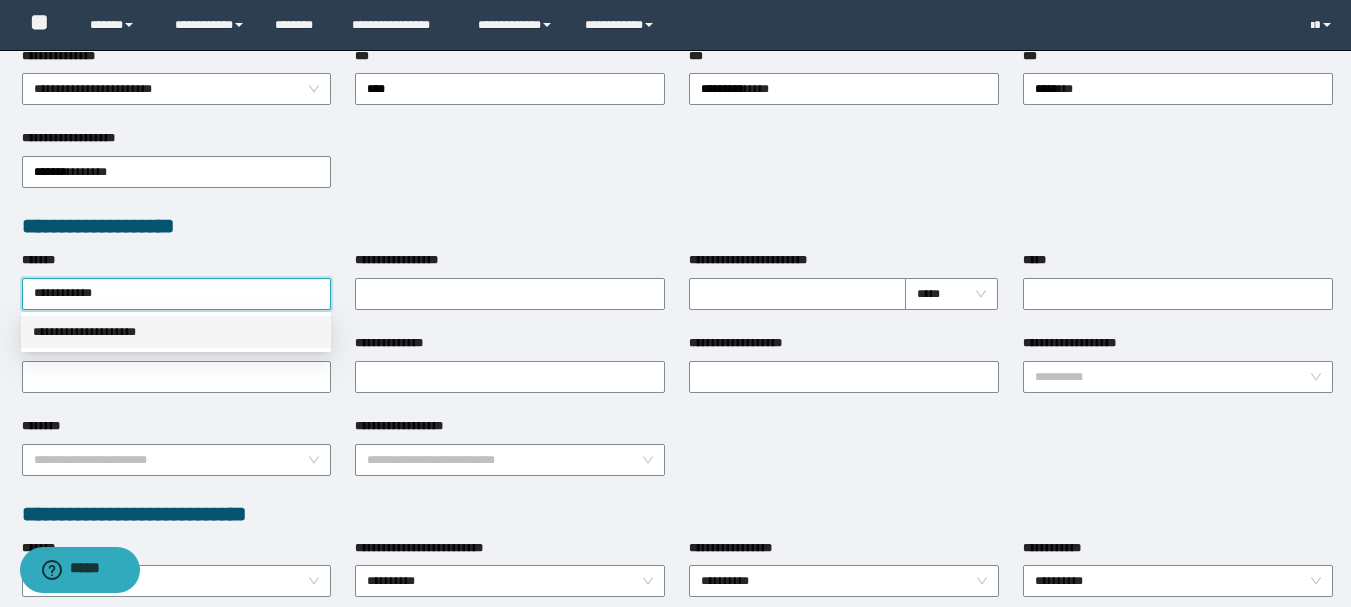 type on "**********" 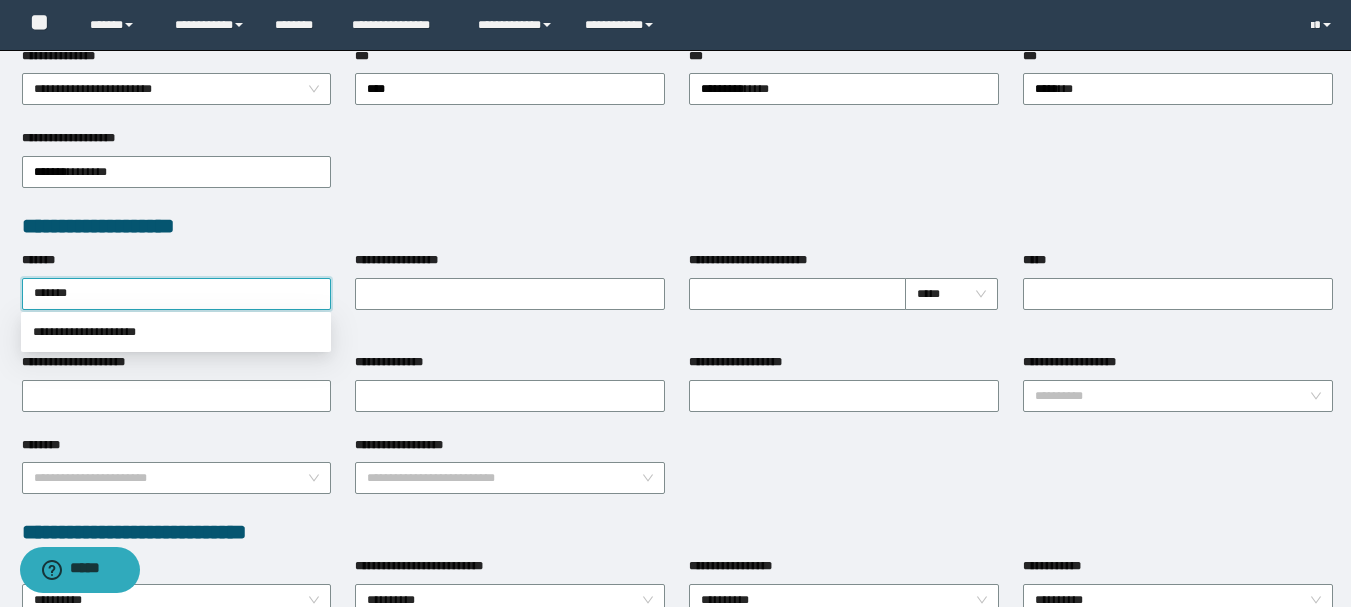 type on "*******" 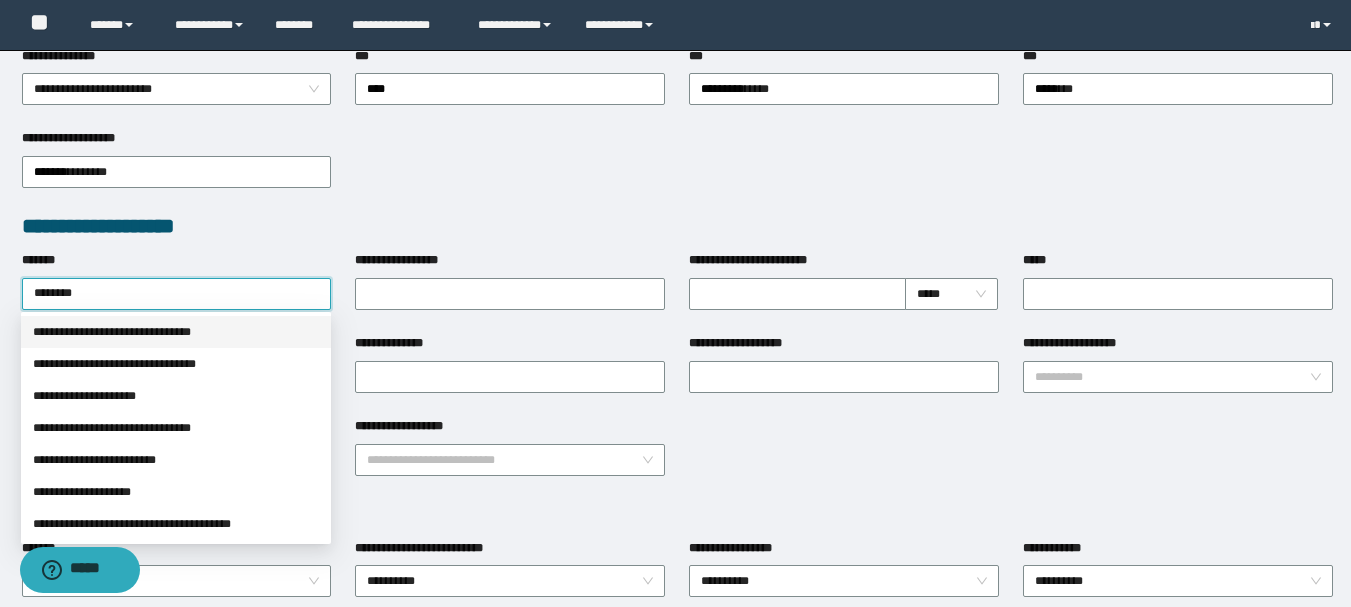 click on "**********" at bounding box center (176, 332) 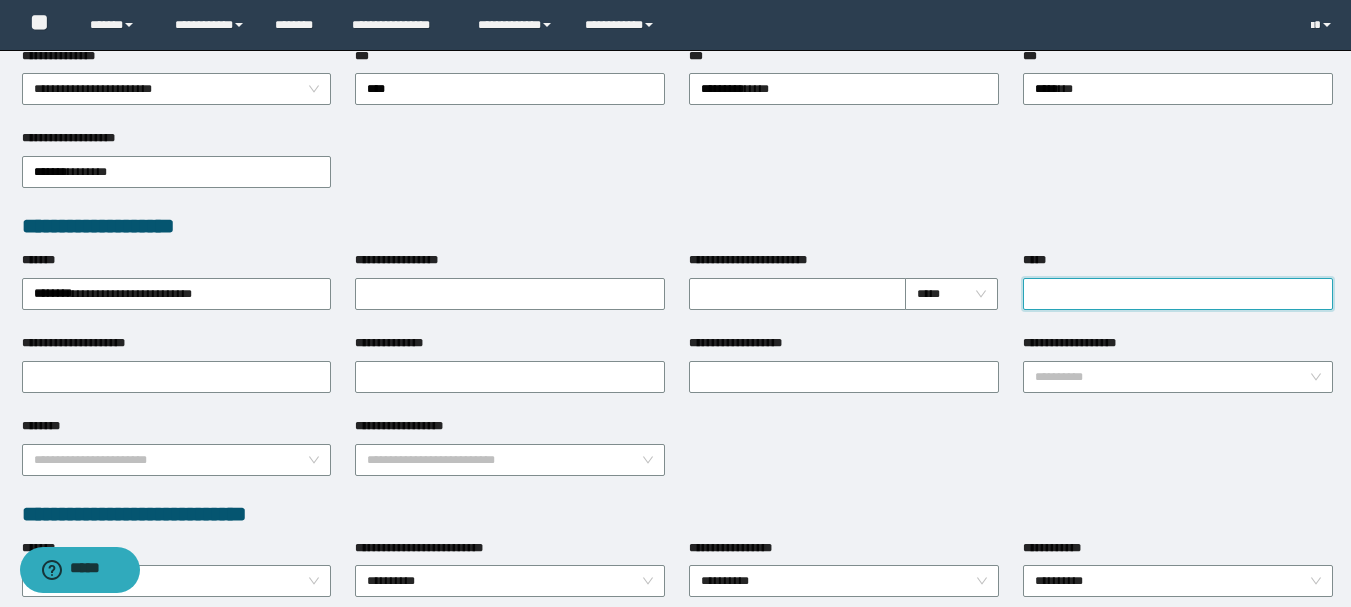 click on "*****" at bounding box center (1178, 294) 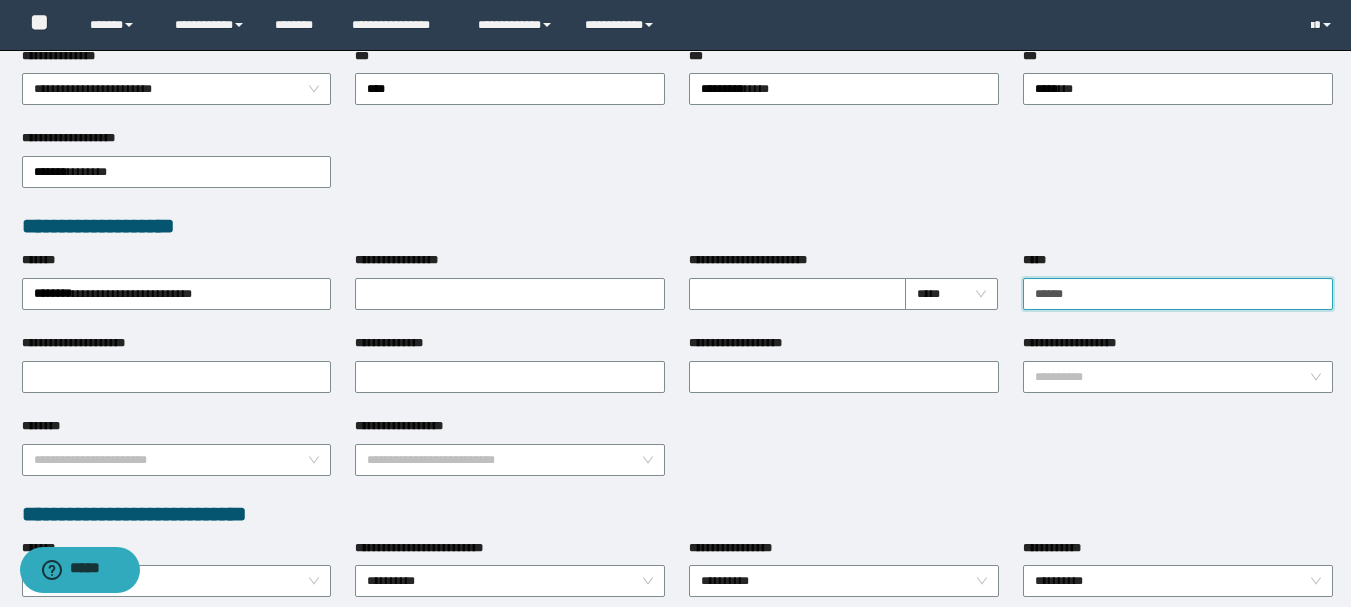 type on "*******" 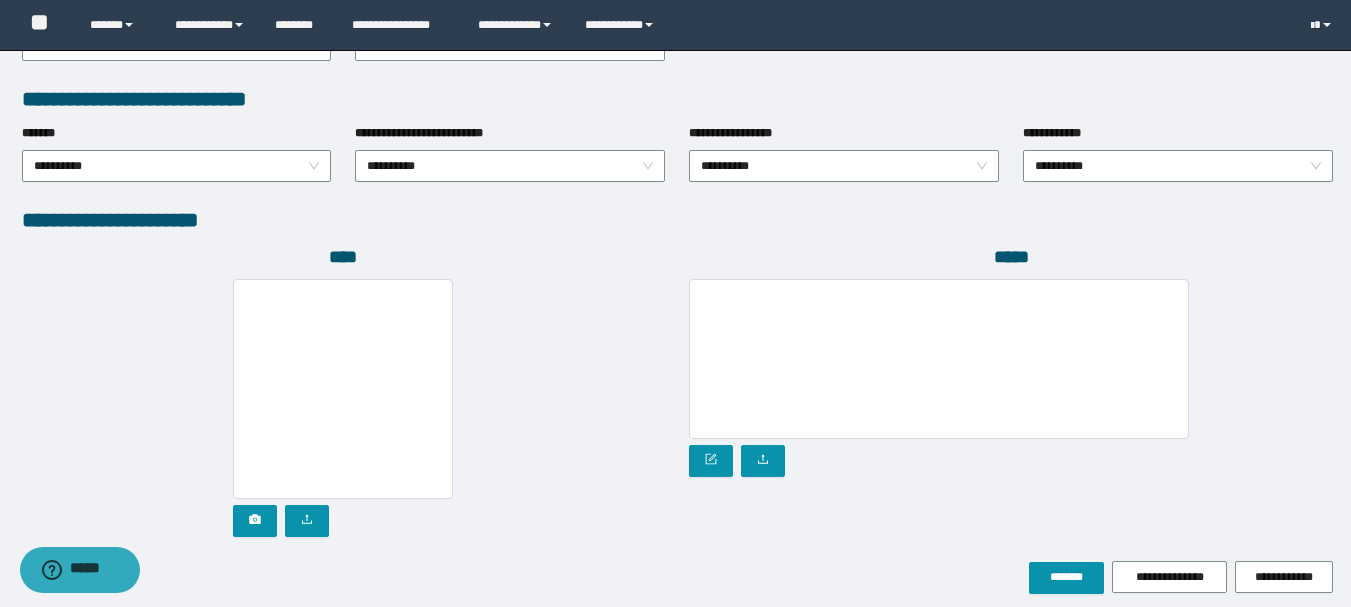 scroll, scrollTop: 1096, scrollLeft: 0, axis: vertical 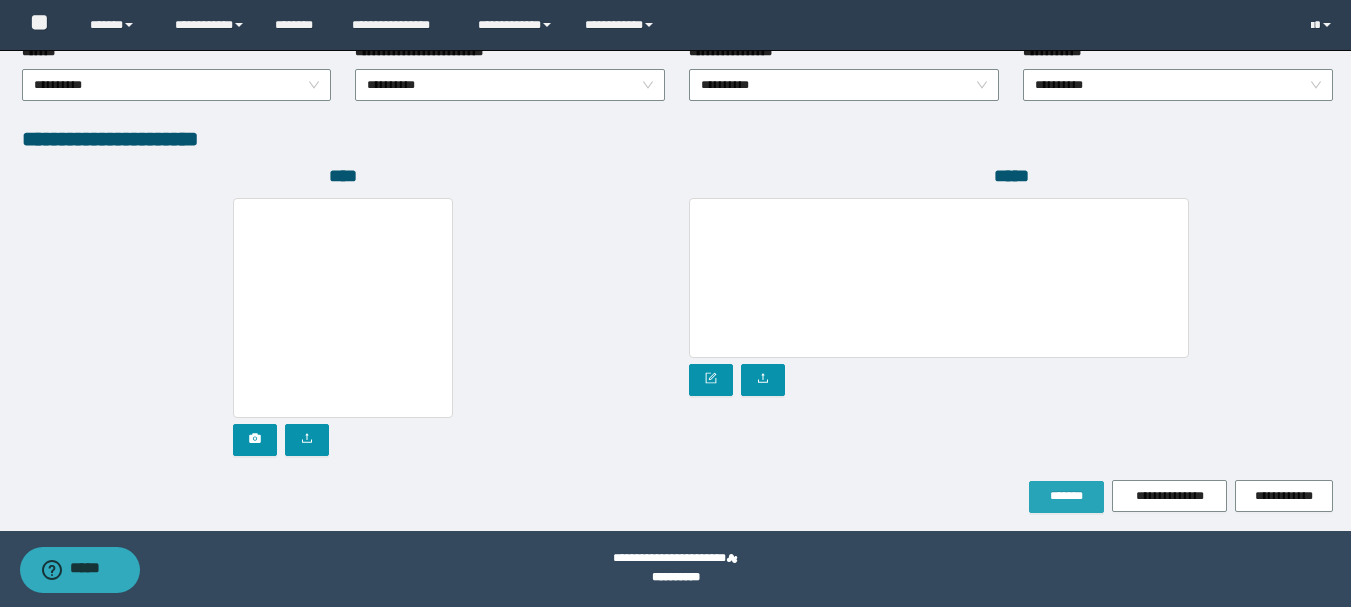 click on "*******" at bounding box center [1066, 496] 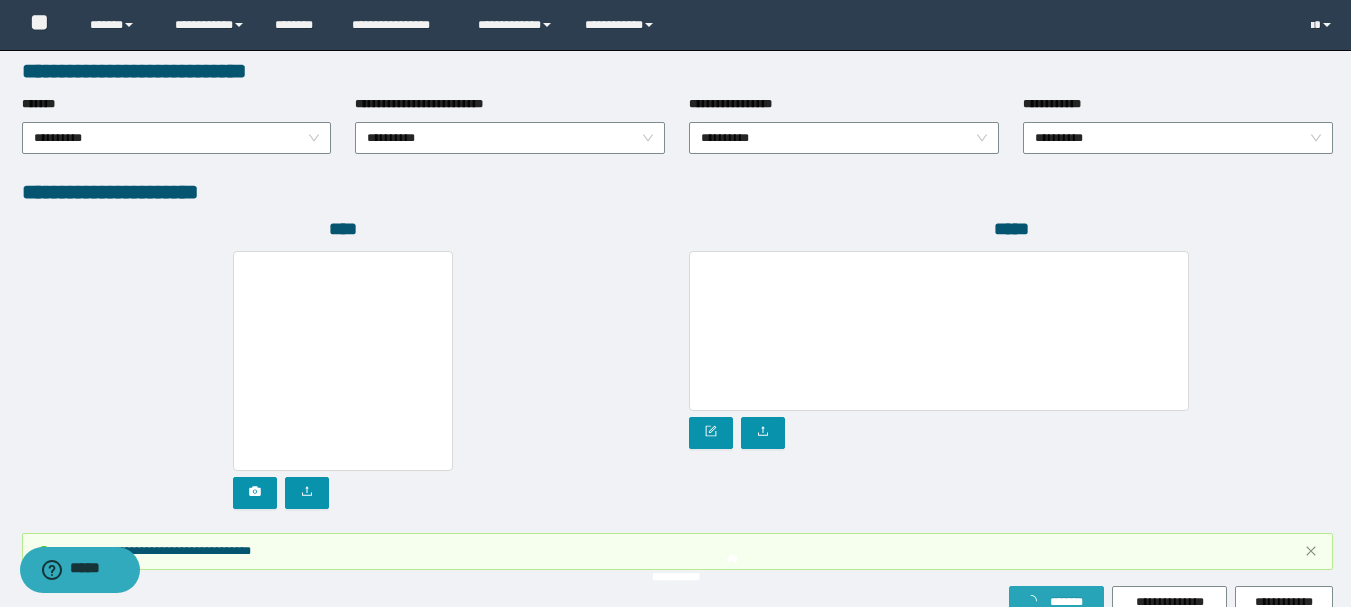 scroll, scrollTop: 1149, scrollLeft: 0, axis: vertical 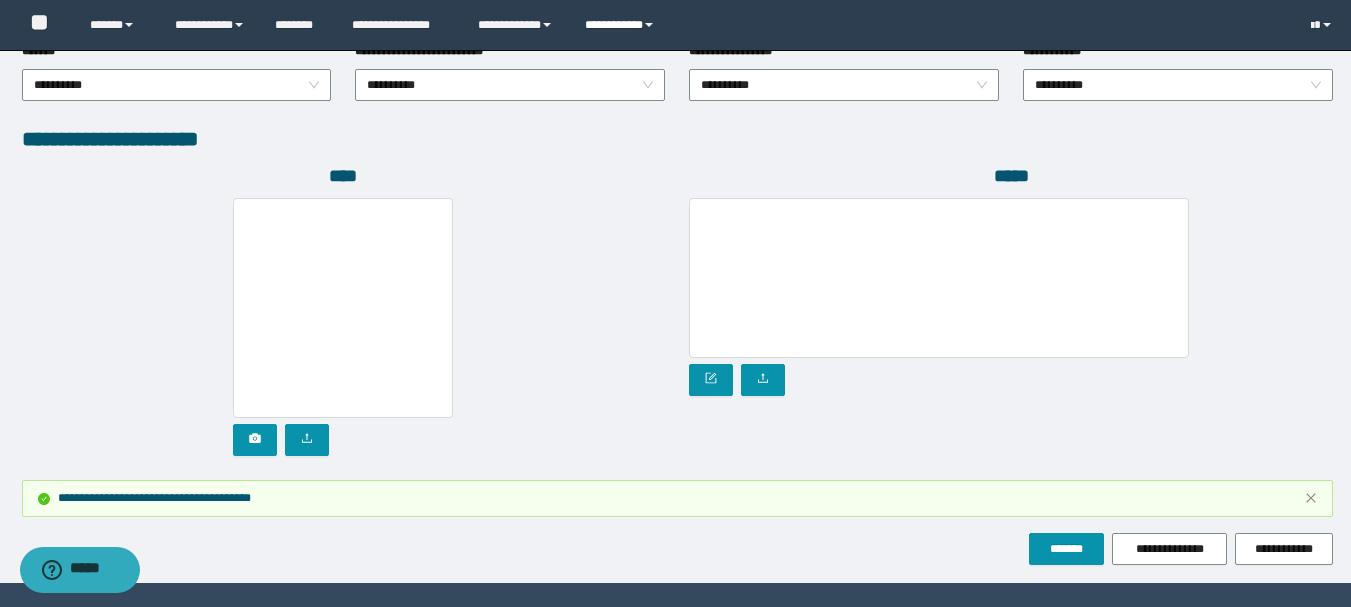 click on "**********" at bounding box center [622, 25] 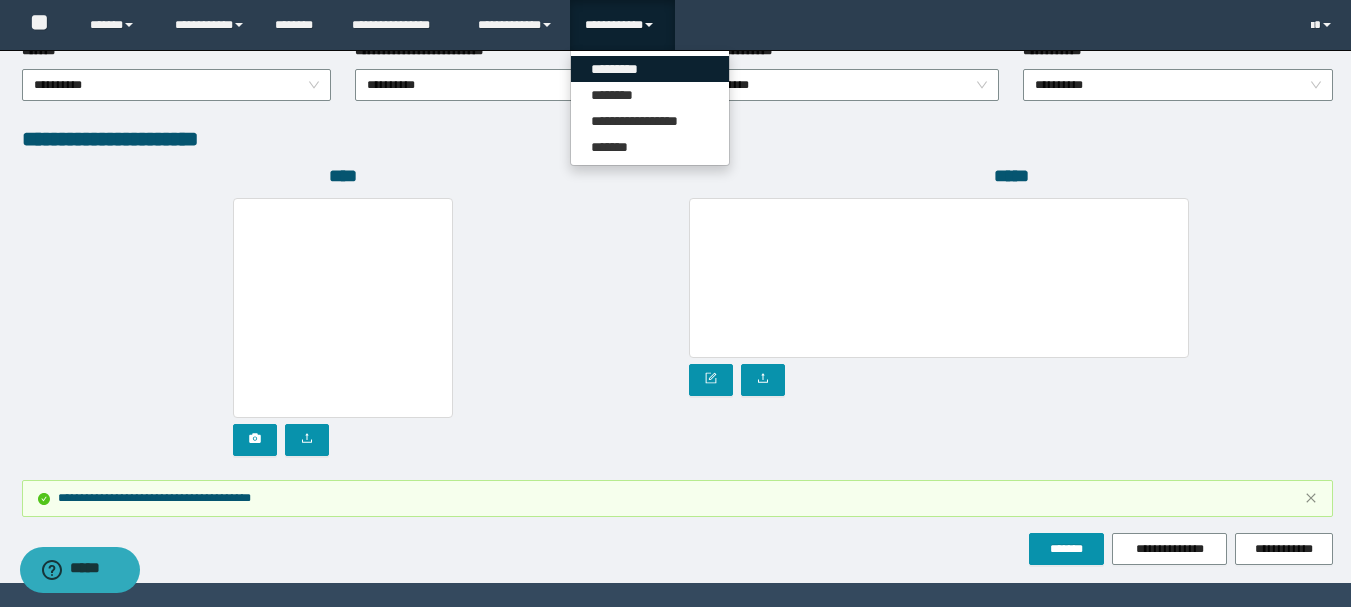 click on "*********" at bounding box center [650, 69] 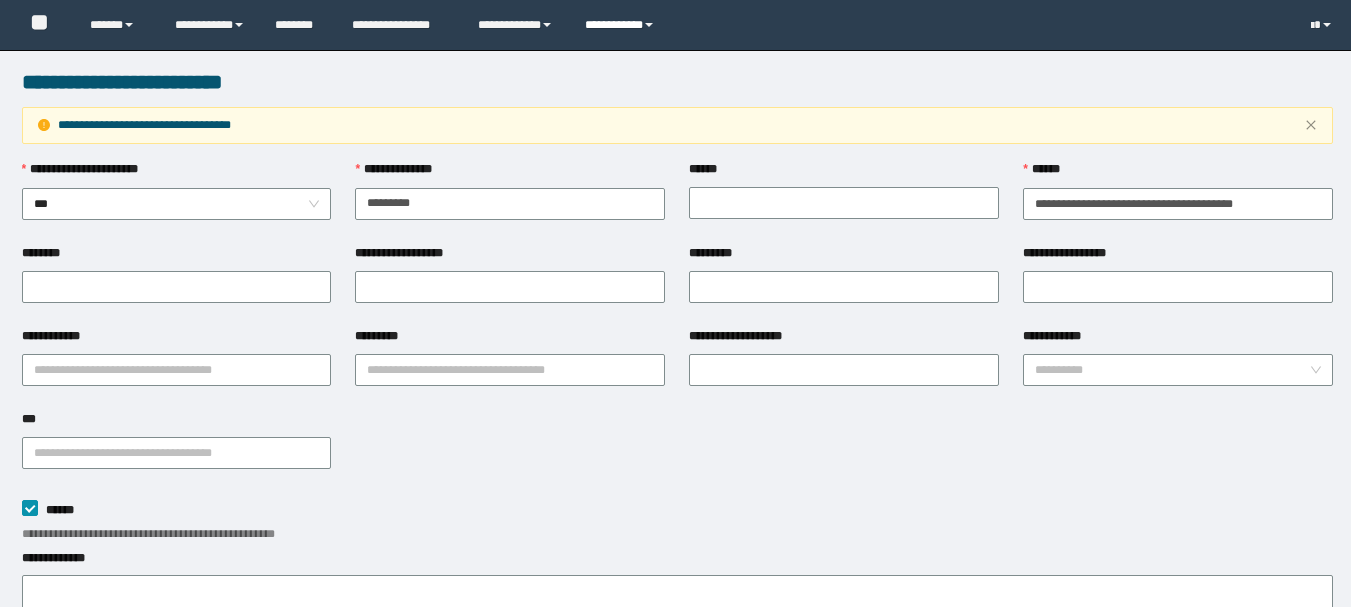 scroll, scrollTop: 662, scrollLeft: 0, axis: vertical 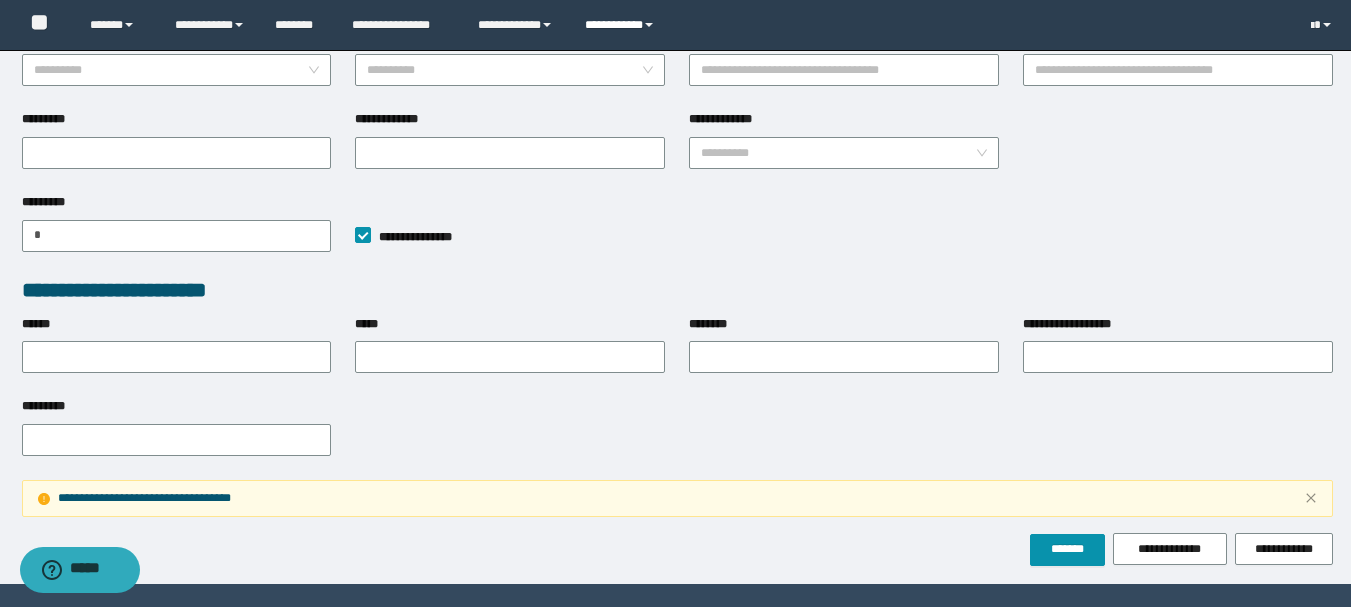 click on "**********" at bounding box center (622, 25) 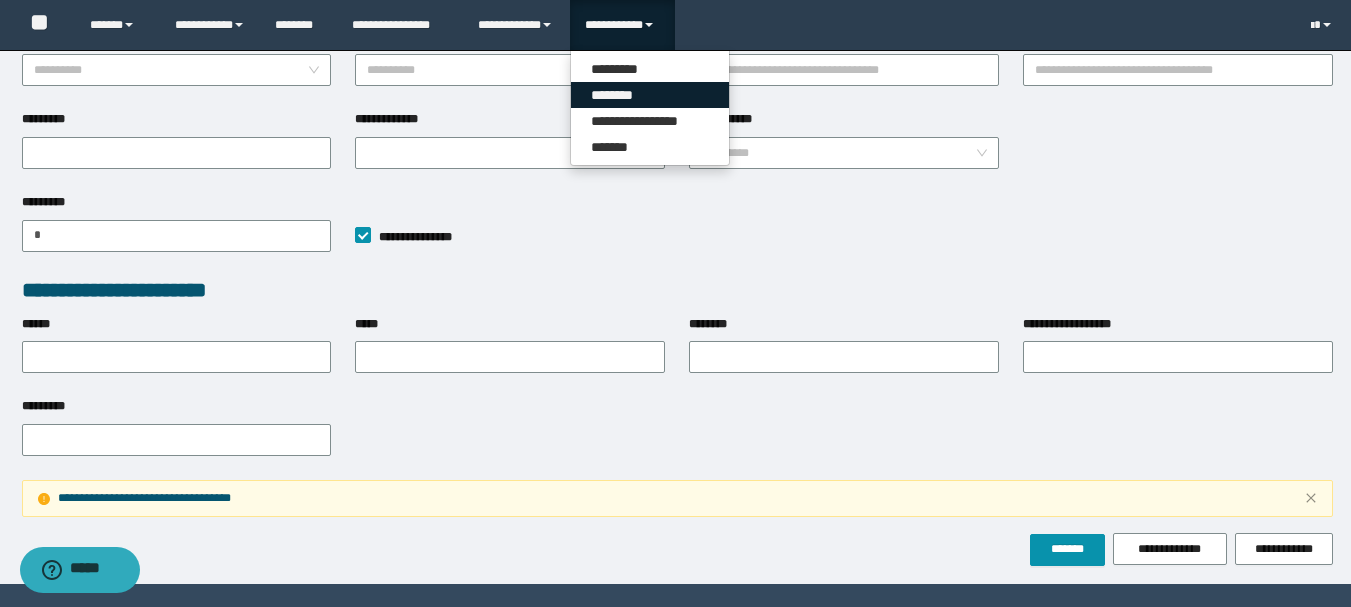 click on "********" at bounding box center (650, 95) 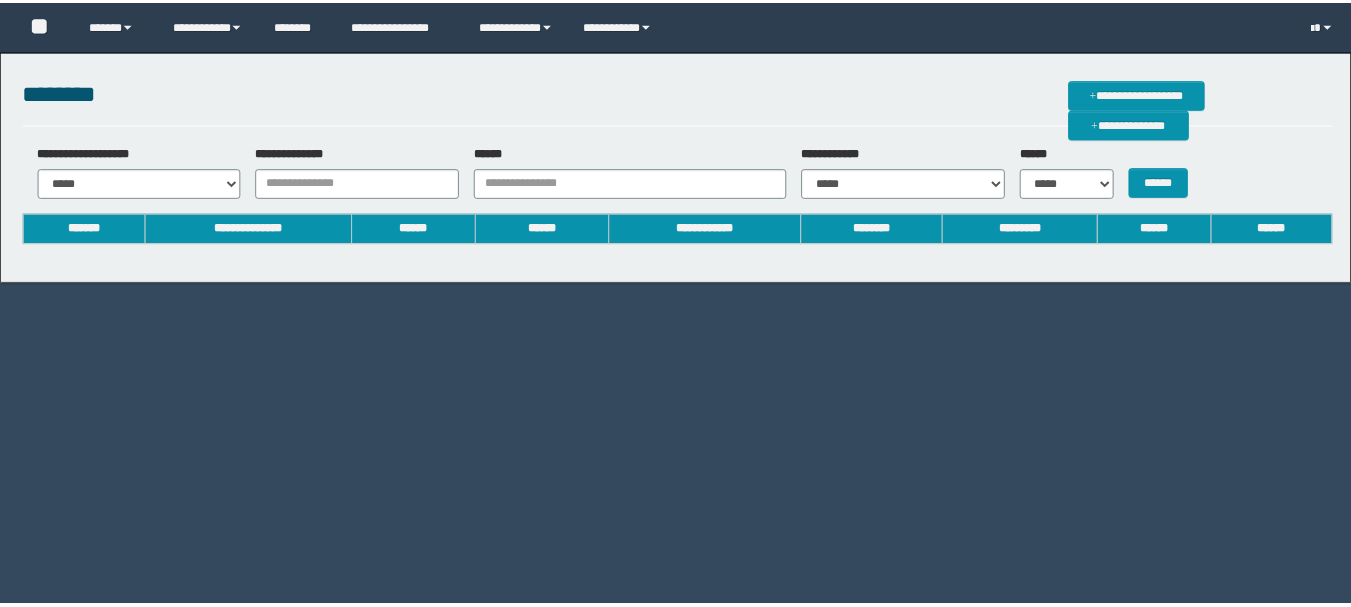 scroll, scrollTop: 0, scrollLeft: 0, axis: both 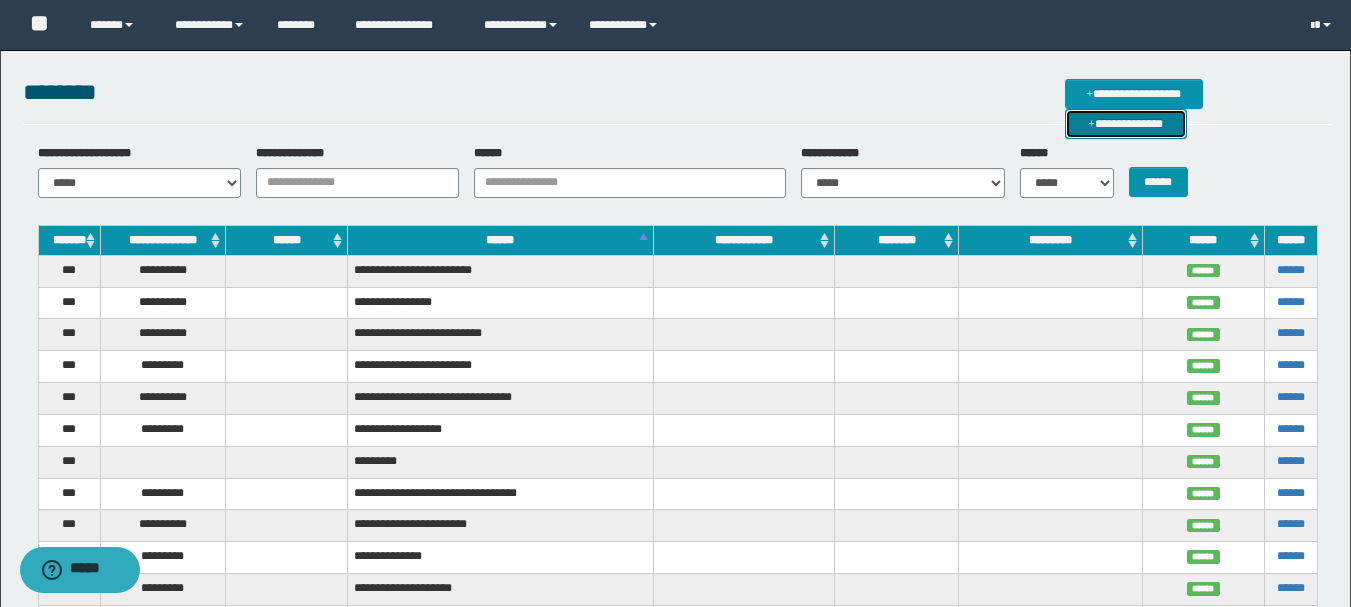 click on "**********" at bounding box center [1126, 124] 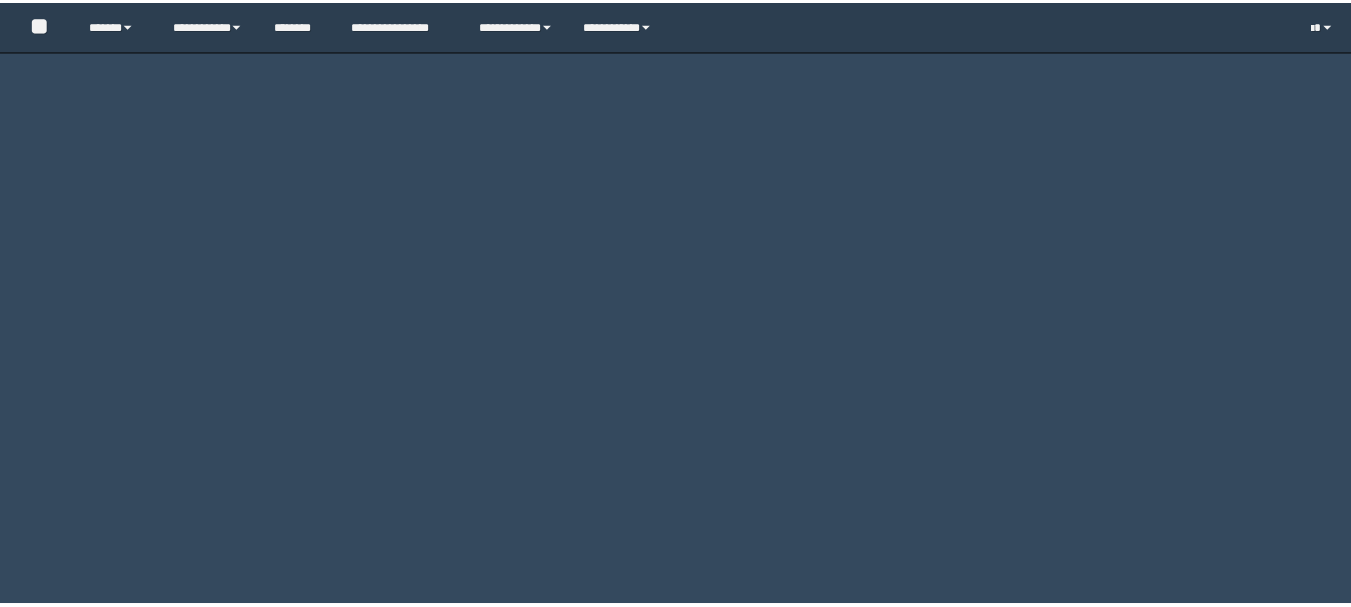 scroll, scrollTop: 0, scrollLeft: 0, axis: both 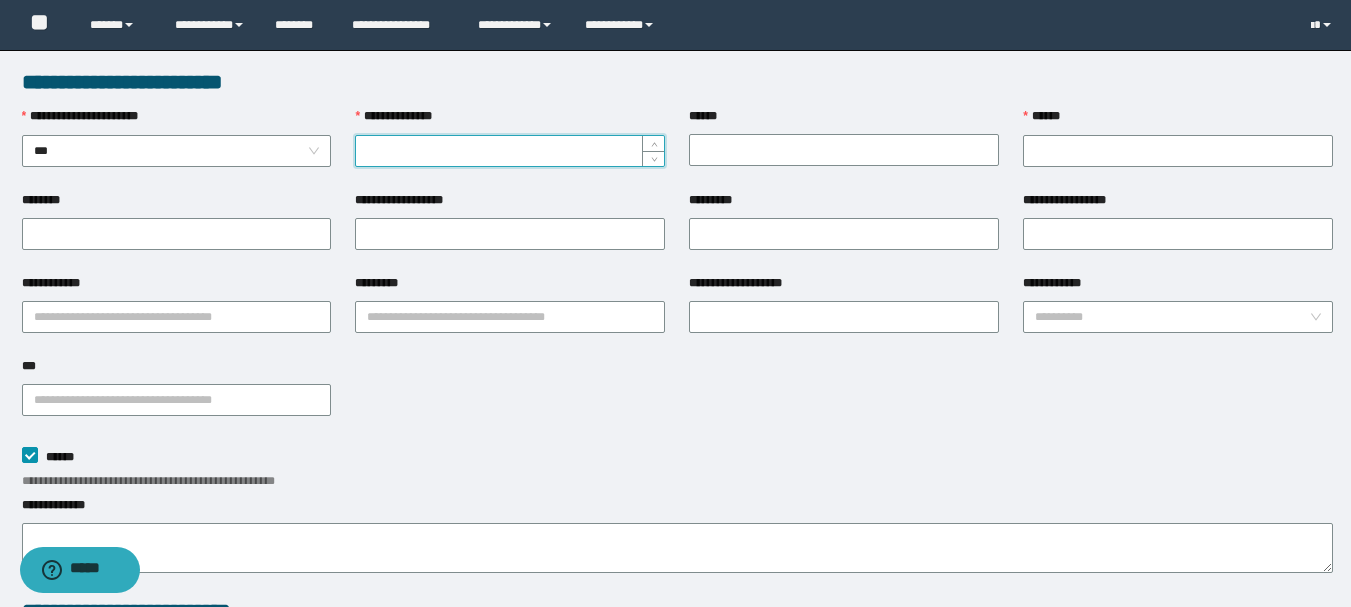 paste on "*********" 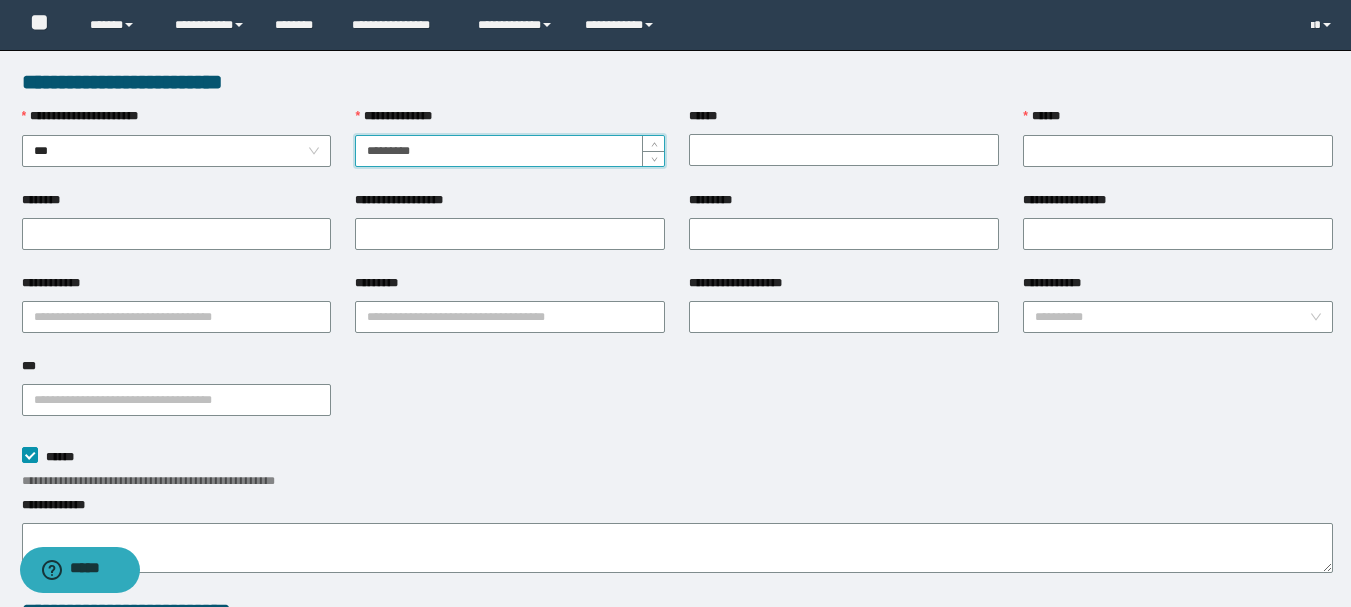 type on "*********" 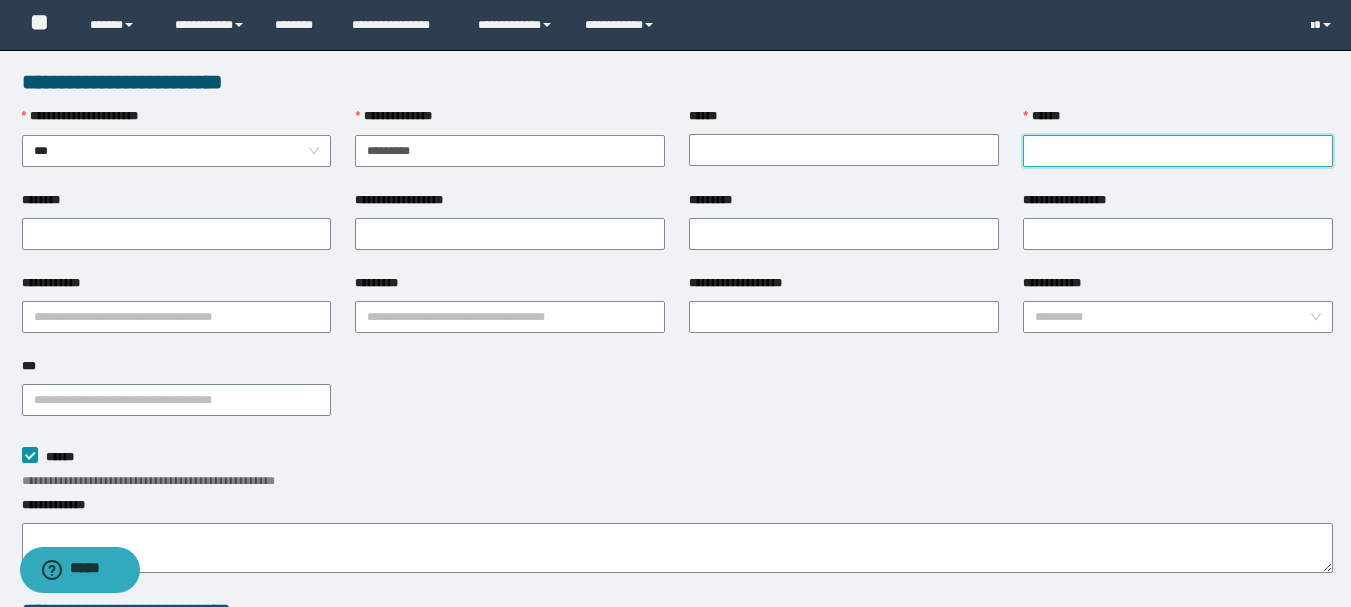 click on "******" at bounding box center (1178, 151) 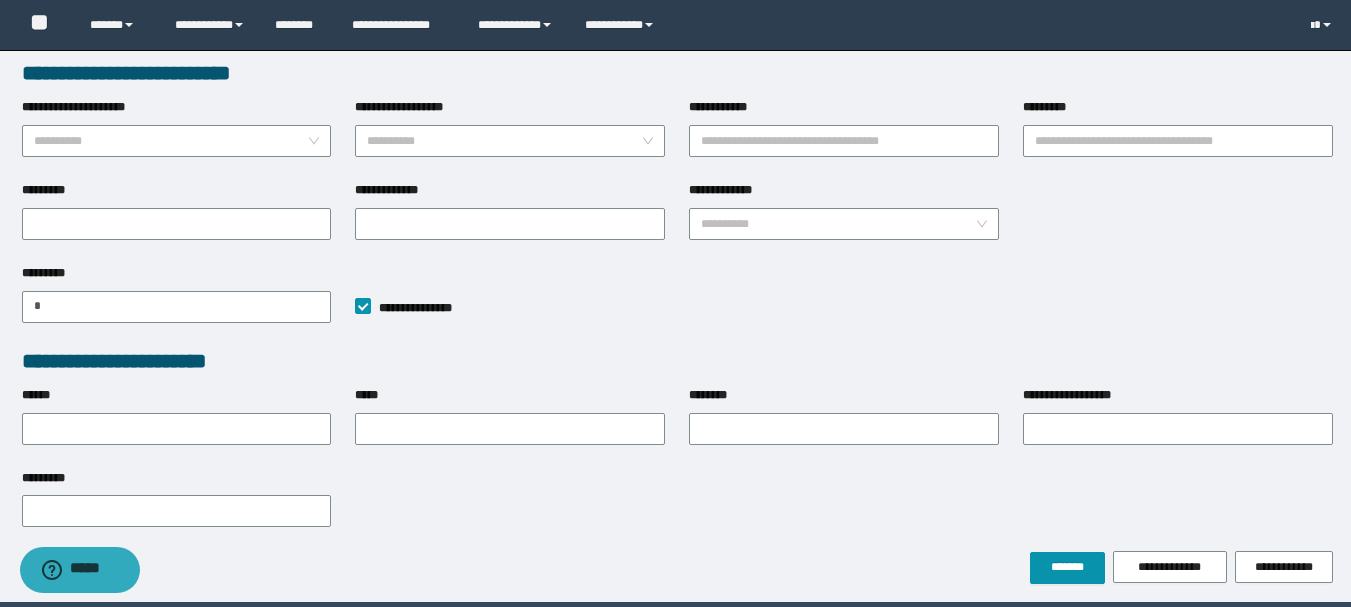 scroll, scrollTop: 610, scrollLeft: 0, axis: vertical 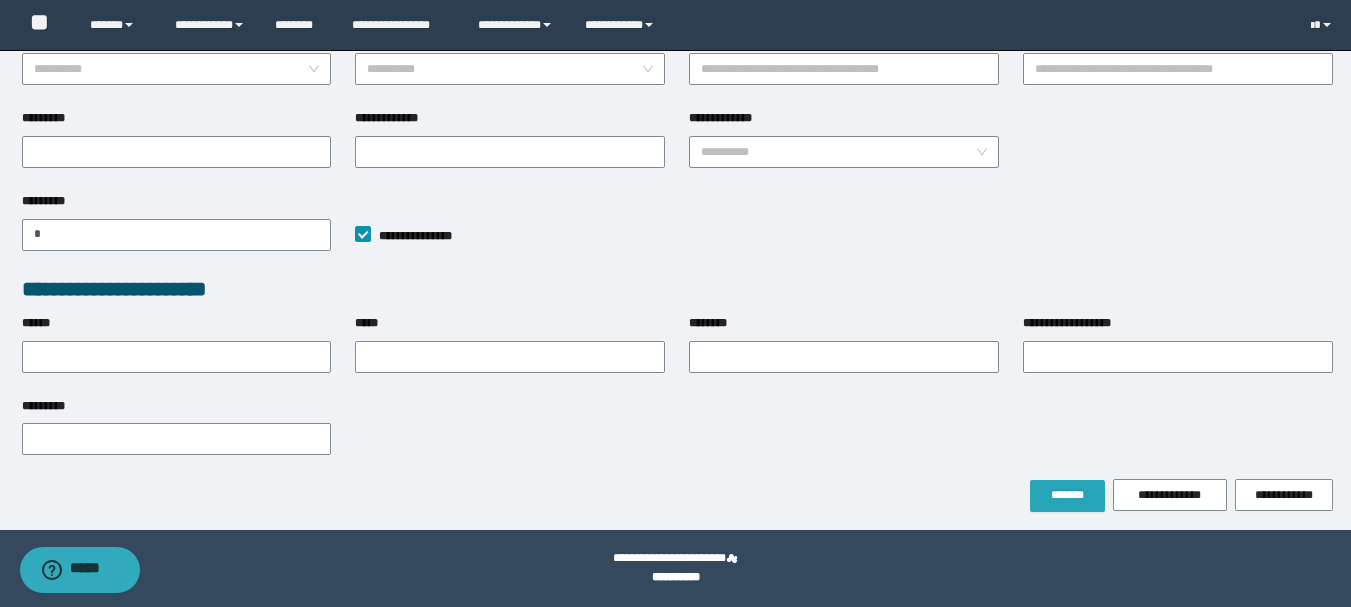 type on "**********" 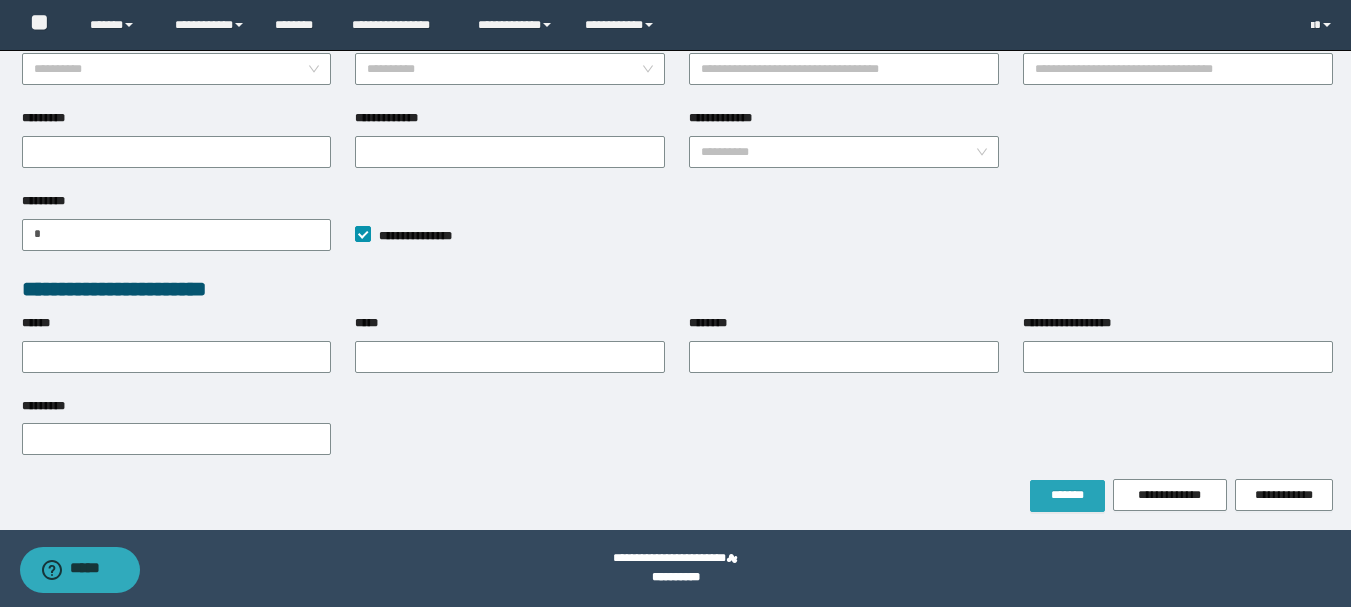 click on "*******" at bounding box center (1067, 495) 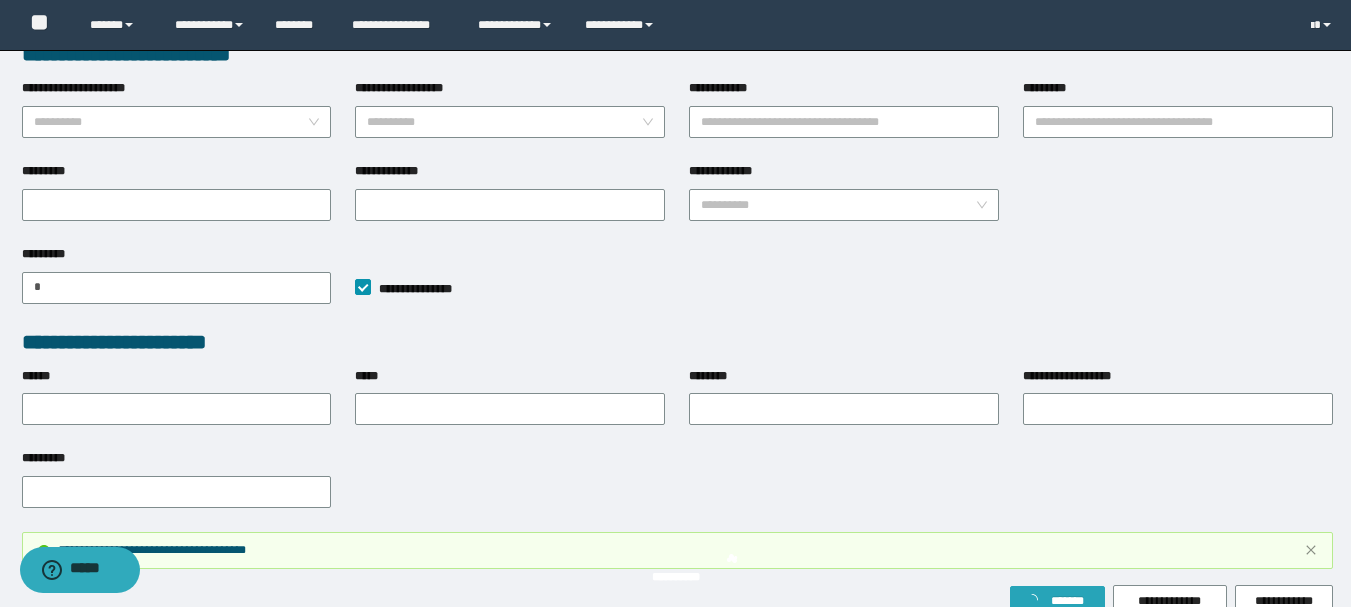 scroll, scrollTop: 662, scrollLeft: 0, axis: vertical 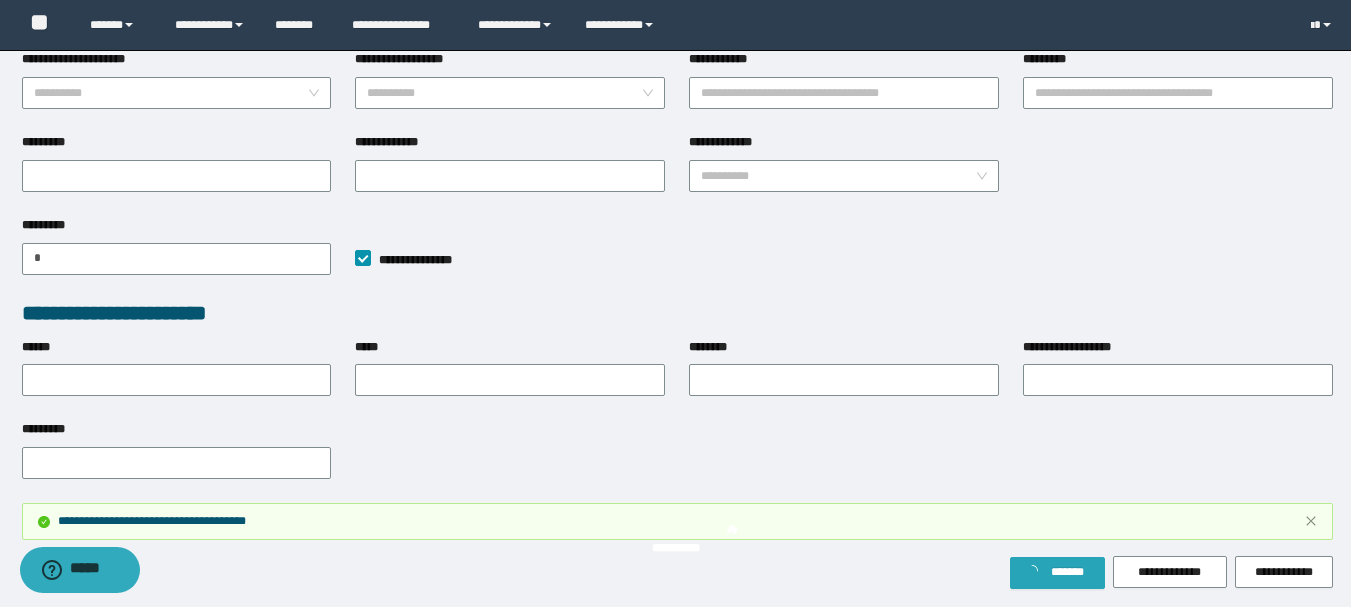 type on "**" 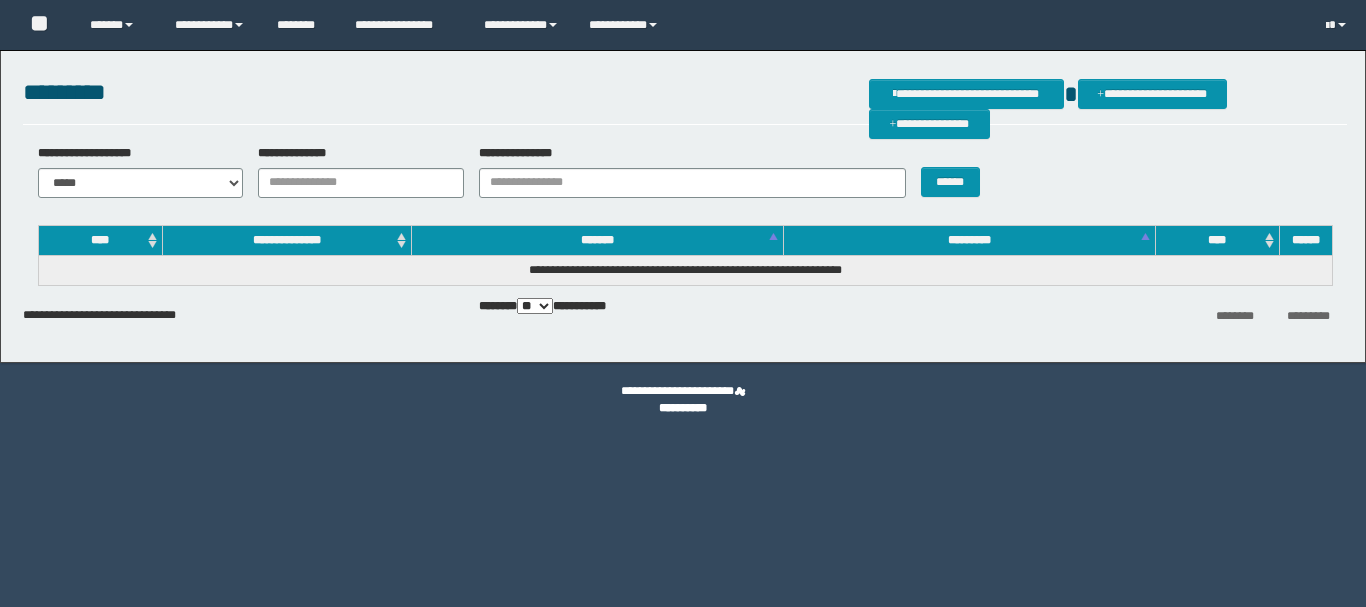 scroll, scrollTop: 0, scrollLeft: 0, axis: both 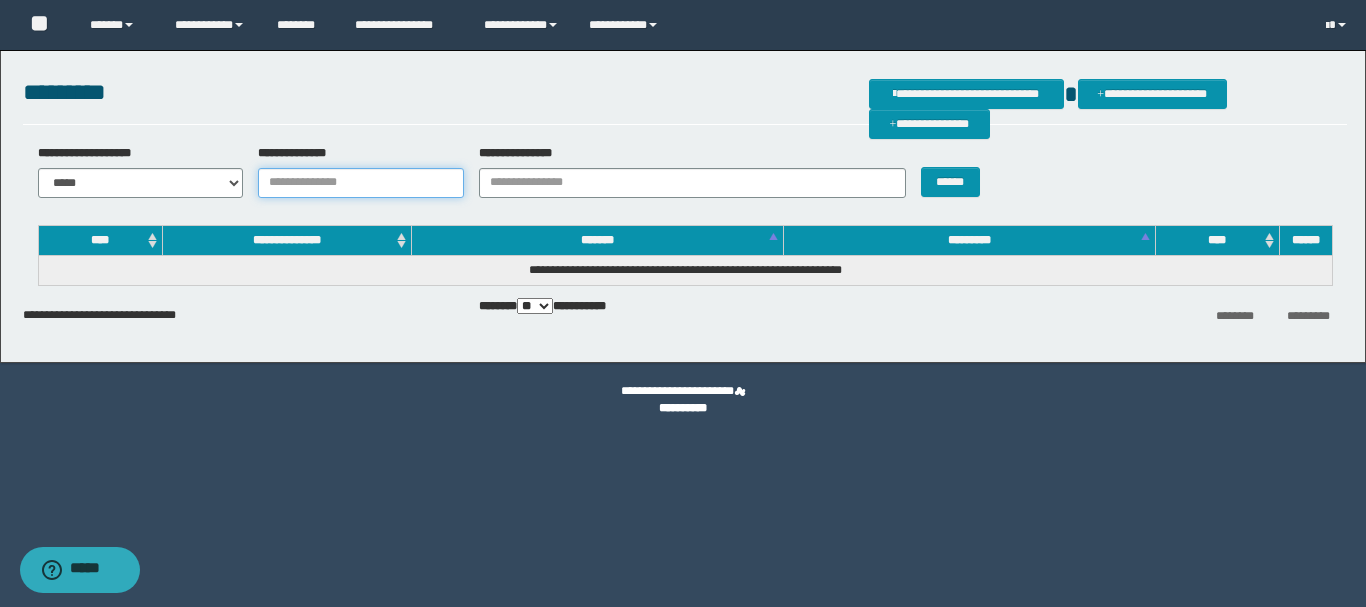 click on "**********" at bounding box center (361, 183) 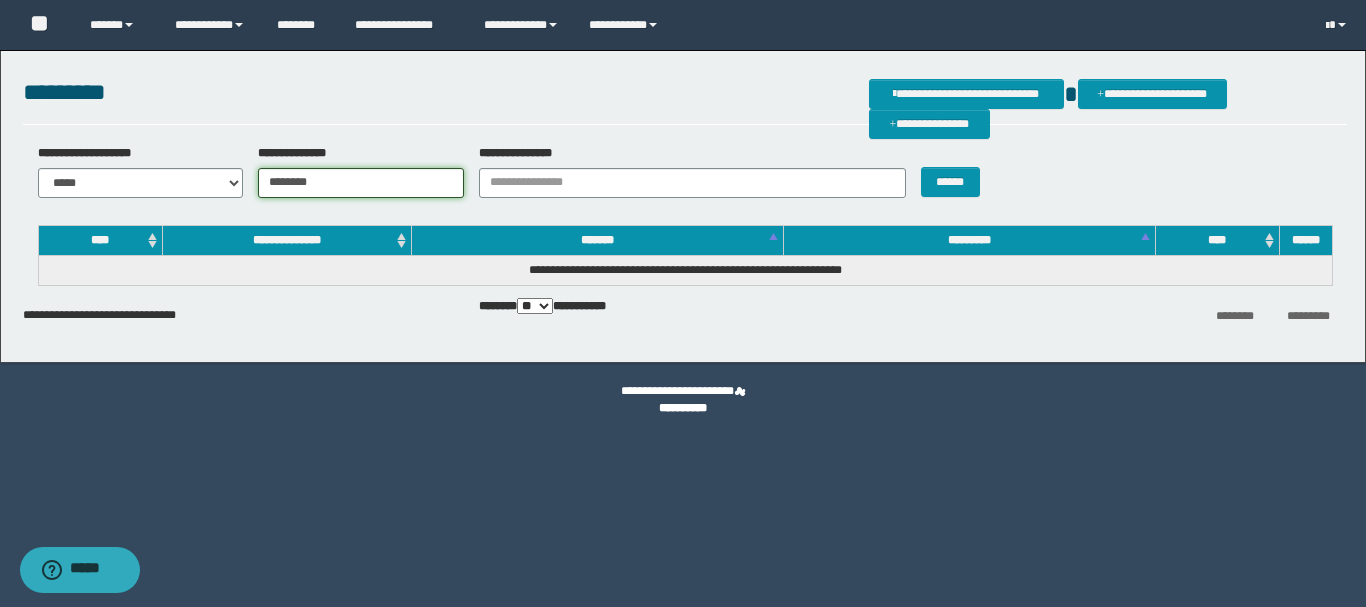 type on "********" 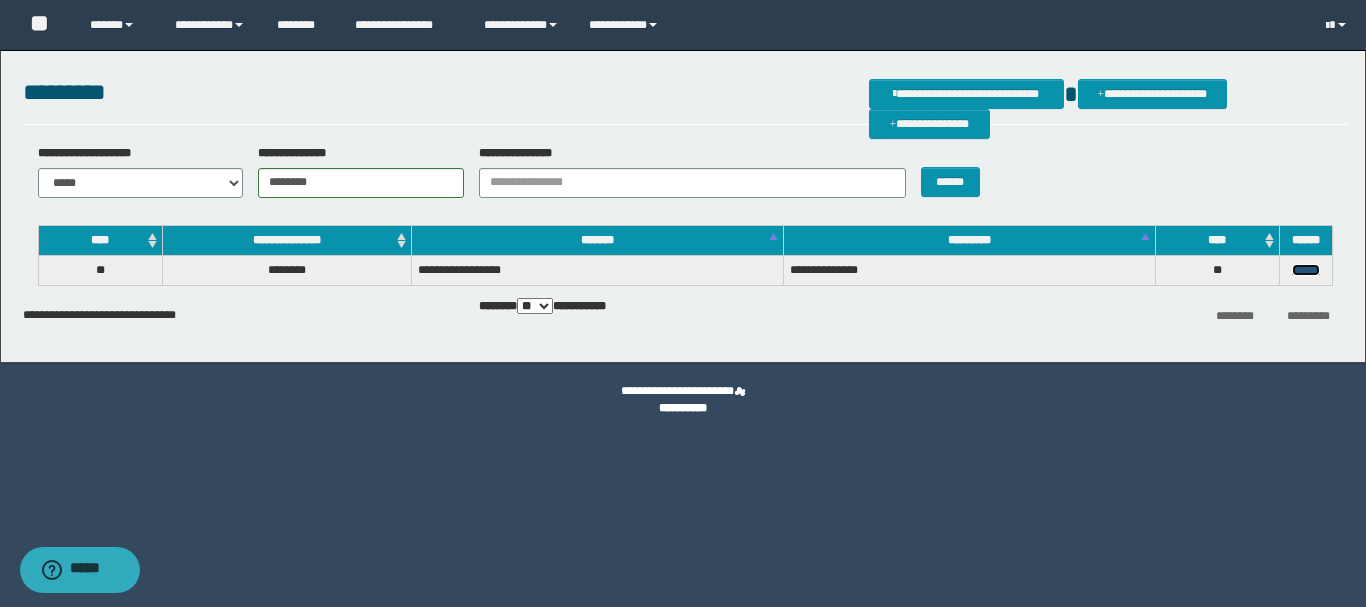 click on "******" at bounding box center [1306, 270] 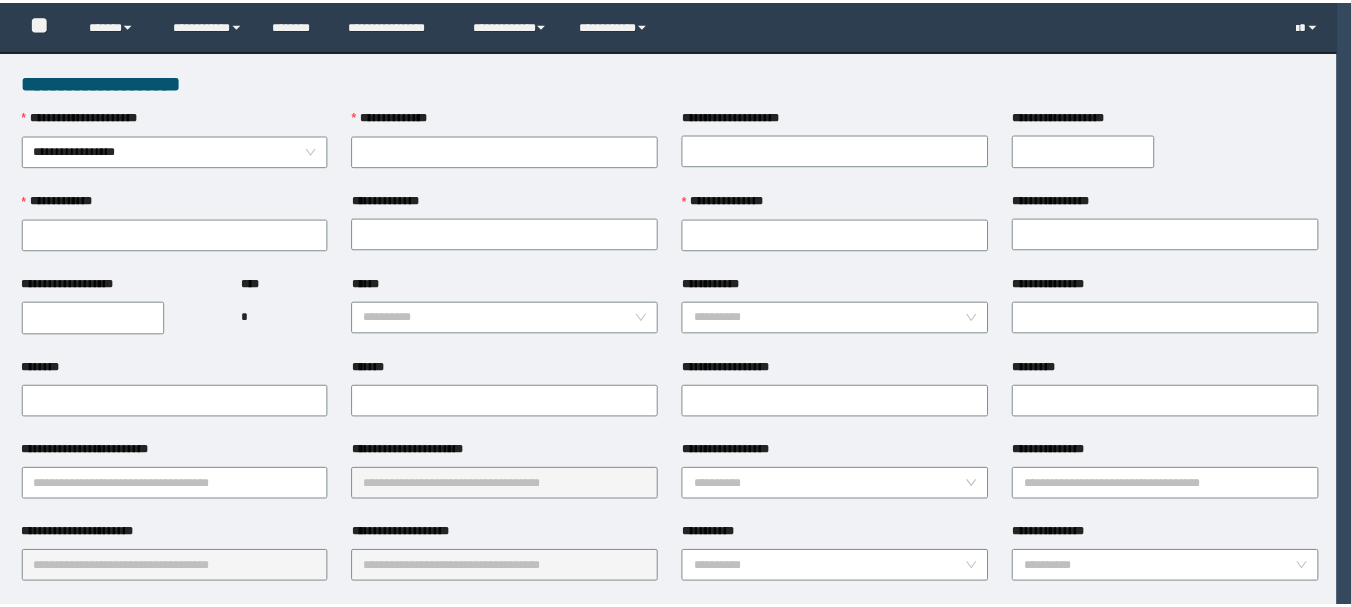 scroll, scrollTop: 0, scrollLeft: 0, axis: both 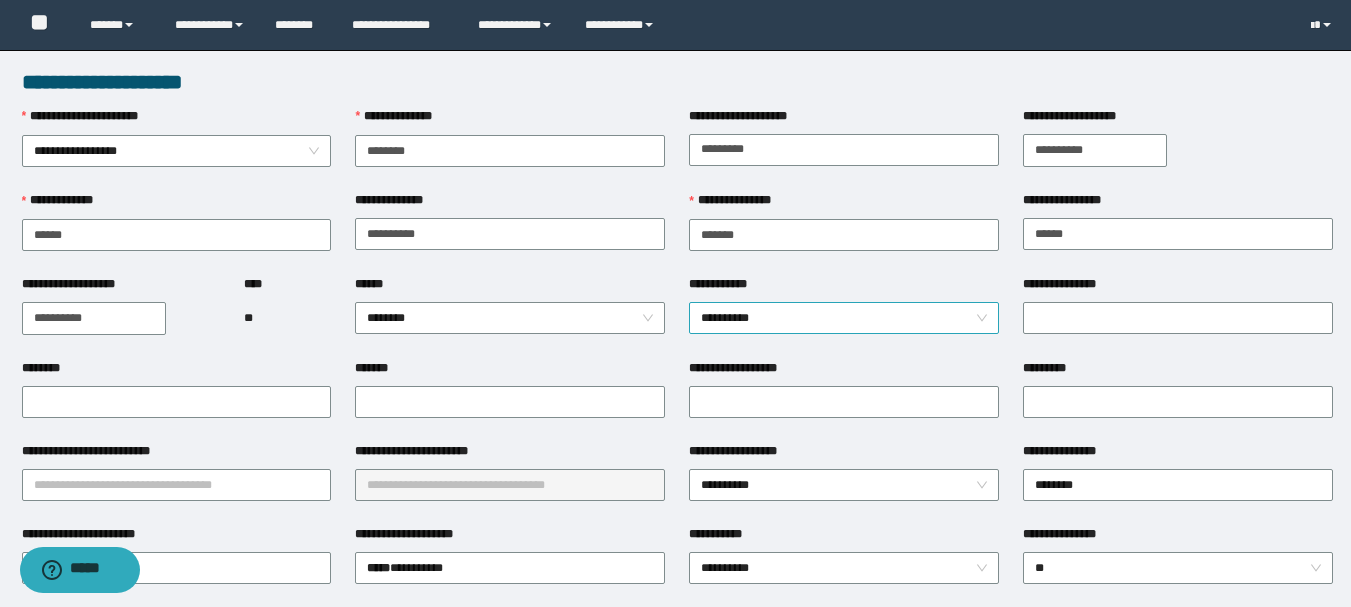 click on "**********" at bounding box center [844, 318] 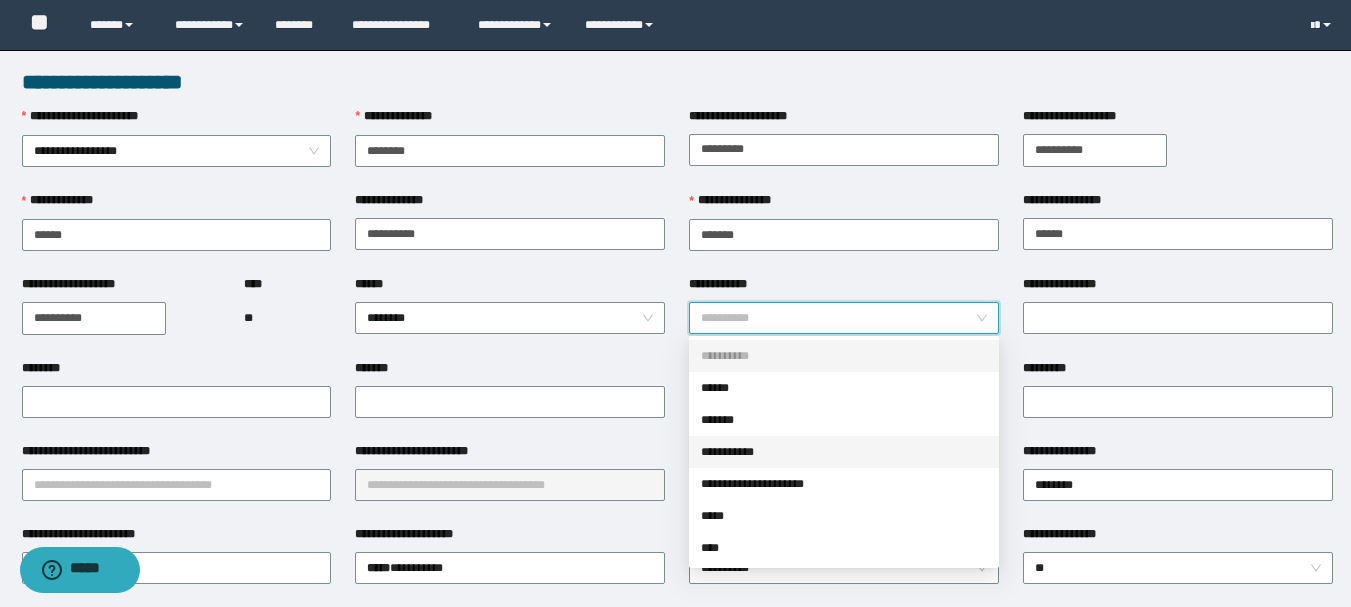 click on "**********" at bounding box center [844, 452] 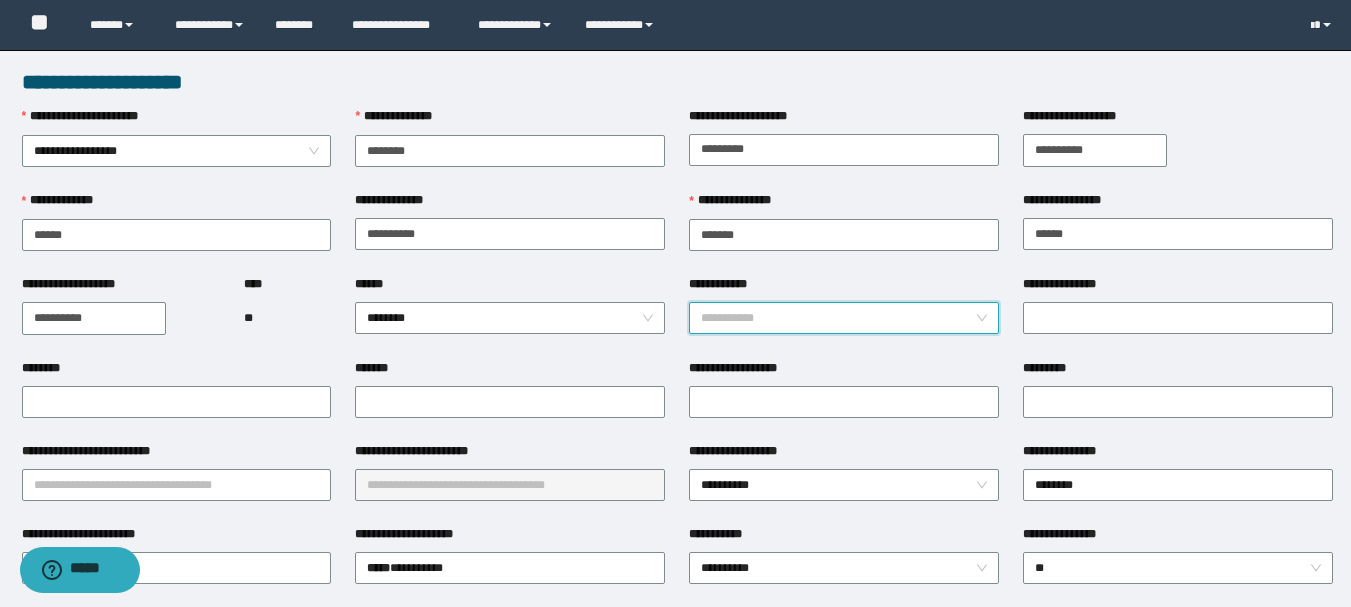 click on "**********" at bounding box center (844, 318) 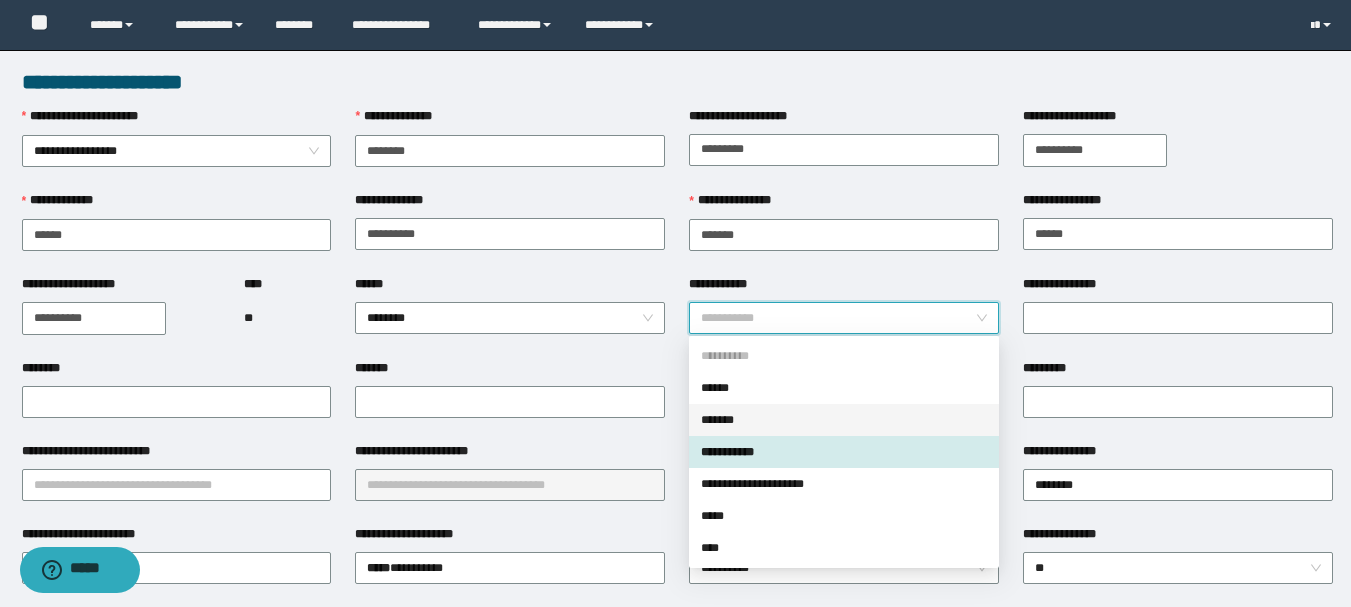 click on "*******" at bounding box center [844, 420] 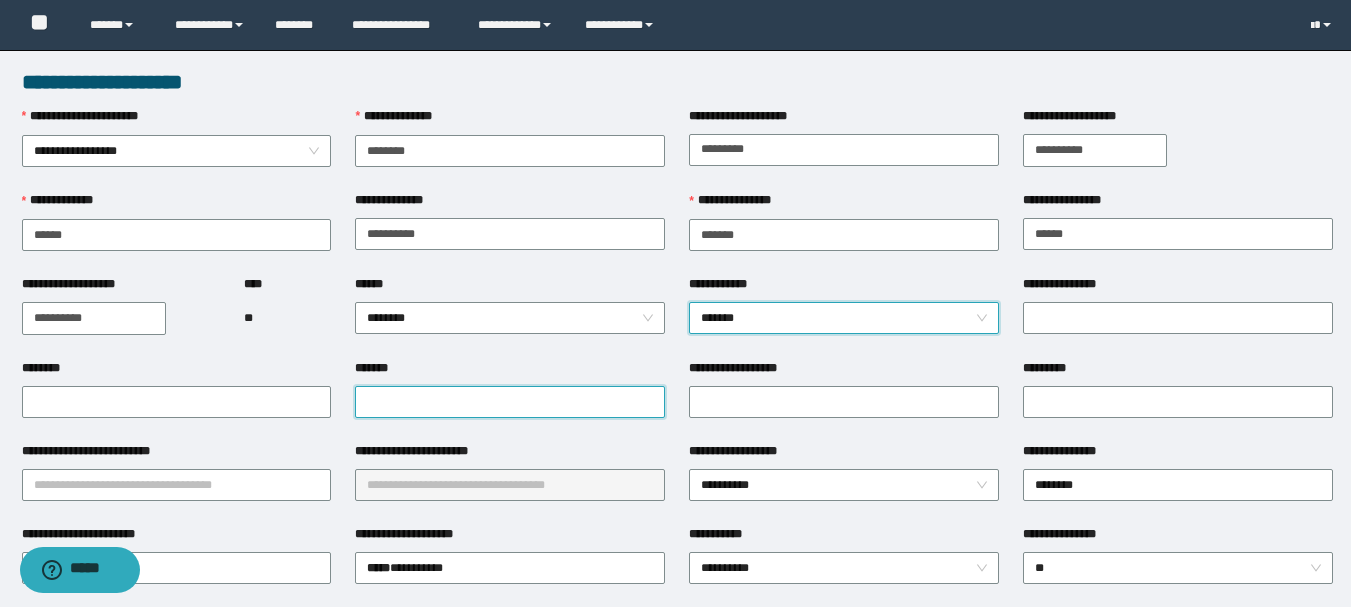 click on "*******" at bounding box center [510, 402] 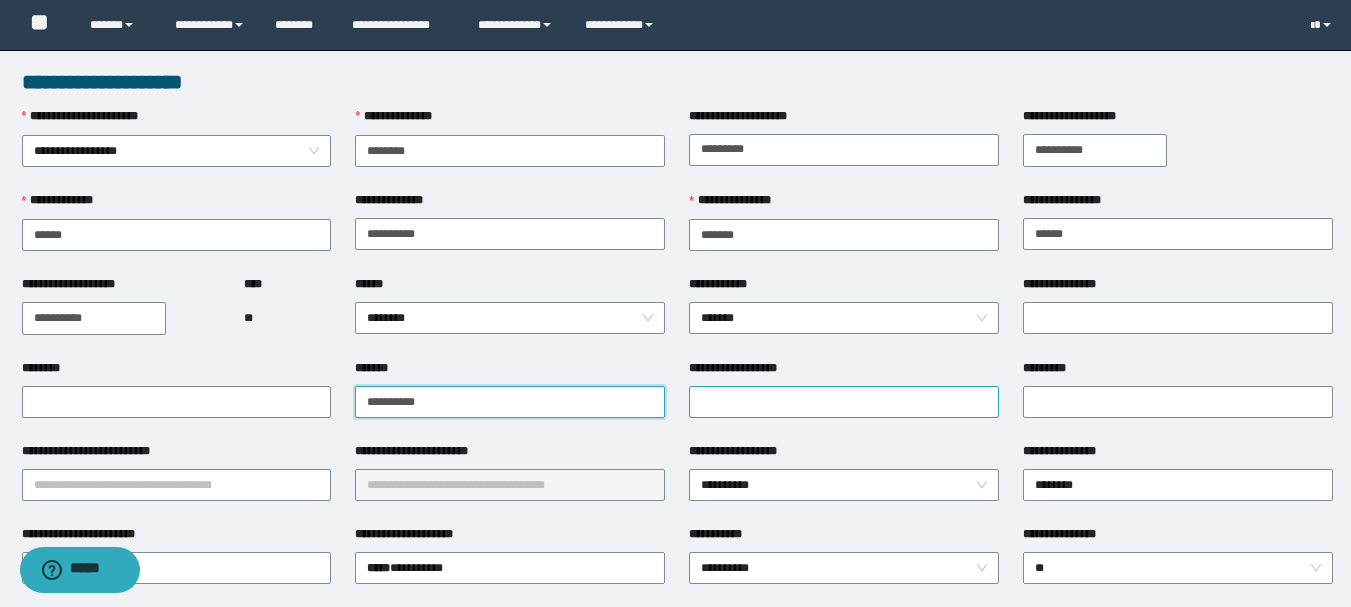 type on "**********" 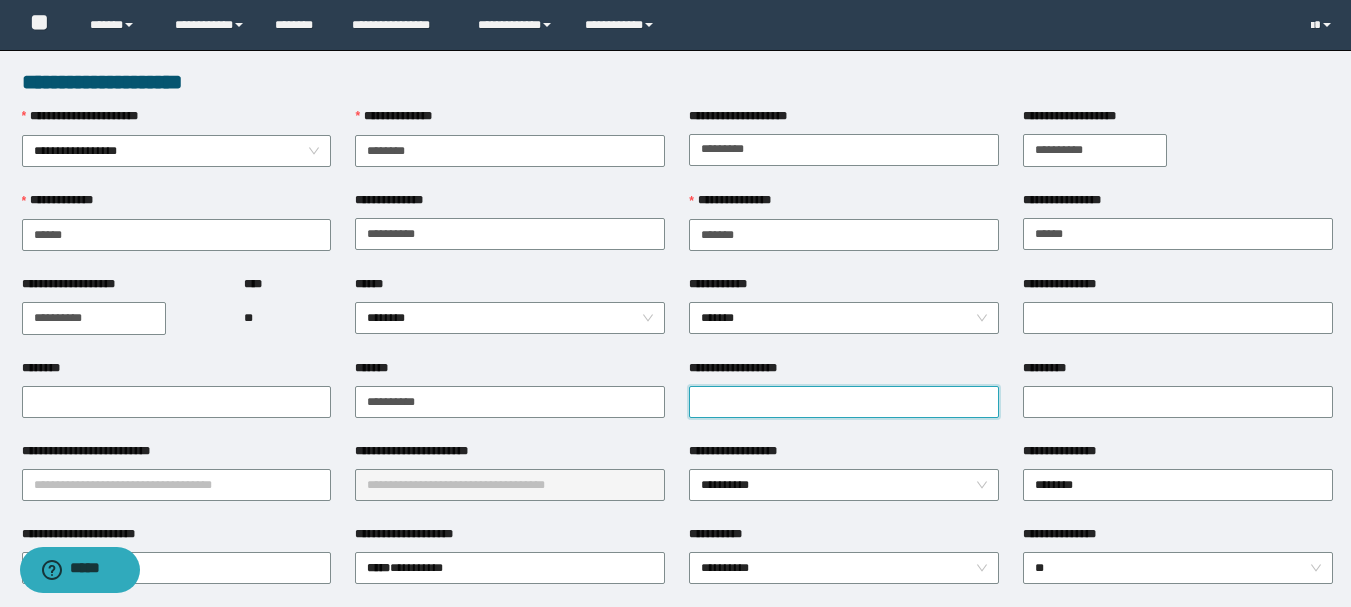 click on "**********" at bounding box center (844, 402) 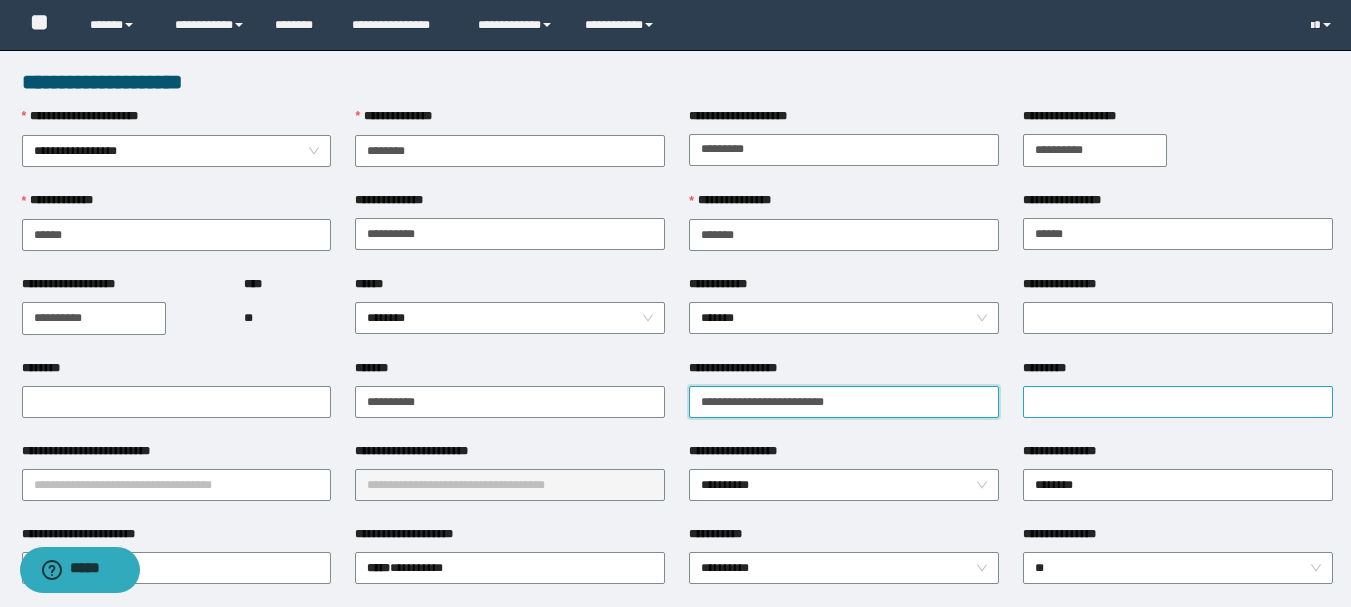 type on "**********" 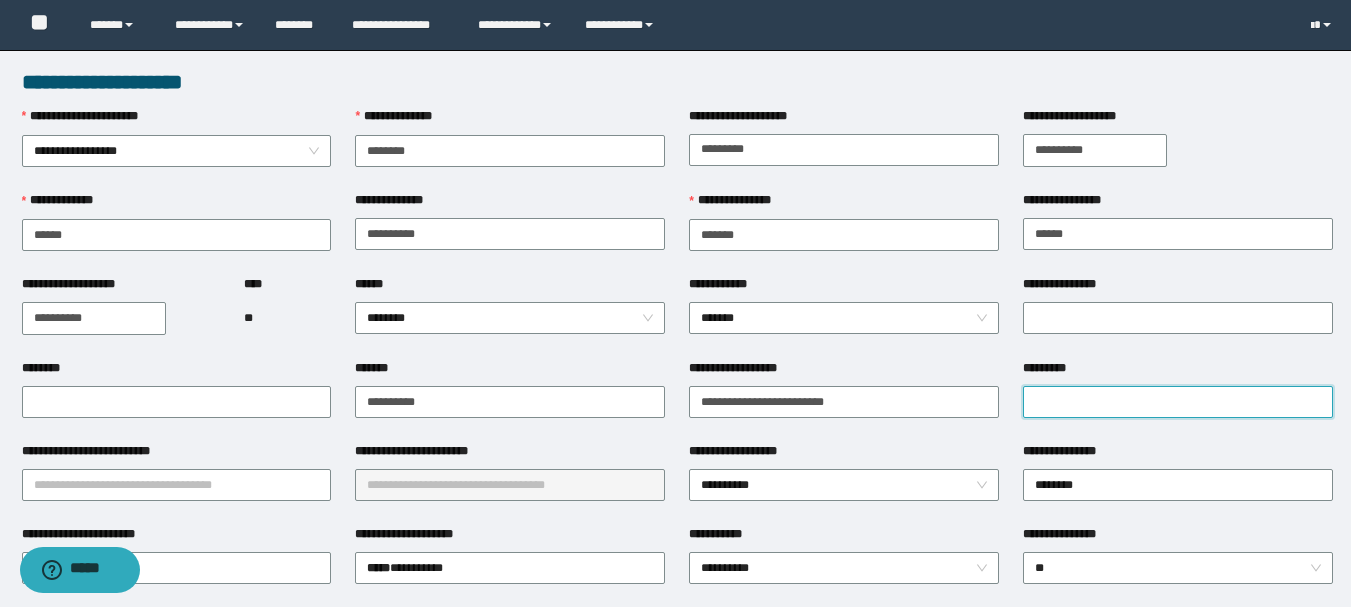 click on "*********" at bounding box center [1178, 402] 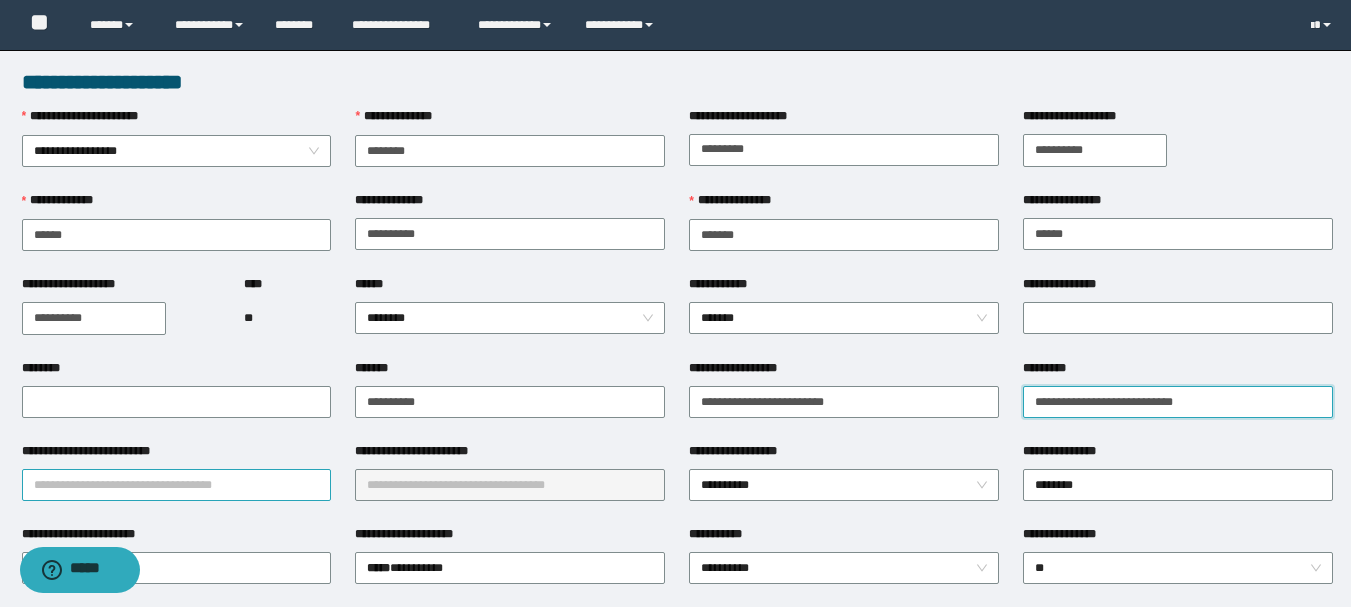 type on "**********" 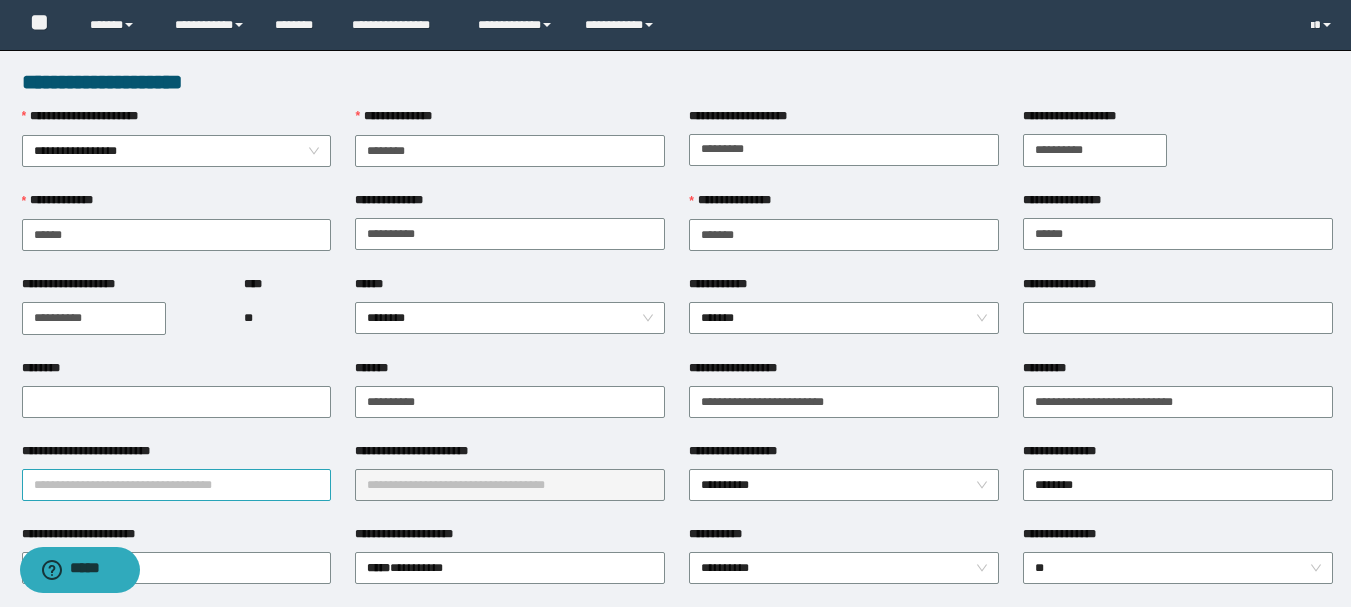 click on "**********" at bounding box center (177, 485) 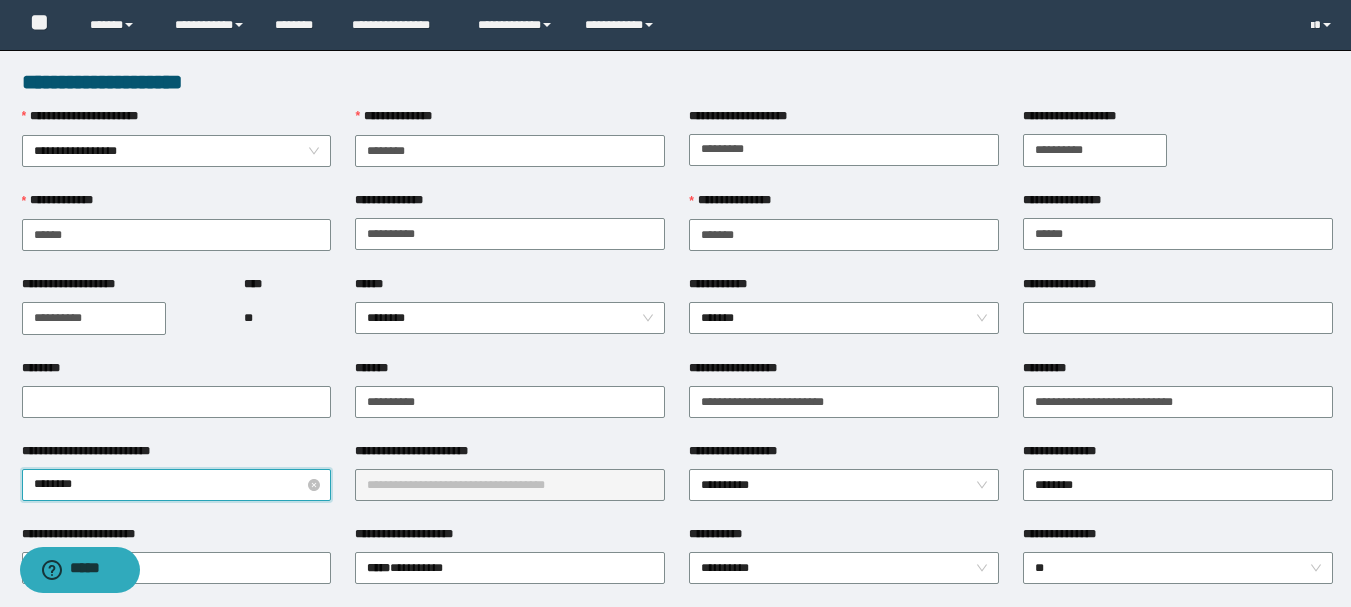 type on "*********" 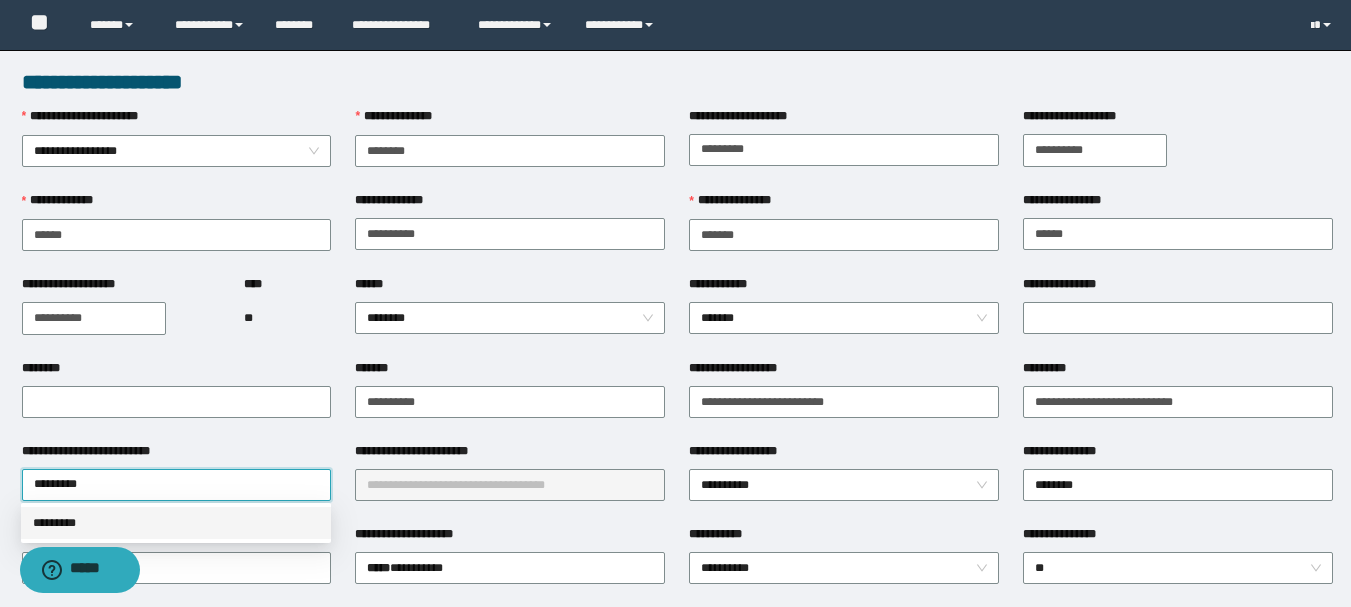 click on "*********" at bounding box center [176, 523] 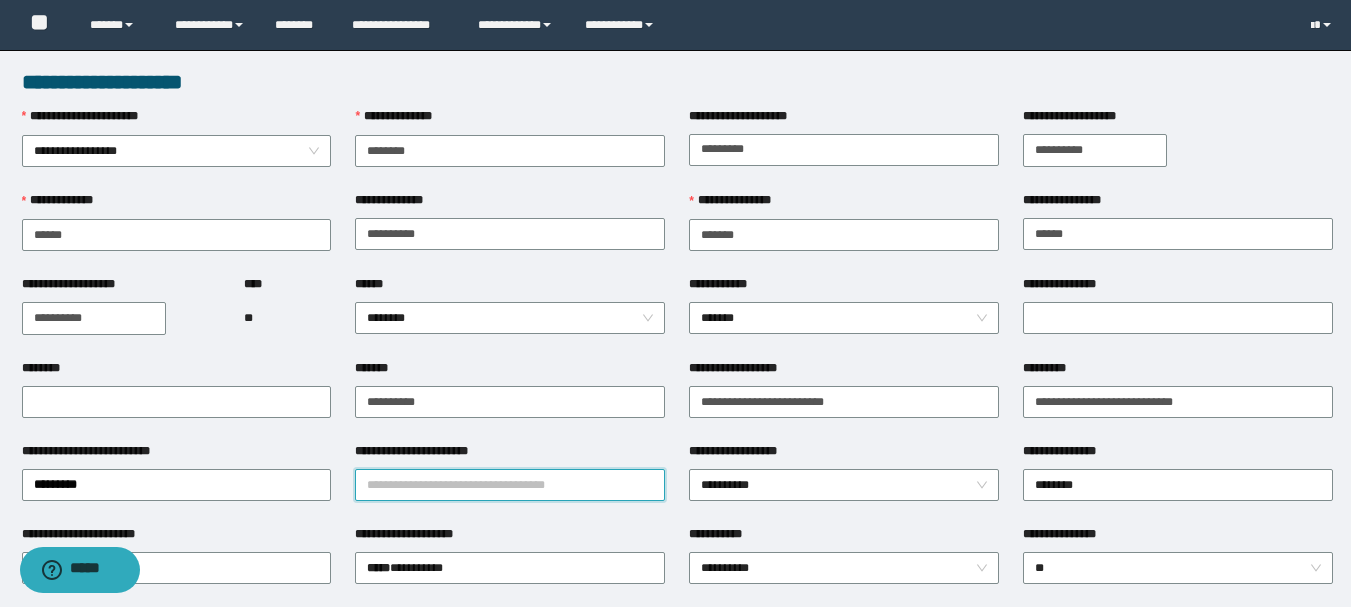 click on "**********" at bounding box center [510, 485] 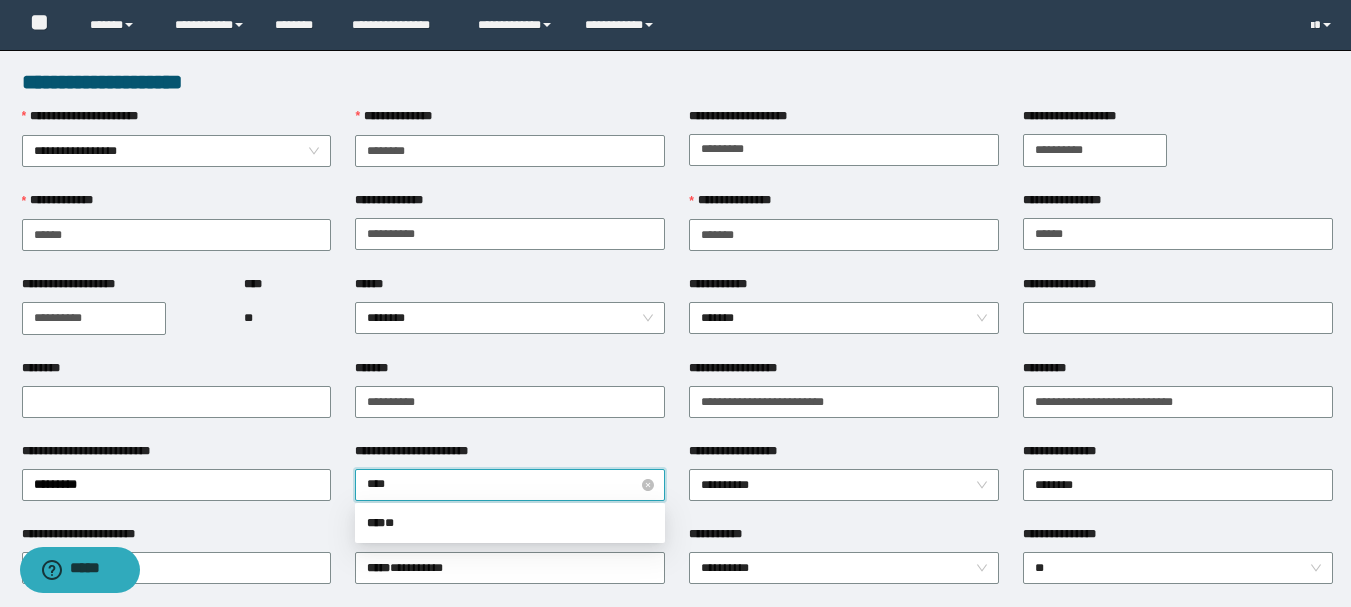 type on "*****" 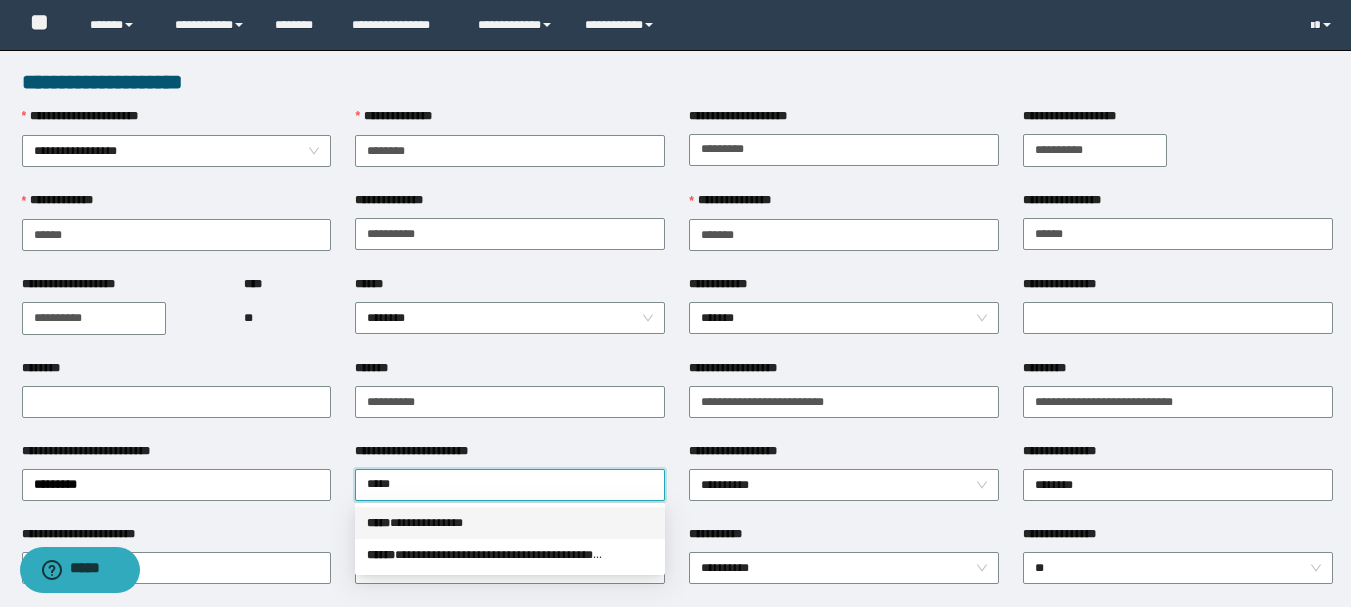 click on "**********" at bounding box center (510, 523) 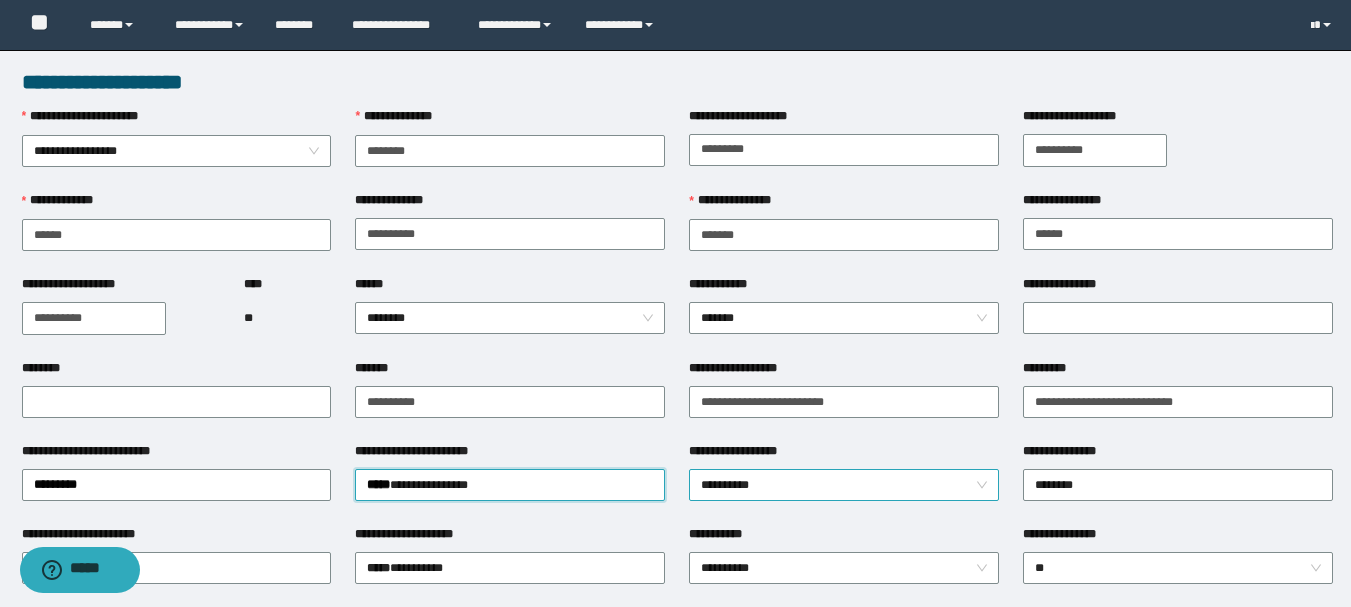 click on "**********" at bounding box center [844, 485] 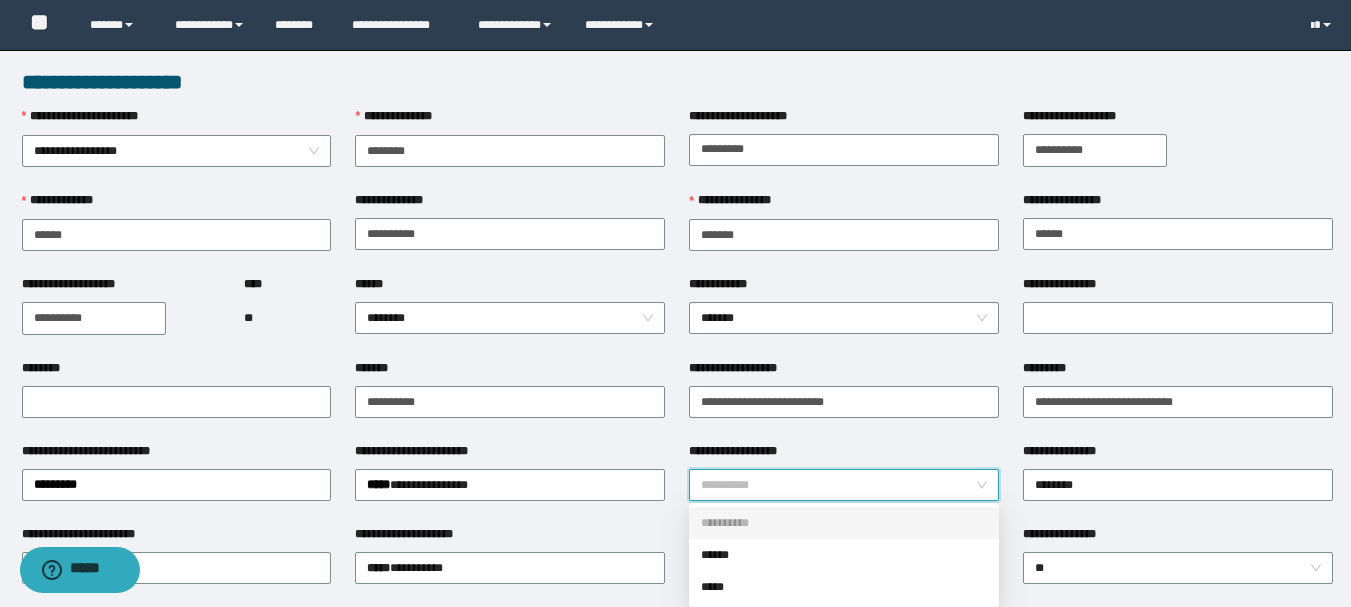 click on "**********" at bounding box center [844, 523] 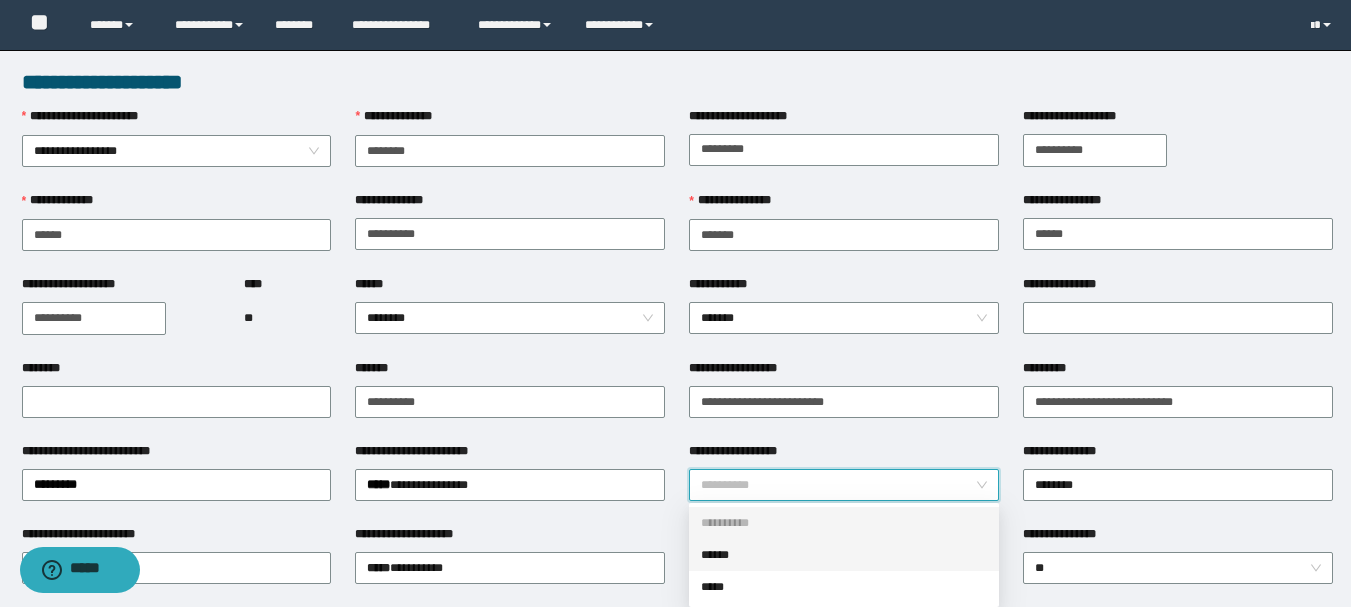 click on "******" at bounding box center [844, 555] 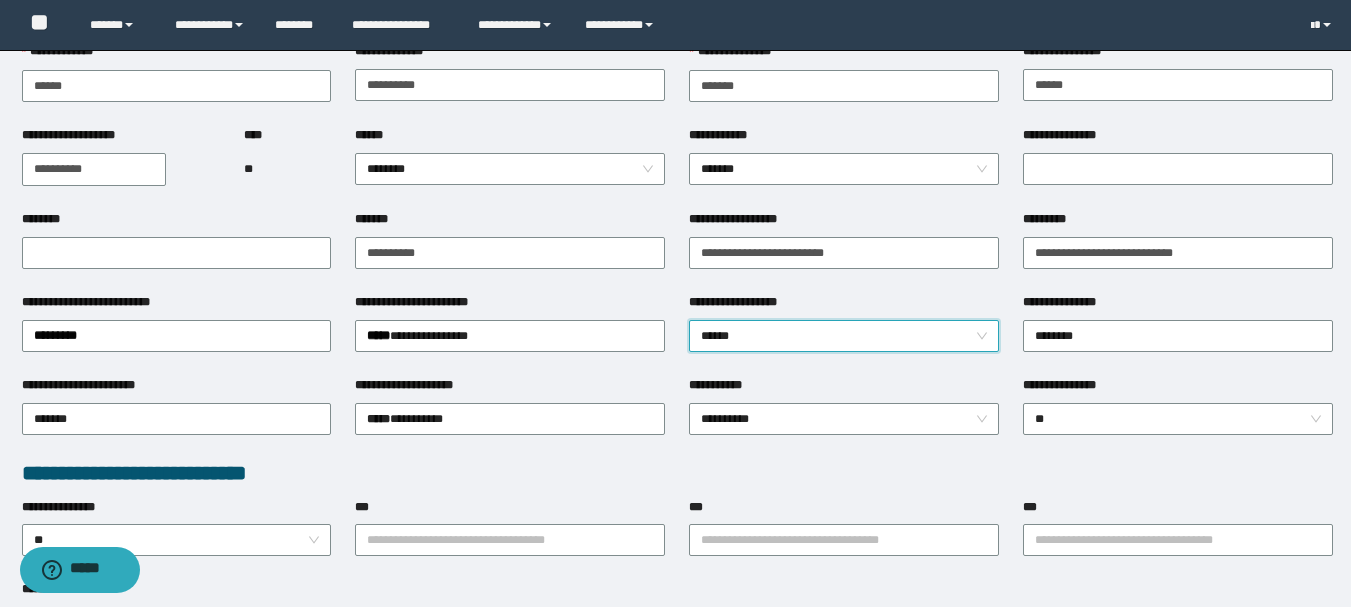 scroll, scrollTop: 300, scrollLeft: 0, axis: vertical 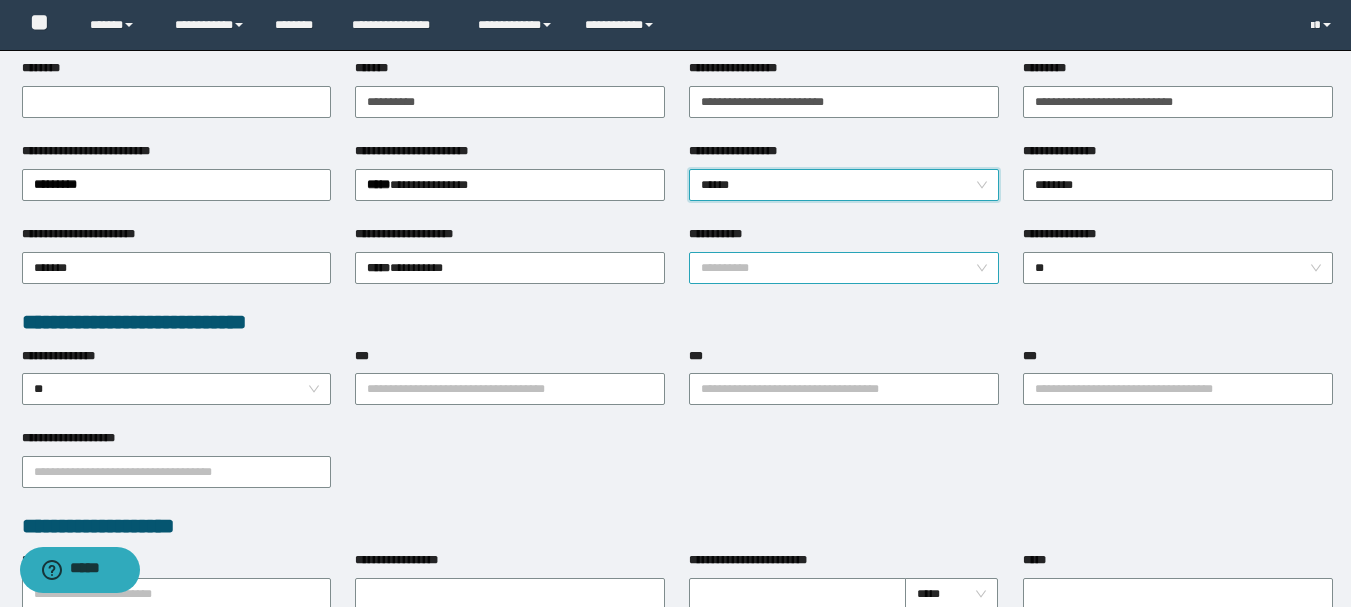 click on "**********" at bounding box center [844, 268] 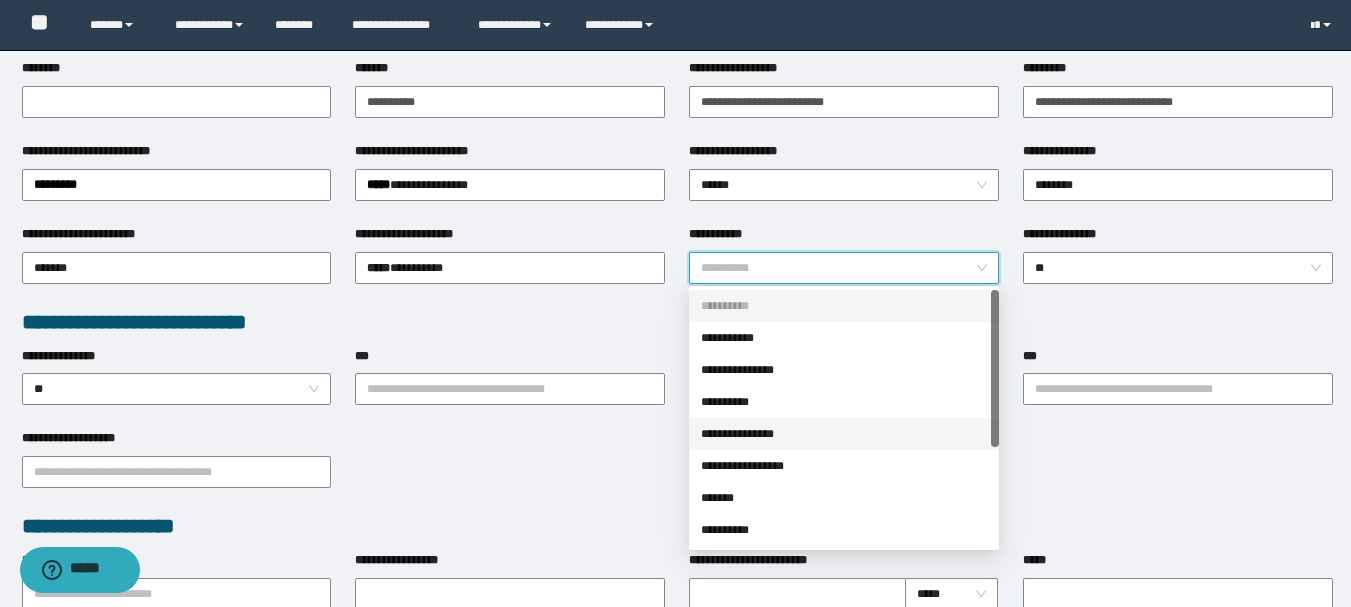 click on "**********" at bounding box center (844, 434) 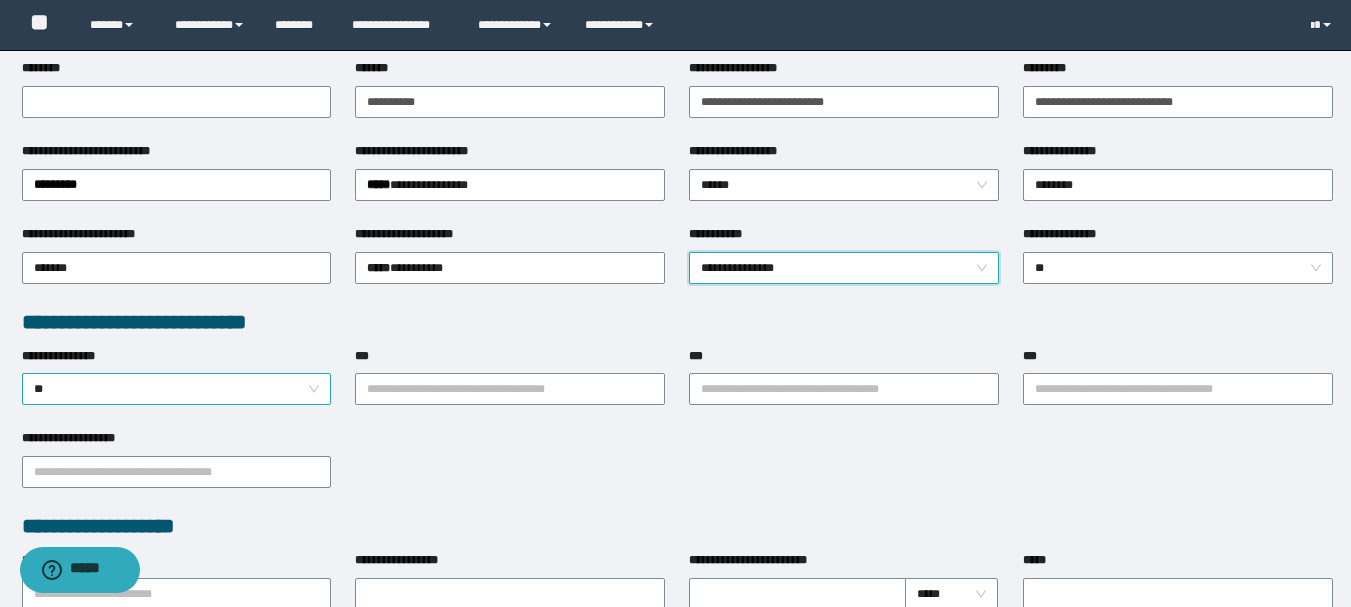 click on "**" at bounding box center (177, 389) 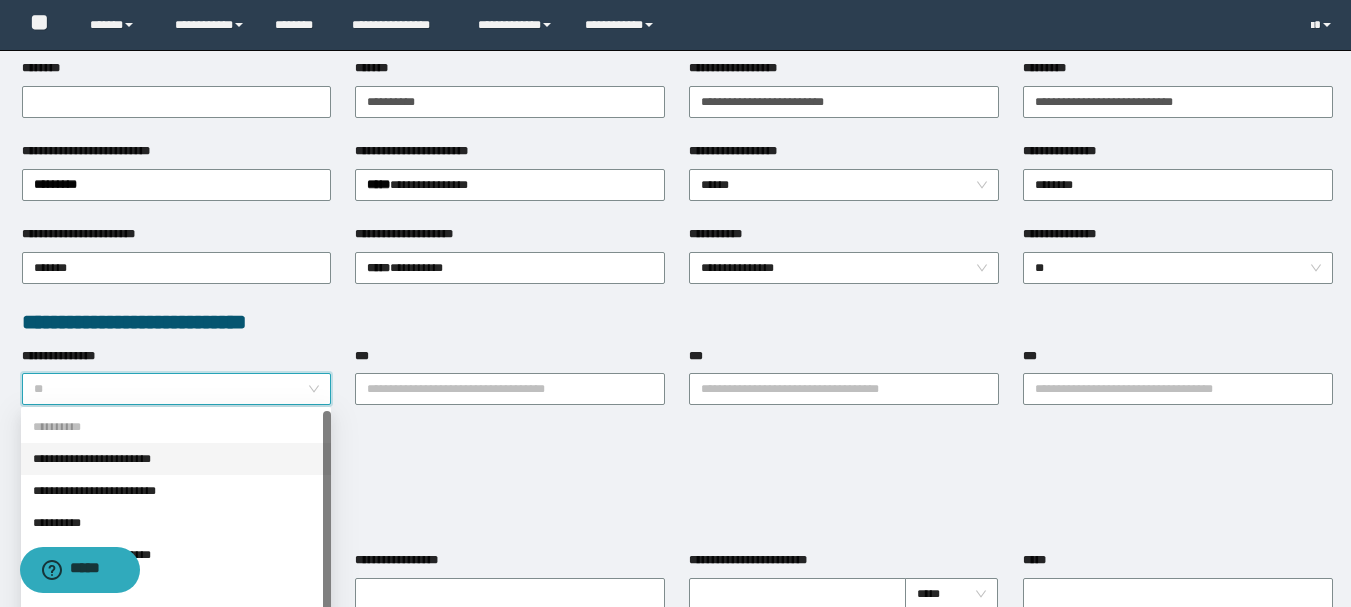 click on "**********" at bounding box center [176, 459] 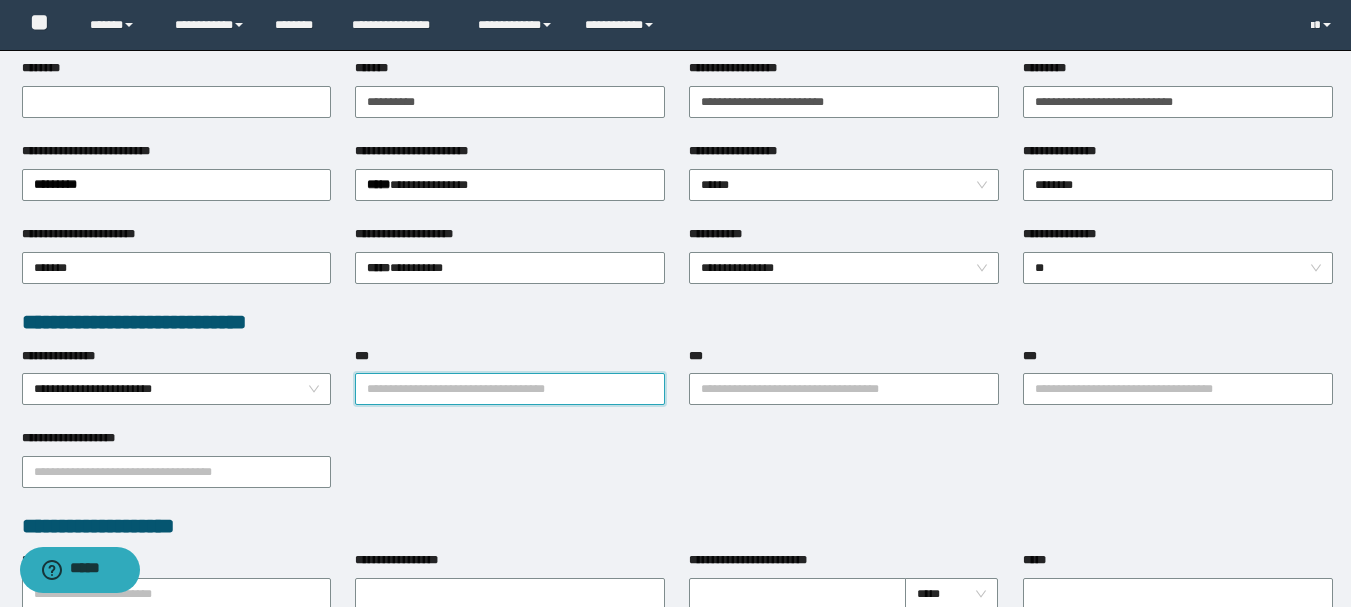 click on "***" at bounding box center [510, 389] 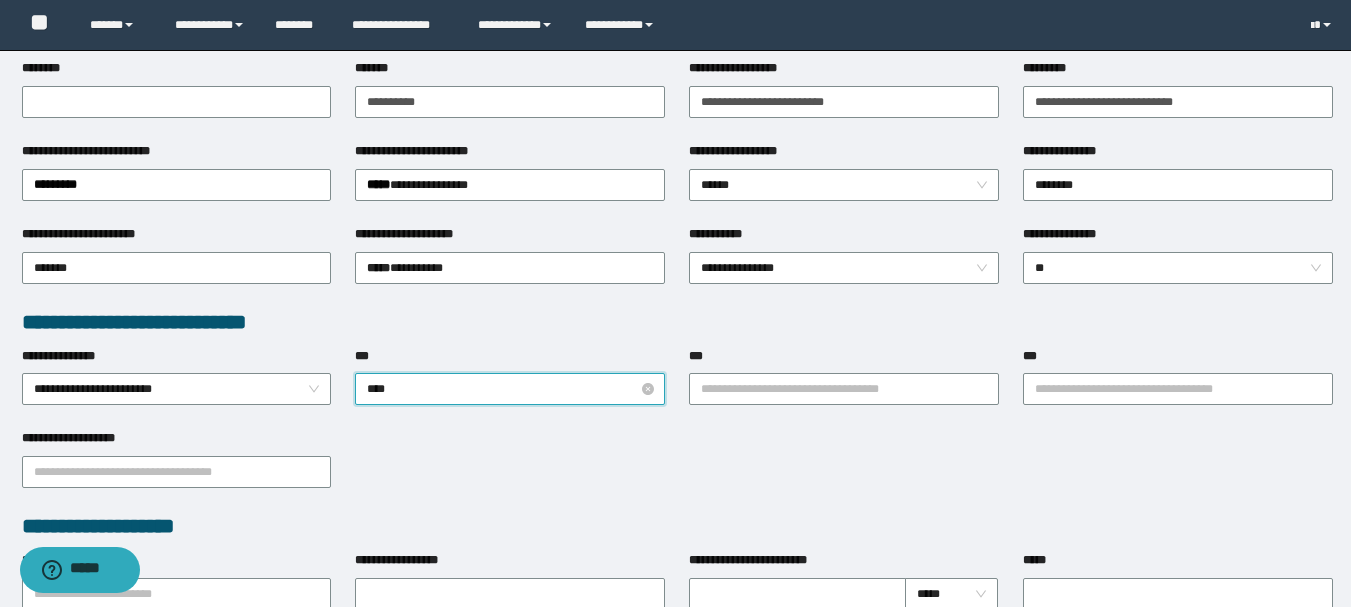 type on "*****" 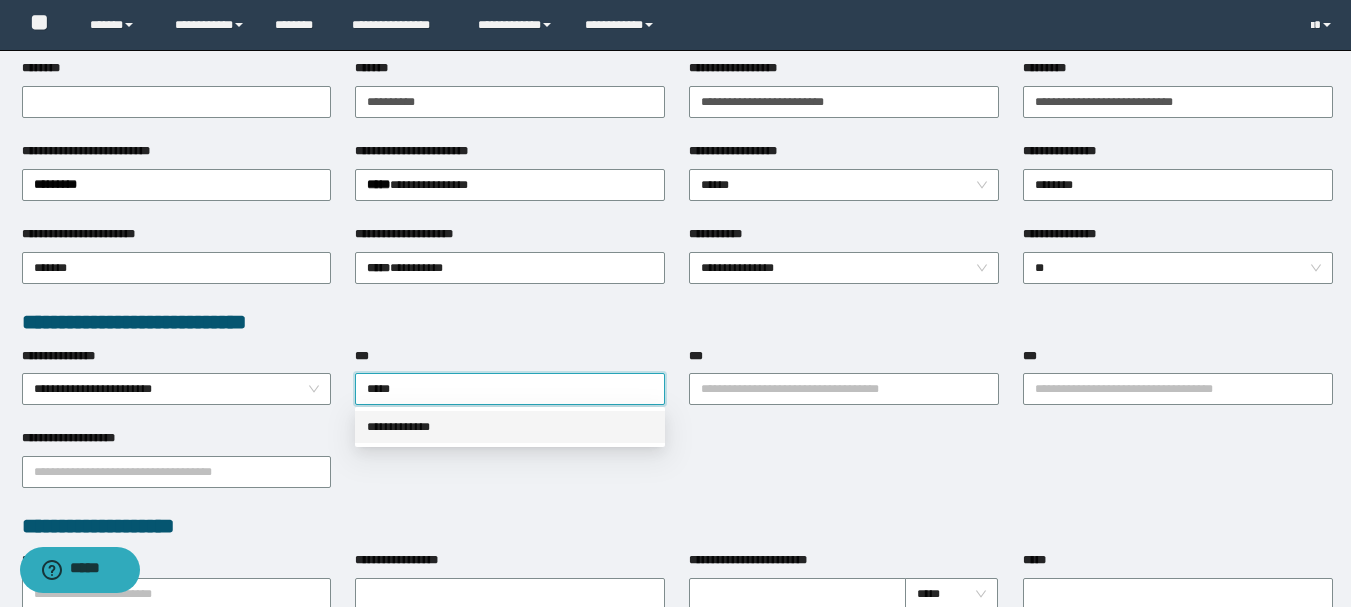 click on "**********" at bounding box center [510, 427] 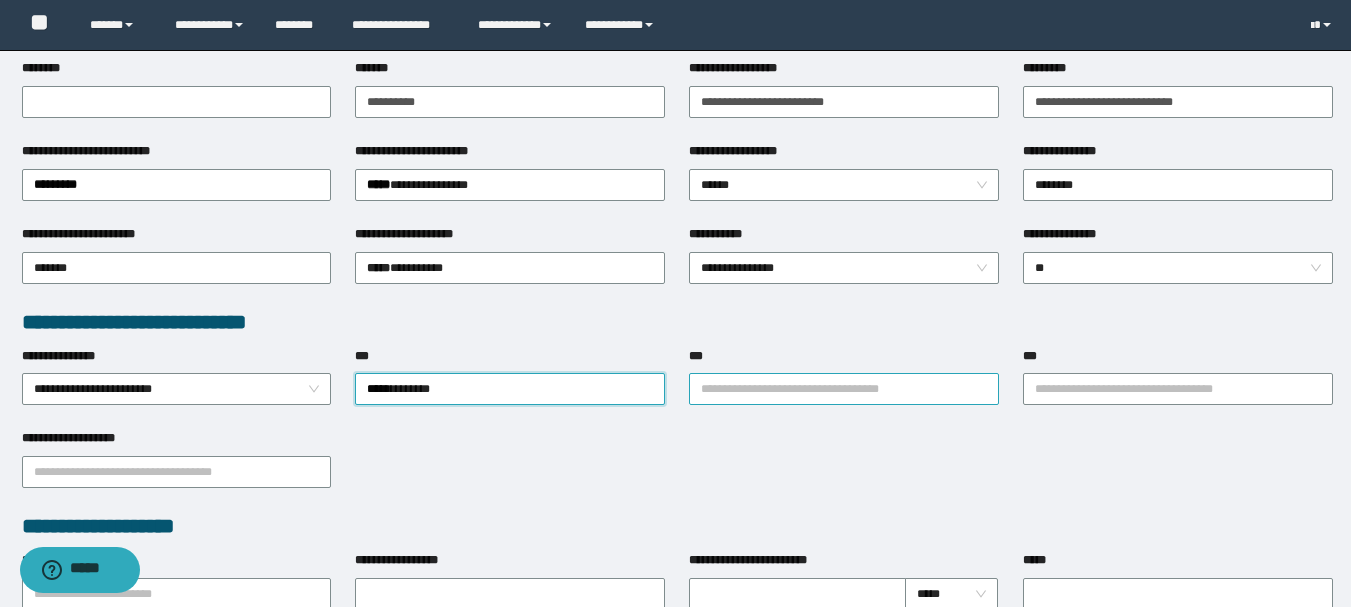 click on "***" at bounding box center (844, 389) 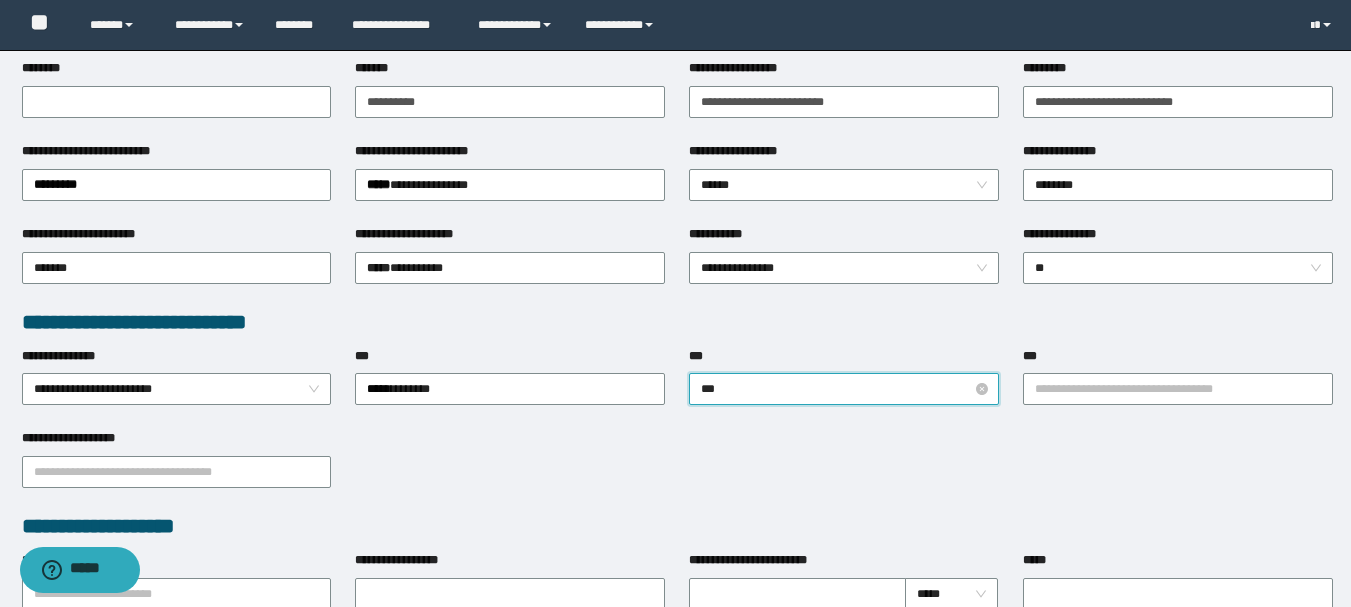 type on "****" 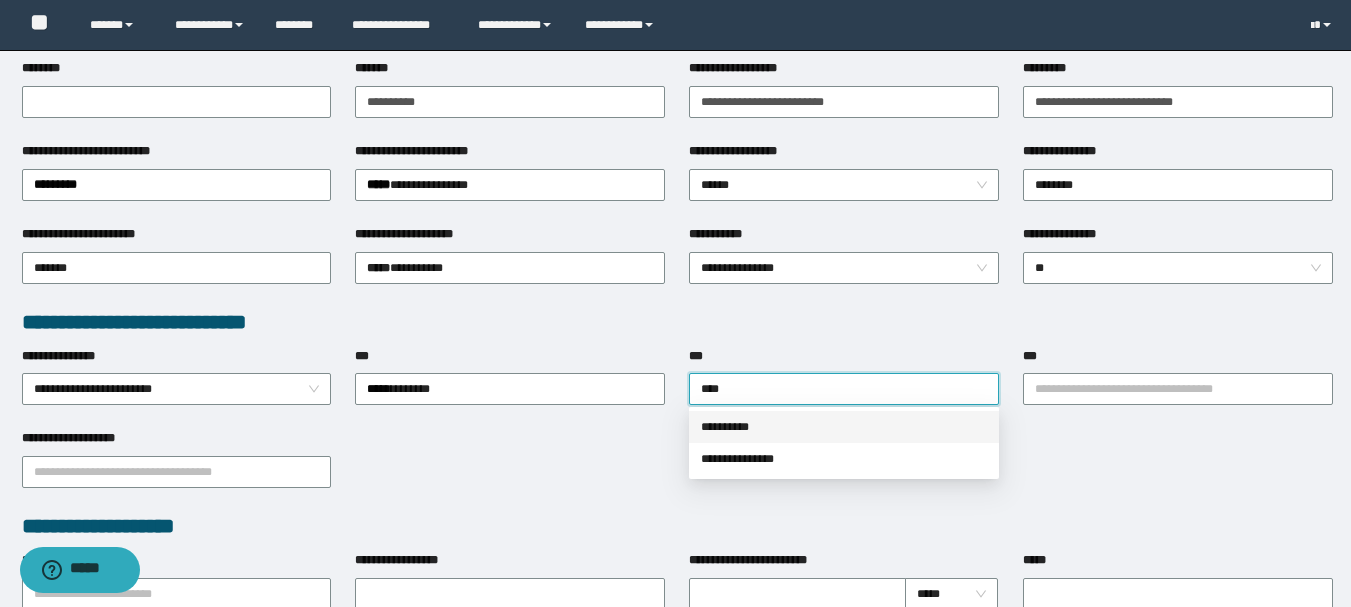 click on "**********" at bounding box center (844, 427) 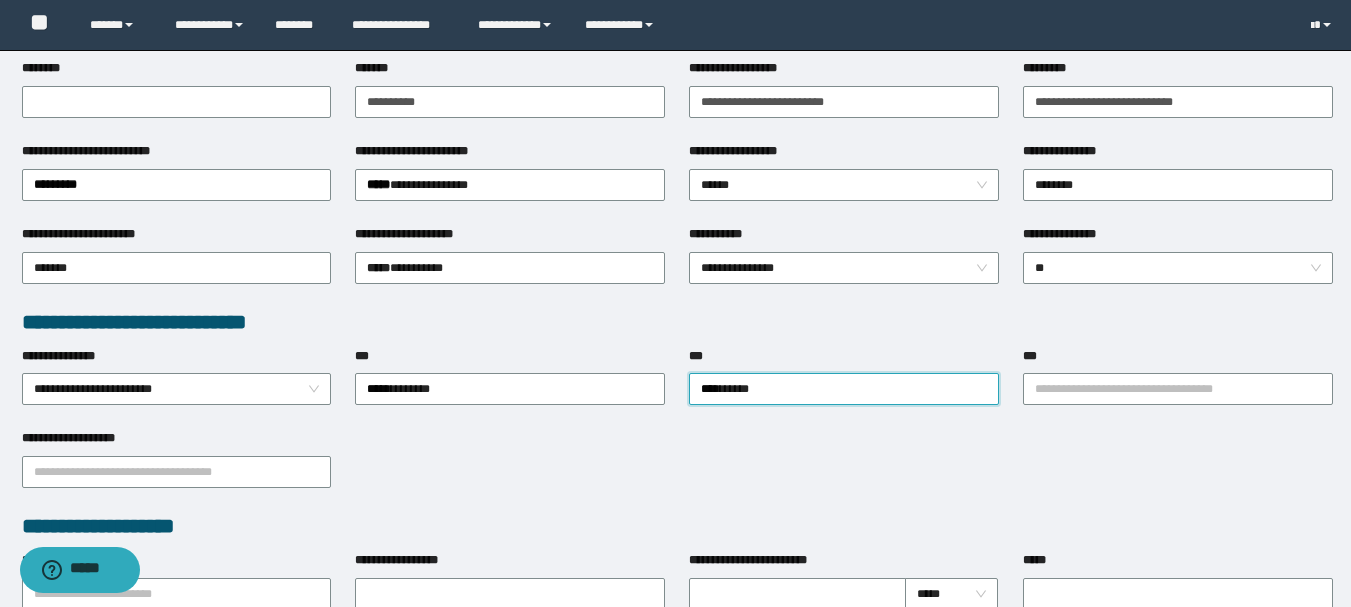 click on "***" at bounding box center (1178, 360) 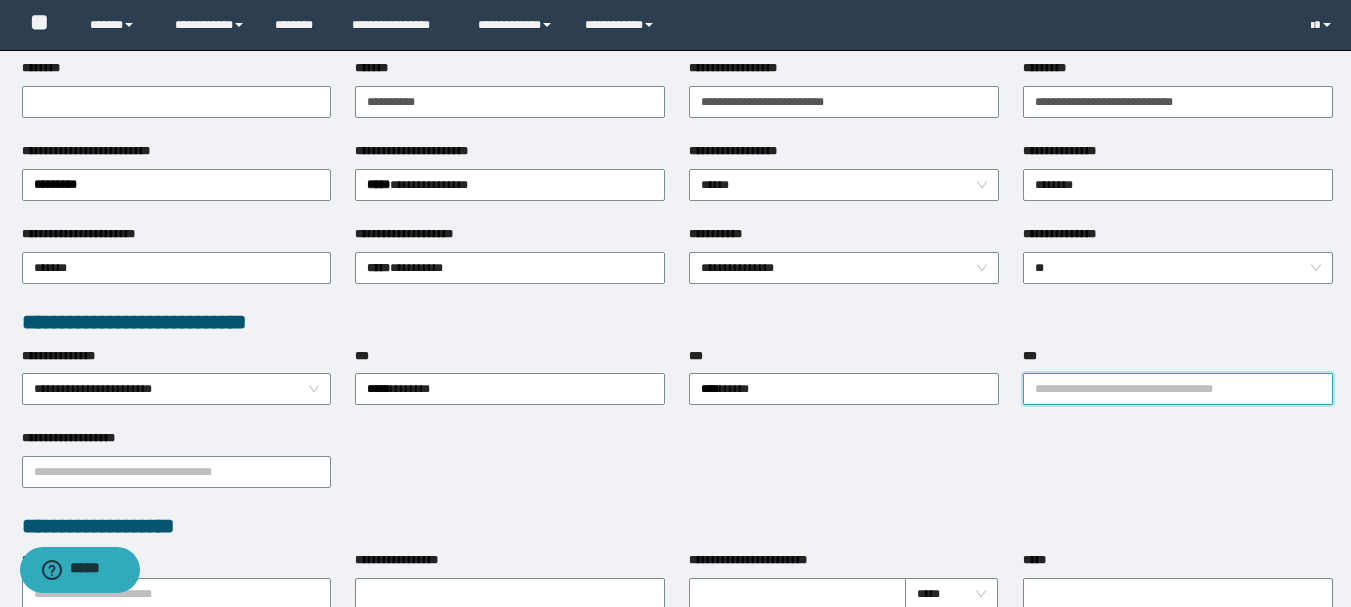 click on "***" at bounding box center (1178, 389) 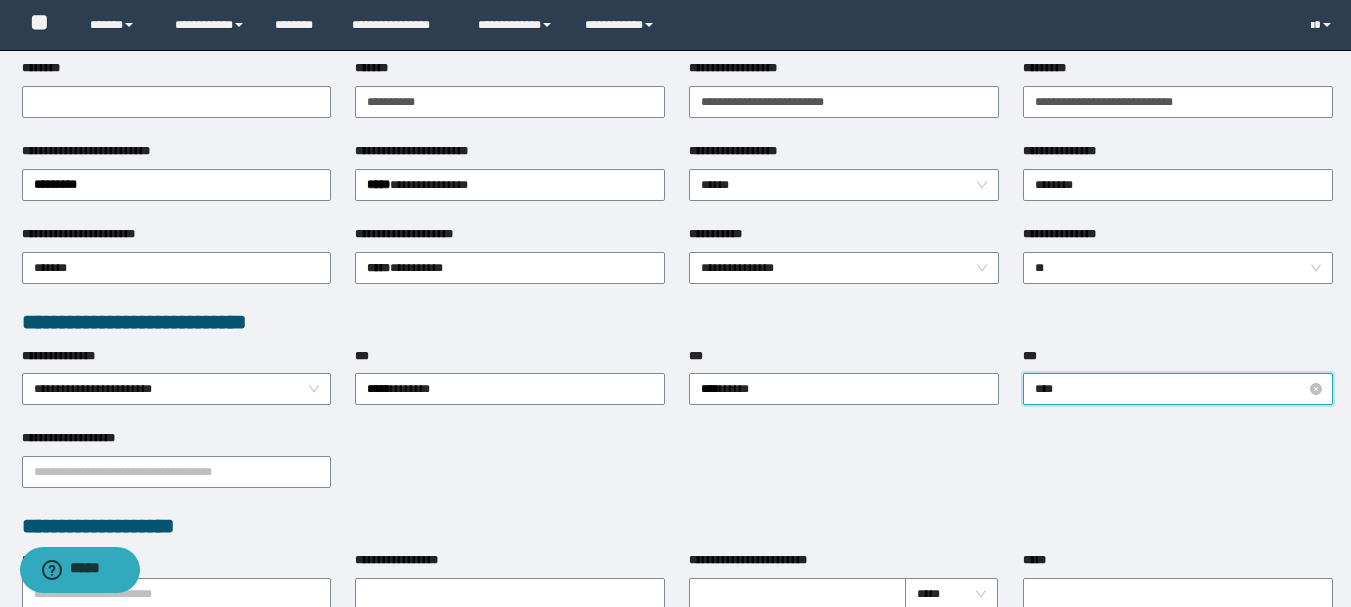 type on "*****" 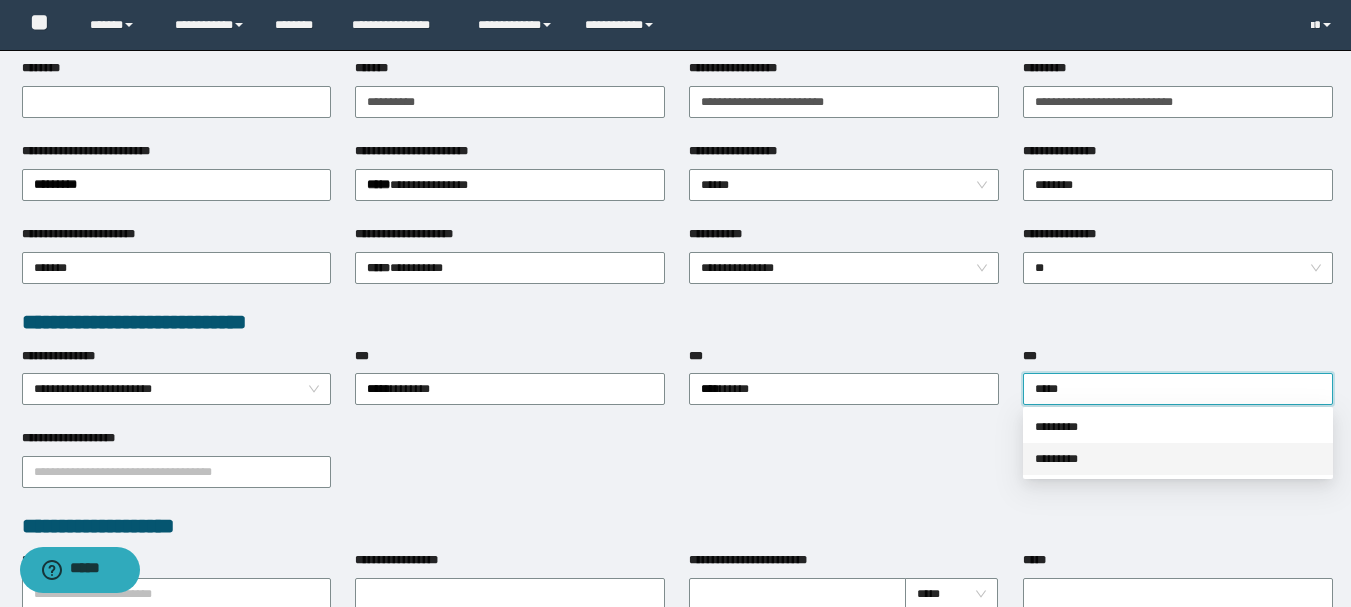 drag, startPoint x: 1079, startPoint y: 450, endPoint x: 1018, endPoint y: 450, distance: 61 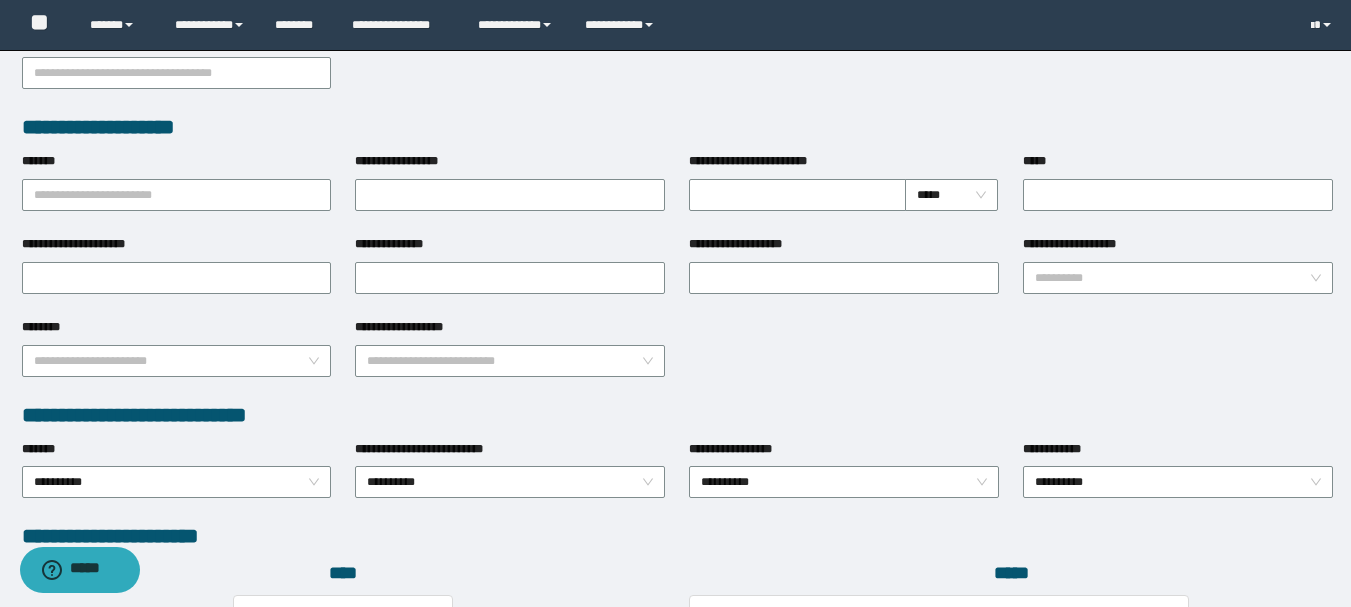scroll, scrollTop: 700, scrollLeft: 0, axis: vertical 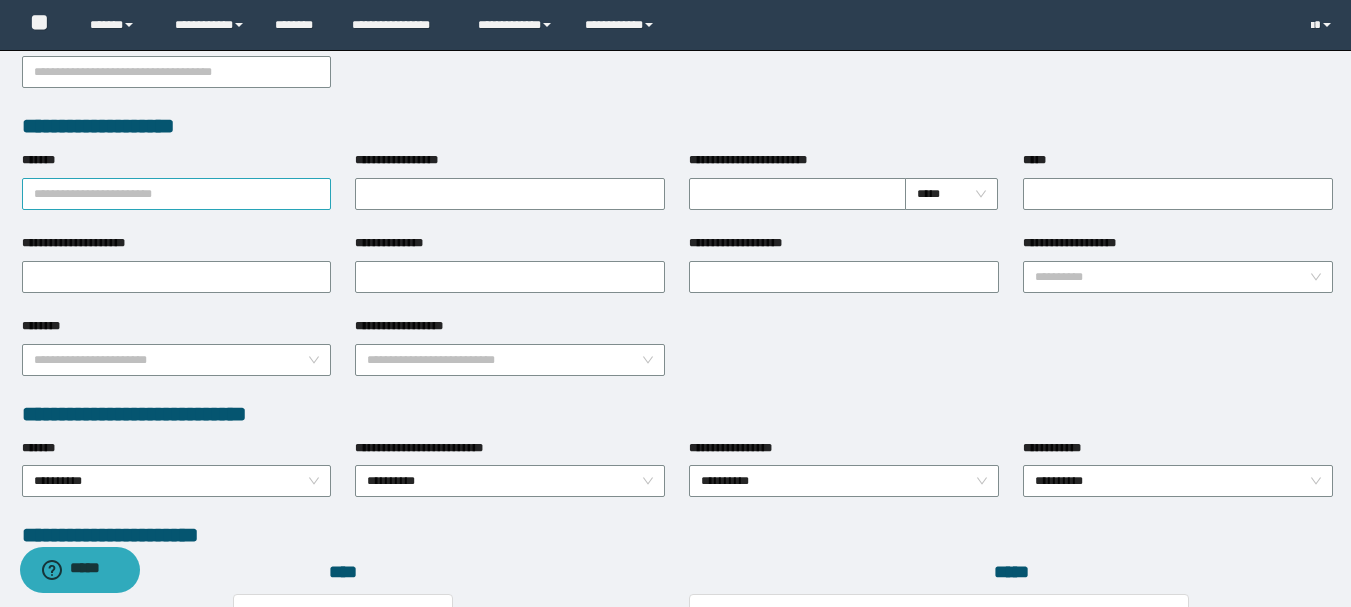 click on "*******" at bounding box center [177, 194] 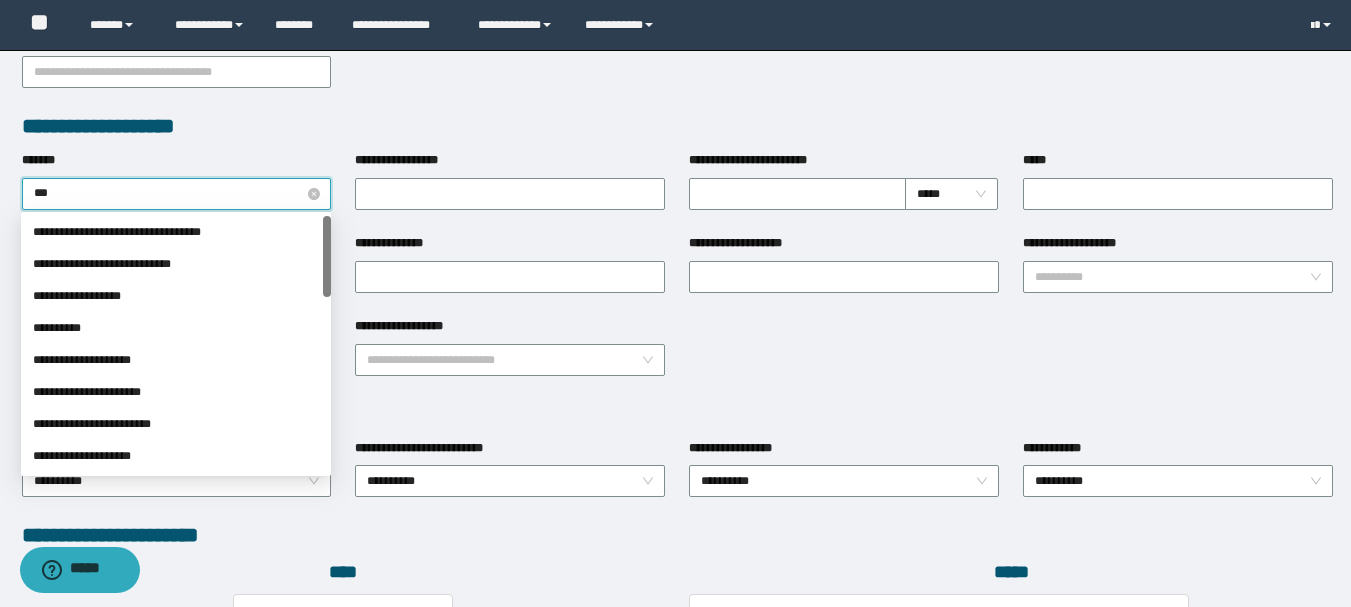 type on "****" 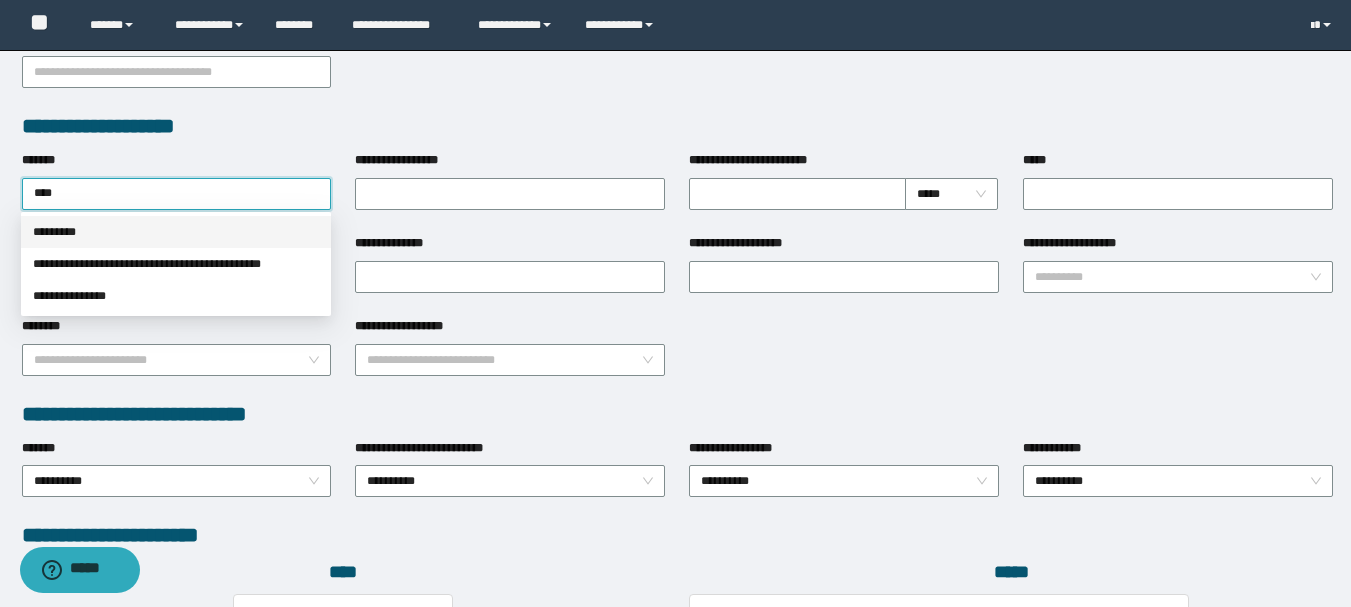 click on "*********" at bounding box center (176, 232) 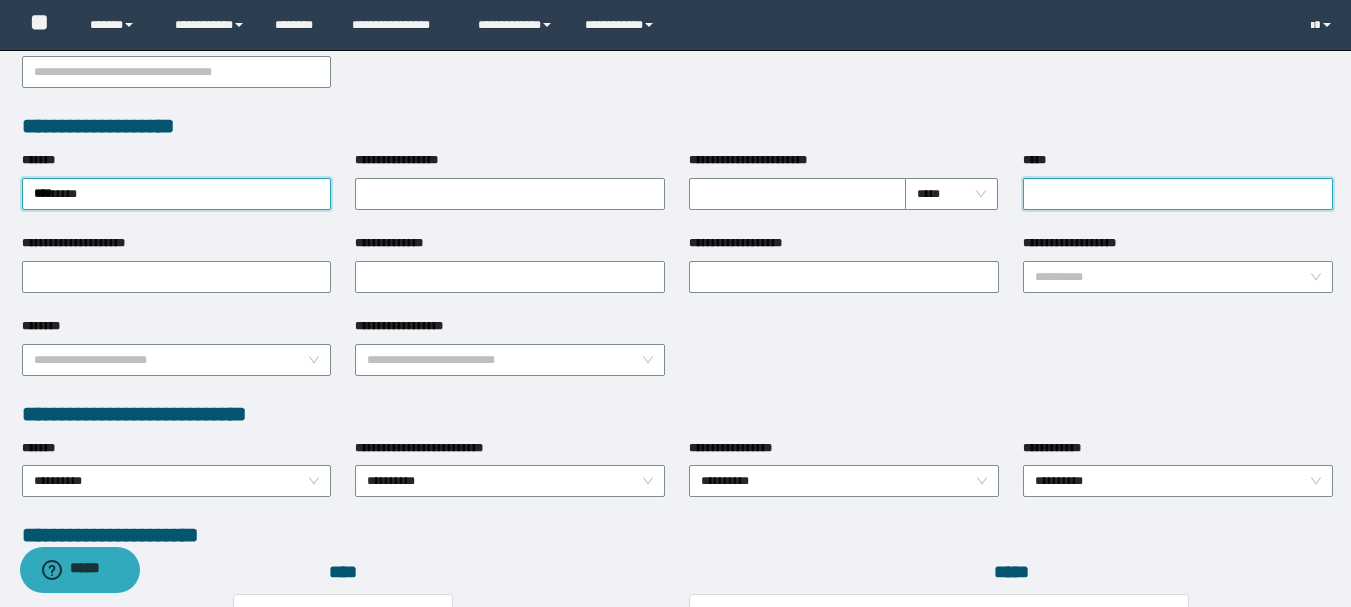 click on "*****" at bounding box center [1178, 194] 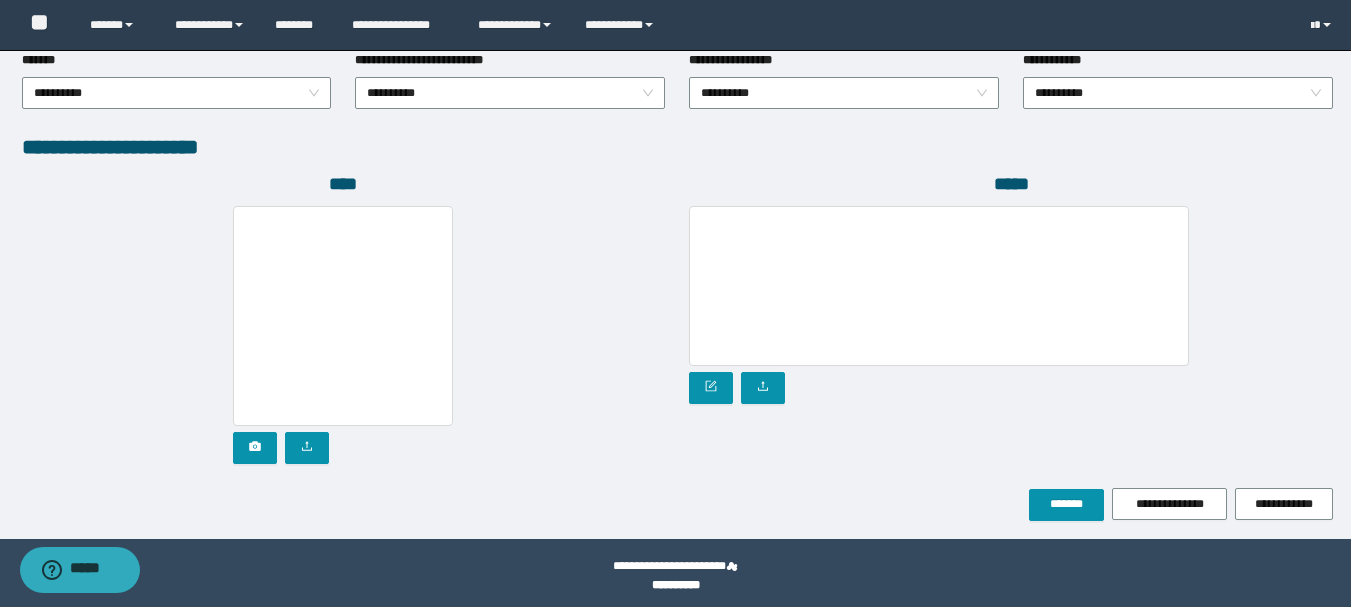 scroll, scrollTop: 1096, scrollLeft: 0, axis: vertical 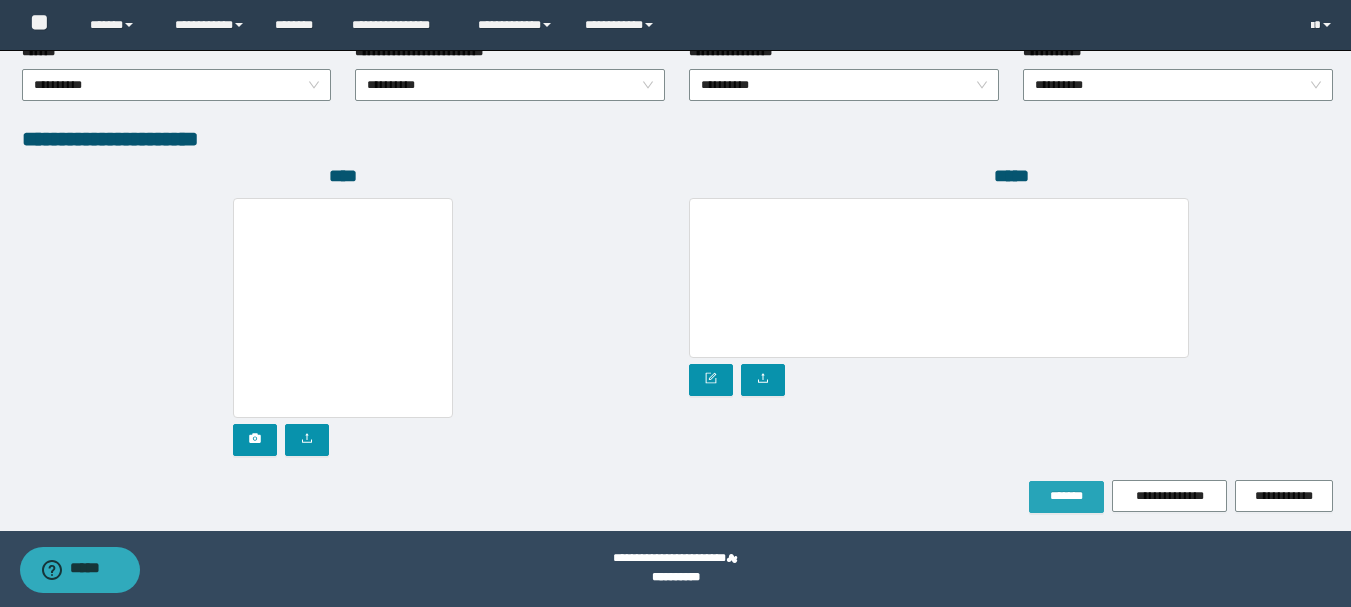type on "**********" 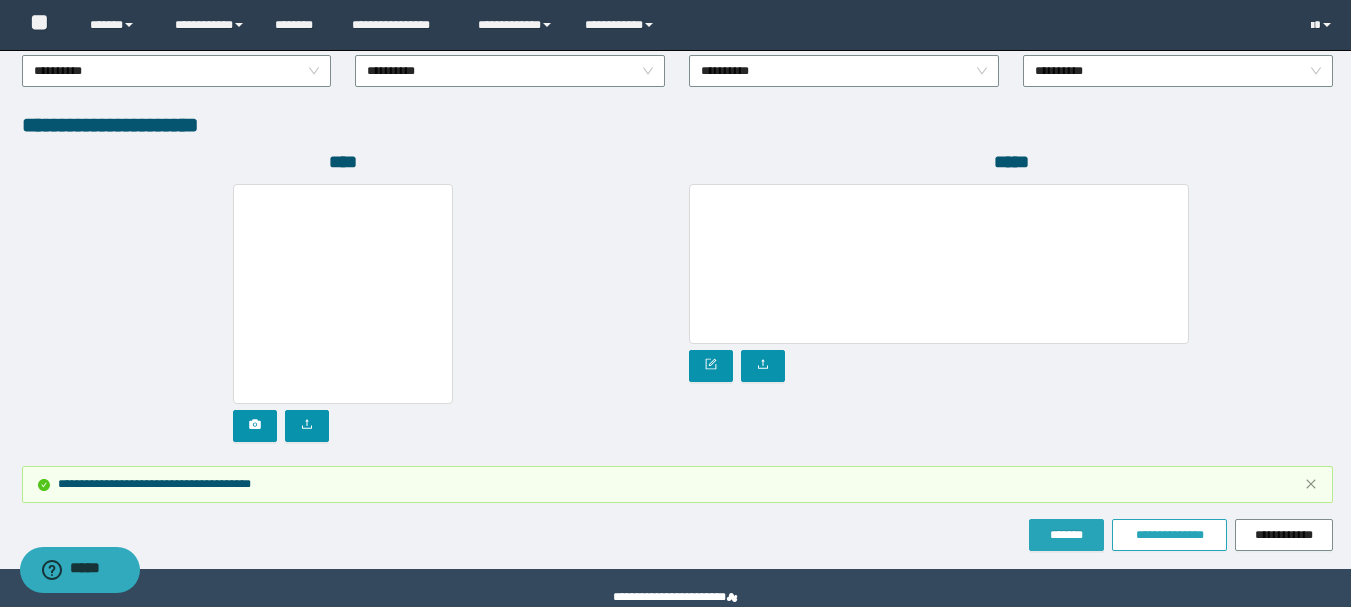 scroll, scrollTop: 1200, scrollLeft: 0, axis: vertical 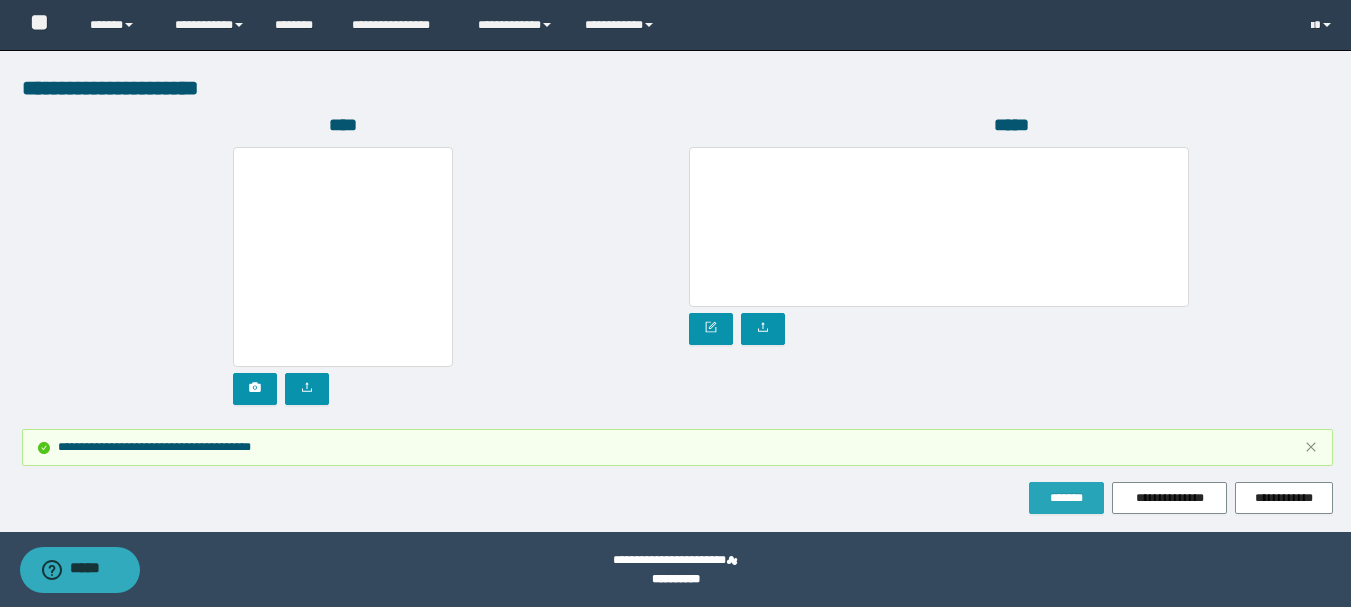 click on "*******" at bounding box center (1066, 498) 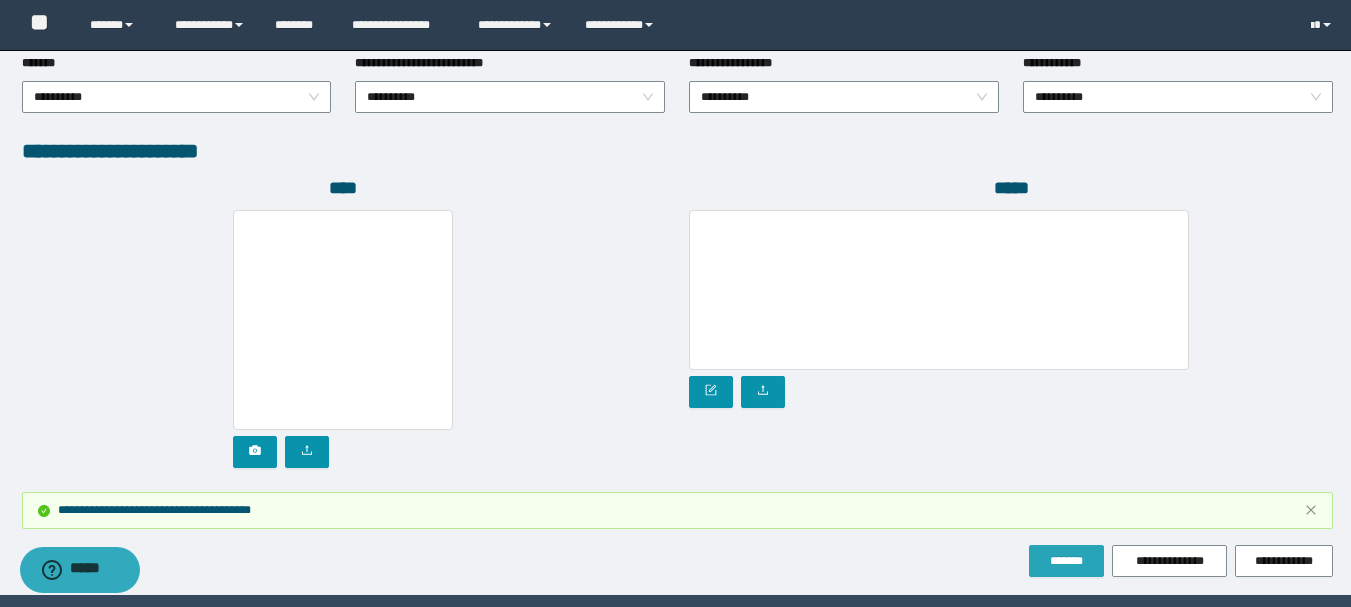 scroll, scrollTop: 1102, scrollLeft: 0, axis: vertical 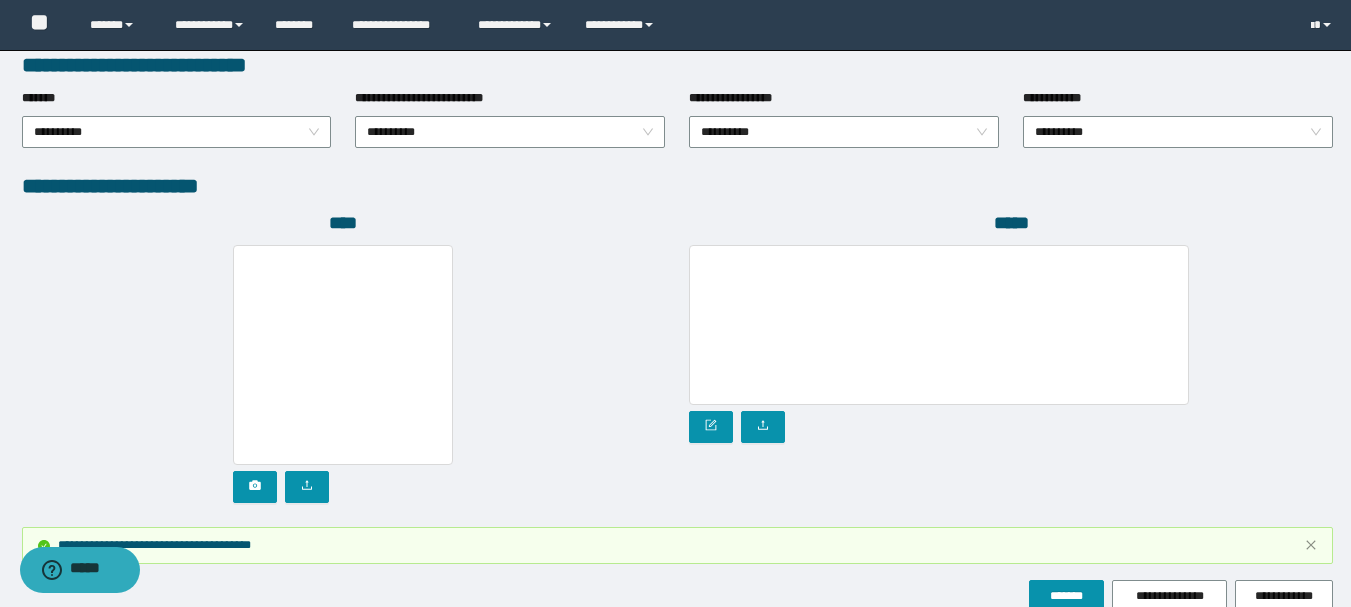drag, startPoint x: 236, startPoint y: 286, endPoint x: 194, endPoint y: 307, distance: 46.957428 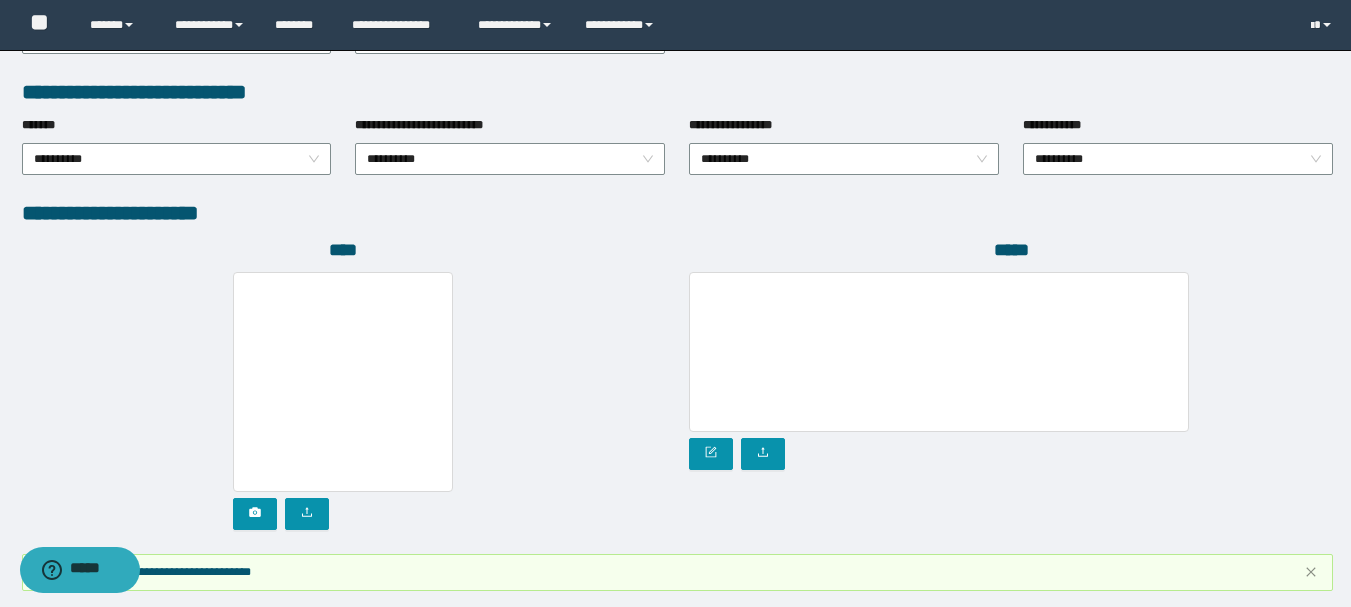 scroll, scrollTop: 1002, scrollLeft: 0, axis: vertical 